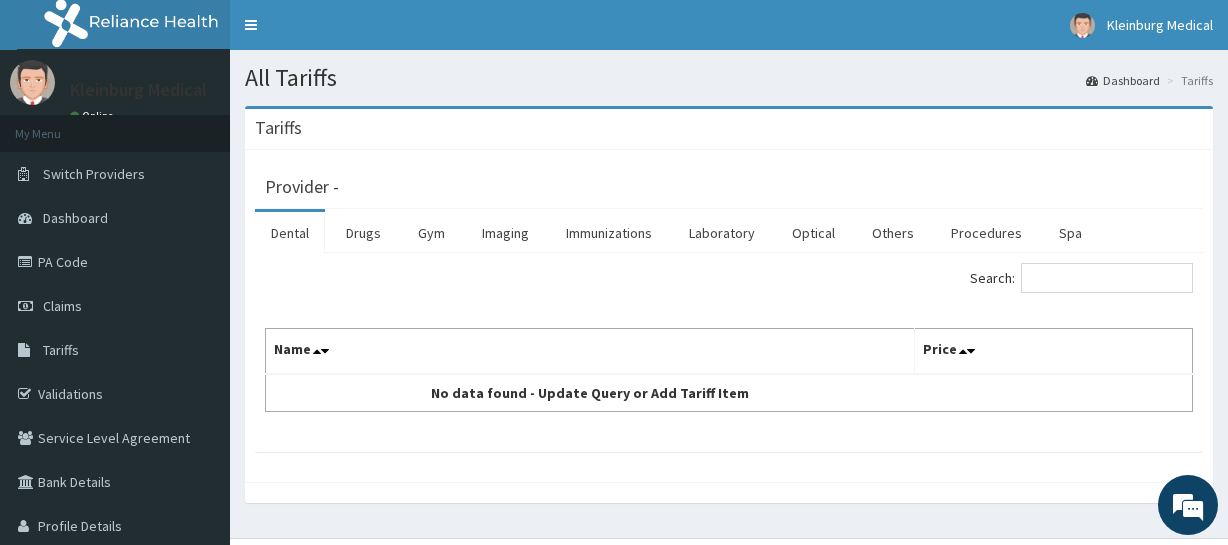 scroll, scrollTop: 0, scrollLeft: 0, axis: both 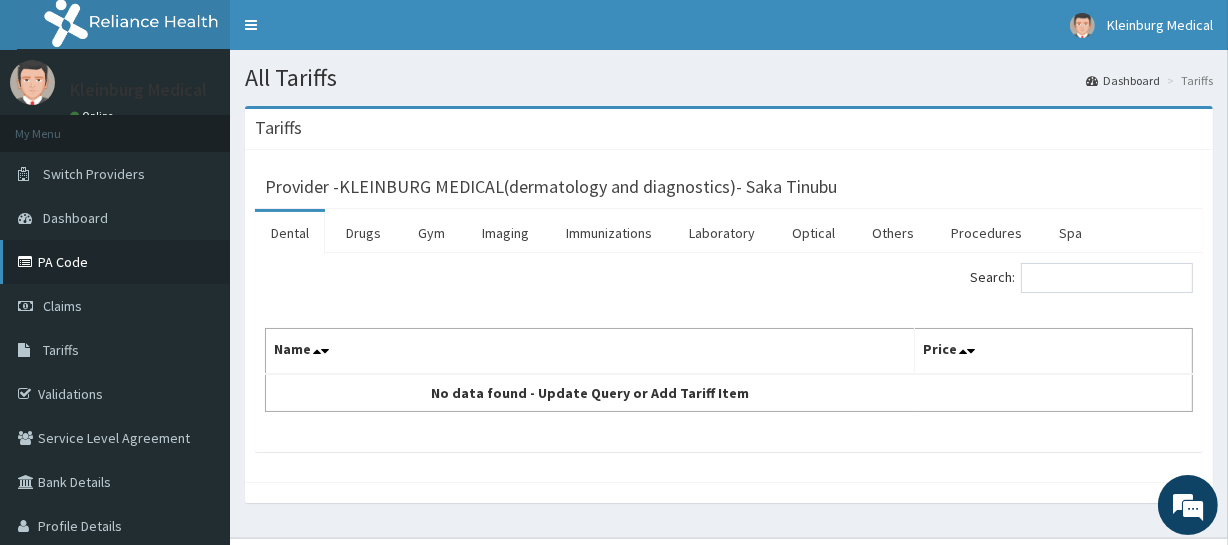 click on "PA Code" at bounding box center [115, 262] 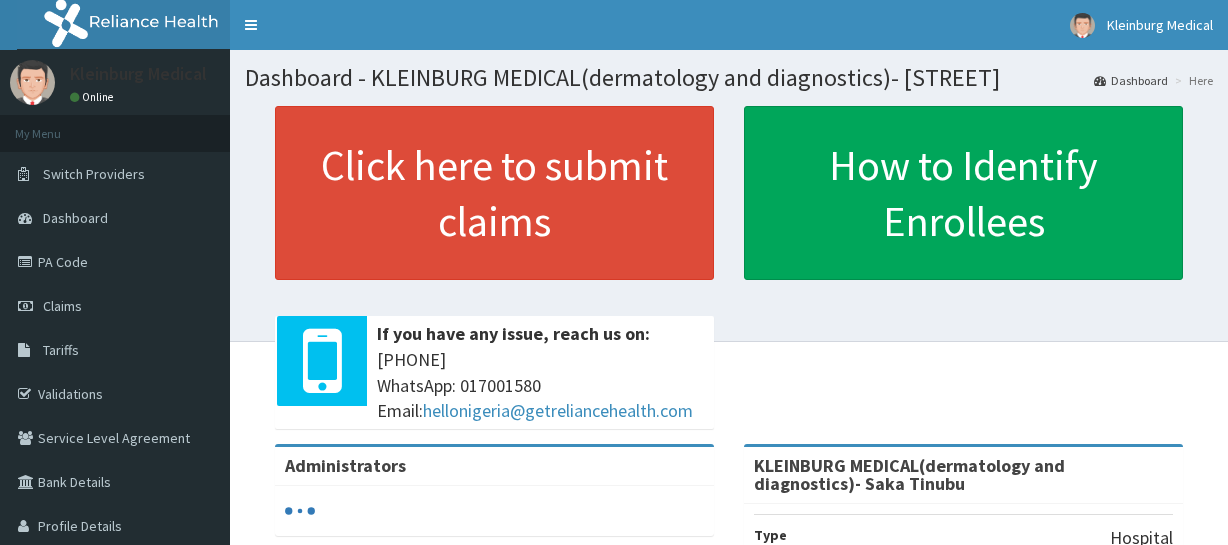 scroll, scrollTop: 0, scrollLeft: 0, axis: both 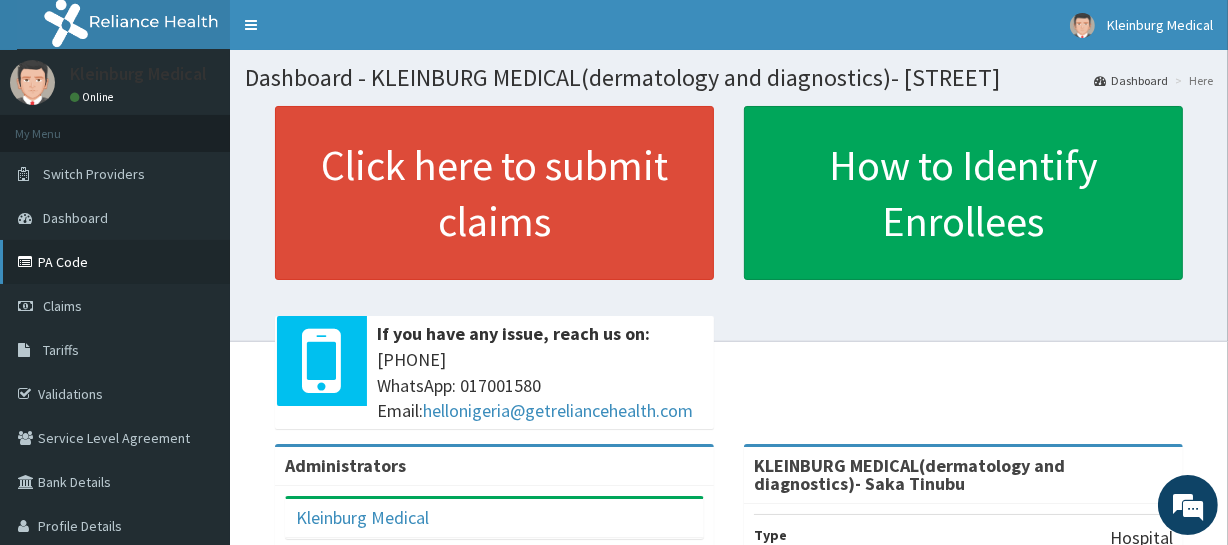 click on "PA Code" at bounding box center [115, 262] 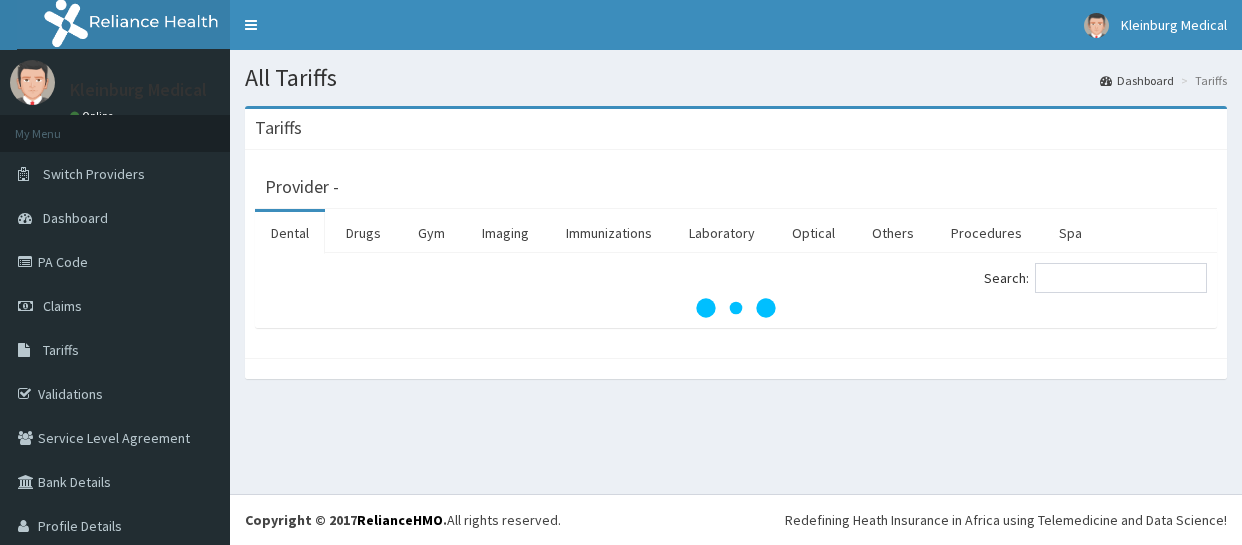 scroll, scrollTop: 0, scrollLeft: 0, axis: both 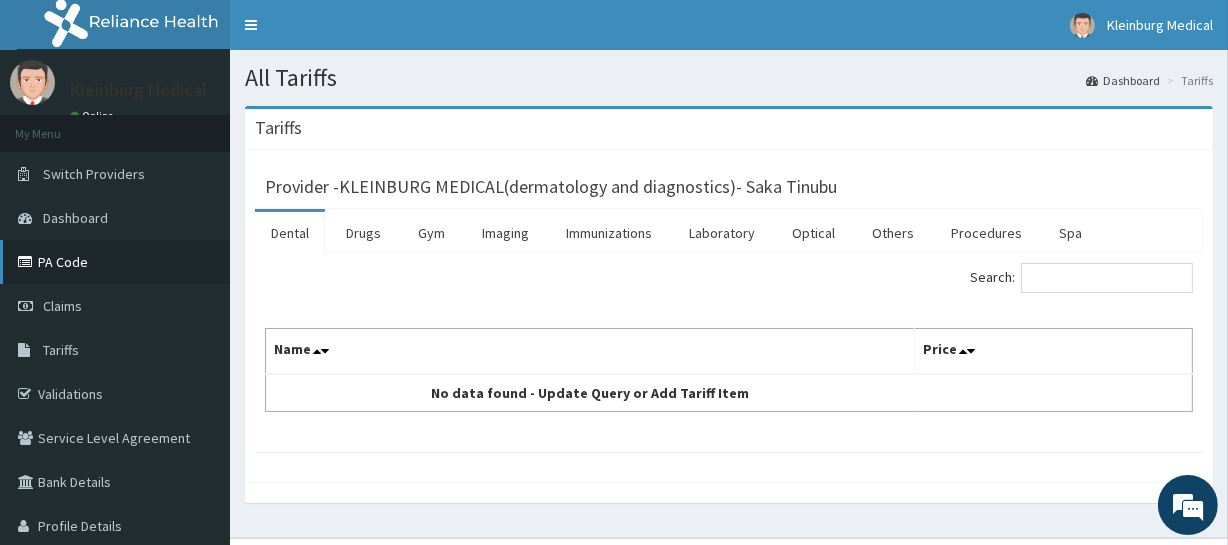 click on "PA Code" at bounding box center (115, 262) 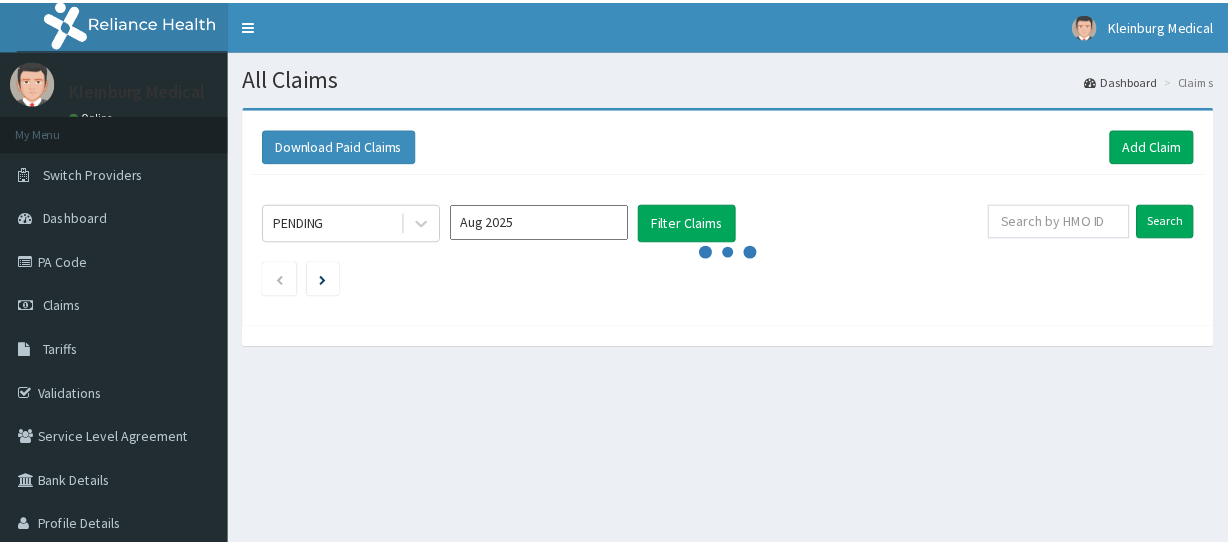 scroll, scrollTop: 0, scrollLeft: 0, axis: both 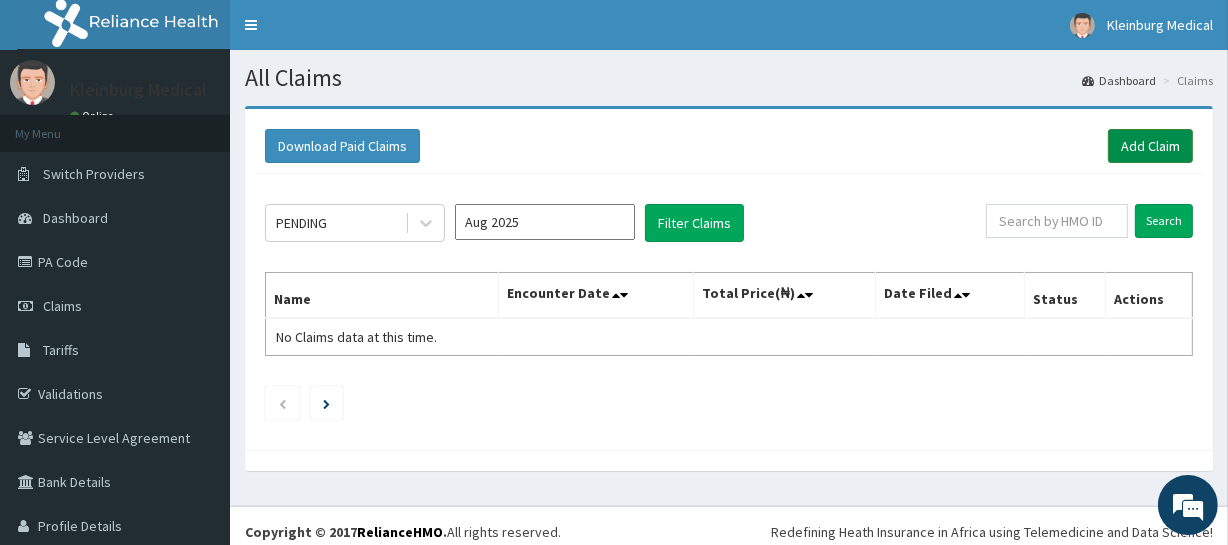 click on "Add Claim" at bounding box center (1150, 146) 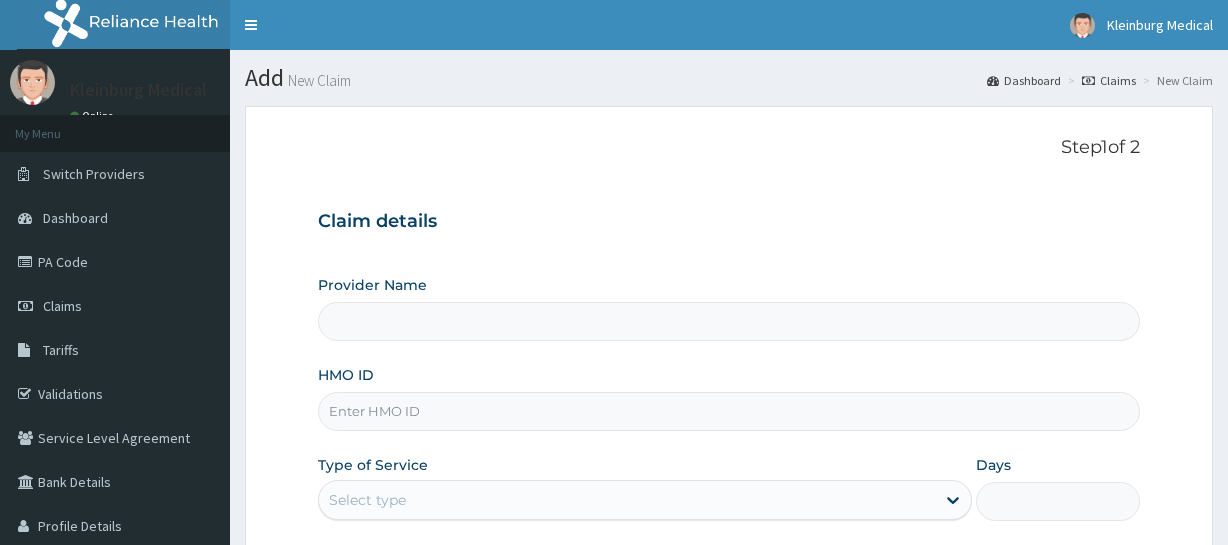 scroll, scrollTop: 0, scrollLeft: 0, axis: both 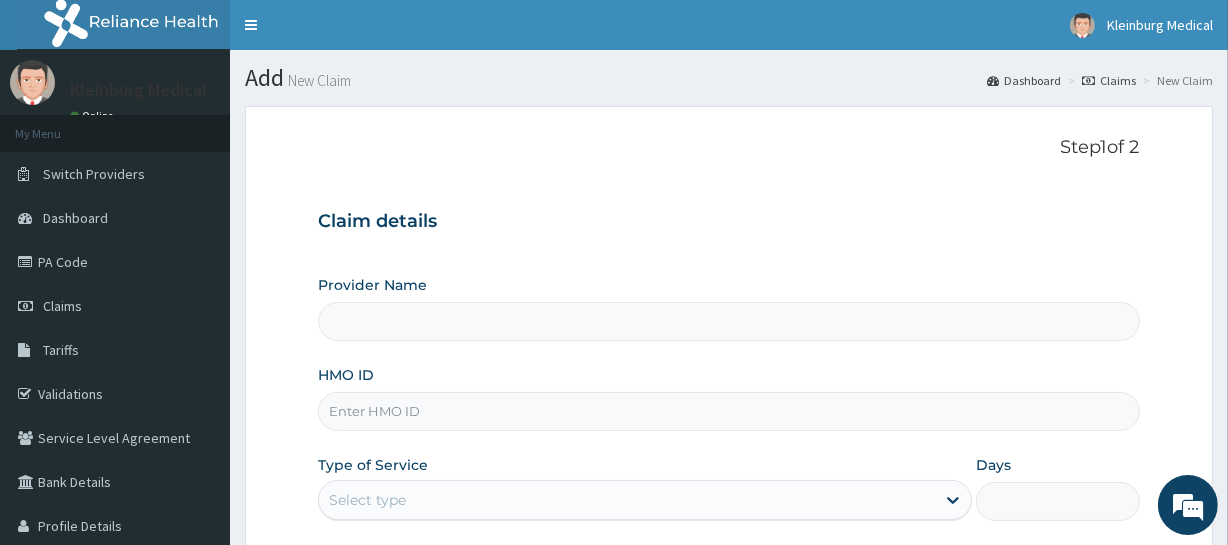 type on "KLEINBURG MEDICAL(dermatology and diagnostics)- Saka Tinubu" 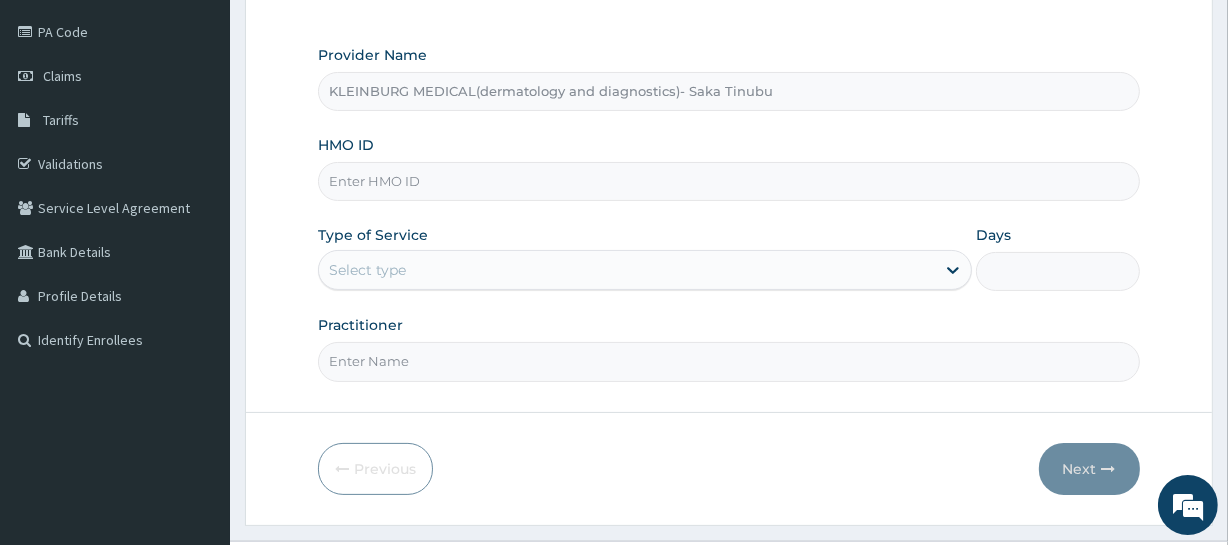 scroll, scrollTop: 272, scrollLeft: 0, axis: vertical 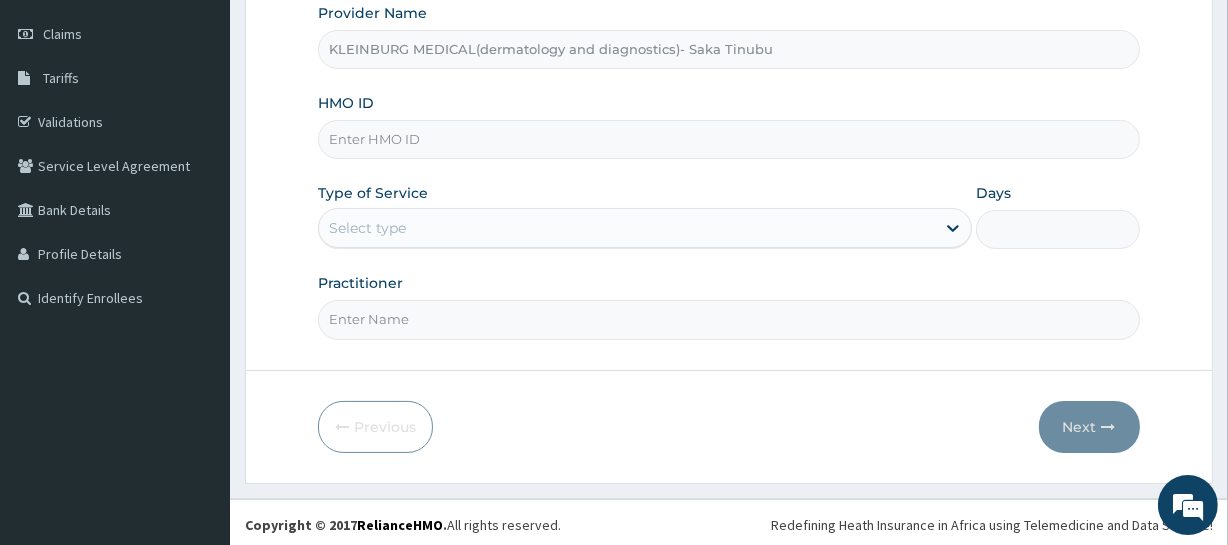click on "HMO ID" at bounding box center (728, 139) 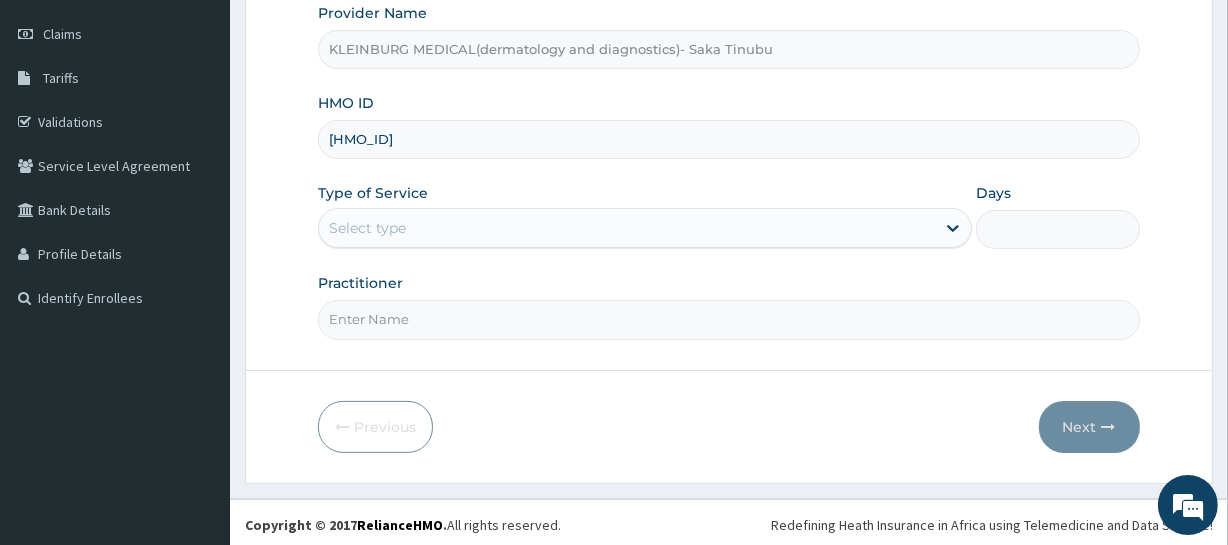 type on "[HMO_ID]" 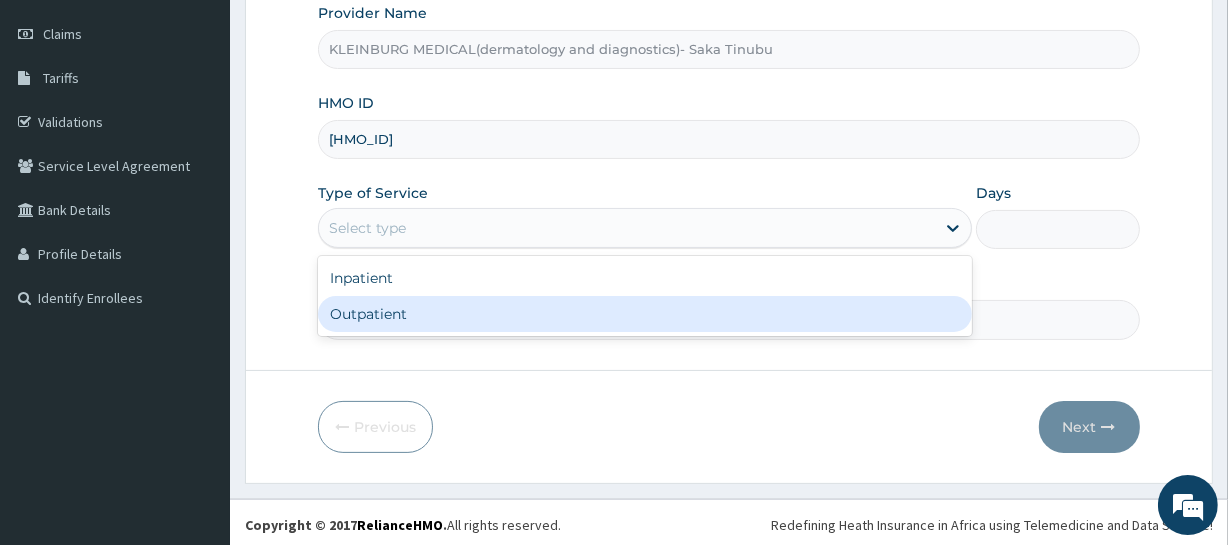 click on "Outpatient" at bounding box center (645, 314) 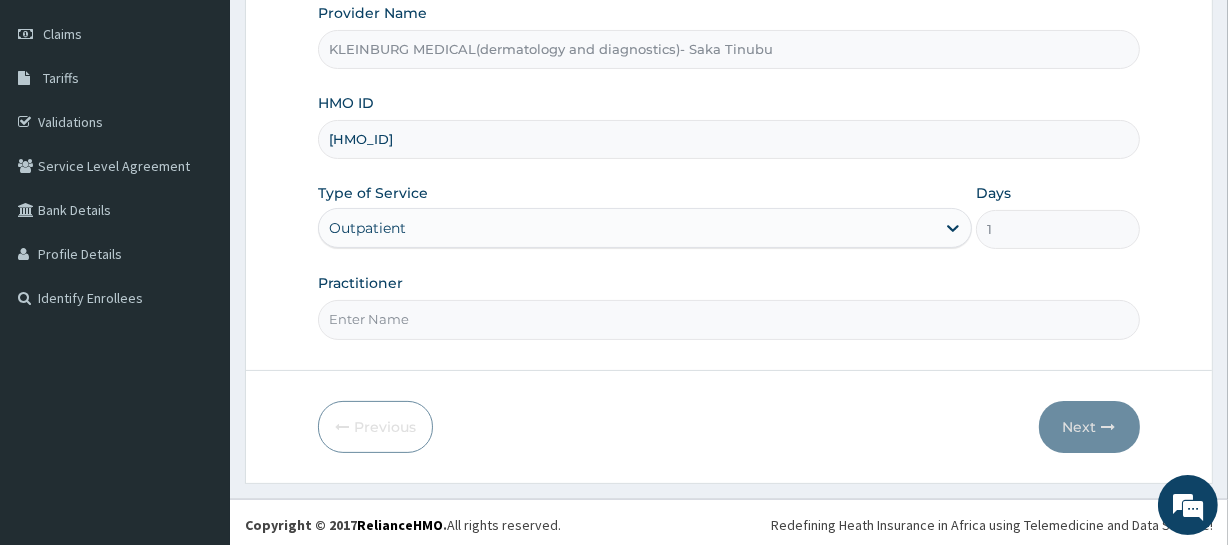 scroll, scrollTop: 0, scrollLeft: 0, axis: both 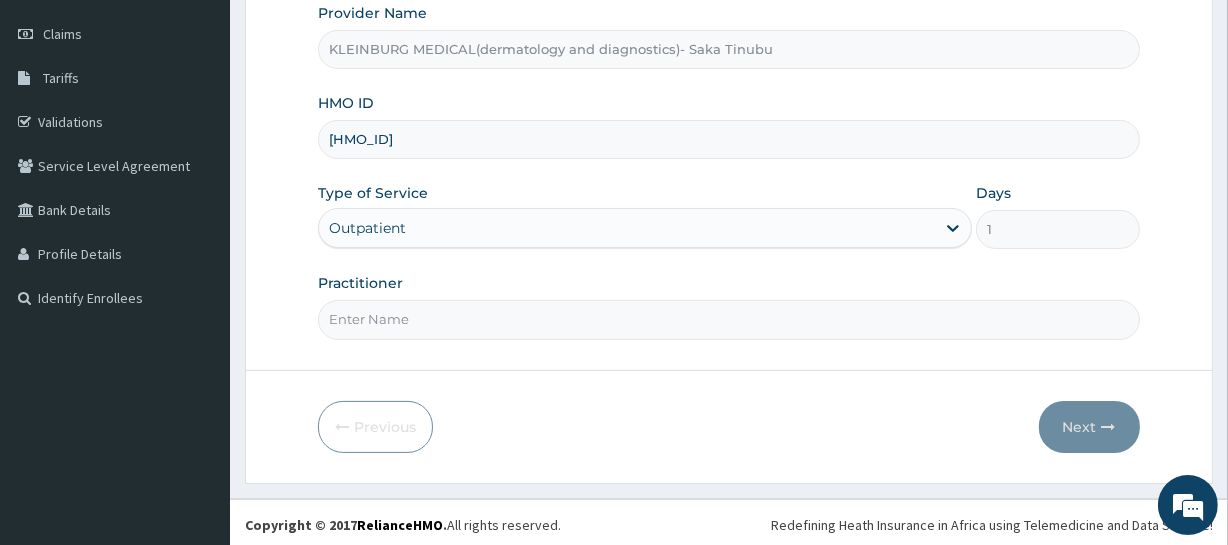click on "Step  1  of 2 Claim details Provider Name KLEINBURG MEDICAL(dermatology and diagnostics)- Saka Tinubu HMO ID MRP/10126/A Type of Service option Outpatient, selected.   Select is focused ,type to refine list, press Down to open the menu,  Outpatient Days 1 Practitioner     Previous   Next" at bounding box center [729, 158] 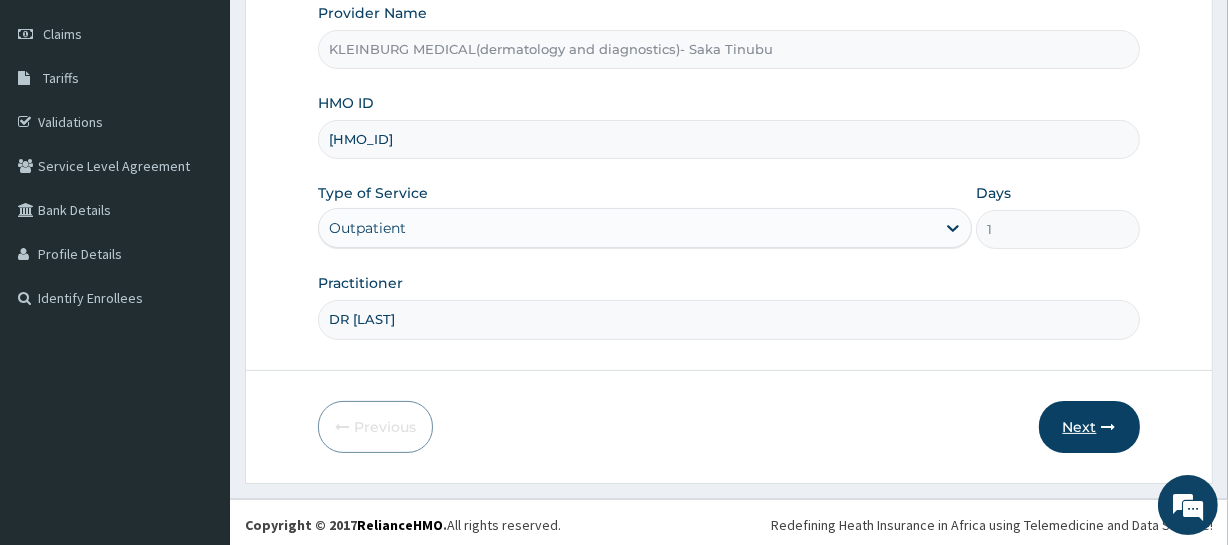 type on "DR ETHEL" 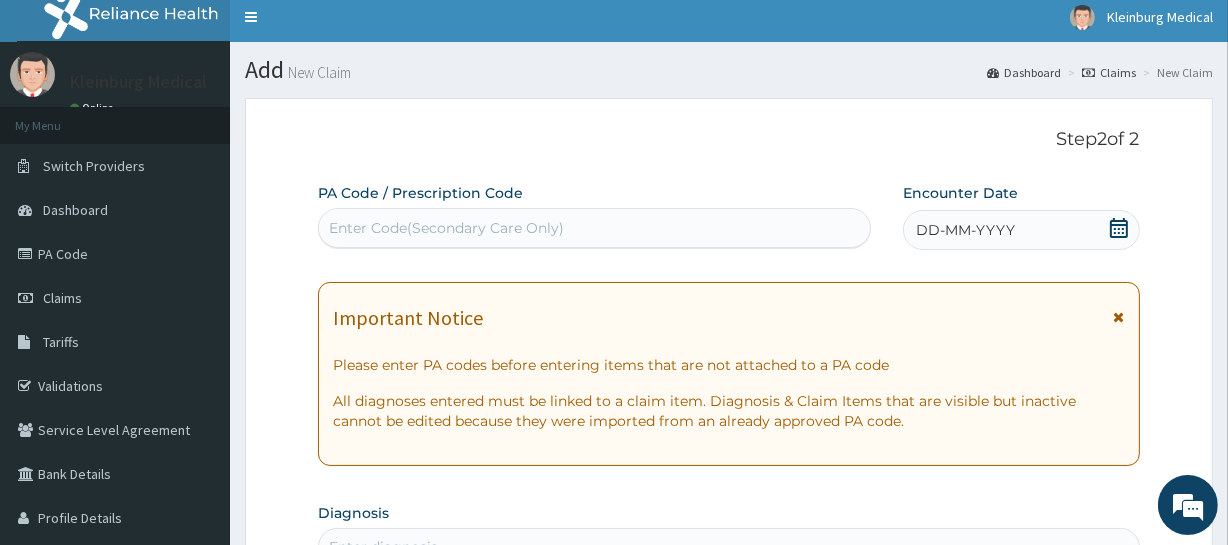 scroll, scrollTop: 0, scrollLeft: 0, axis: both 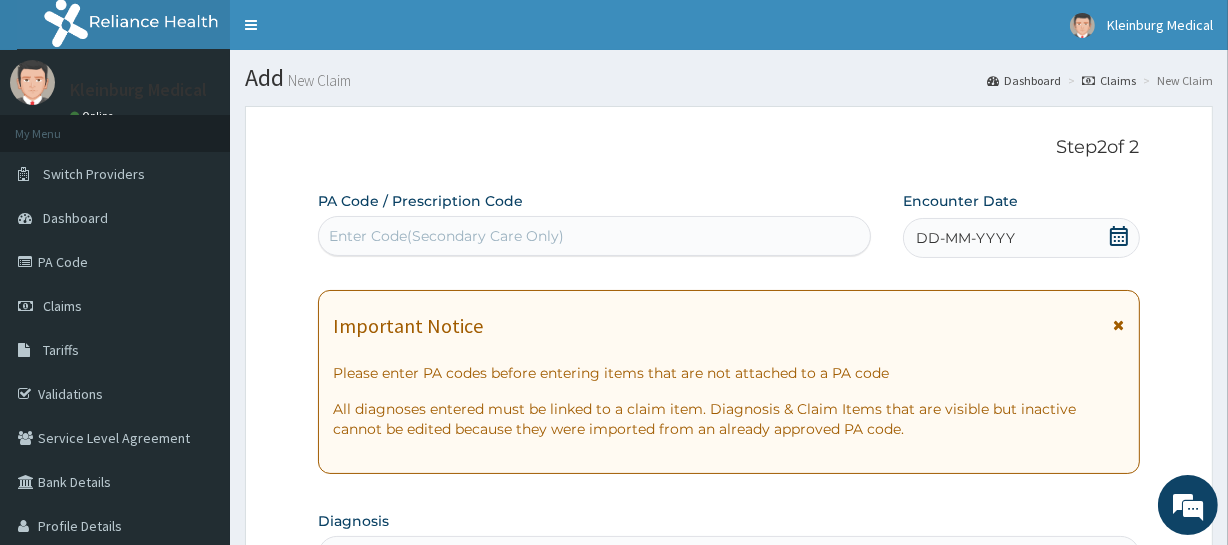 click 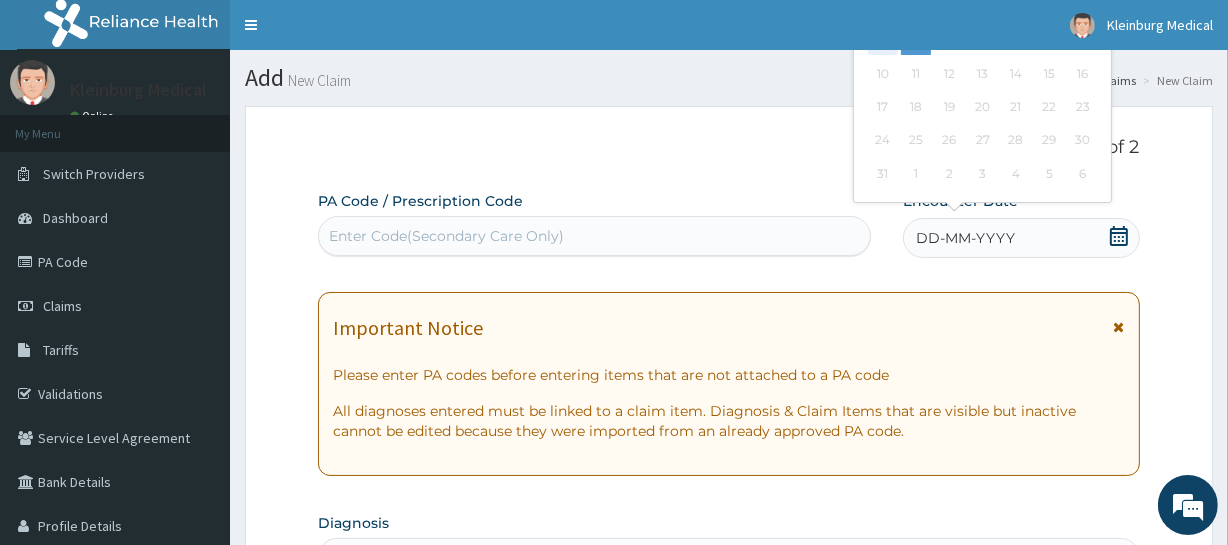 click on "3" at bounding box center (882, 41) 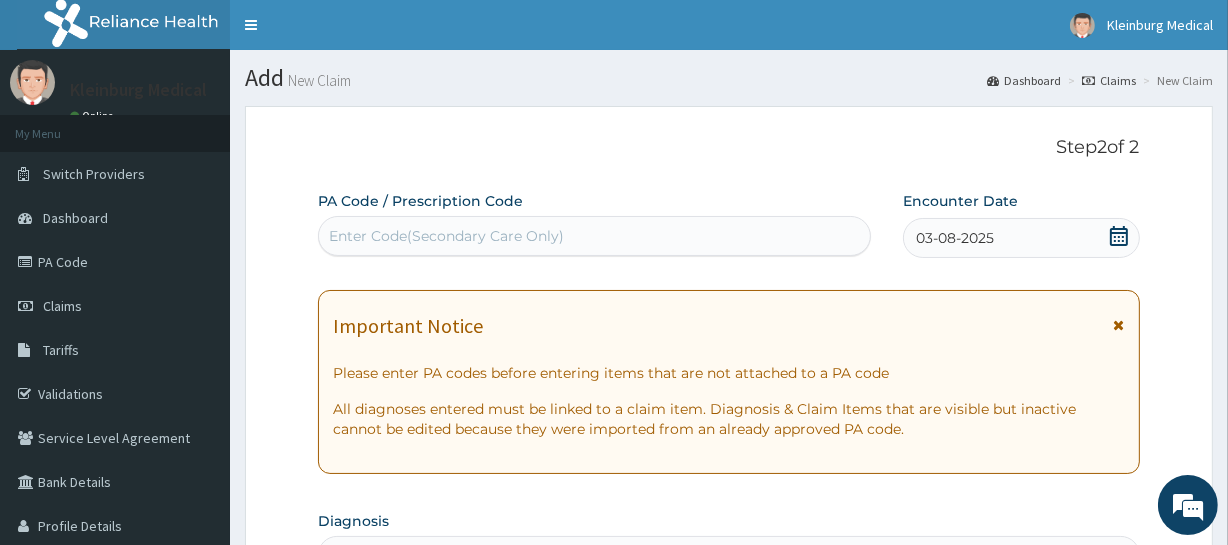 click 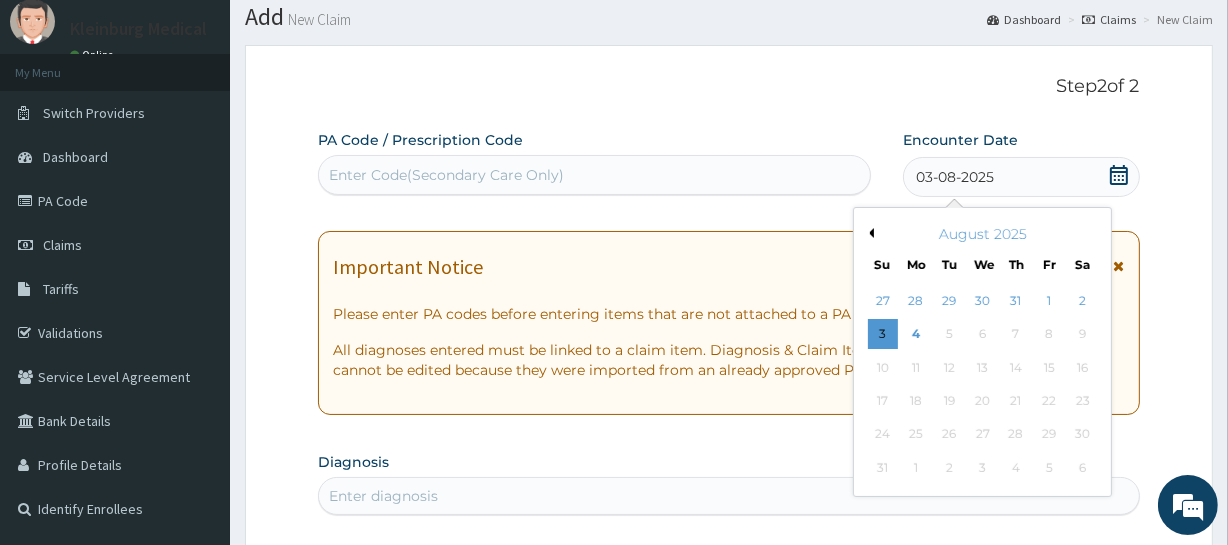 scroll, scrollTop: 90, scrollLeft: 0, axis: vertical 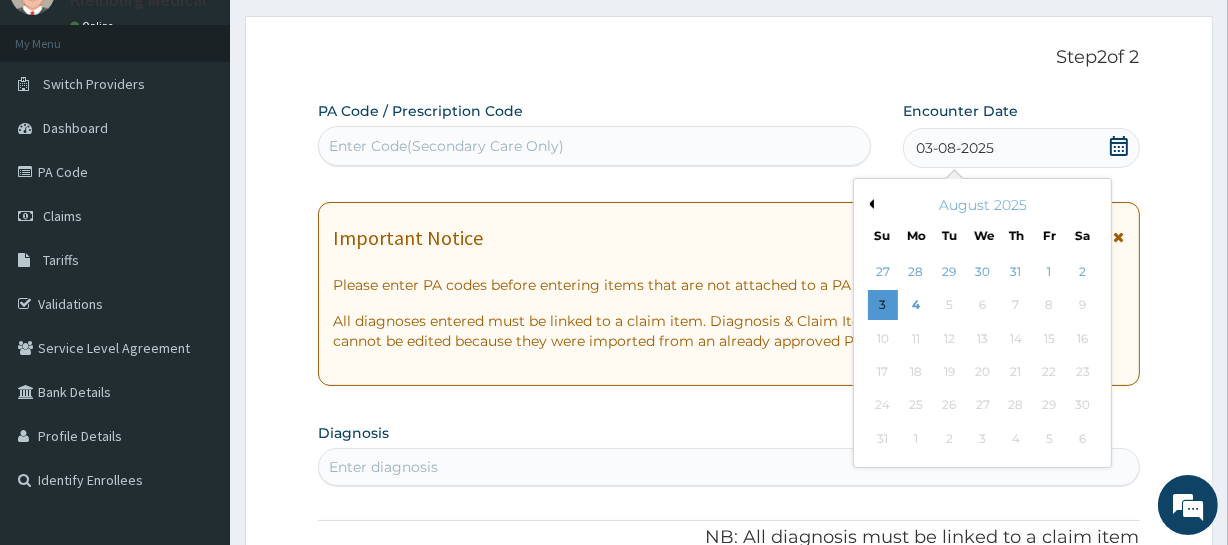 click on "Previous Month" at bounding box center (869, 204) 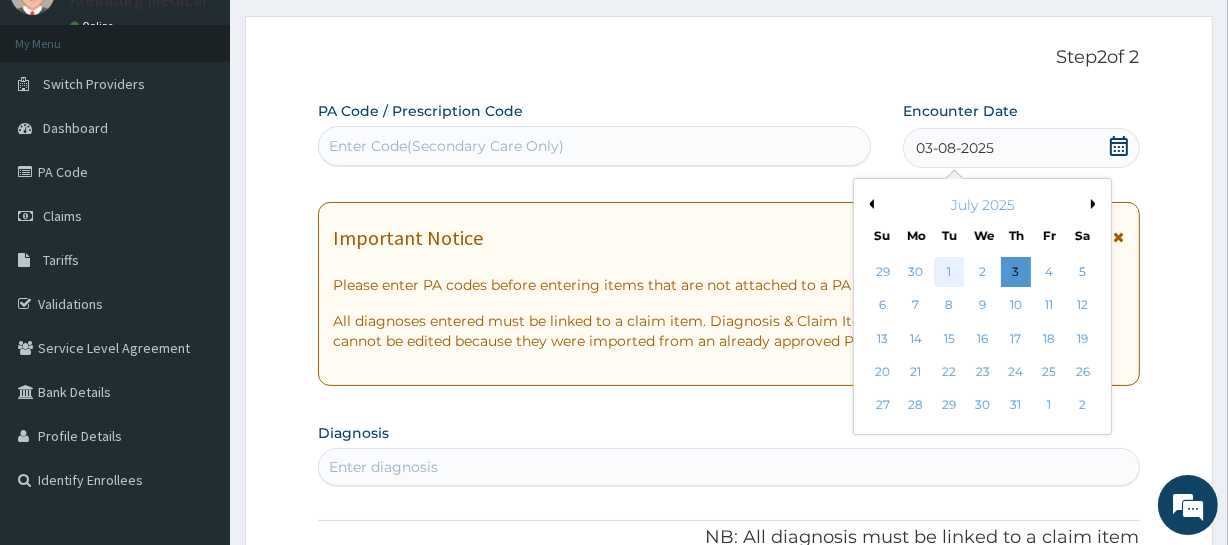 click on "1" at bounding box center [949, 272] 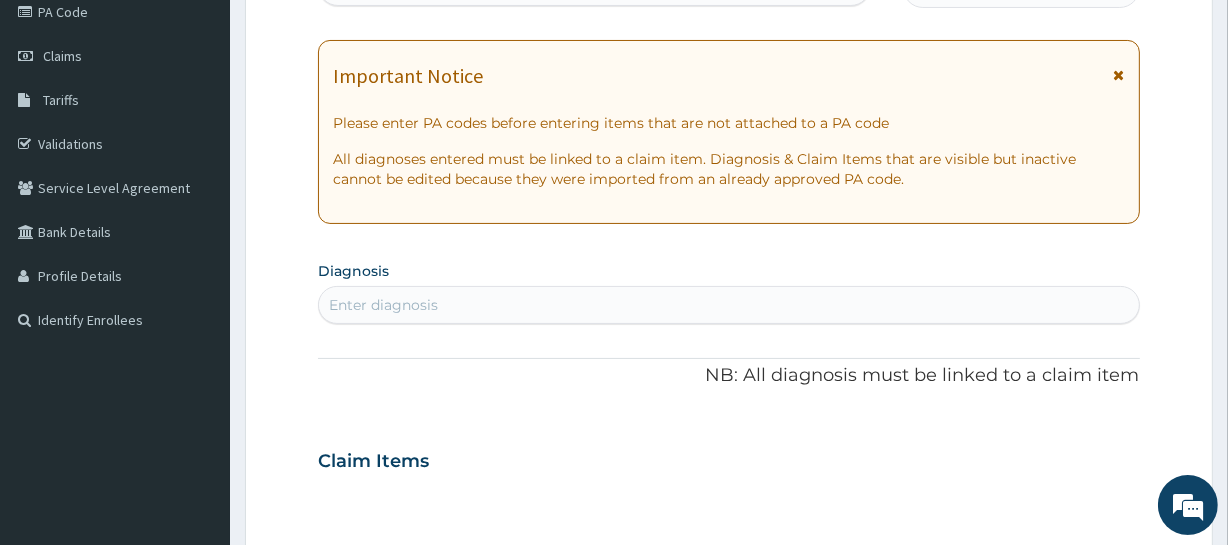scroll, scrollTop: 363, scrollLeft: 0, axis: vertical 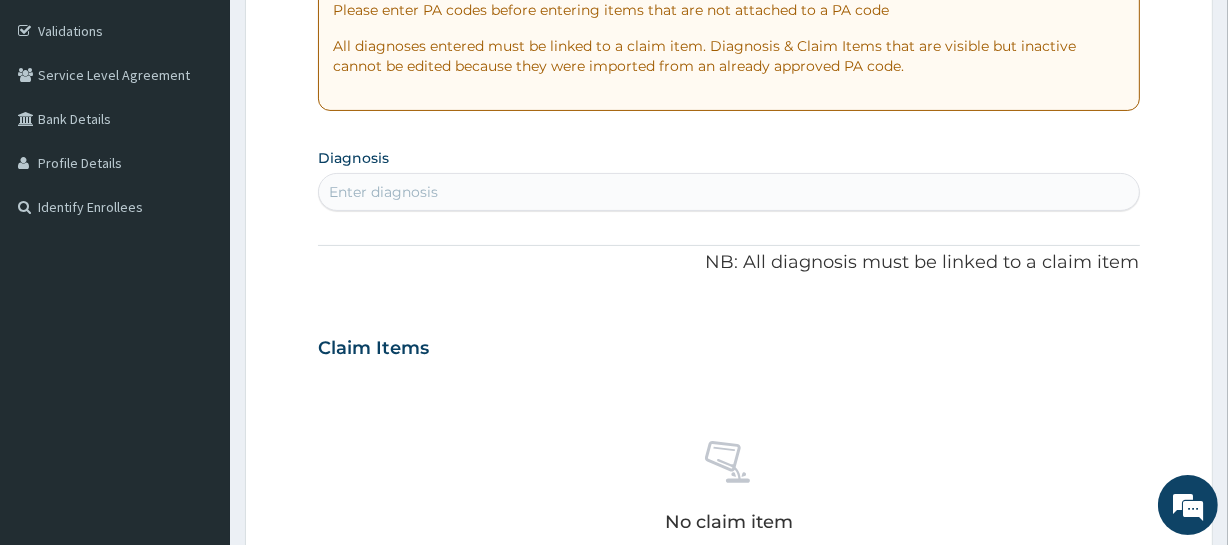 click on "Enter diagnosis" at bounding box center (728, 192) 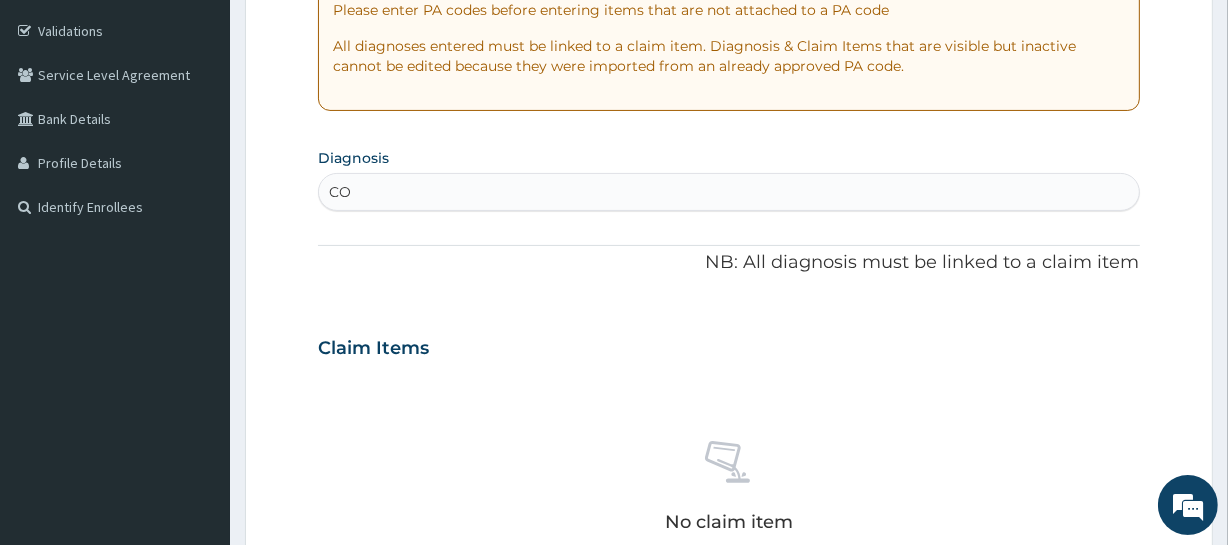 type on "C" 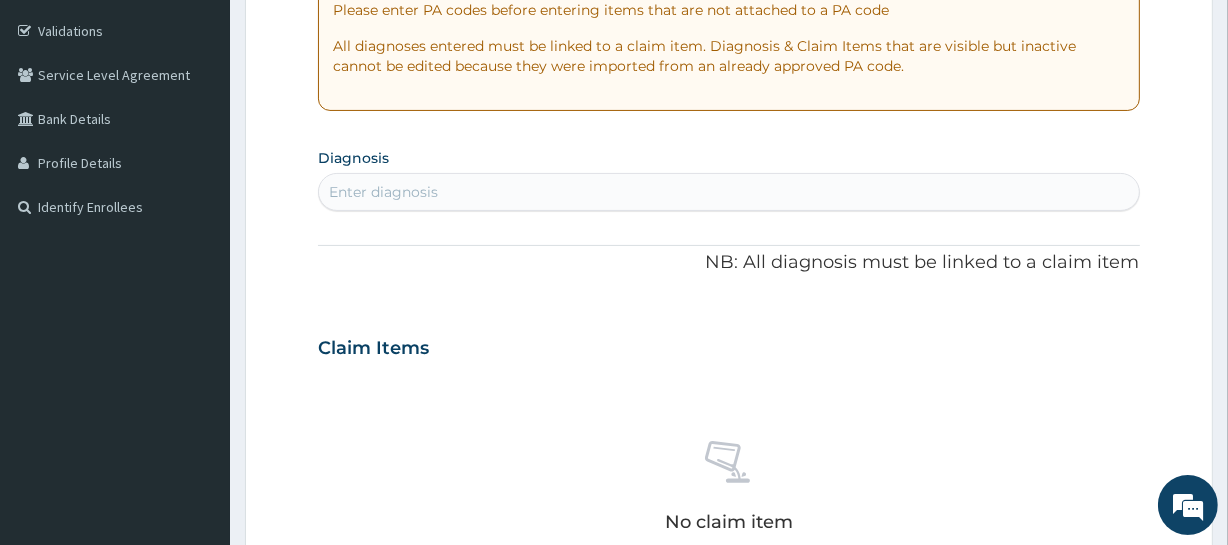 type on "b" 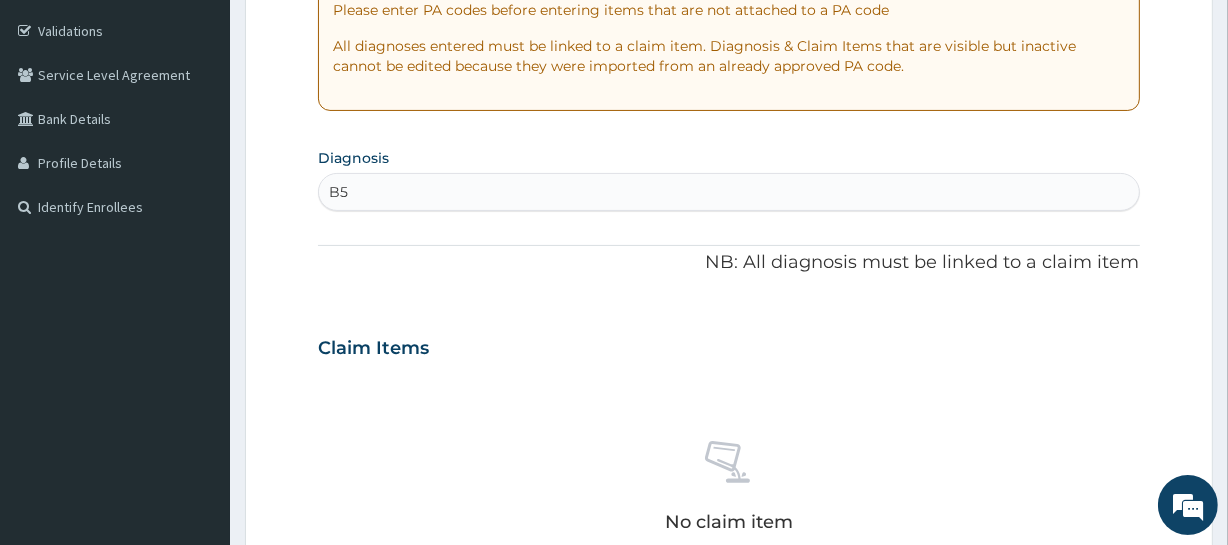 type on "B" 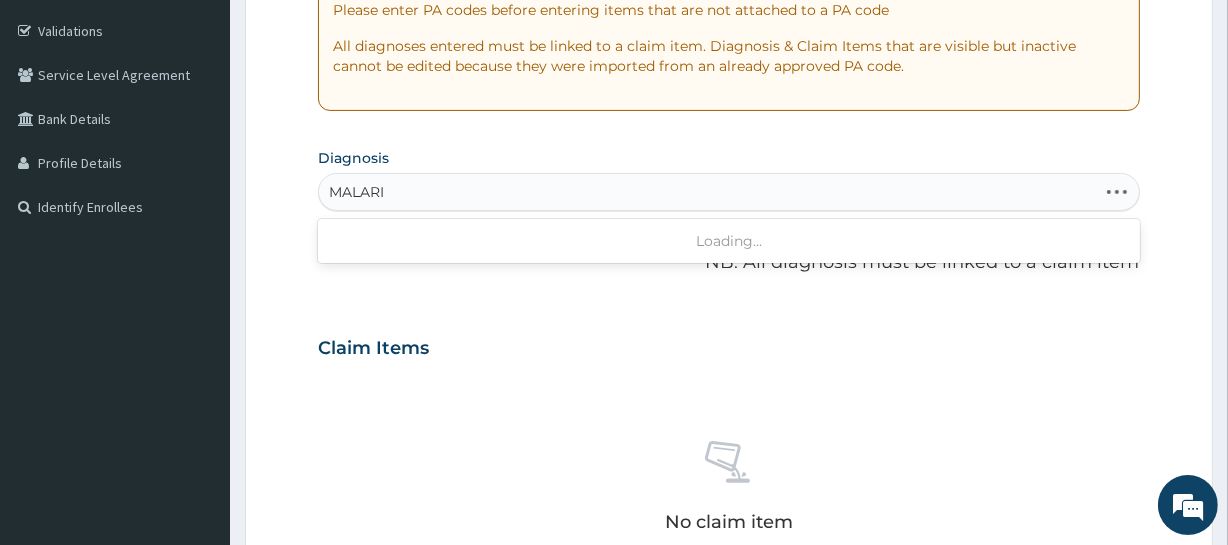 type on "MALARIA" 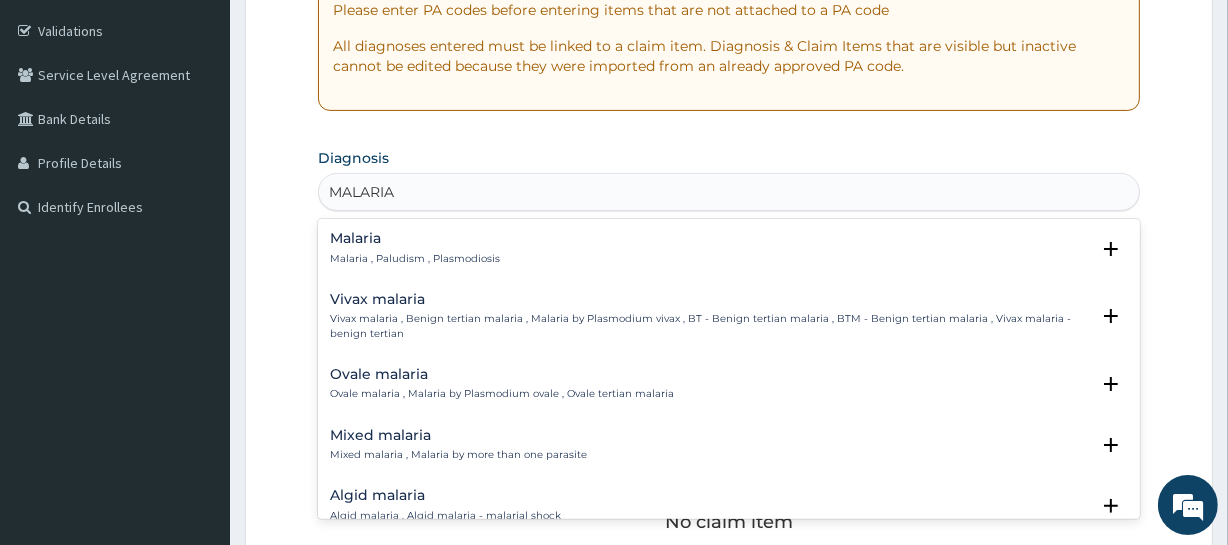 click on "Malaria Malaria , Paludism , Plasmodiosis" at bounding box center [728, 248] 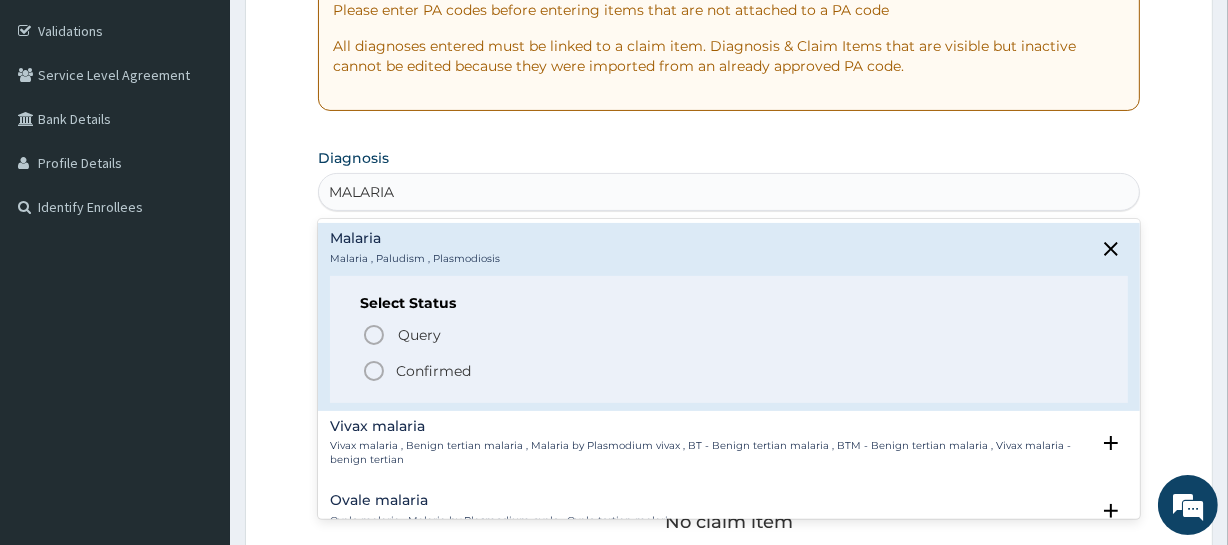 click on "Confirmed" at bounding box center (433, 371) 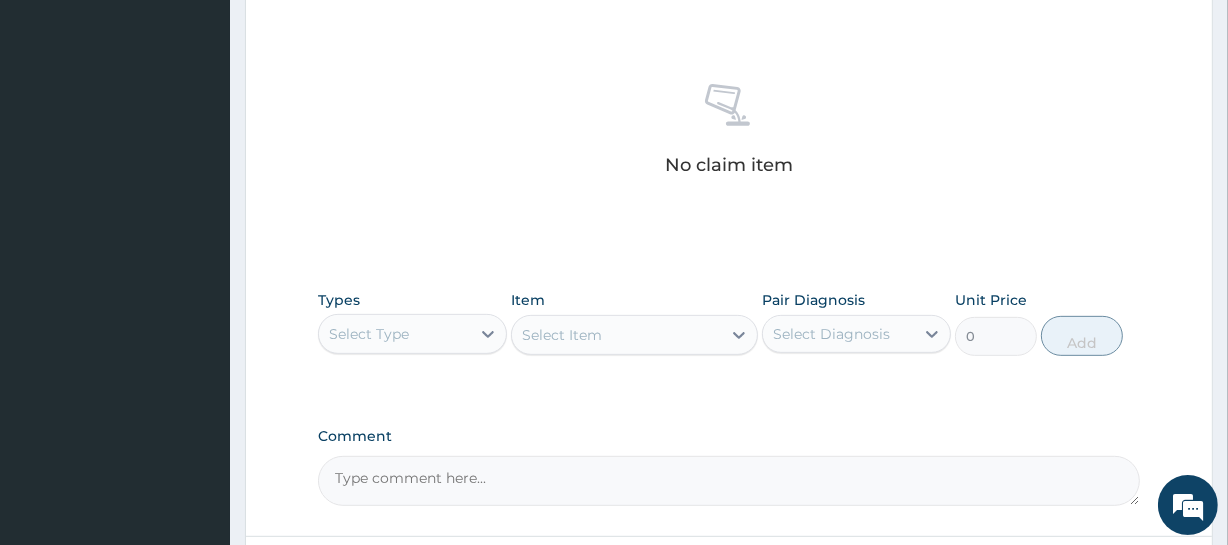 scroll, scrollTop: 727, scrollLeft: 0, axis: vertical 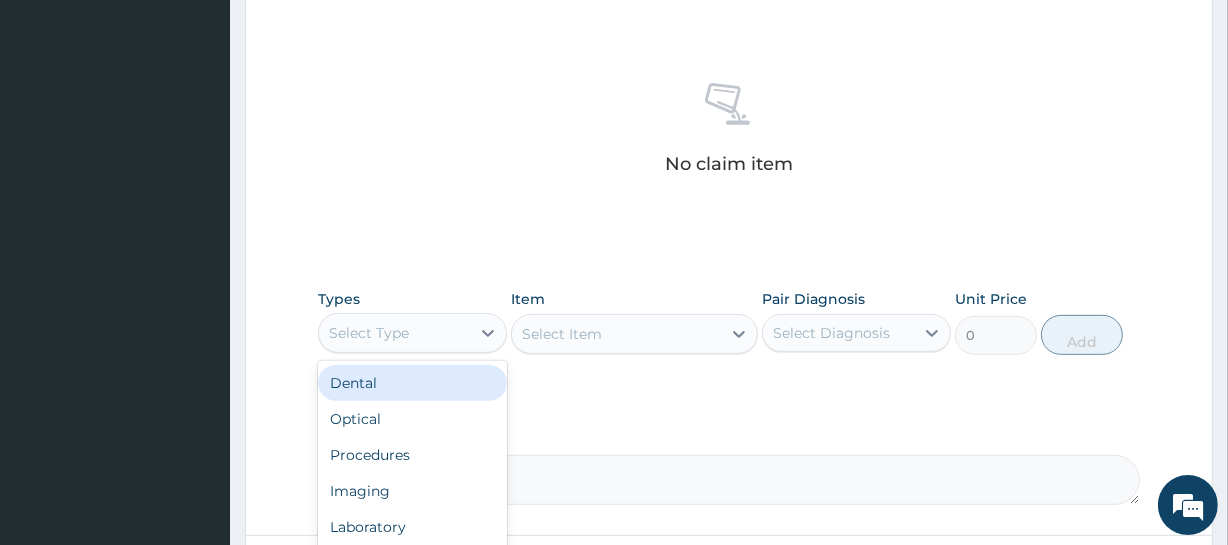 drag, startPoint x: 420, startPoint y: 330, endPoint x: 428, endPoint y: 346, distance: 17.888544 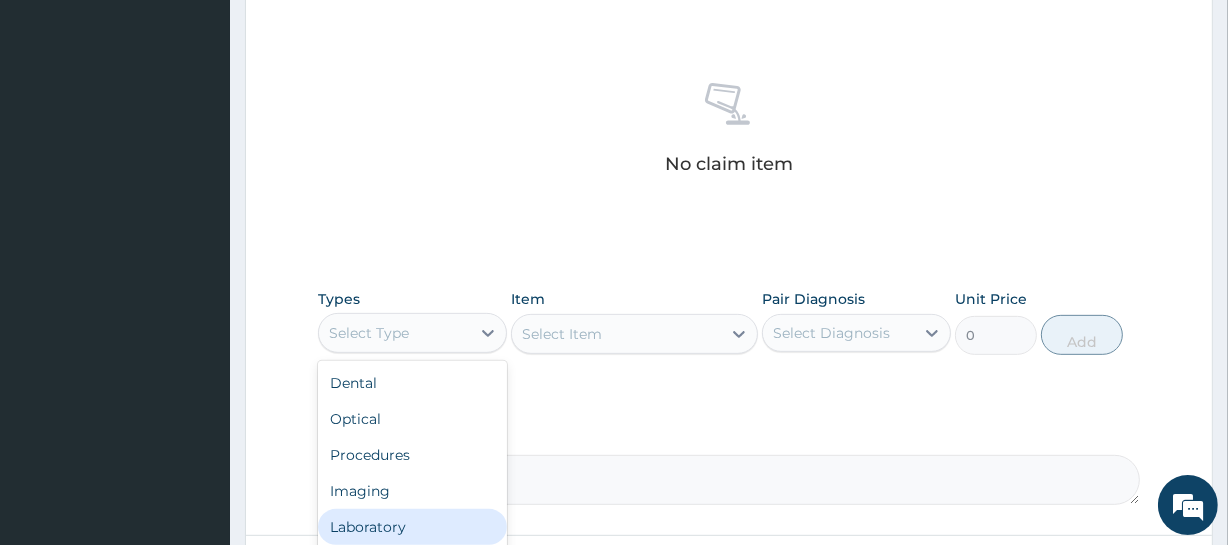 scroll, scrollTop: 68, scrollLeft: 0, axis: vertical 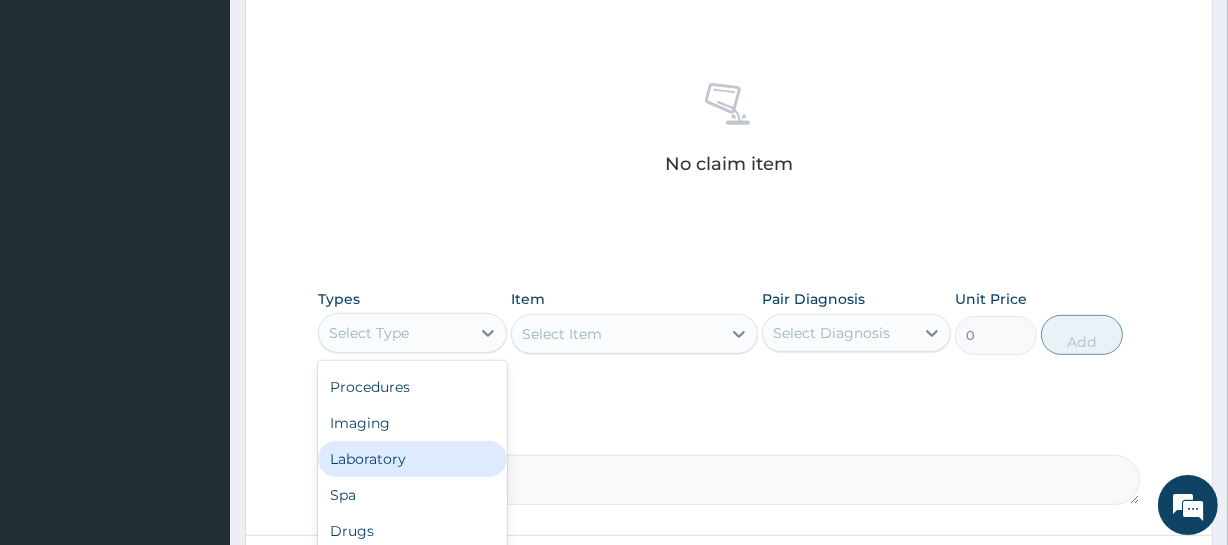 click on "Laboratory" at bounding box center (412, 459) 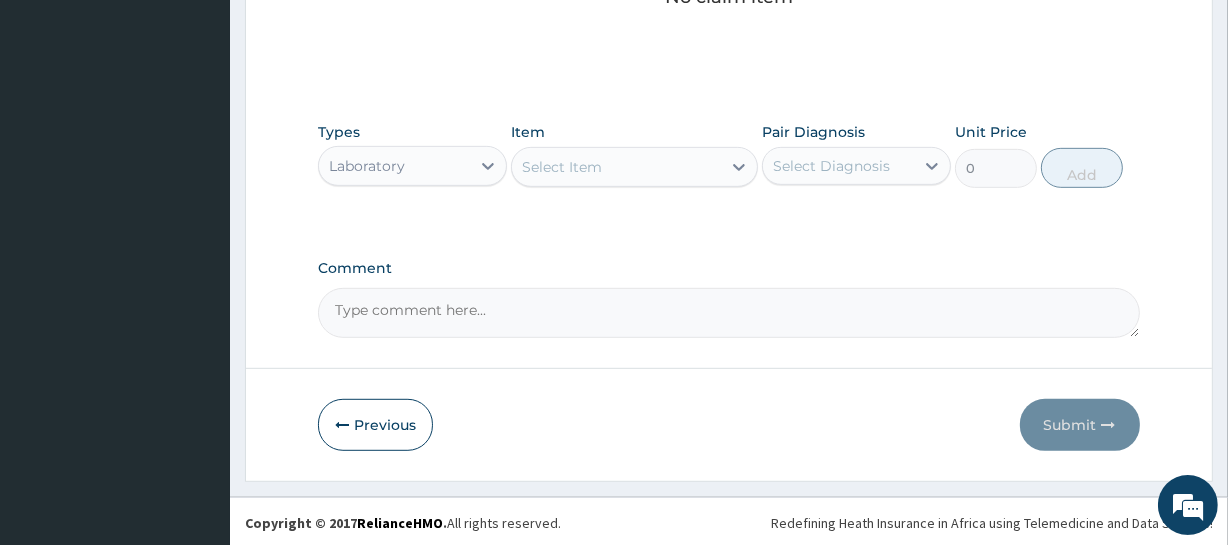 scroll, scrollTop: 896, scrollLeft: 0, axis: vertical 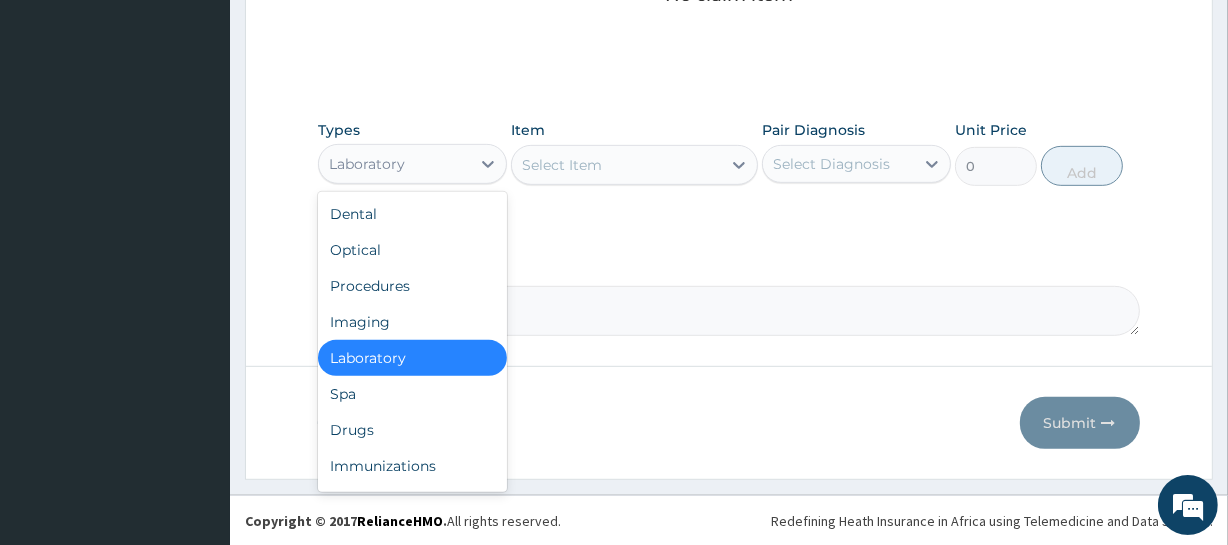 click on "Laboratory" at bounding box center (394, 164) 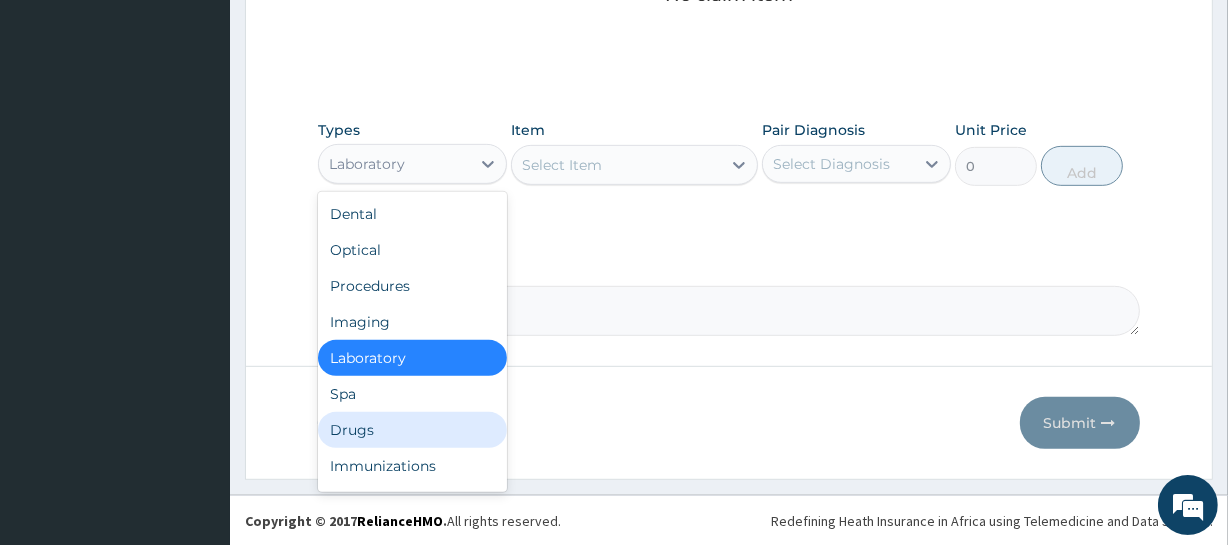 click on "Drugs" at bounding box center (412, 430) 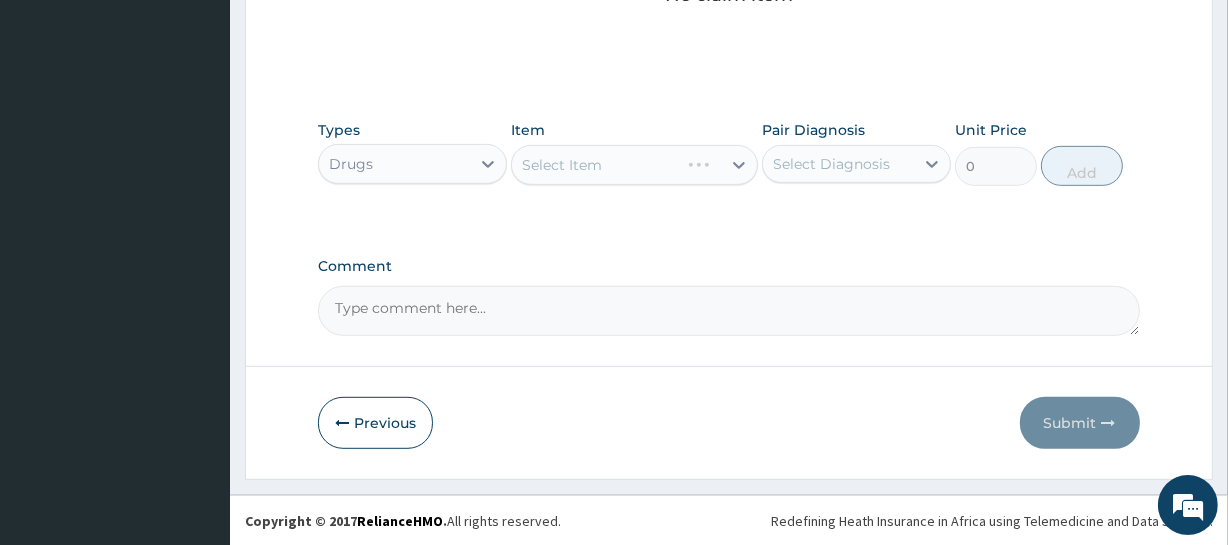click on "Drugs" at bounding box center (394, 164) 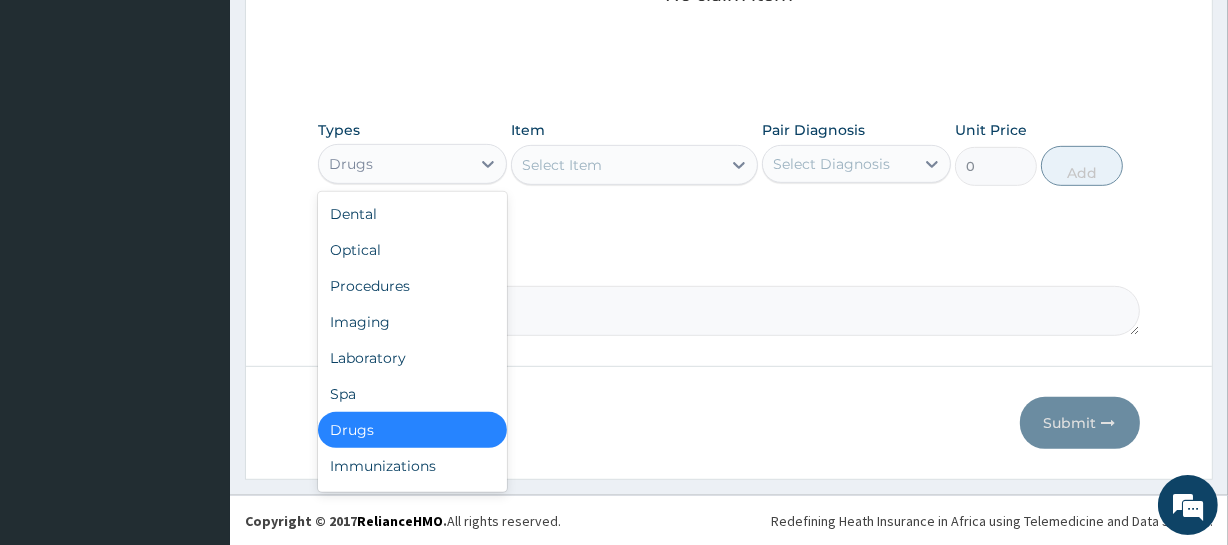 scroll, scrollTop: 68, scrollLeft: 0, axis: vertical 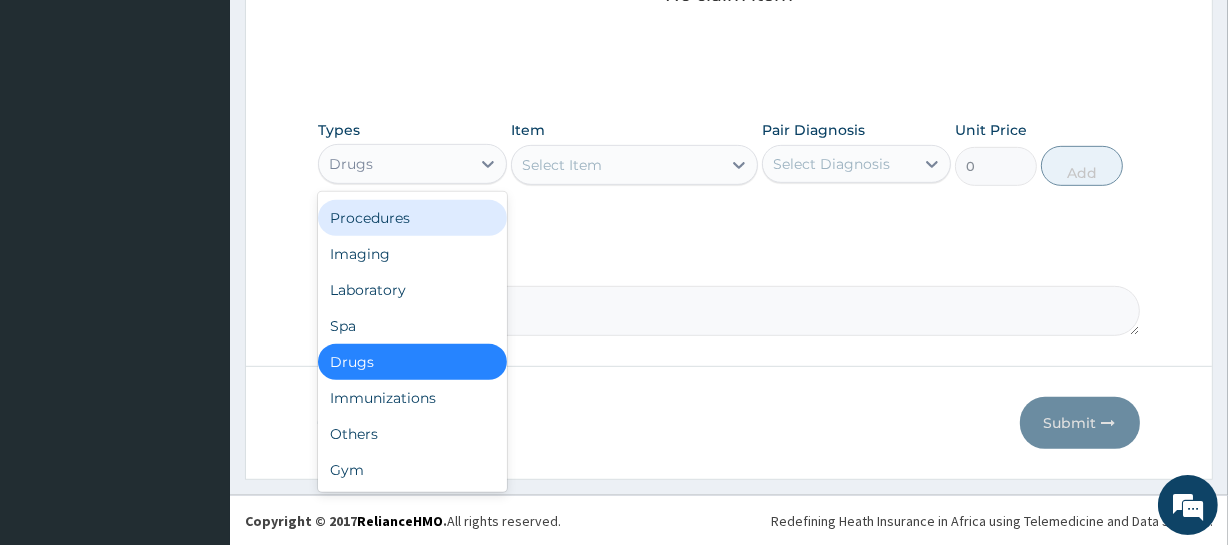 click on "Procedures" at bounding box center (412, 218) 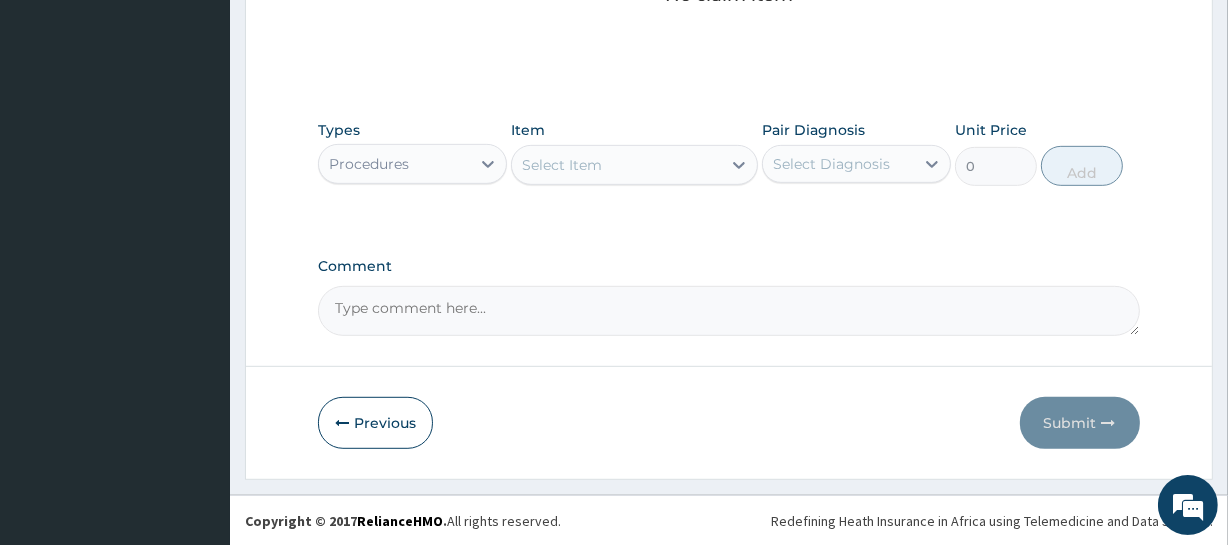 click on "Select Item" at bounding box center [562, 165] 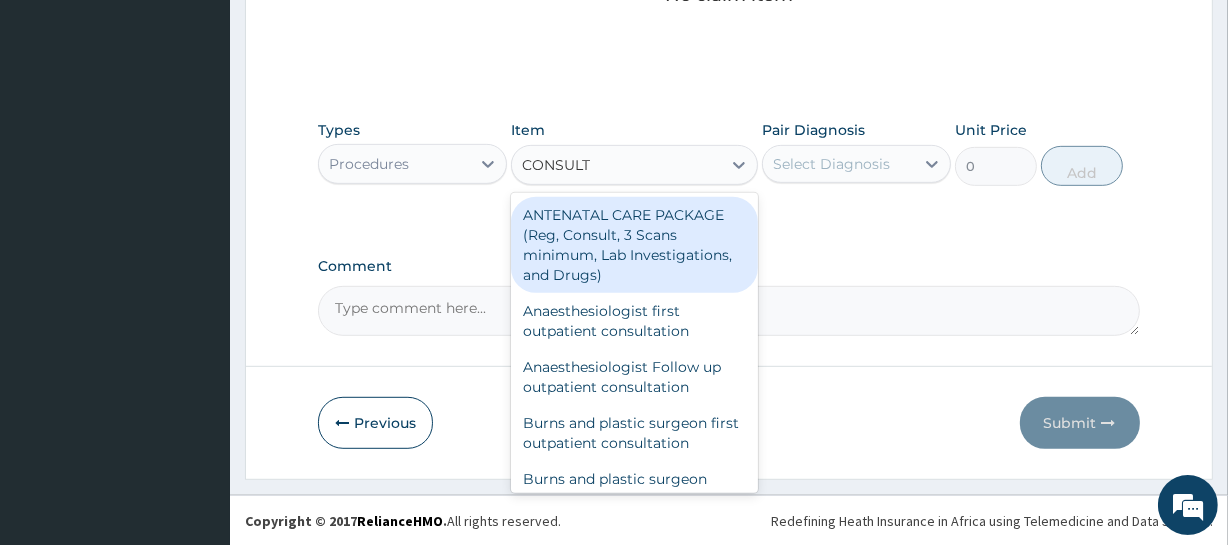 type on "CONSULTA" 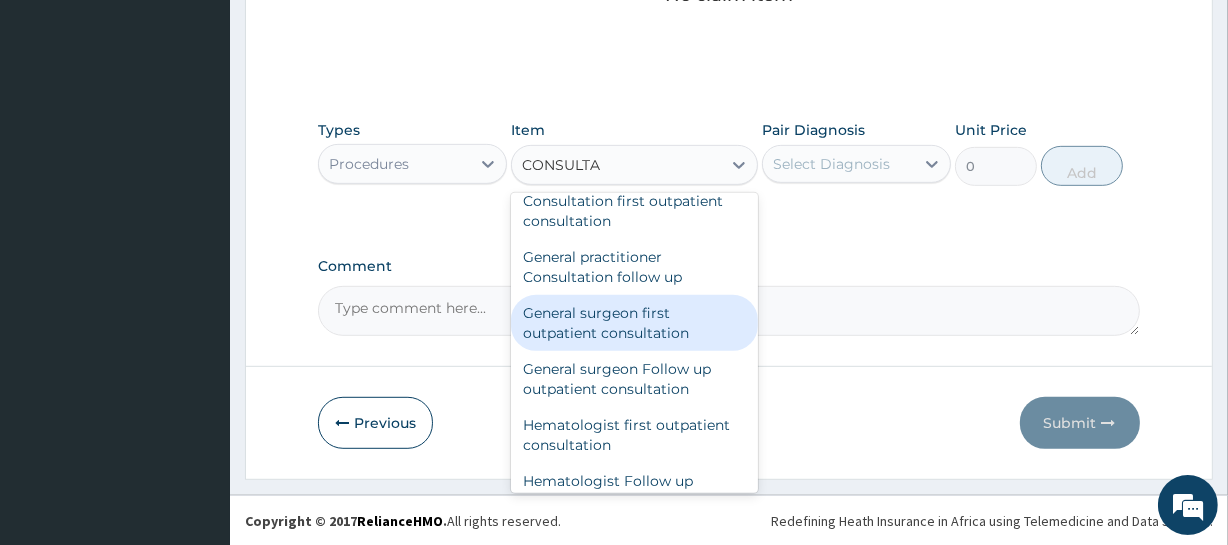 scroll, scrollTop: 1090, scrollLeft: 0, axis: vertical 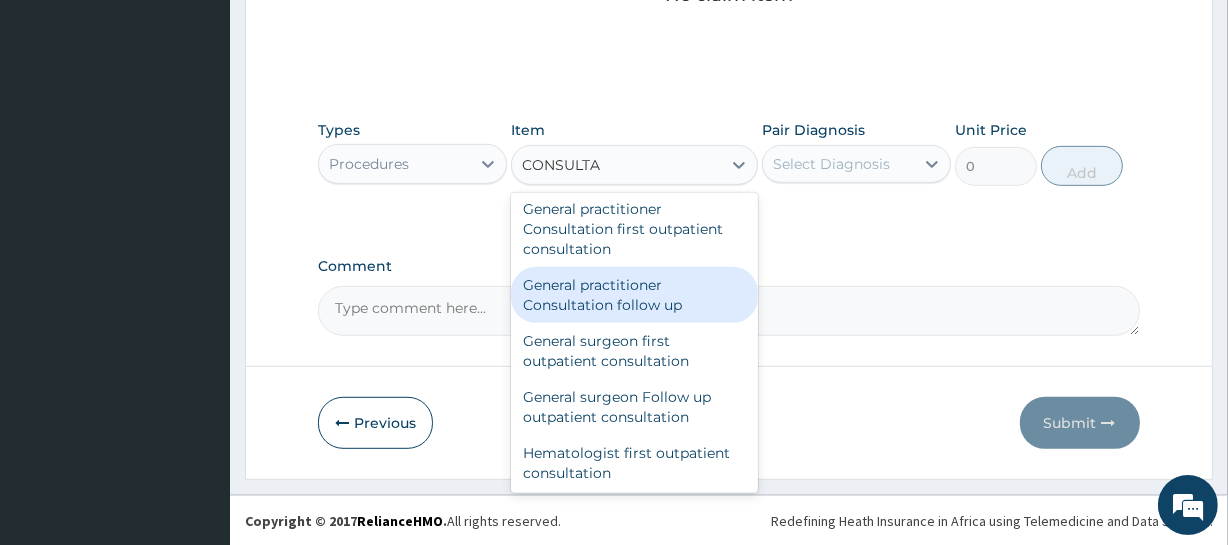 click on "General practitioner Consultation follow up" at bounding box center [634, 295] 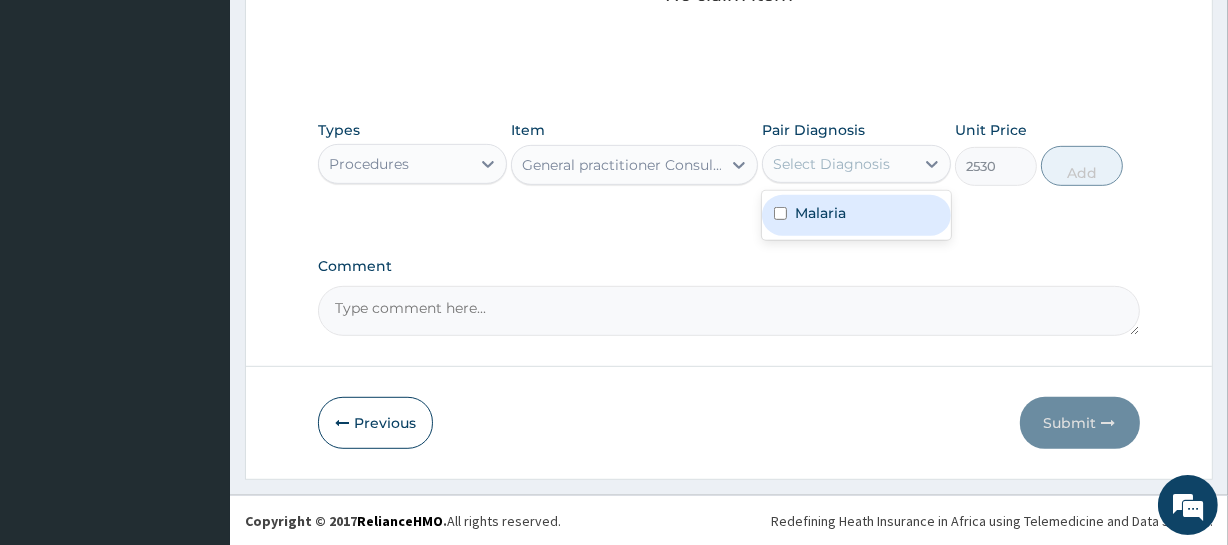 click on "Select Diagnosis" at bounding box center (831, 164) 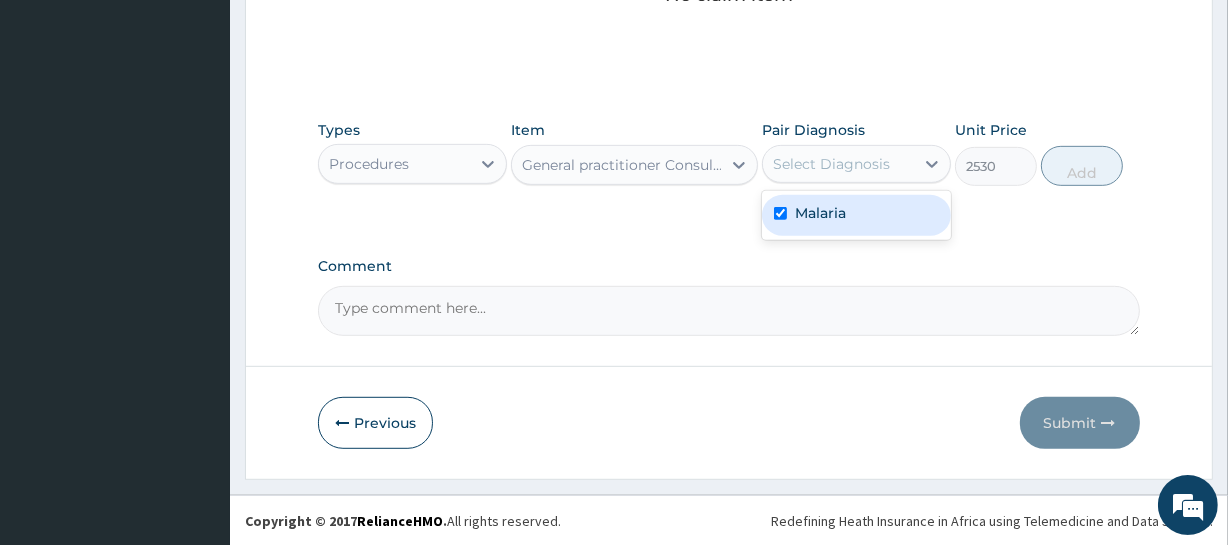 checkbox on "true" 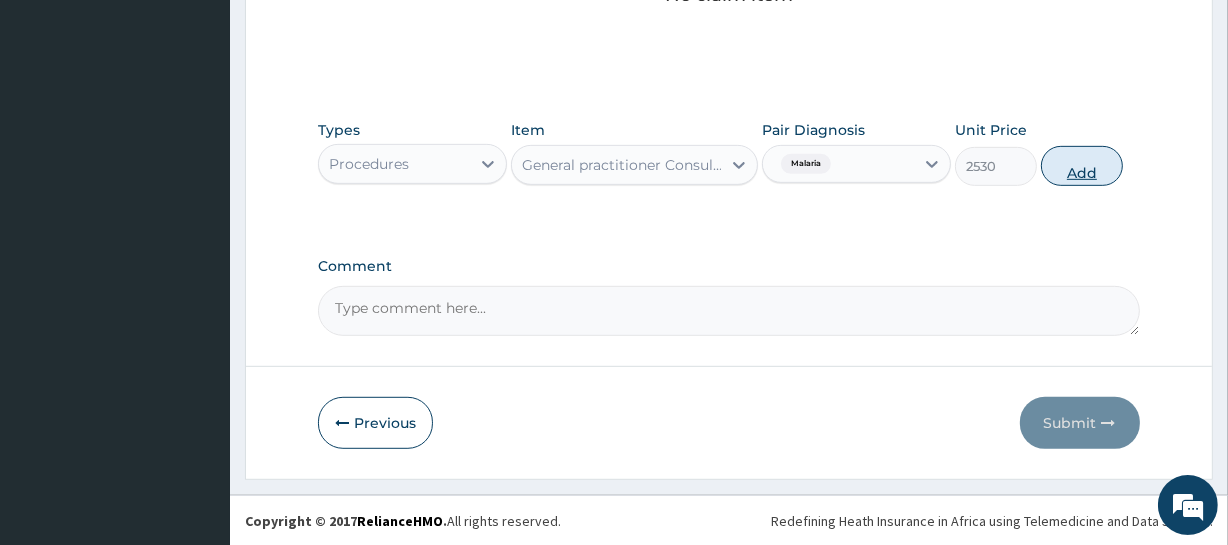 click on "Add" at bounding box center [1082, 166] 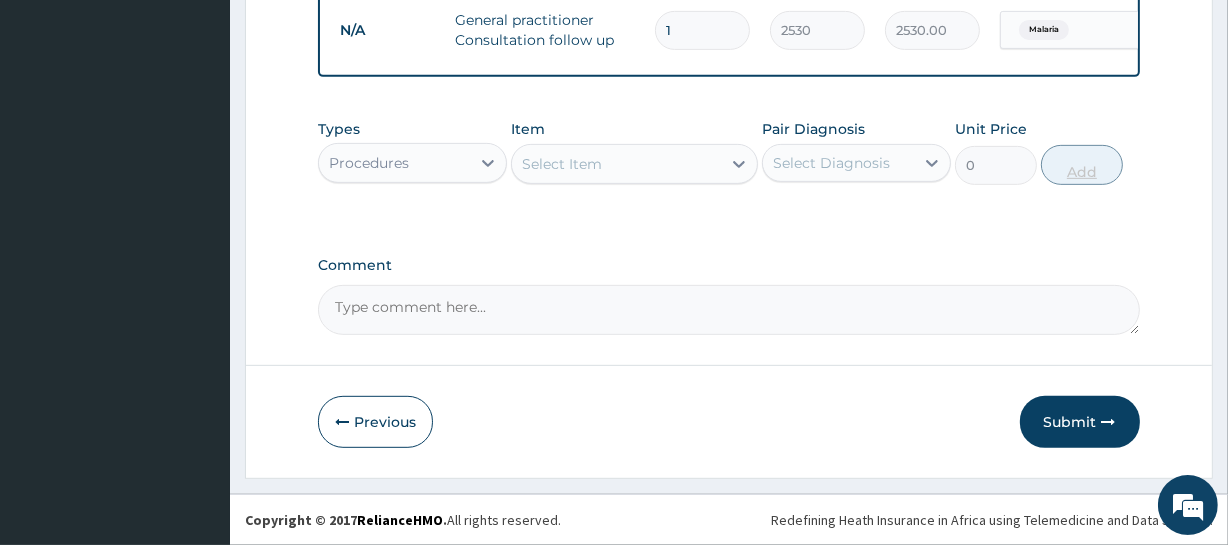 scroll, scrollTop: 811, scrollLeft: 0, axis: vertical 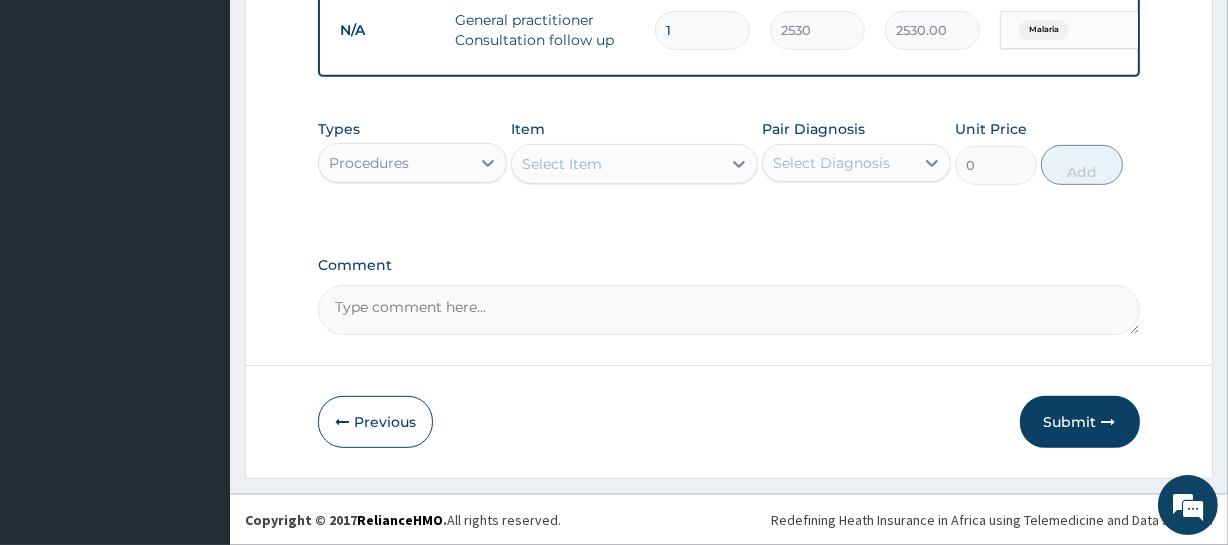 click on "Procedures" at bounding box center (394, 163) 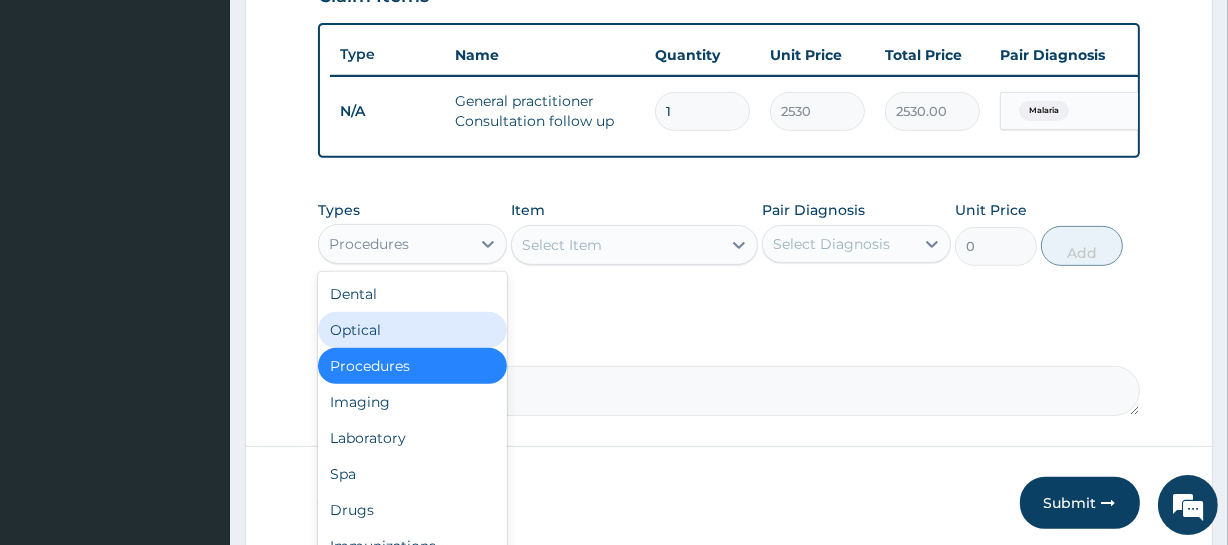 scroll, scrollTop: 720, scrollLeft: 0, axis: vertical 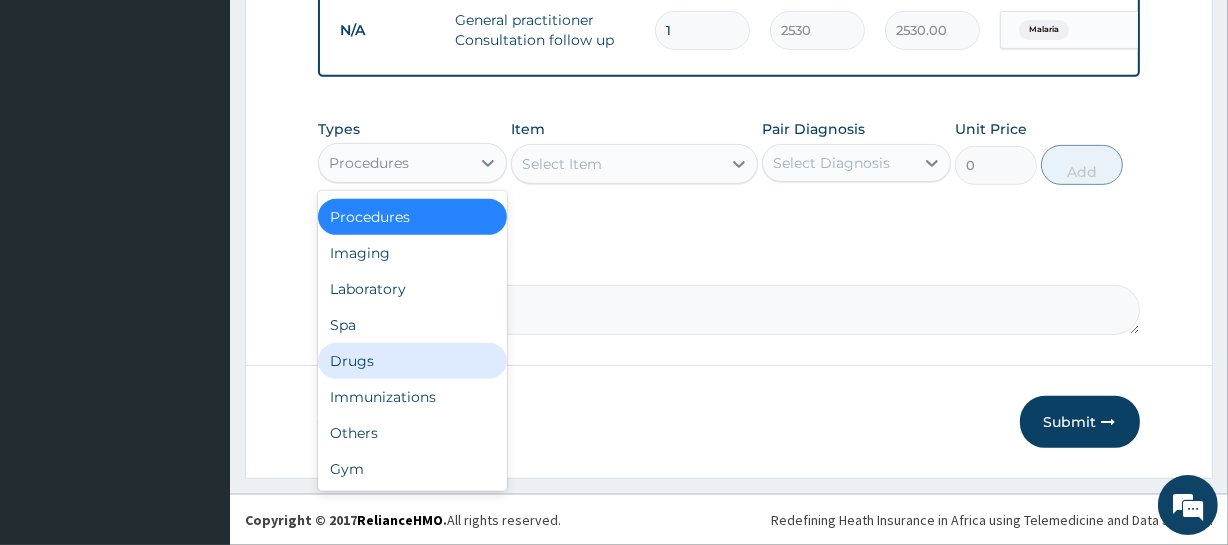 click on "Drugs" at bounding box center [412, 361] 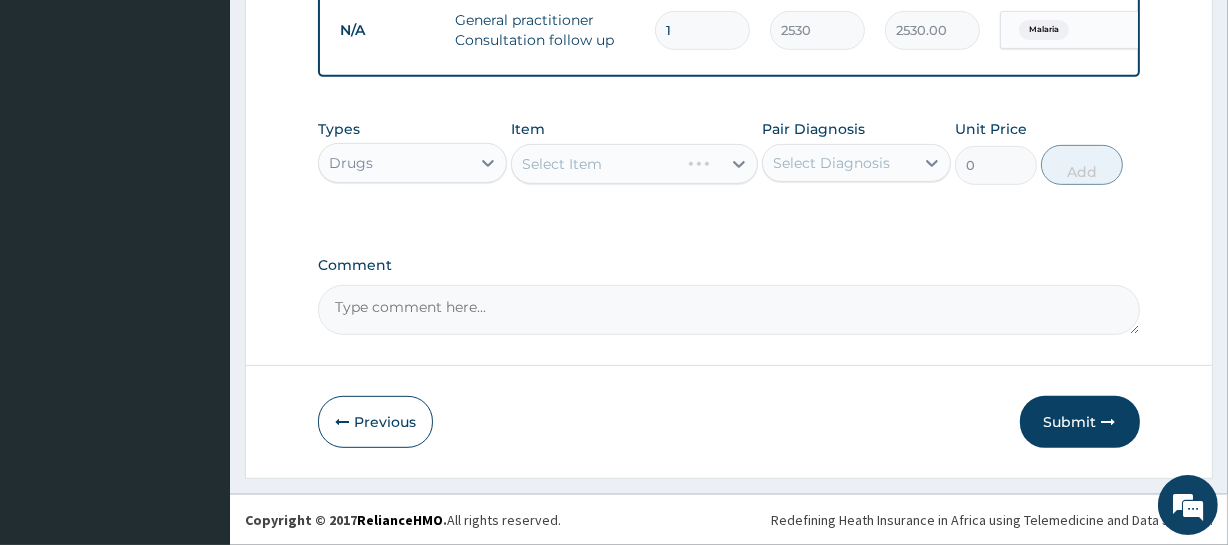 click on "Select Item" at bounding box center [634, 164] 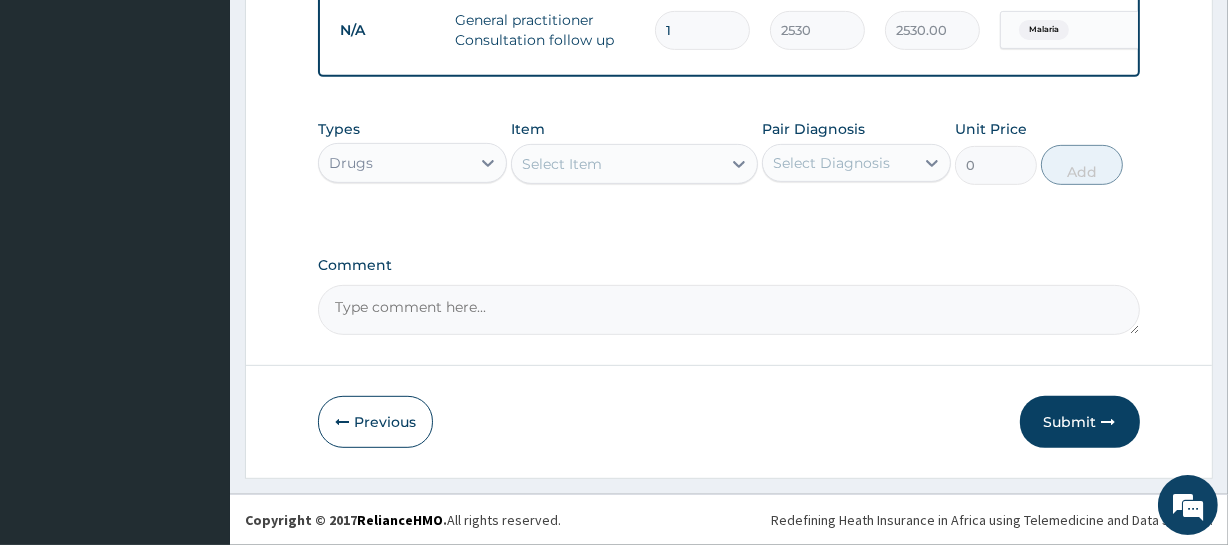 click on "Select Item" at bounding box center (616, 164) 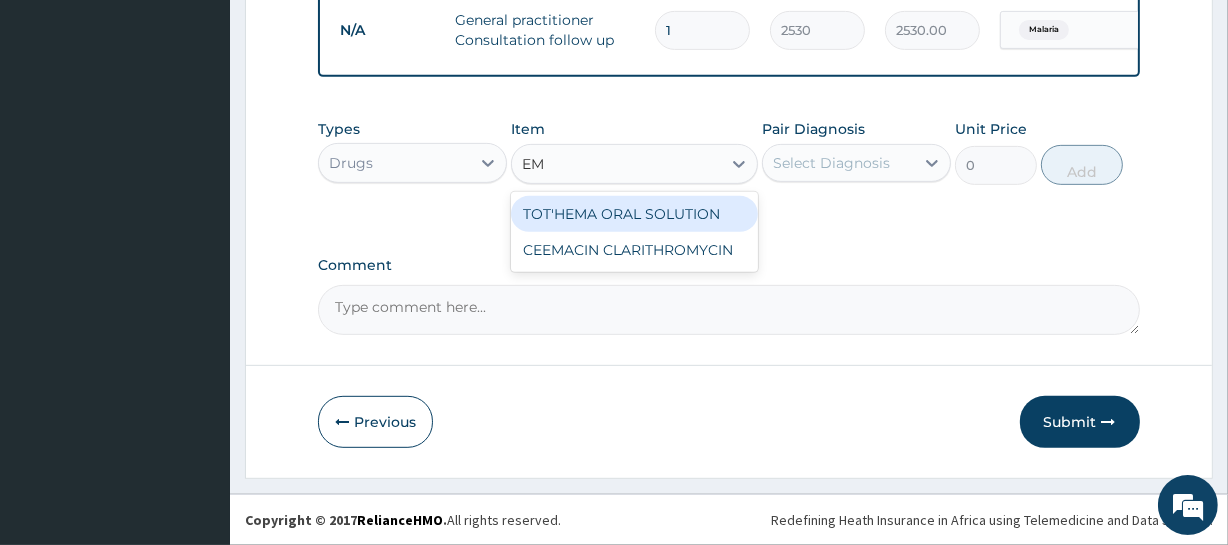 type on "E" 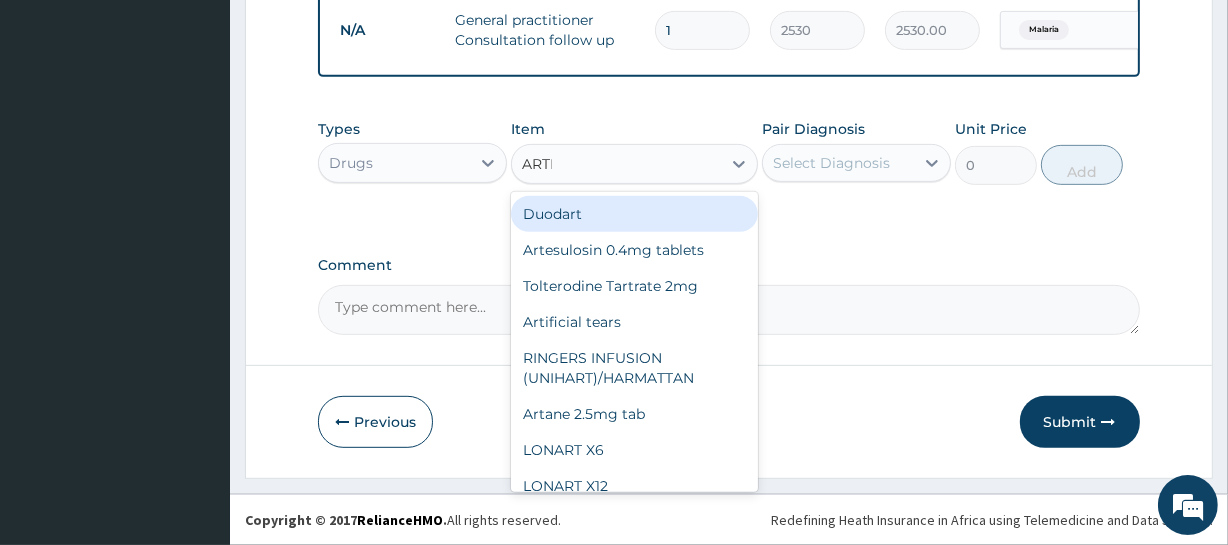 type on "ARTEE" 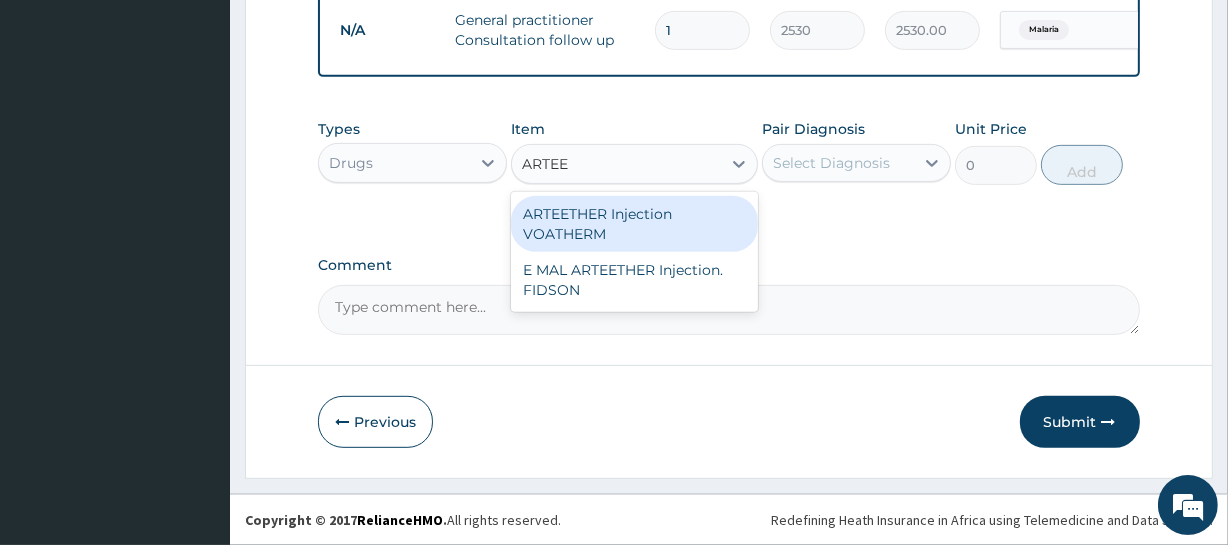 click on "ARTEETHER Injection VOATHERM" at bounding box center (634, 224) 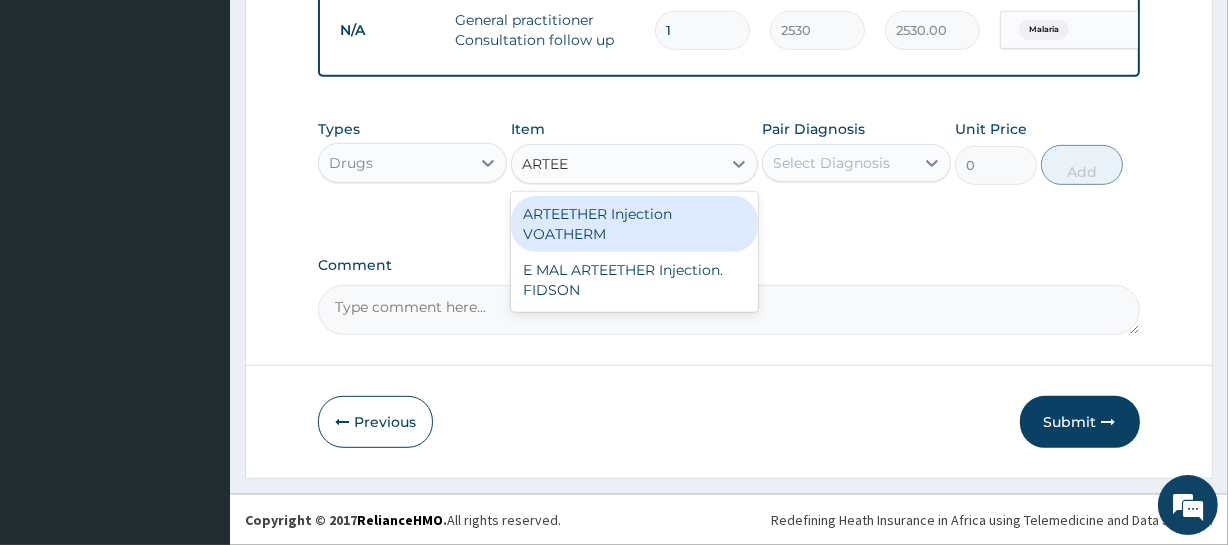 type 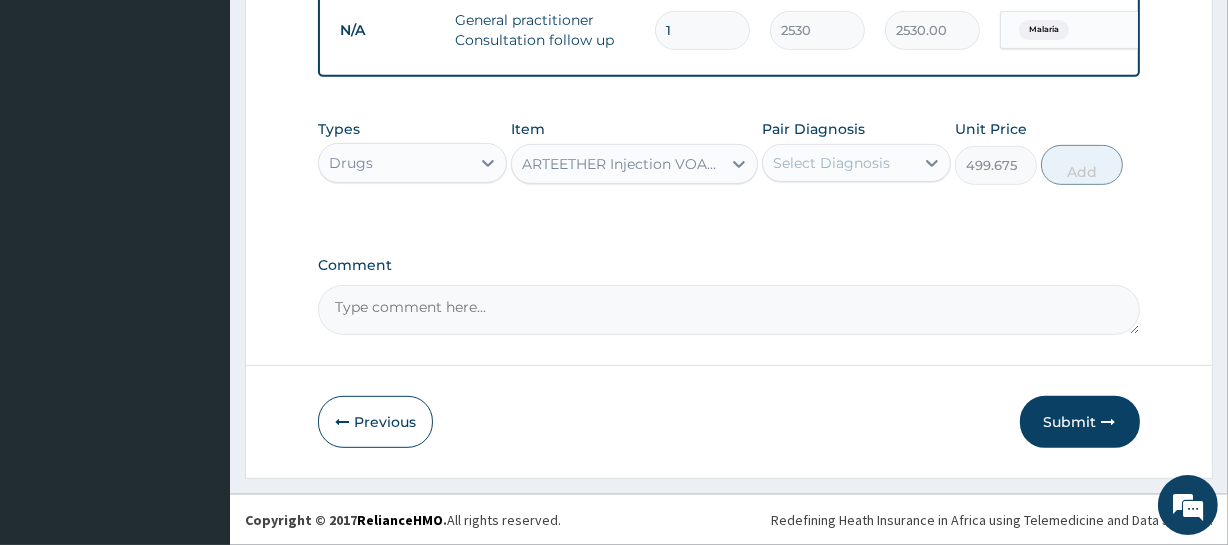 click on "ARTEETHER Injection VOATHERM" at bounding box center [622, 164] 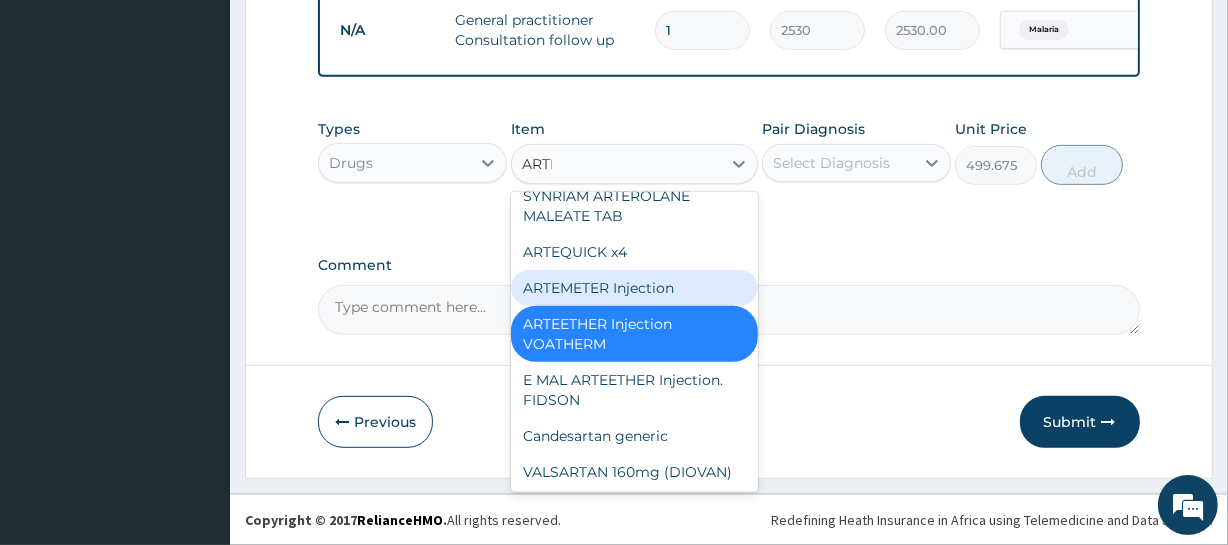 scroll, scrollTop: 280, scrollLeft: 0, axis: vertical 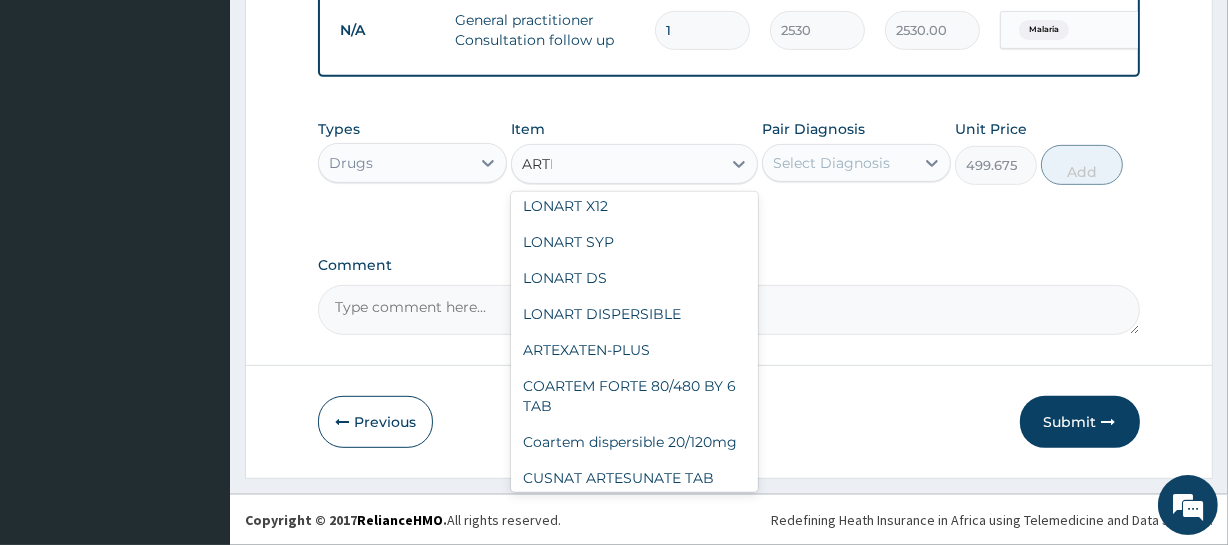 type on "ARTEE" 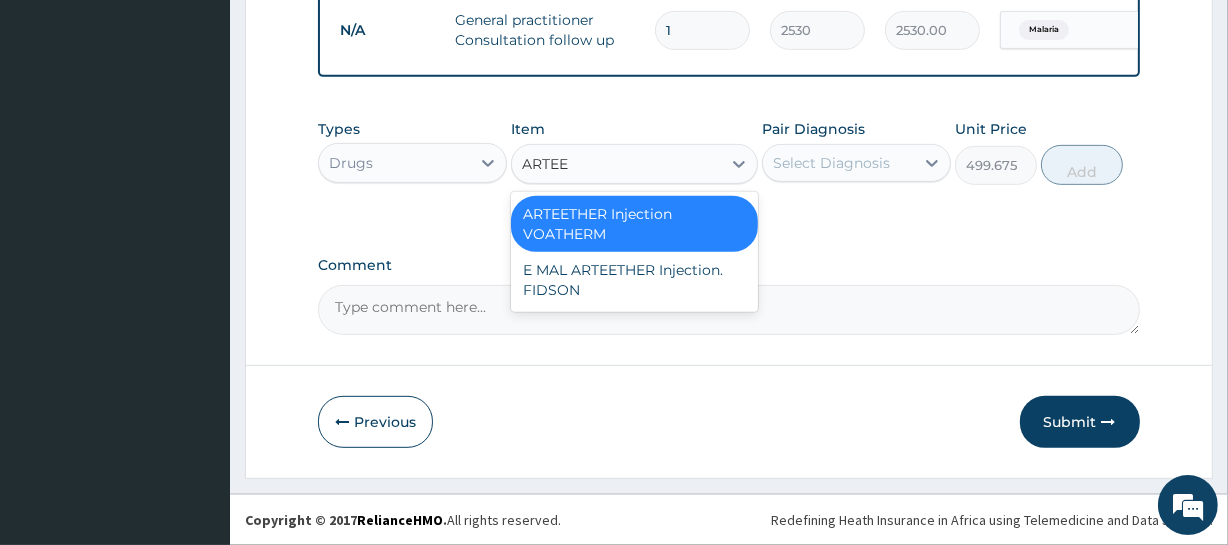 scroll, scrollTop: 0, scrollLeft: 0, axis: both 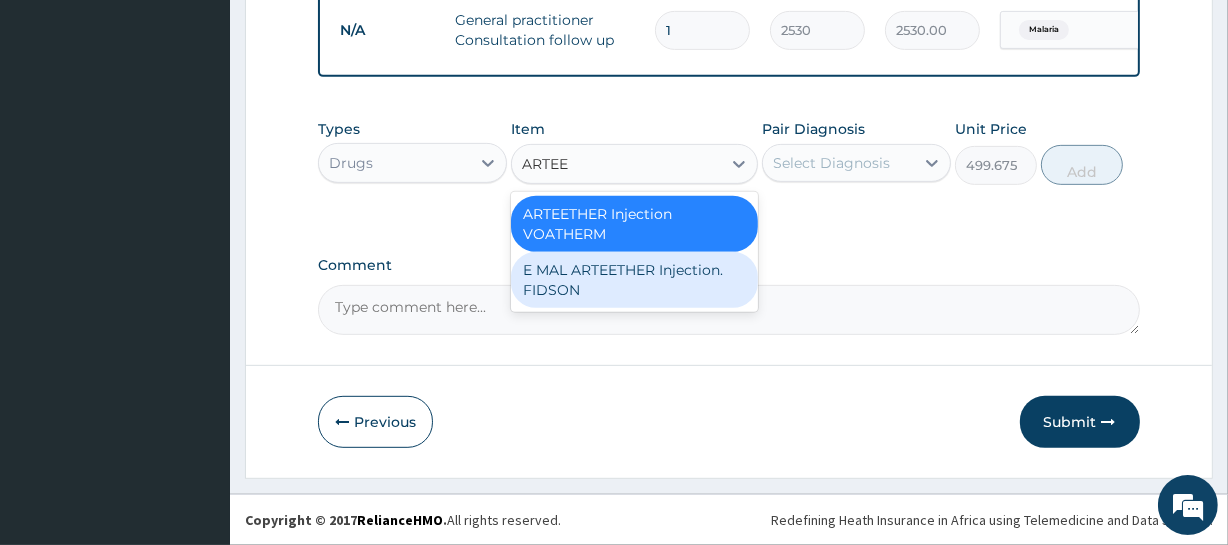 click on "E MAL ARTEETHER Injection. FIDSON" at bounding box center (634, 280) 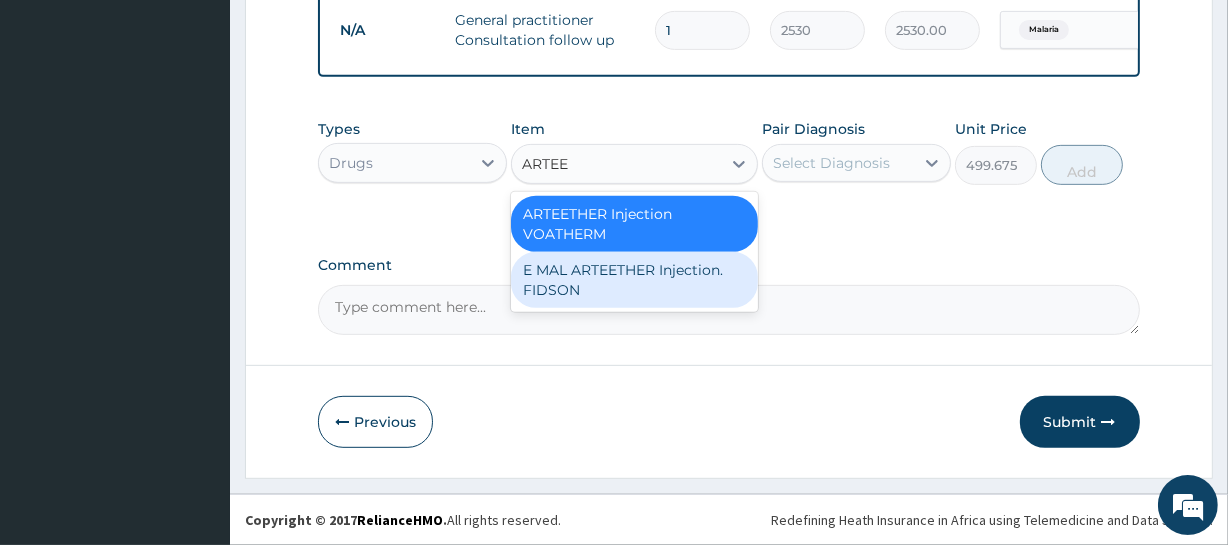 type 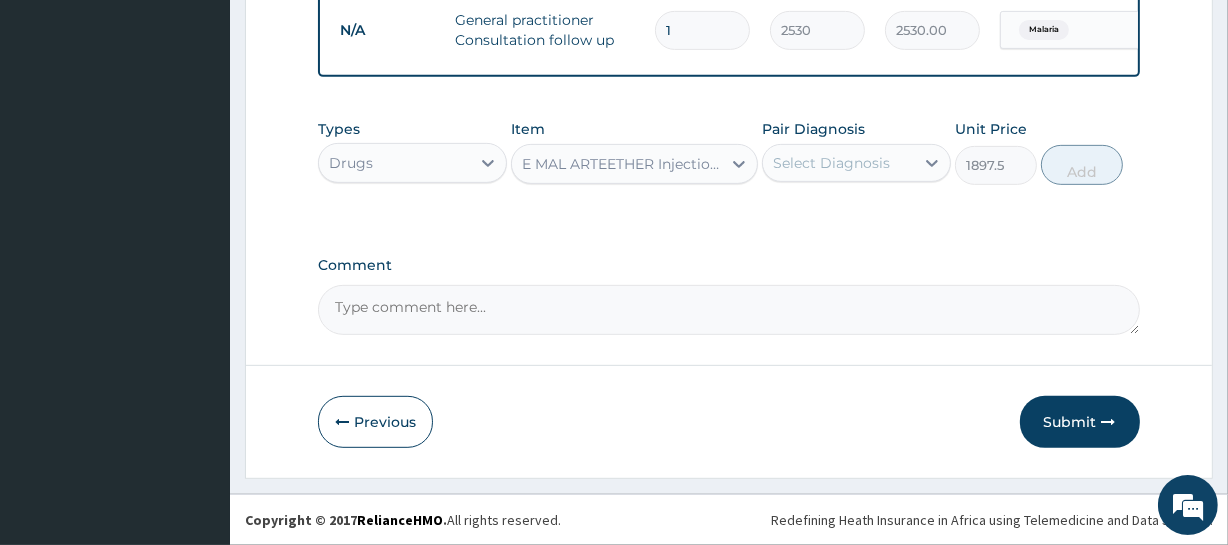 click on "Select Diagnosis" at bounding box center [838, 163] 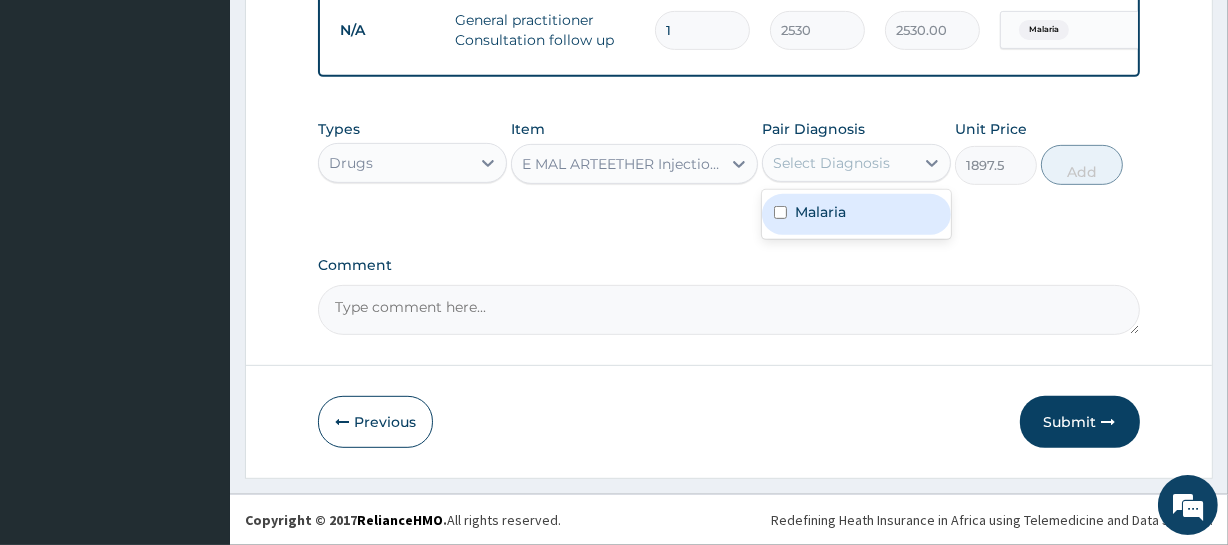 click on "Malaria" at bounding box center (856, 214) 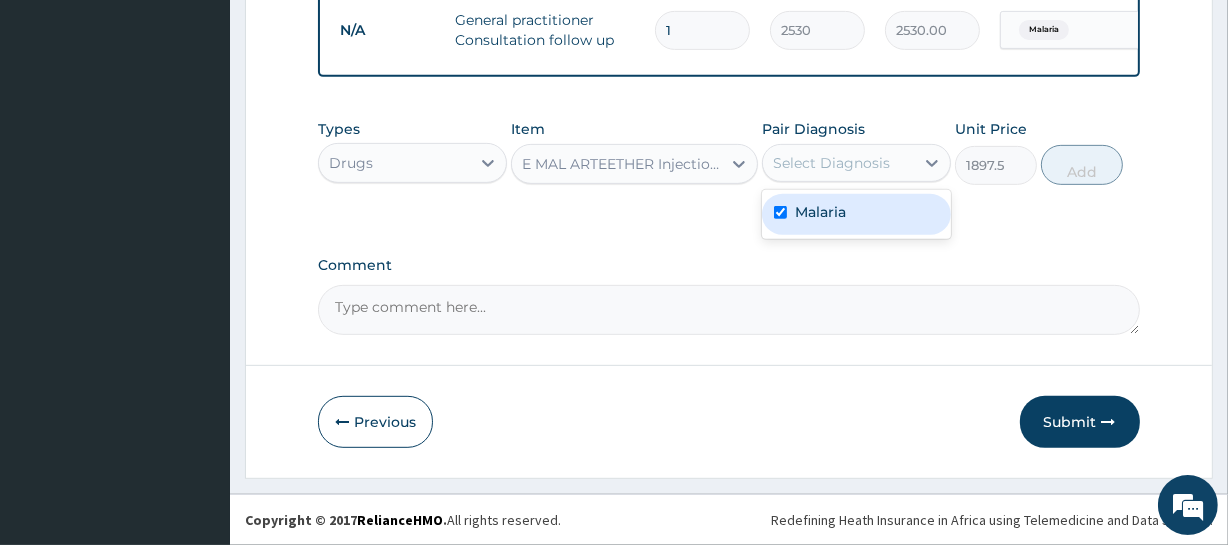 checkbox on "true" 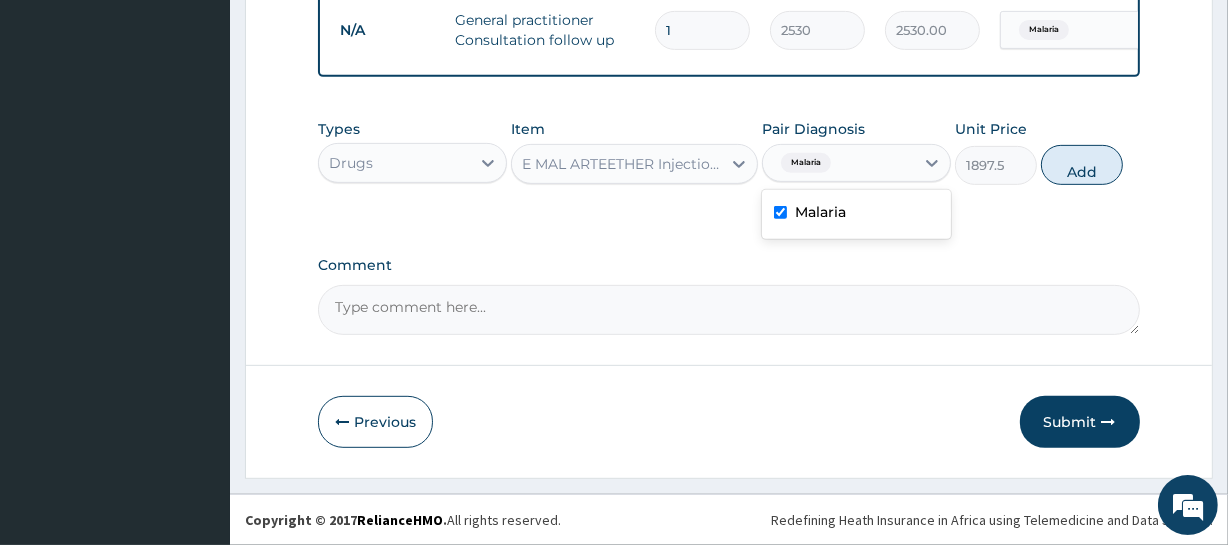 click on "Add" at bounding box center (1082, 165) 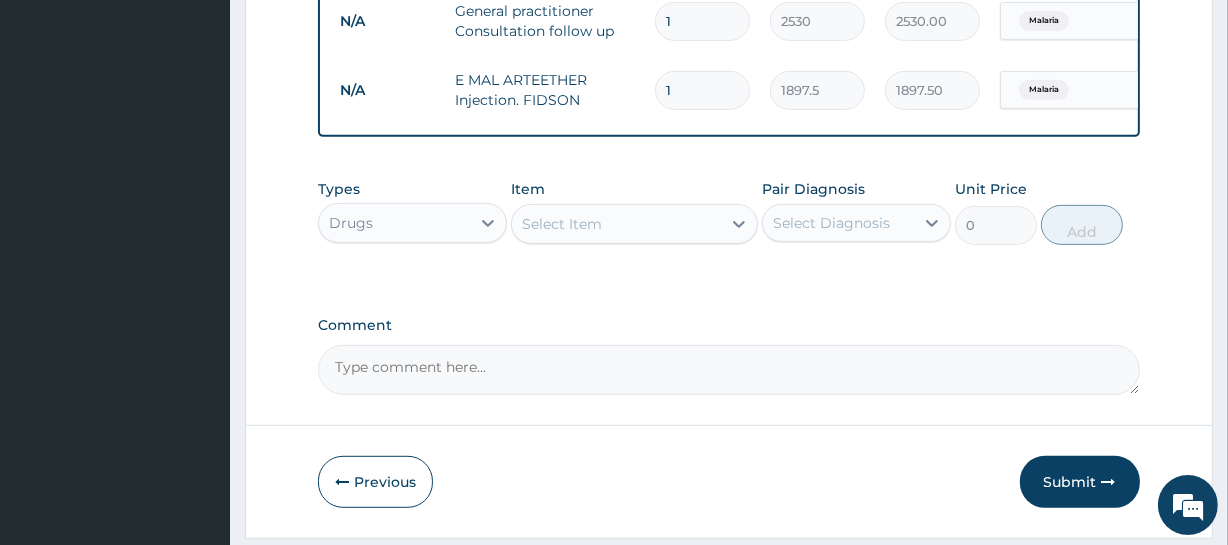 type 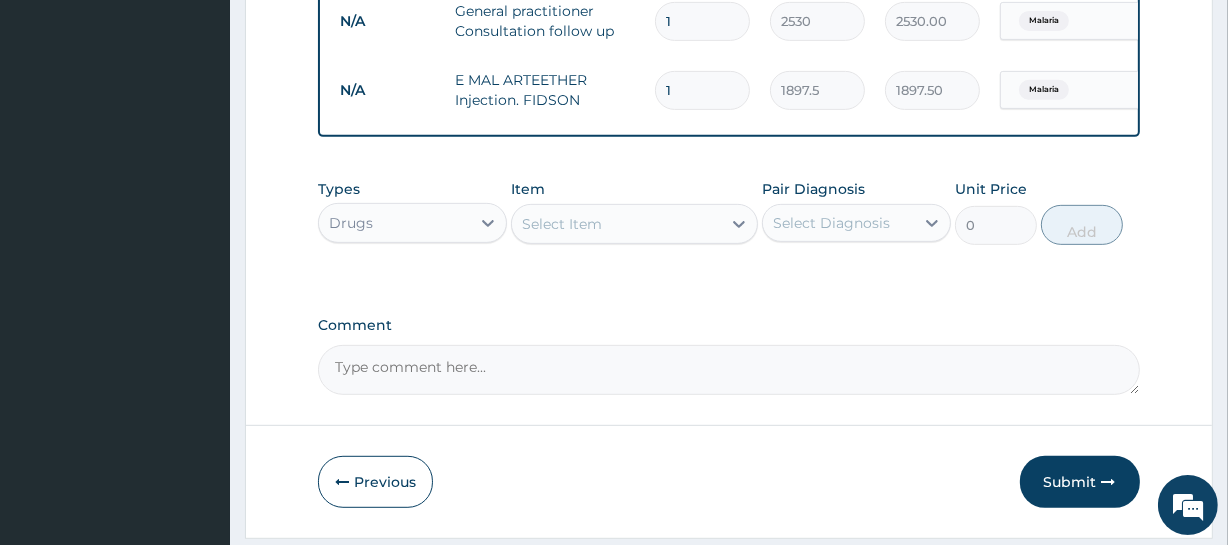 type on "0.00" 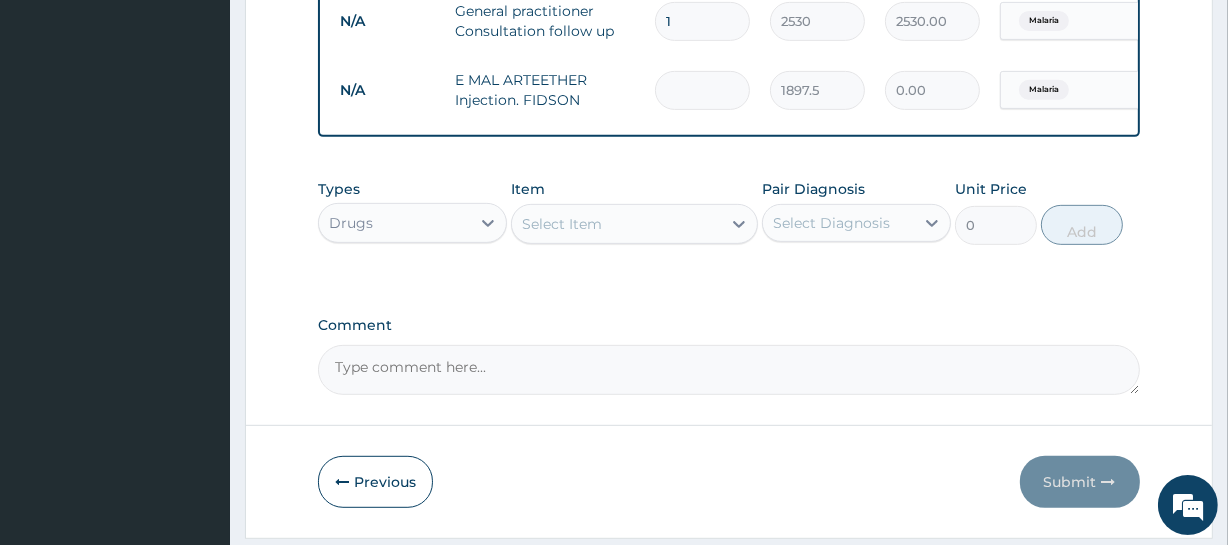 type on "3" 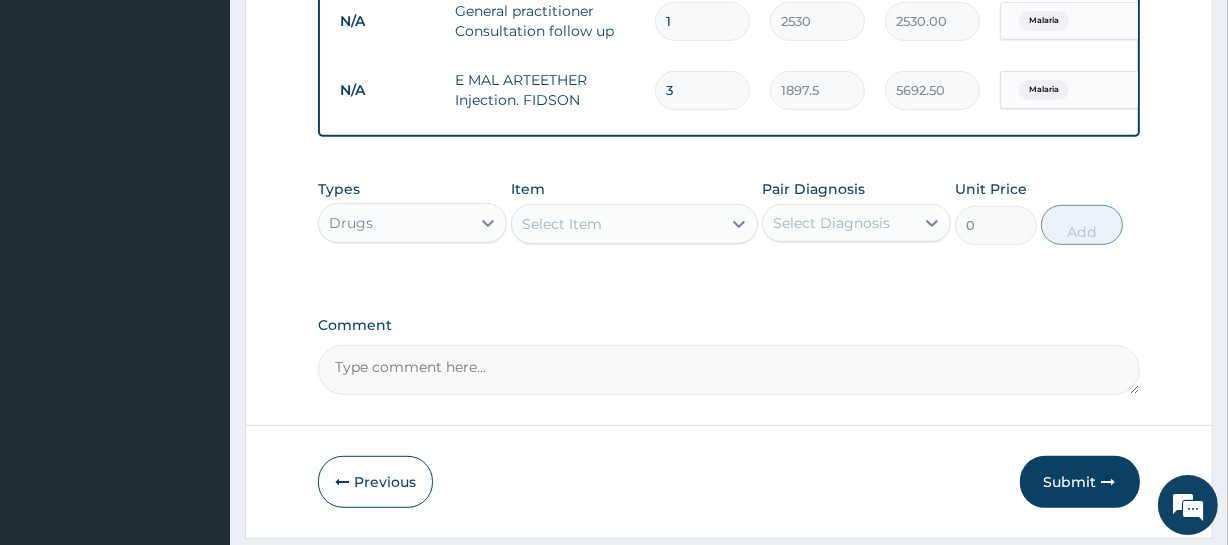 type on "3" 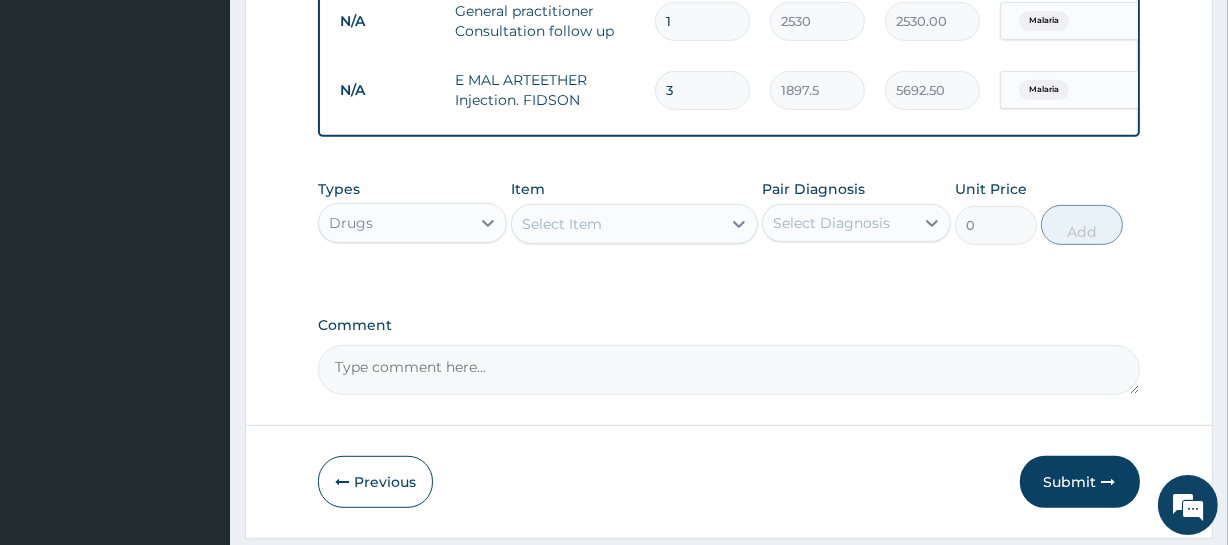 click on "PA Code / Prescription Code Enter Code(Secondary Care Only) Encounter Date 01-07-2025 Important Notice Please enter PA codes before entering items that are not attached to a PA code   All diagnoses entered must be linked to a claim item. Diagnosis & Claim Items that are visible but inactive cannot be edited because they were imported from an already approved PA code. Diagnosis Malaria Confirmed NB: All diagnosis must be linked to a claim item Claim Items Type Name Quantity Unit Price Total Price Pair Diagnosis Actions N/A General practitioner Consultation follow up 1 2530 2530.00 Malaria Delete N/A E MAL ARTEETHER Injection. FIDSON 3 1897.5 5692.50 Malaria Delete Types Drugs Item Select Item Pair Diagnosis Select Diagnosis Unit Price 0 Add Comment" at bounding box center [728, -113] 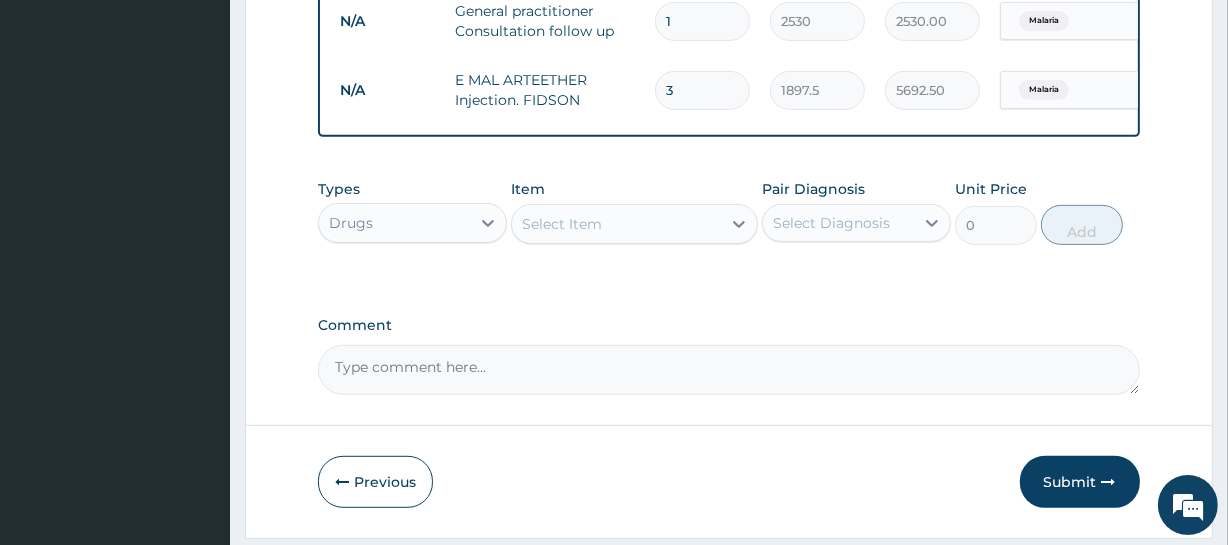 click on "Step  2  of 2 PA Code / Prescription Code Enter Code(Secondary Care Only) Encounter Date 01-07-2025 Important Notice Please enter PA codes before entering items that are not attached to a PA code   All diagnoses entered must be linked to a claim item. Diagnosis & Claim Items that are visible but inactive cannot be edited because they were imported from an already approved PA code. Diagnosis Malaria Confirmed NB: All diagnosis must be linked to a claim item Claim Items Type Name Quantity Unit Price Total Price Pair Diagnosis Actions N/A General practitioner Consultation follow up 1 2530 2530.00 Malaria Delete N/A E MAL ARTEETHER Injection. FIDSON 3 1897.5 5692.50 Malaria Delete Types Drugs Item Select Item Pair Diagnosis Select Diagnosis Unit Price 0 Add Comment     Previous   Submit" at bounding box center (729, -84) 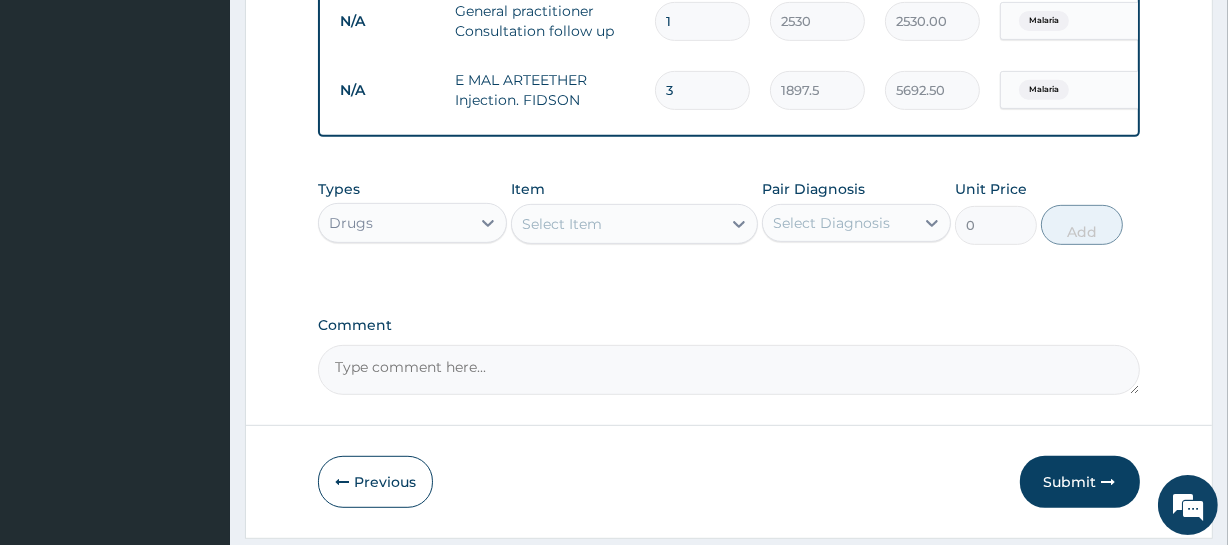 click on "Select Item" at bounding box center [562, 224] 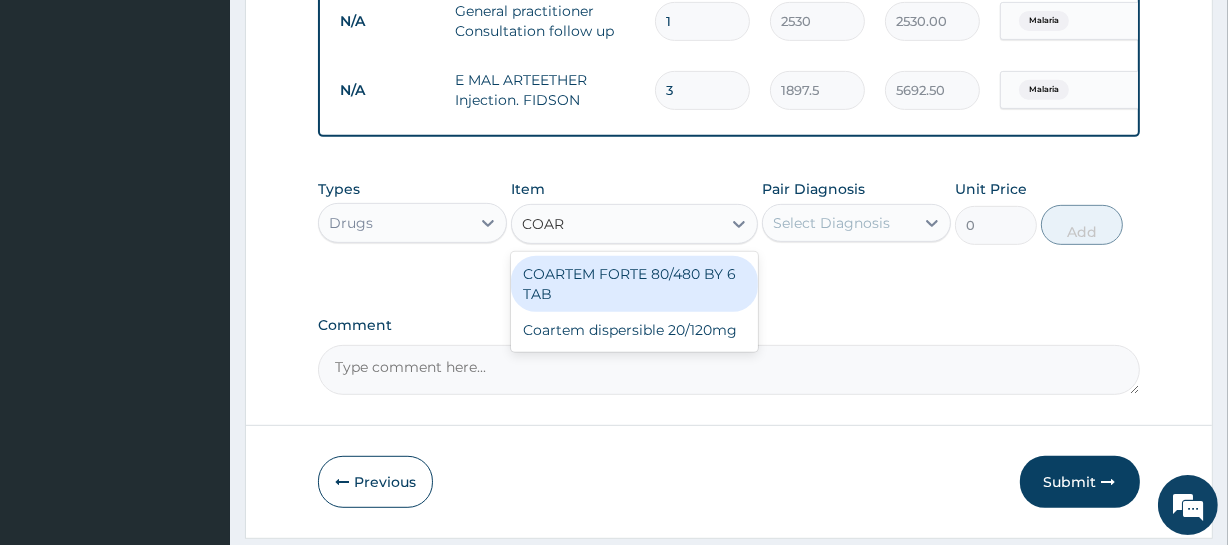 type on "COART" 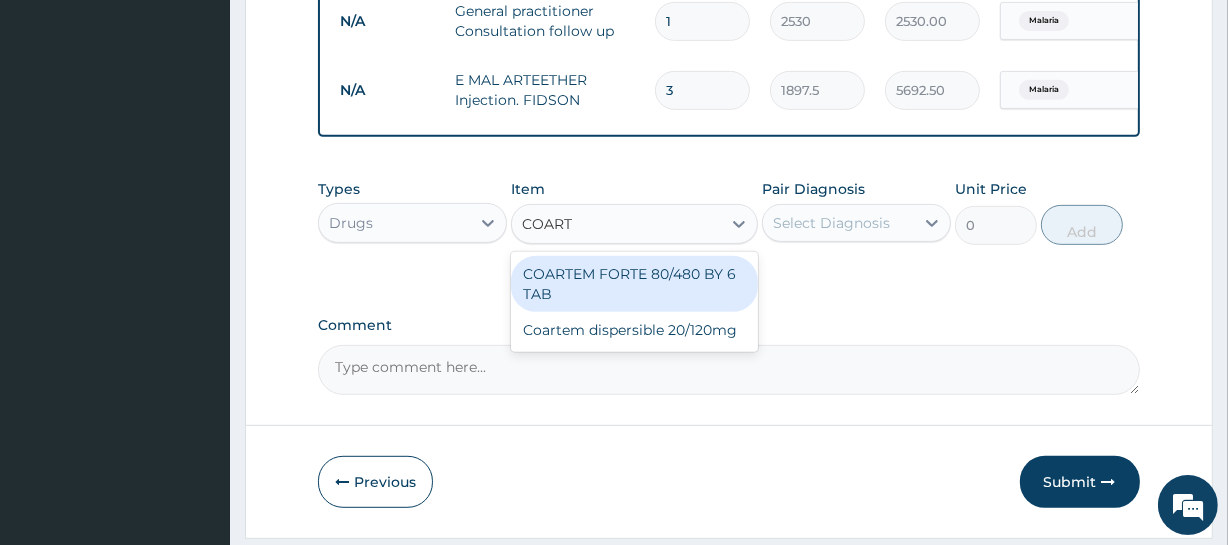 click on "COARTEM FORTE 80/480 BY 6 TAB" at bounding box center (634, 284) 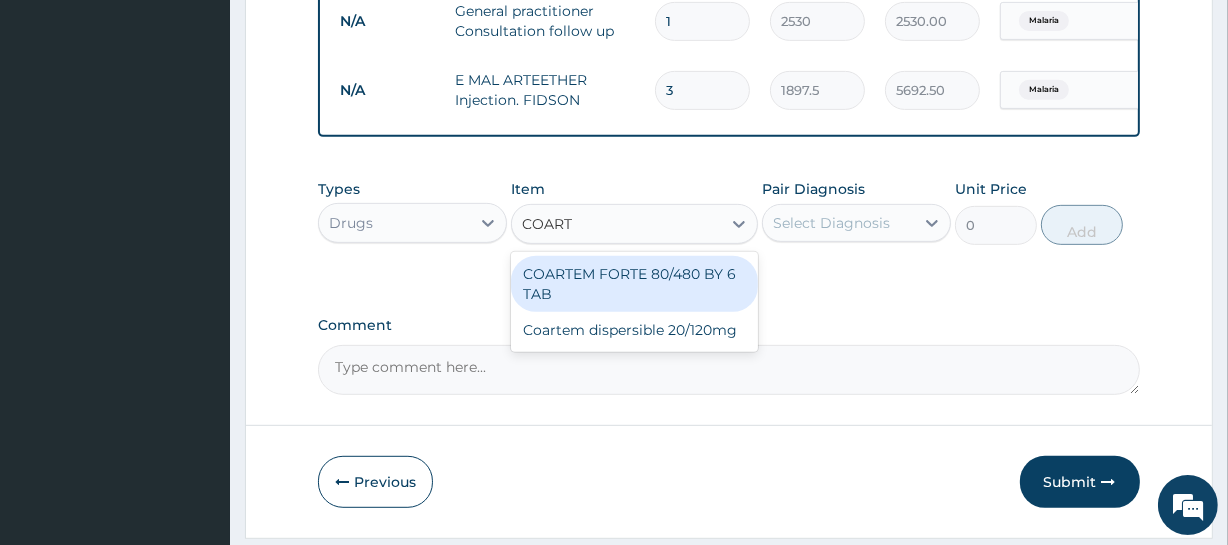 type 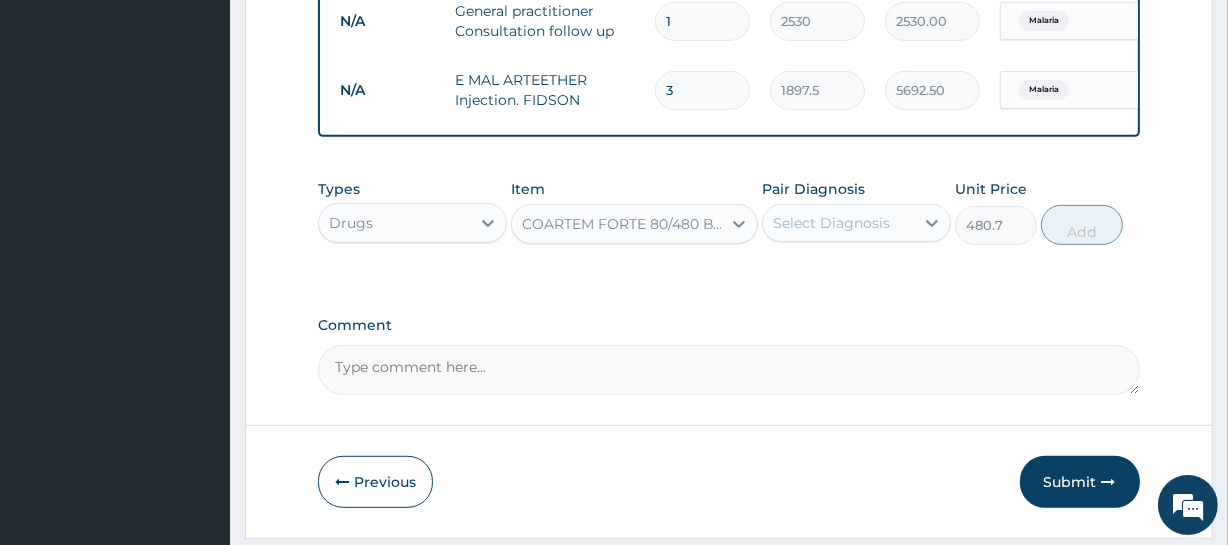 click on "Select Diagnosis" at bounding box center [831, 223] 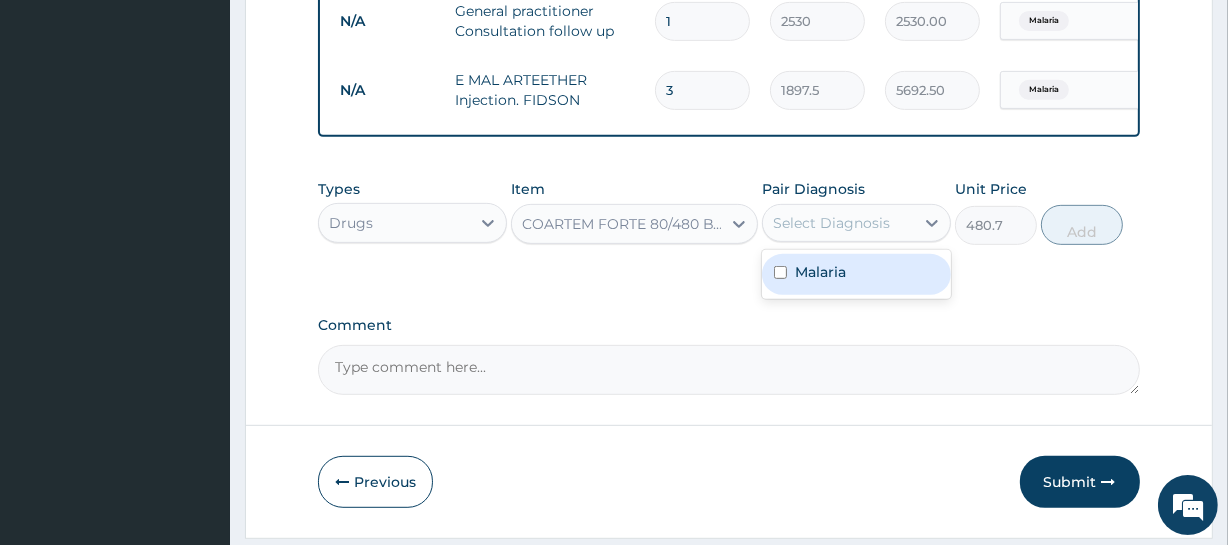 click on "Malaria" at bounding box center [820, 272] 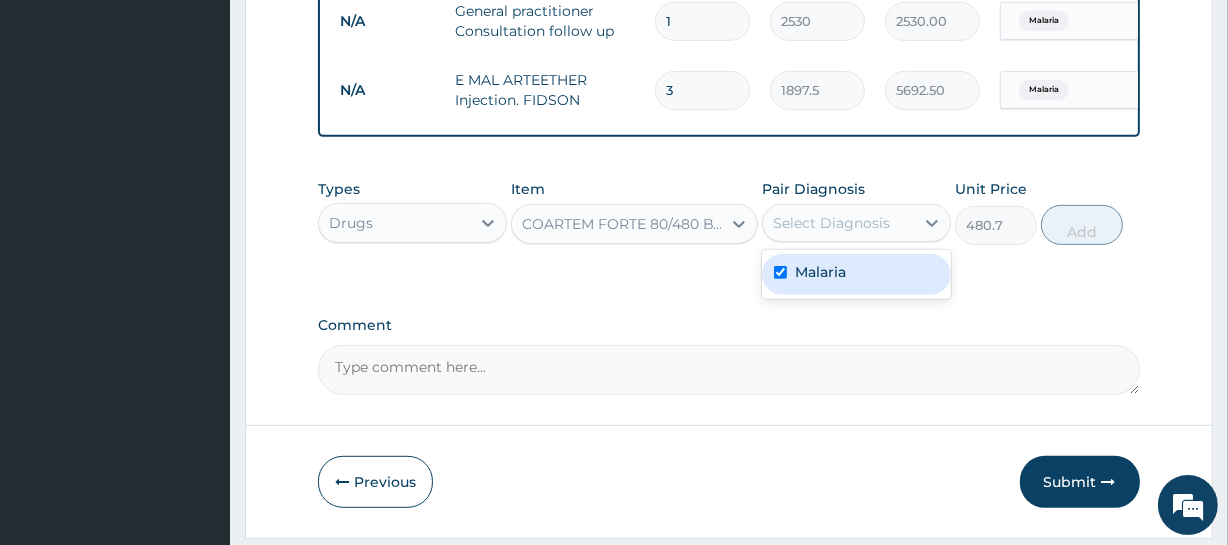 checkbox on "true" 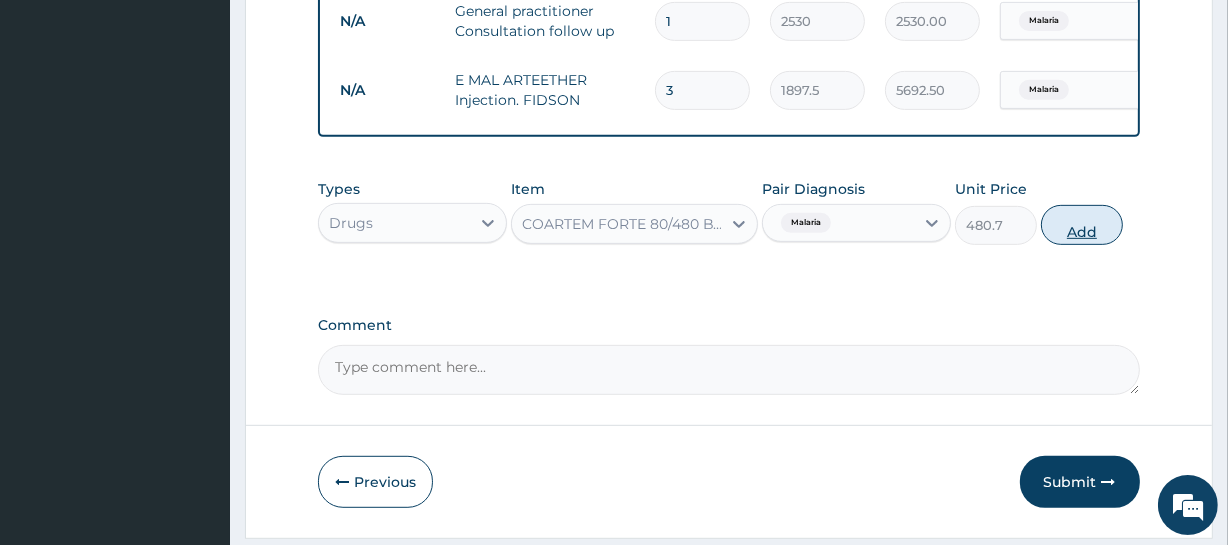 click on "Add" at bounding box center [1082, 225] 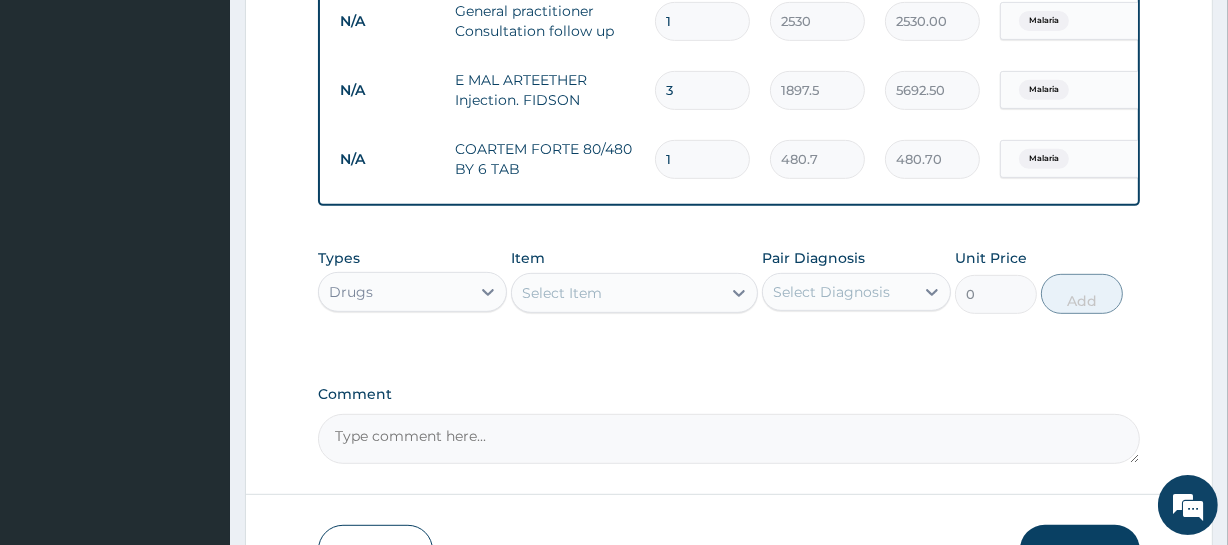 drag, startPoint x: 674, startPoint y: 156, endPoint x: 635, endPoint y: 147, distance: 40.024994 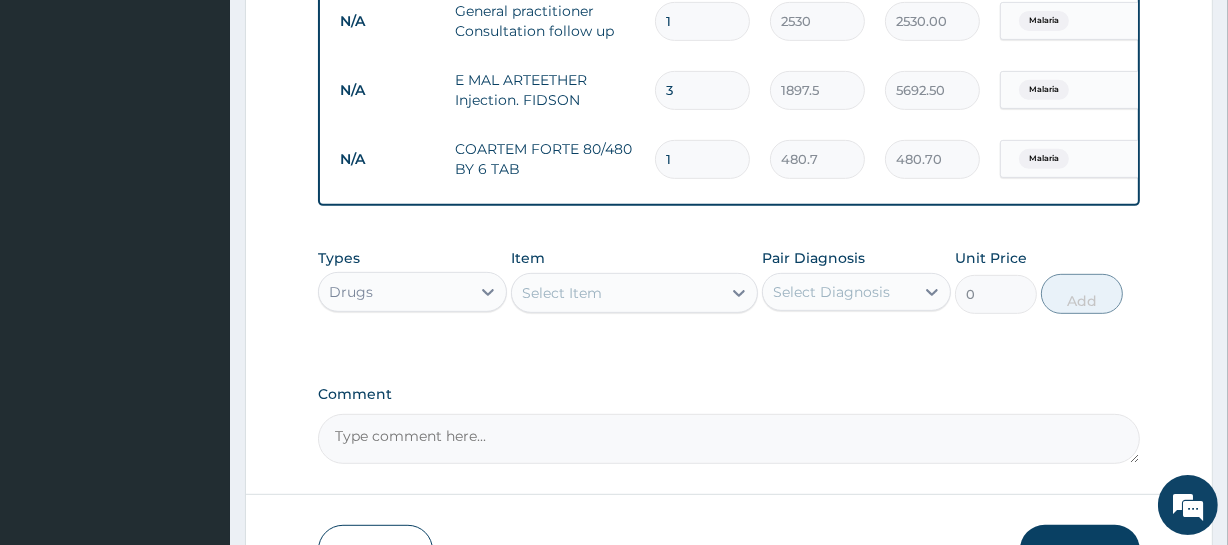 click on "N/A COARTEM FORTE 80/480 BY 6 TAB 1 480.7 480.70 Malaria Delete" at bounding box center (820, 159) 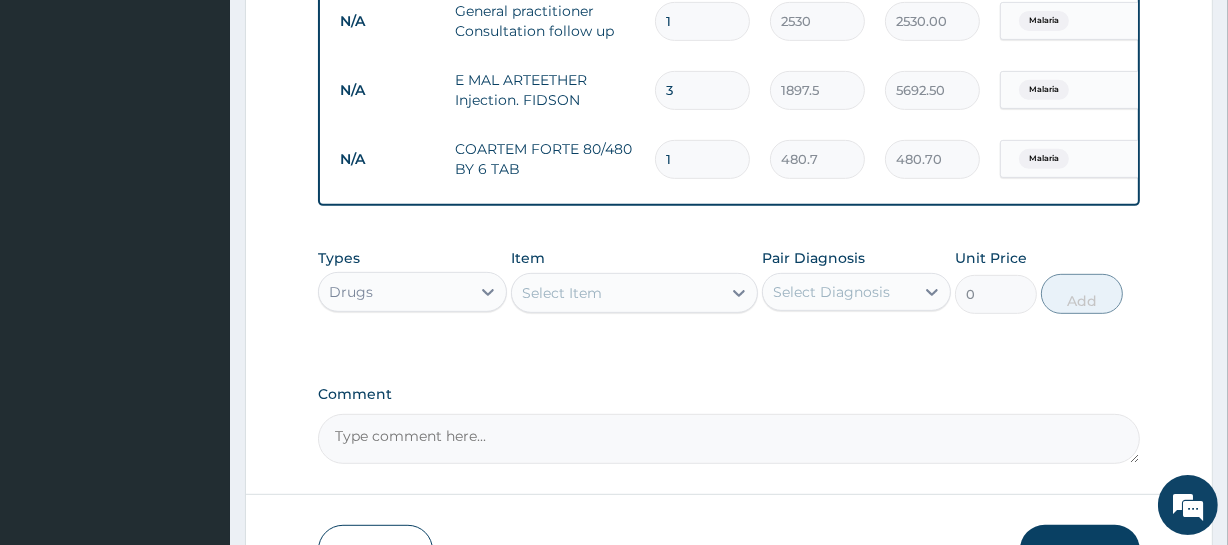 type on "6" 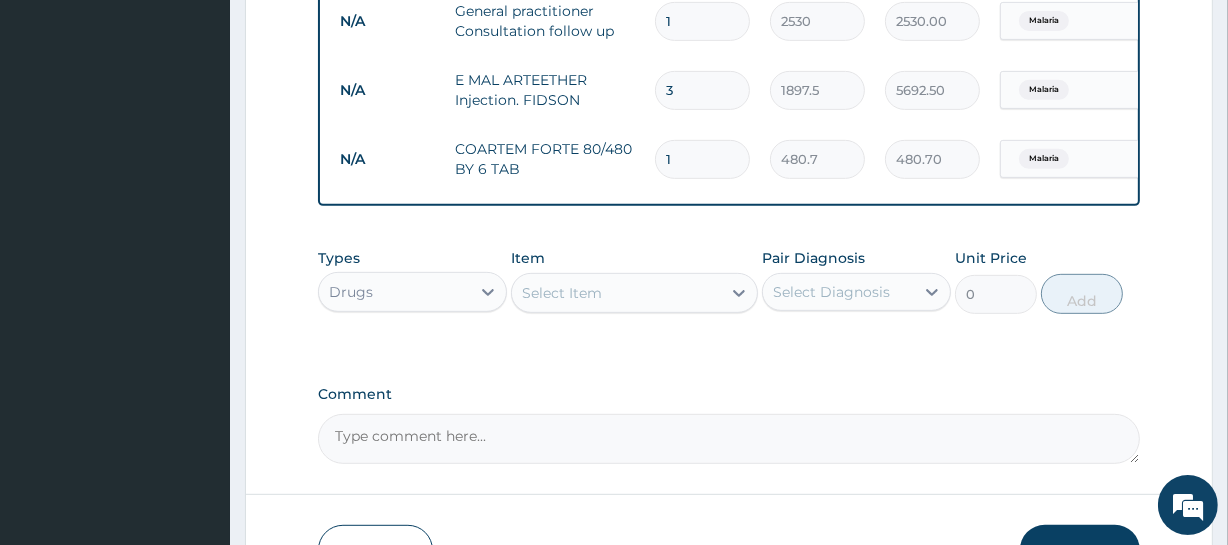 type on "2884.20" 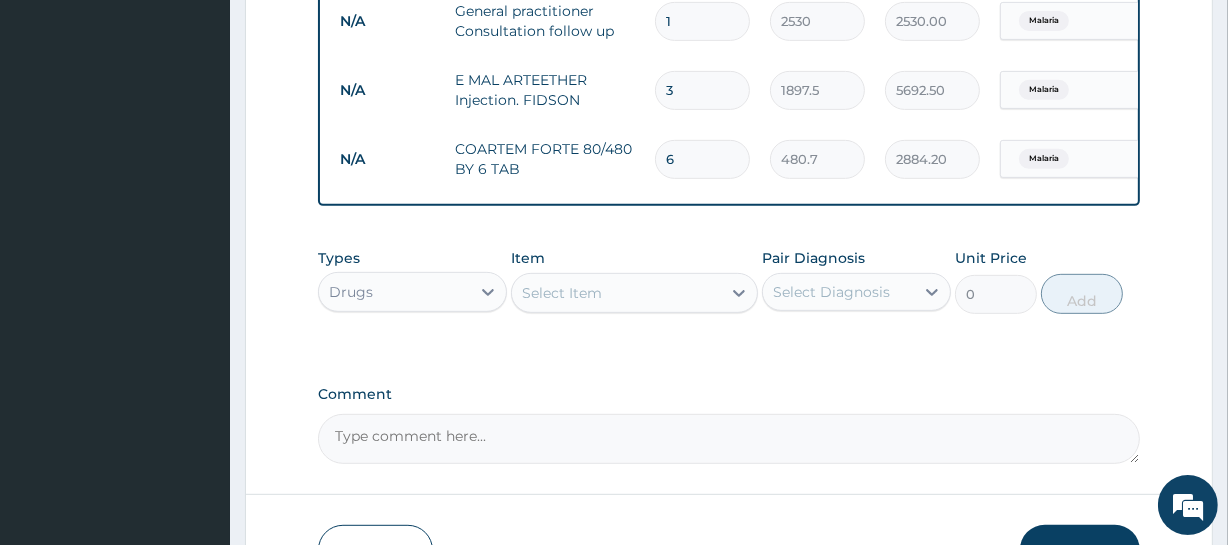 type on "6" 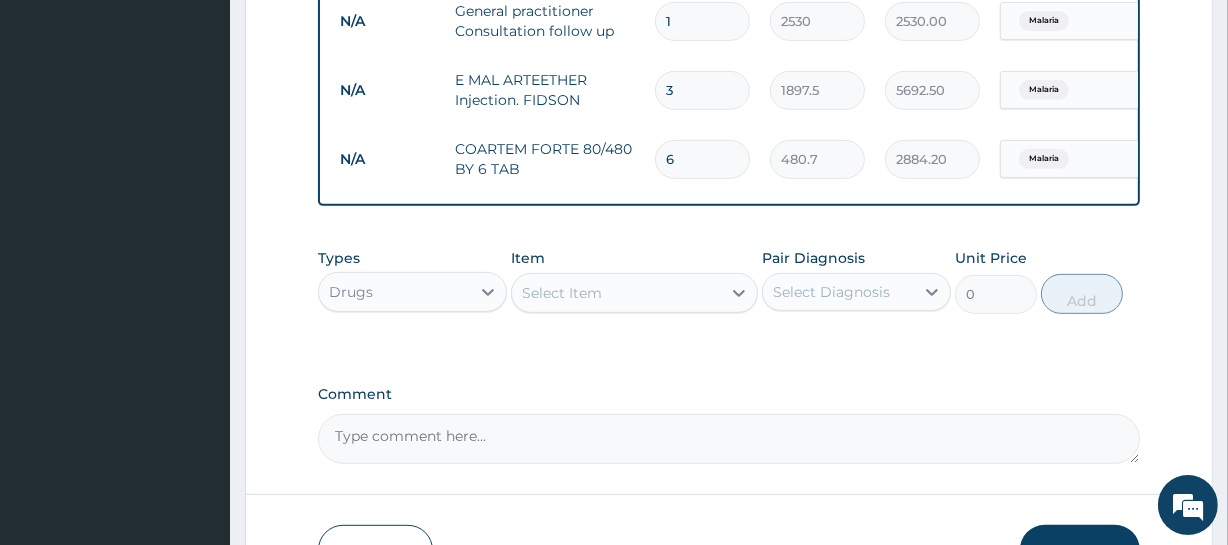 click on "Types Drugs Item Select Item Pair Diagnosis Select Diagnosis Unit Price 0 Add" at bounding box center [728, 296] 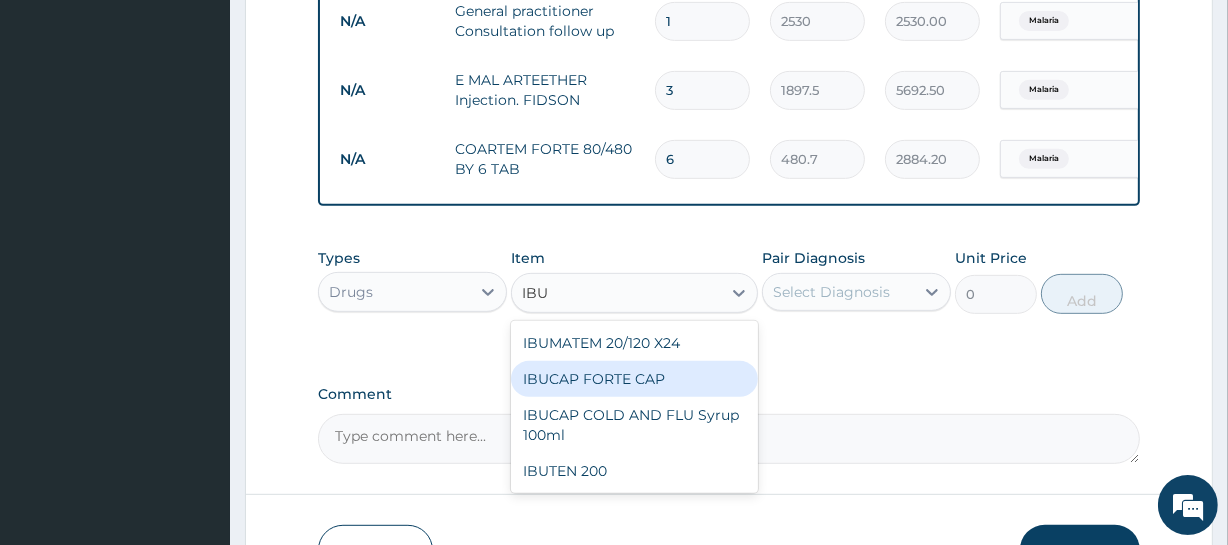 type on "IBU" 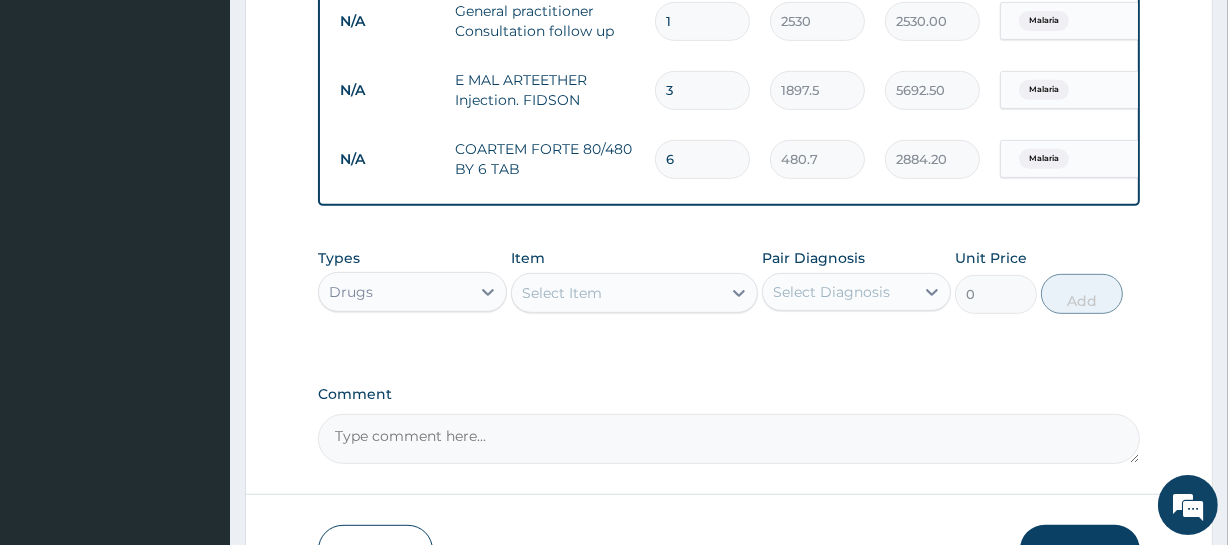 click on "Types Drugs Item Select Item Pair Diagnosis Select Diagnosis Unit Price 0 Add" at bounding box center [728, 281] 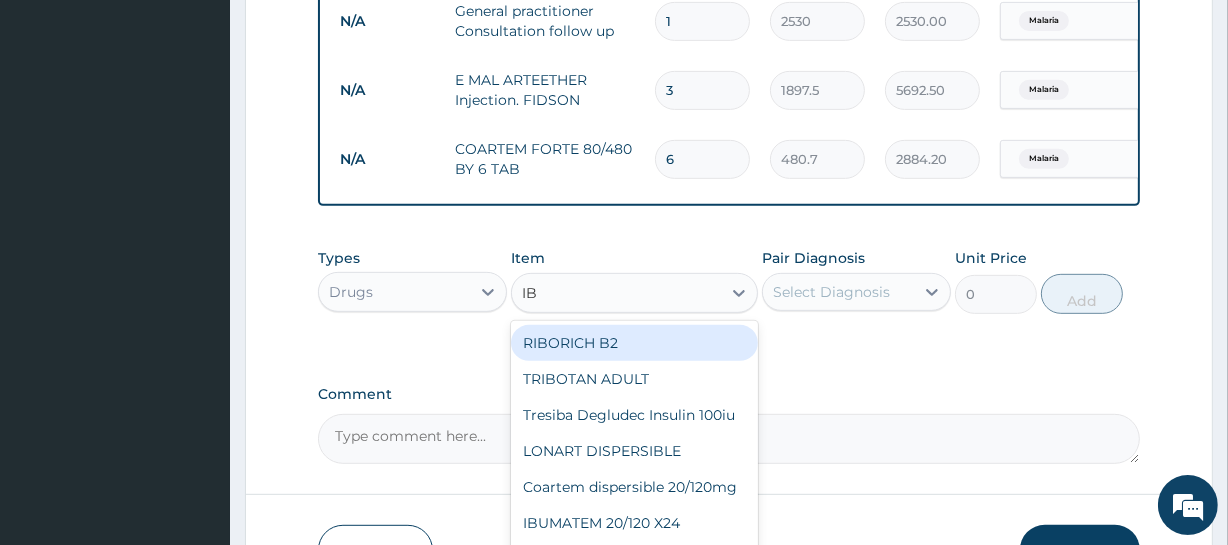 type on "IBU" 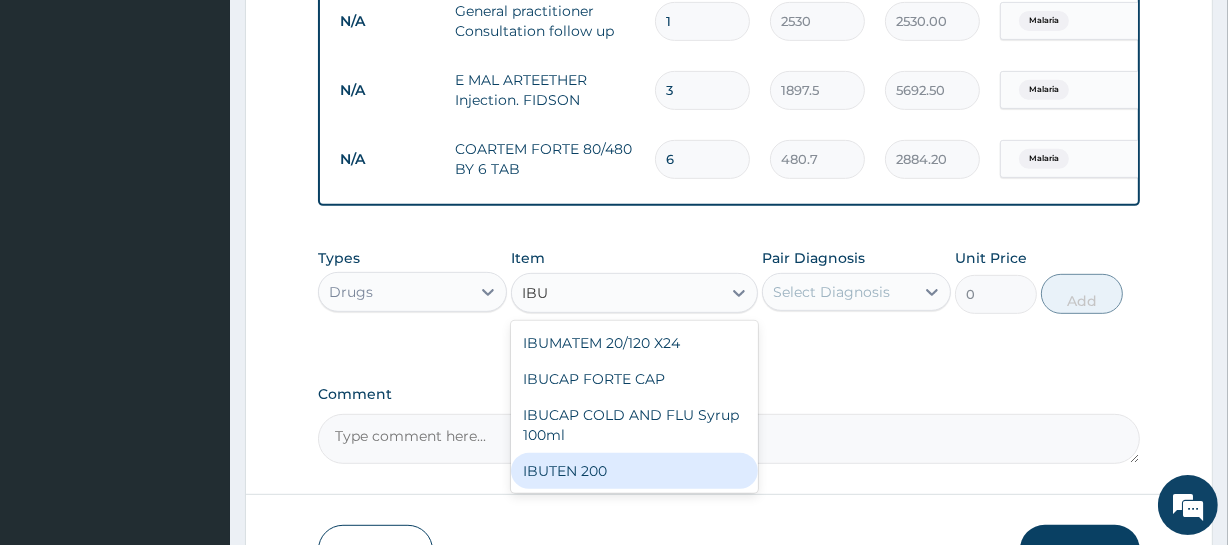 click on "IBUTEN 200" at bounding box center (634, 471) 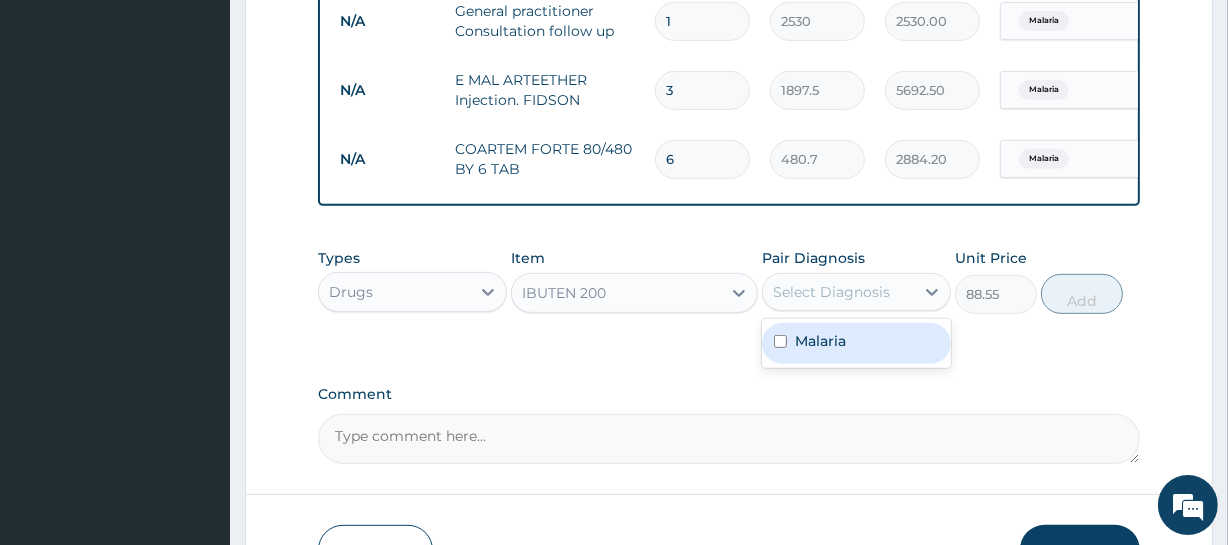 click on "Select Diagnosis" at bounding box center [831, 292] 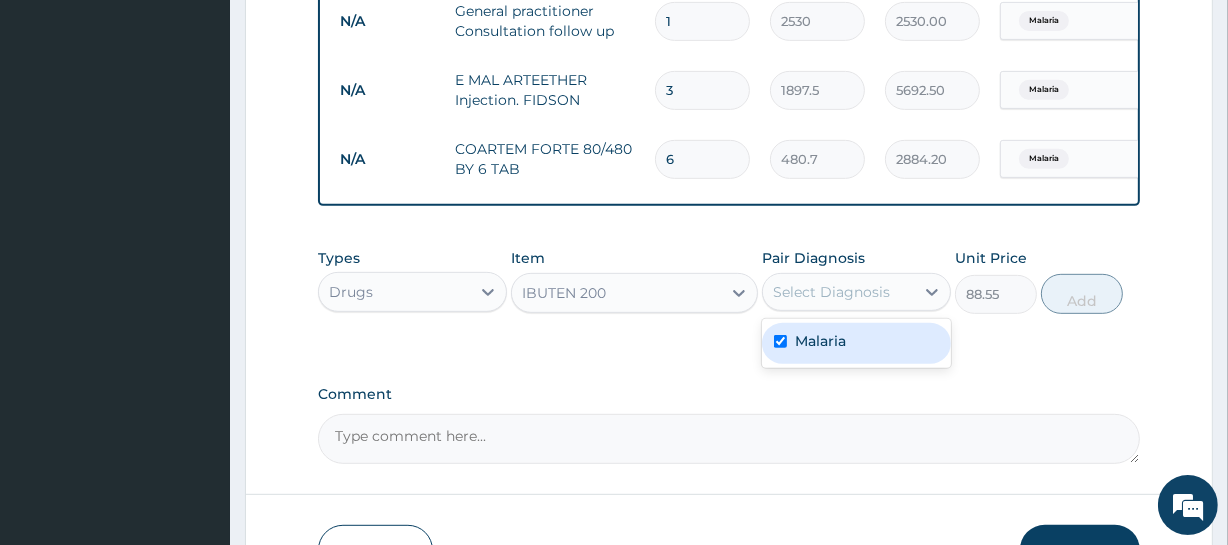 checkbox on "true" 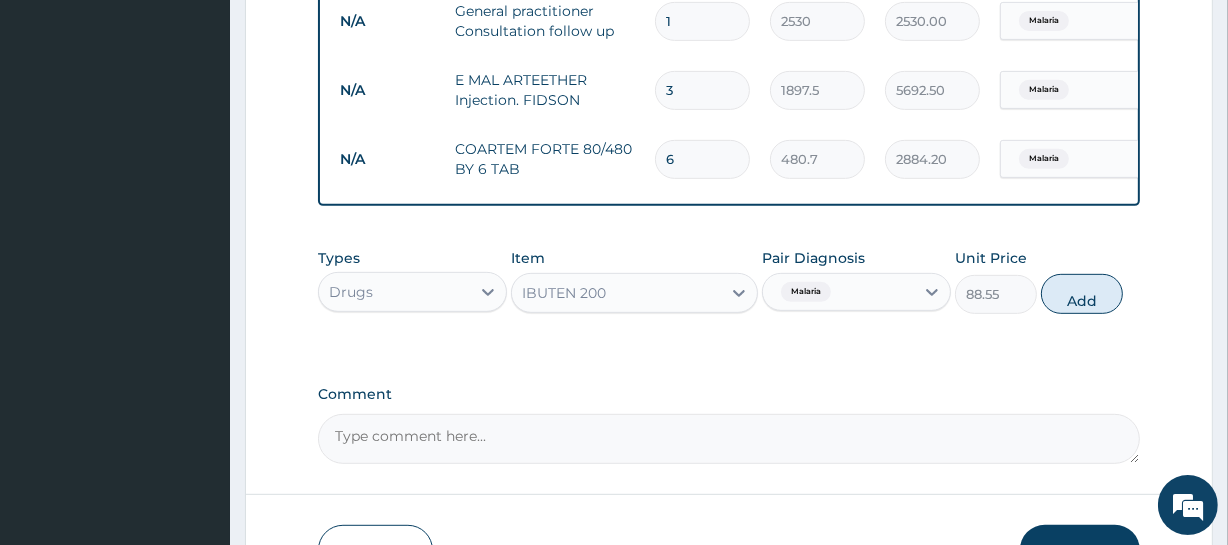 drag, startPoint x: 1086, startPoint y: 323, endPoint x: 1049, endPoint y: 308, distance: 39.92493 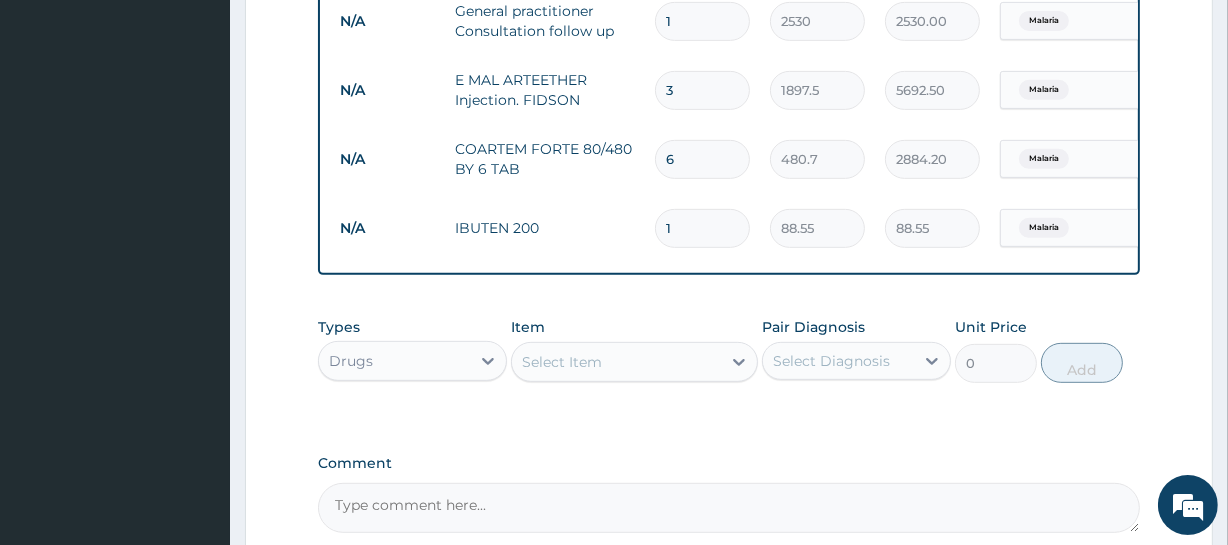 drag, startPoint x: 677, startPoint y: 222, endPoint x: 659, endPoint y: 222, distance: 18 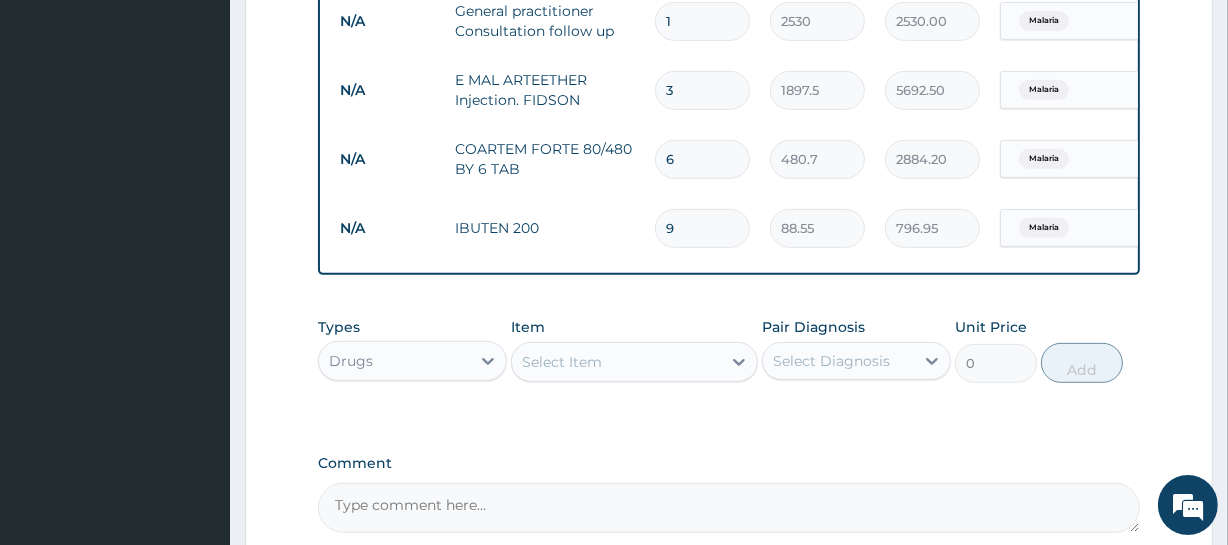 type on "9" 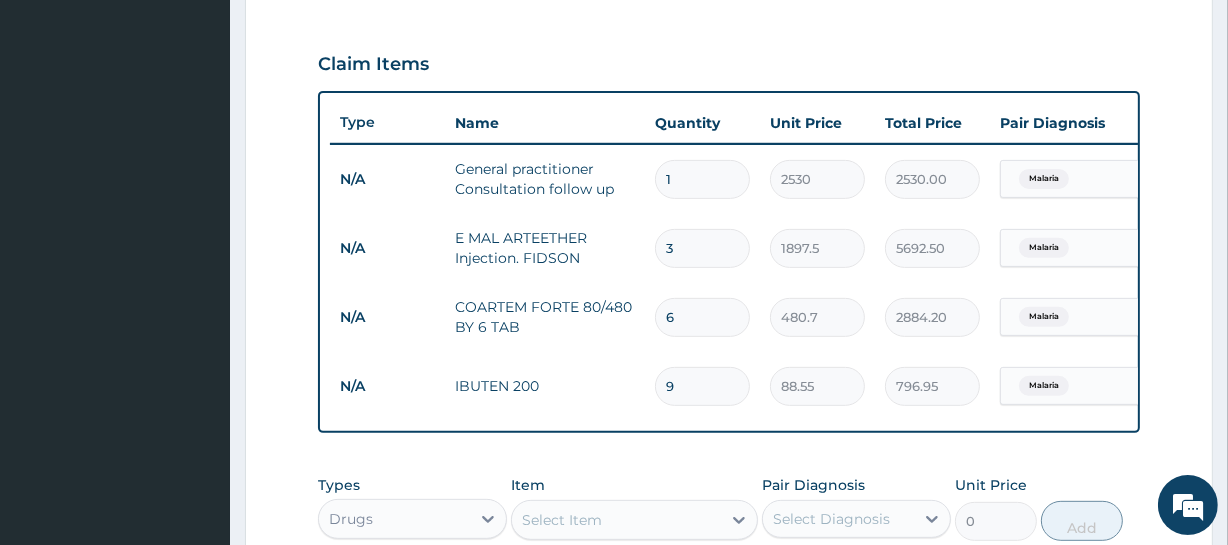 scroll, scrollTop: 630, scrollLeft: 0, axis: vertical 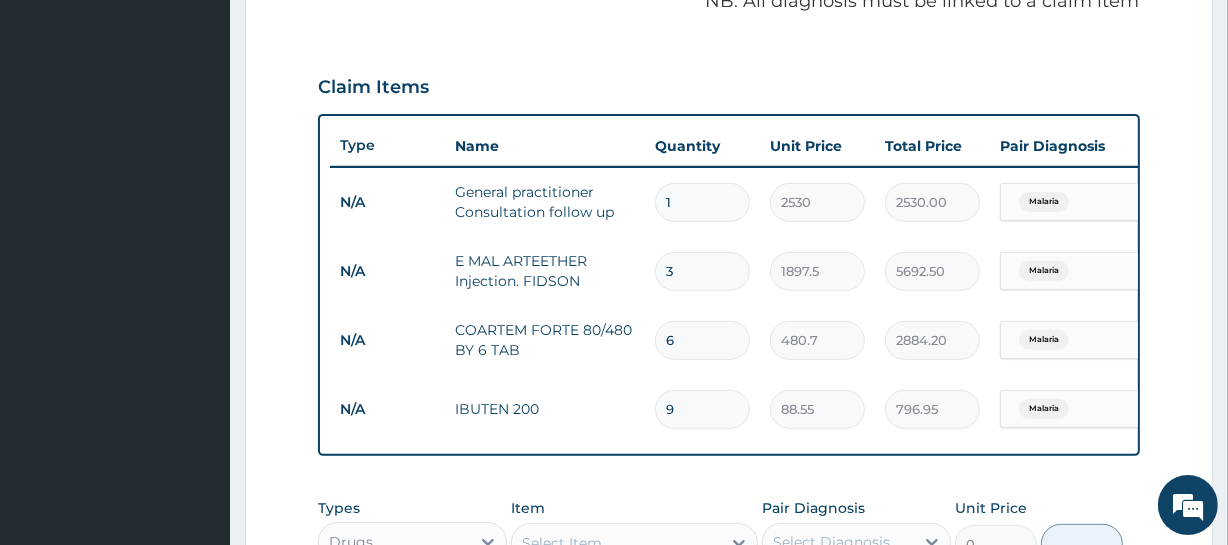 drag, startPoint x: 787, startPoint y: 50, endPoint x: 784, endPoint y: 60, distance: 10.440307 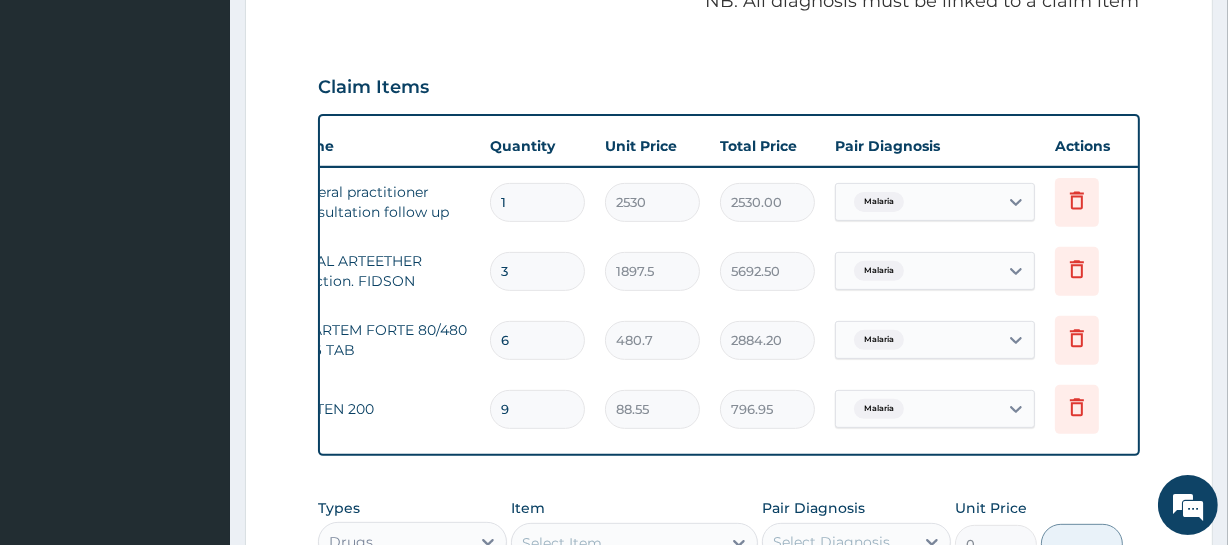 scroll, scrollTop: 0, scrollLeft: 181, axis: horizontal 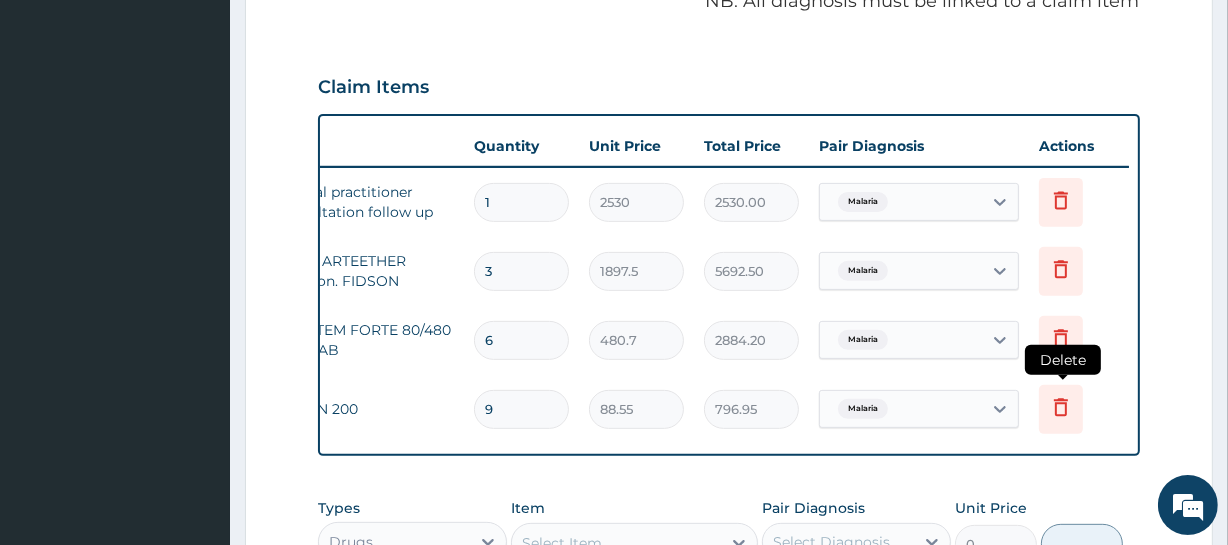 click 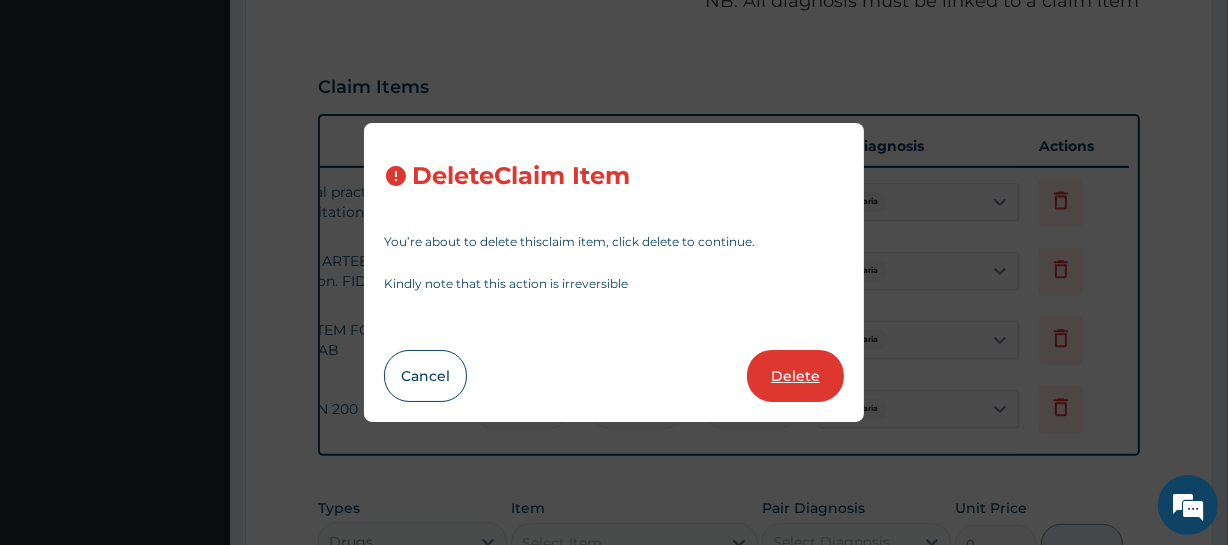 click on "Delete" at bounding box center [795, 376] 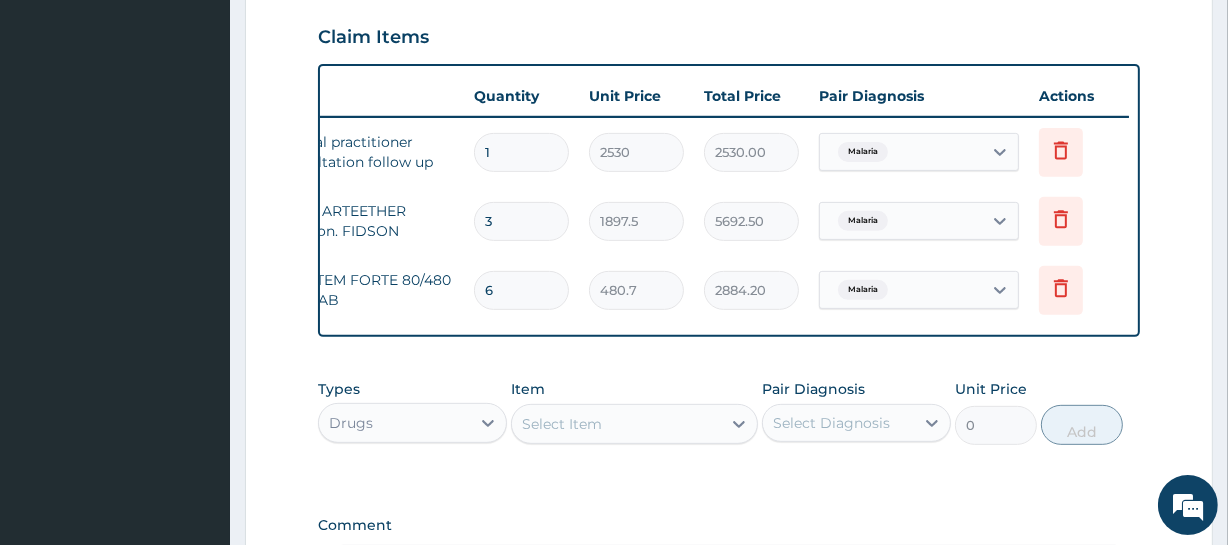 scroll, scrollTop: 811, scrollLeft: 0, axis: vertical 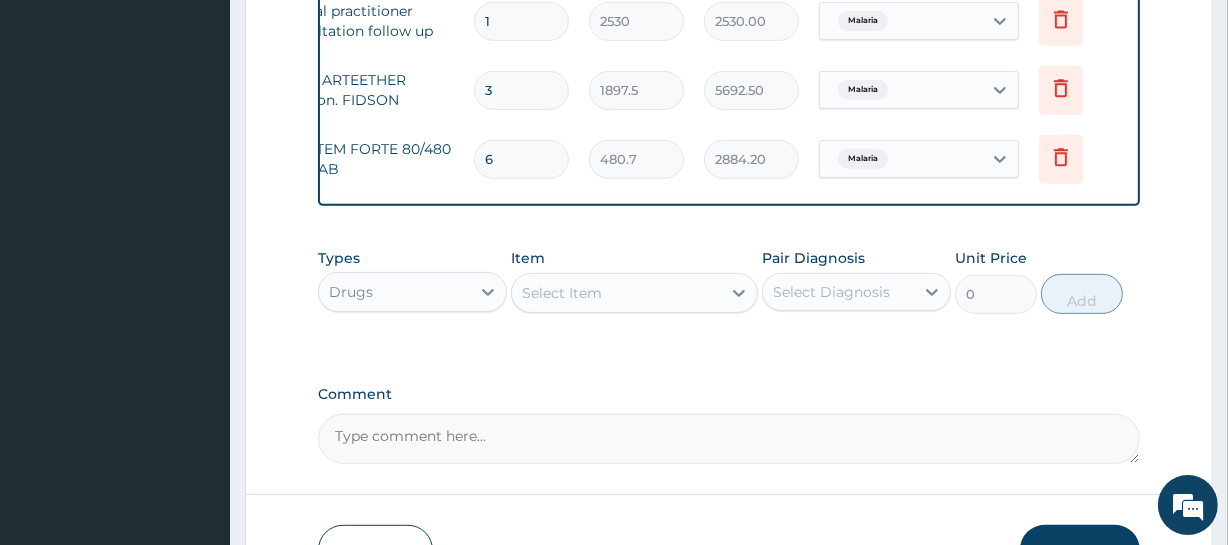 click on "Select Item" at bounding box center (616, 293) 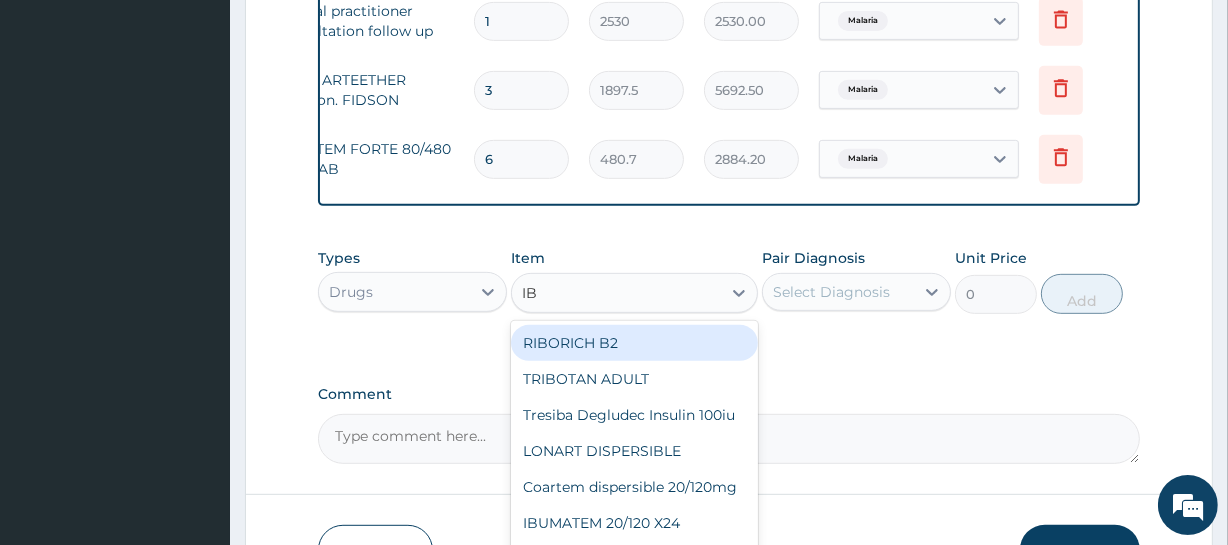 type on "IBU" 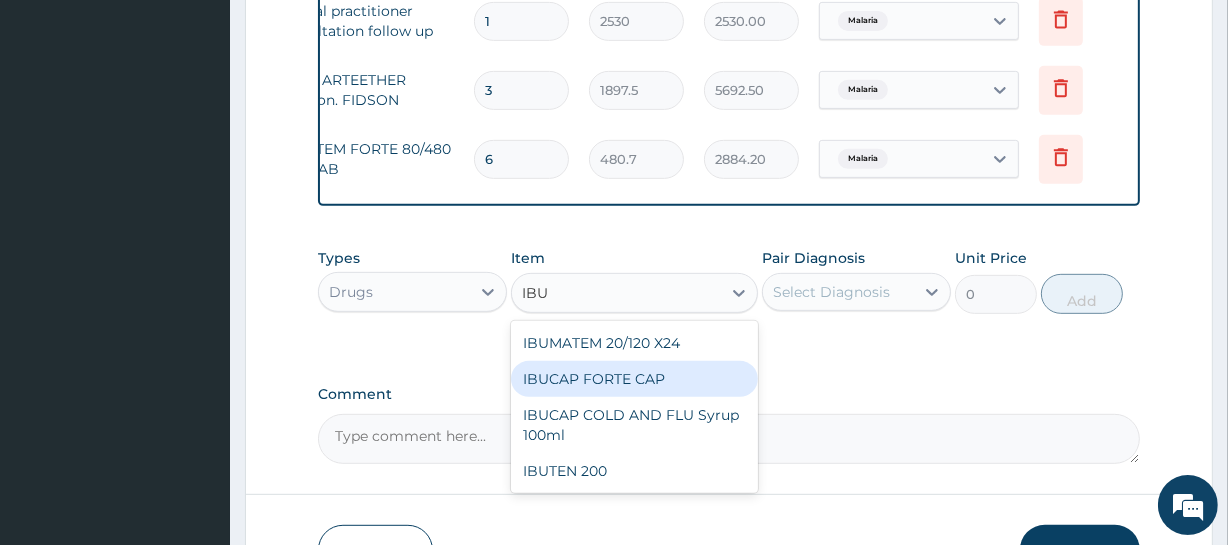 click on "IBUCAP FORTE CAP" at bounding box center [634, 379] 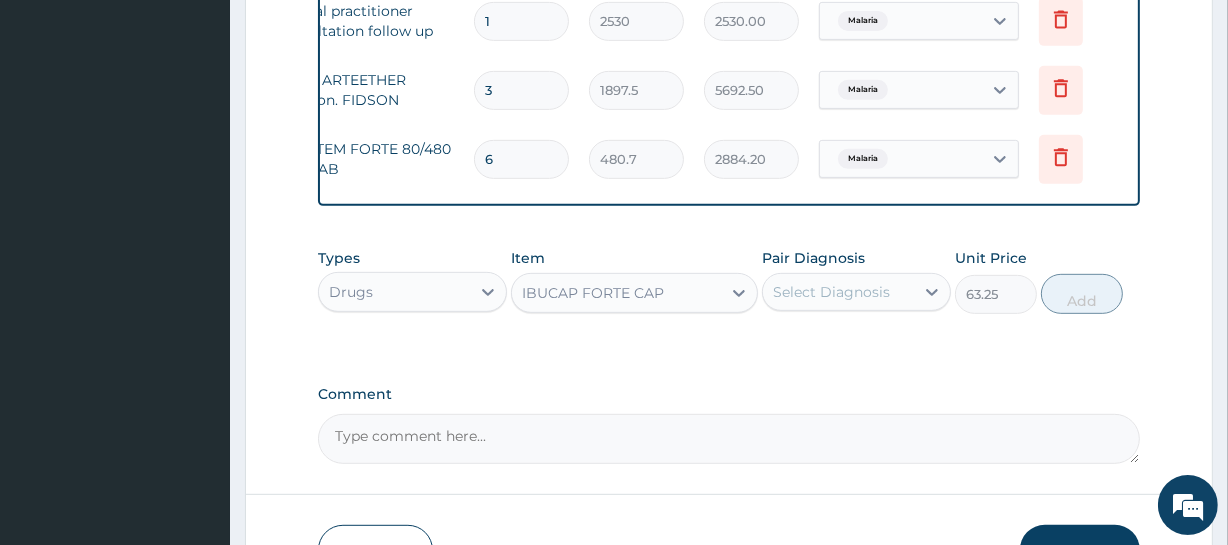 click on "IBUCAP FORTE CAP" at bounding box center (593, 293) 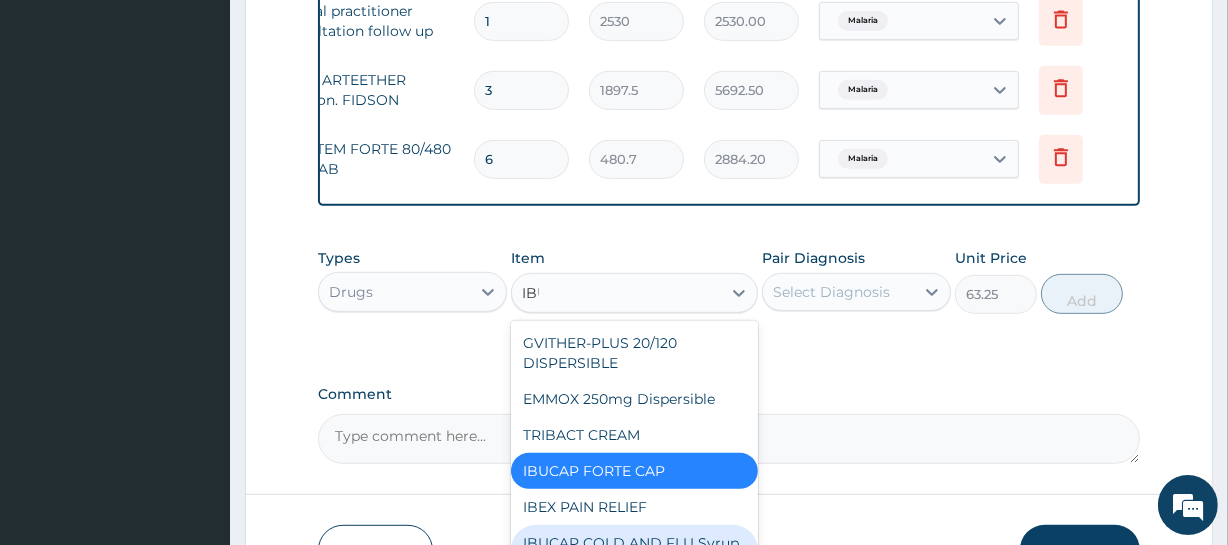 scroll, scrollTop: 0, scrollLeft: 0, axis: both 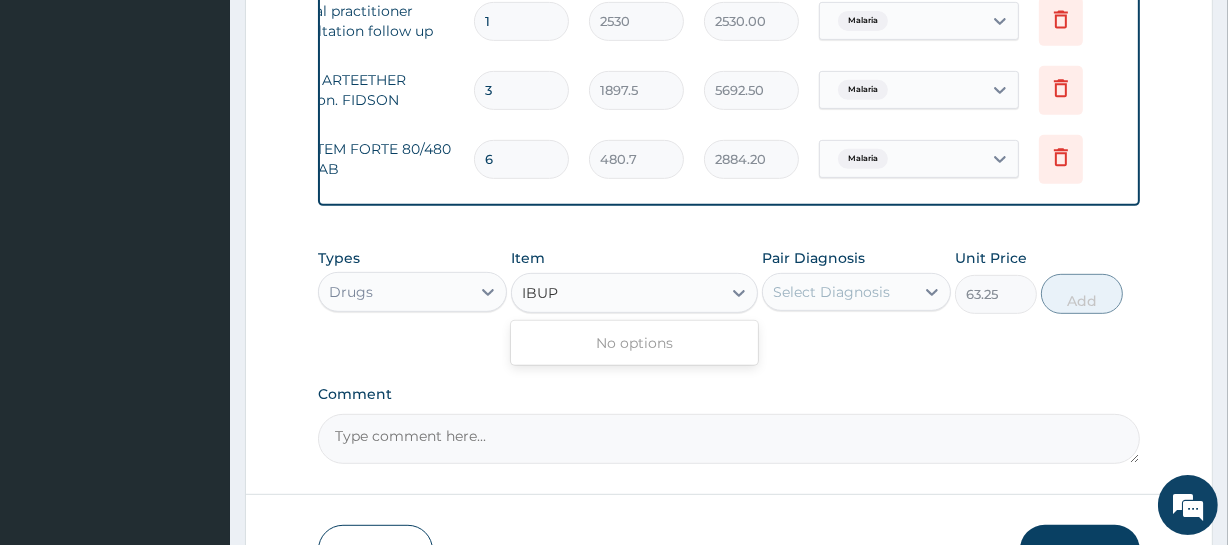 type on "IBU" 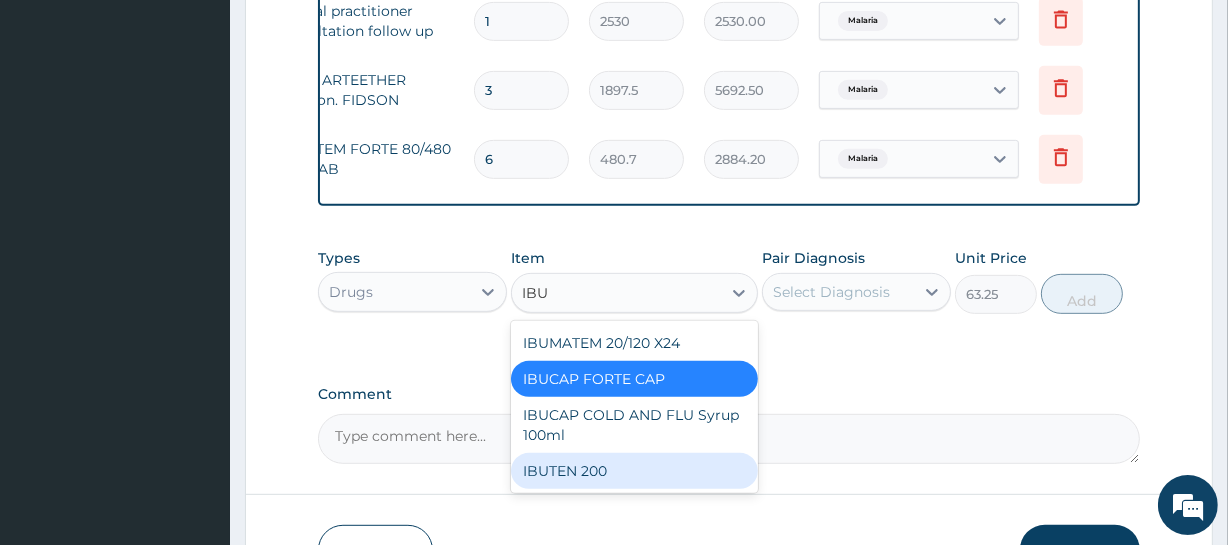 click on "IBUTEN 200" at bounding box center [634, 471] 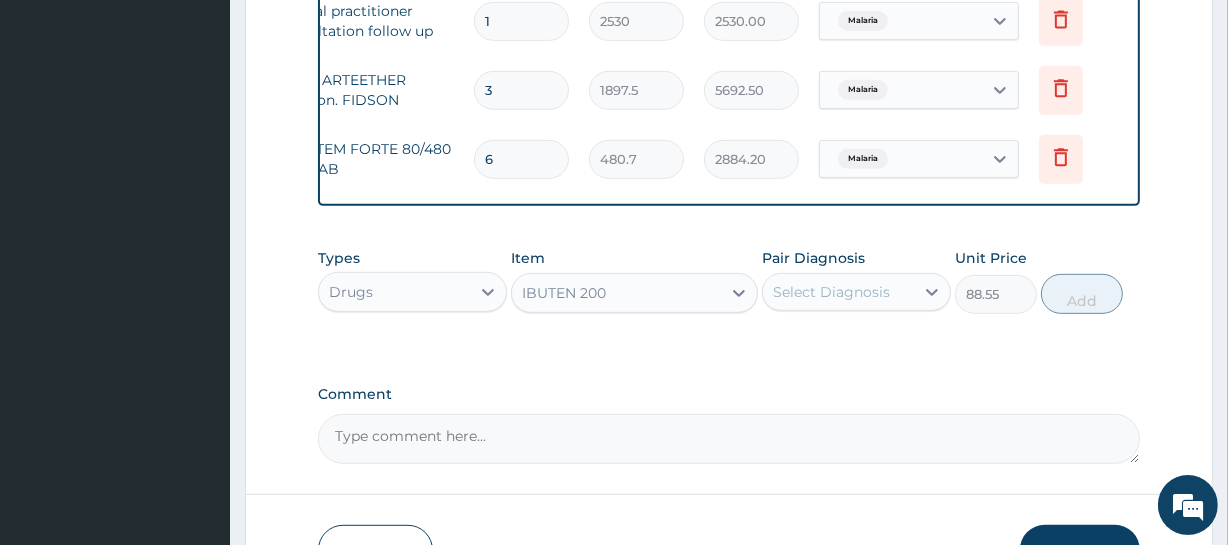 click on "IBUTEN 200" at bounding box center (634, 293) 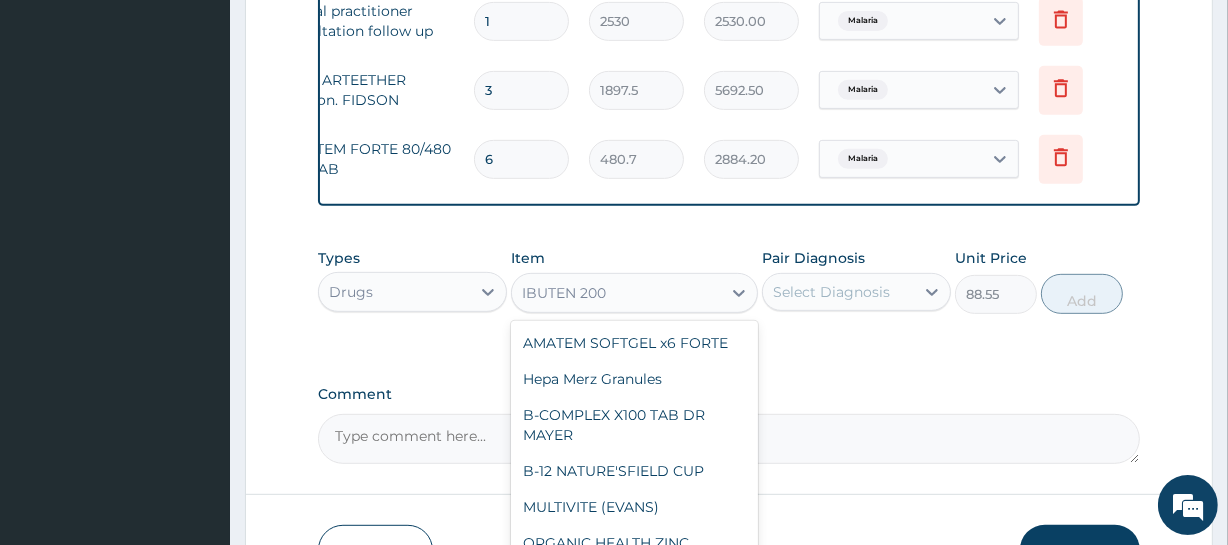 scroll, scrollTop: 31600, scrollLeft: 0, axis: vertical 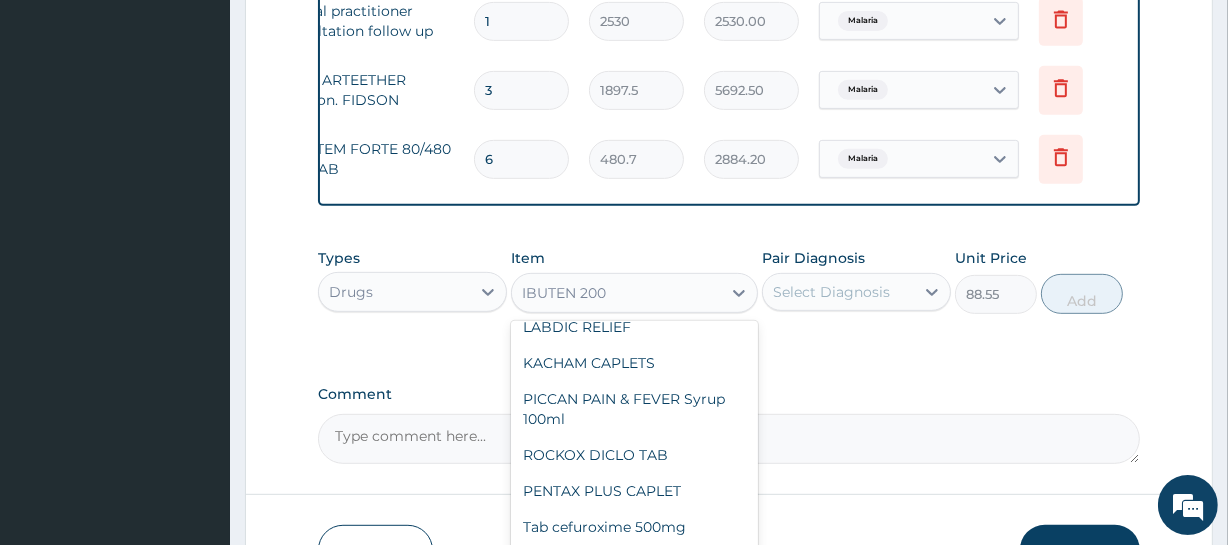 click on "IBUTEN 200" at bounding box center (616, 293) 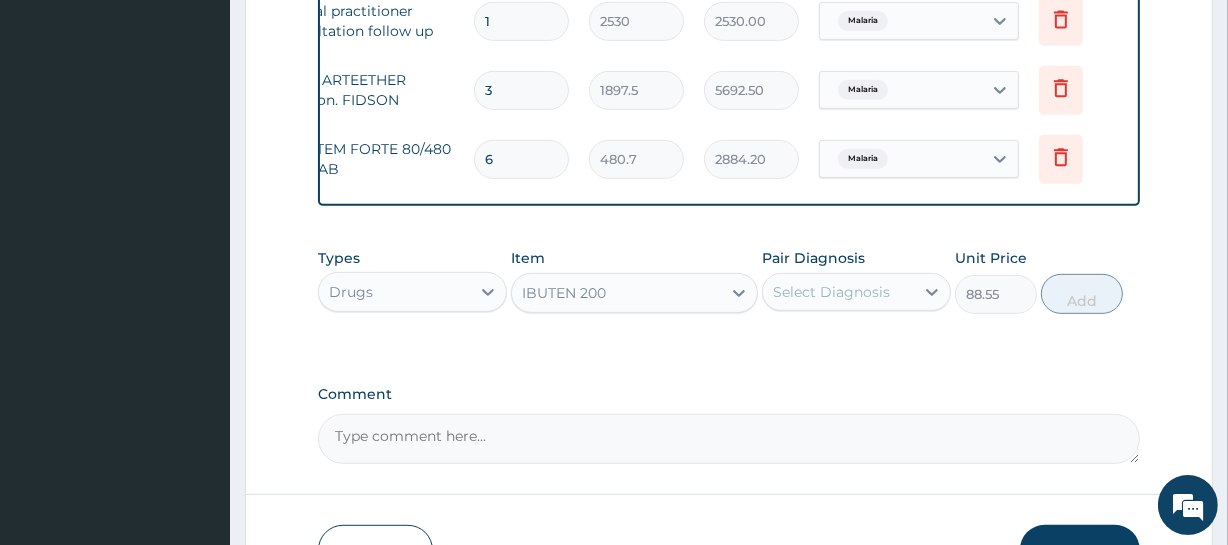 click on "IBUTEN 200" at bounding box center (616, 293) 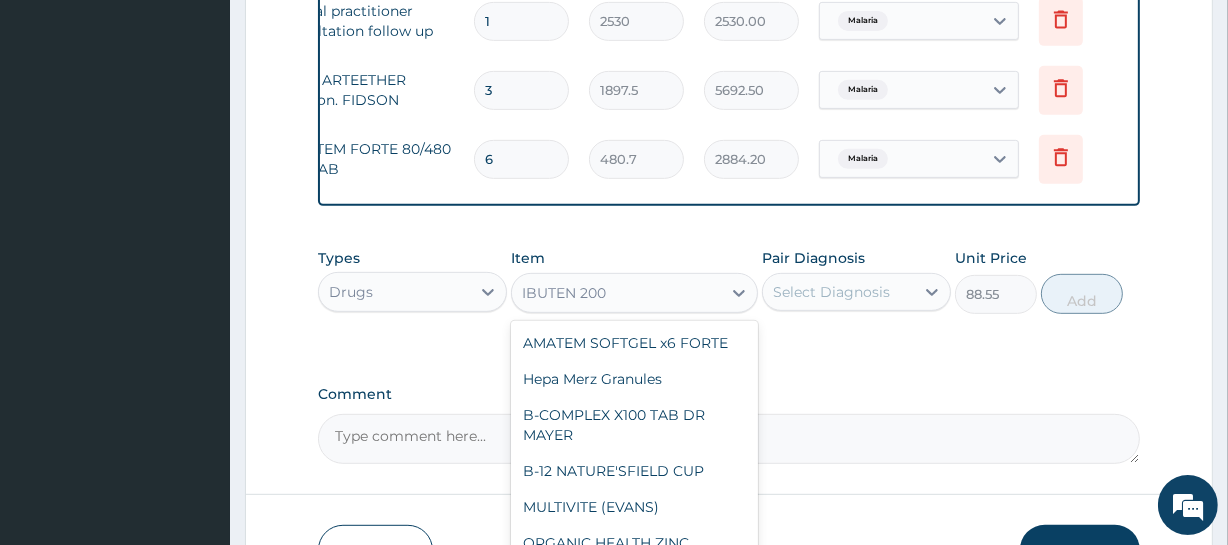 scroll, scrollTop: 31600, scrollLeft: 0, axis: vertical 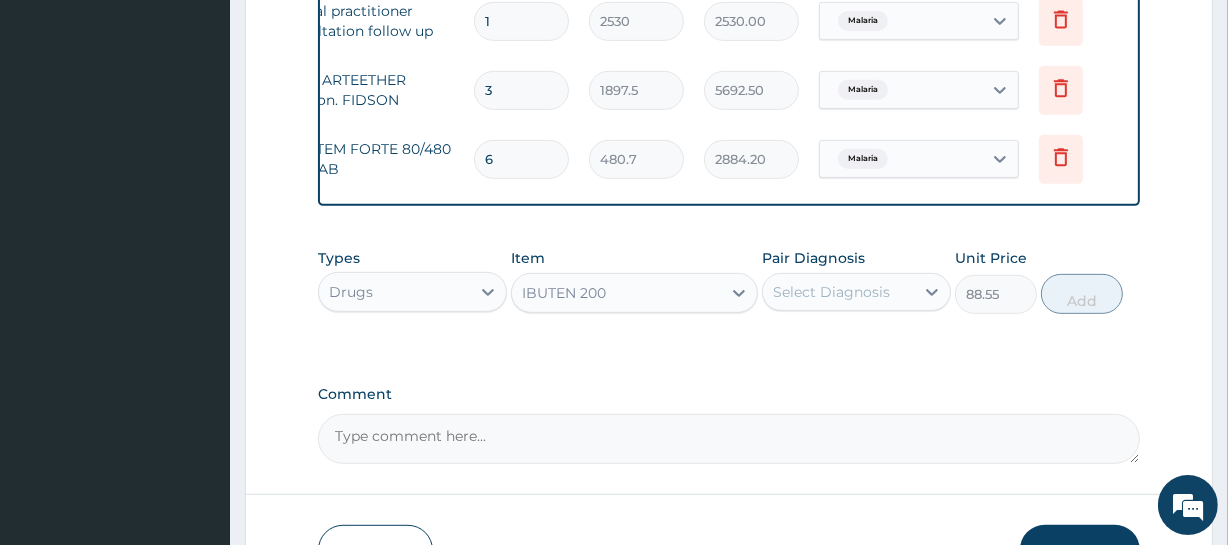 click on "IBUTEN 200" at bounding box center [616, 293] 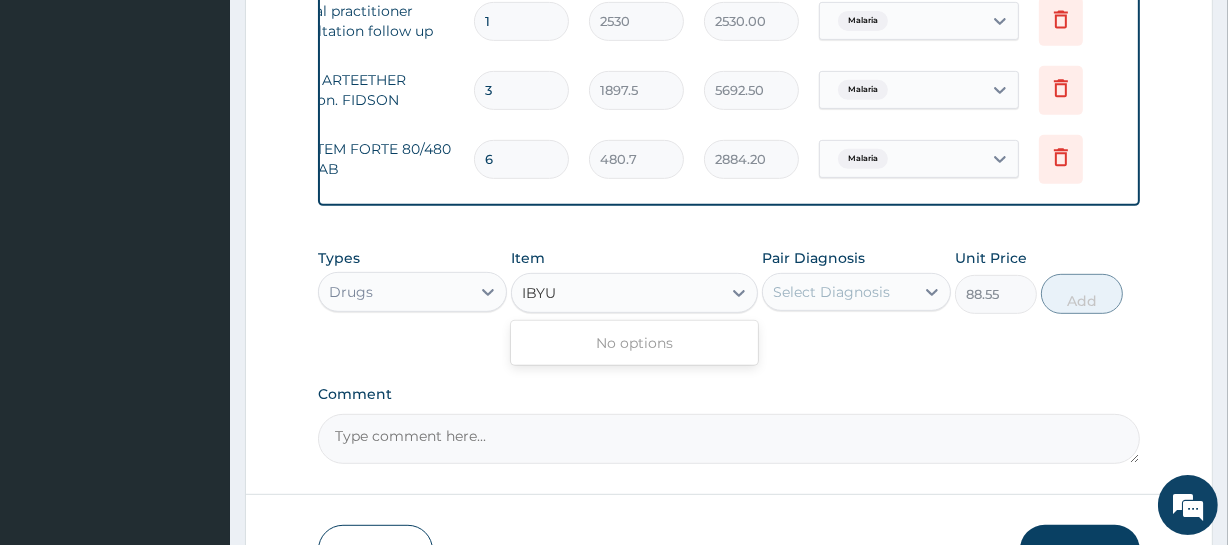 scroll, scrollTop: 0, scrollLeft: 0, axis: both 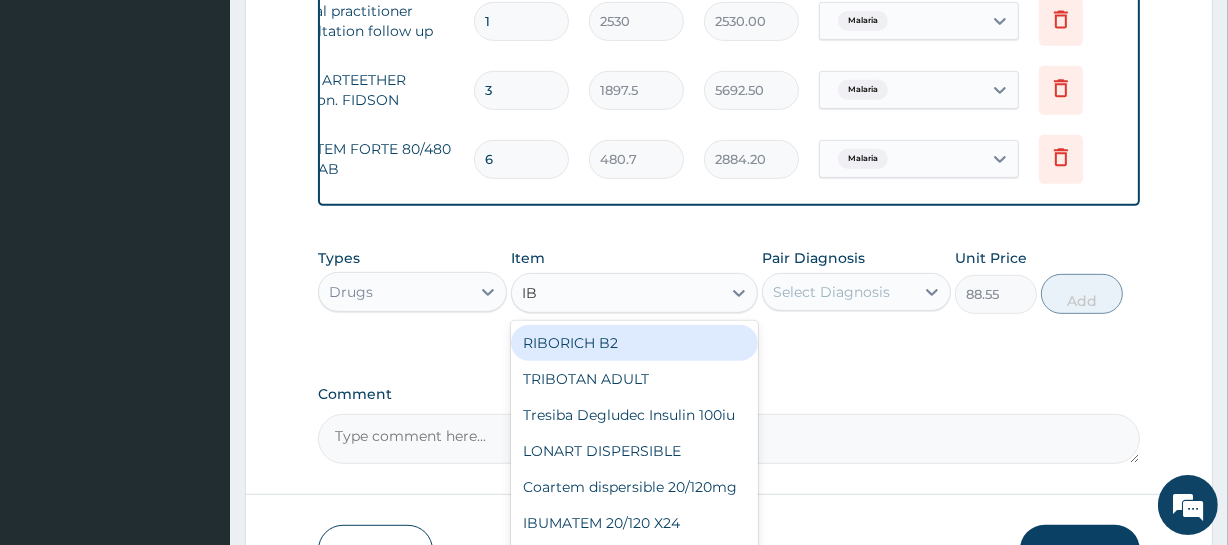 type on "IBU" 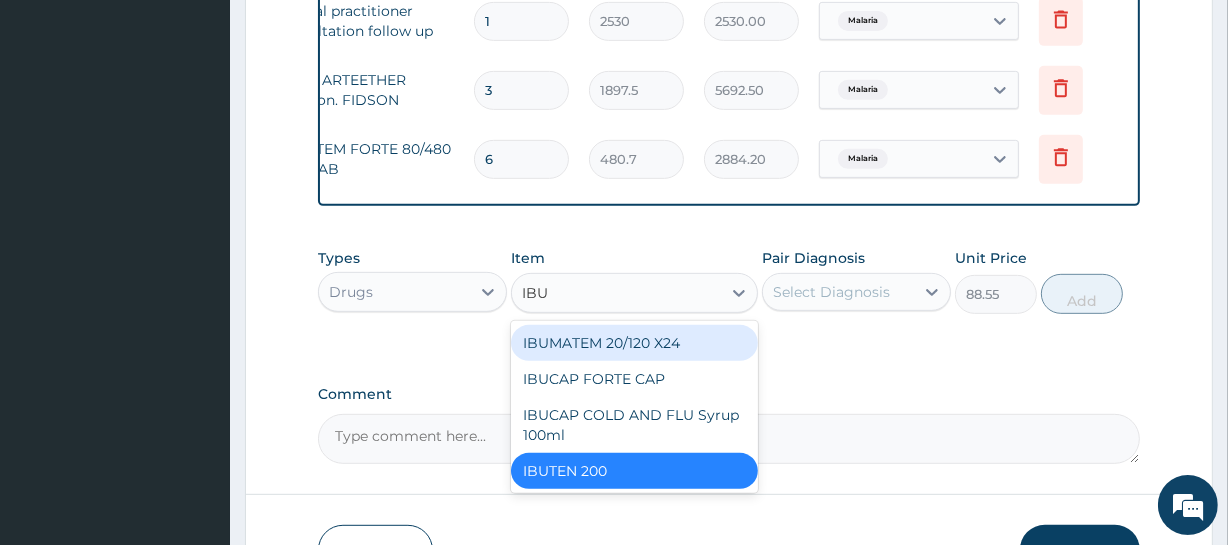 click on "IBUMATEM 20/120 X24" at bounding box center [634, 343] 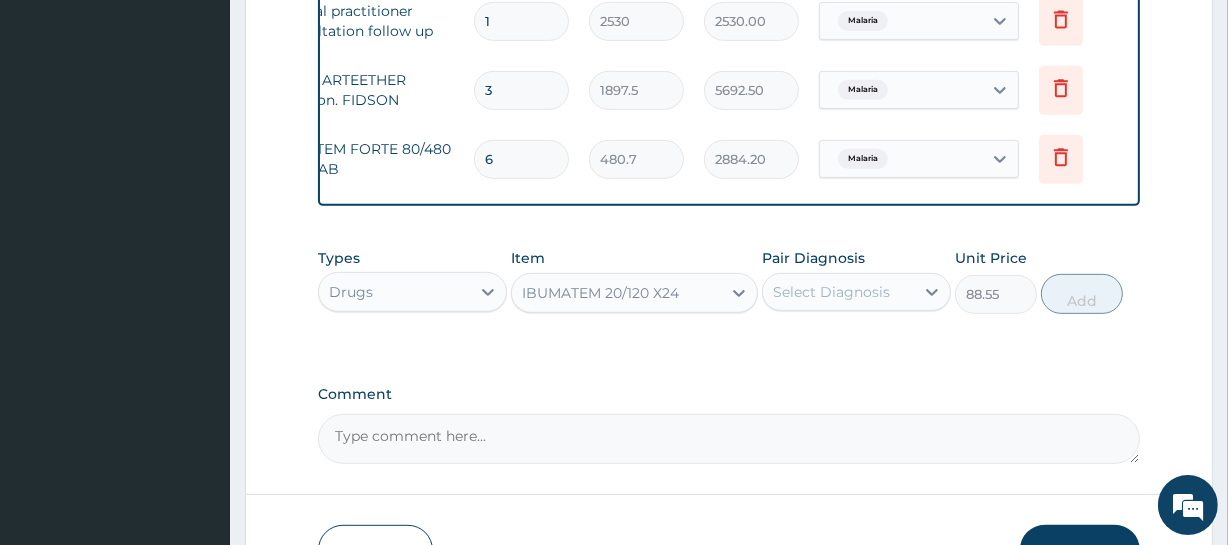click on "Select Diagnosis" at bounding box center (831, 292) 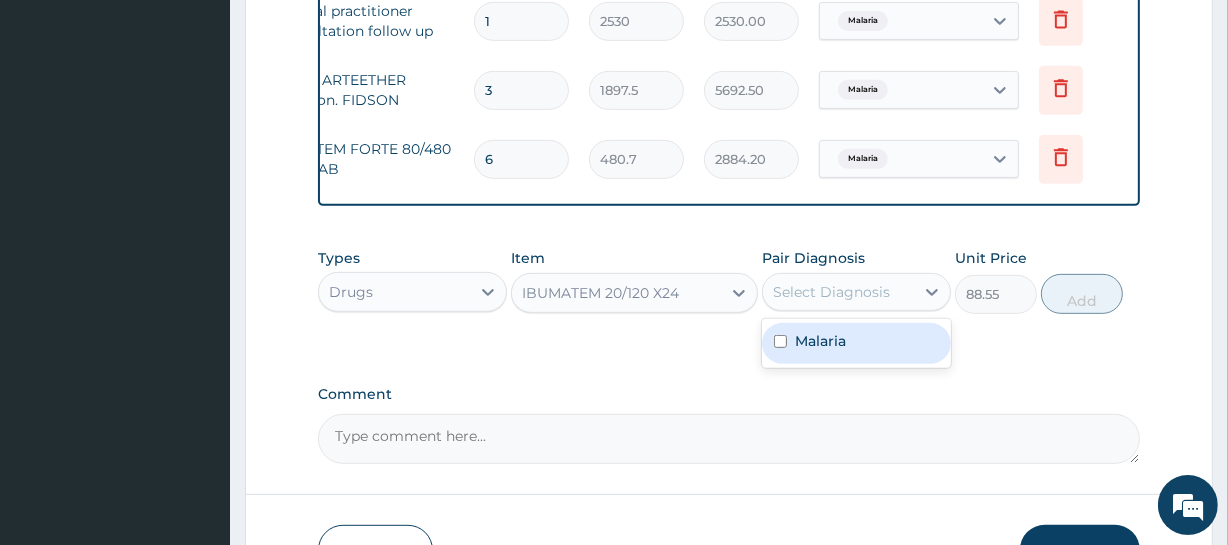 click on "IBUMATEM 20/120 X24" at bounding box center [600, 293] 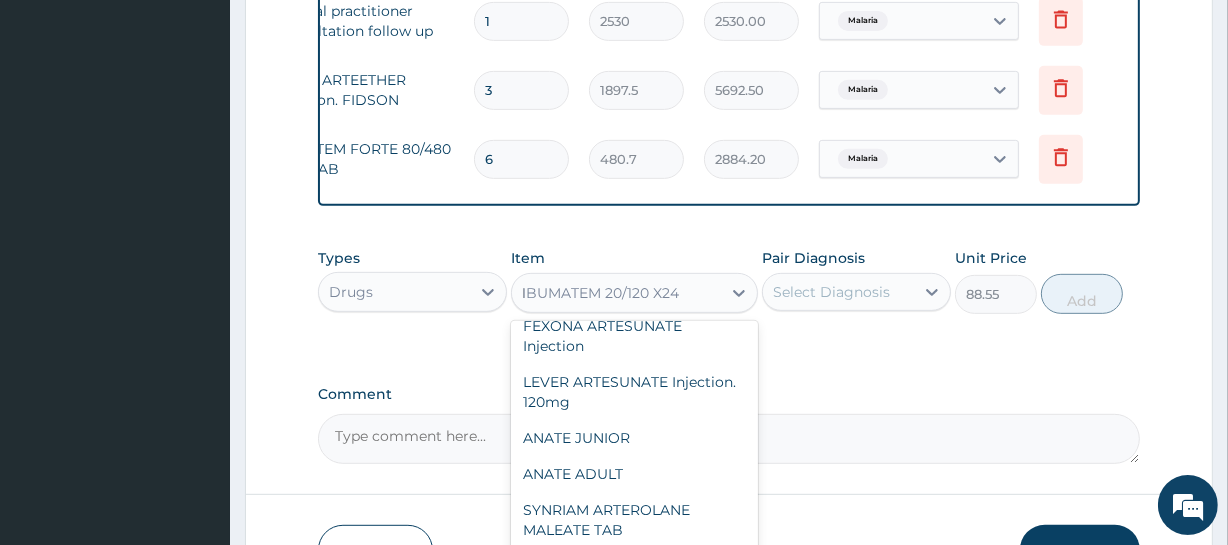 scroll, scrollTop: 9401, scrollLeft: 0, axis: vertical 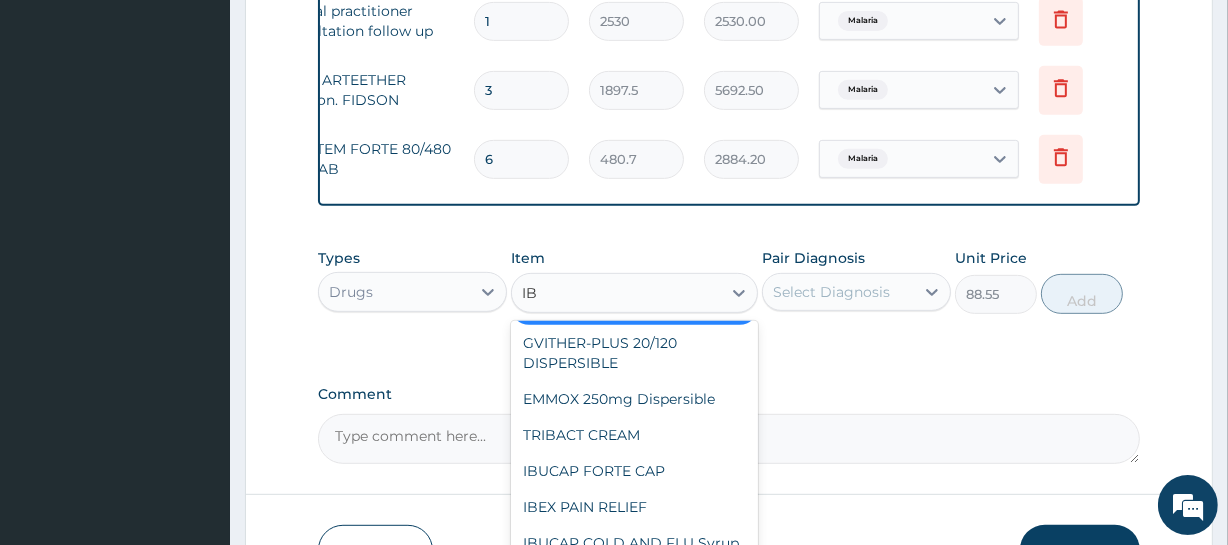 type on "IBU" 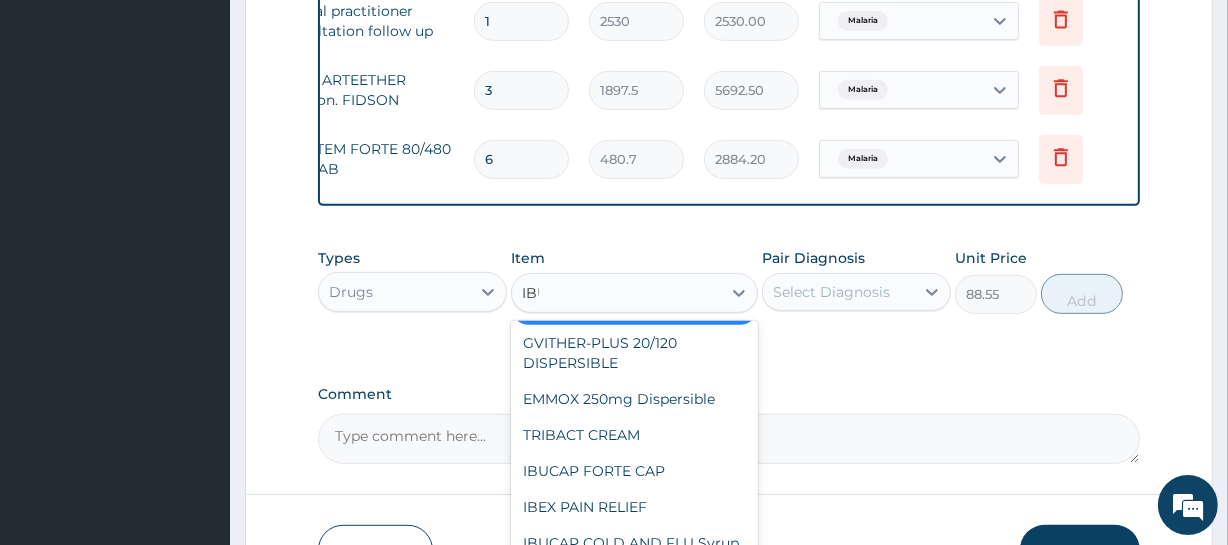 scroll, scrollTop: 0, scrollLeft: 0, axis: both 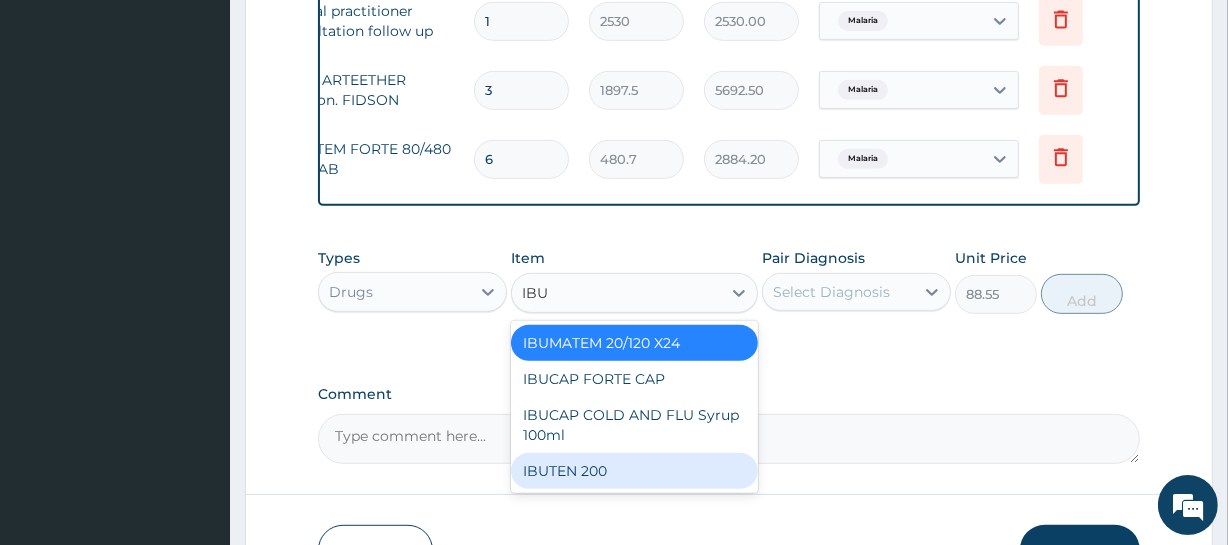 click on "IBUTEN 200" at bounding box center [634, 471] 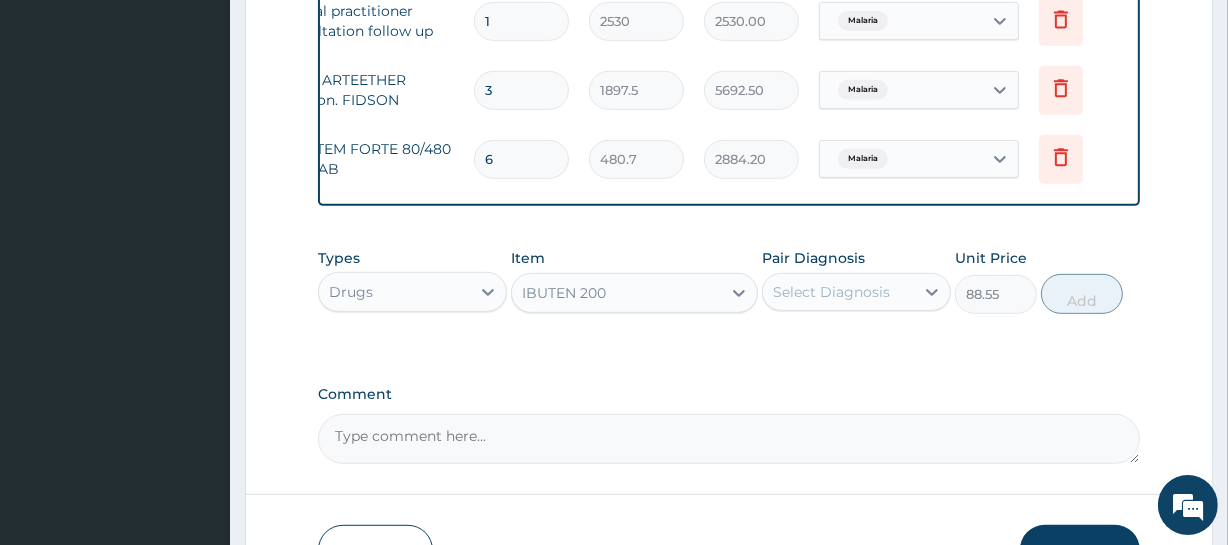 click on "Select Diagnosis" at bounding box center (831, 292) 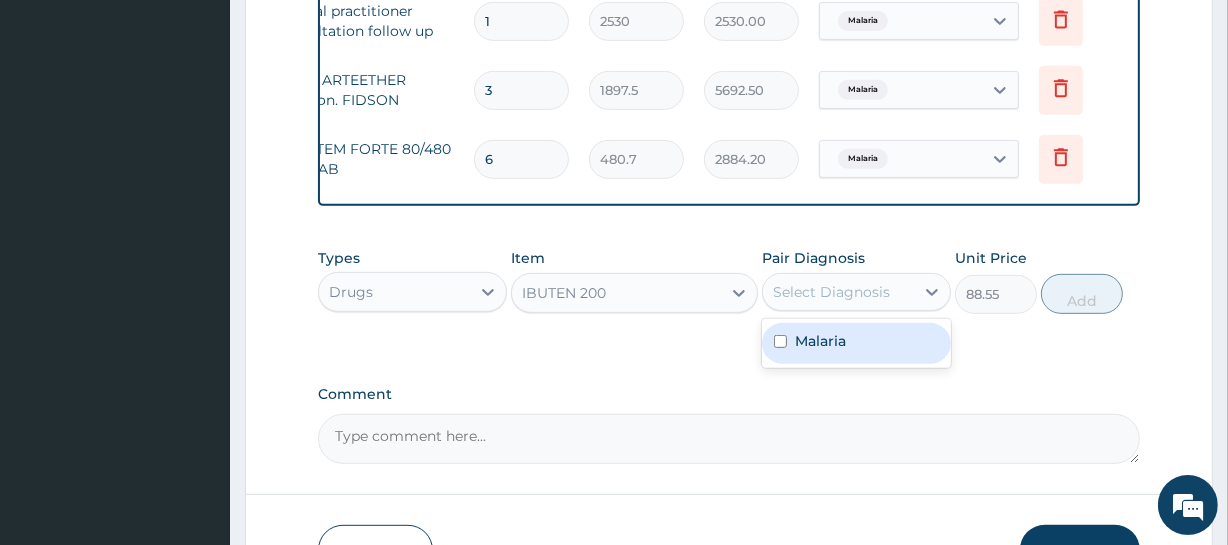 click on "Malaria" at bounding box center [820, 341] 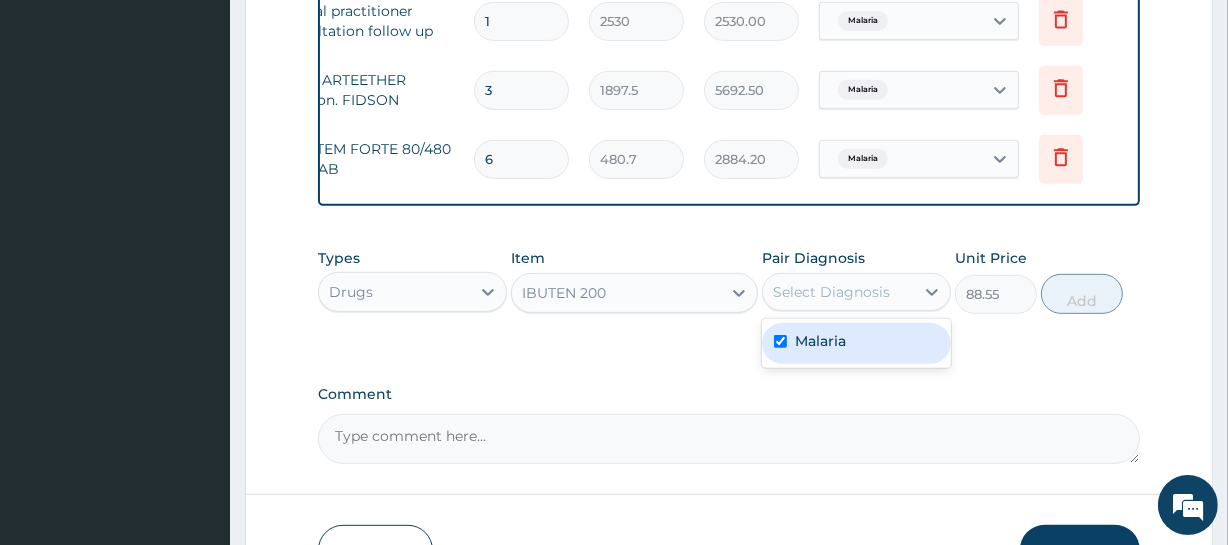 checkbox on "true" 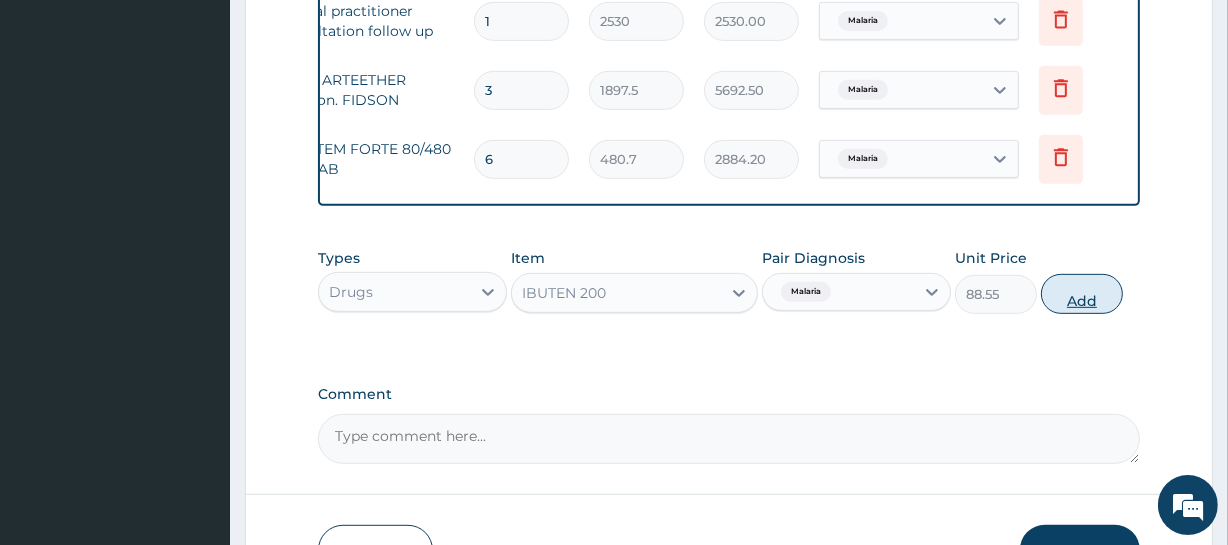 click on "Add" at bounding box center (1082, 294) 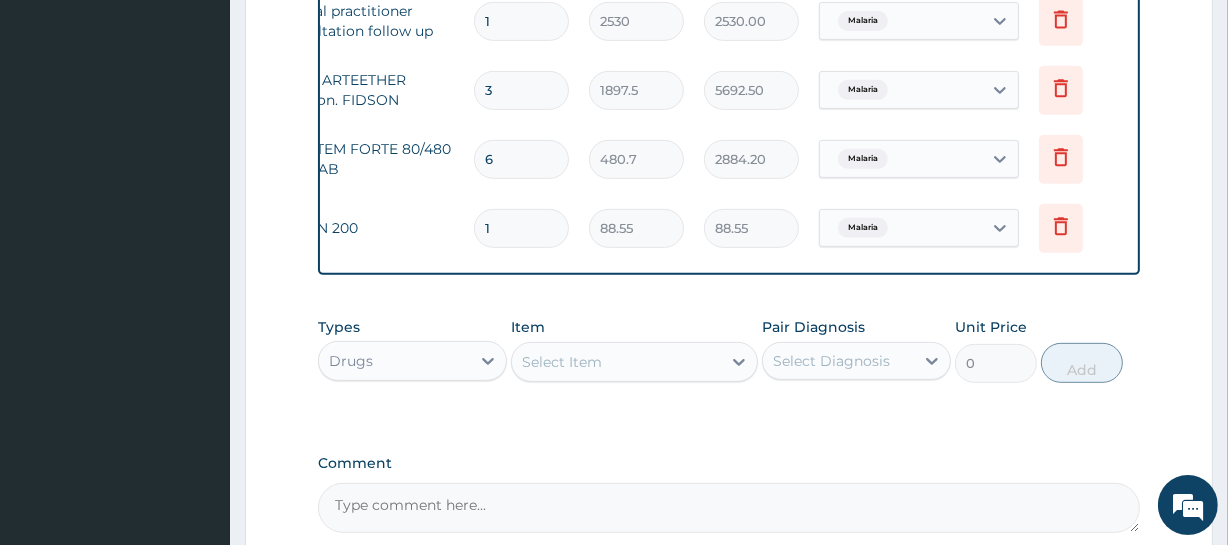 type 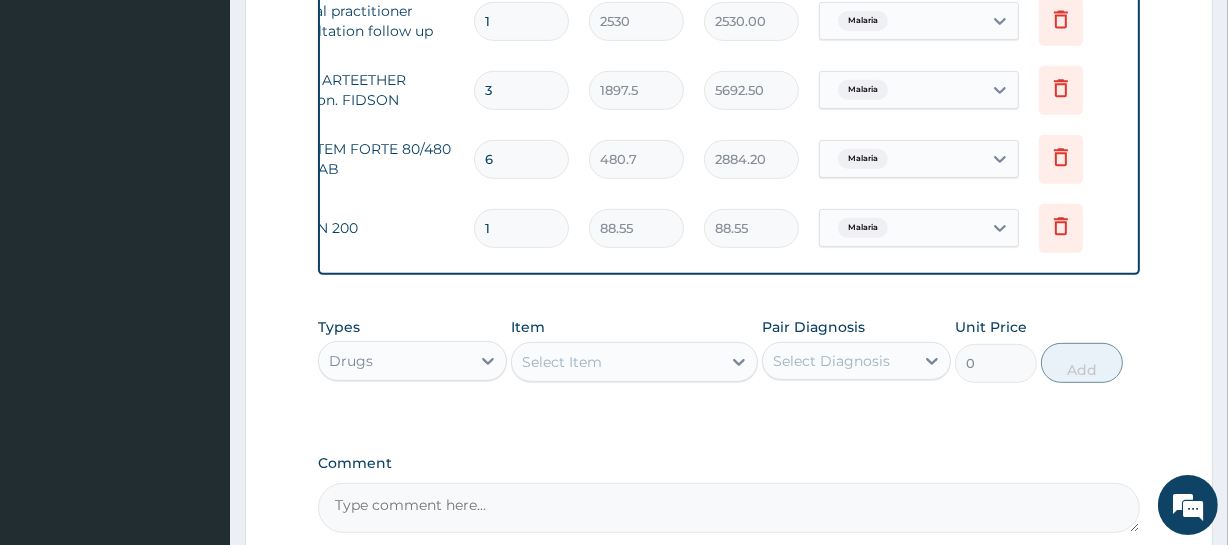 type on "0.00" 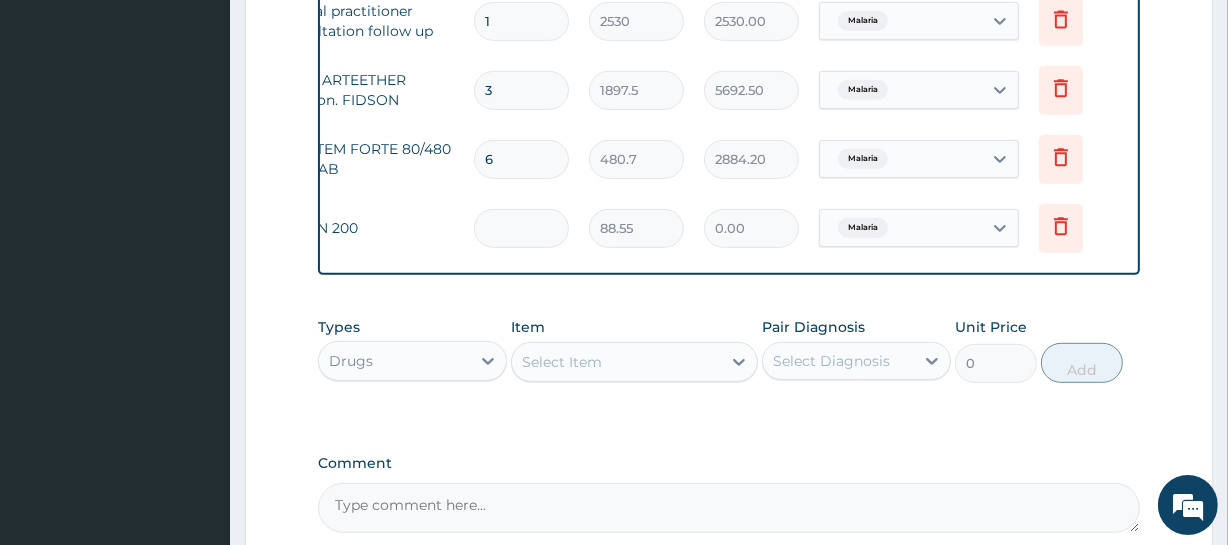 type on "1" 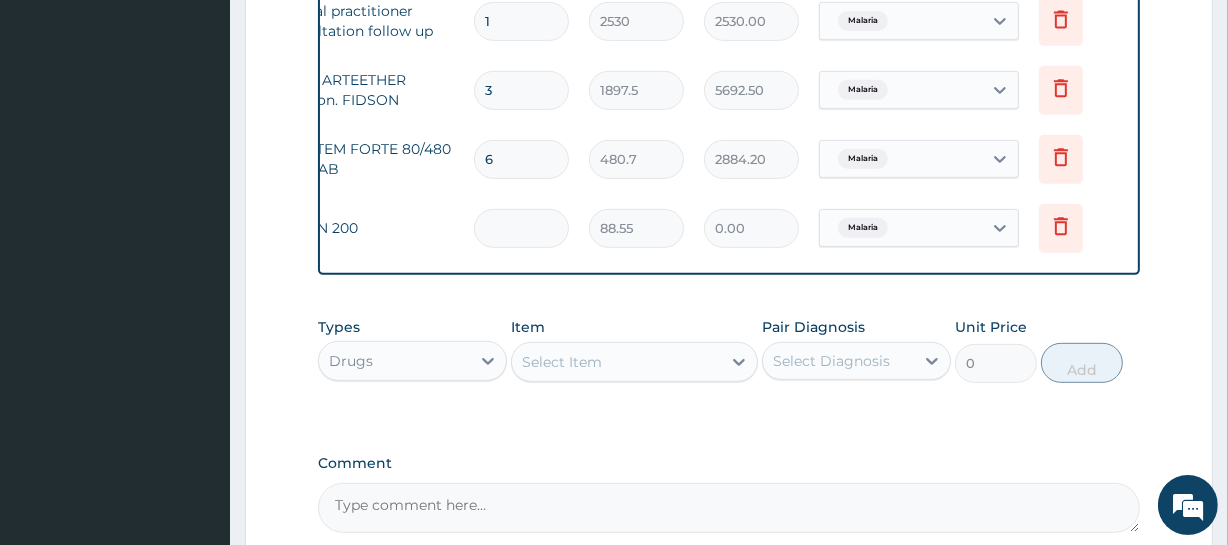 type on "88.55" 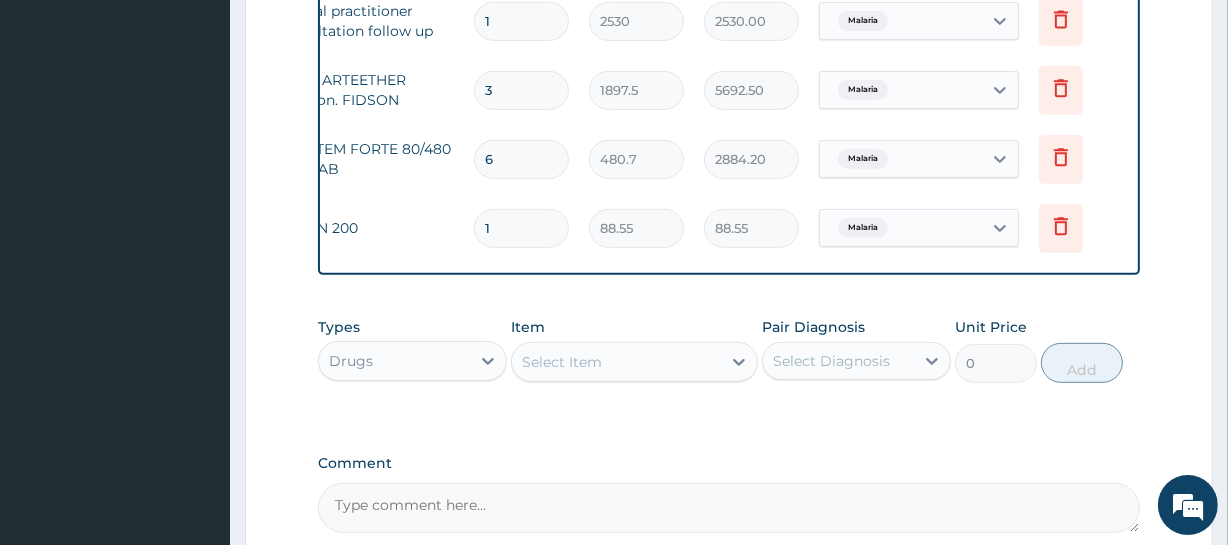 type on "10" 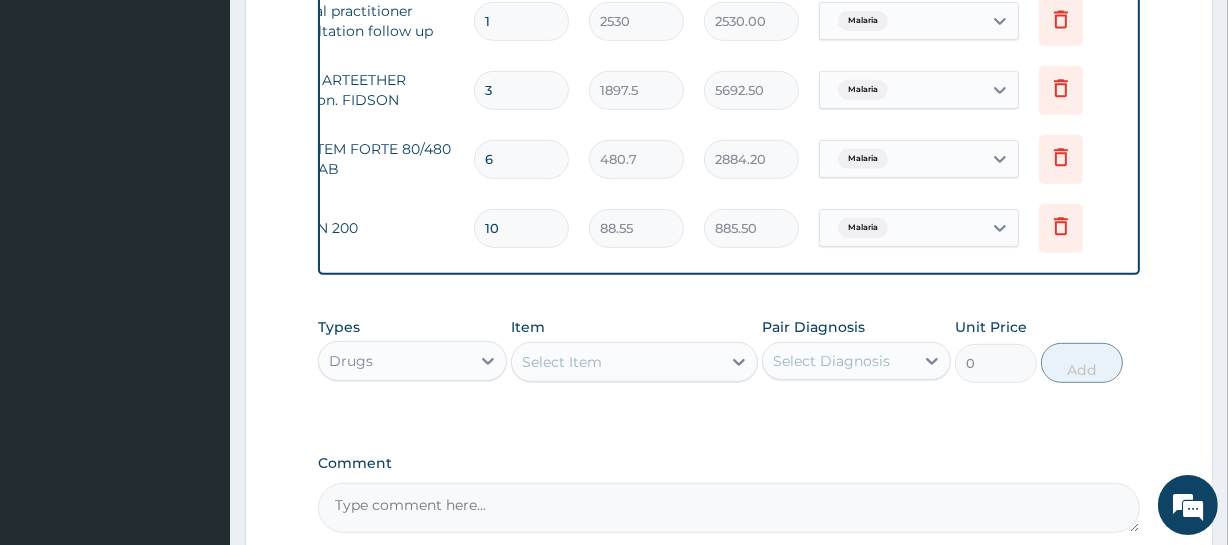 type on "1" 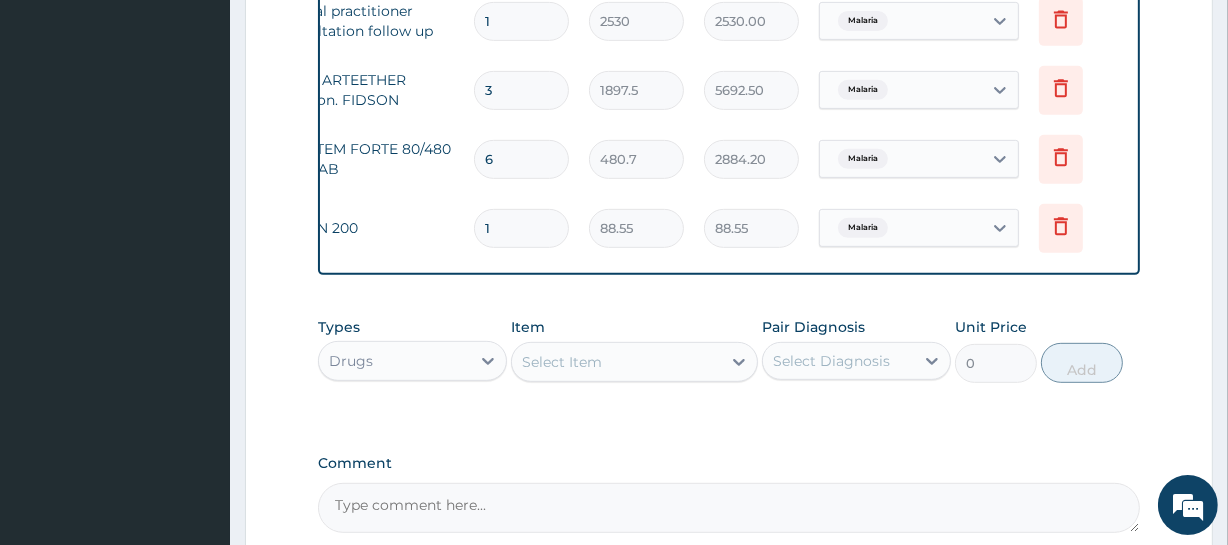 type on "13" 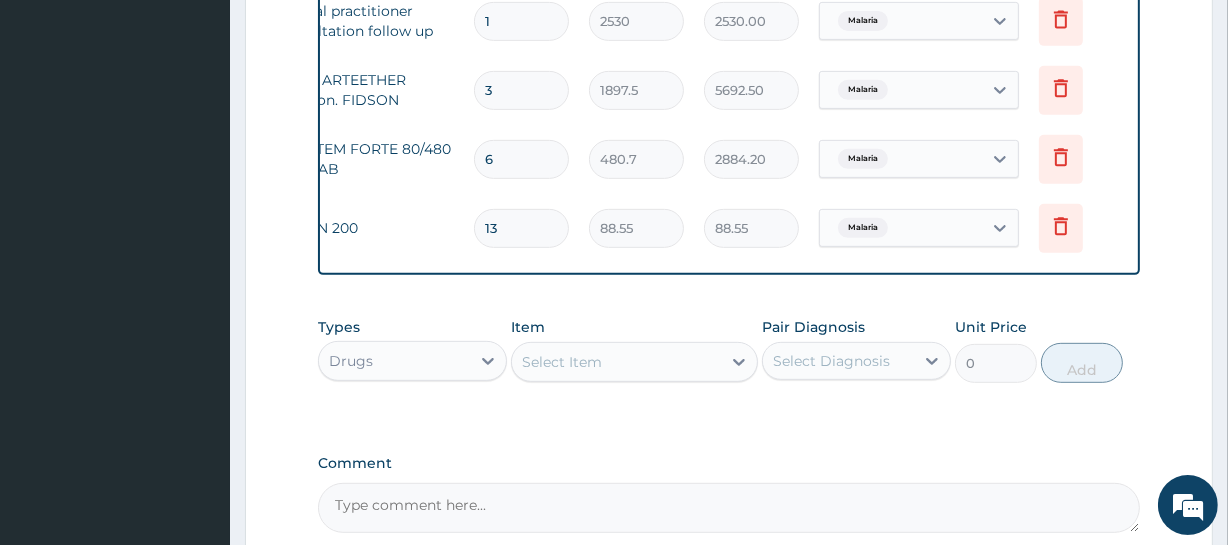 type on "1151.15" 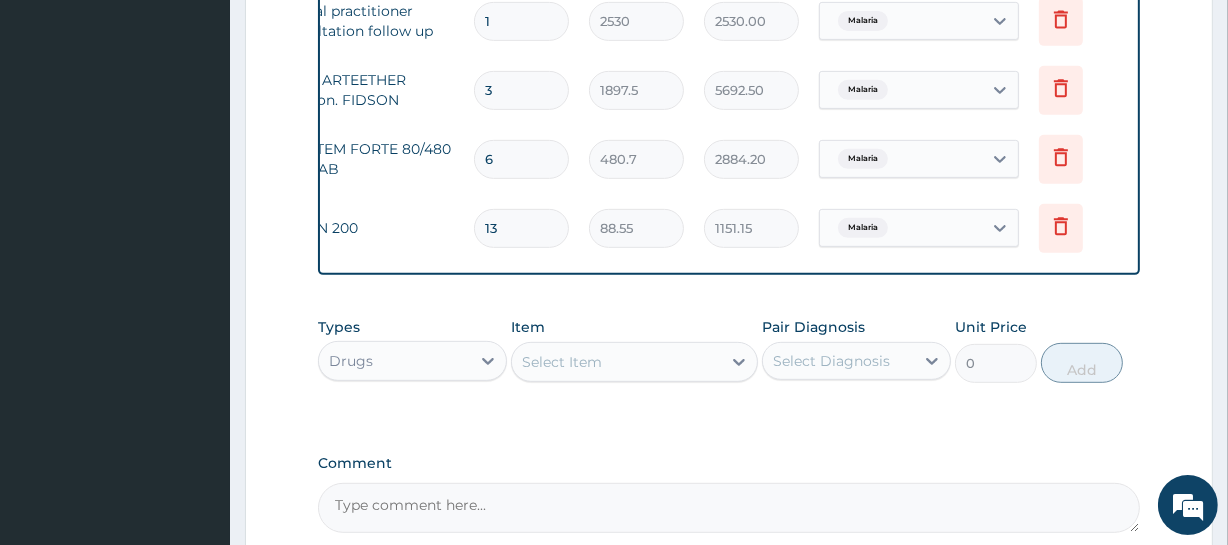 type on "1" 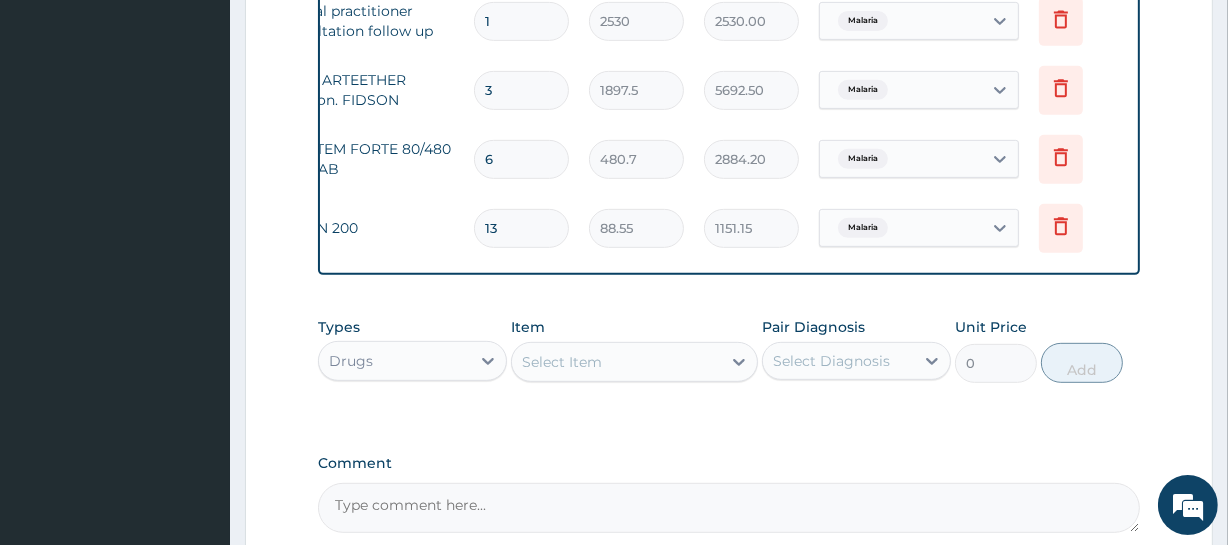 type on "88.55" 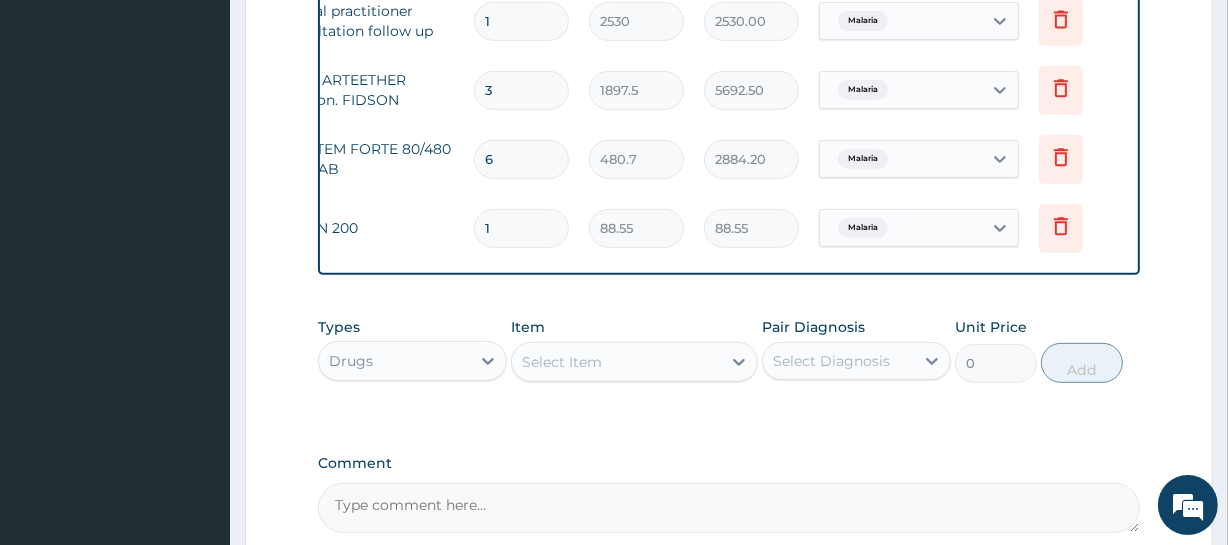 type on "18" 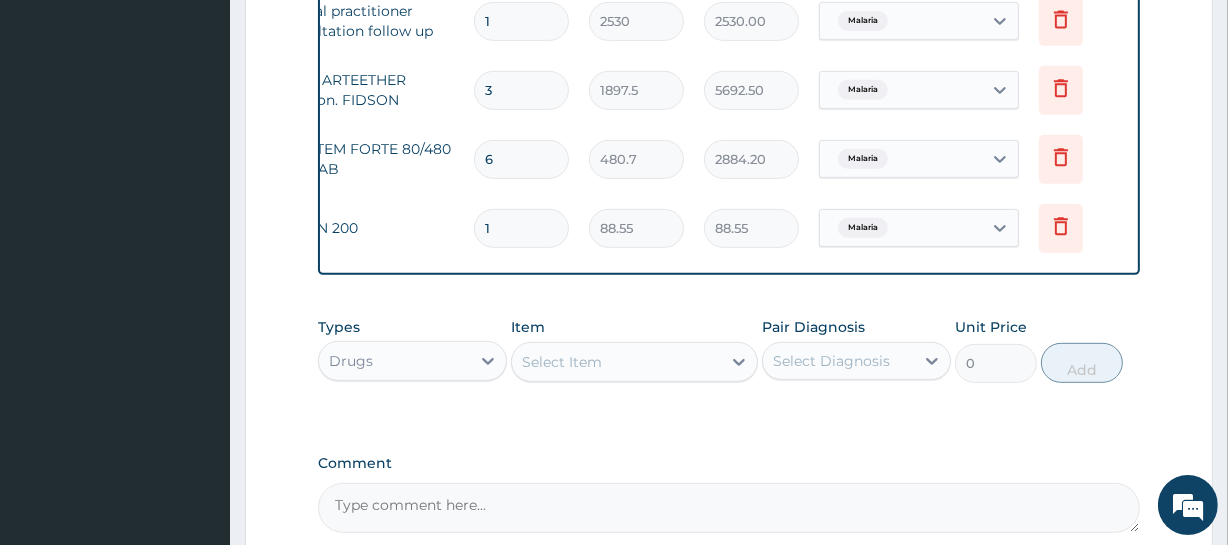 type on "1593.90" 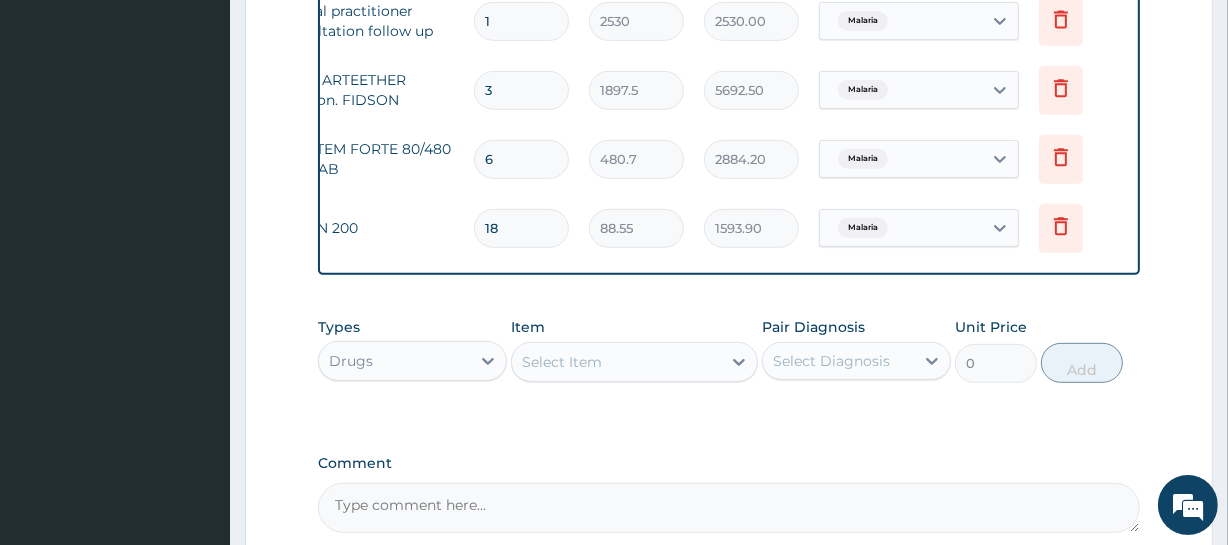 type on "1" 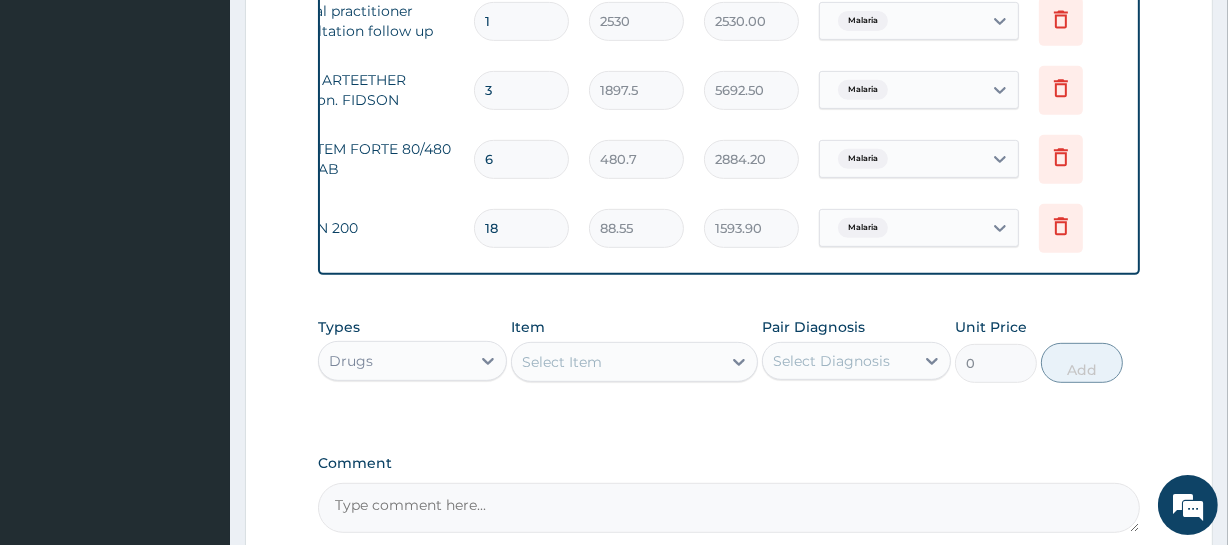 type on "88.55" 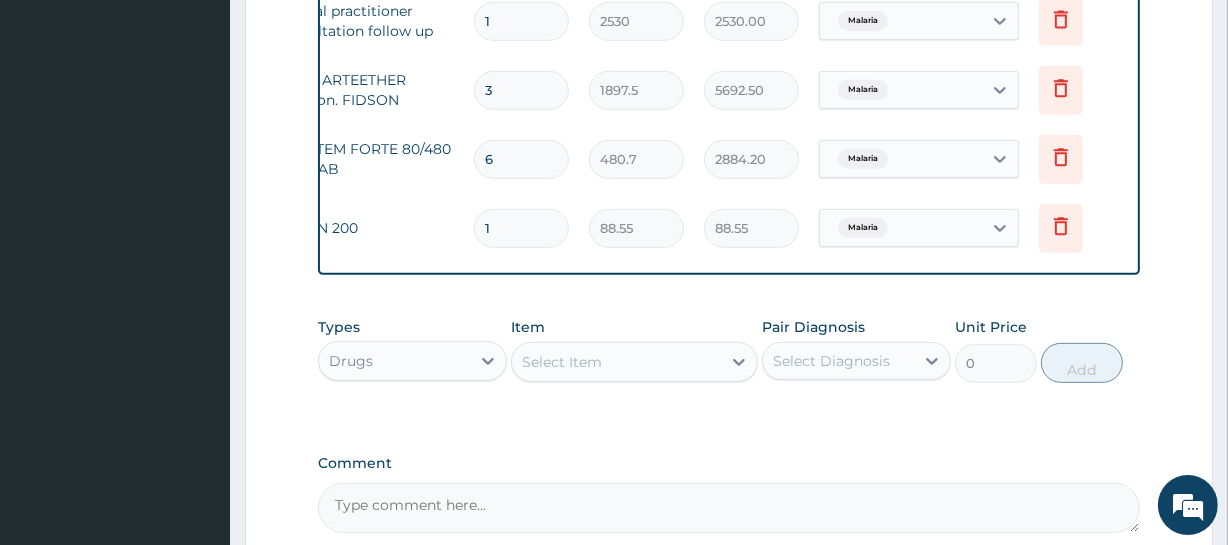 type 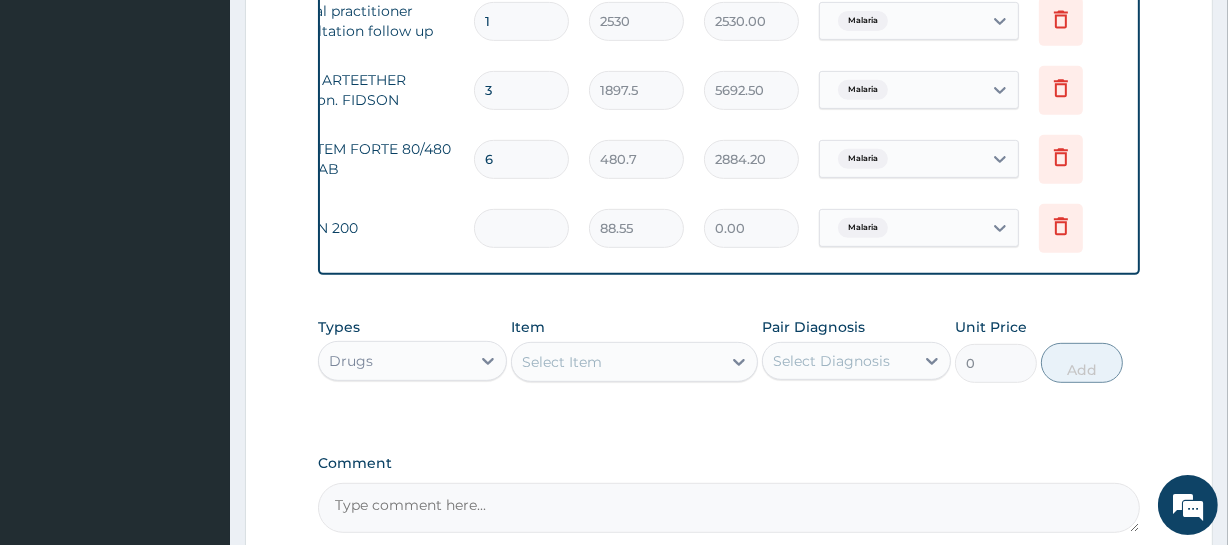 type on "9" 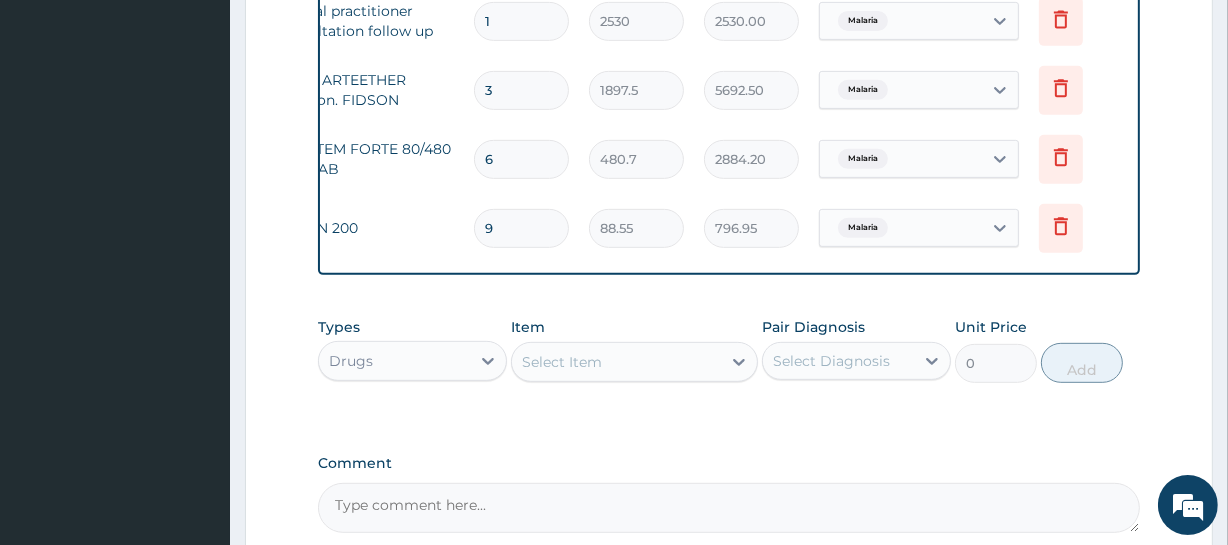 type on "9" 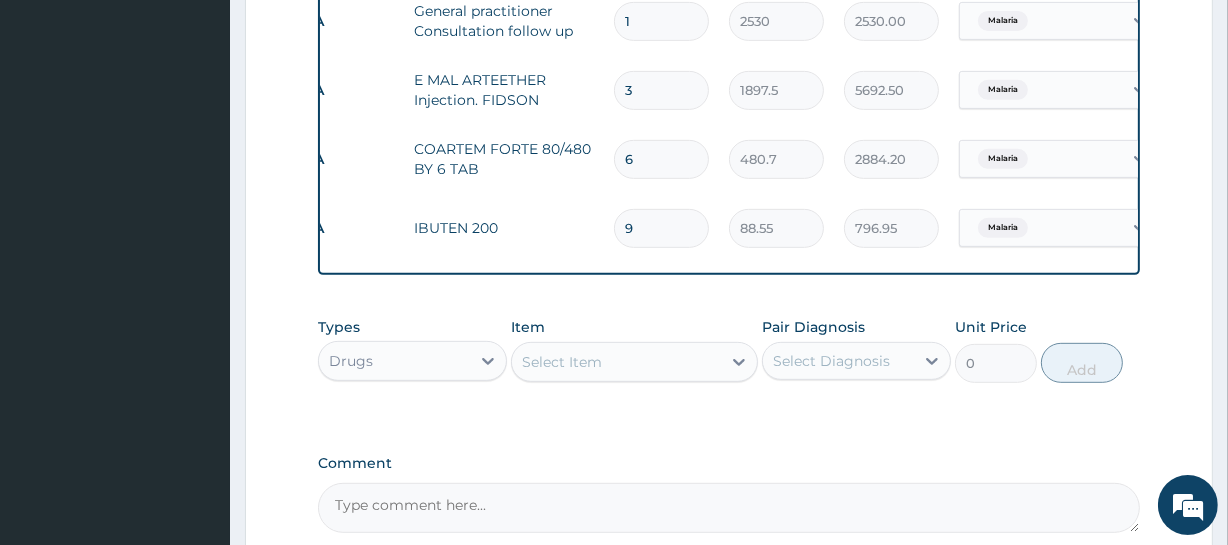scroll, scrollTop: 0, scrollLeft: 40, axis: horizontal 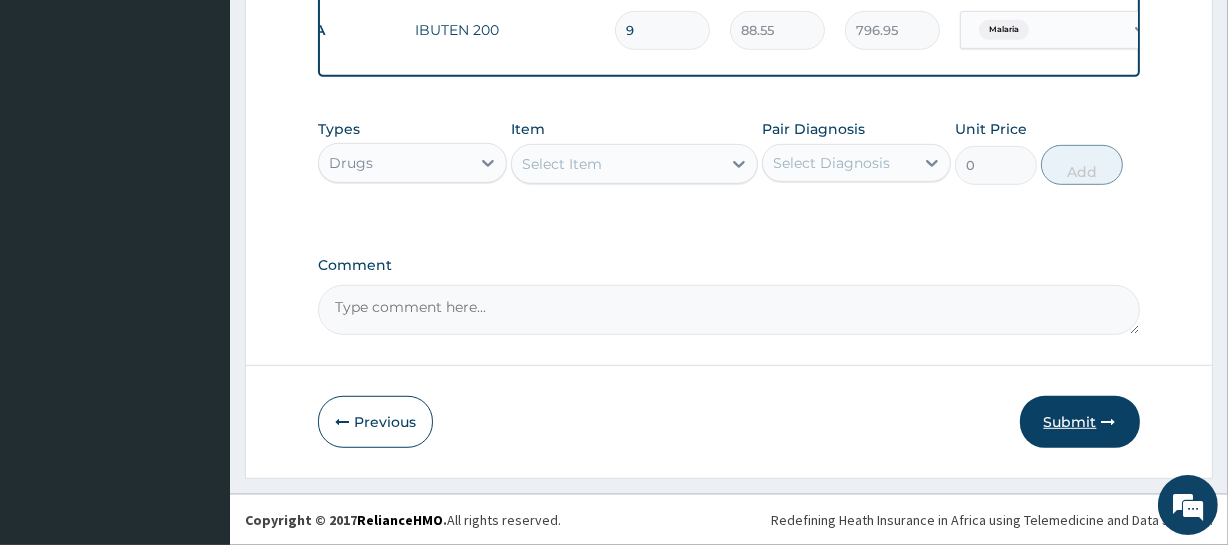 click on "Submit" at bounding box center (1080, 422) 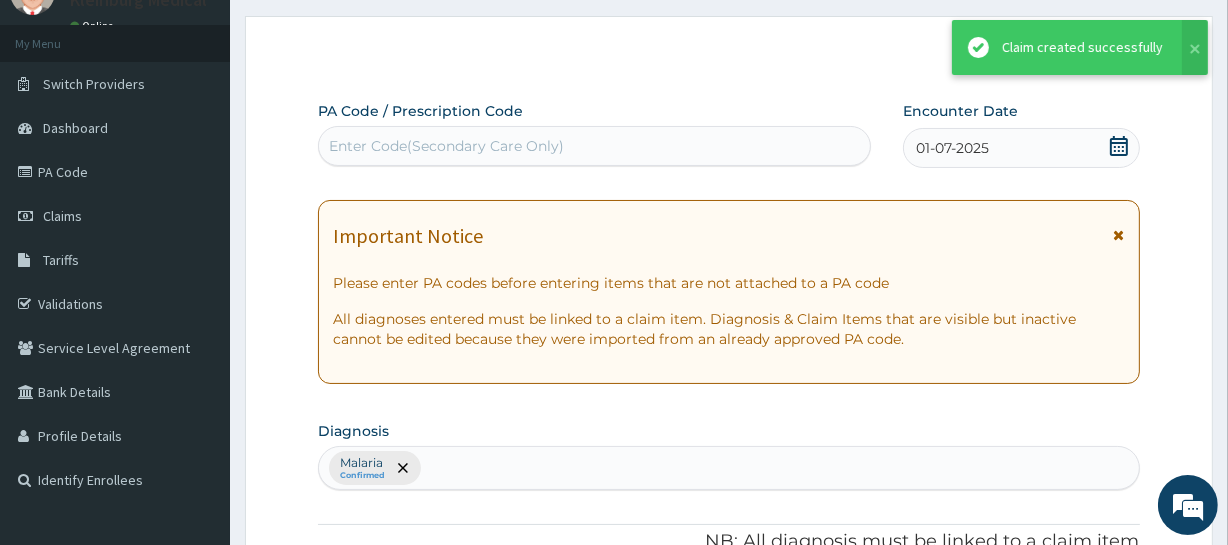 scroll, scrollTop: 1022, scrollLeft: 0, axis: vertical 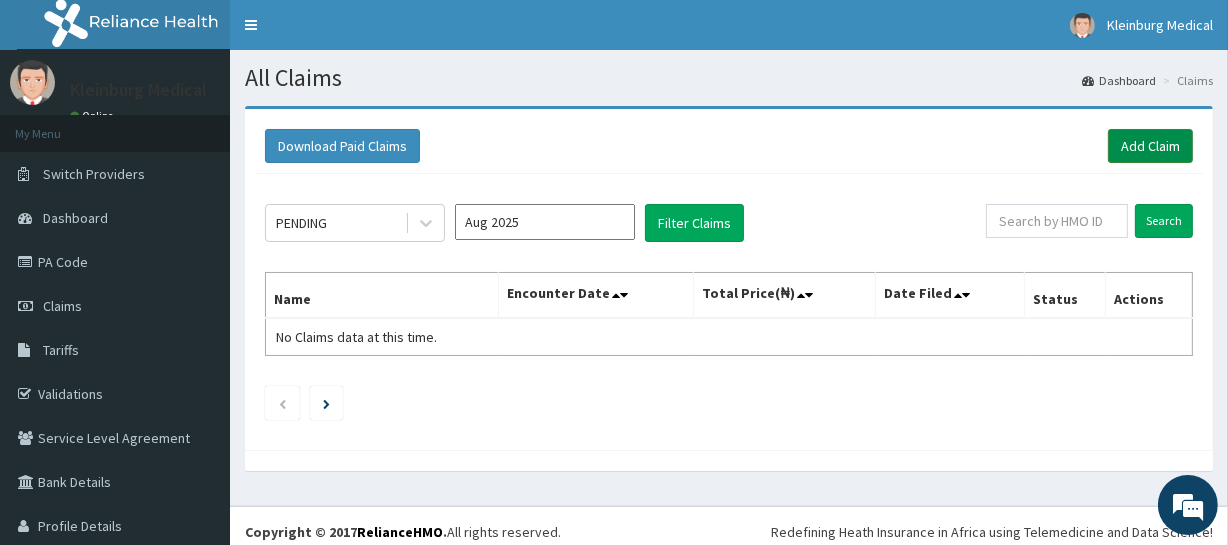 click on "Add Claim" at bounding box center (1150, 146) 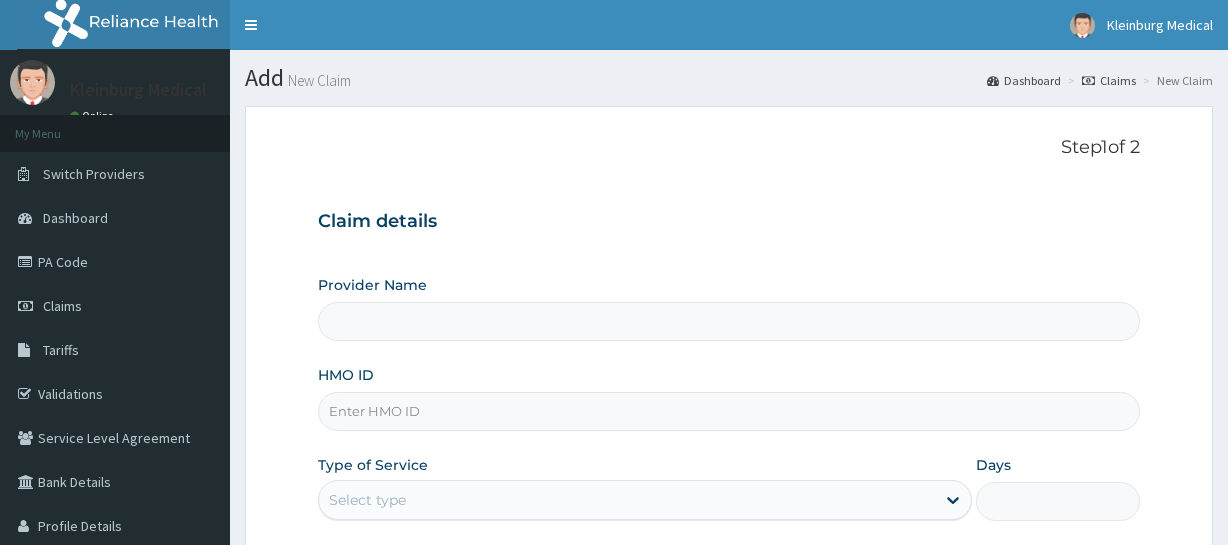 scroll, scrollTop: 0, scrollLeft: 0, axis: both 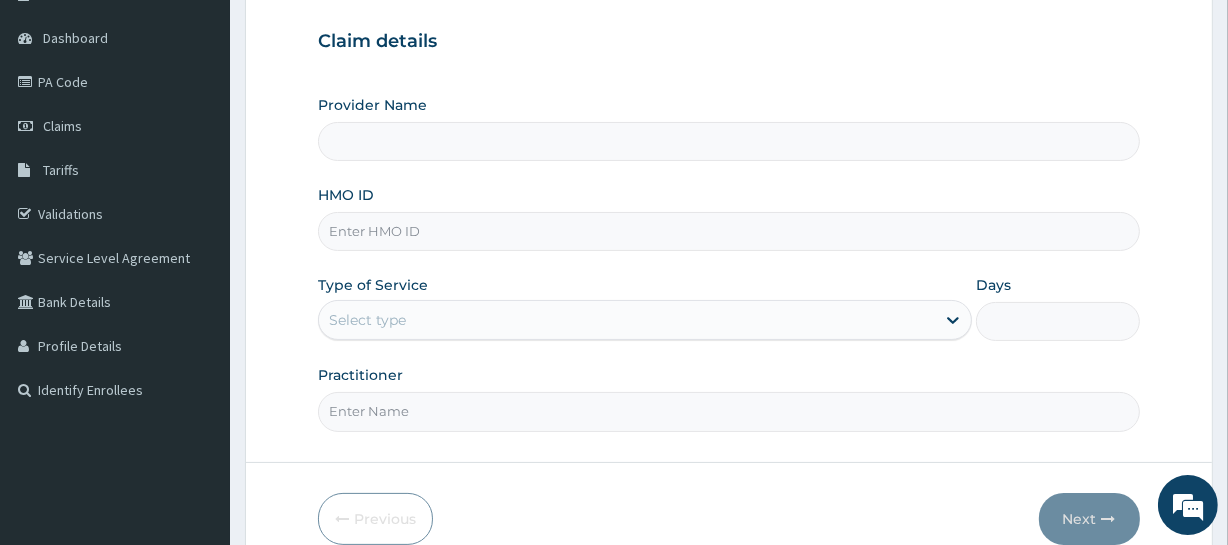 type on "KLEINBURG MEDICAL(dermatology and diagnostics)- Saka Tinubu" 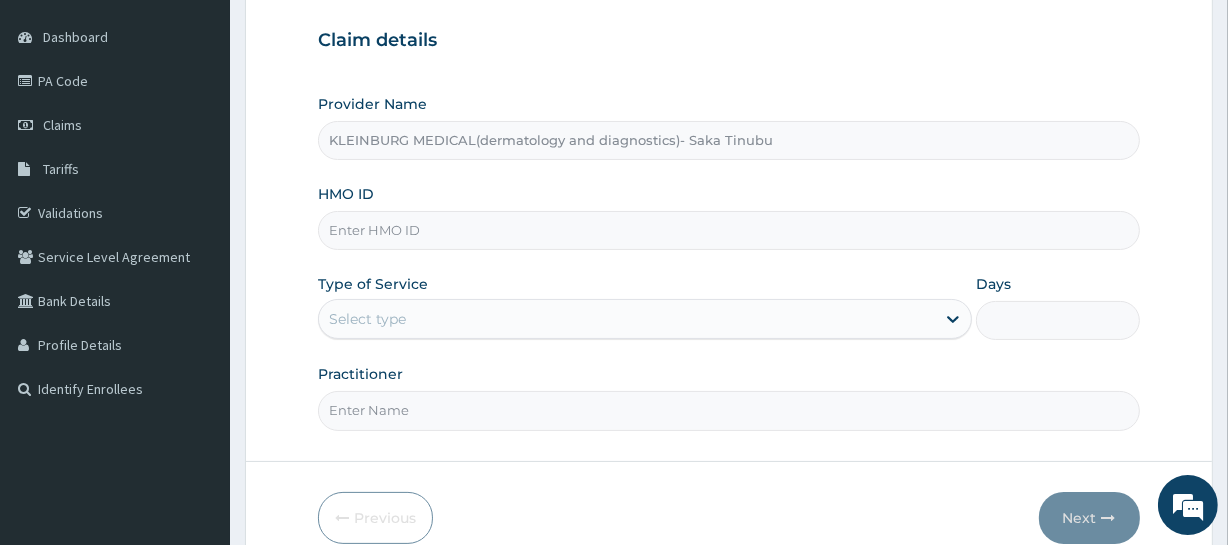 drag, startPoint x: 752, startPoint y: 231, endPoint x: 802, endPoint y: 238, distance: 50.48762 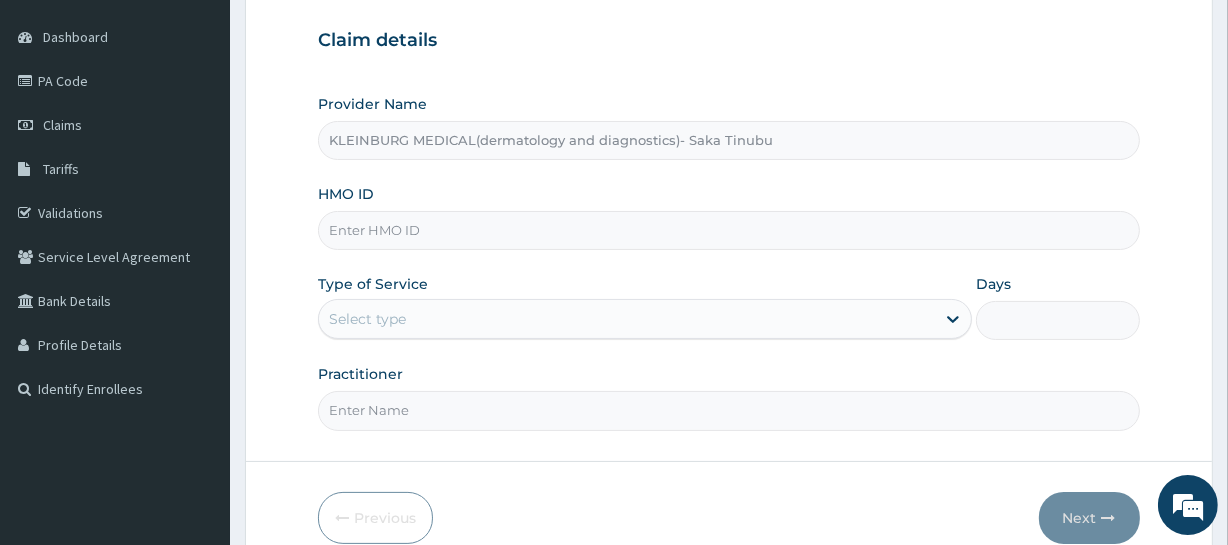 paste on "SFL/10421/A" 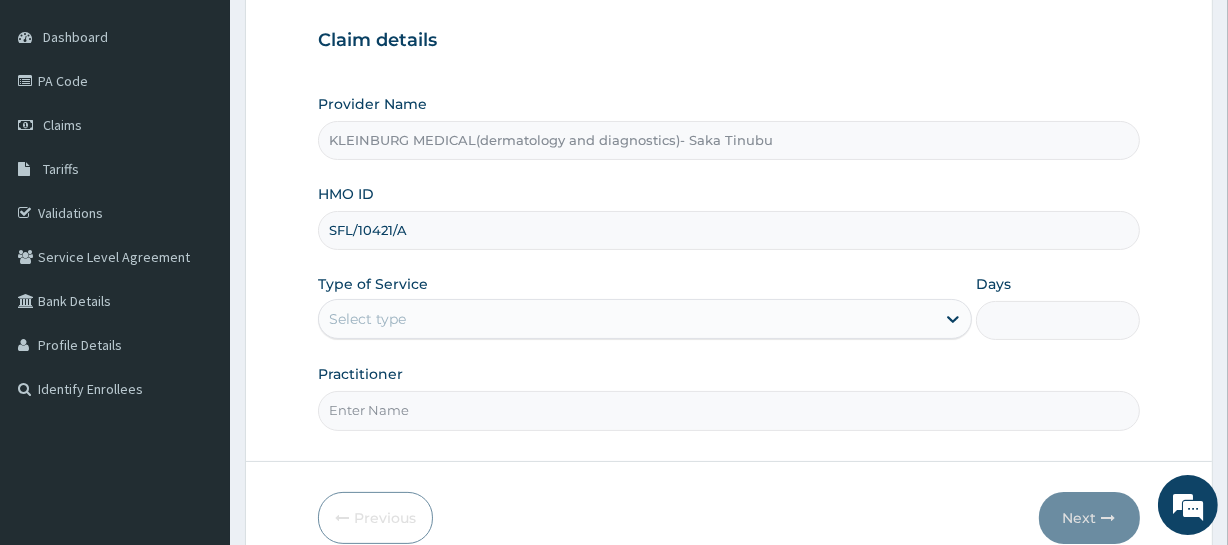 type on "SFL/10421/A" 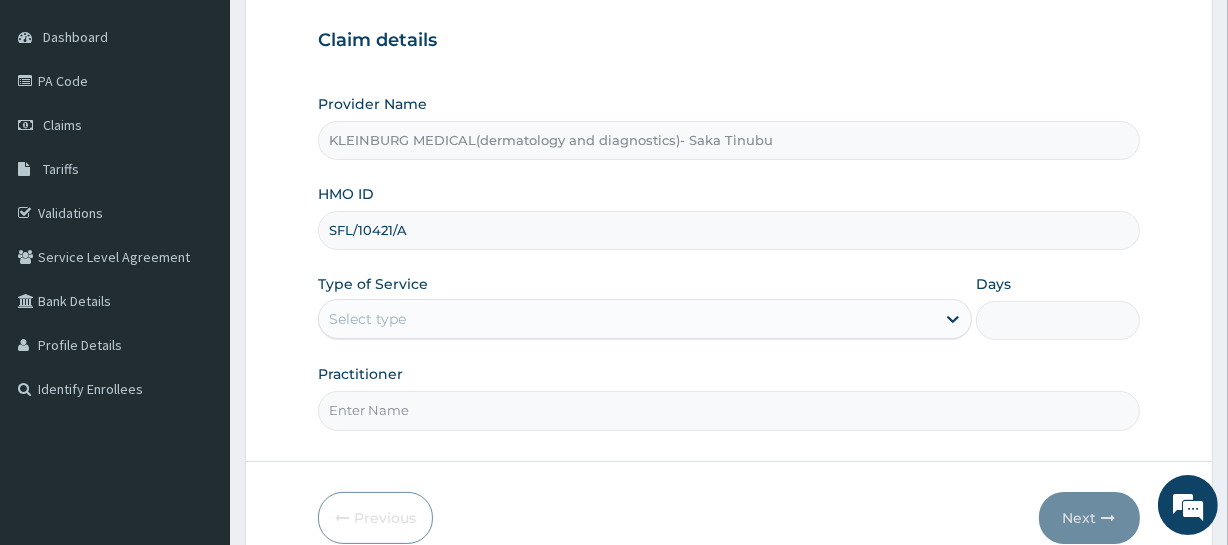scroll, scrollTop: 0, scrollLeft: 0, axis: both 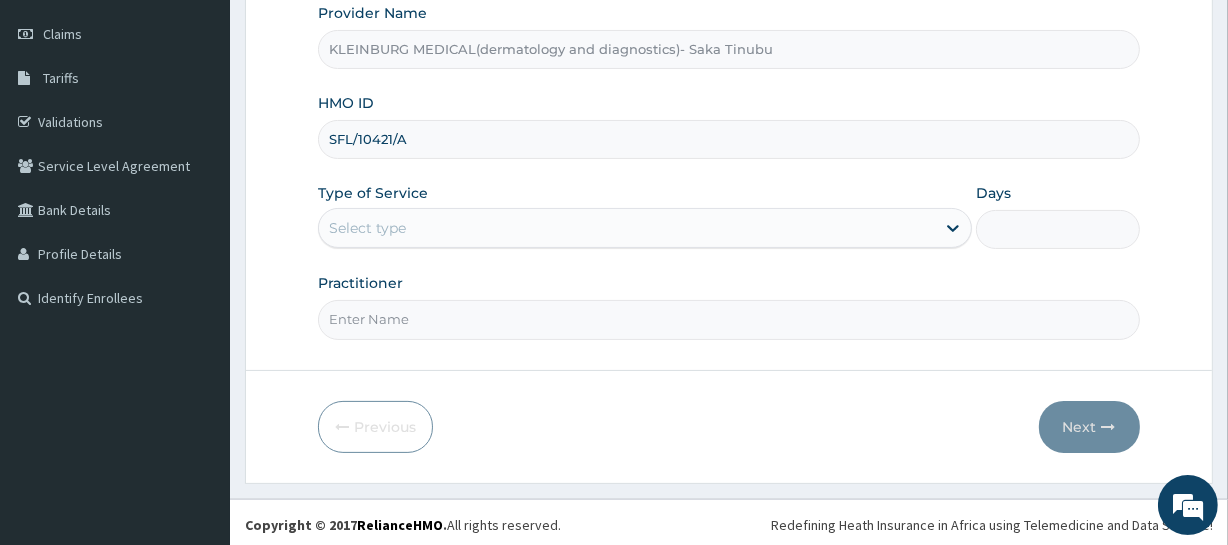 click on "Select type" at bounding box center [627, 228] 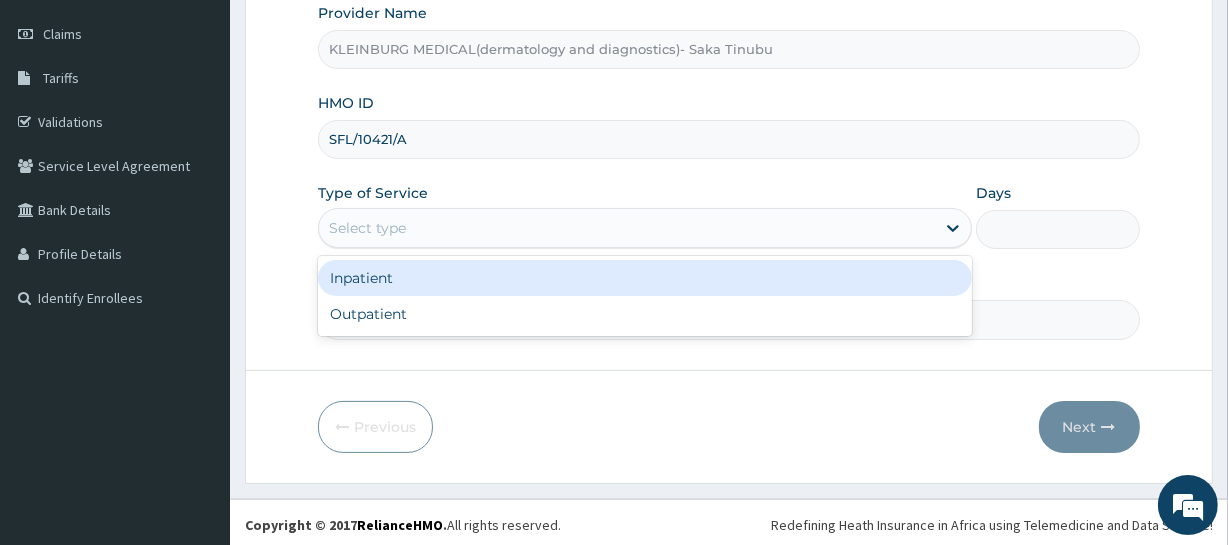 click on "Inpatient" at bounding box center [645, 278] 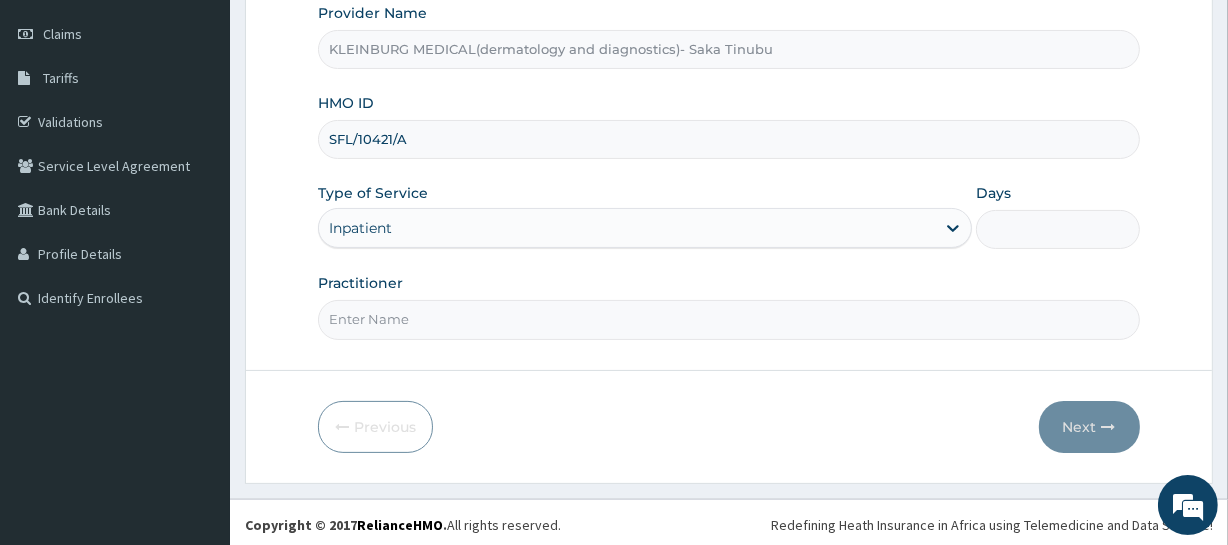 click on "Practitioner" at bounding box center [728, 319] 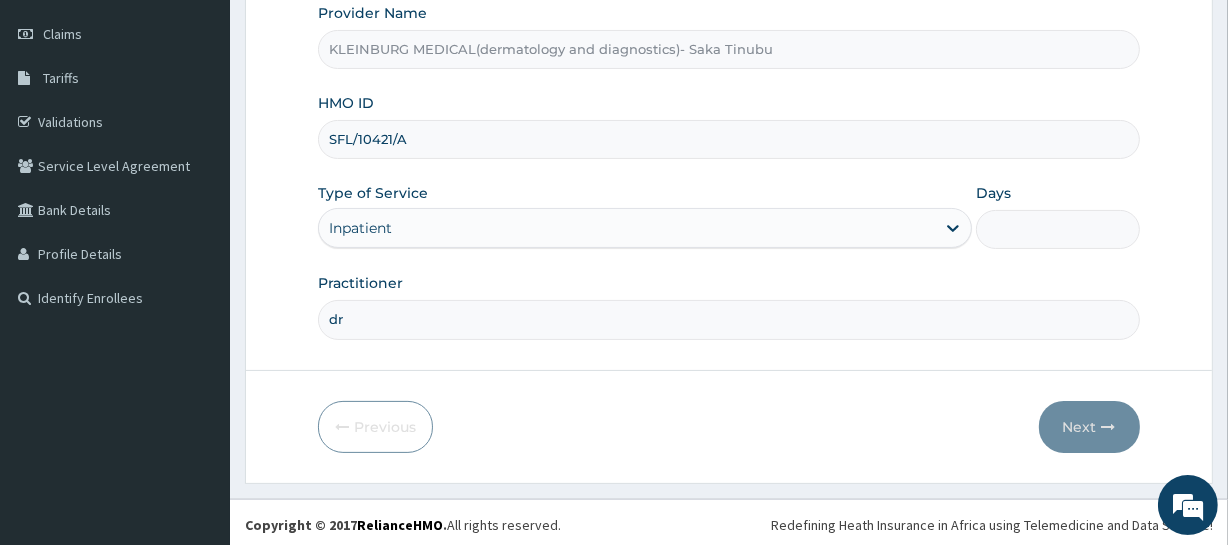 type on "d" 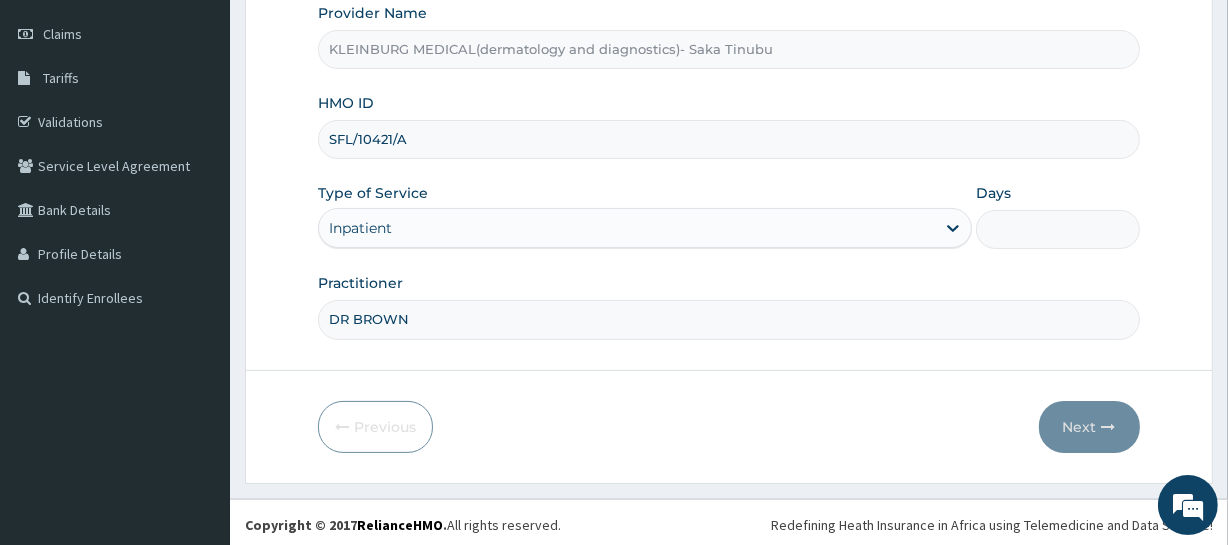type on "DR BROWN" 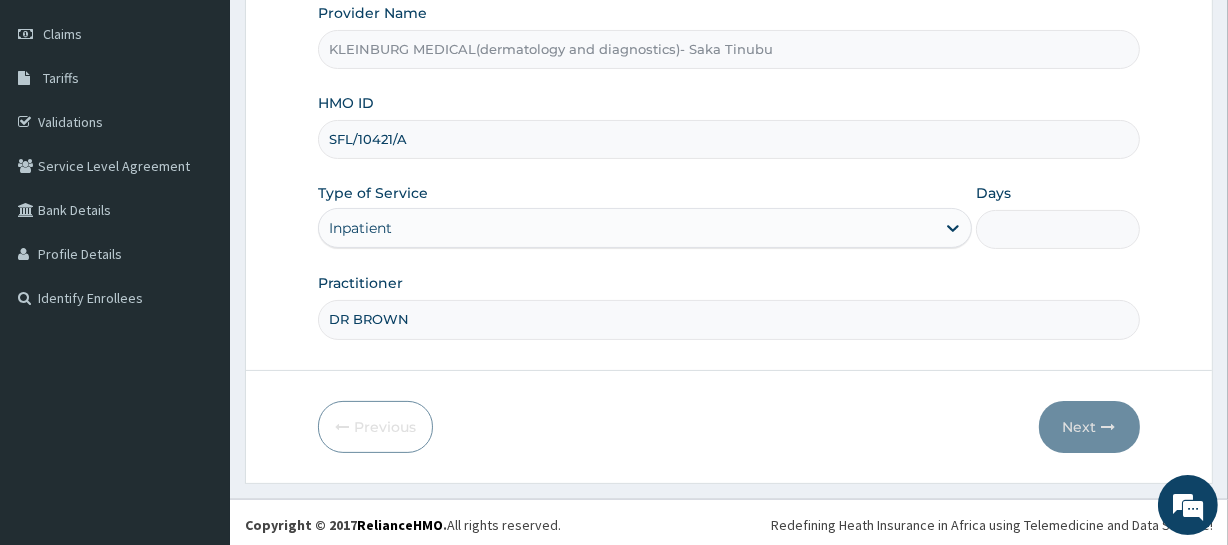 type on "1" 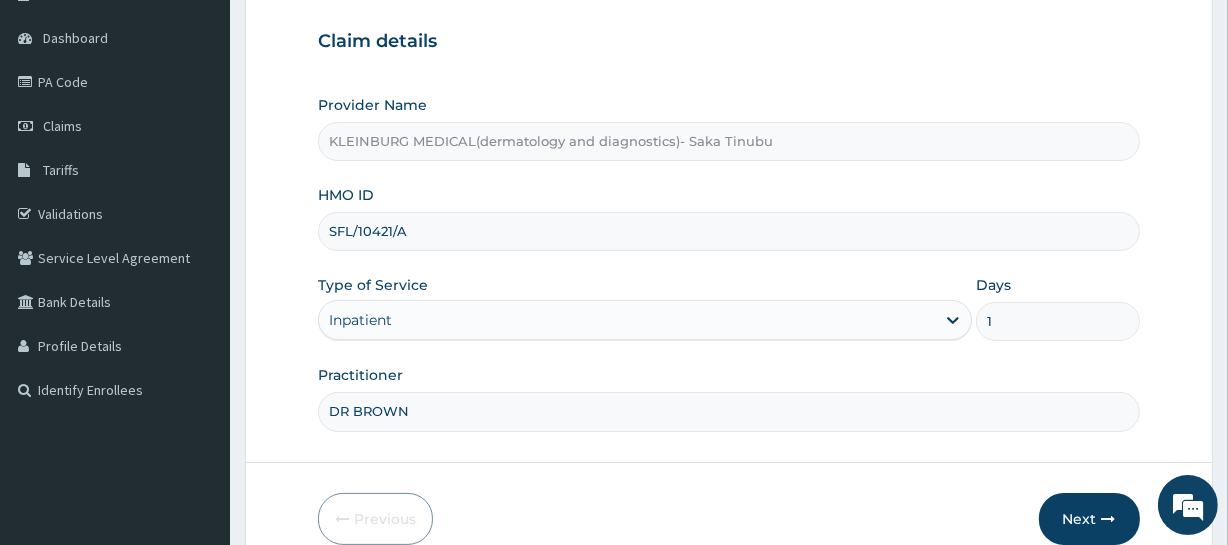 scroll, scrollTop: 181, scrollLeft: 0, axis: vertical 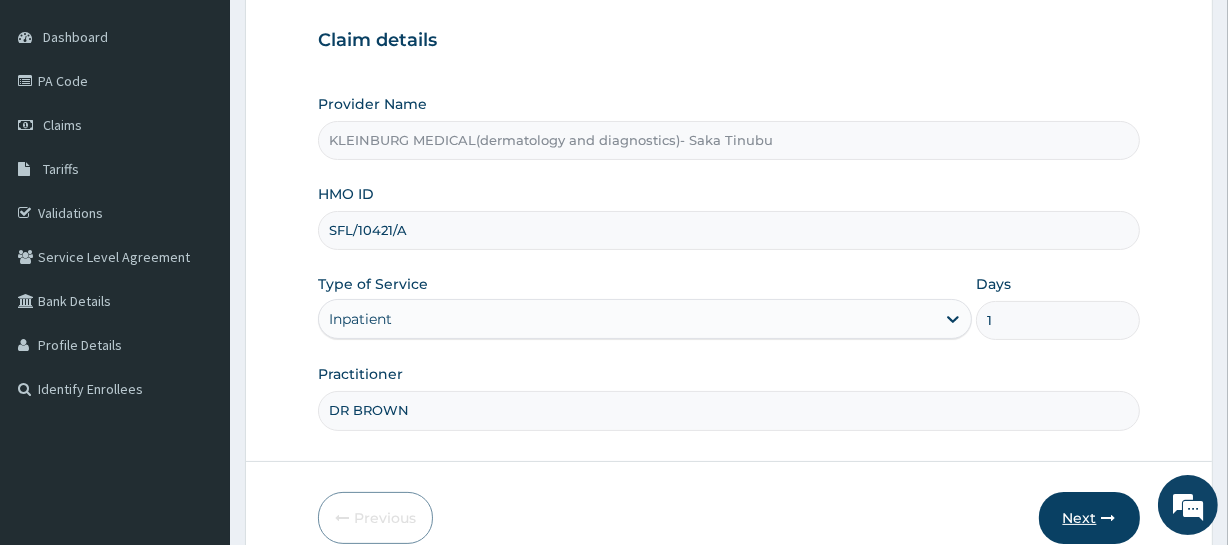 click on "Next" at bounding box center (1089, 518) 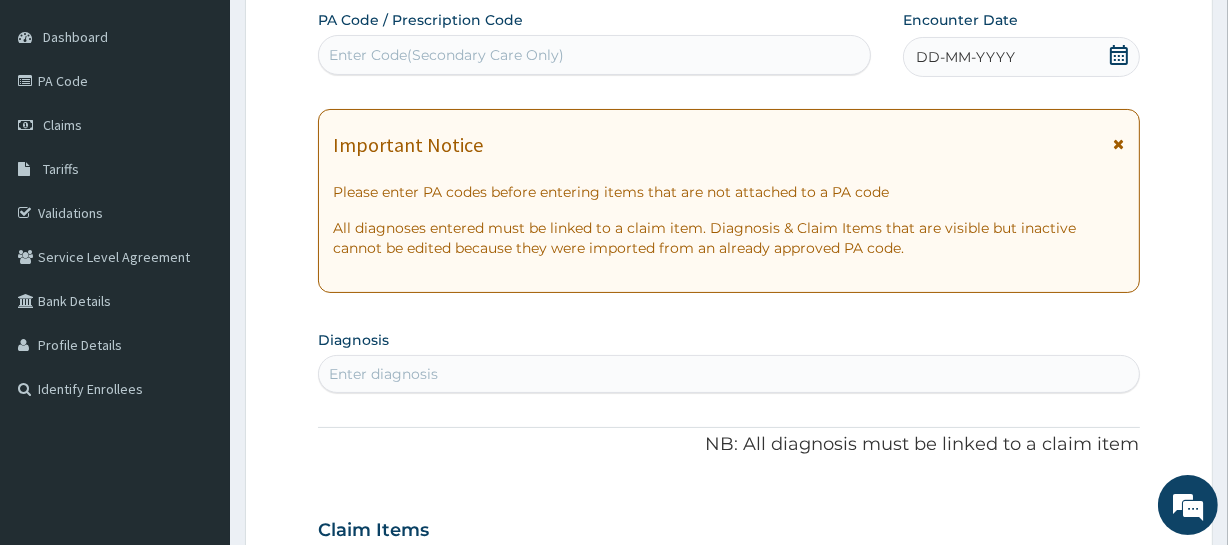 scroll, scrollTop: 0, scrollLeft: 0, axis: both 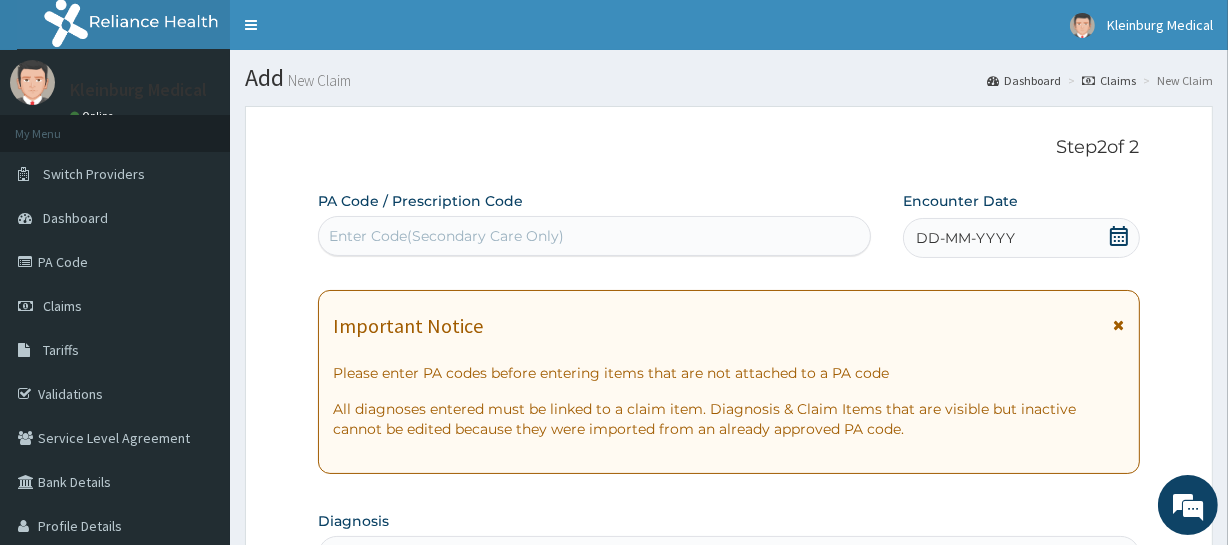 click on "Enter Code(Secondary Care Only)" at bounding box center [594, 236] 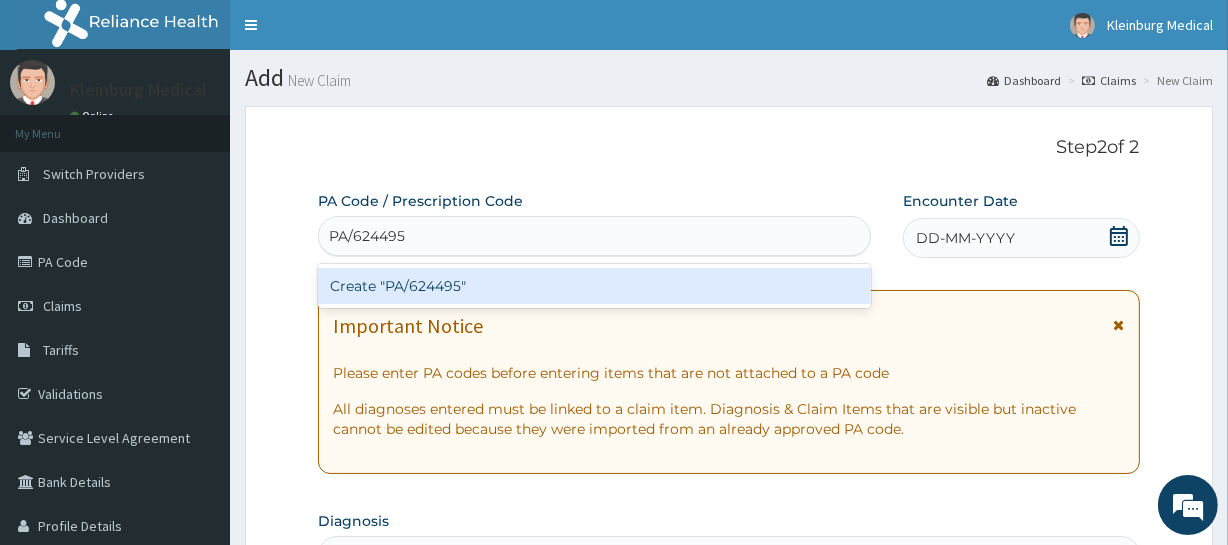 click on "Create "PA/624495"" at bounding box center (594, 286) 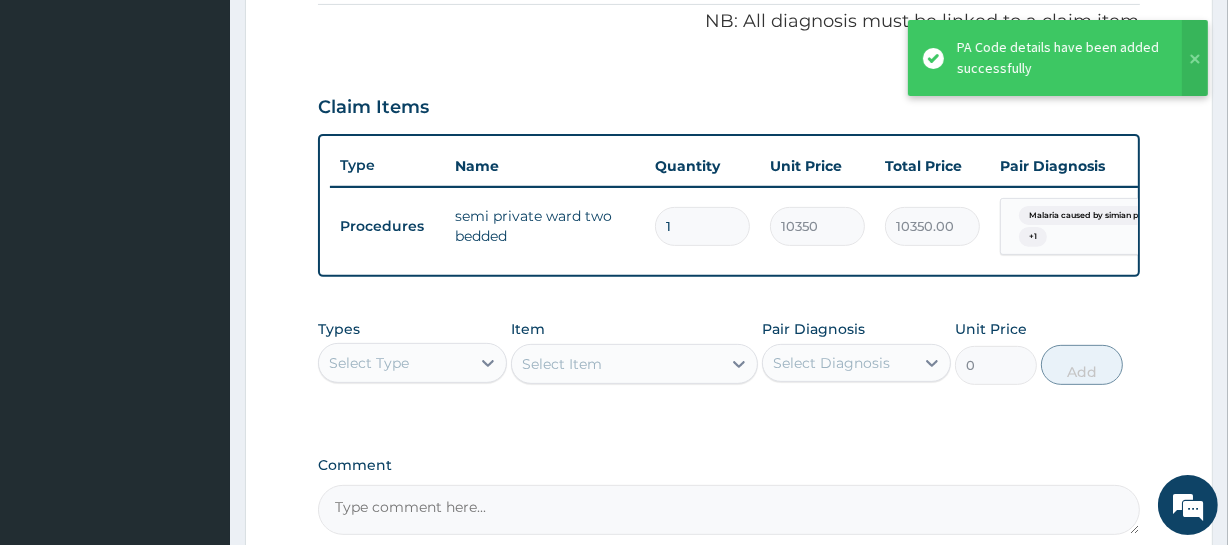 scroll, scrollTop: 653, scrollLeft: 0, axis: vertical 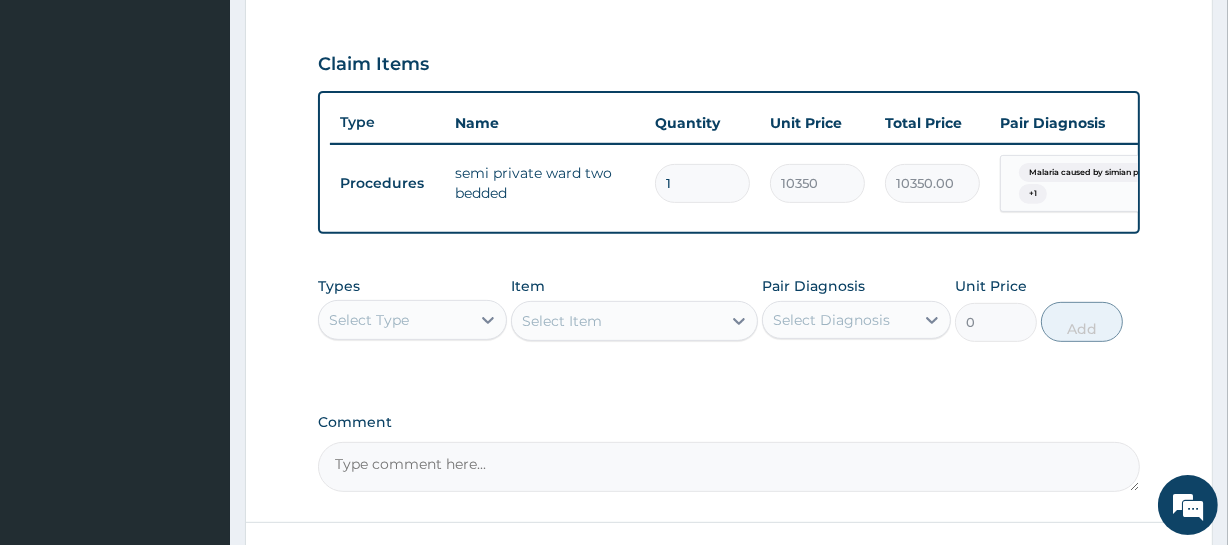 drag, startPoint x: 1007, startPoint y: 244, endPoint x: 1084, endPoint y: 238, distance: 77.23341 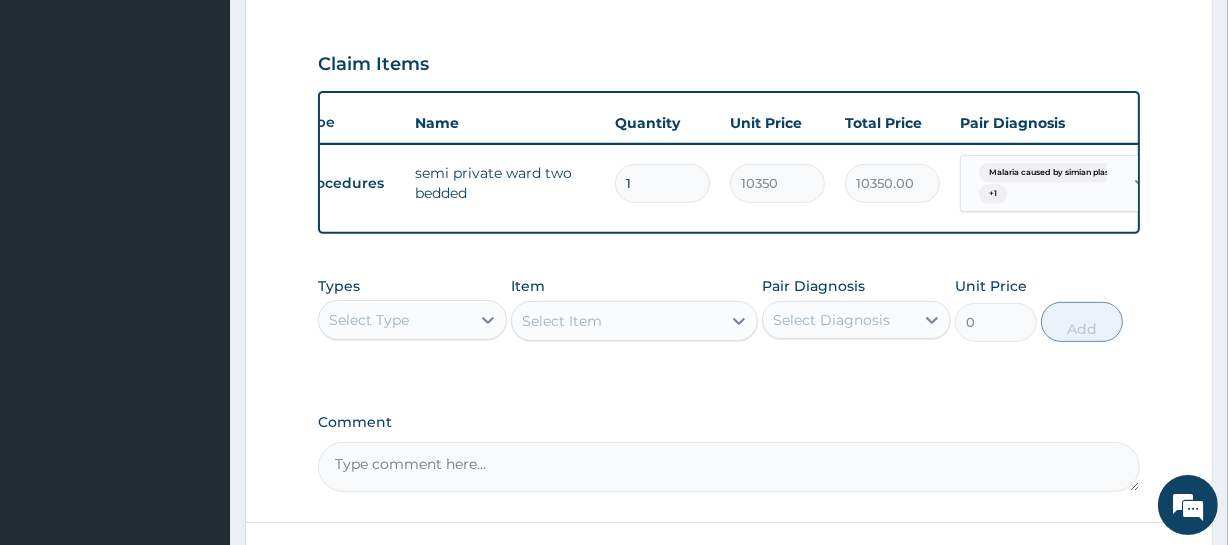 scroll, scrollTop: 0, scrollLeft: 0, axis: both 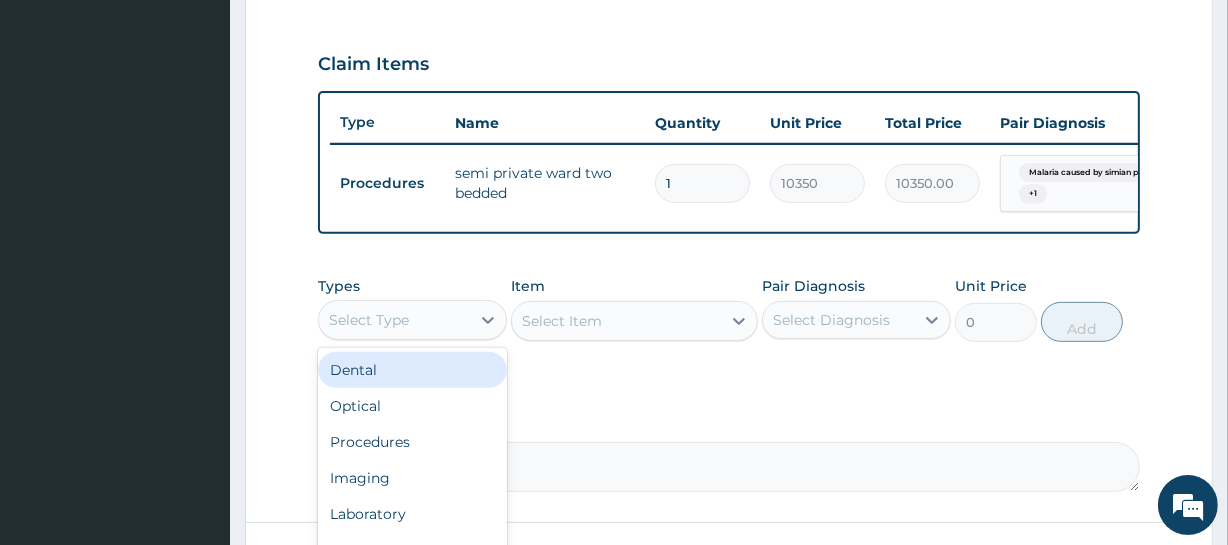 click on "Select Type" at bounding box center (394, 320) 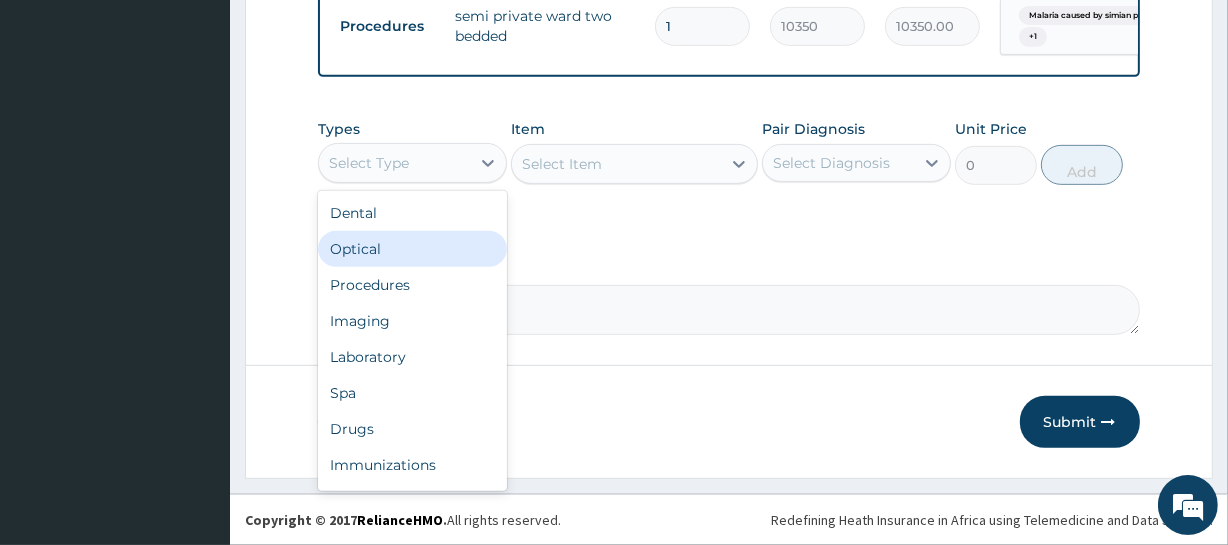 scroll, scrollTop: 822, scrollLeft: 0, axis: vertical 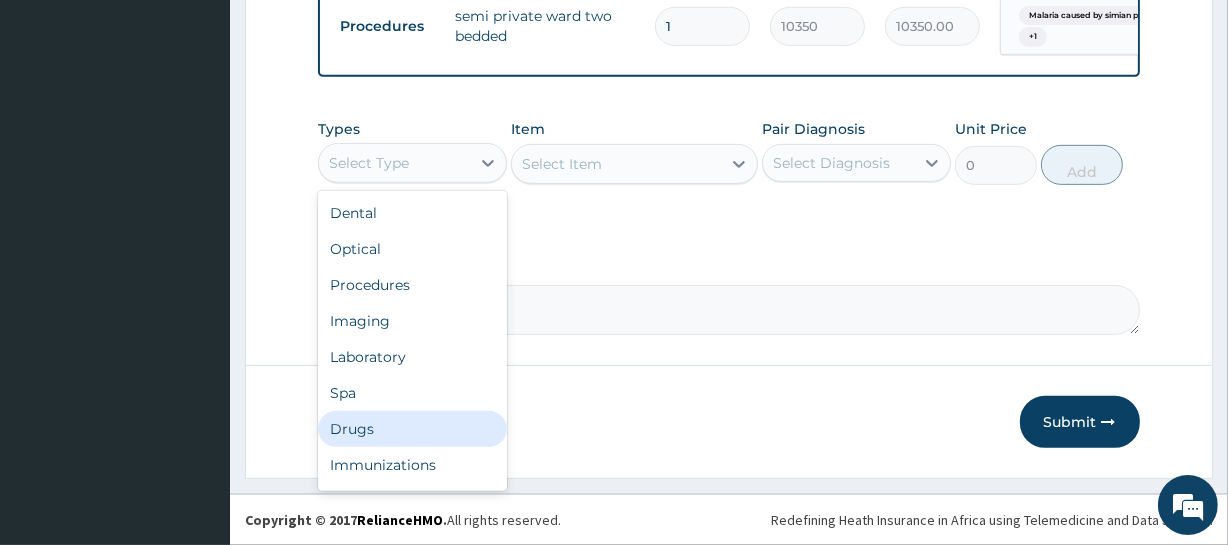click on "Drugs" at bounding box center [412, 429] 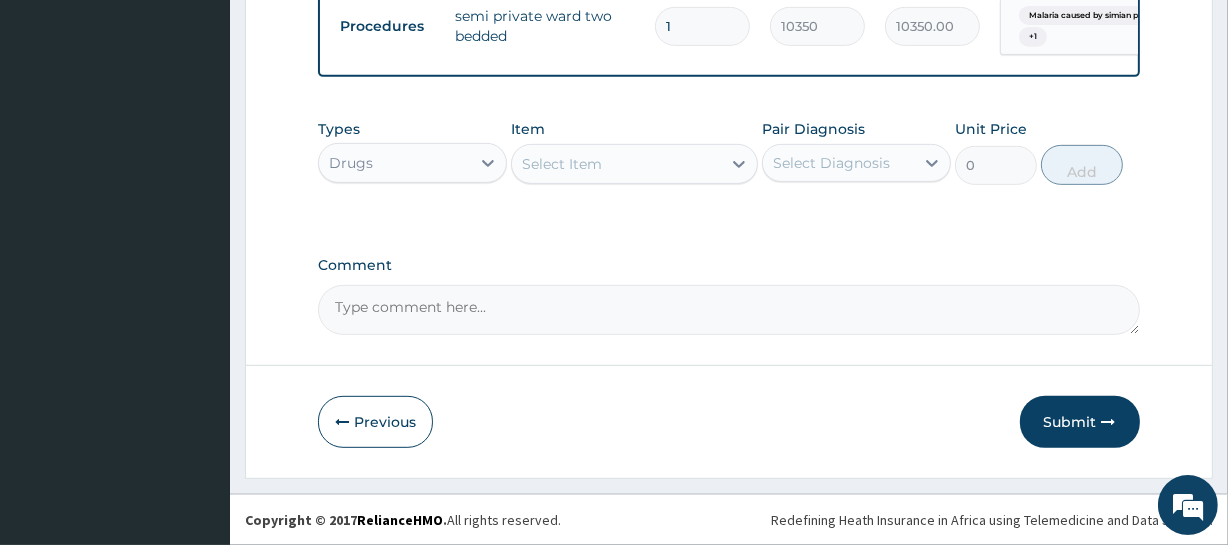 click on "Step  2  of 2 PA Code / Prescription Code PA/624495 Encounter Date 01-07-2025 Important Notice Please enter PA codes before entering items that are not attached to a PA code   All diagnoses entered must be linked to a claim item. Diagnosis & Claim Items that are visible but inactive cannot be edited because they were imported from an already approved PA code. Diagnosis Malaria caused by simian plasmodia confirmed Dysmenorrhea confirmed NB: All diagnosis must be linked to a claim item Claim Items Type Name Quantity Unit Price Total Price Pair Diagnosis Actions Procedures semi private ward two bedded 1 10350 10350.00 Malaria caused by simian plasm...  + 1 Delete Types Drugs Item Select Item Pair Diagnosis Select Diagnosis Unit Price 0 Add Comment     Previous   Submit" at bounding box center (729, -113) 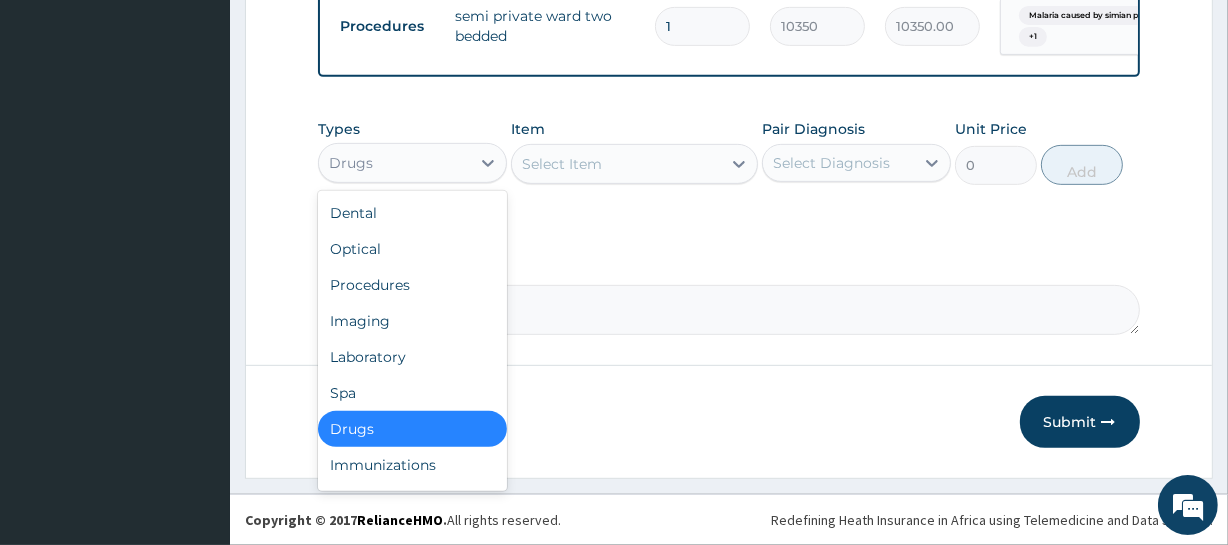 click on "Drugs" at bounding box center [351, 163] 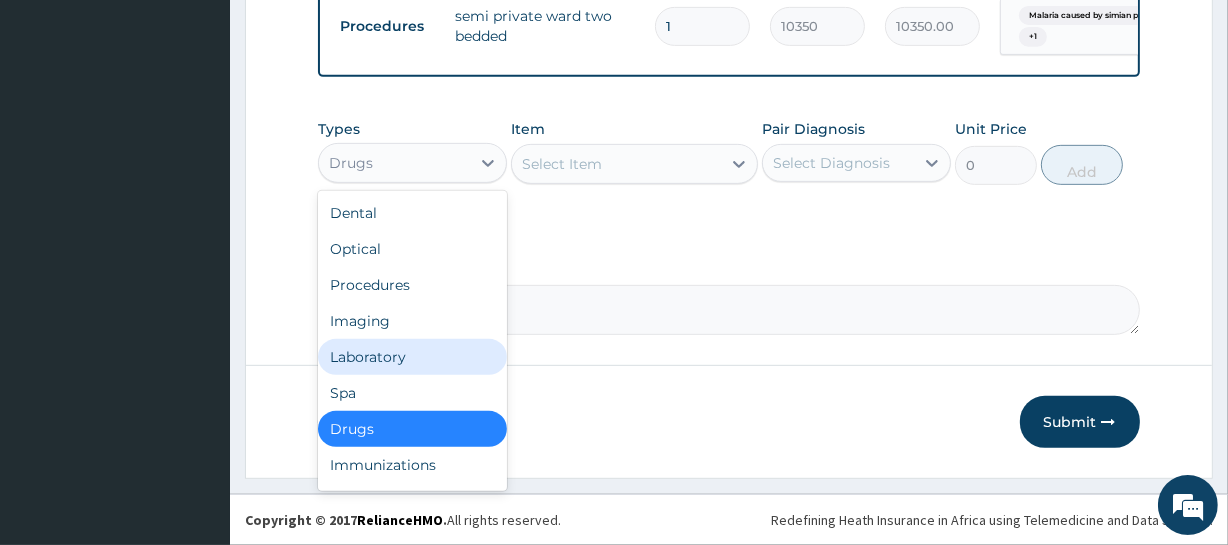 click on "Laboratory" at bounding box center [412, 357] 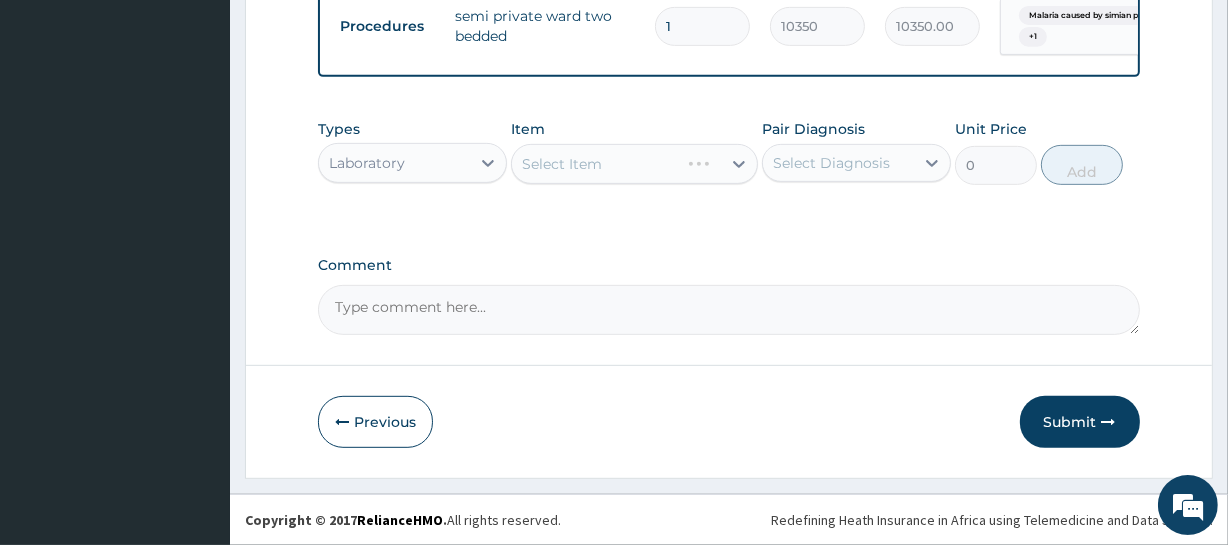 click on "Types option Laboratory, selected.   Select is focused ,type to refine list, press Down to open the menu,  Laboratory Item Select Item Pair Diagnosis Select Diagnosis Unit Price 0 Add" at bounding box center [728, 167] 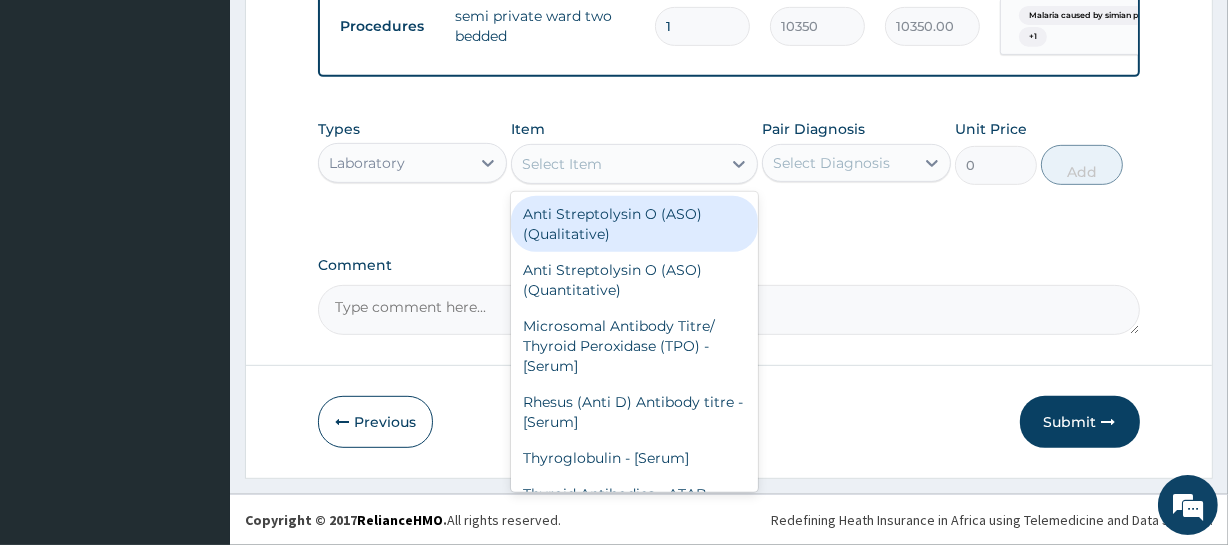 click on "Select Item" at bounding box center (562, 164) 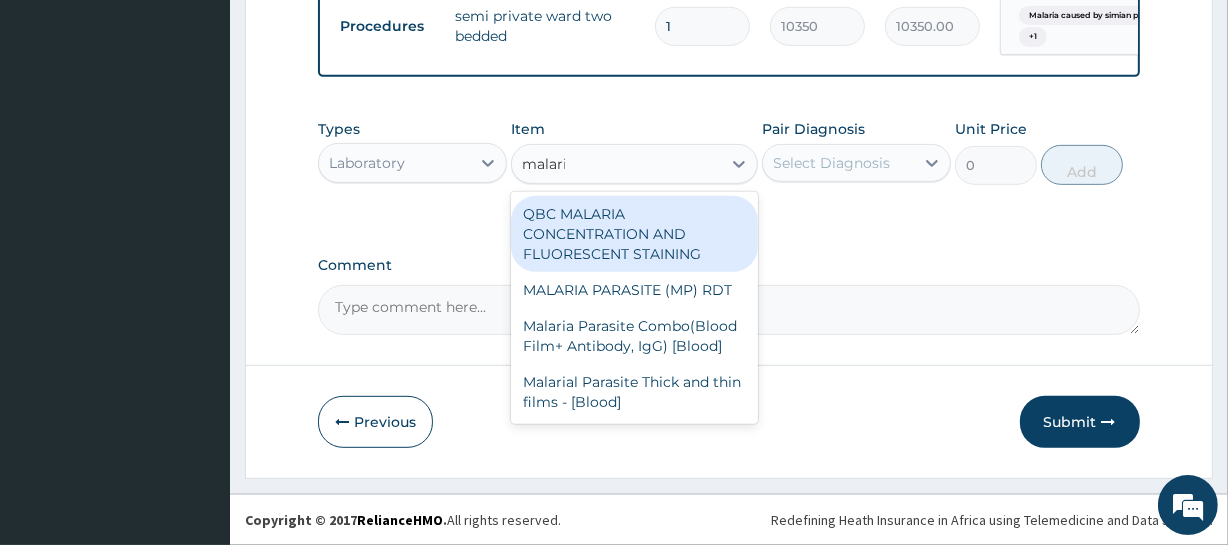 type on "malaria" 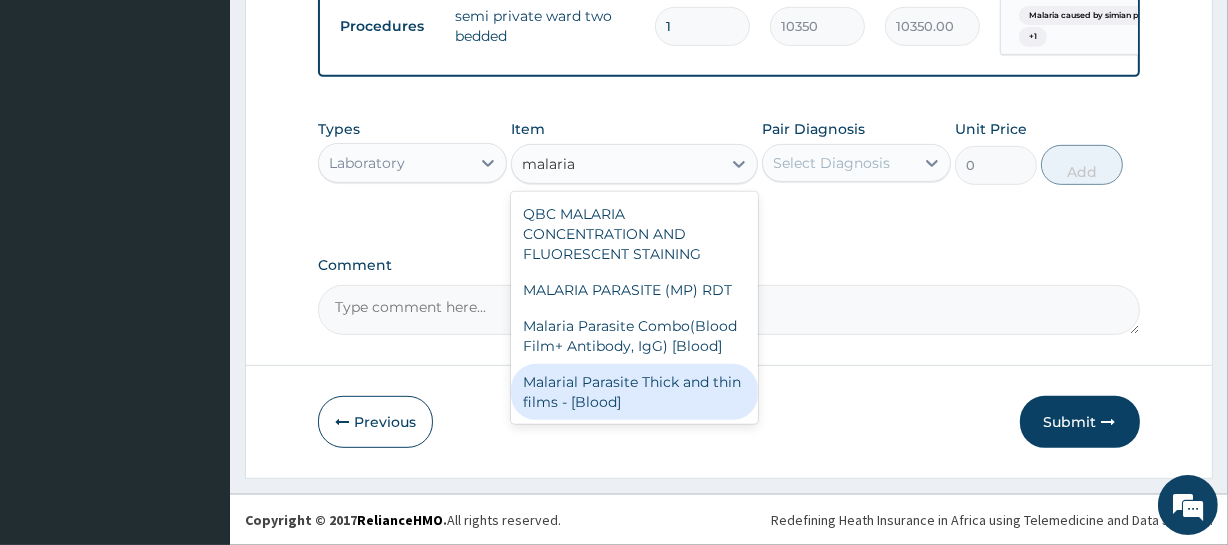click on "Malarial Parasite Thick and thin films - [Blood]" at bounding box center [634, 392] 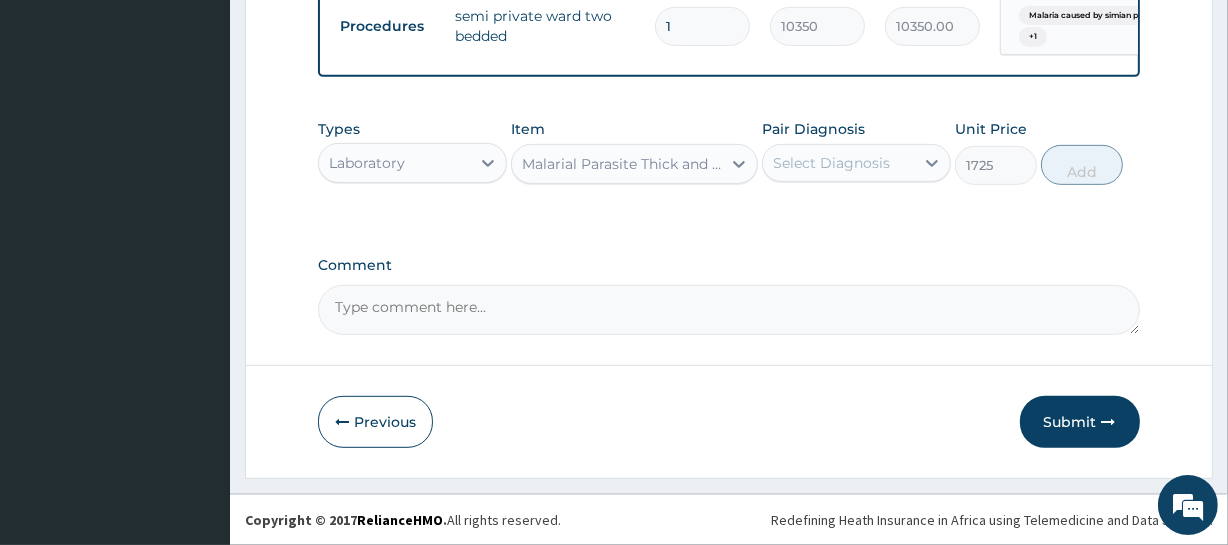click on "Select Diagnosis" at bounding box center [831, 163] 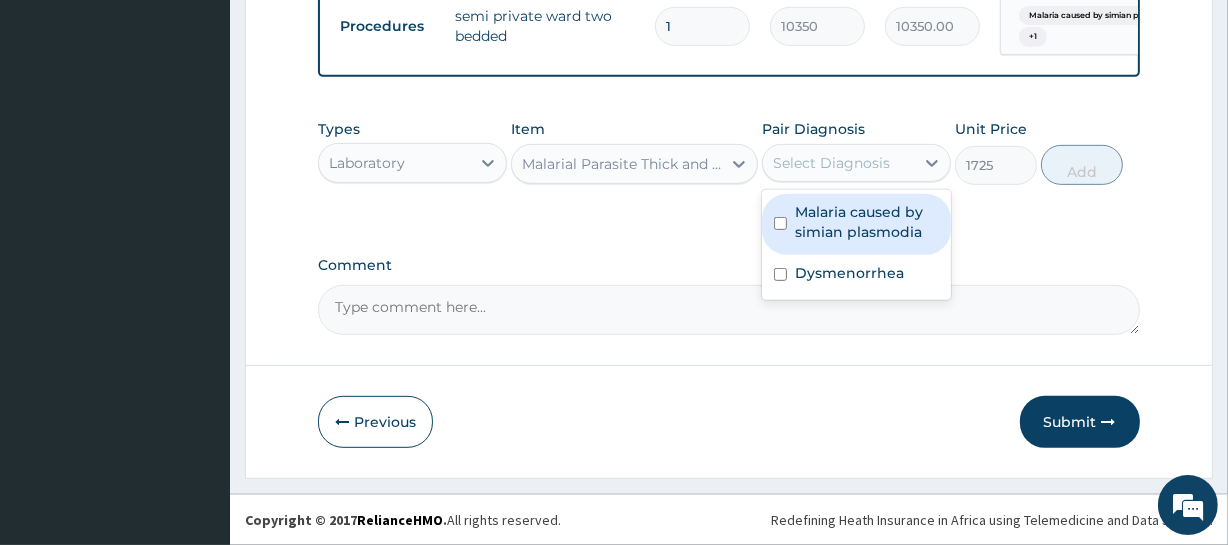 click on "Malaria caused by simian plasmodia" at bounding box center (867, 222) 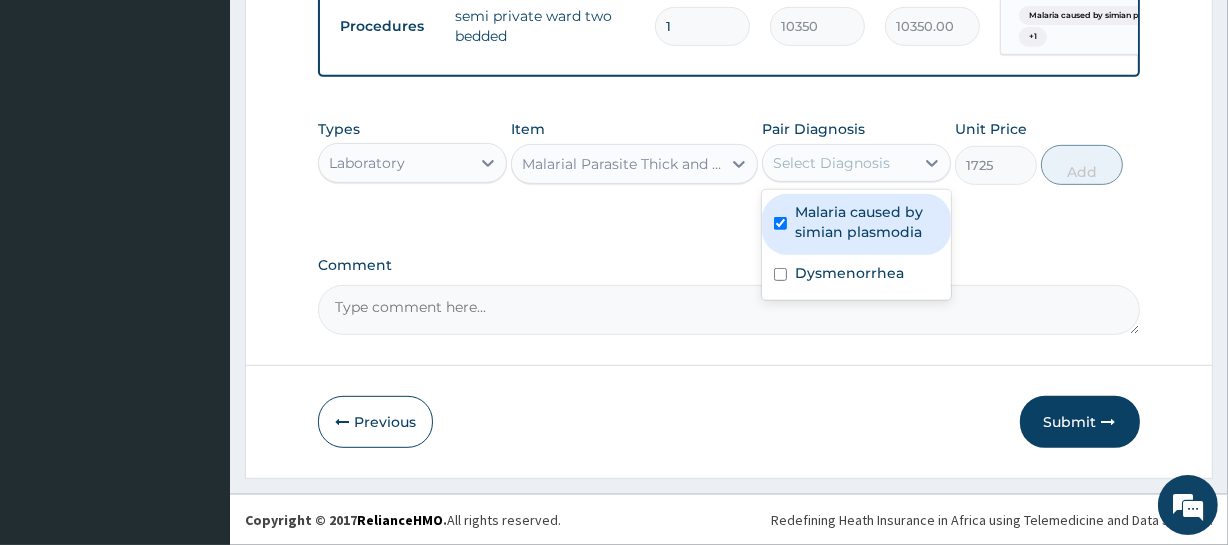 checkbox on "true" 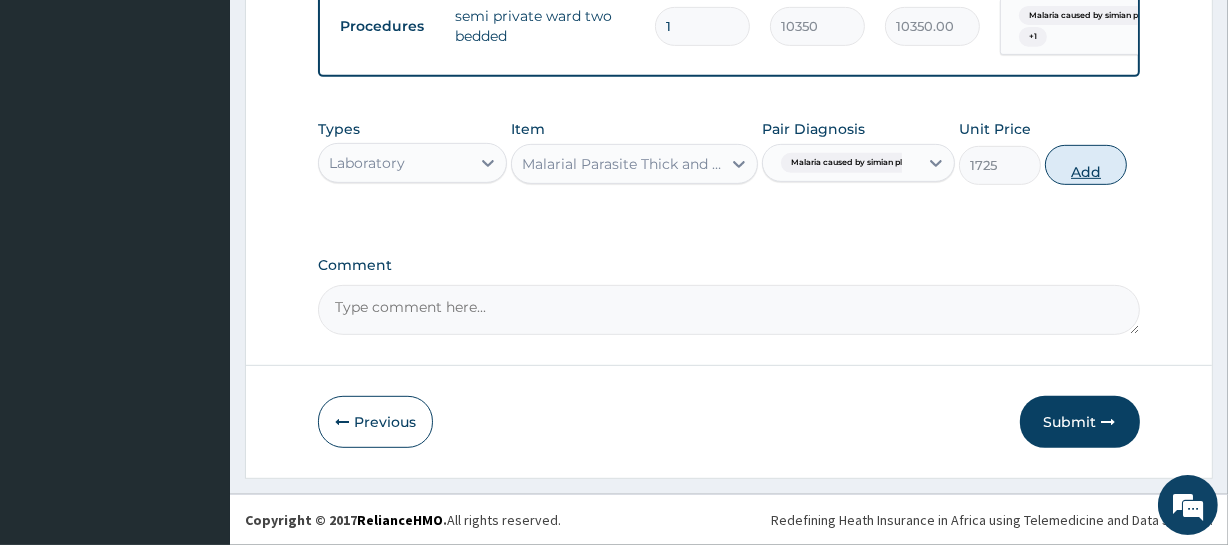 click on "Add" at bounding box center [1086, 165] 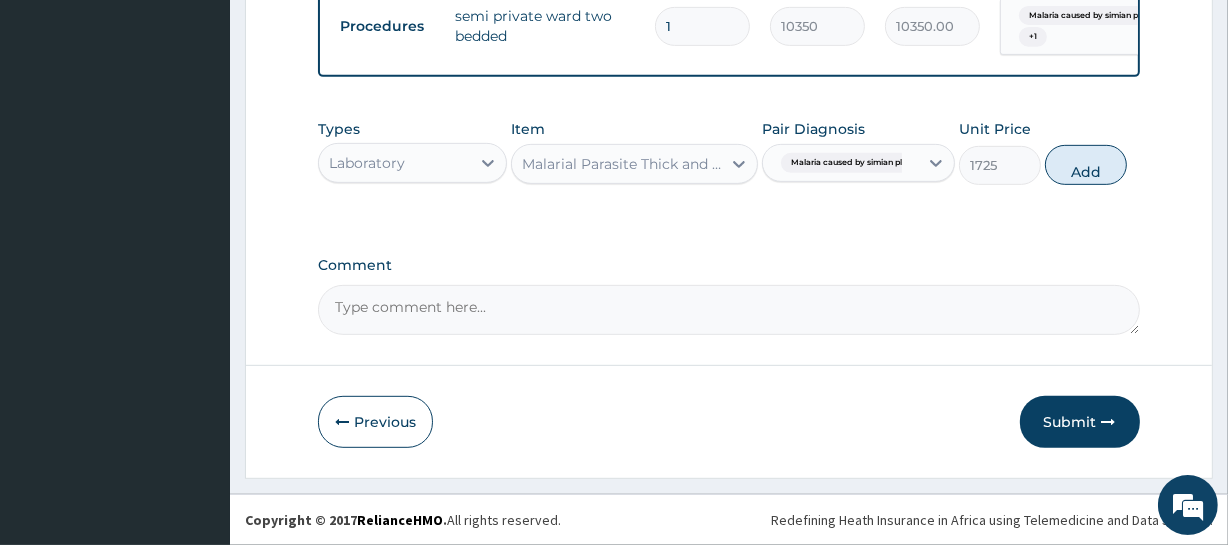 type on "0" 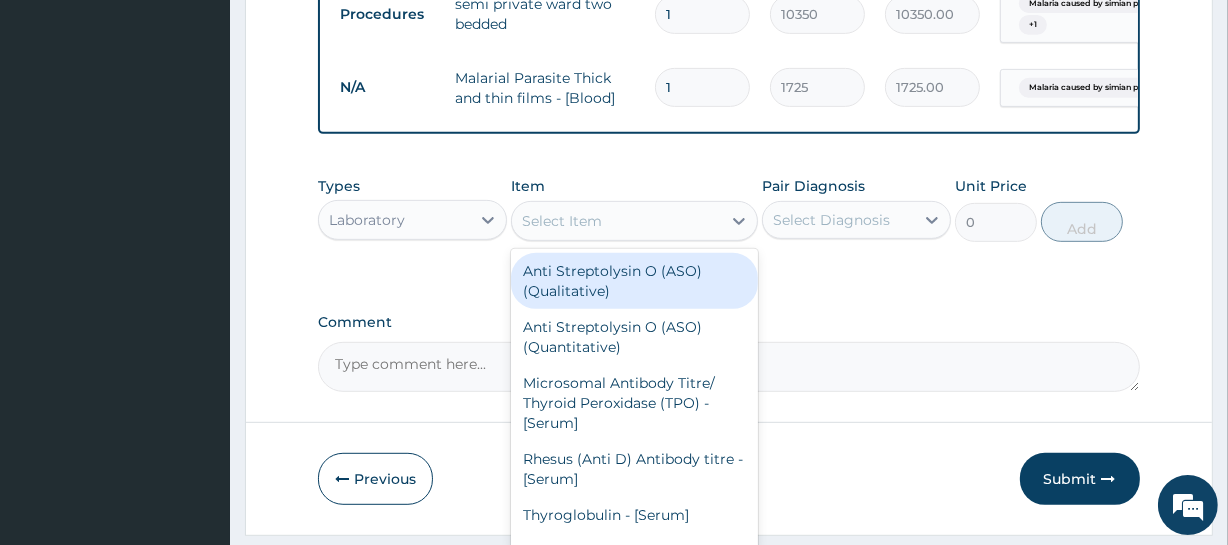 click on "Select Item" at bounding box center [634, 221] 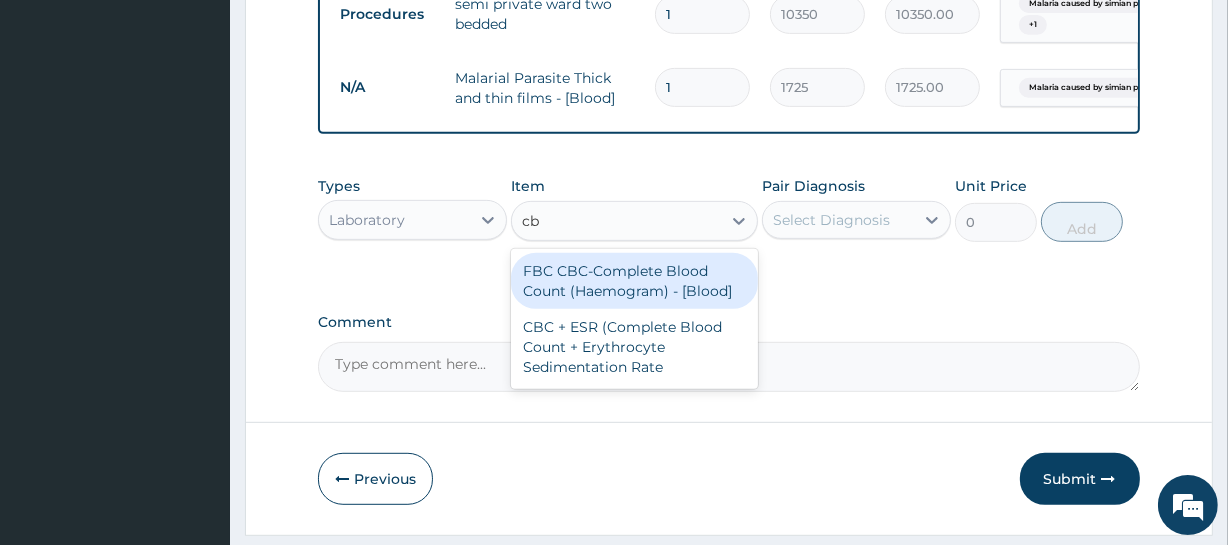 type on "cbc" 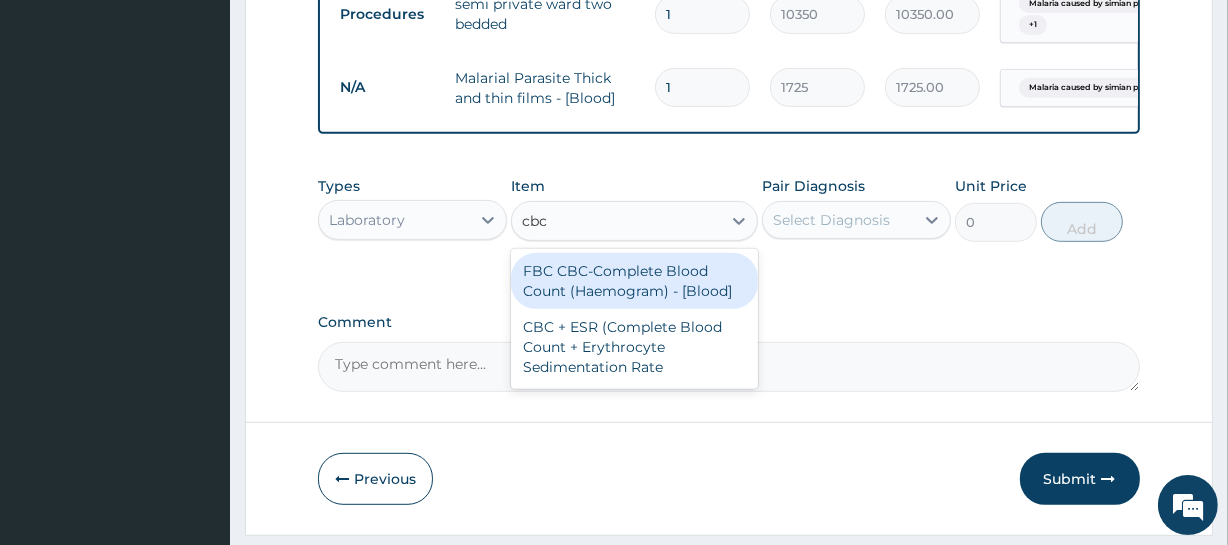 click on "FBC CBC-Complete Blood Count (Haemogram) - [Blood]" at bounding box center [634, 281] 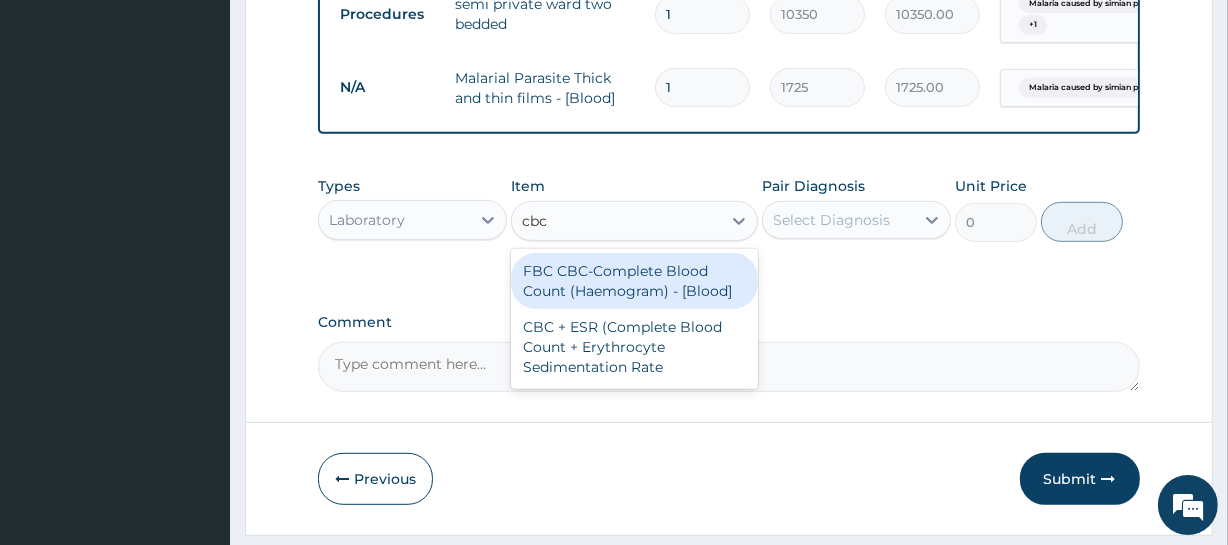 type 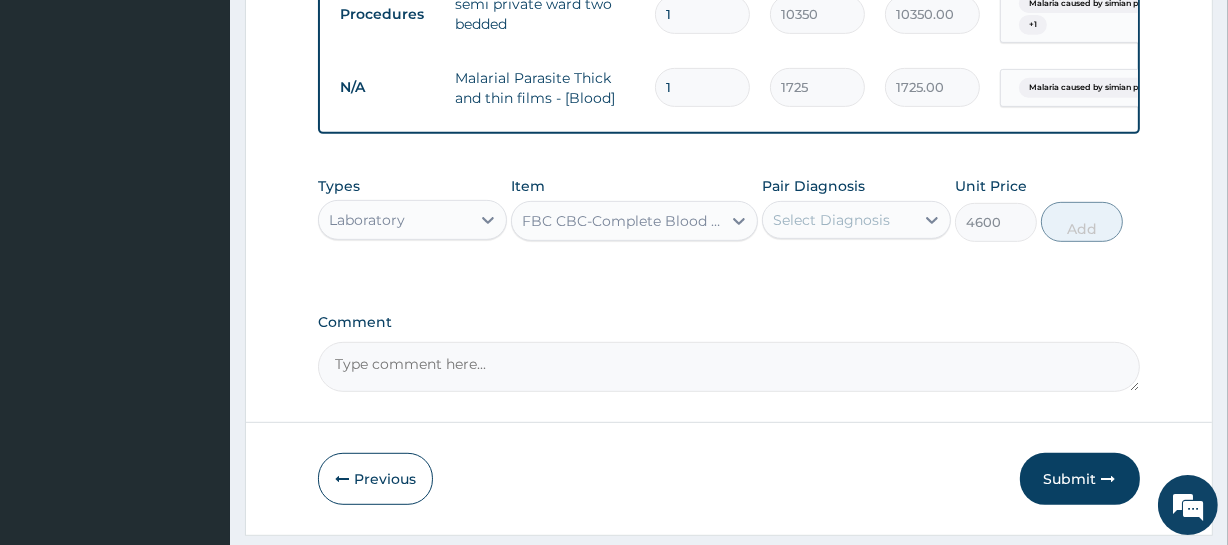 click on "Select Diagnosis" at bounding box center [831, 220] 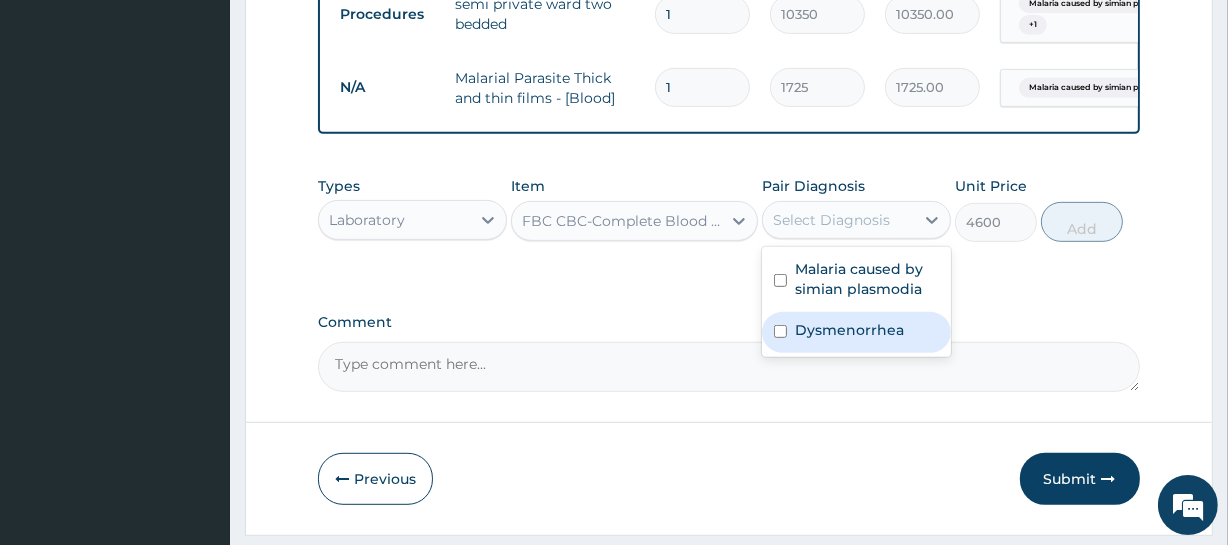 click on "Dysmenorrhea" at bounding box center [849, 330] 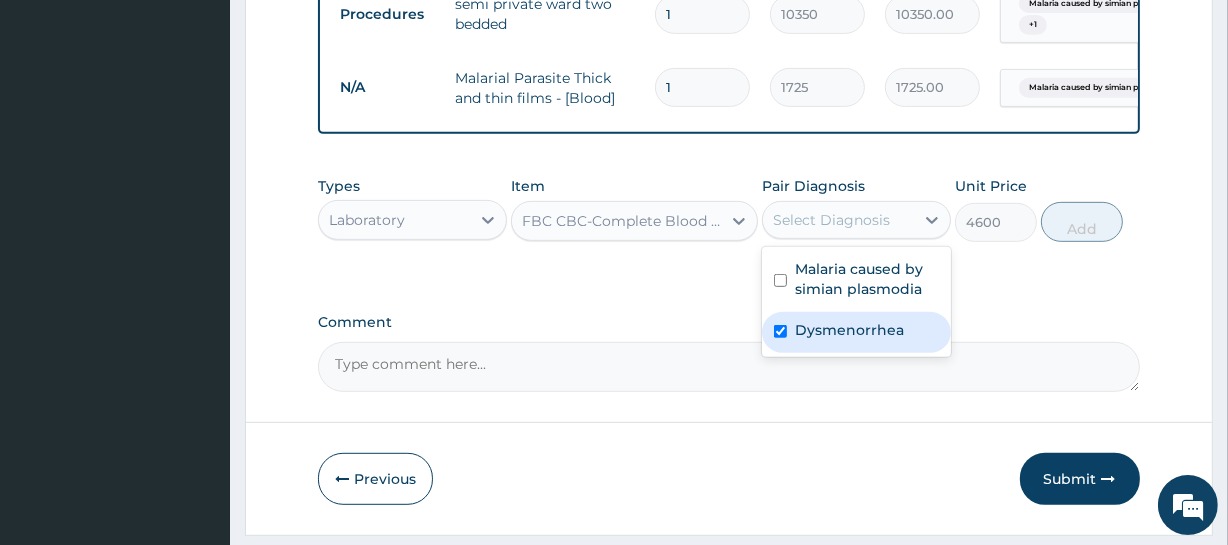 checkbox on "true" 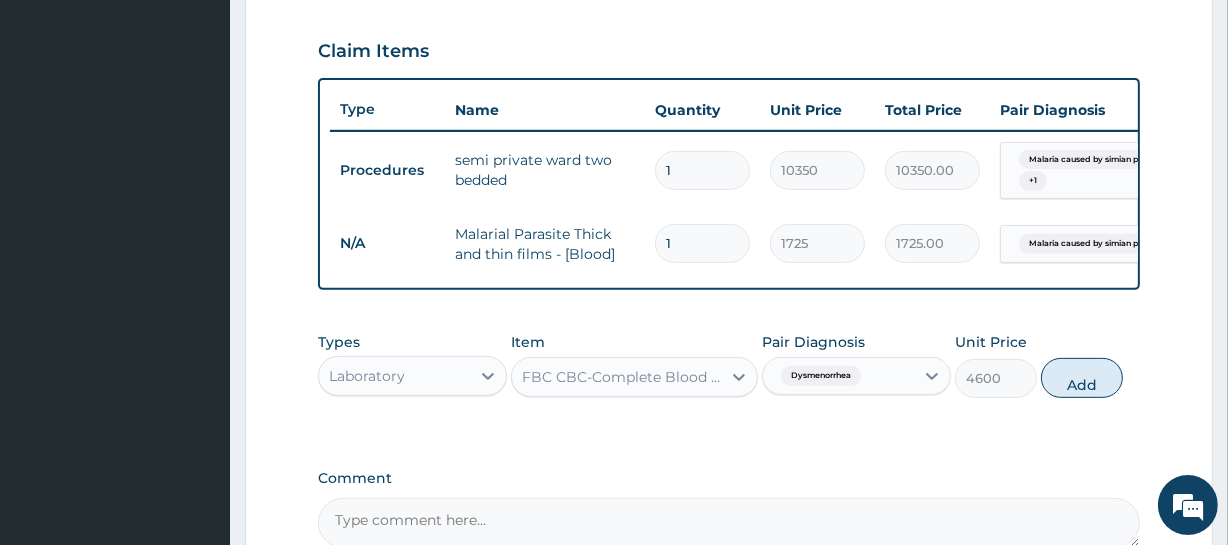 scroll, scrollTop: 640, scrollLeft: 0, axis: vertical 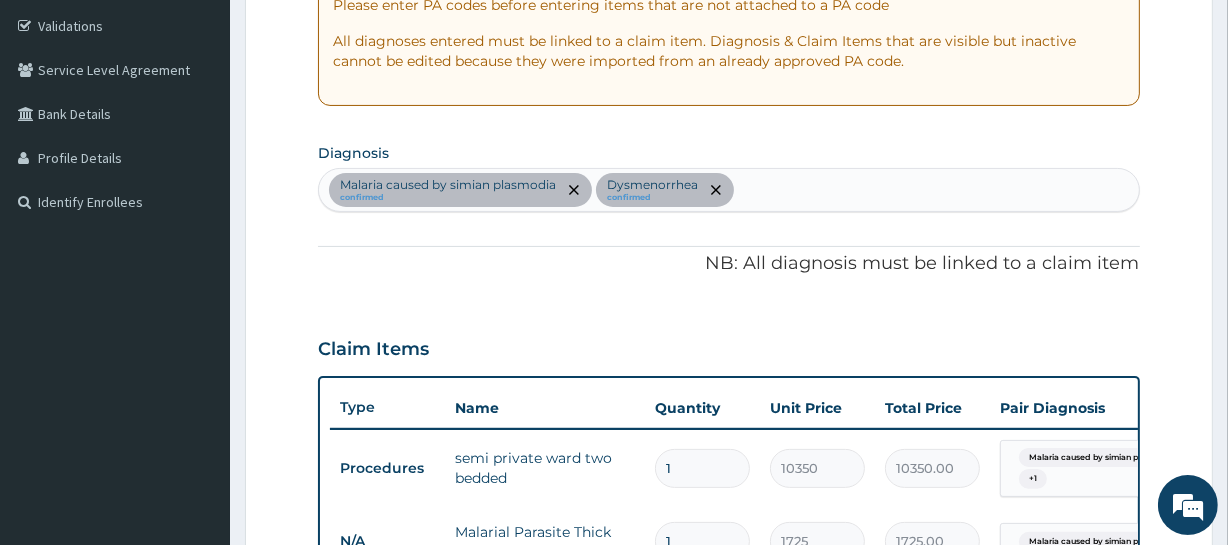 click on "Malaria caused by simian plasmodia confirmed Dysmenorrhea confirmed" at bounding box center [728, 190] 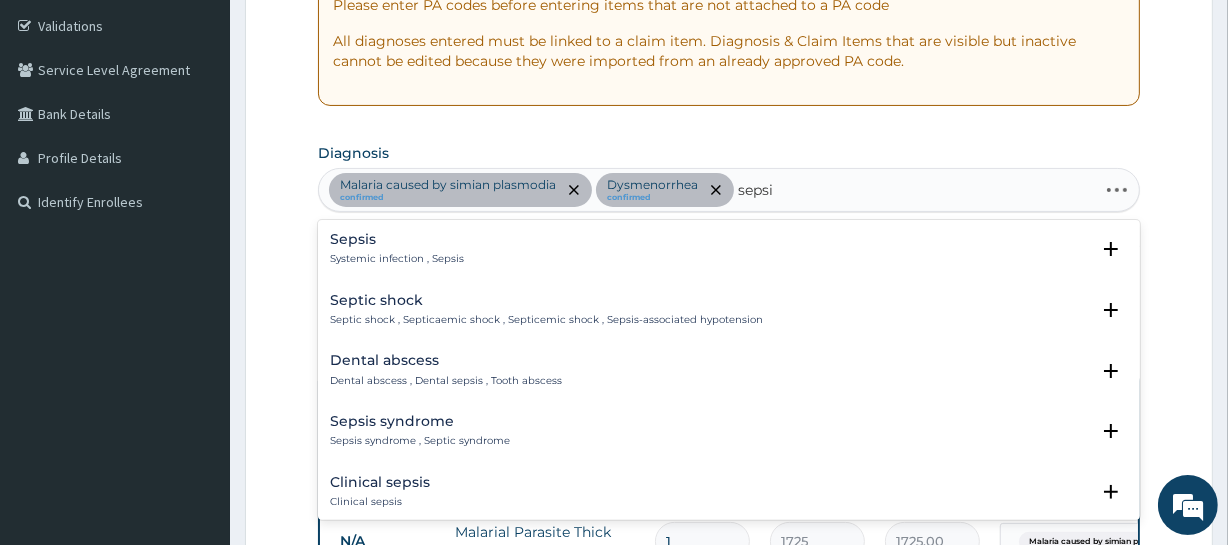 type on "sepsis" 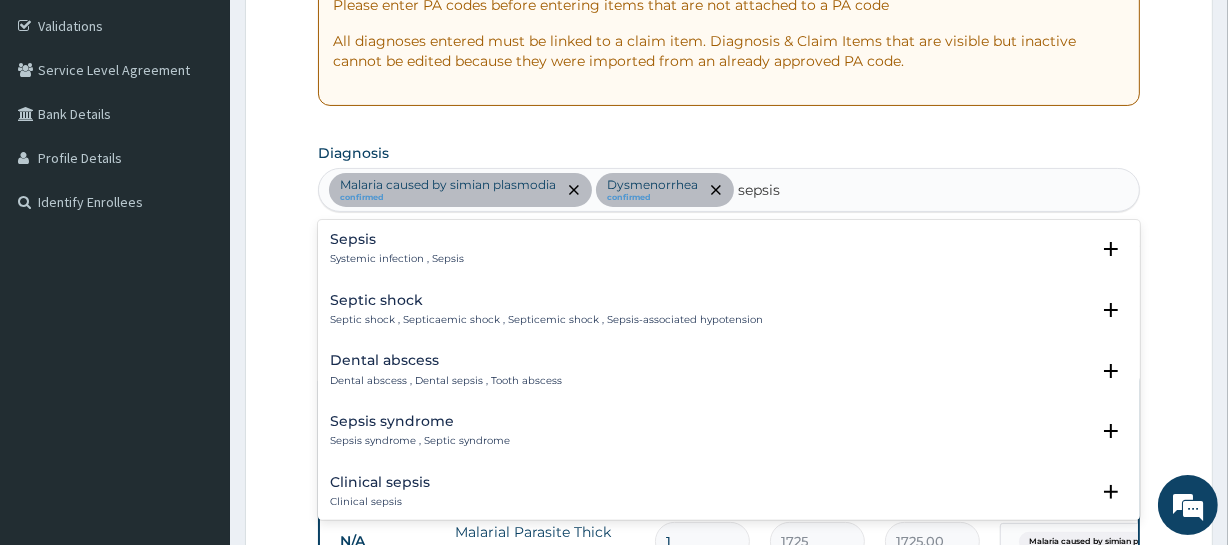 click on "Sepsis Systemic infection , Sepsis" at bounding box center [728, 249] 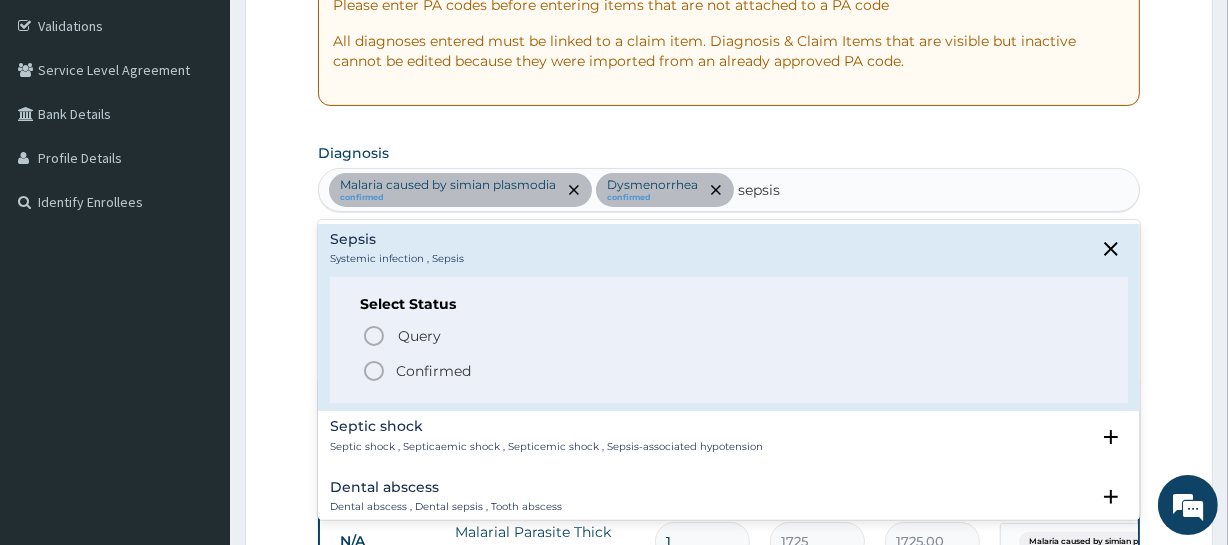 click on "Confirmed" at bounding box center (433, 371) 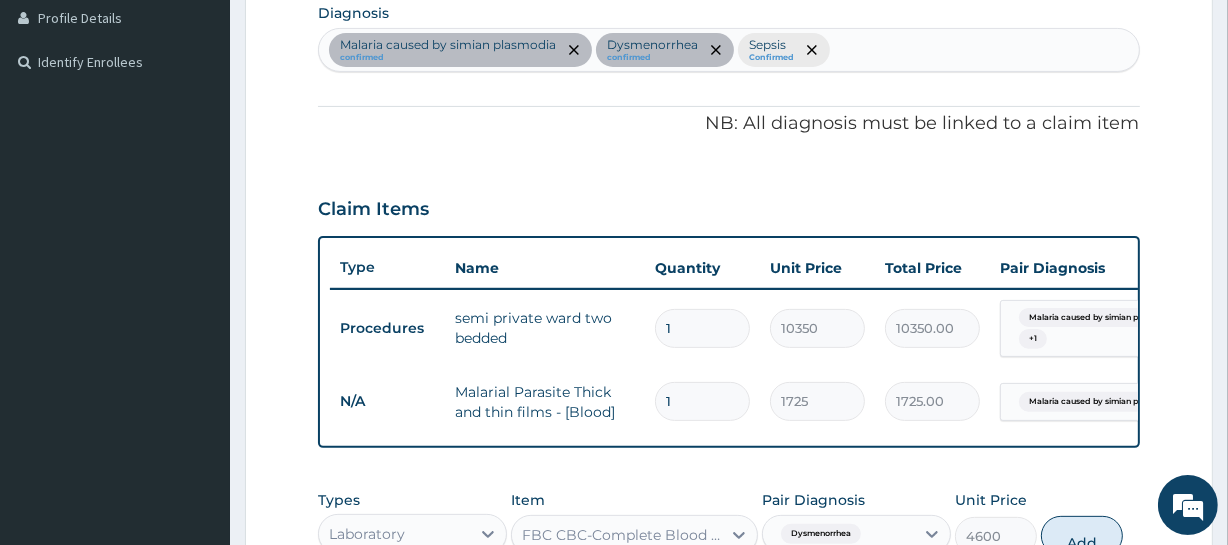 scroll, scrollTop: 550, scrollLeft: 0, axis: vertical 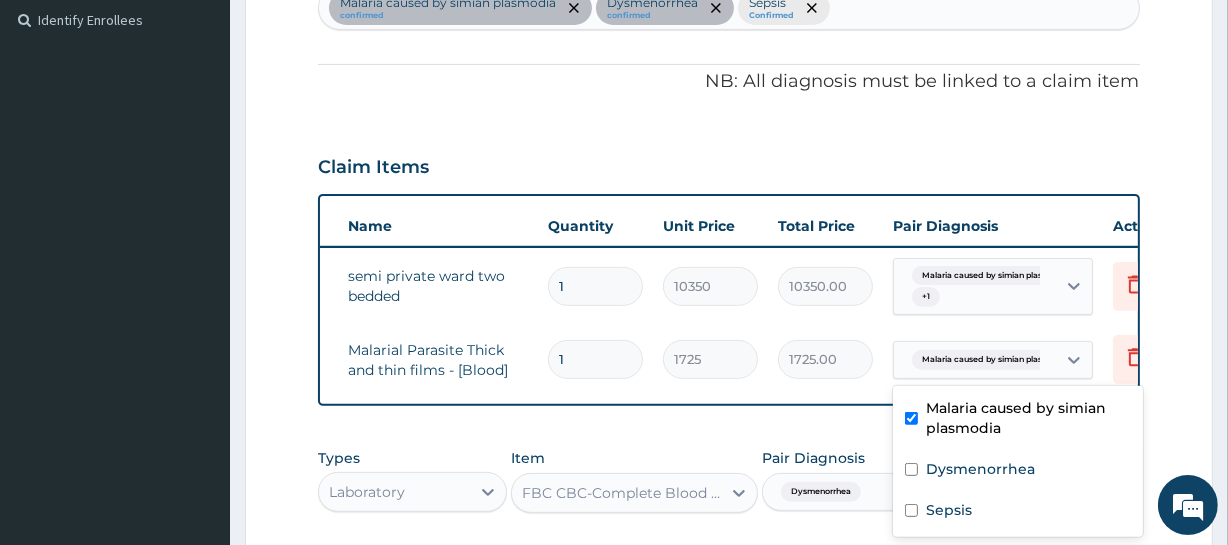 click on "Malaria caused by simian plasm..." at bounding box center (989, 360) 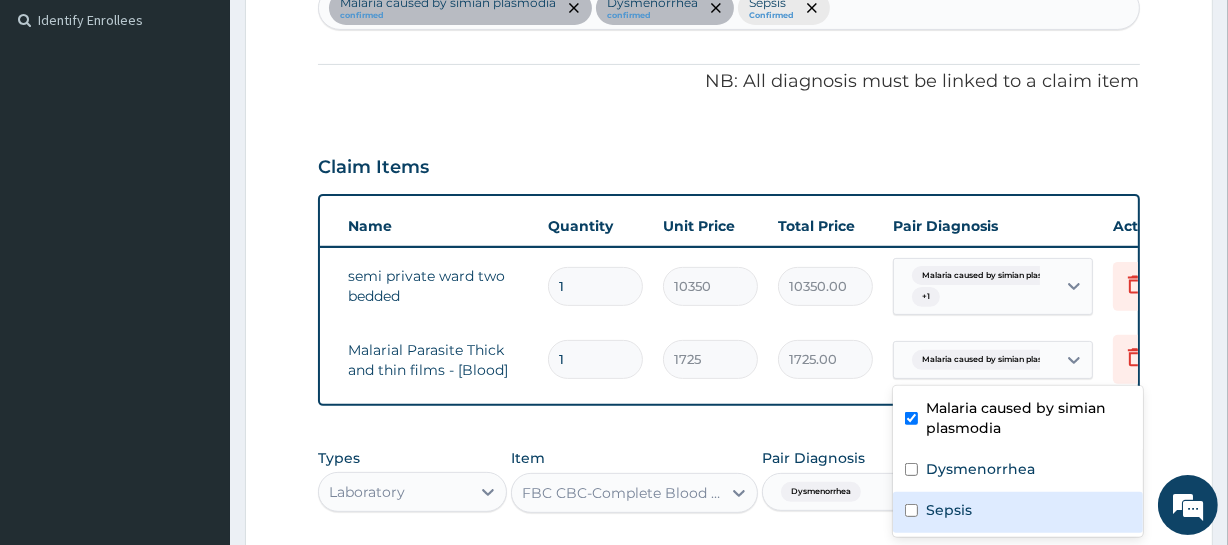 click on "Sepsis" at bounding box center [1018, 512] 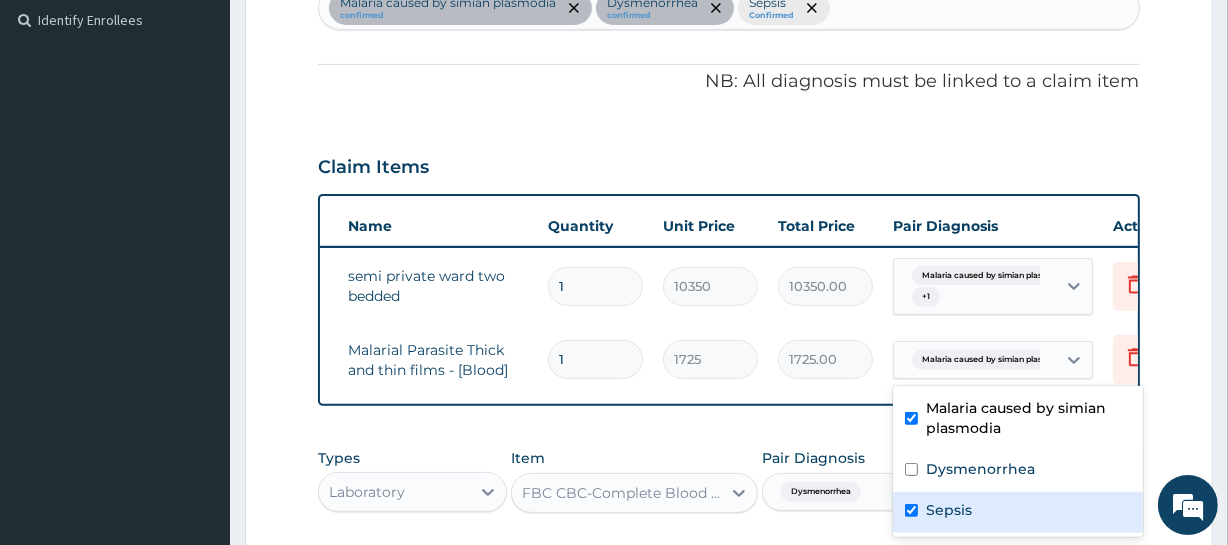 checkbox on "true" 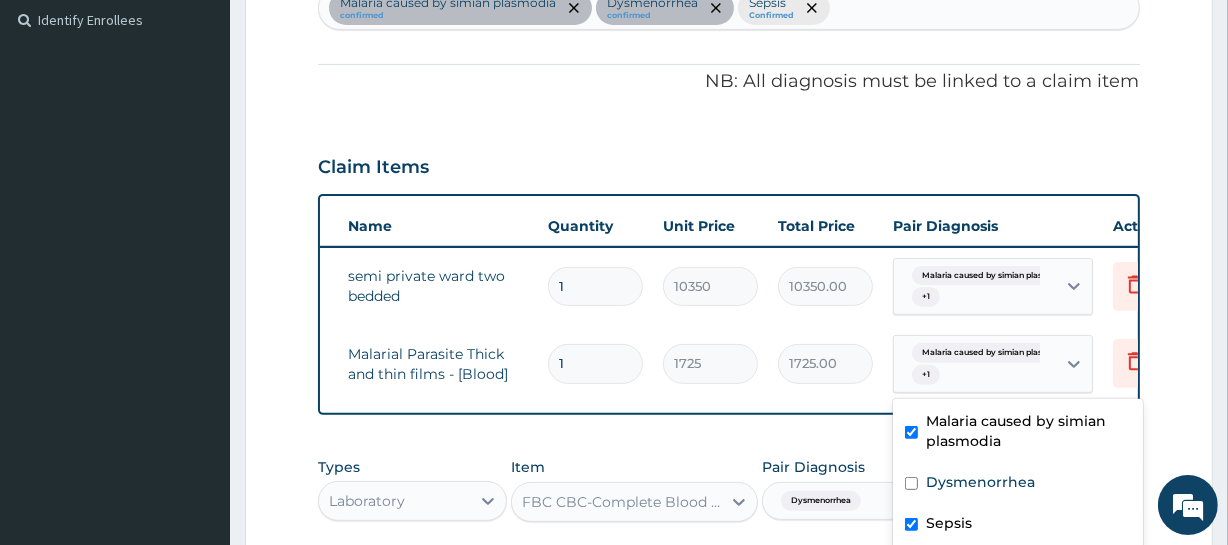 click on "Malaria caused by simian plasmodia" at bounding box center (1028, 431) 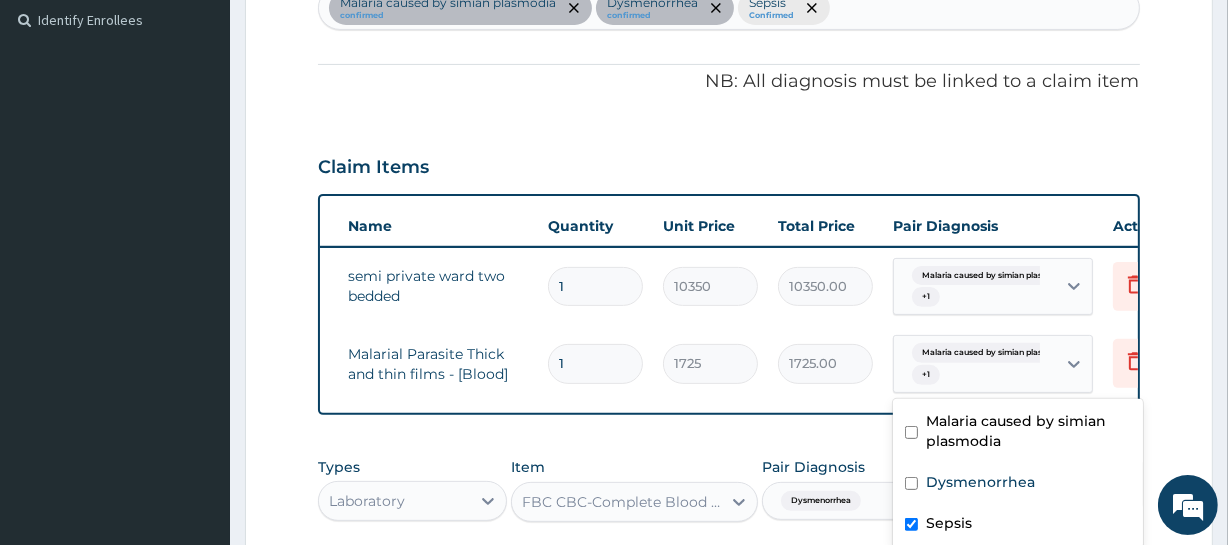 checkbox on "false" 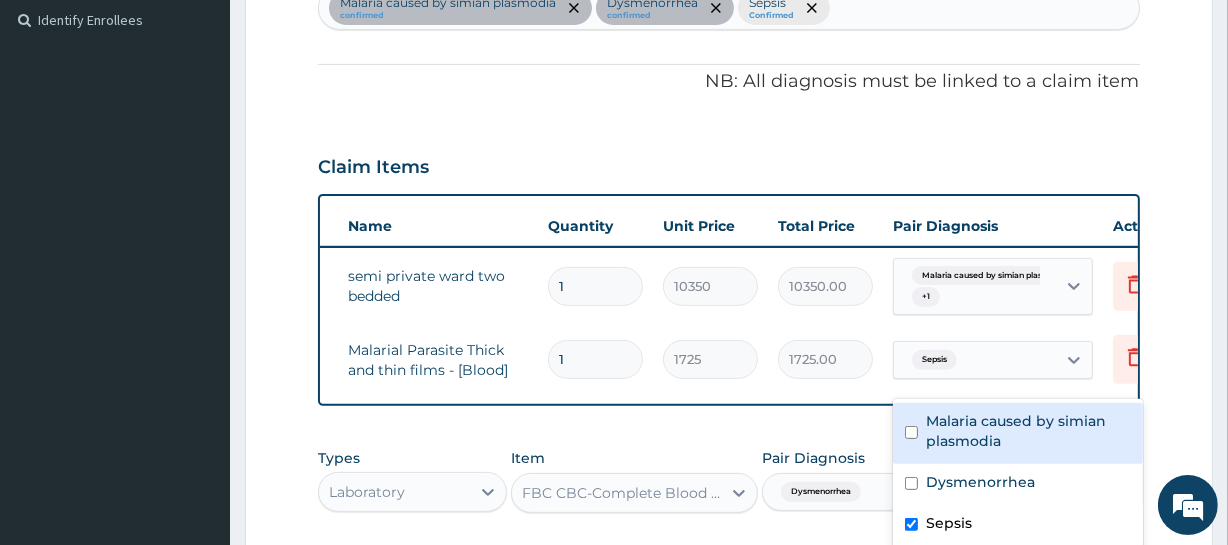 scroll, scrollTop: 0, scrollLeft: 181, axis: horizontal 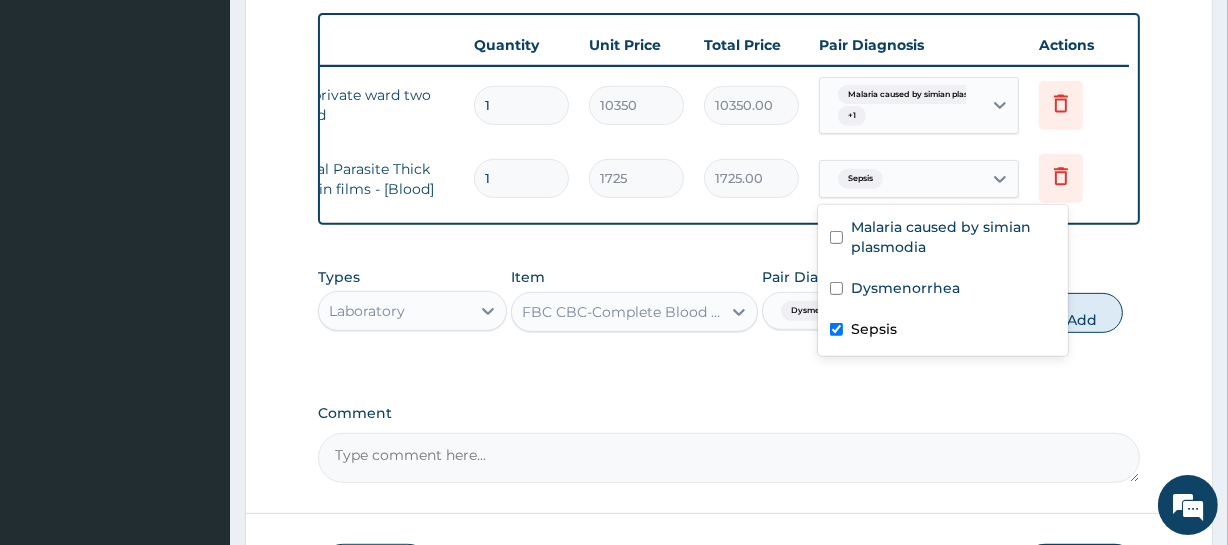 click on "Types Laboratory Item FBC CBC-Complete Blood Count (Haemogram) - [Blood] Pair Diagnosis Dysmenorrhea Unit Price 4600 Add" at bounding box center (728, 315) 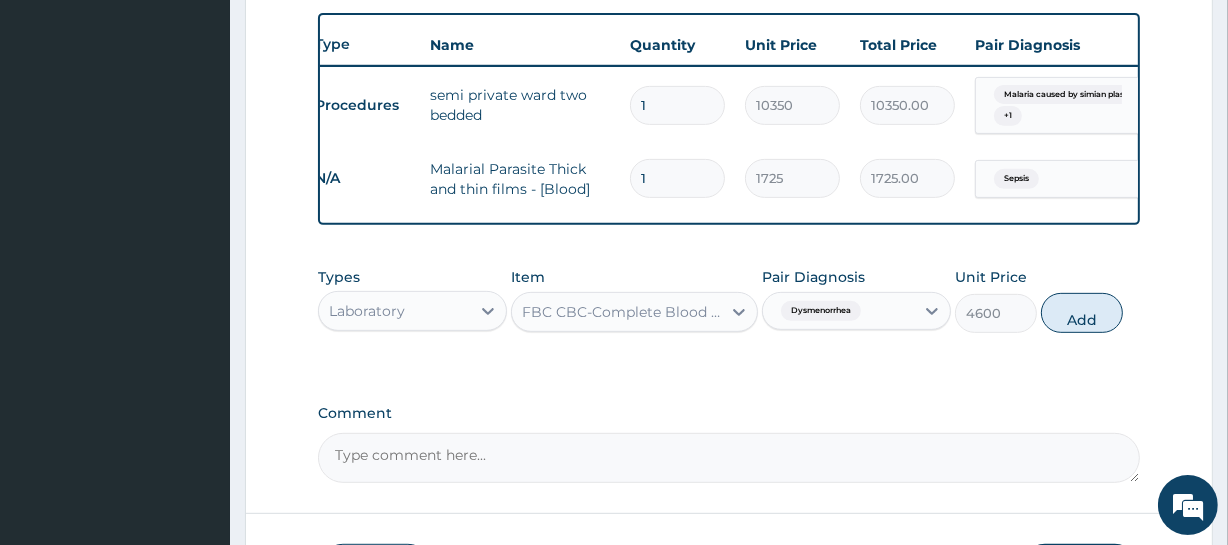 scroll, scrollTop: 0, scrollLeft: 0, axis: both 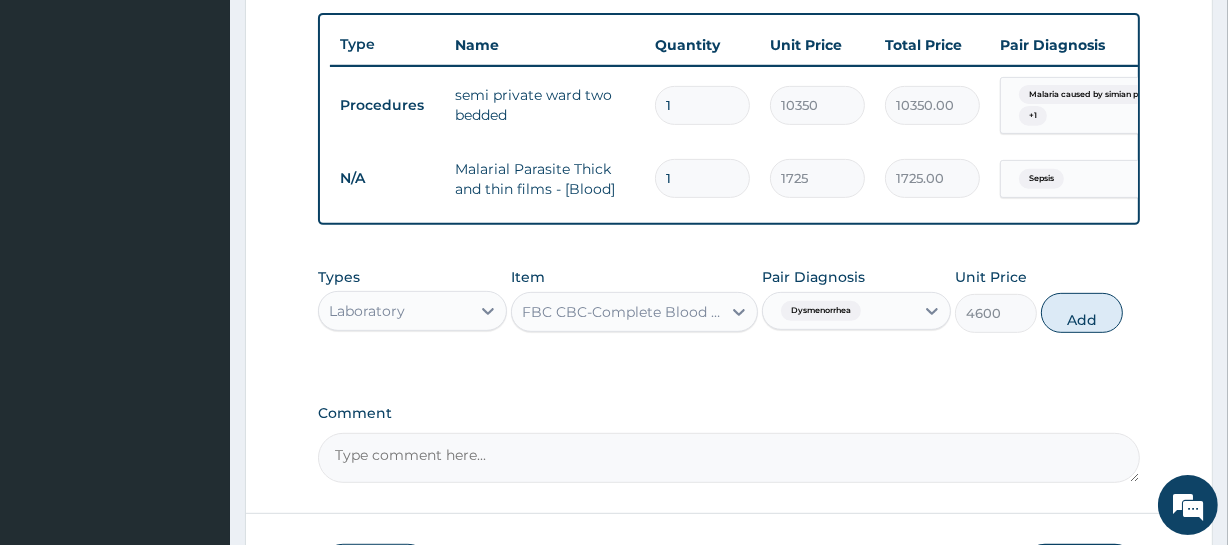 click on "Sepsis" at bounding box center [1041, 179] 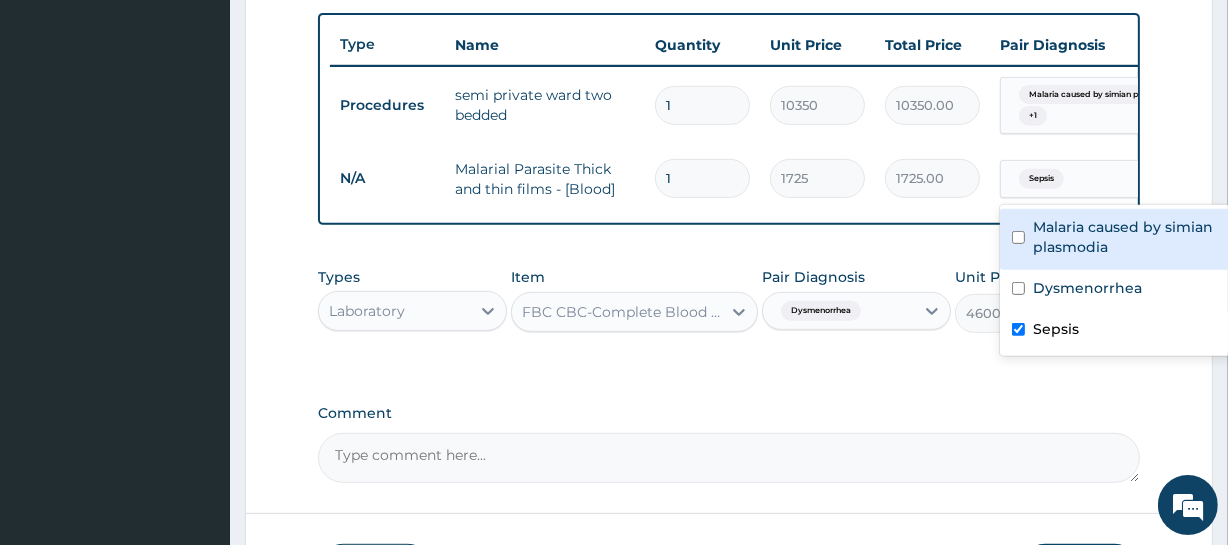 drag, startPoint x: 1060, startPoint y: 247, endPoint x: 1050, endPoint y: 239, distance: 12.806249 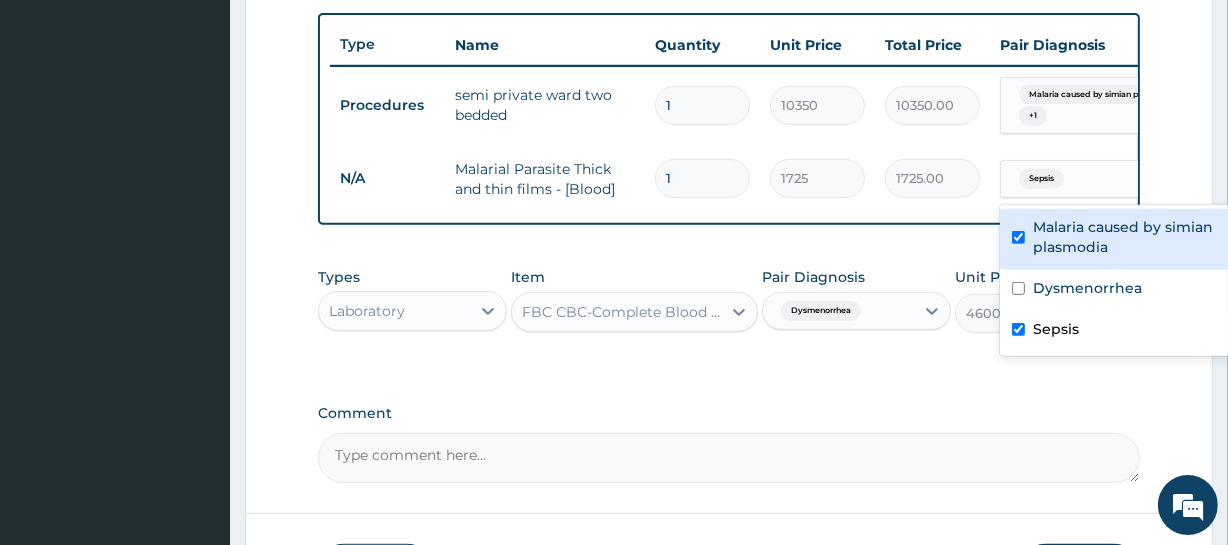 checkbox on "true" 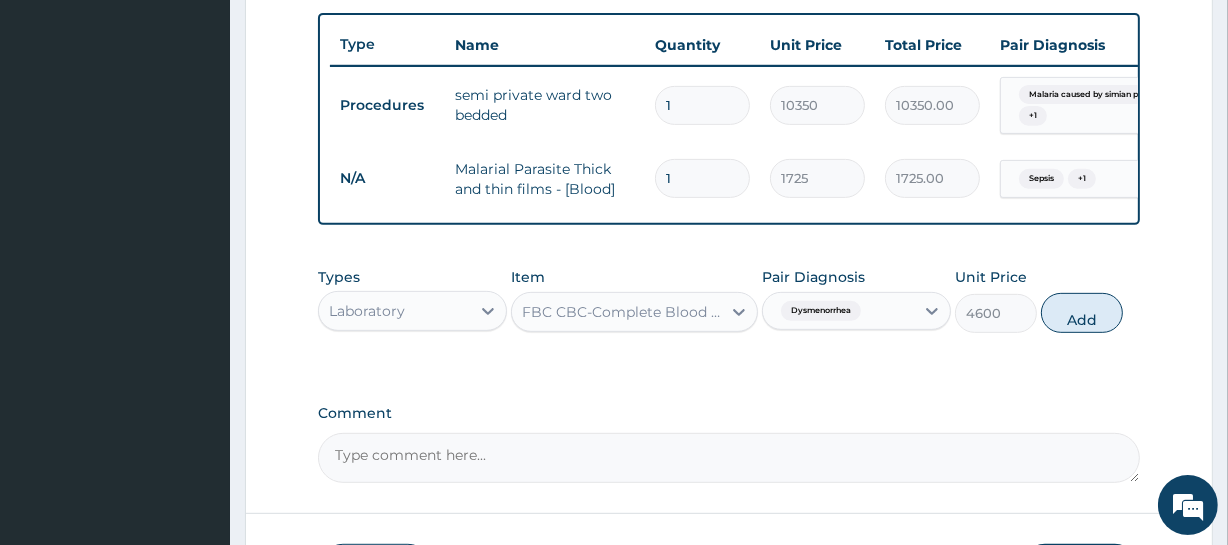 click on "Sepsis" at bounding box center (1041, 179) 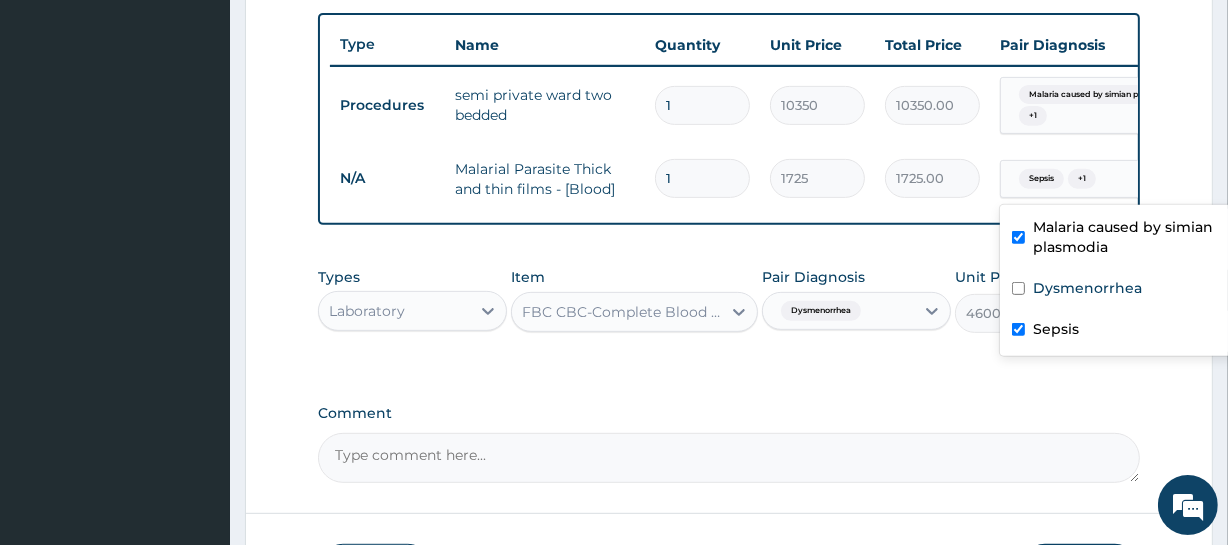 click on "Sepsis" at bounding box center (1056, 329) 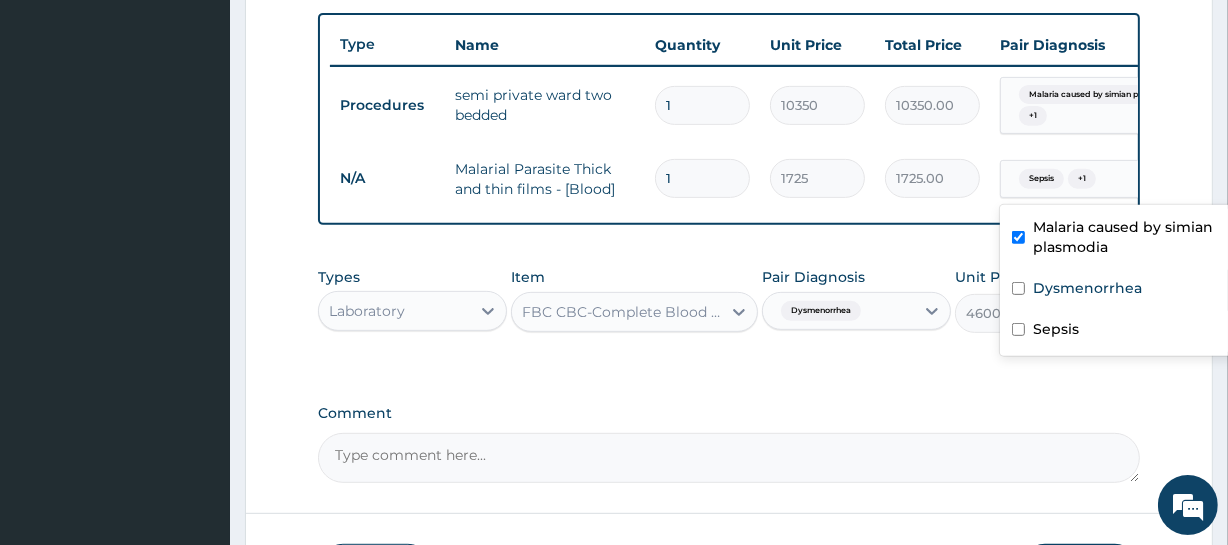 checkbox on "false" 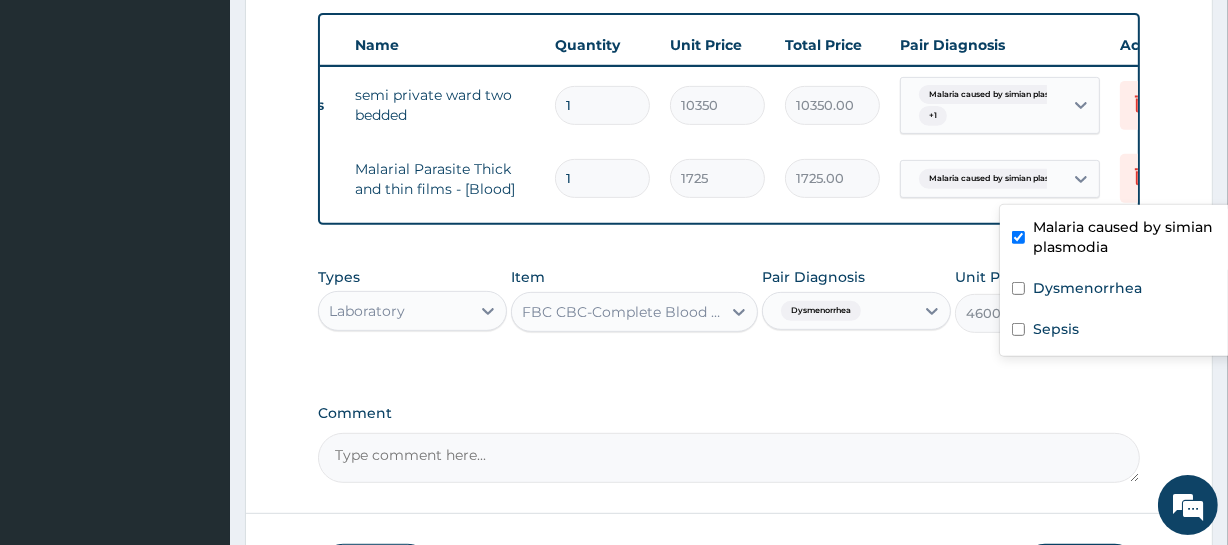 scroll, scrollTop: 0, scrollLeft: 104, axis: horizontal 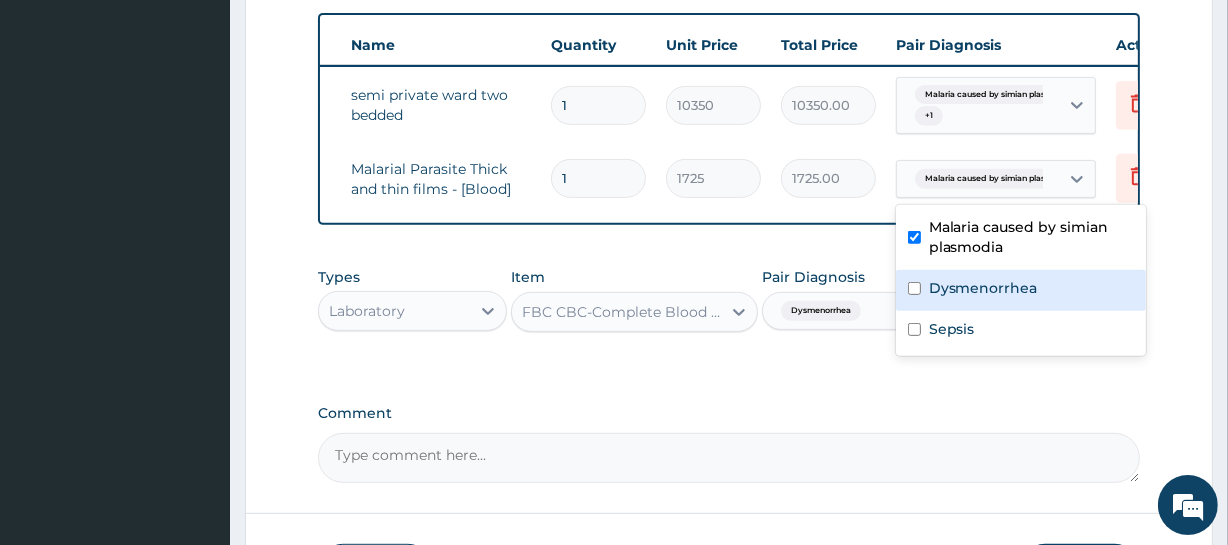 click on "Dysmenorrhea" at bounding box center [821, 311] 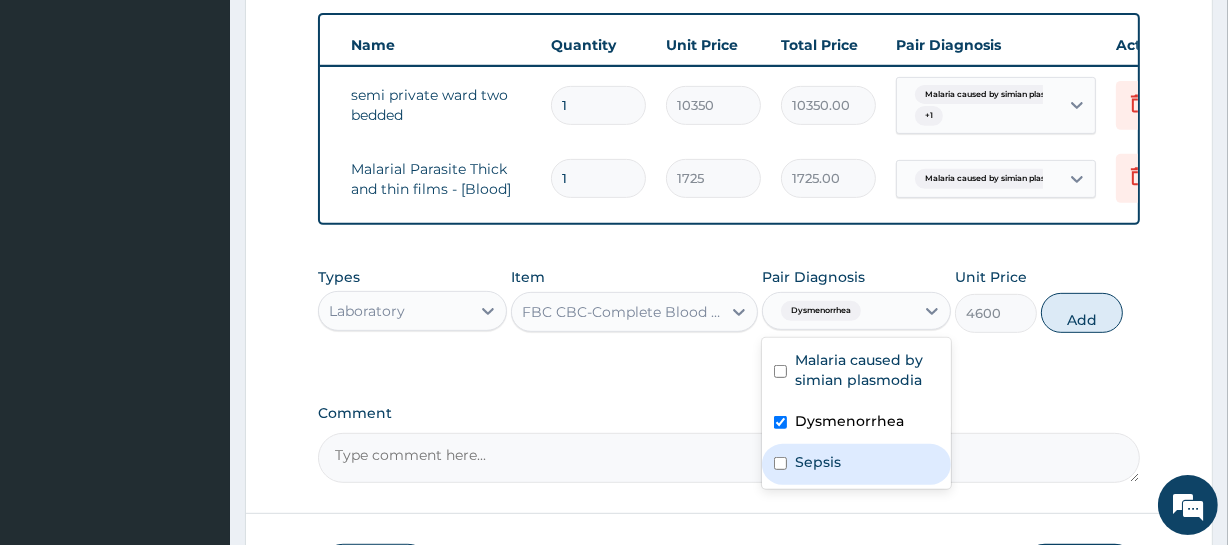 drag, startPoint x: 830, startPoint y: 485, endPoint x: 823, endPoint y: 459, distance: 26.925823 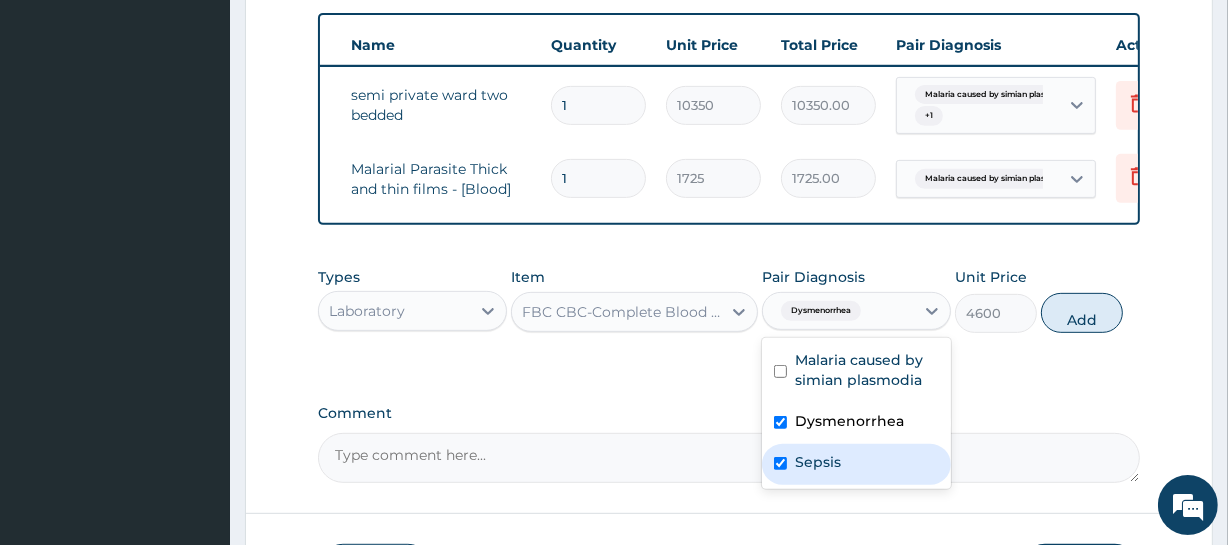 checkbox on "true" 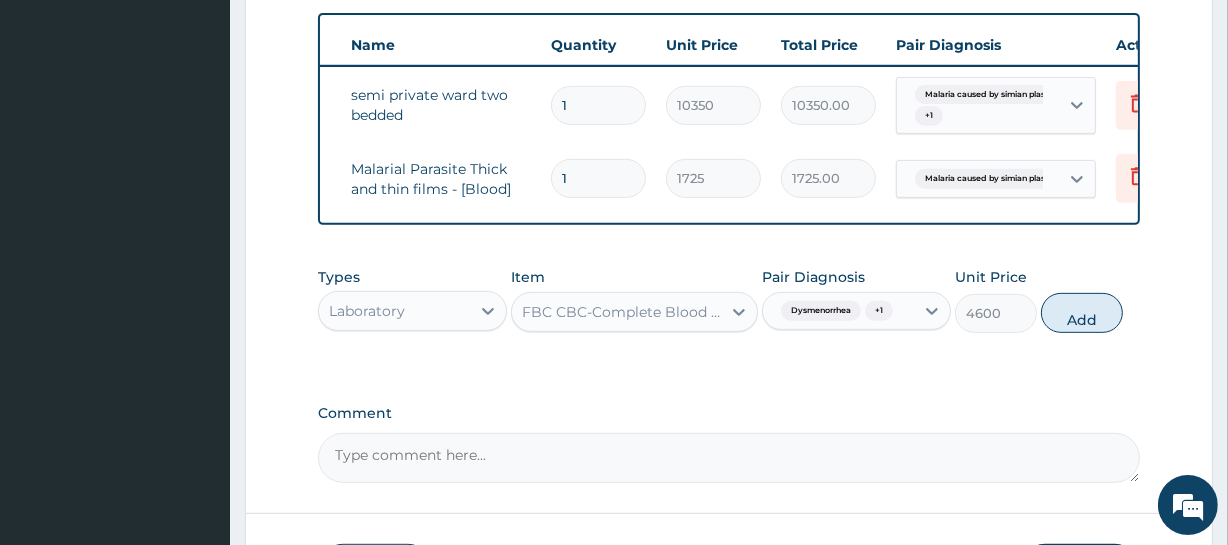 click on "Dysmenorrhea" at bounding box center [821, 311] 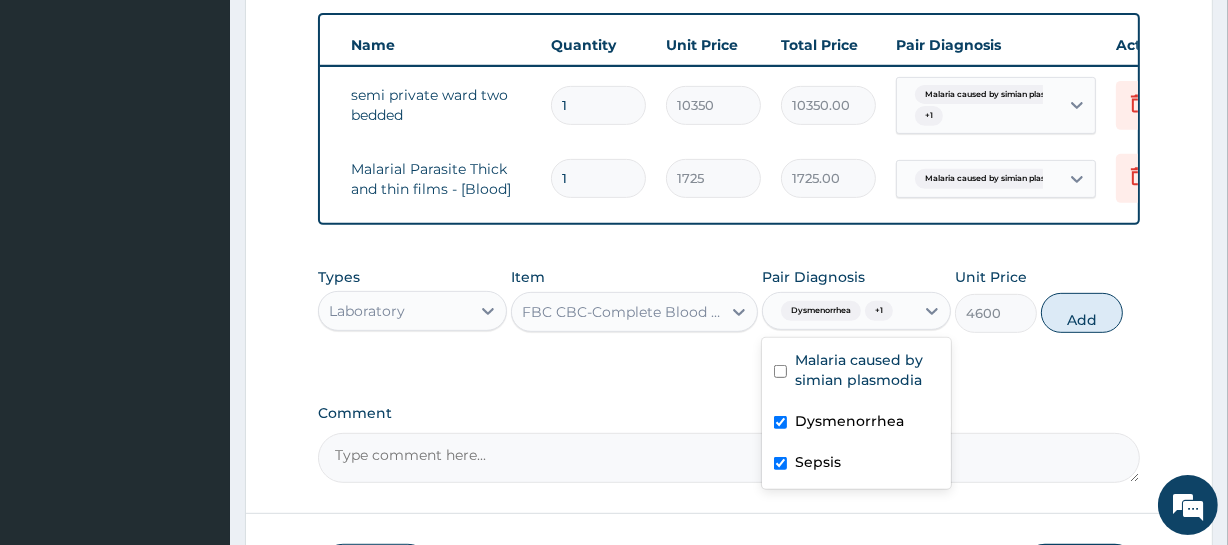 drag, startPoint x: 838, startPoint y: 431, endPoint x: 843, endPoint y: 420, distance: 12.083046 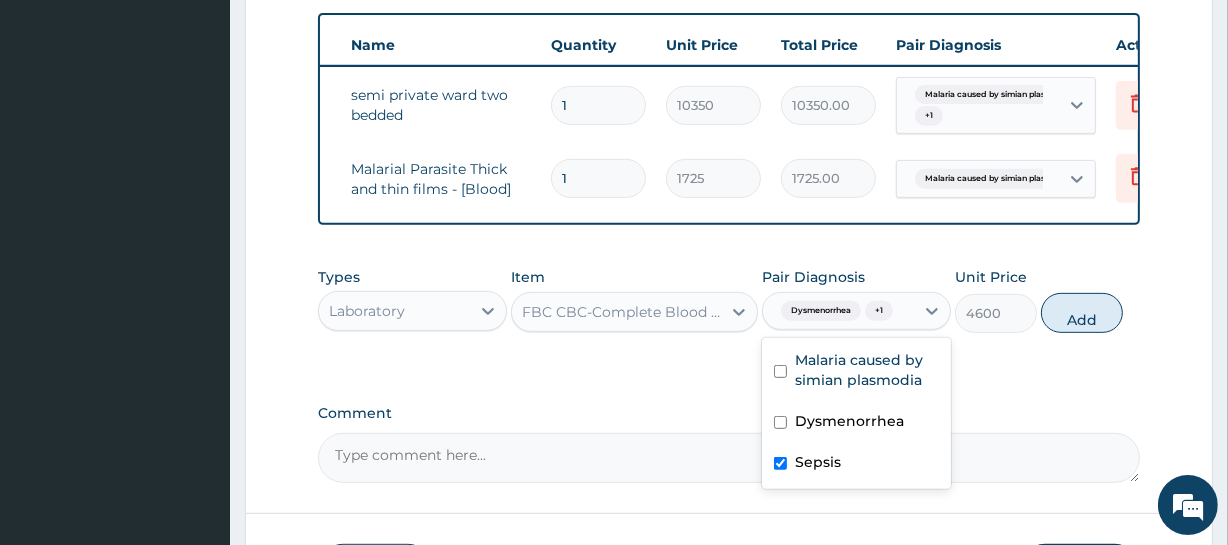 checkbox on "false" 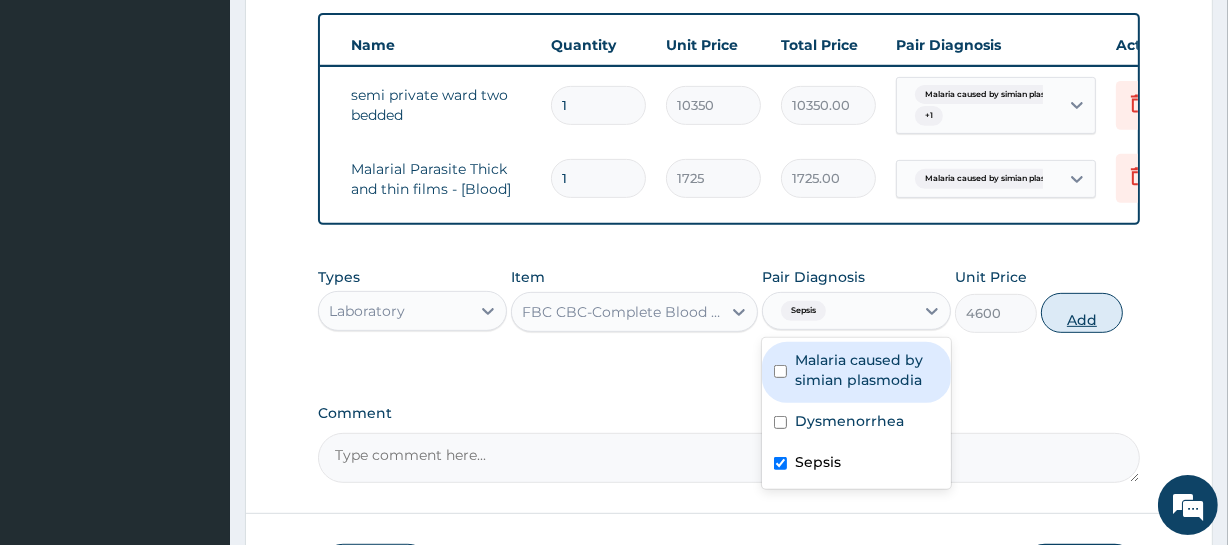 click on "Add" at bounding box center [1082, 313] 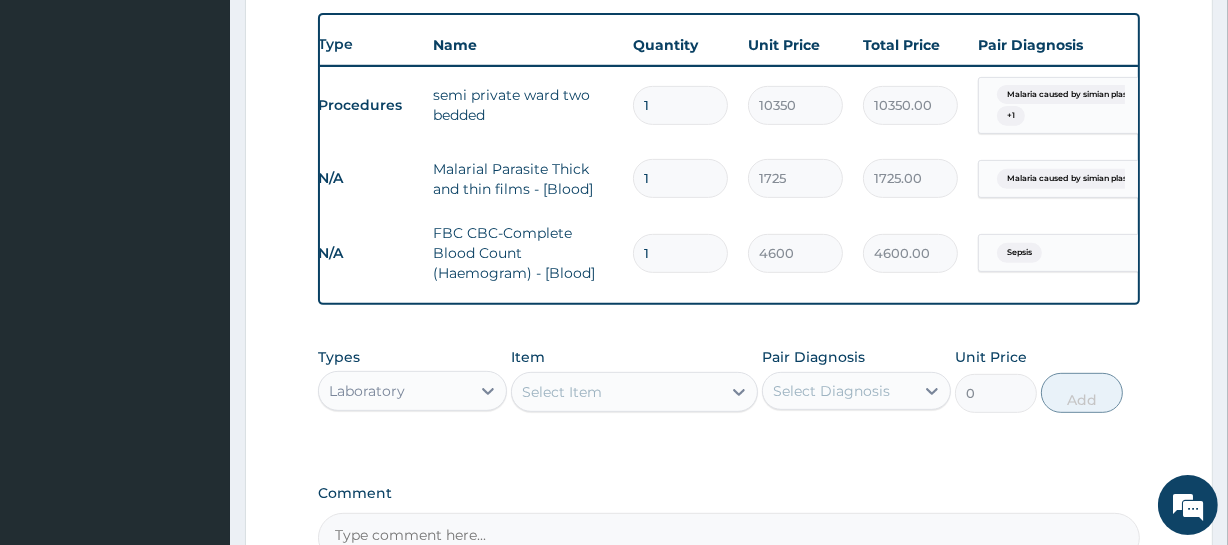 scroll, scrollTop: 0, scrollLeft: 21, axis: horizontal 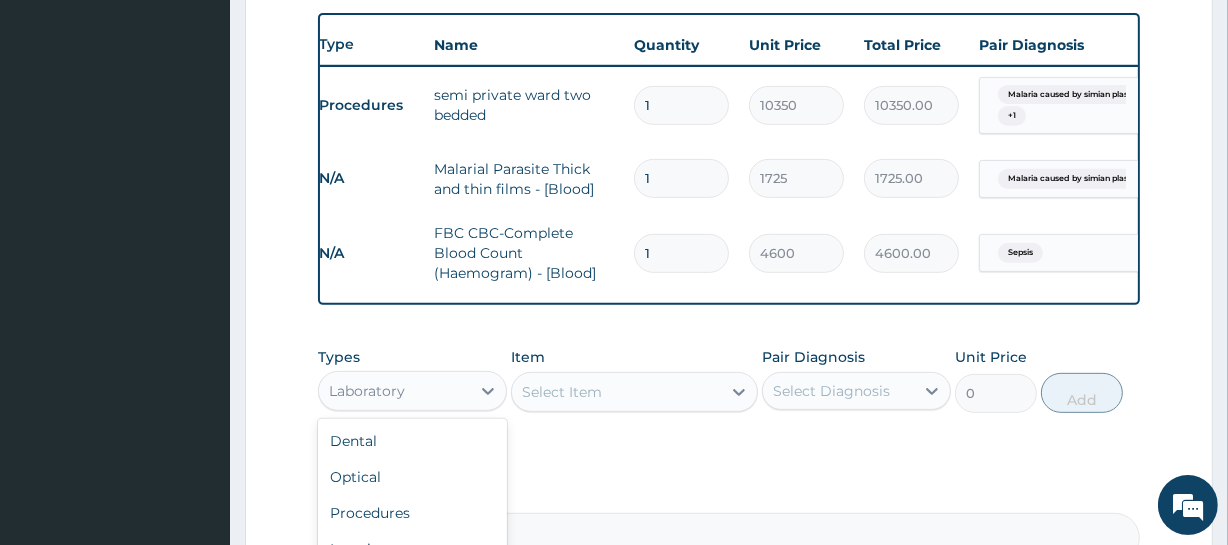 click on "Laboratory" at bounding box center [394, 391] 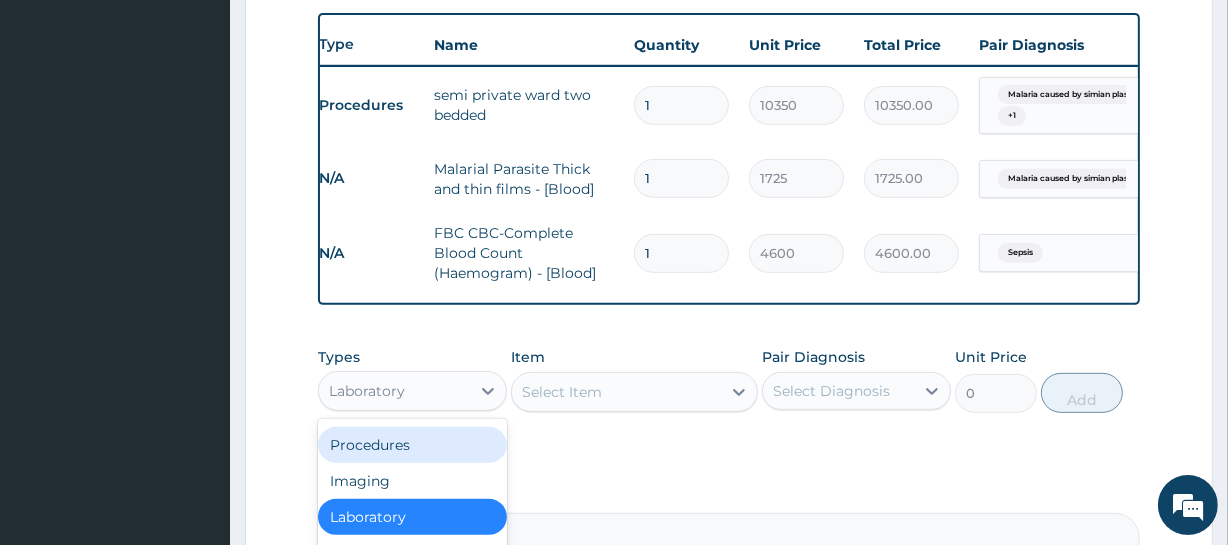 click on "Procedures" at bounding box center (412, 445) 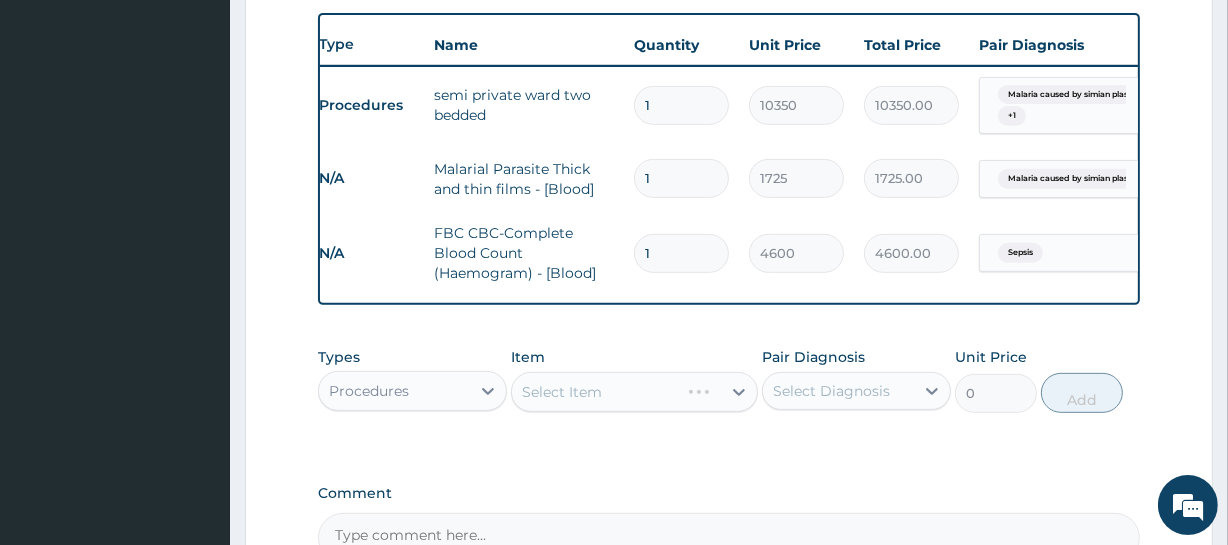 click on "Select Item" at bounding box center [634, 392] 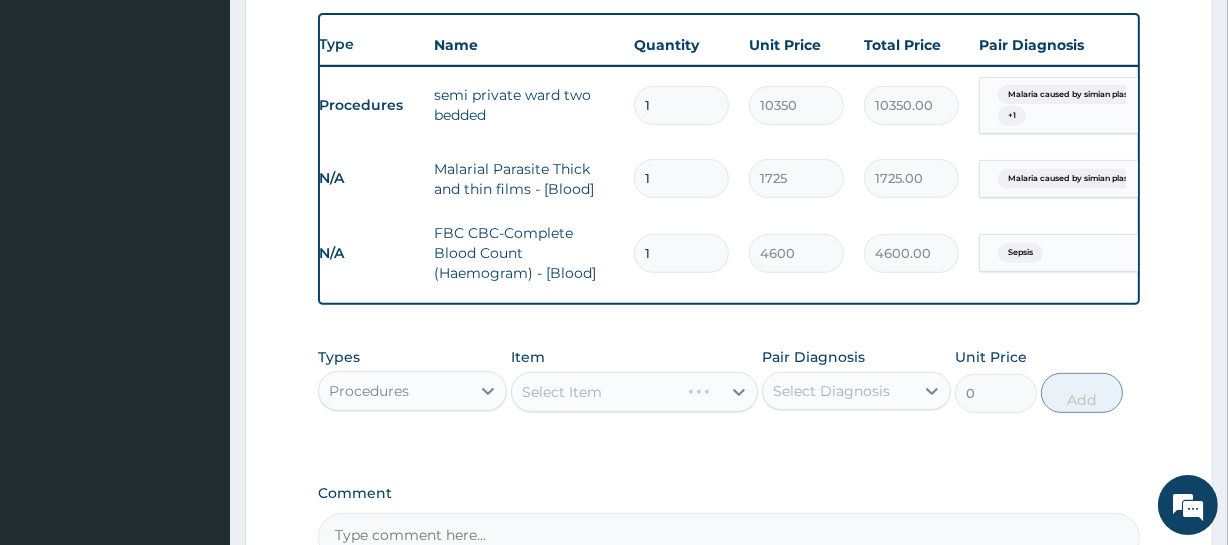 drag, startPoint x: 600, startPoint y: 439, endPoint x: 575, endPoint y: 416, distance: 33.970577 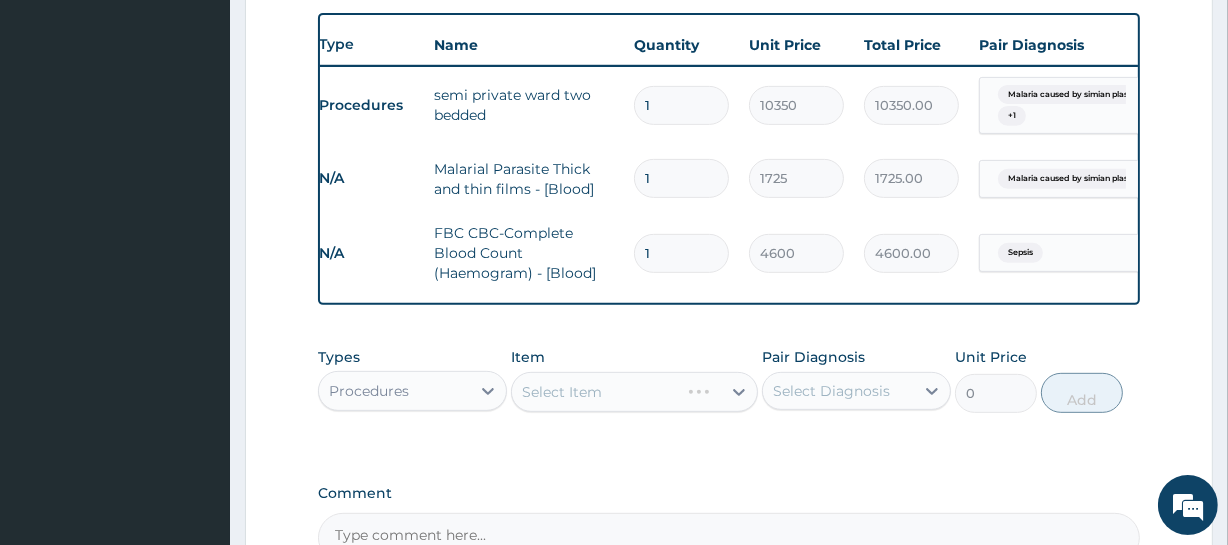 click on "Types Procedures Item Select Item Pair Diagnosis Select Diagnosis Unit Price 0 Add" at bounding box center (728, 395) 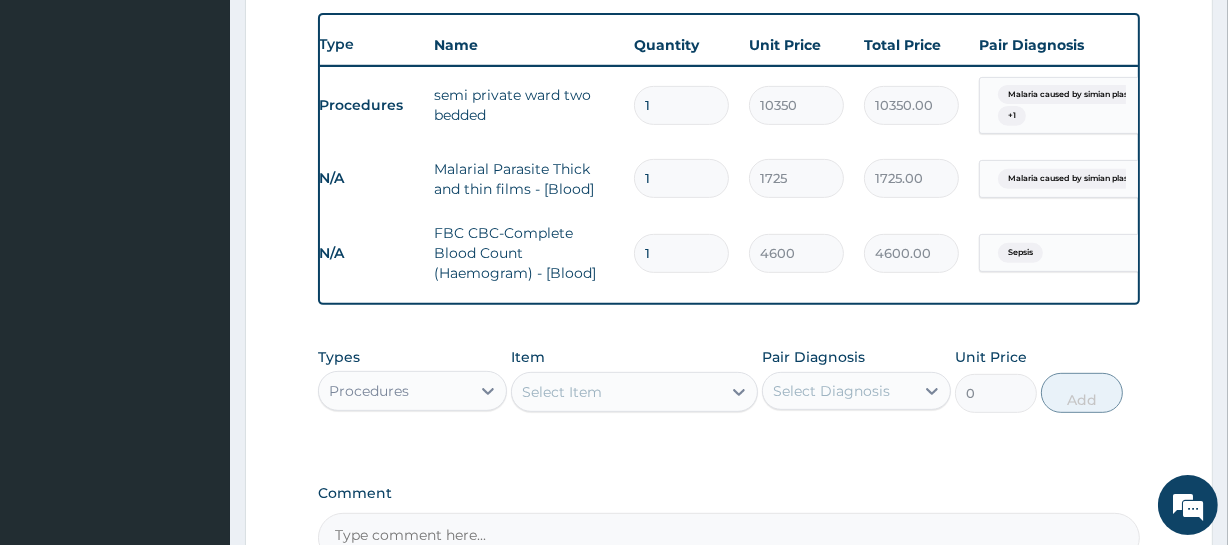 click on "Select Item" at bounding box center [562, 392] 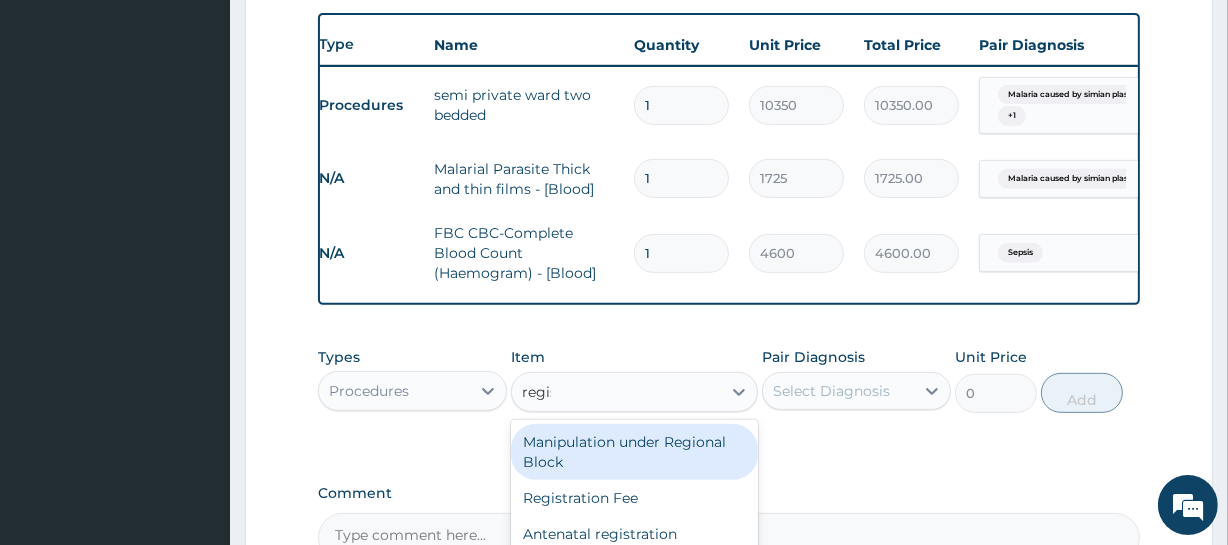 type on "regist" 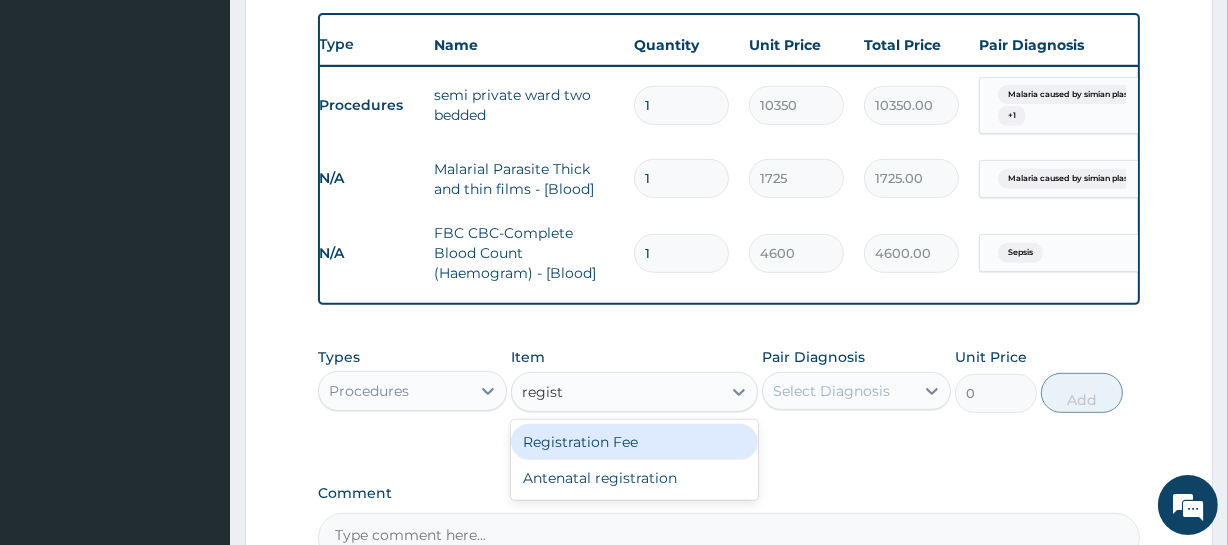 click on "Registration Fee" at bounding box center (634, 442) 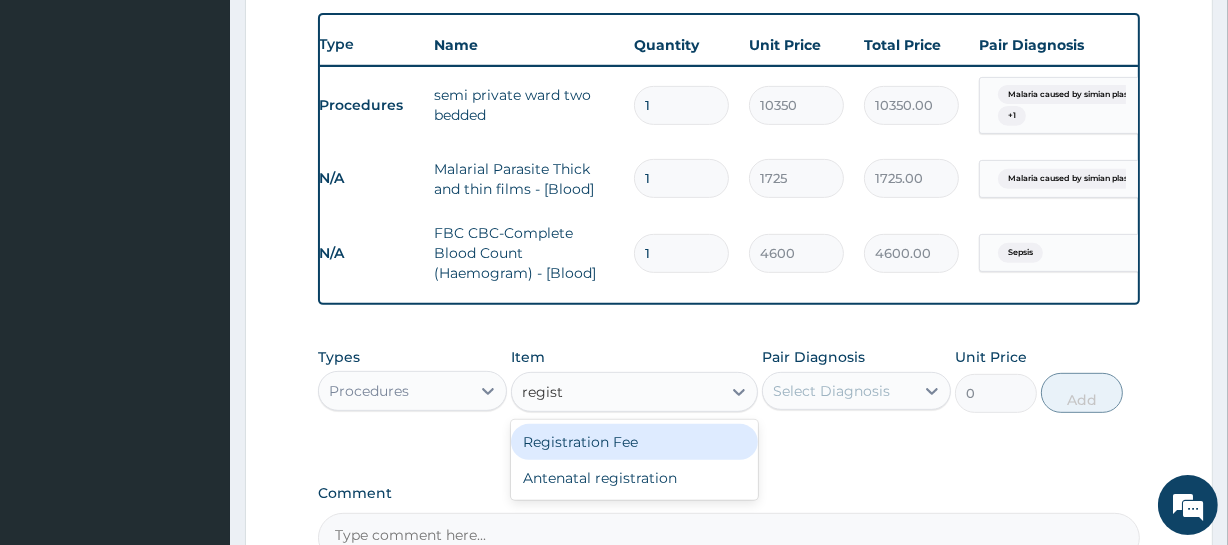 type 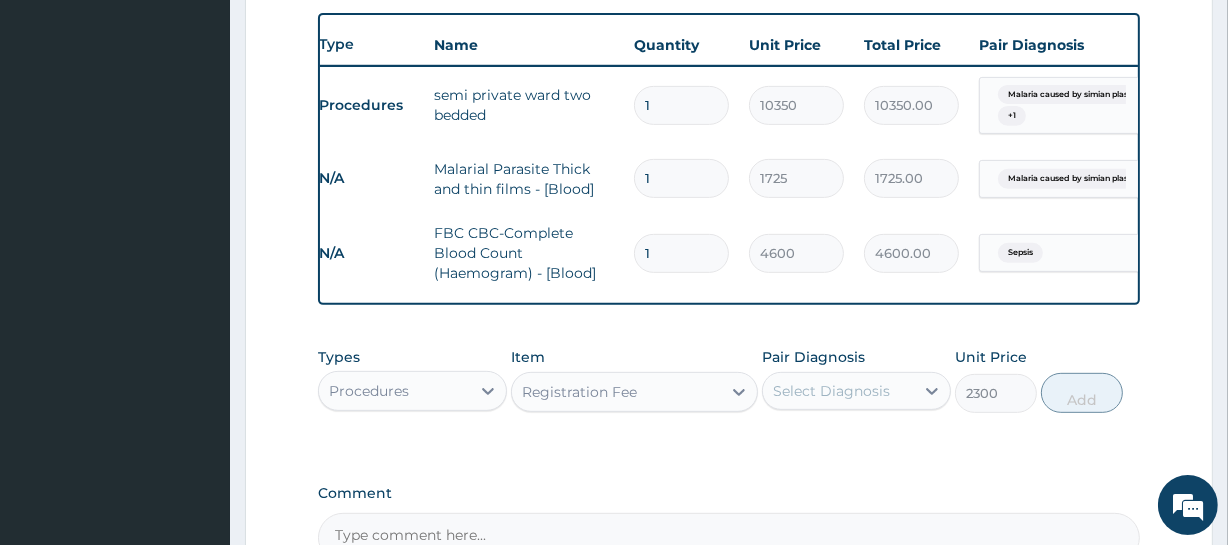 click on "Select Diagnosis" at bounding box center (838, 391) 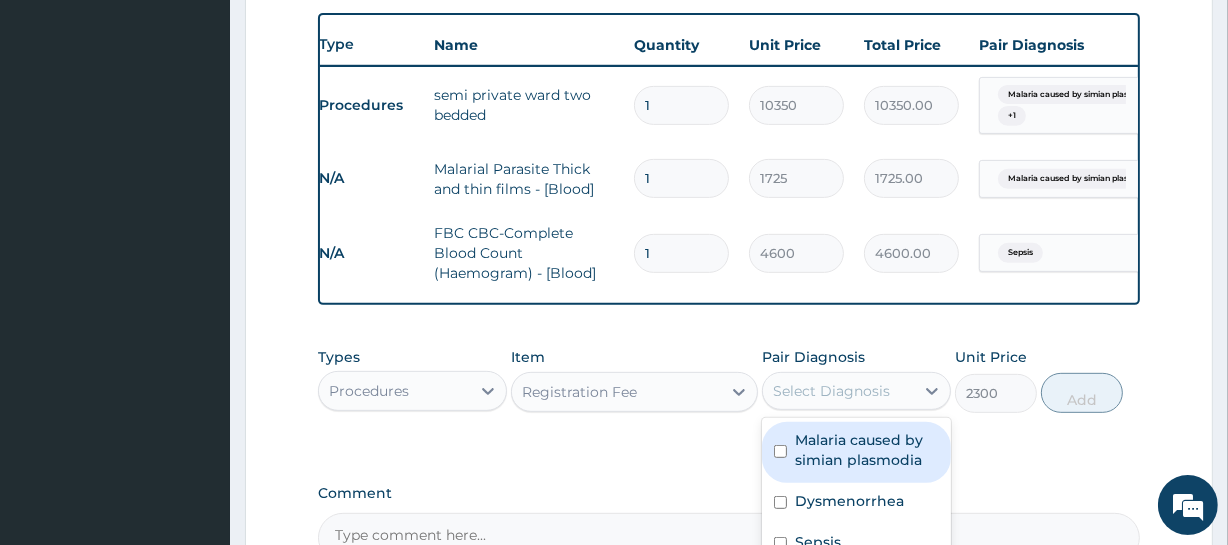 click on "Malaria caused by simian plasmodia" at bounding box center (867, 450) 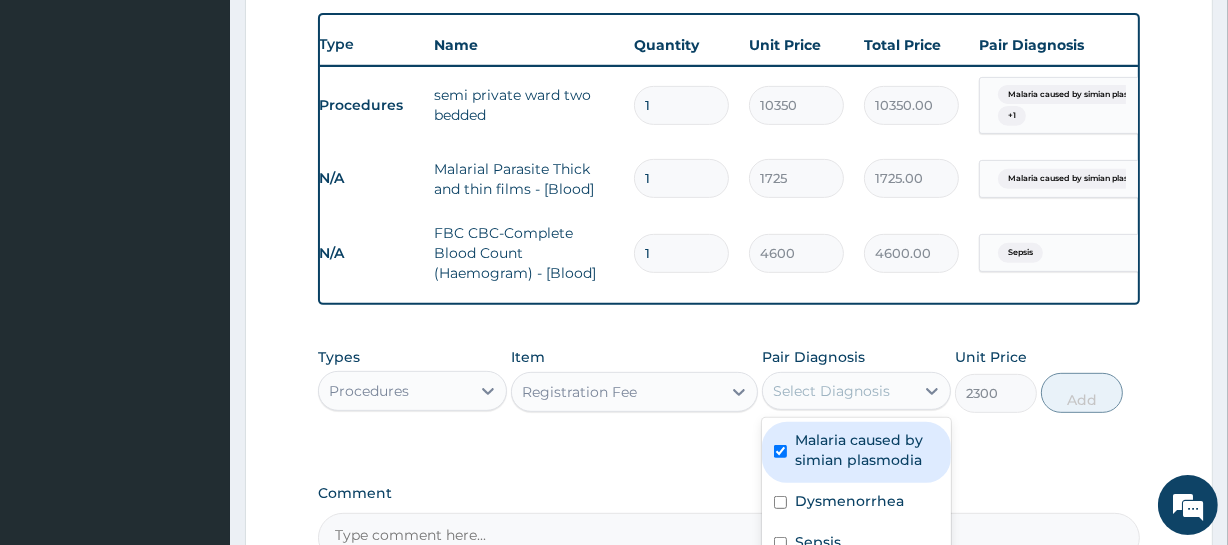 checkbox on "true" 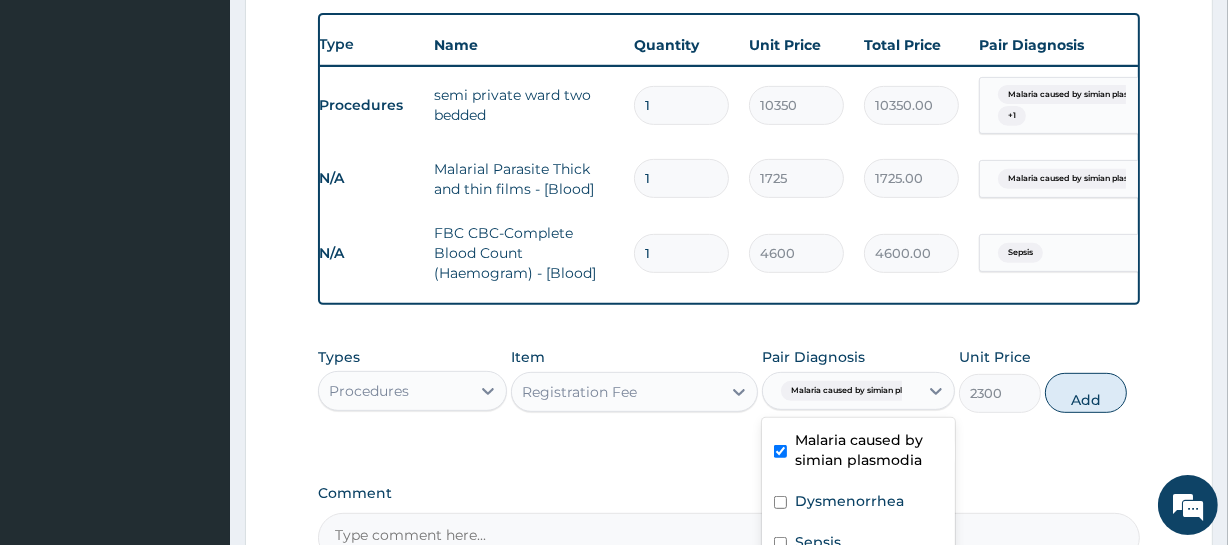 click on "Malaria caused by simian plasm..." at bounding box center [858, 391] 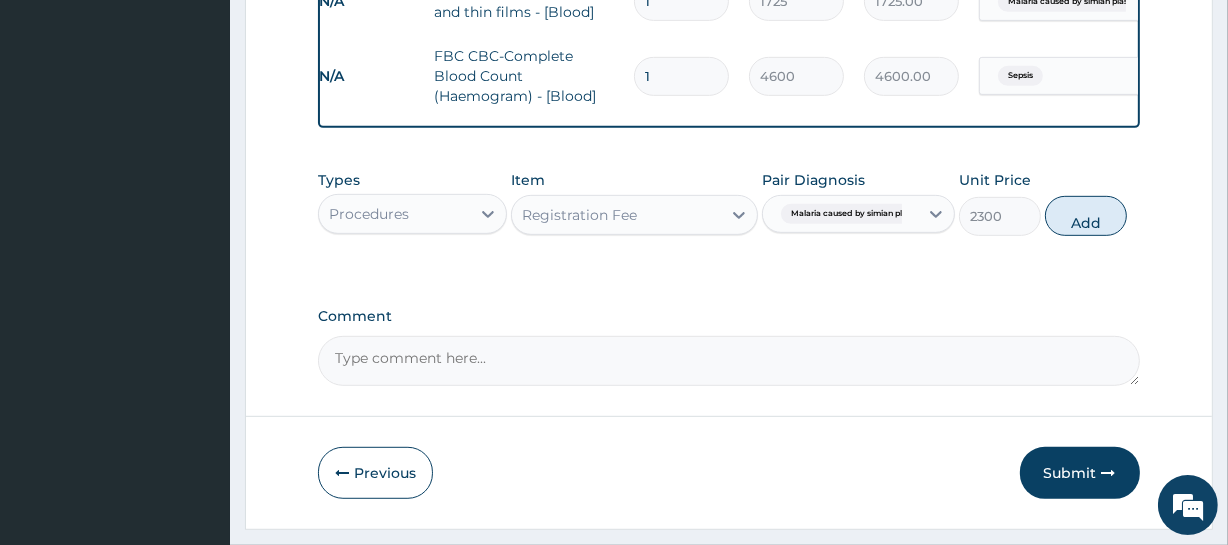 scroll, scrollTop: 913, scrollLeft: 0, axis: vertical 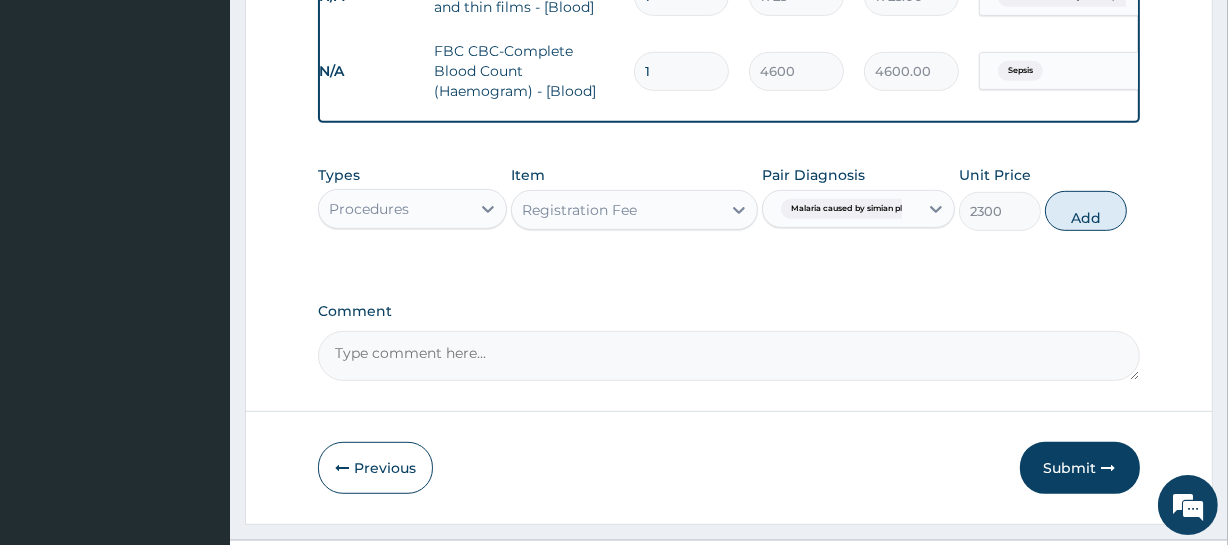 click on "Malaria caused by simian plasm..." at bounding box center (840, 209) 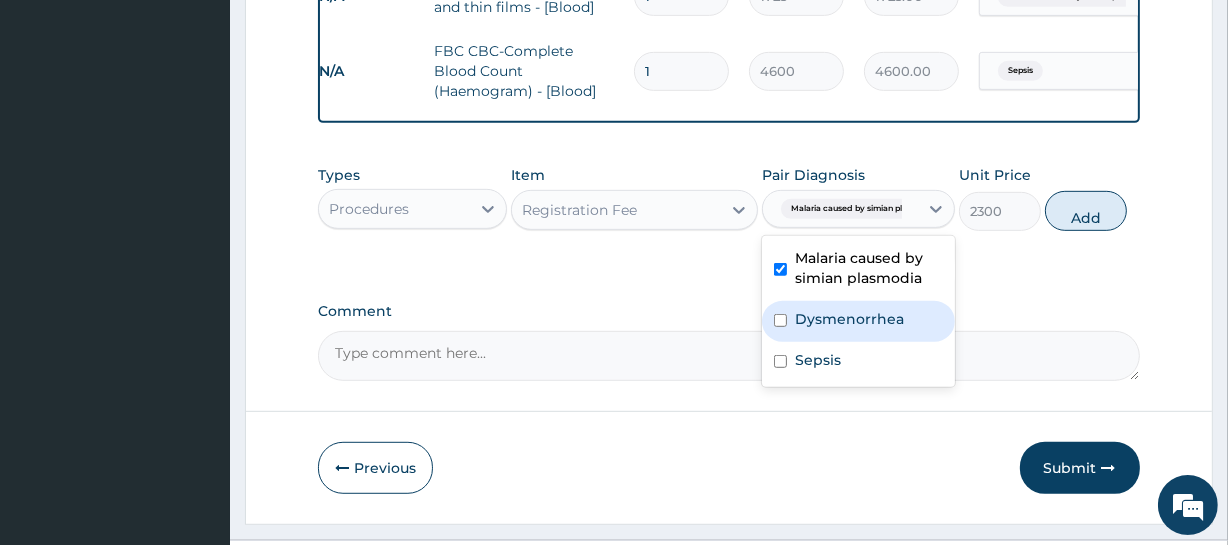 drag, startPoint x: 836, startPoint y: 330, endPoint x: 849, endPoint y: 231, distance: 99.849884 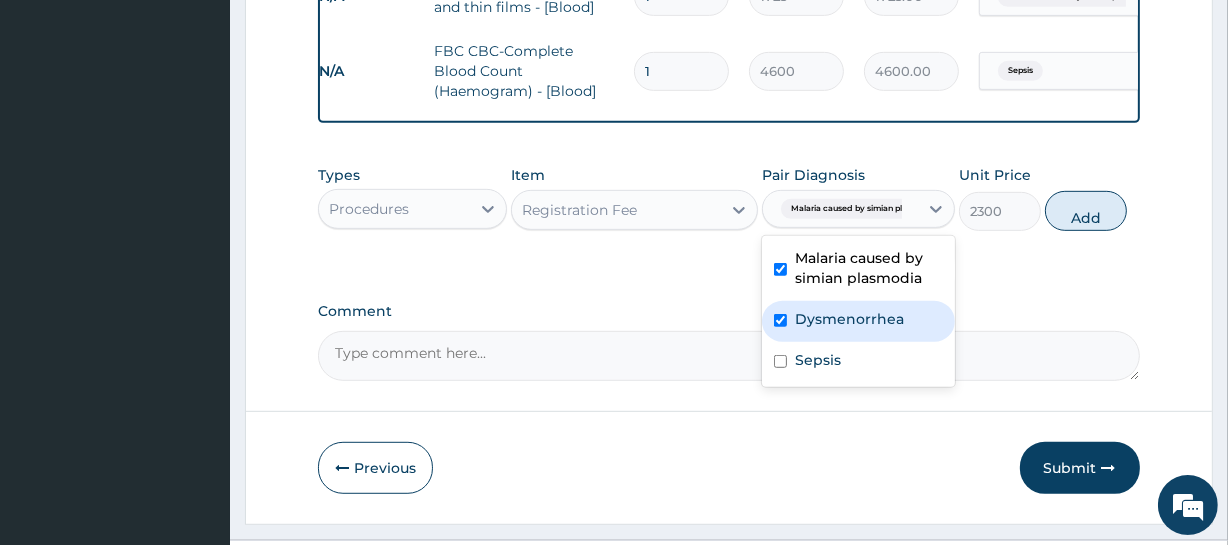 checkbox on "true" 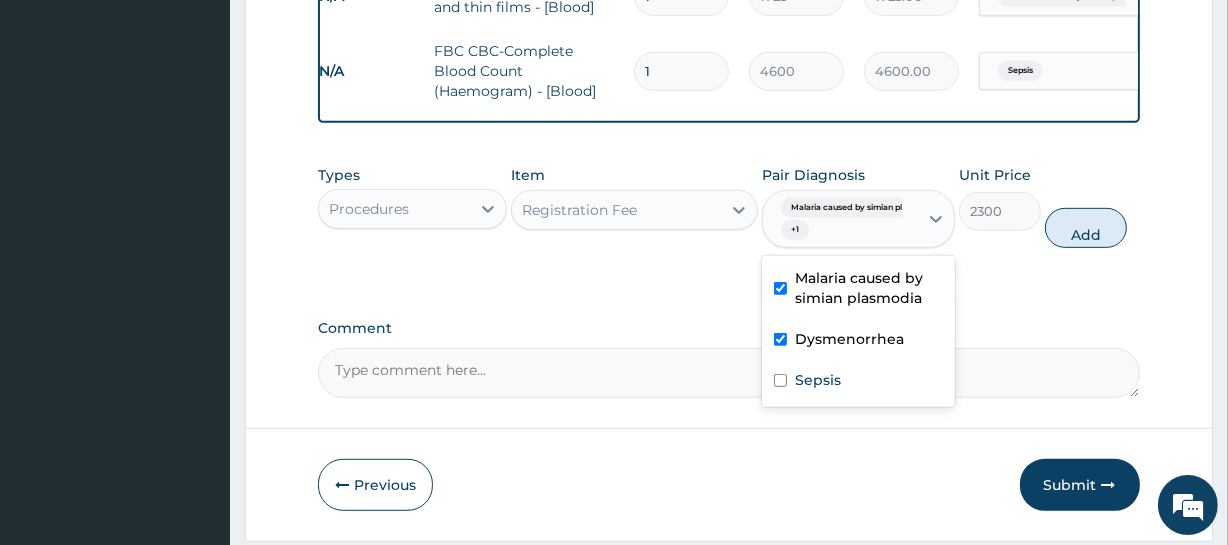 click on "Malaria caused by simian plasm..." at bounding box center [858, 208] 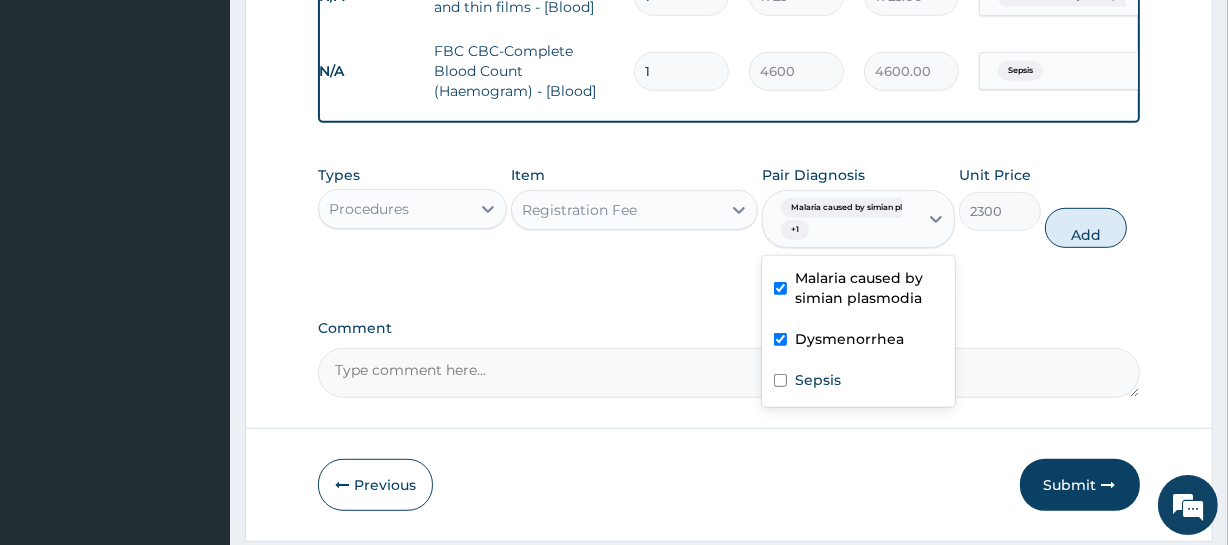 click on "Malaria caused by simian plasm..." at bounding box center [858, 208] 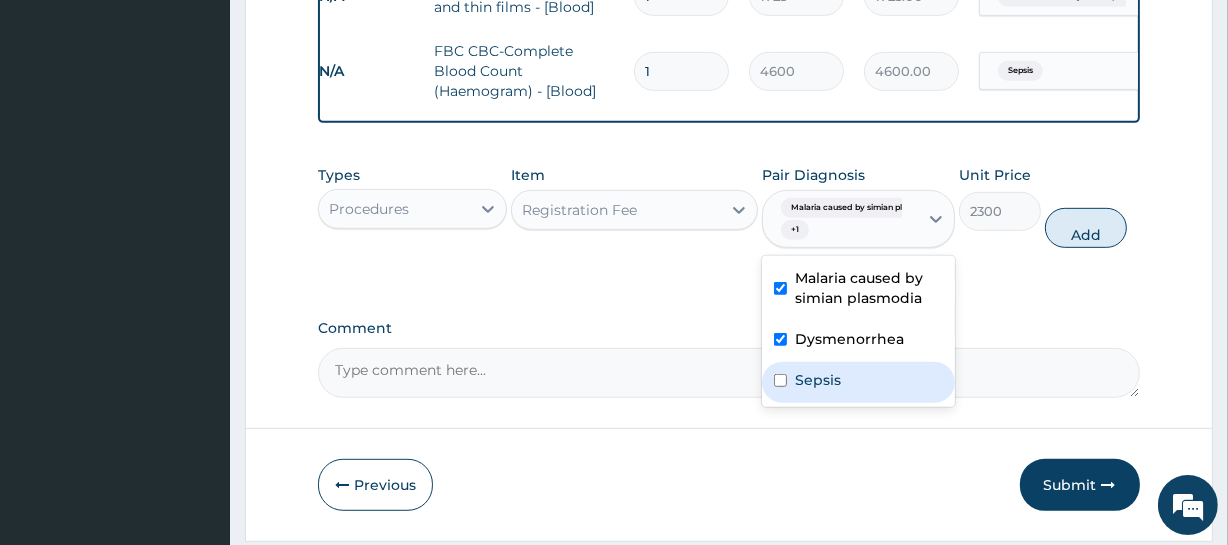 click on "Sepsis" at bounding box center [818, 380] 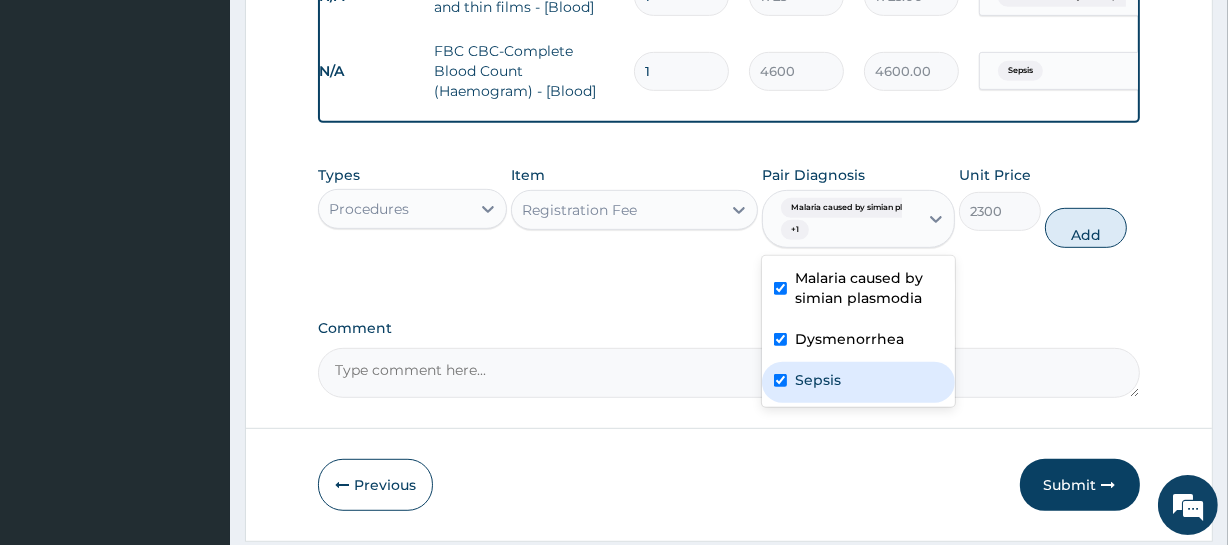 checkbox on "true" 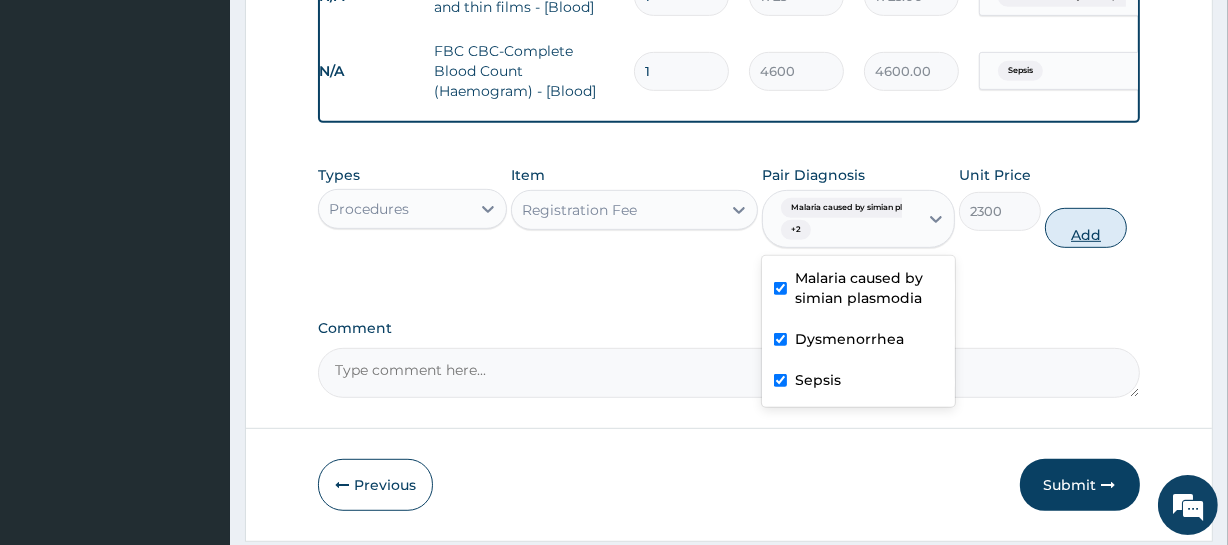 click on "Add" at bounding box center [1086, 228] 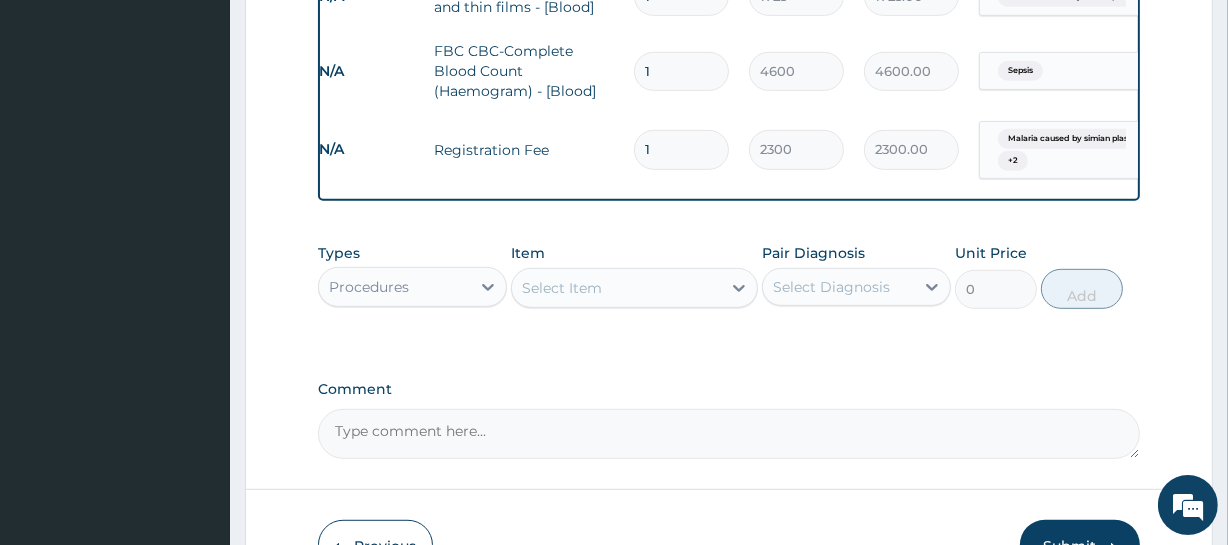 scroll, scrollTop: 0, scrollLeft: 0, axis: both 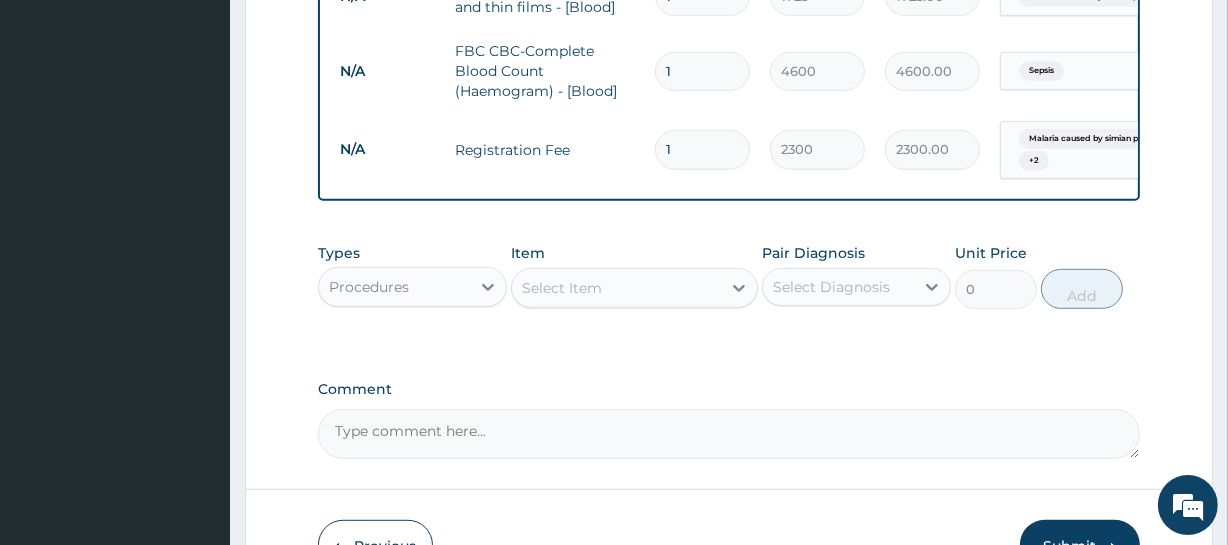 click on "Procedures" at bounding box center [394, 287] 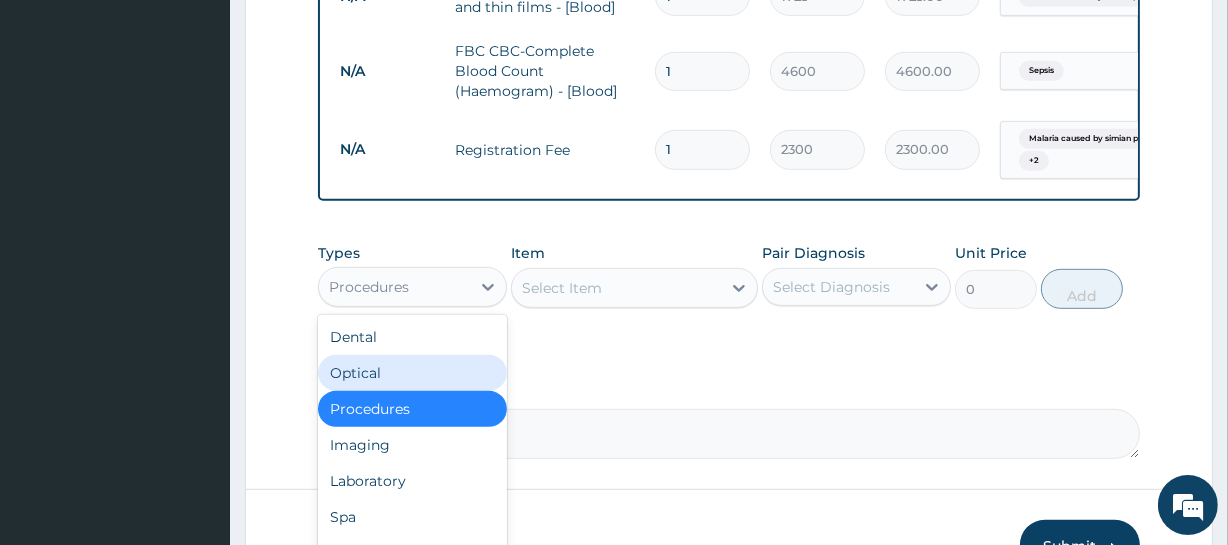 click on "PA Code / Prescription Code PA/624495 Encounter Date 01-07-2025 Important Notice Please enter PA codes before entering items that are not attached to a PA code   All diagnoses entered must be linked to a claim item. Diagnosis & Claim Items that are visible but inactive cannot be edited because they were imported from an already approved PA code. Diagnosis Malaria caused by simian plasmodia confirmed Dysmenorrhea confirmed Sepsis Confirmed NB: All diagnosis must be linked to a claim item Claim Items Type Name Quantity Unit Price Total Price Pair Diagnosis Actions Procedures semi private ward two bedded 1 10350 10350.00 Malaria caused by simian plasm...  + 1 Delete N/A Malarial Parasite Thick and thin films - [Blood] 1 1725 1725.00 Malaria caused by simian plasm... Delete N/A FBC CBC-Complete Blood Count (Haemogram) - [Blood] 1 4600 4600.00 Sepsis Delete N/A Registration Fee 1 2300 2300.00 Malaria caused by simian plasm...  + 2 Delete Types option Procedures, selected. Procedures Dental Optical Procedures Spa 0" at bounding box center (728, -132) 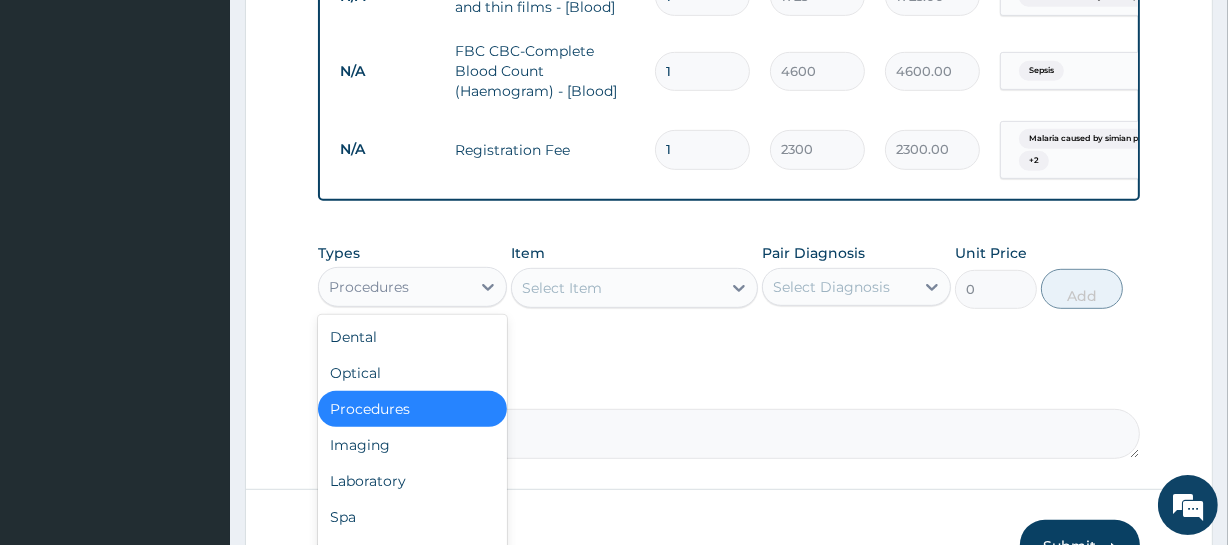 click on "Procedures" at bounding box center (394, 287) 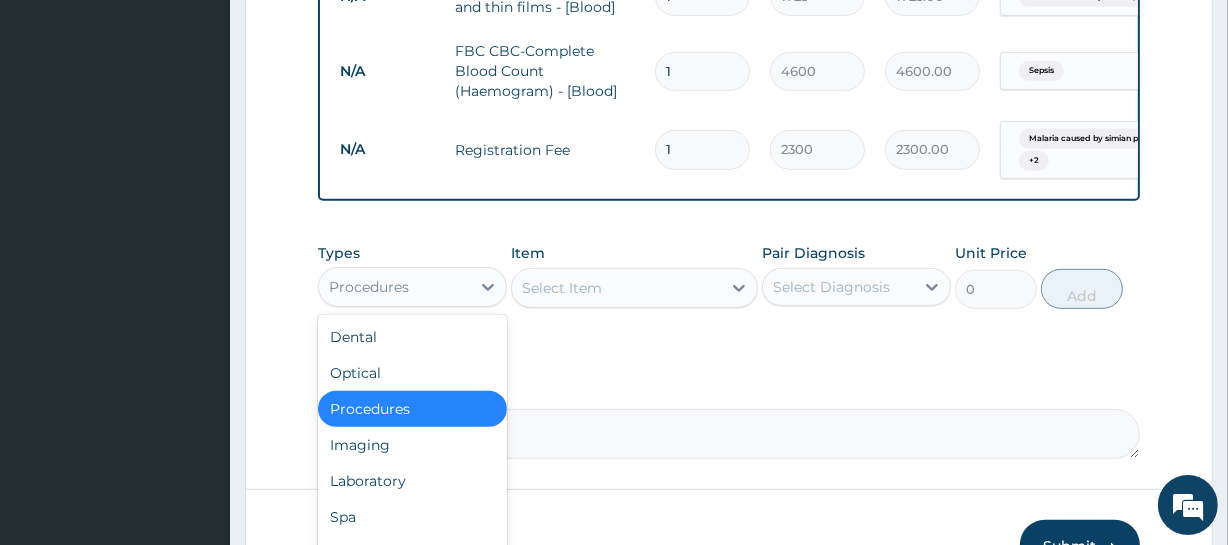 scroll, scrollTop: 68, scrollLeft: 0, axis: vertical 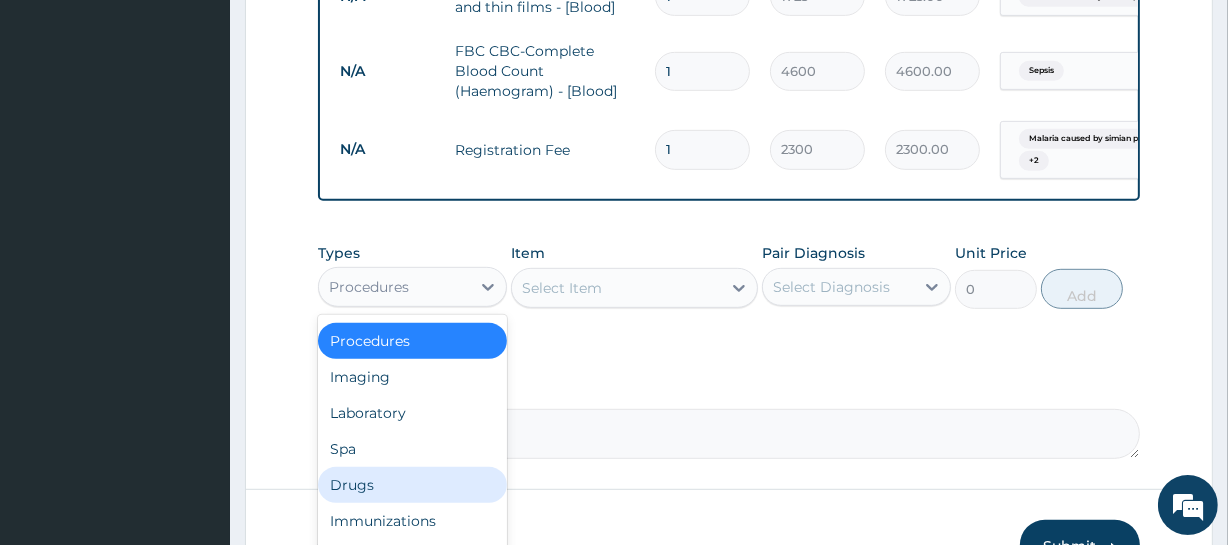click on "Drugs" at bounding box center [412, 485] 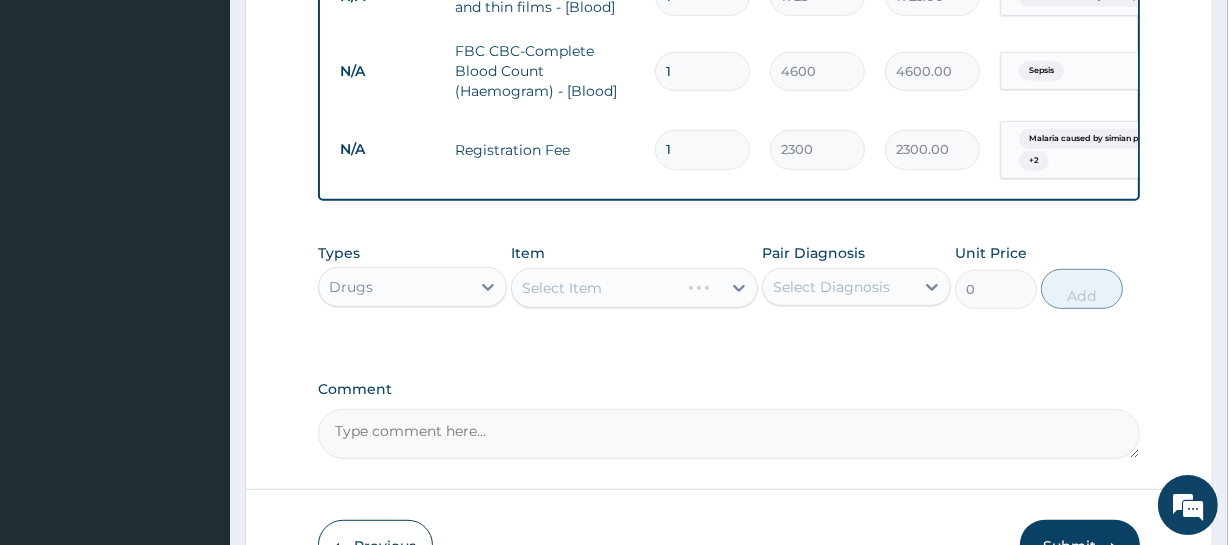 click on "Select Item" at bounding box center [634, 288] 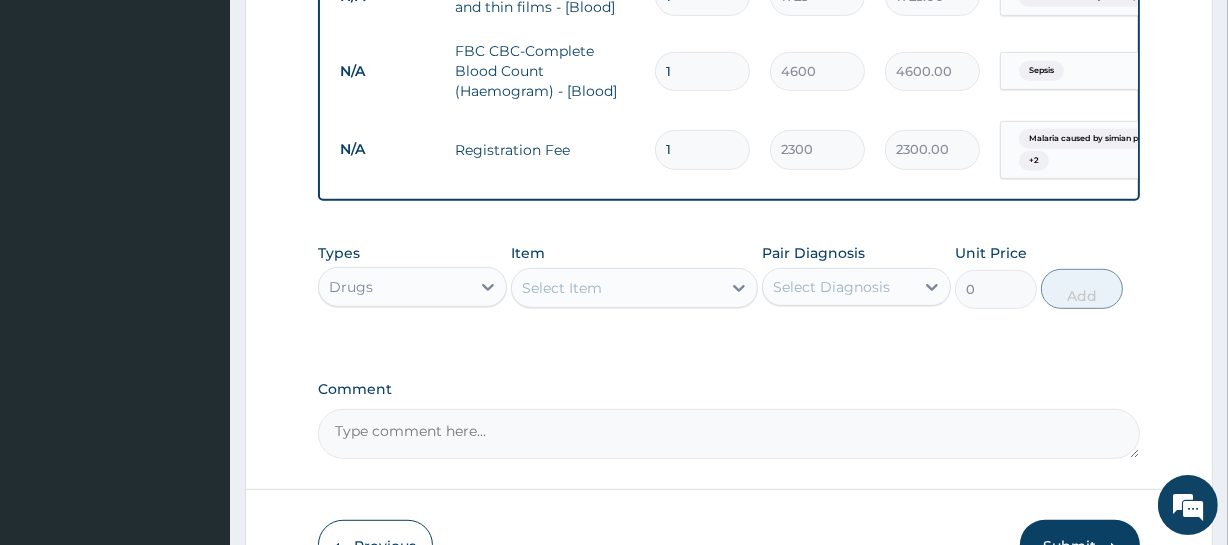 drag, startPoint x: 635, startPoint y: 344, endPoint x: 606, endPoint y: 326, distance: 34.132095 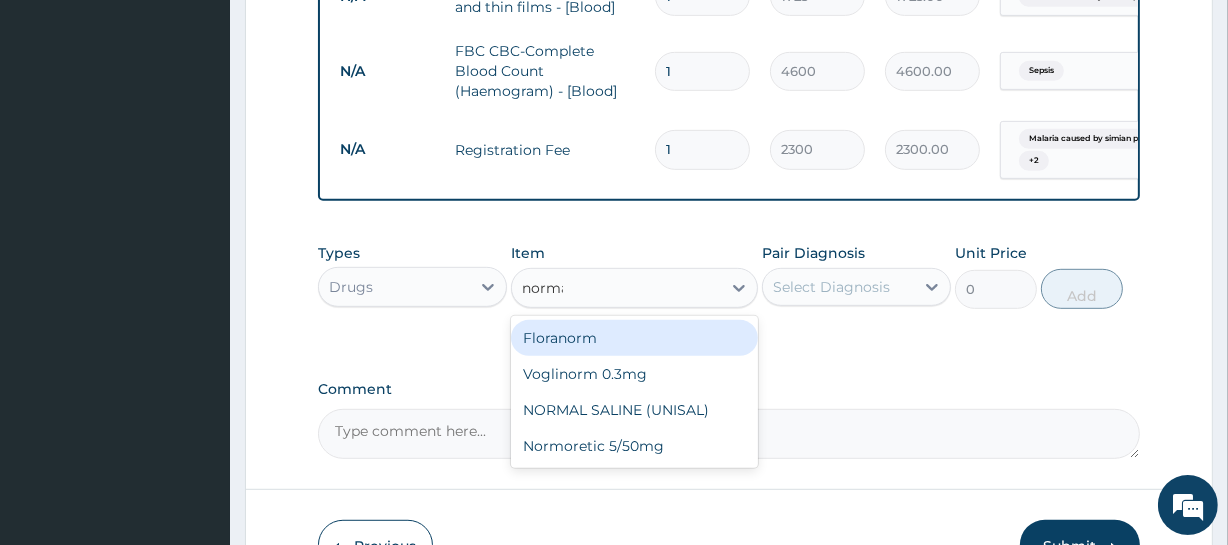type on "normal" 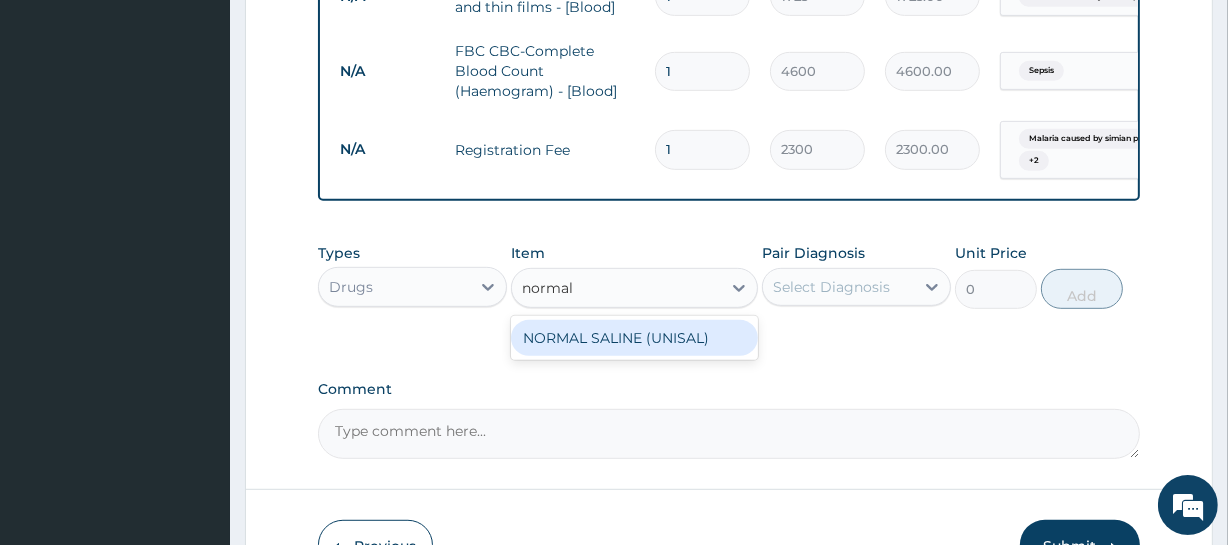 click on "NORMAL SALINE (UNISAL)" at bounding box center [634, 338] 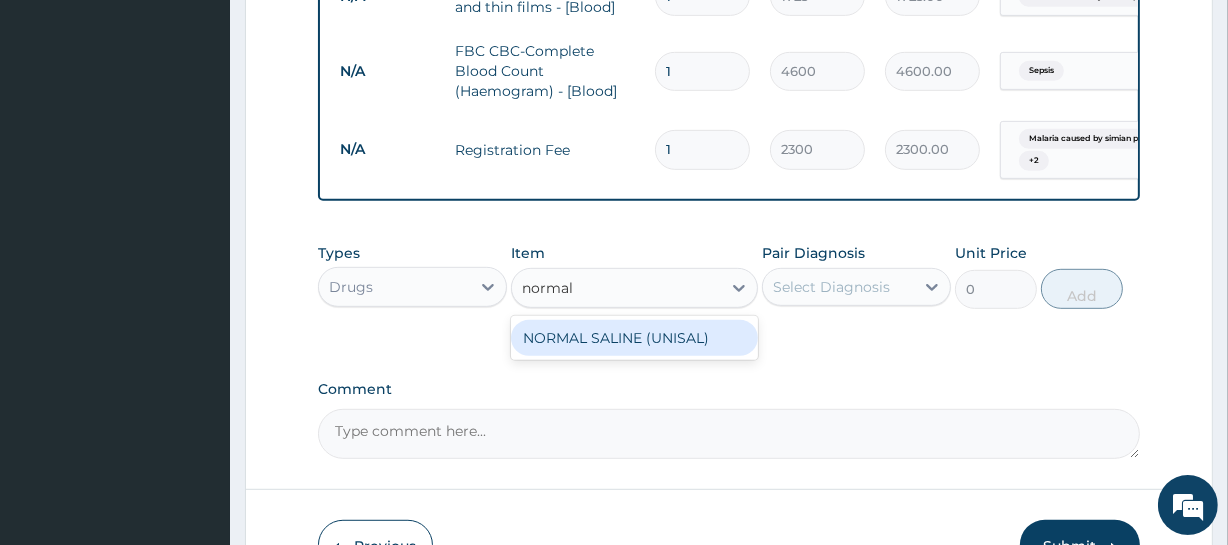 type 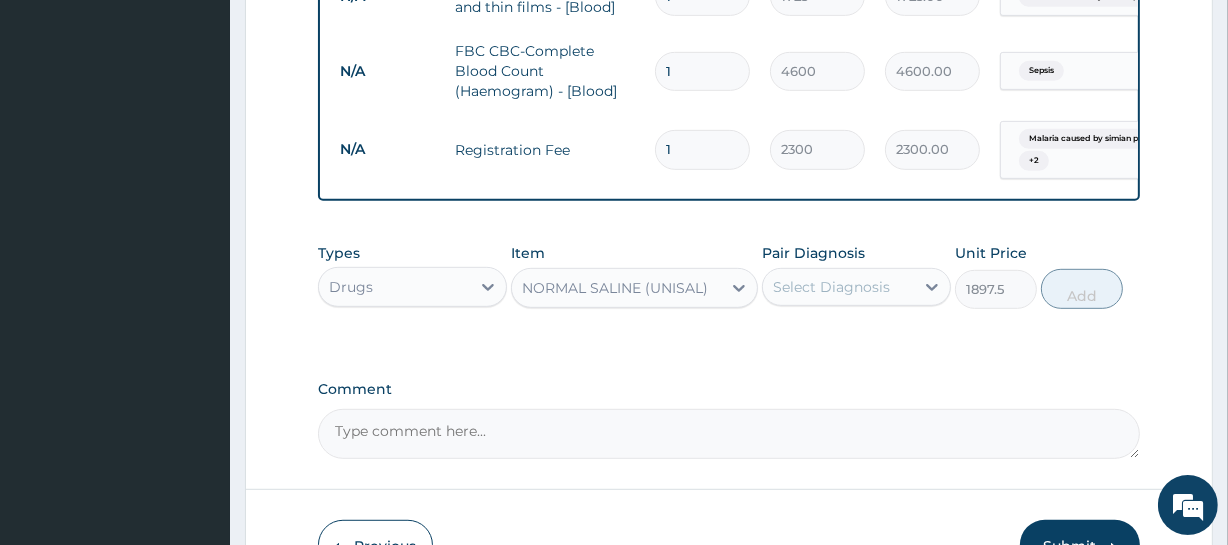 click on "Select Diagnosis" at bounding box center (831, 287) 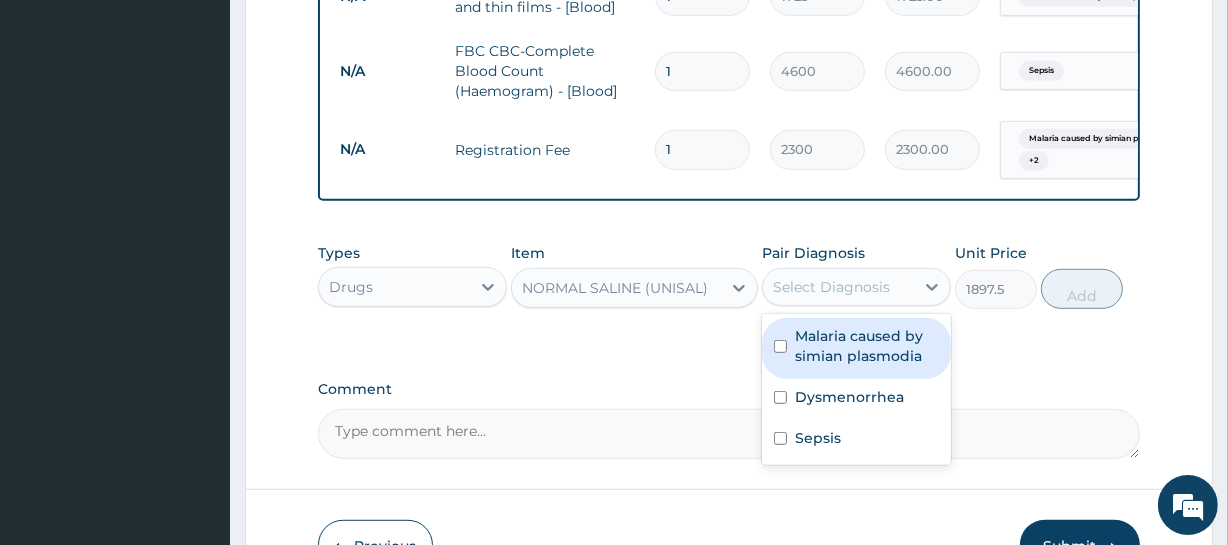 click on "Malaria caused by simian plasmodia" at bounding box center [856, 348] 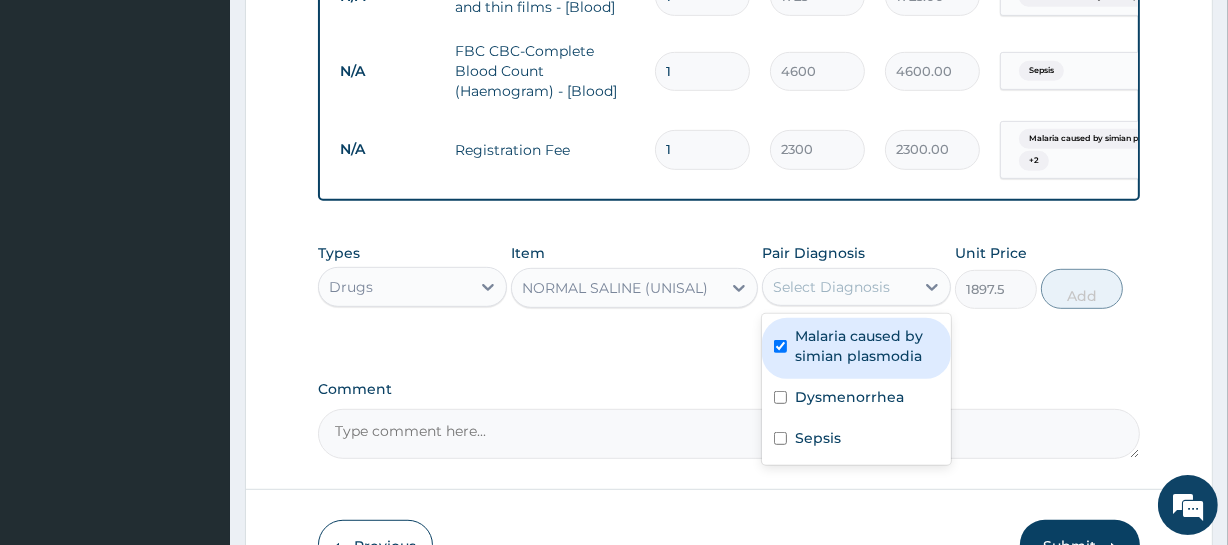 checkbox on "true" 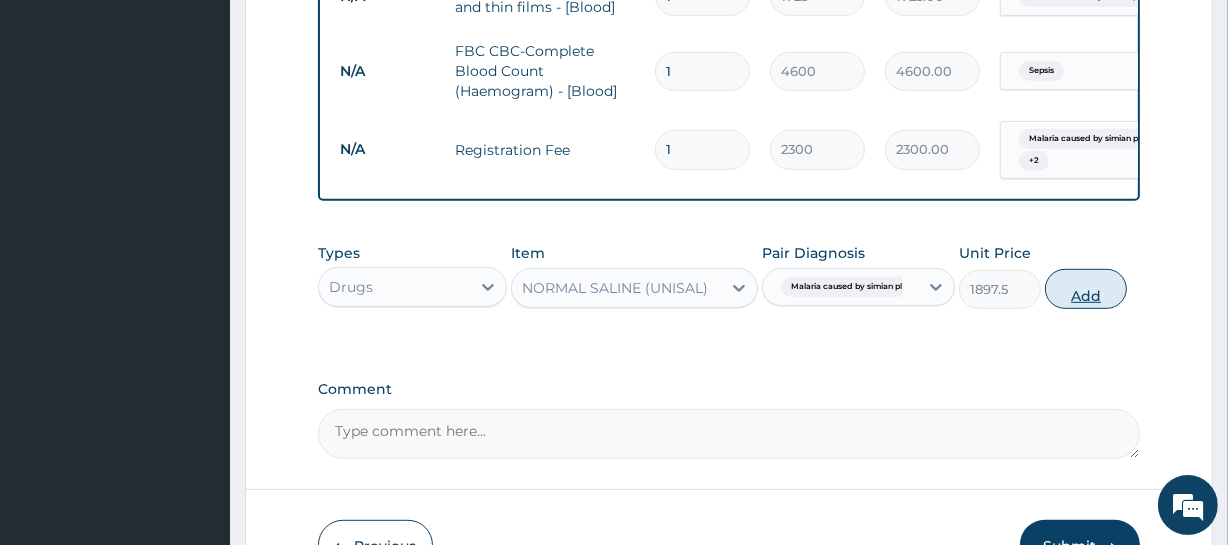 click on "Add" at bounding box center (1086, 289) 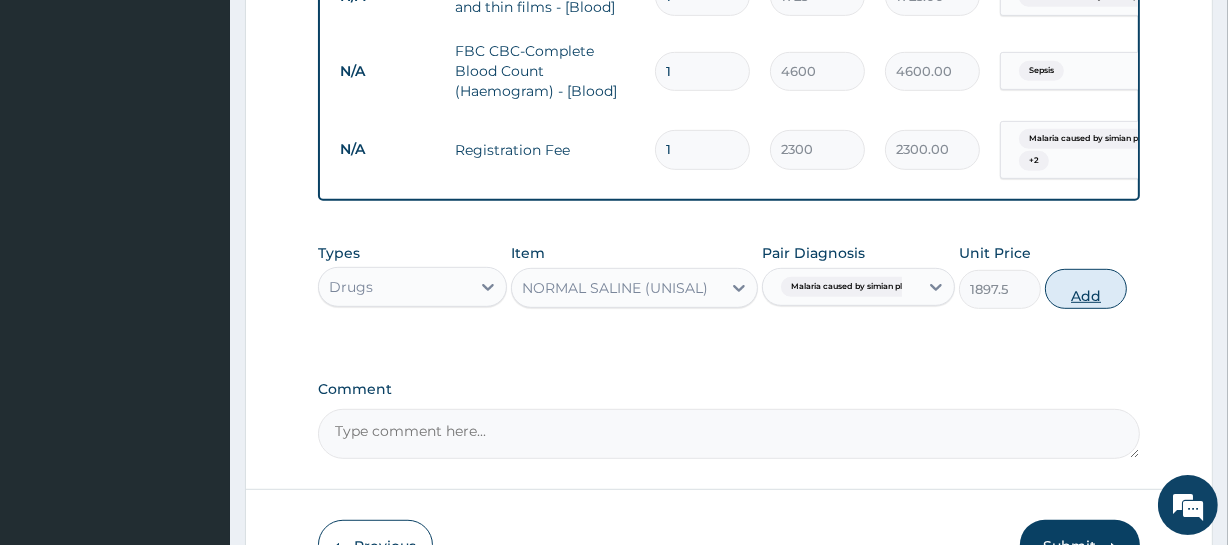 type on "0" 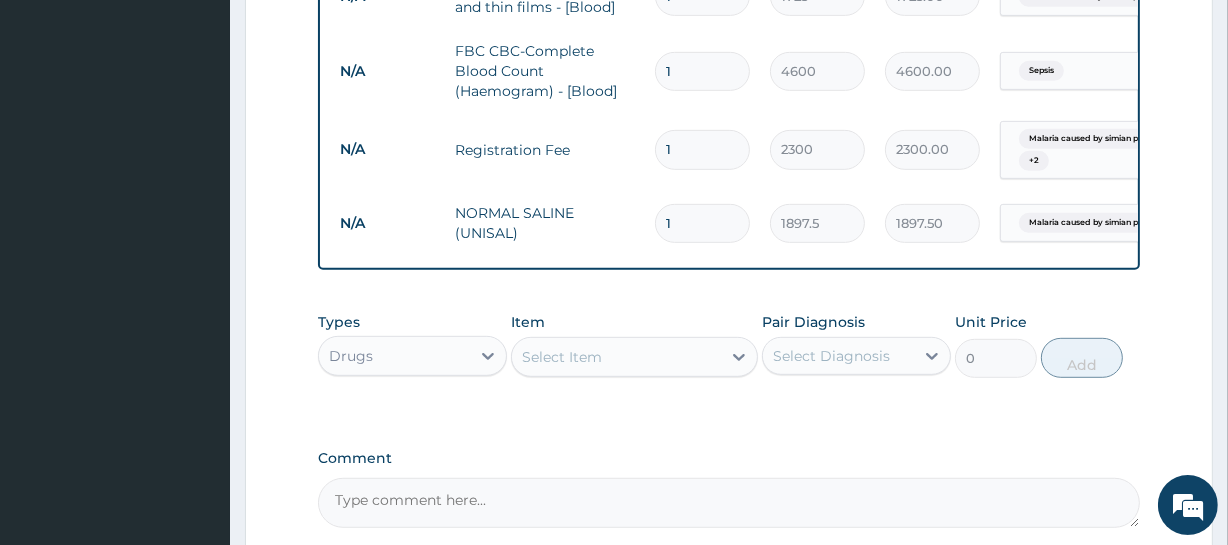click on "Select Item" at bounding box center [562, 357] 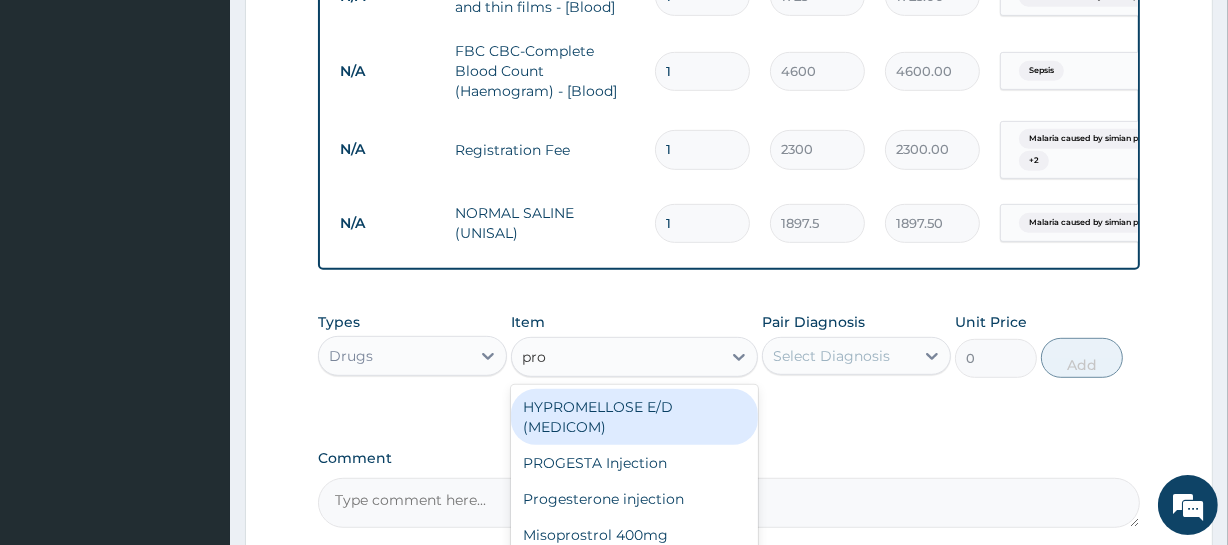 type on "prom" 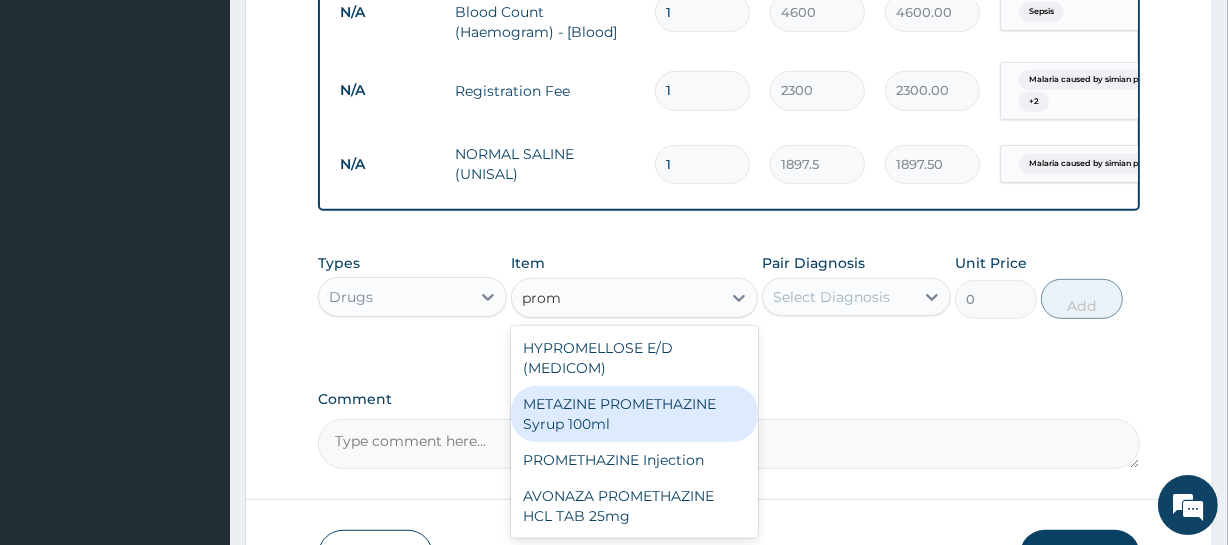 scroll, scrollTop: 1004, scrollLeft: 0, axis: vertical 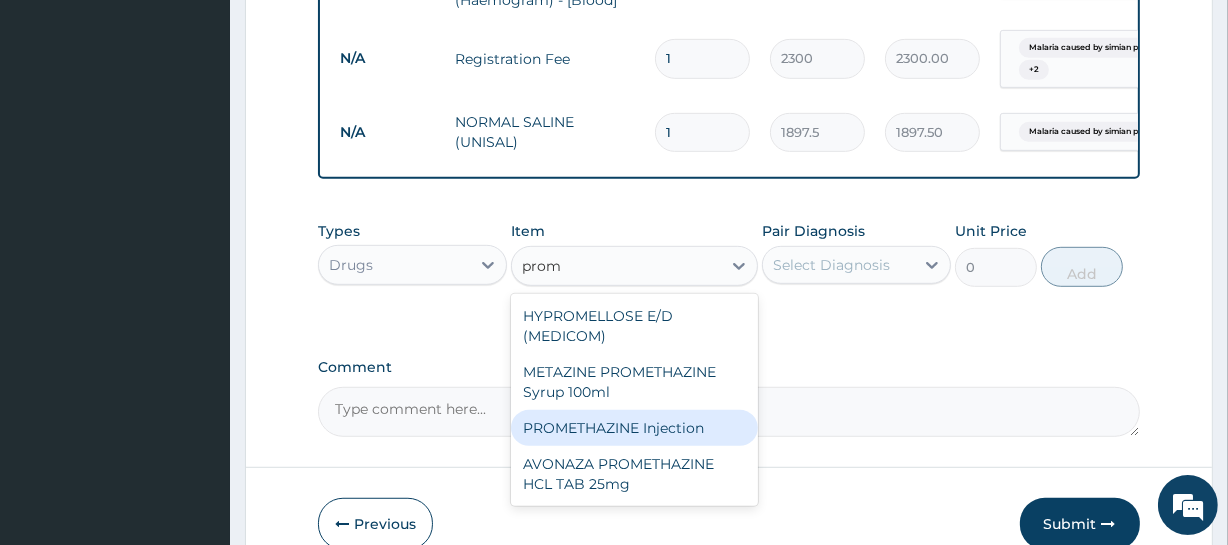 click on "PROMETHAZINE Injection" at bounding box center (634, 428) 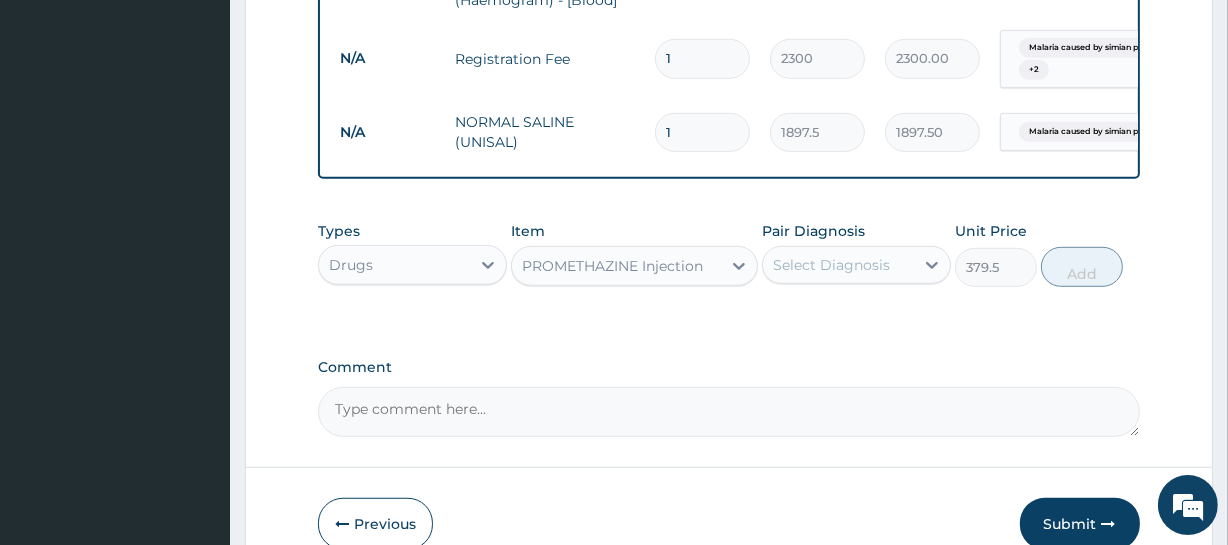 click on "PROMETHAZINE Injection" at bounding box center [634, 266] 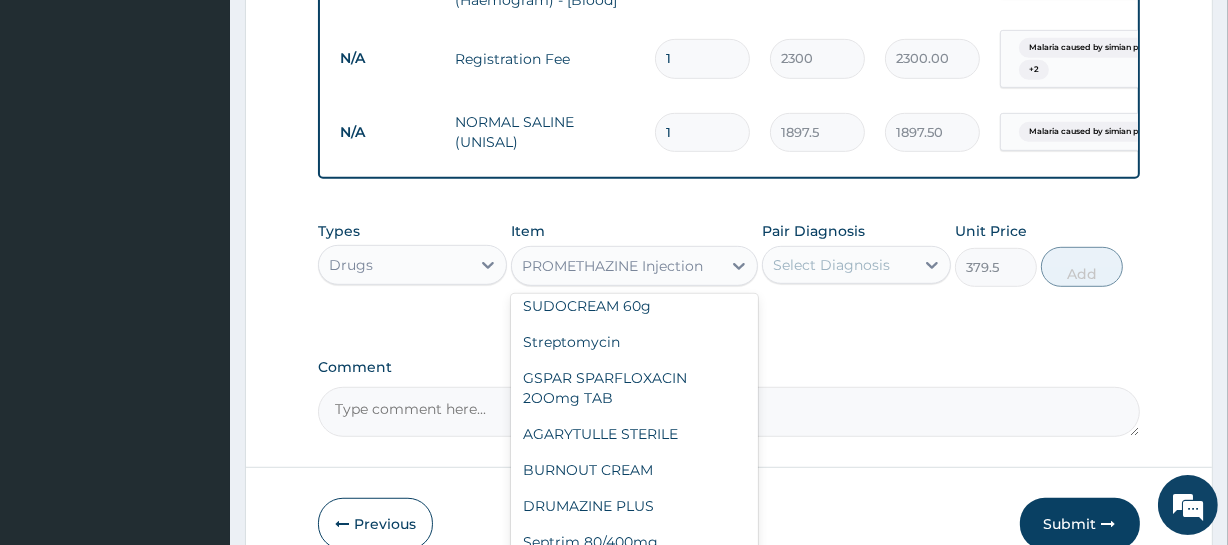scroll, scrollTop: 20120, scrollLeft: 0, axis: vertical 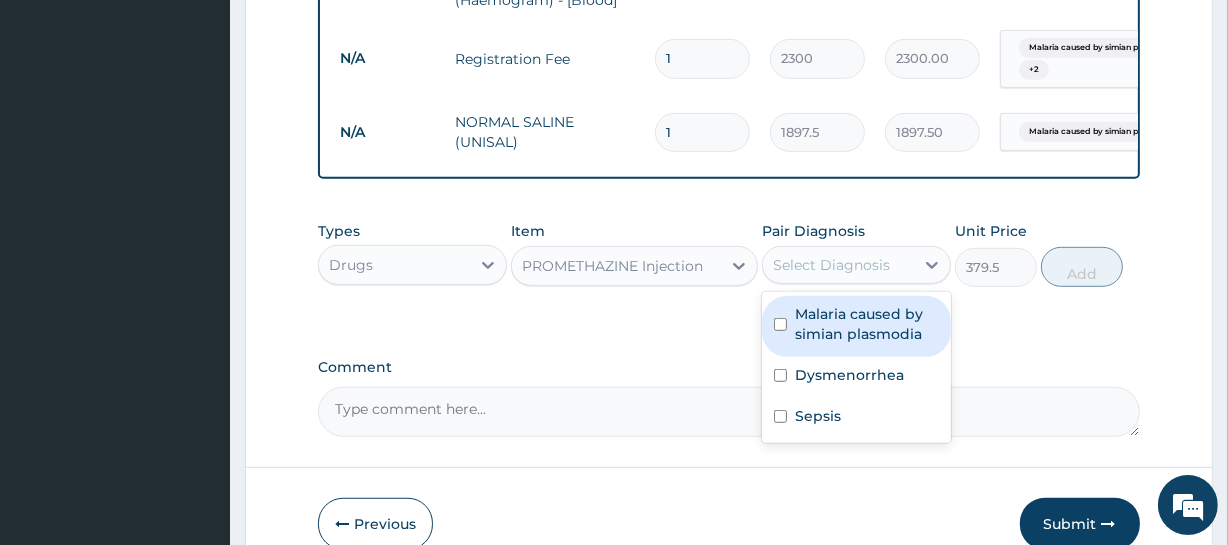 click on "Select Diagnosis" at bounding box center [831, 265] 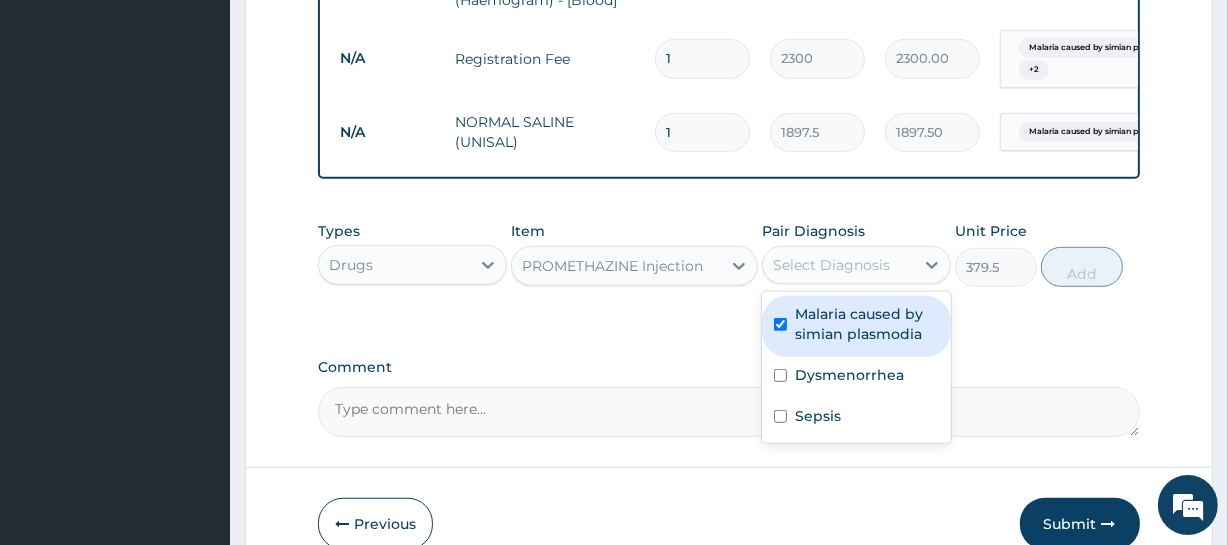 checkbox on "true" 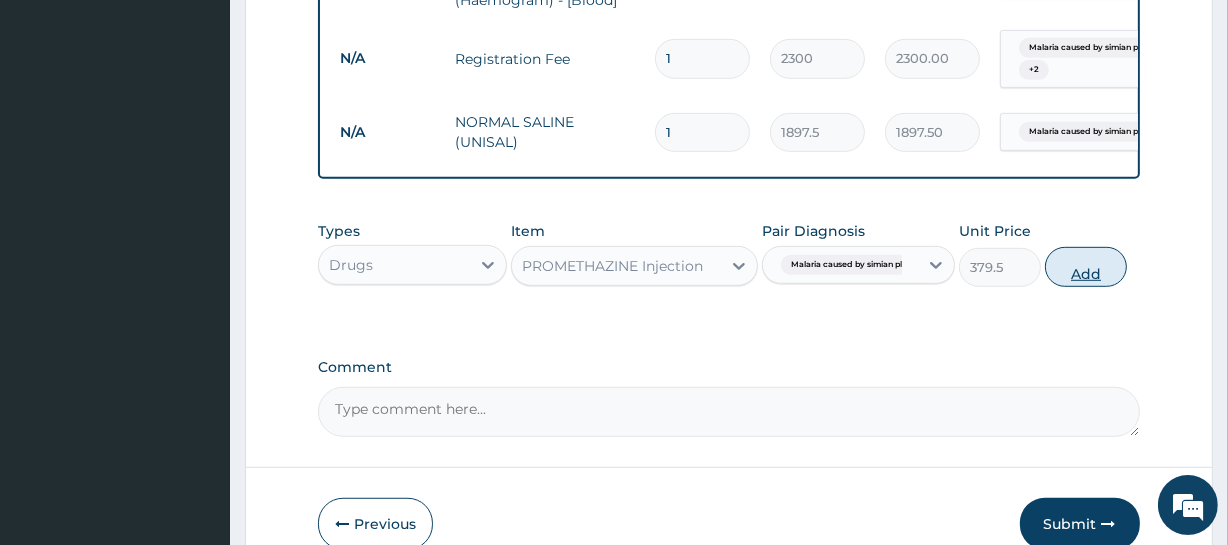 click on "Add" at bounding box center [1086, 267] 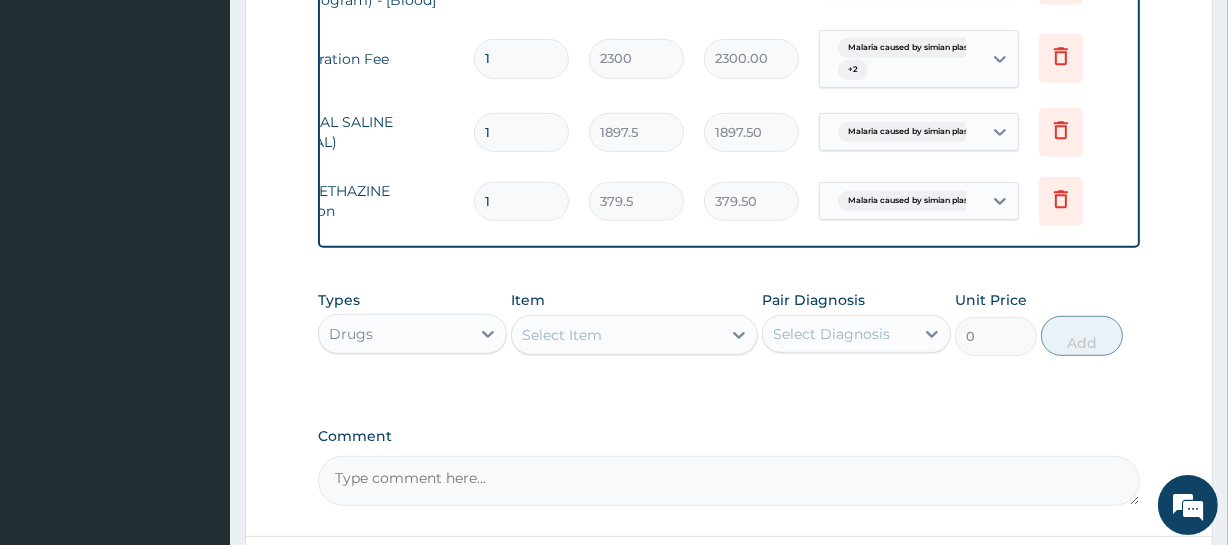 scroll, scrollTop: 0, scrollLeft: 0, axis: both 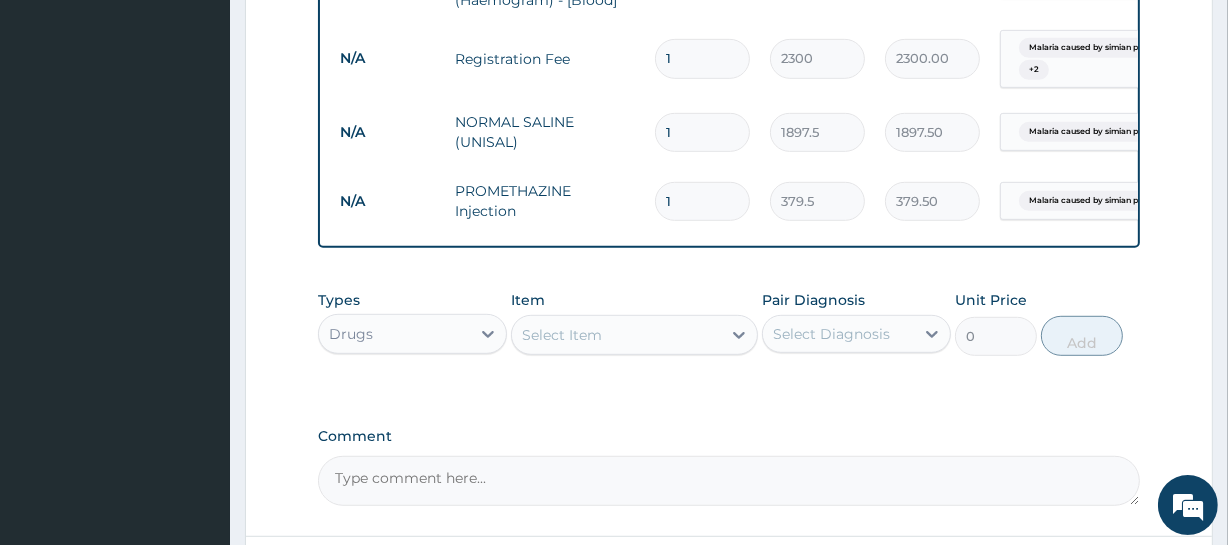 click on "Types Drugs Item Select Item Pair Diagnosis Select Diagnosis Unit Price 0 Add" at bounding box center (728, 323) 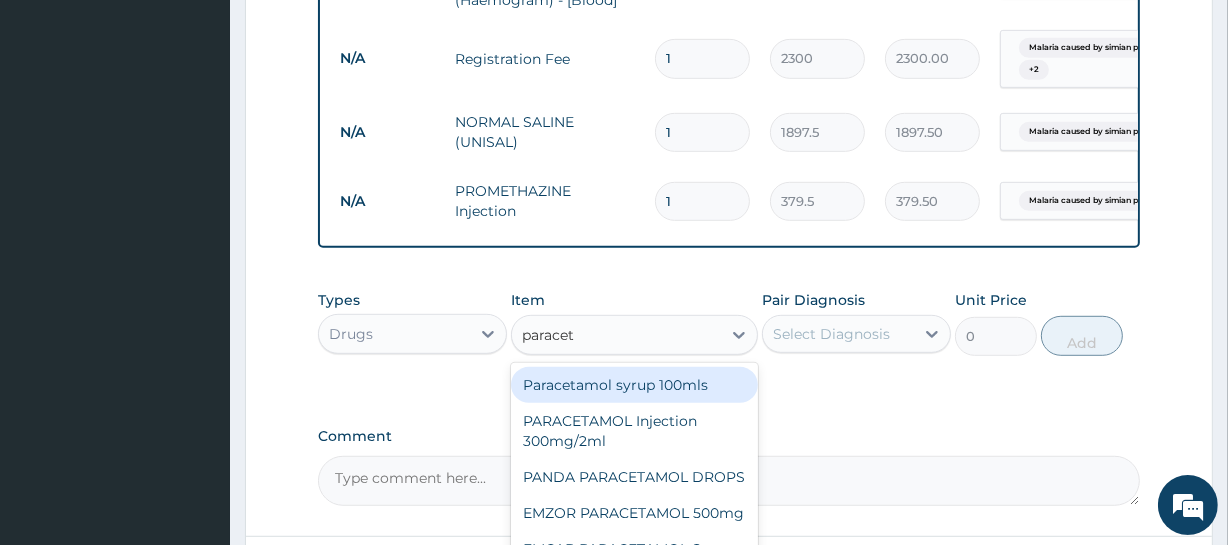 type on "paraceta" 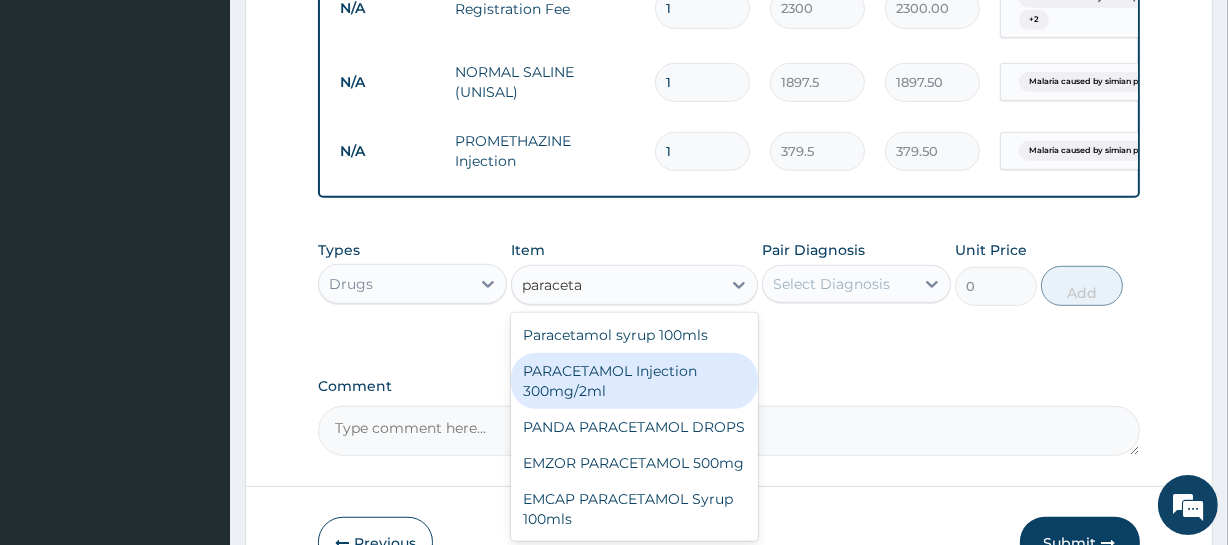 scroll, scrollTop: 1095, scrollLeft: 0, axis: vertical 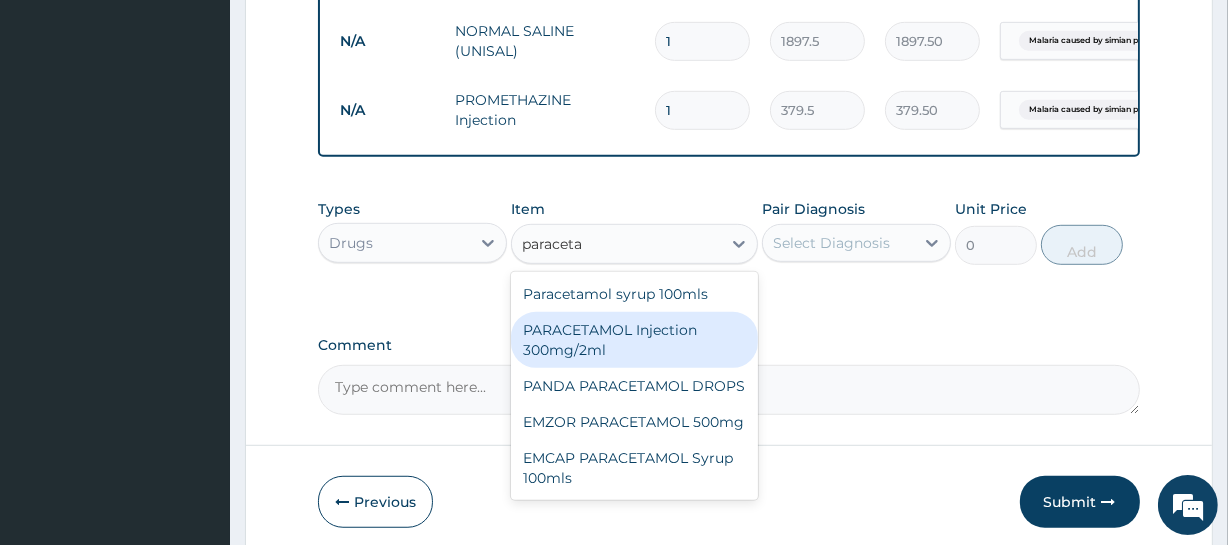 click on "PARACETAMOL Injection 300mg/2ml" at bounding box center [634, 340] 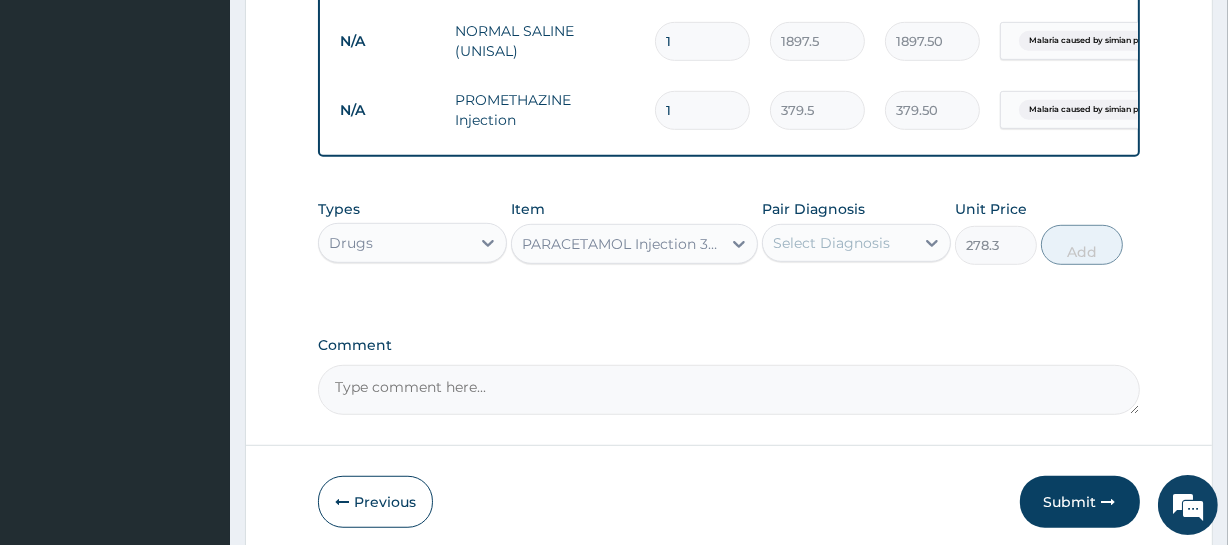 click on "Select Diagnosis" at bounding box center [831, 243] 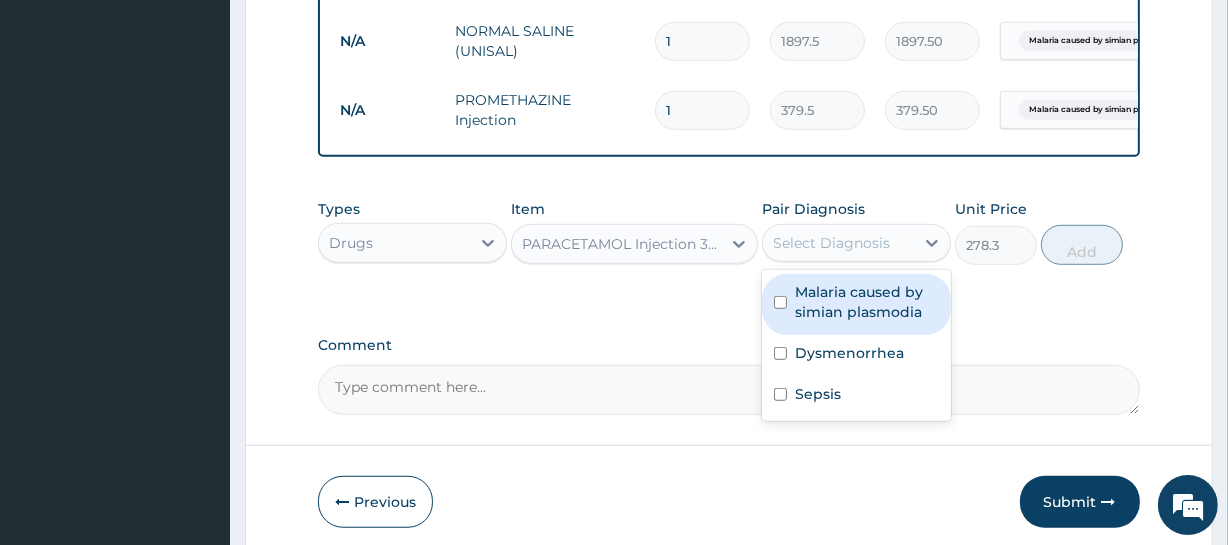 click on "Malaria caused by simian plasmodia" at bounding box center (867, 302) 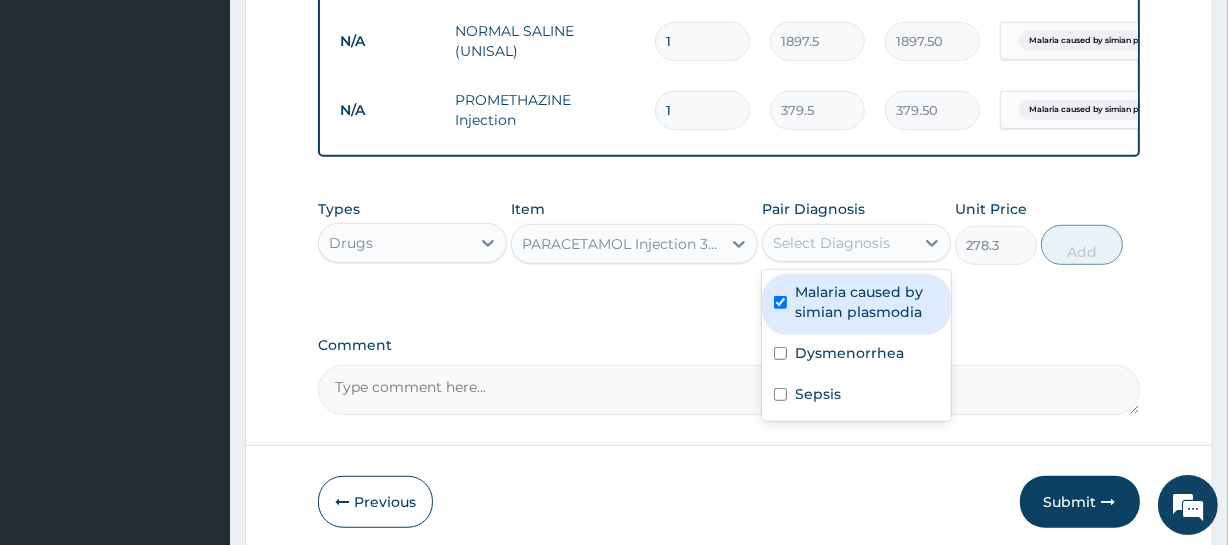 checkbox on "true" 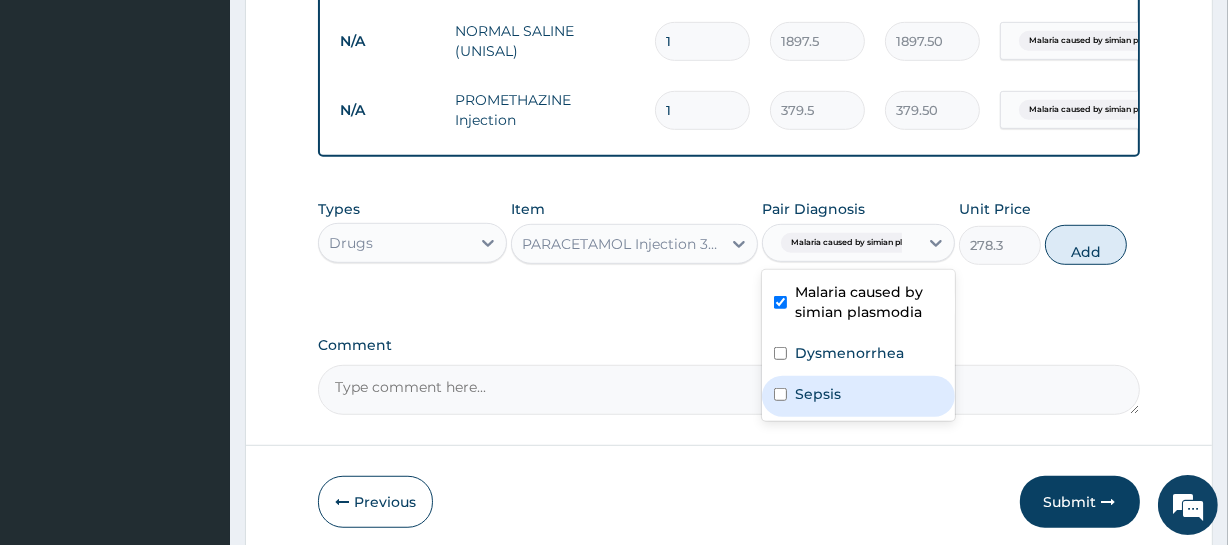 click on "Sepsis" at bounding box center [818, 394] 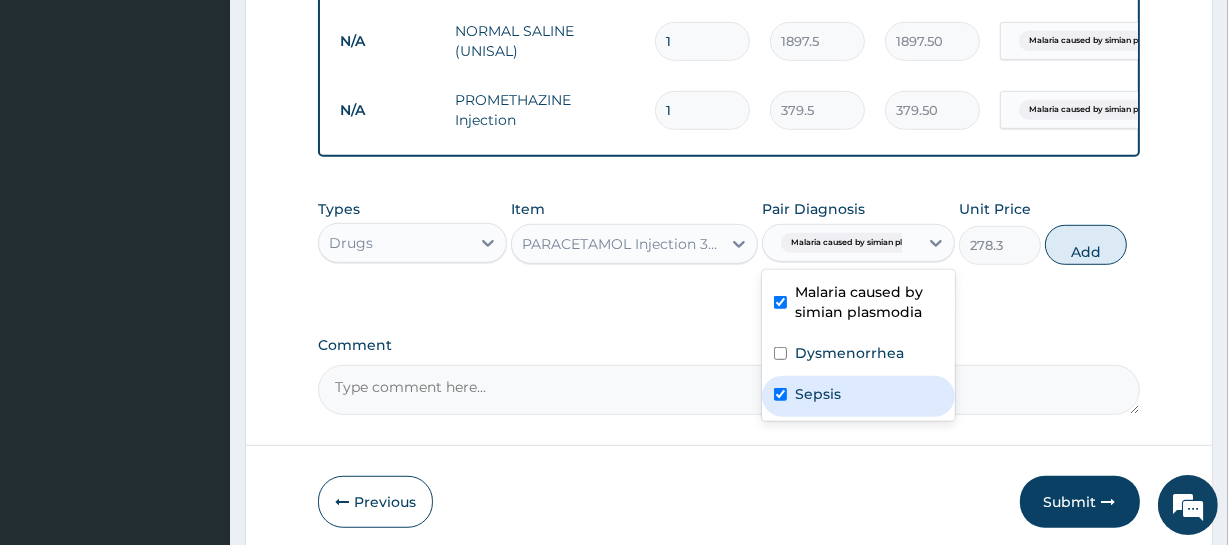 checkbox on "true" 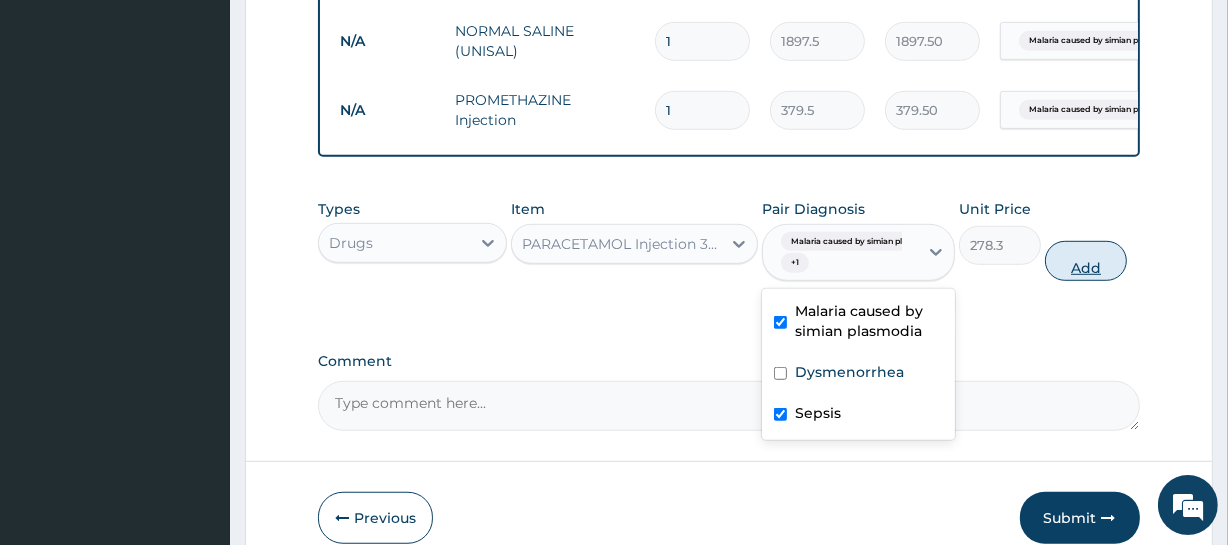 click on "Add" at bounding box center (1086, 261) 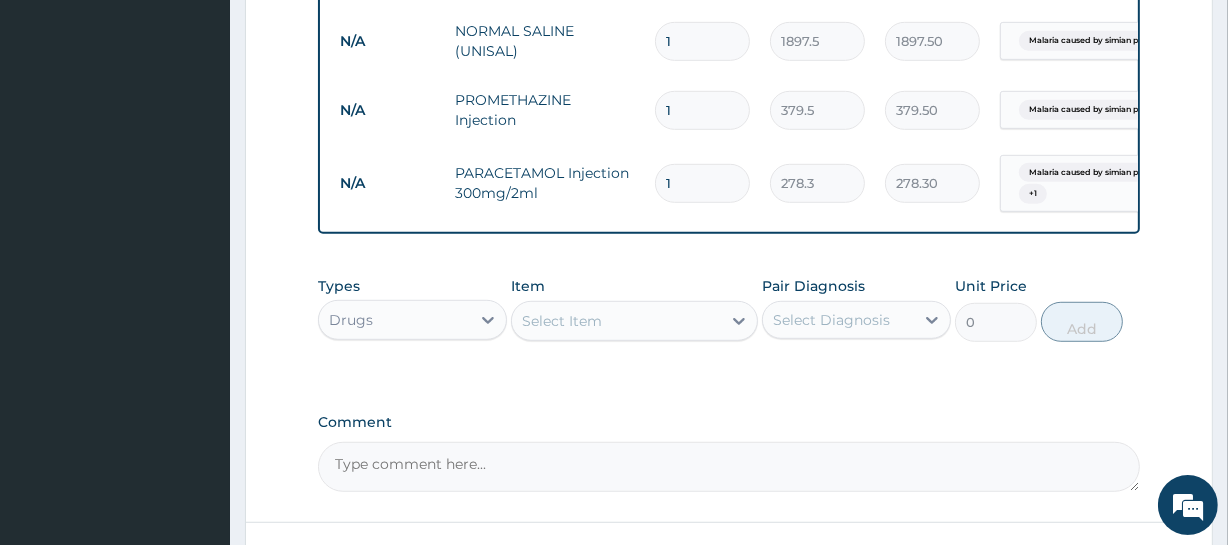 click on "Types Drugs Item Select Item Pair Diagnosis Select Diagnosis Unit Price 0 Add" at bounding box center (728, 309) 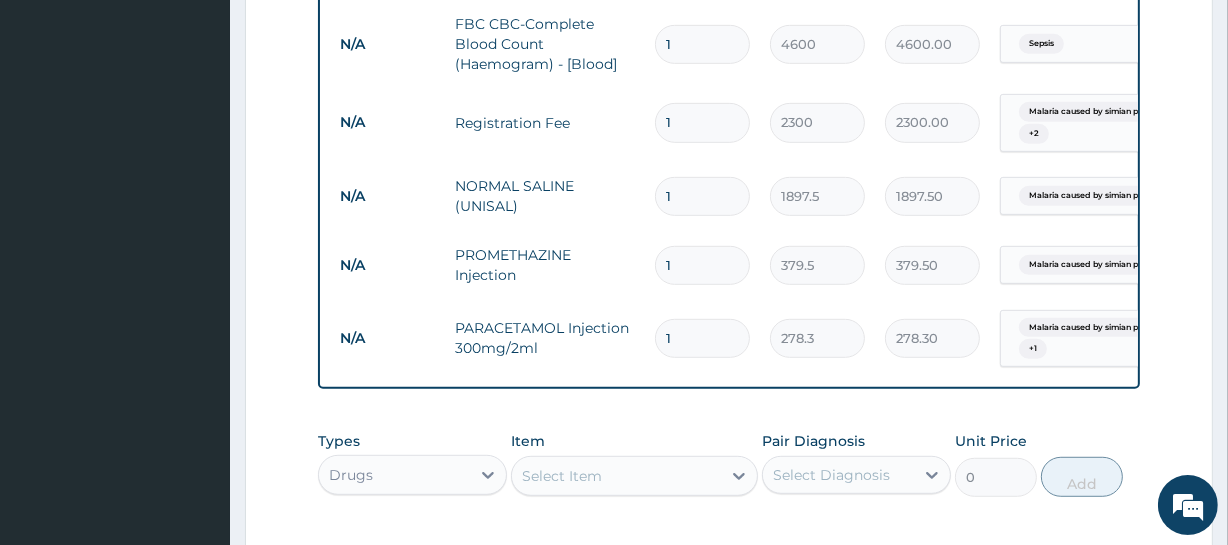 scroll, scrollTop: 1004, scrollLeft: 0, axis: vertical 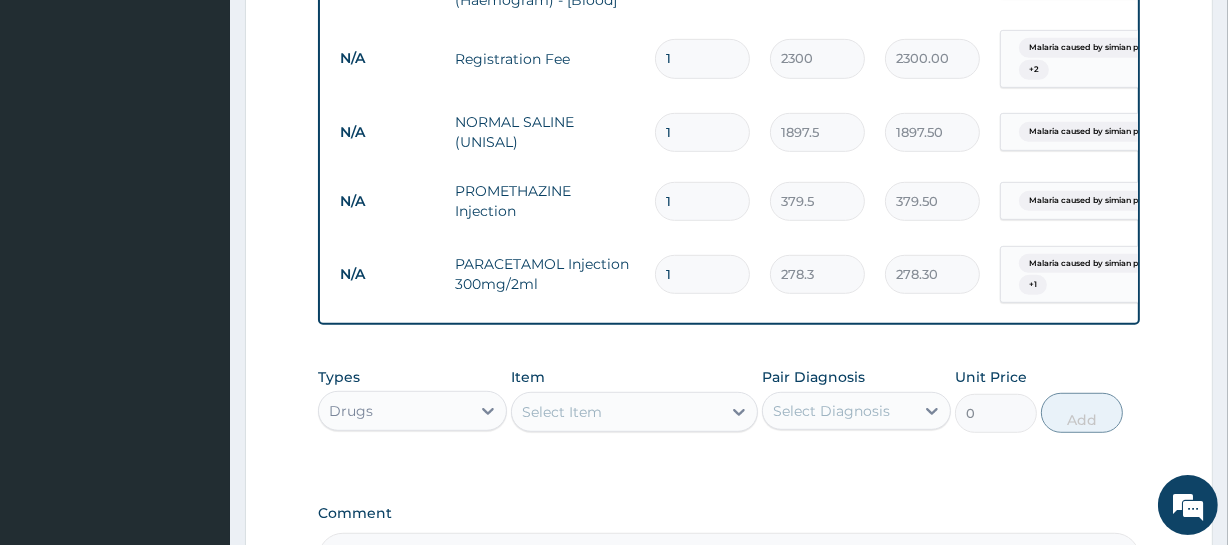 click on "Select Item" at bounding box center [562, 412] 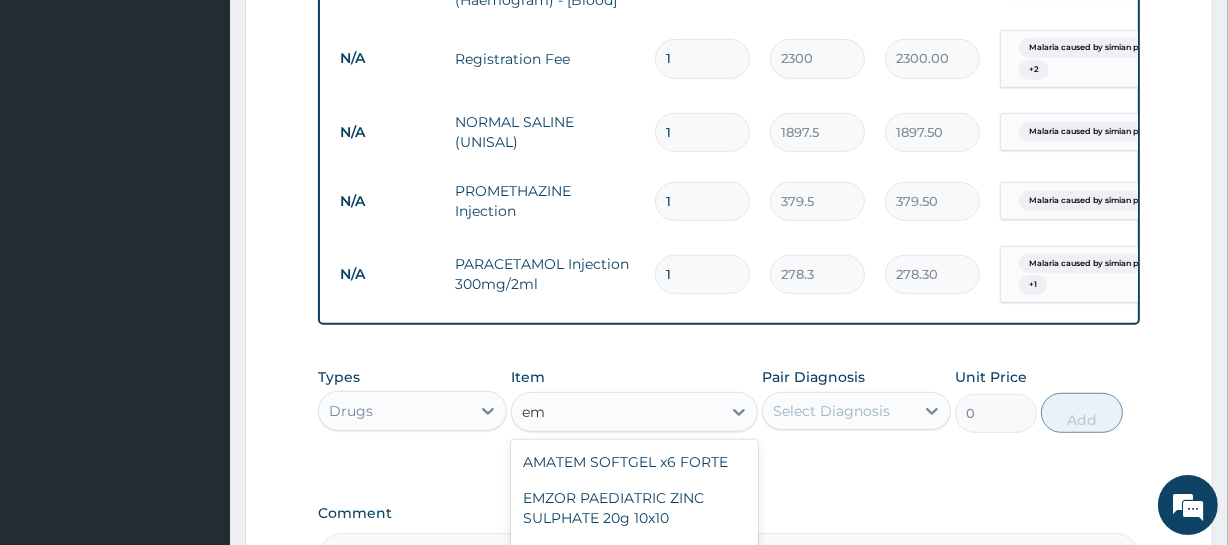 type on "e" 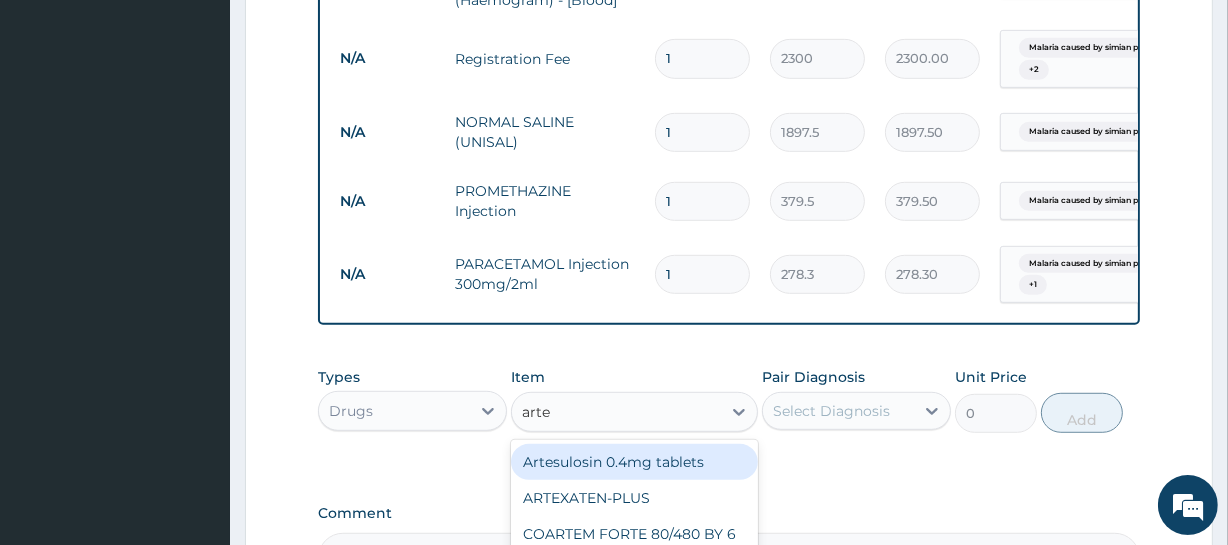 type on "artee" 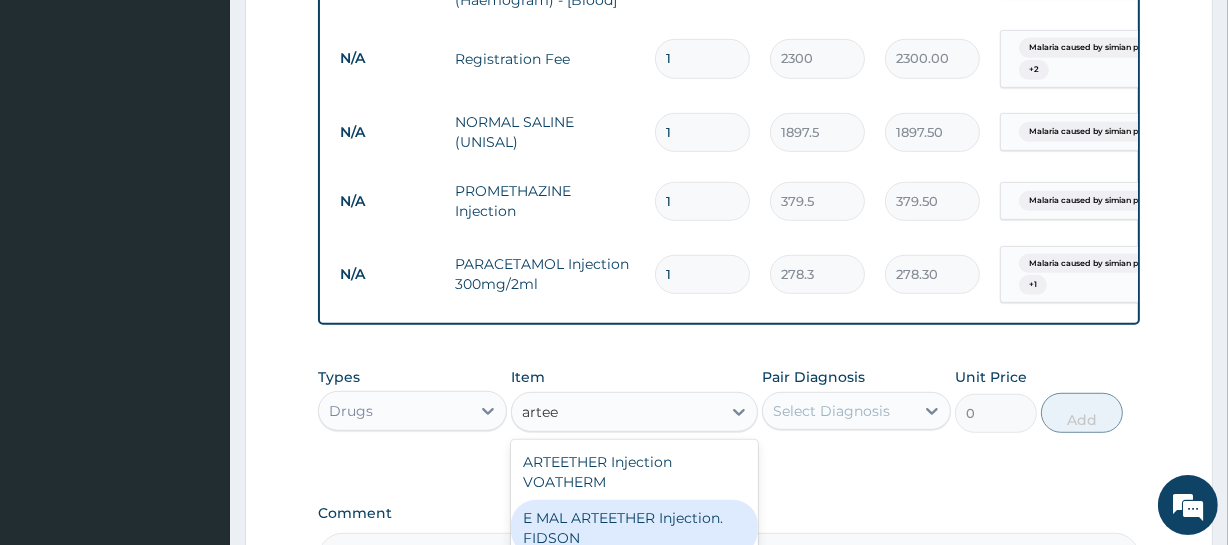 click on "E MAL ARTEETHER Injection. FIDSON" at bounding box center (634, 528) 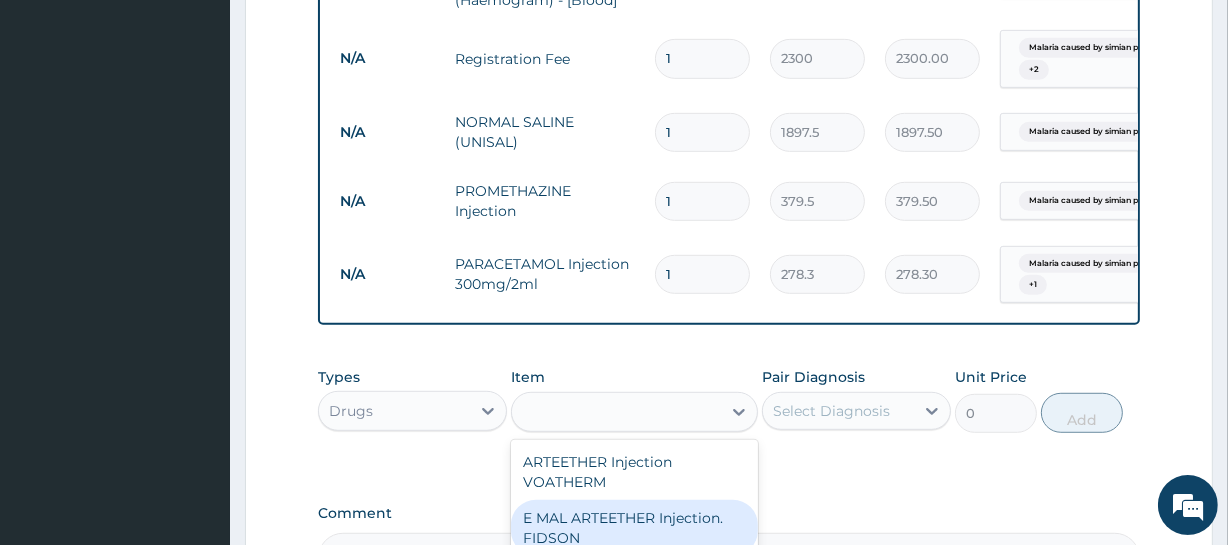 type on "1897.5" 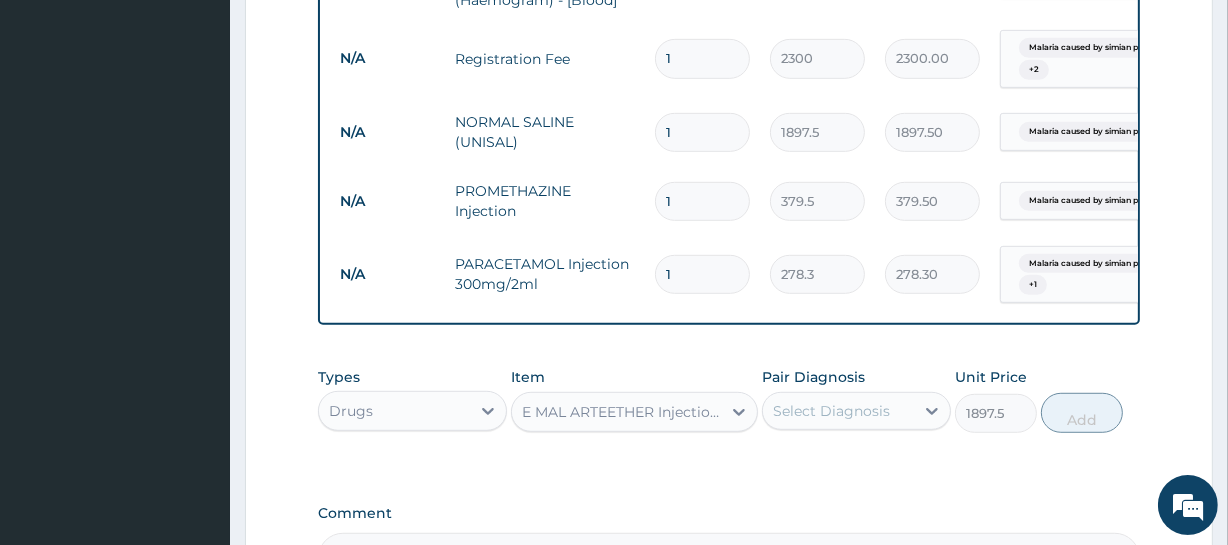 click on "Select Diagnosis" at bounding box center (831, 411) 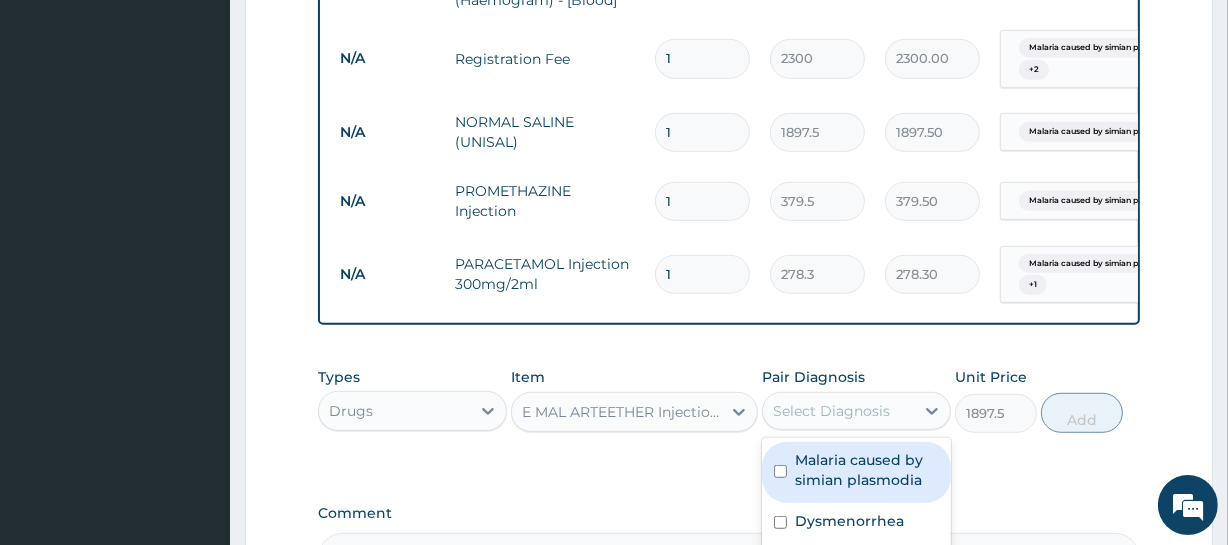 click on "Malaria caused by simian plasmodia" at bounding box center (867, 470) 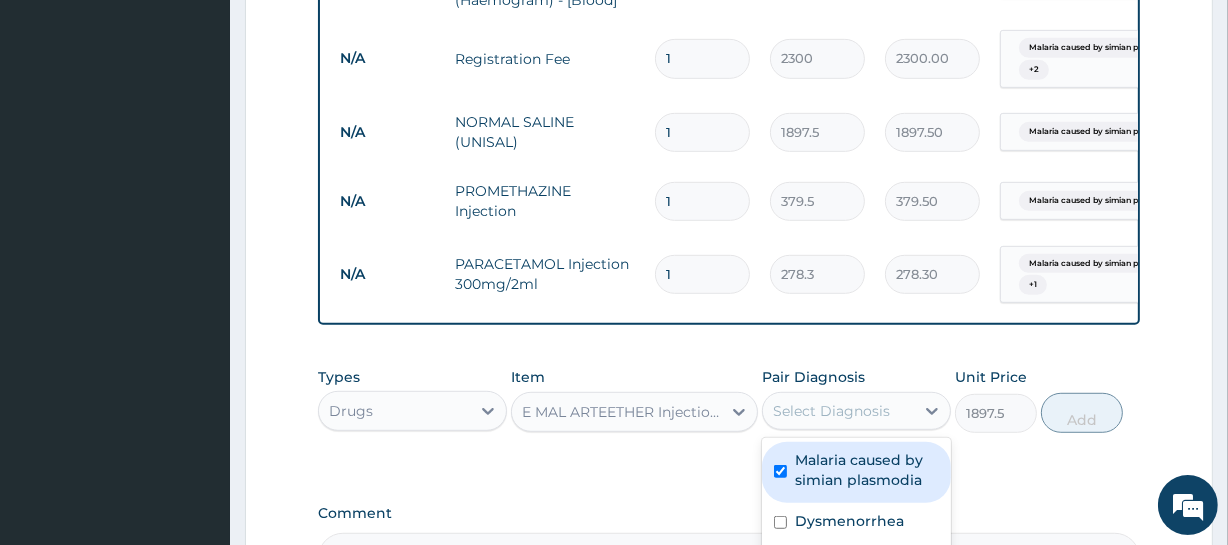 checkbox on "true" 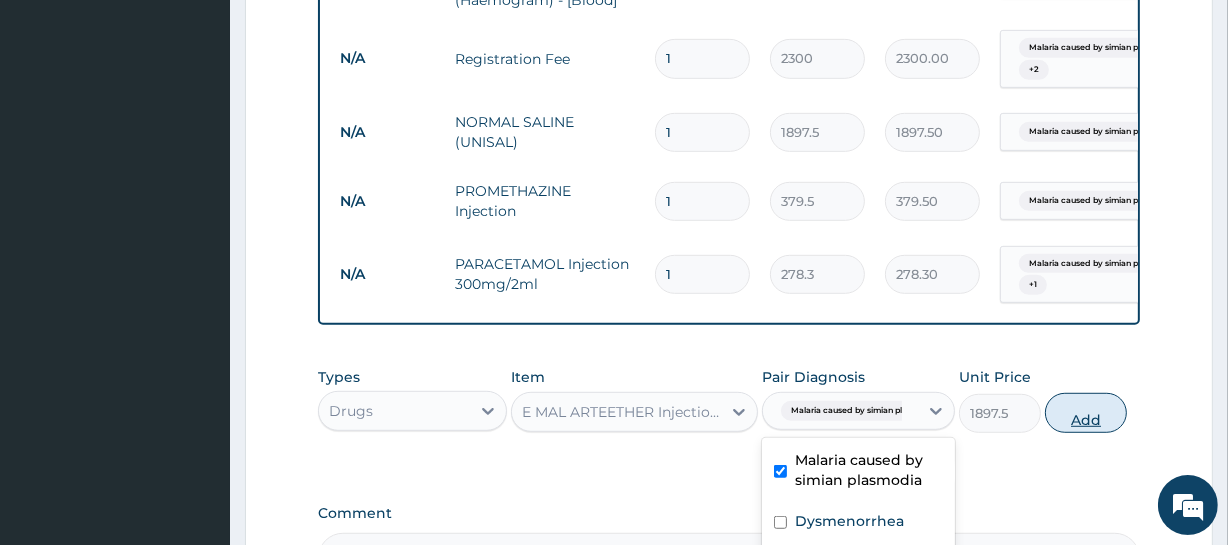 click on "Add" at bounding box center (1086, 413) 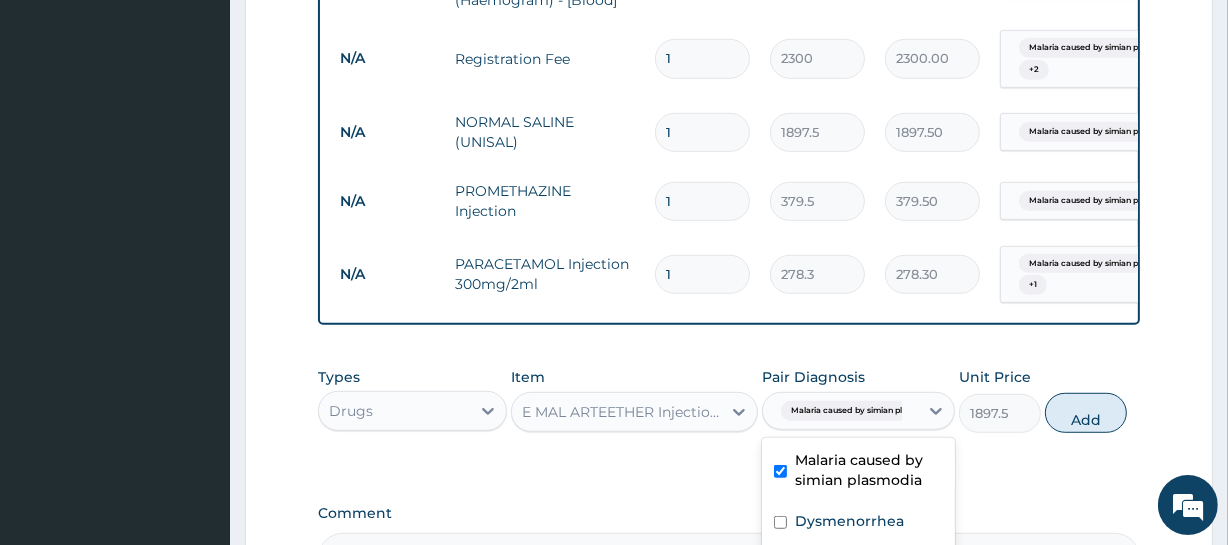 type on "0" 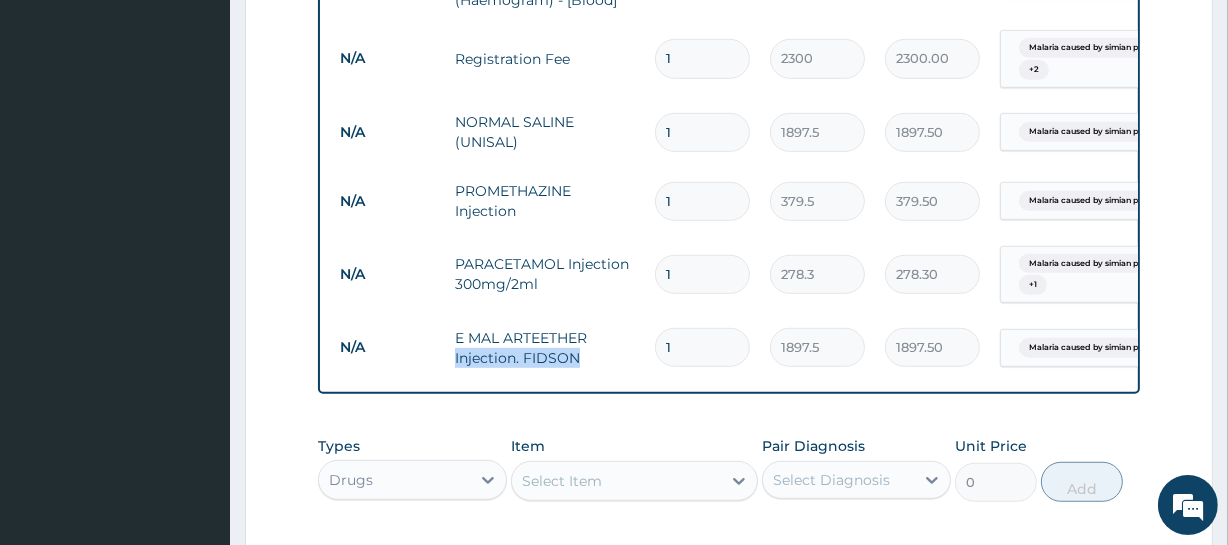 click on "N/A E MAL ARTEETHER Injection. FIDSON 1 1897.5 1897.50 Malaria caused by simian plasm... Delete" at bounding box center [820, 347] 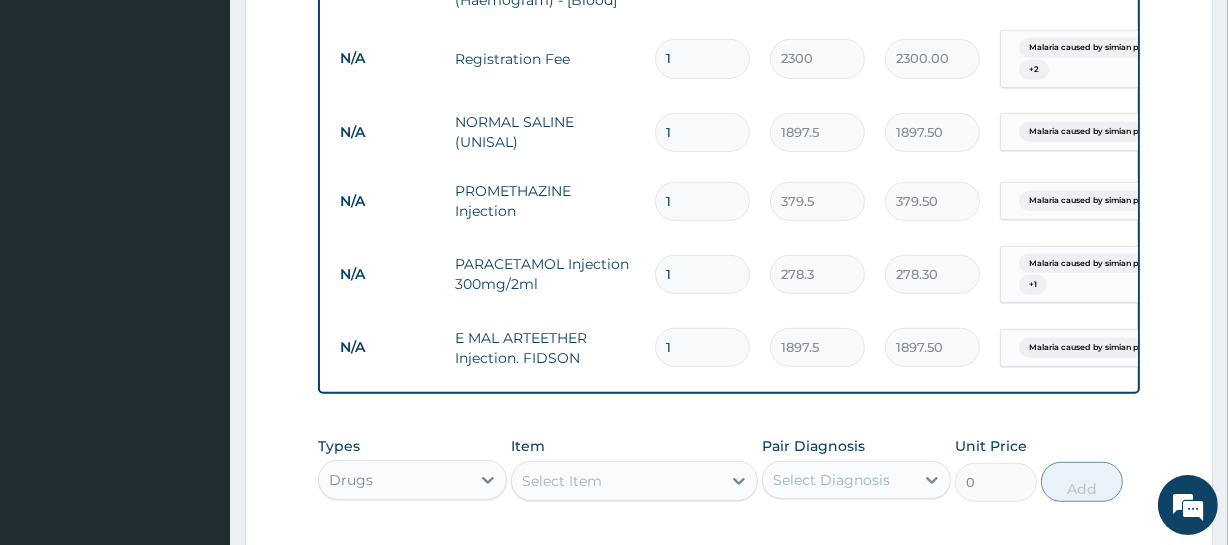 drag, startPoint x: 680, startPoint y: 340, endPoint x: 650, endPoint y: 340, distance: 30 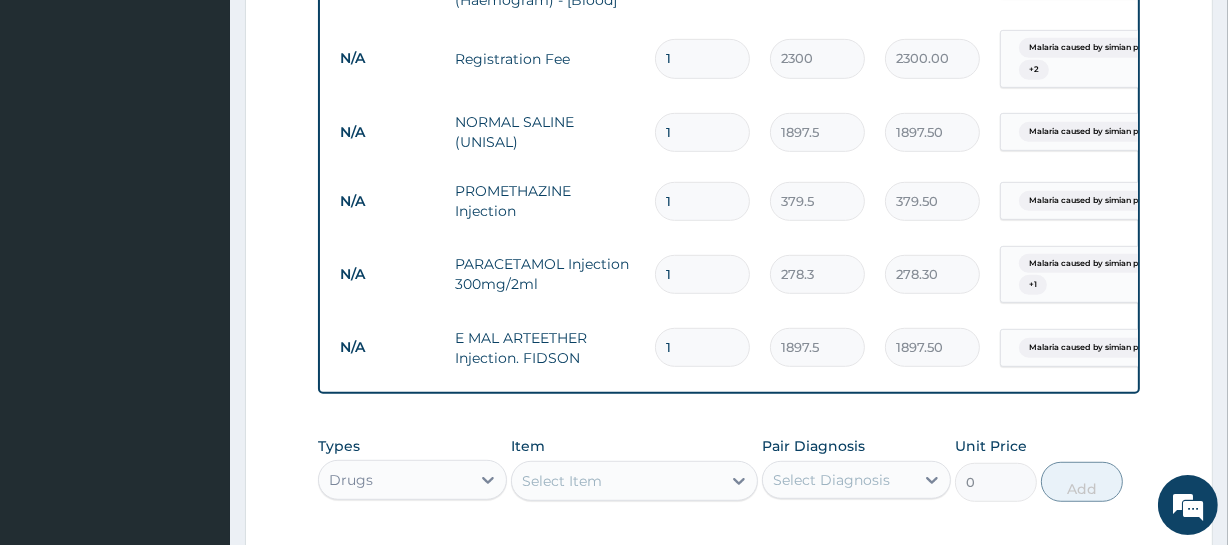 click on "1" at bounding box center [702, 347] 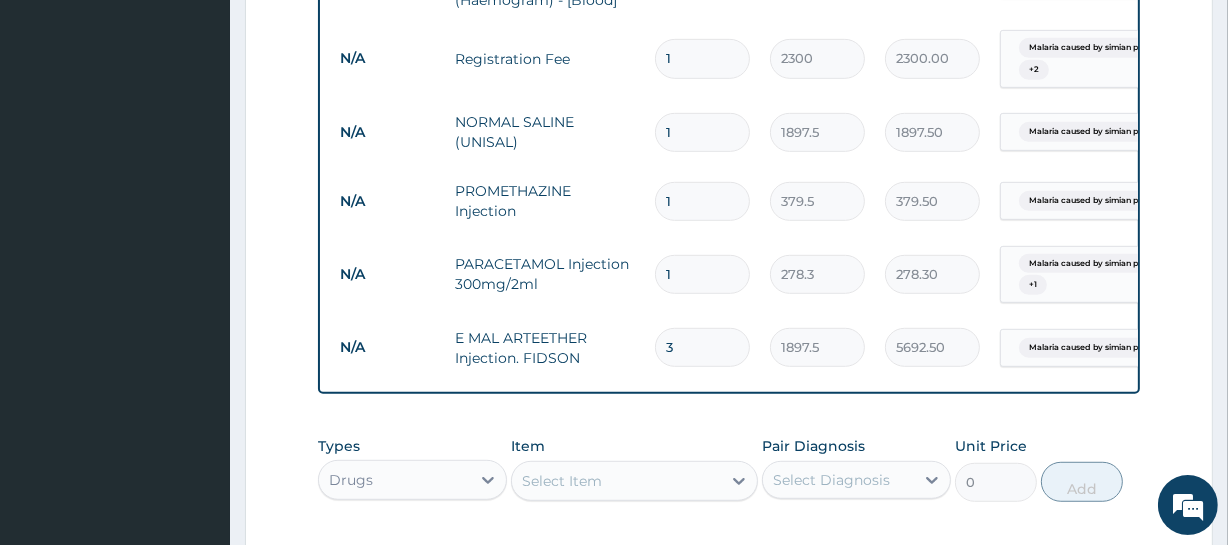 type on "3" 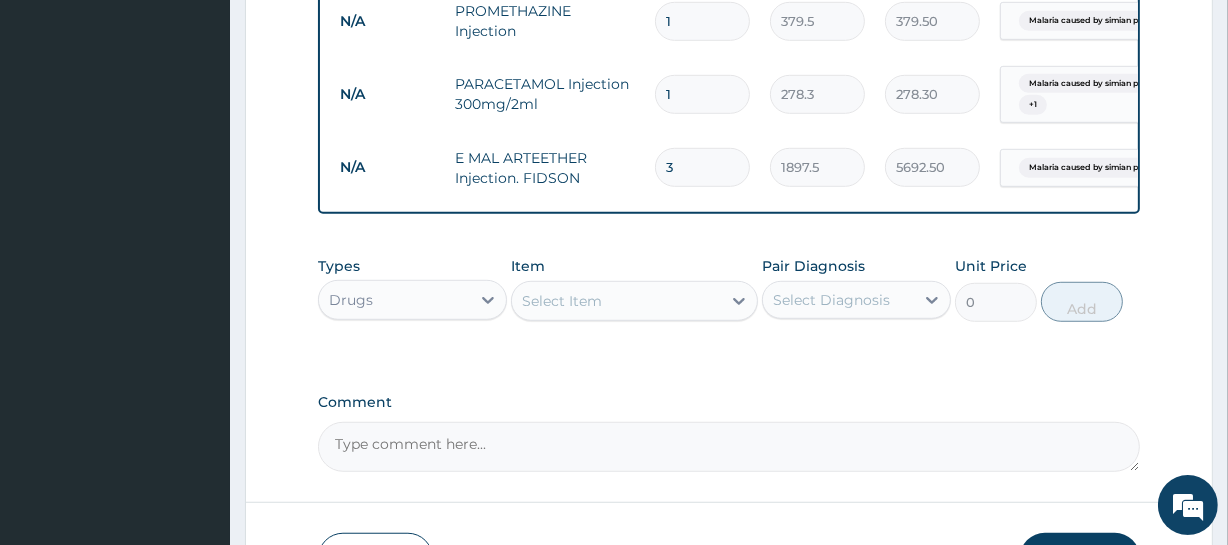 scroll, scrollTop: 1186, scrollLeft: 0, axis: vertical 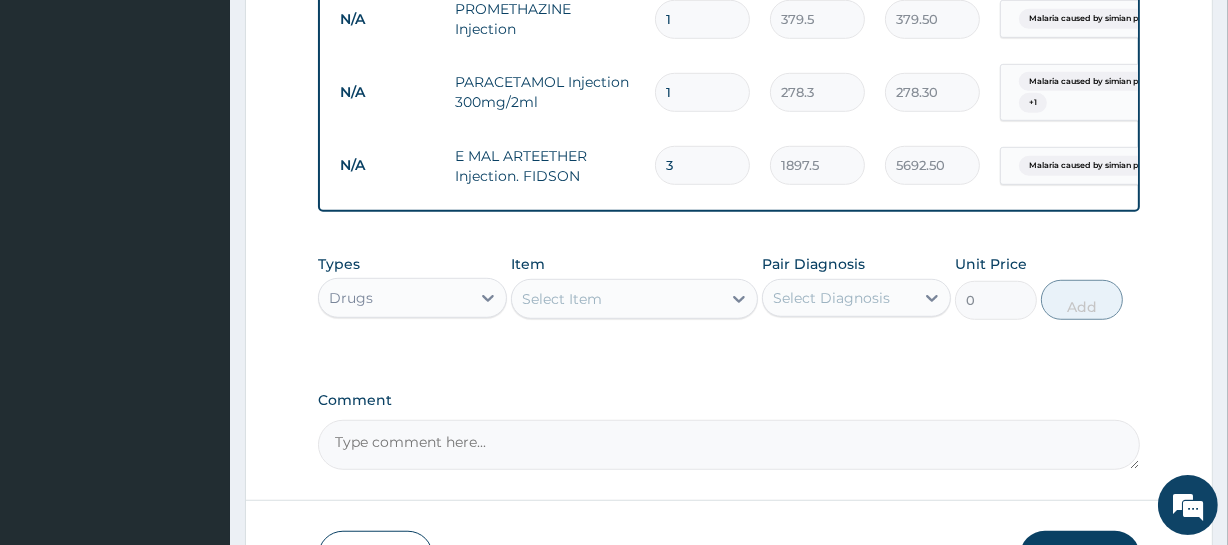 click on "Select Item" at bounding box center (562, 299) 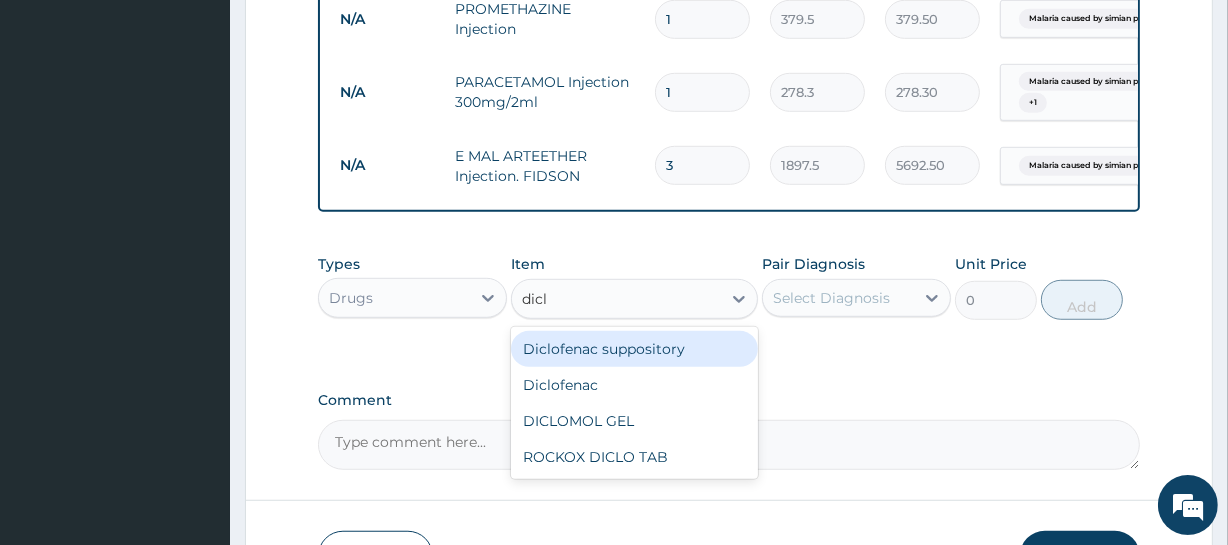 type on "diclo" 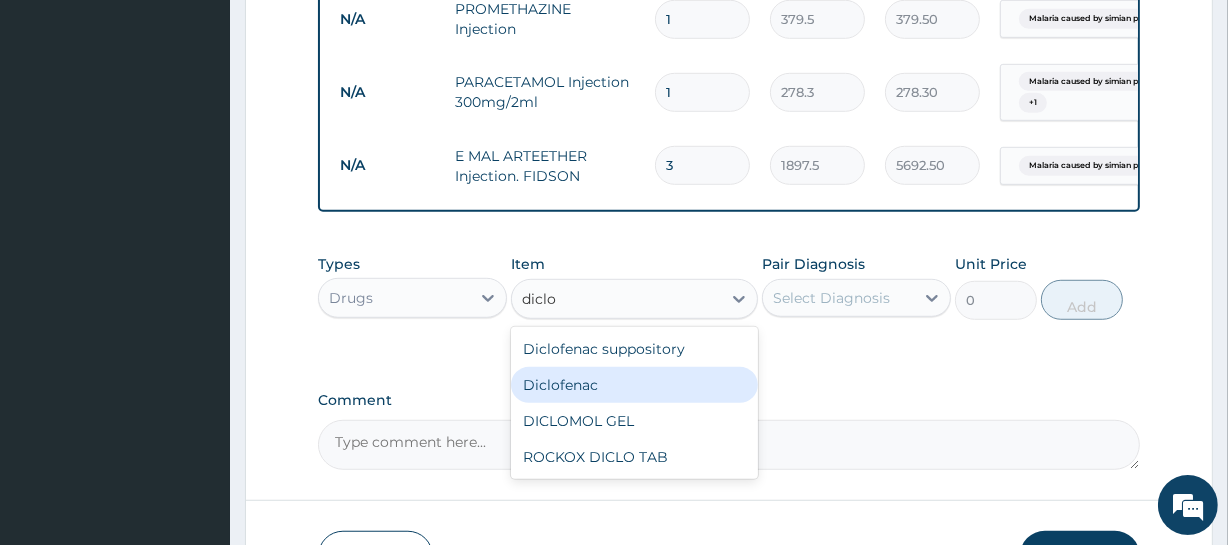 drag, startPoint x: 622, startPoint y: 396, endPoint x: 718, endPoint y: 373, distance: 98.71677 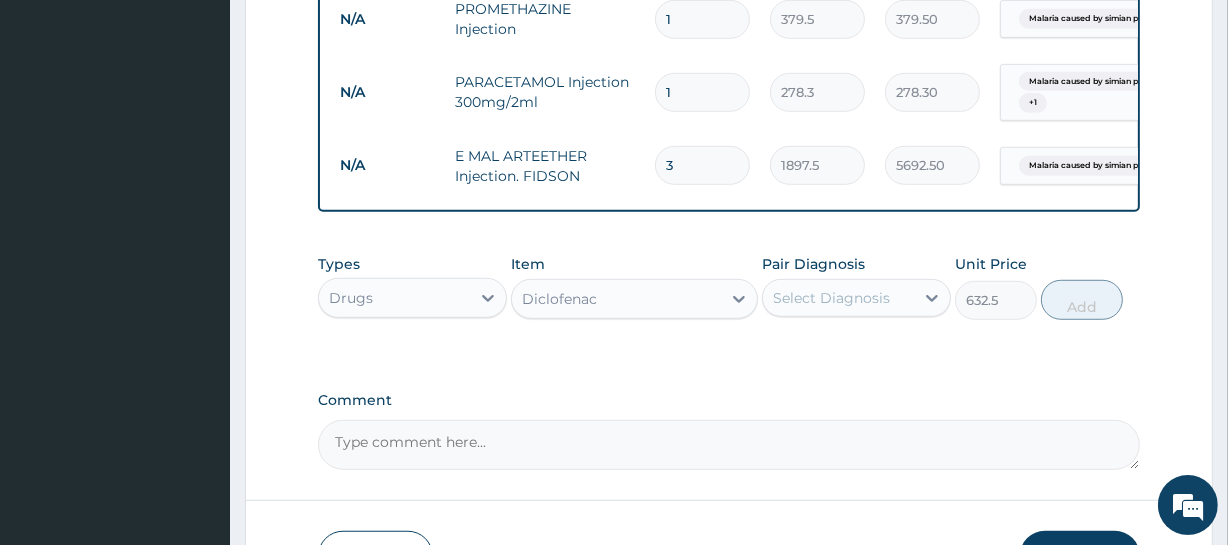 click on "Select Diagnosis" at bounding box center [838, 298] 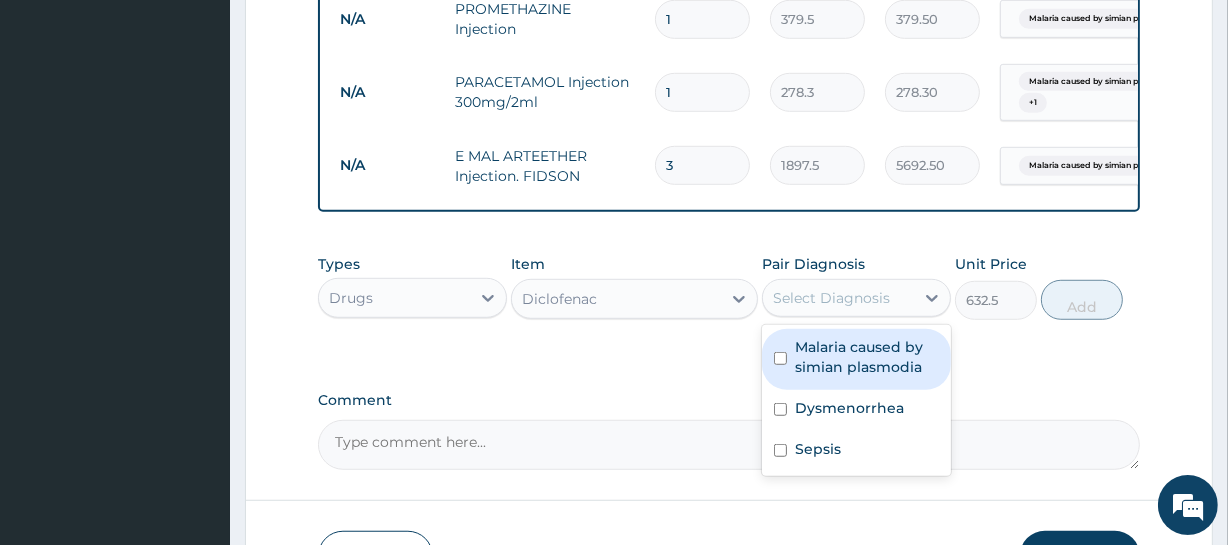 drag, startPoint x: 843, startPoint y: 372, endPoint x: 863, endPoint y: 395, distance: 30.479502 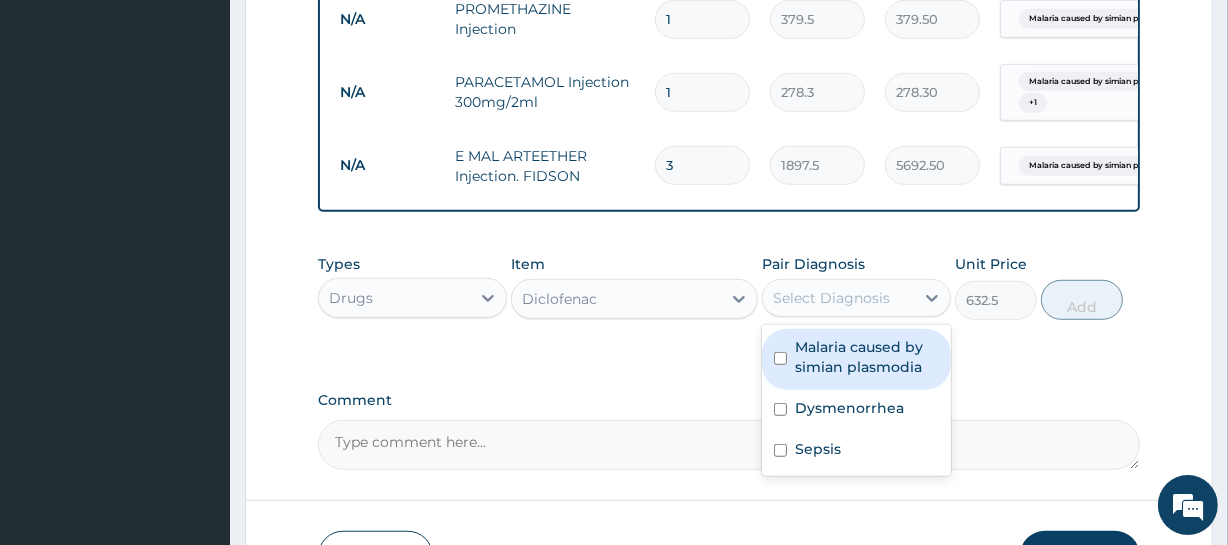 click on "Malaria caused by simian plasmodia" at bounding box center [856, 359] 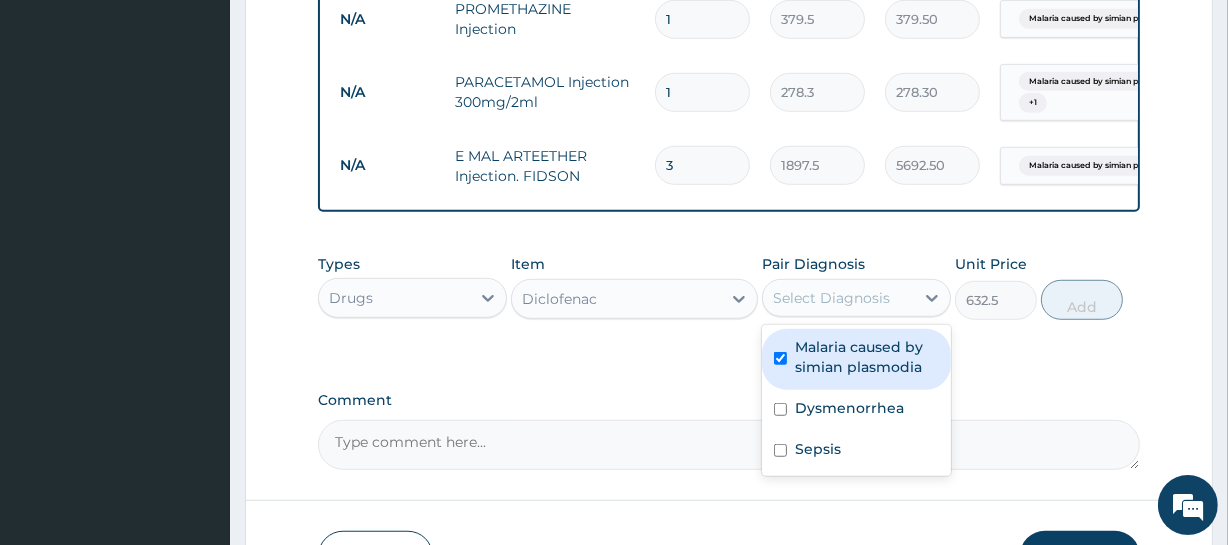 checkbox on "true" 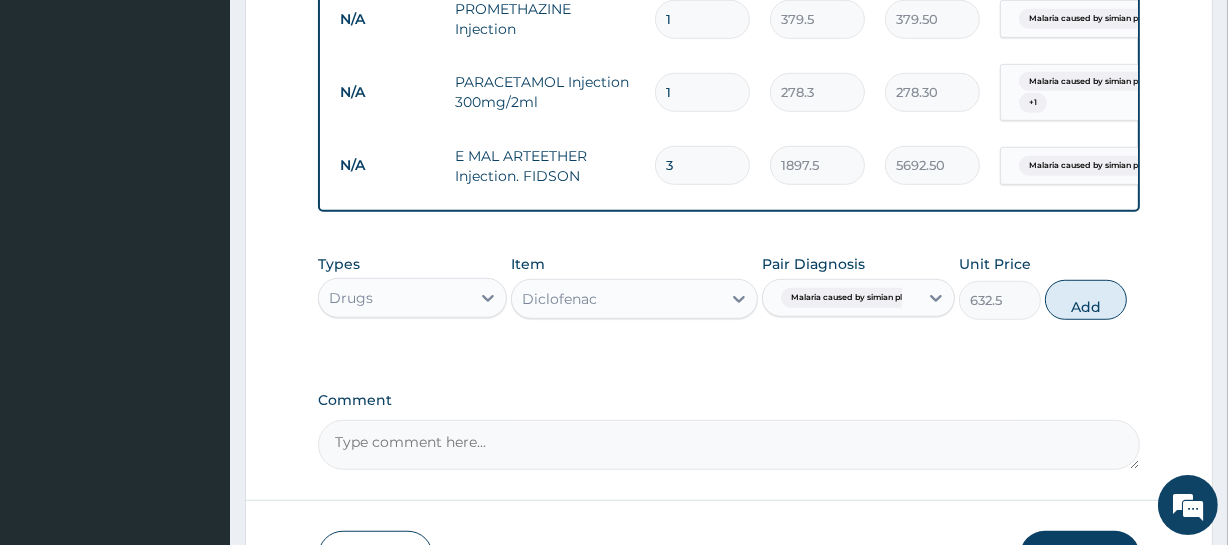 drag, startPoint x: 1090, startPoint y: 306, endPoint x: 896, endPoint y: 288, distance: 194.83327 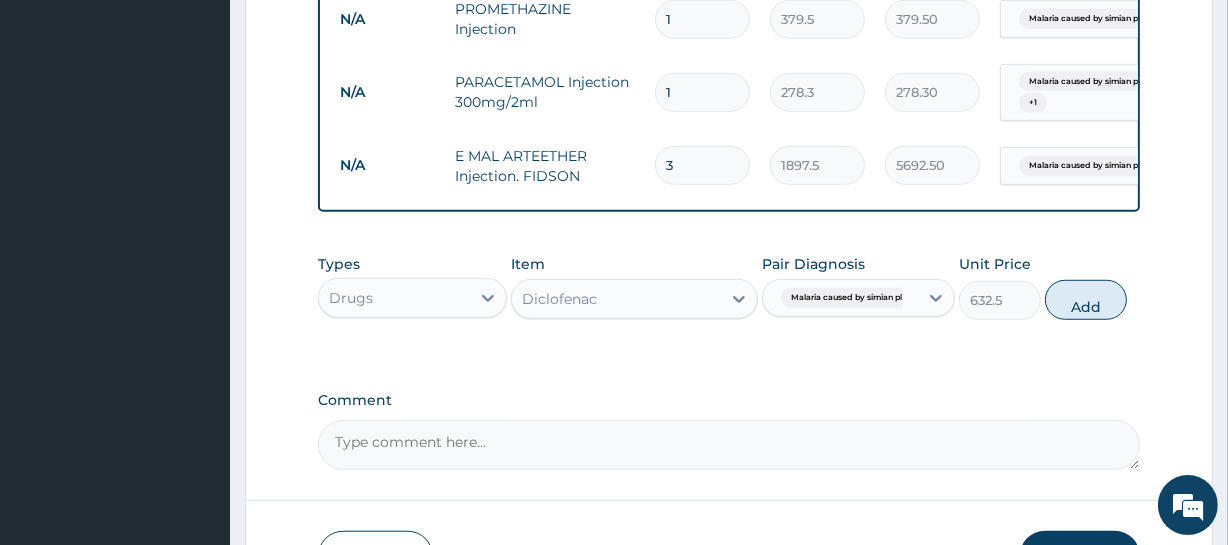 click on "Add" at bounding box center [1086, 300] 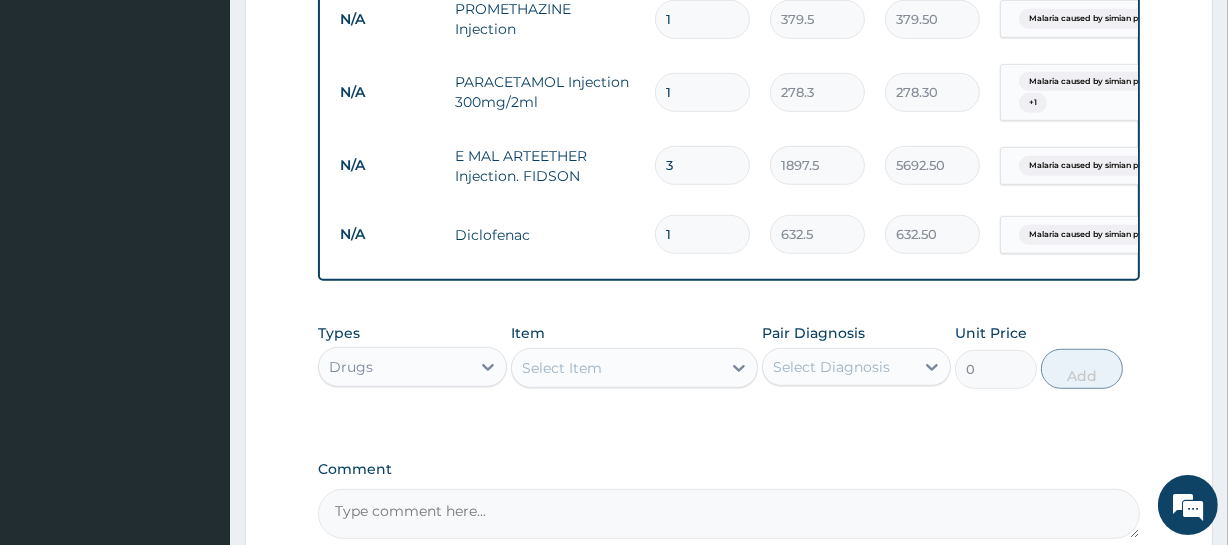 type 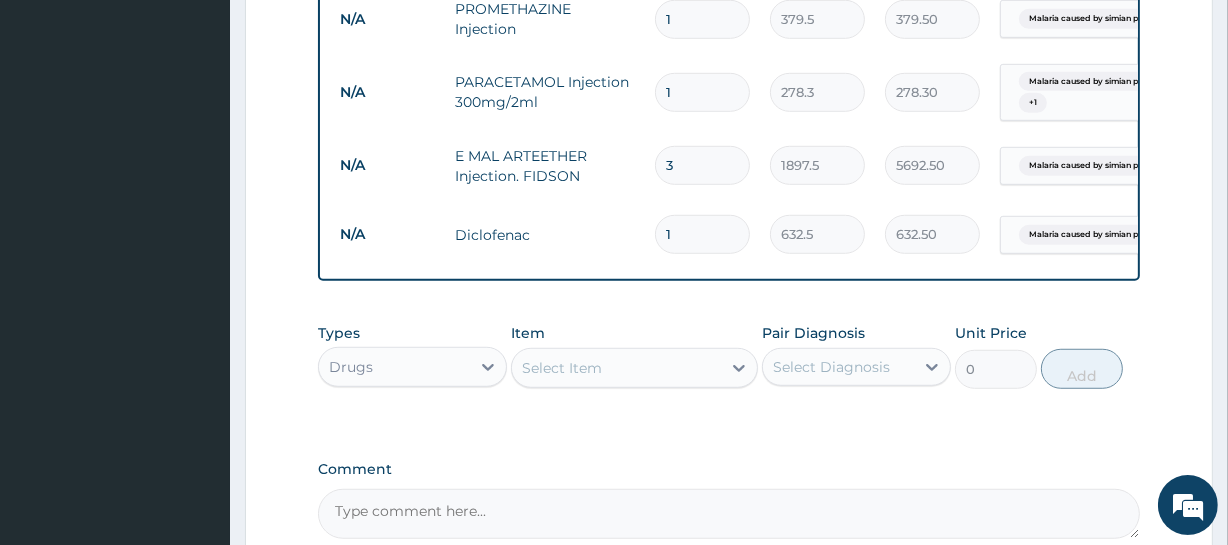 type on "0.00" 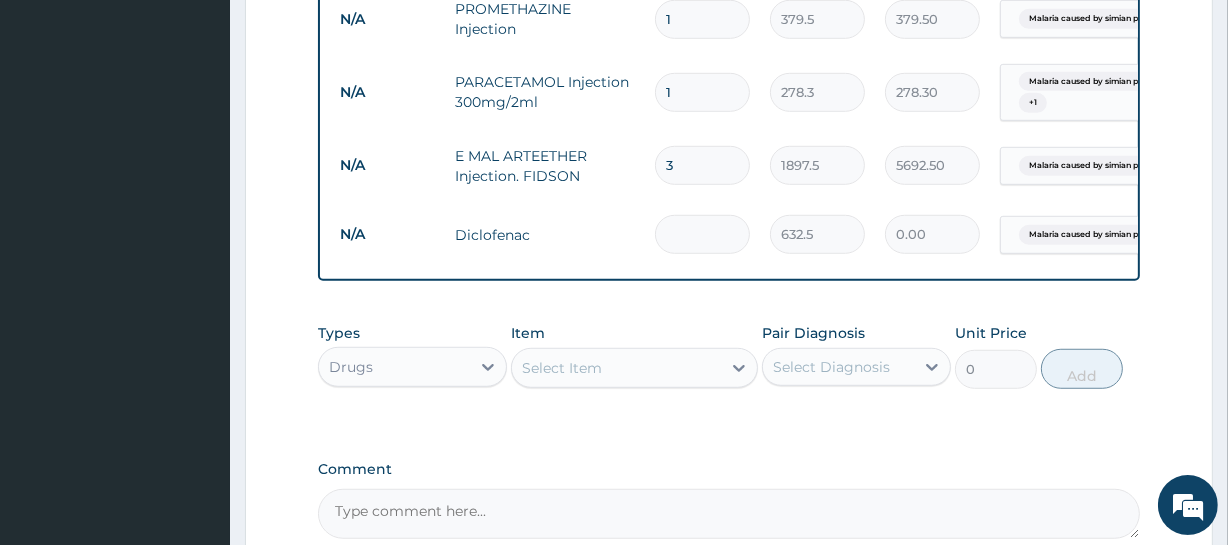 type on "6" 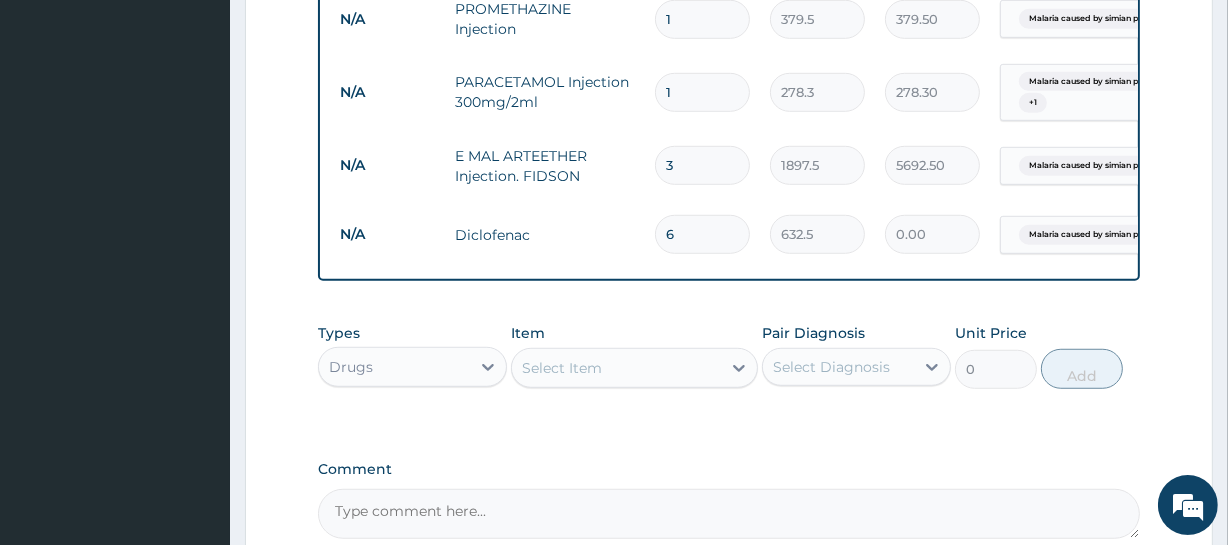 type on "3795.00" 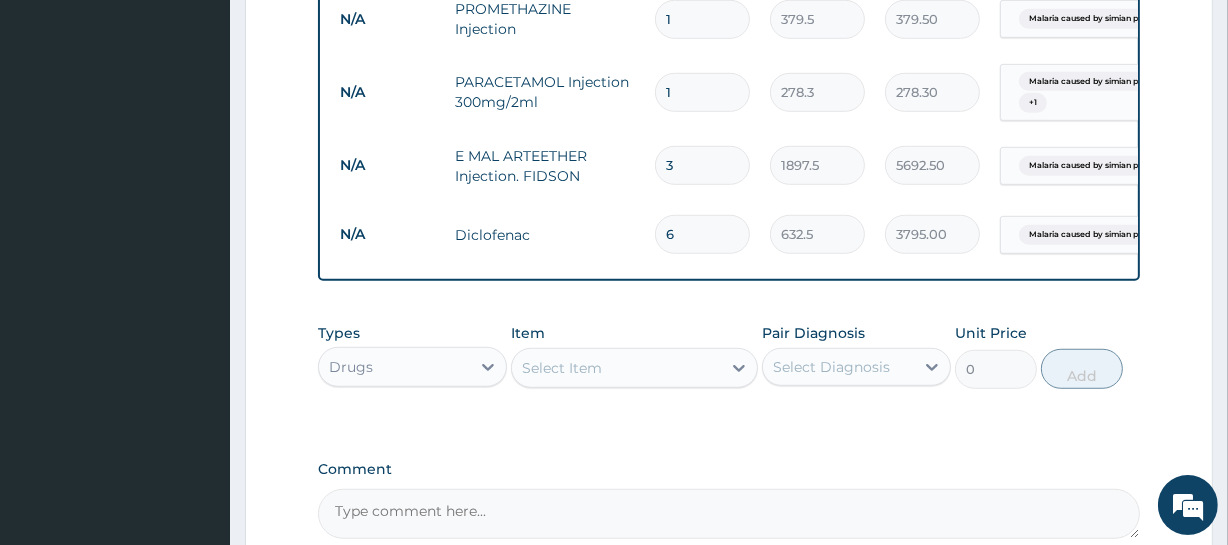 type on "6" 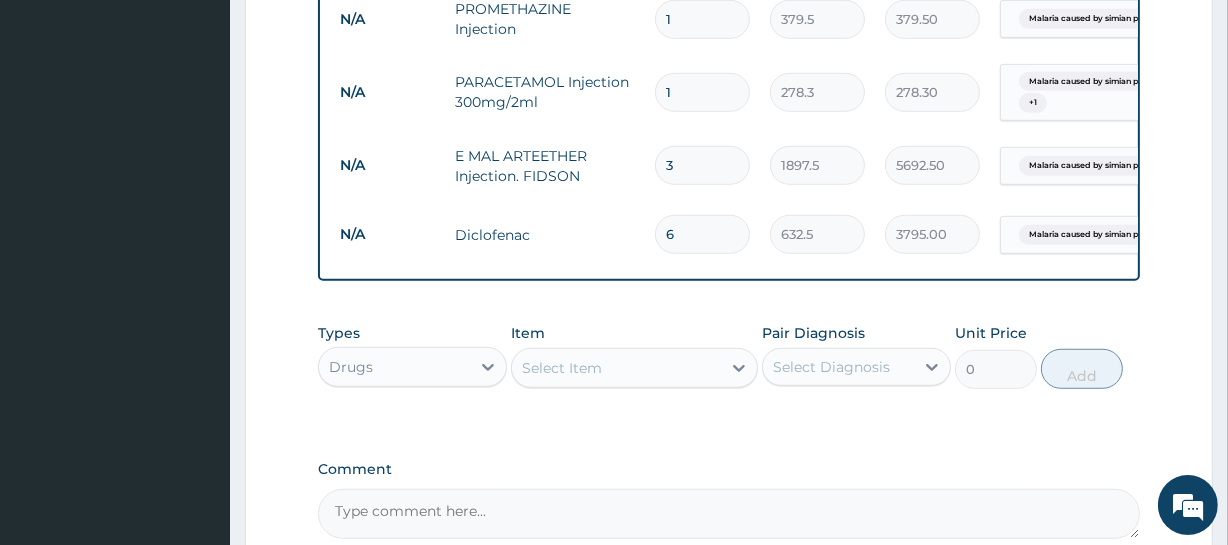 click on "Diclofenac" at bounding box center [545, 235] 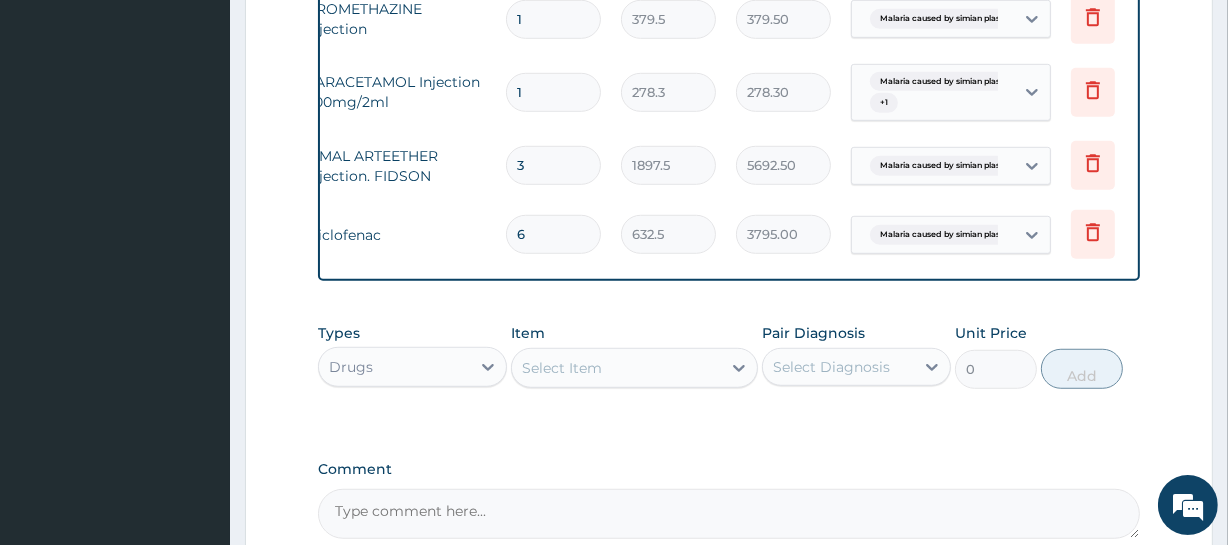 scroll, scrollTop: 0, scrollLeft: 130, axis: horizontal 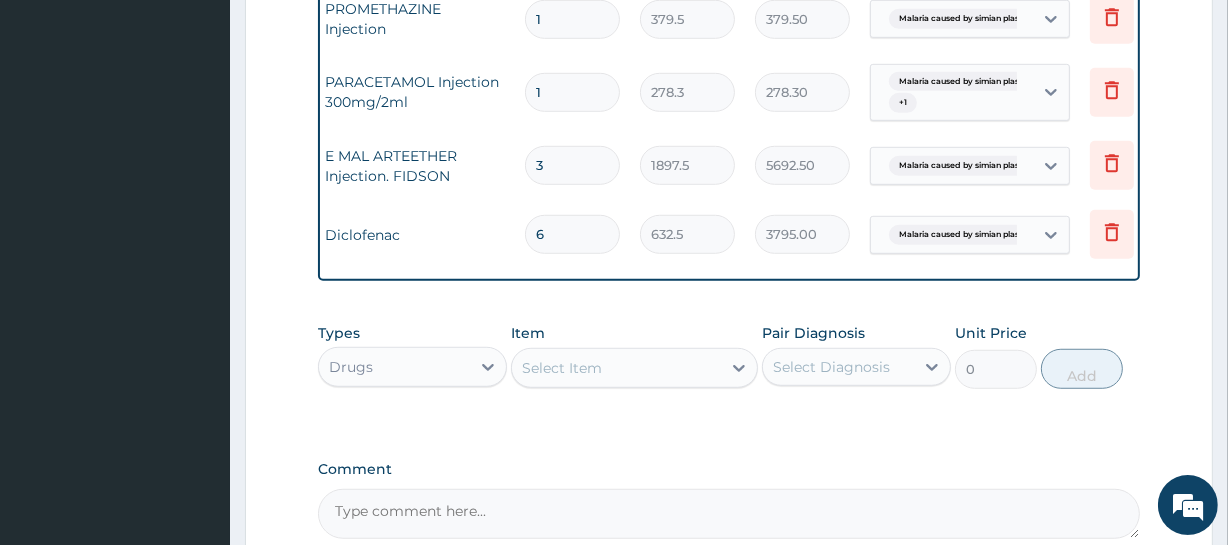 click on "Select Item" at bounding box center (616, 368) 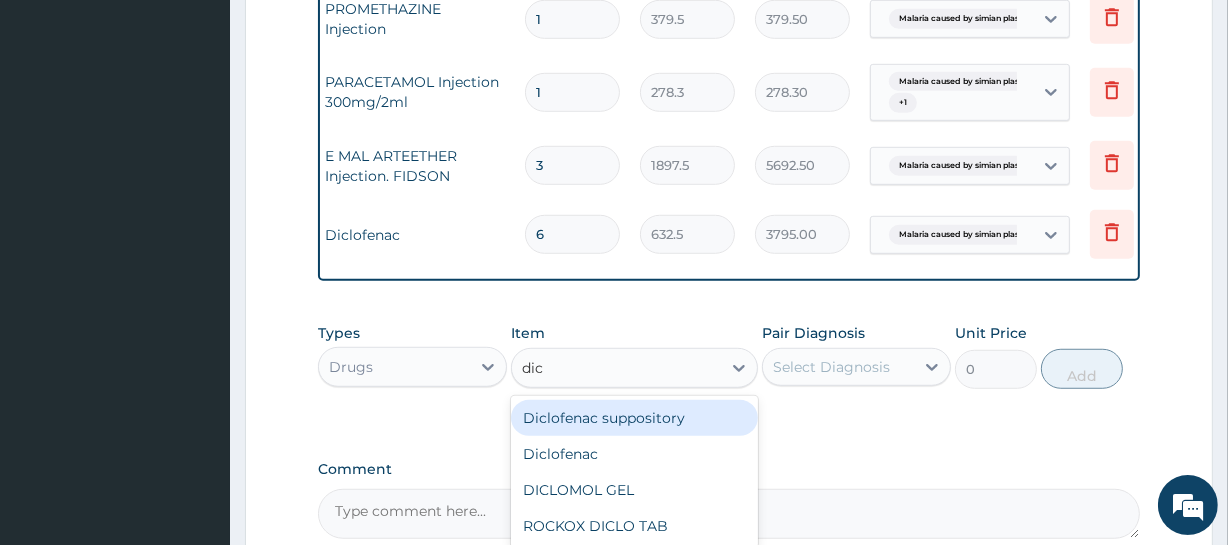 type on "dicl" 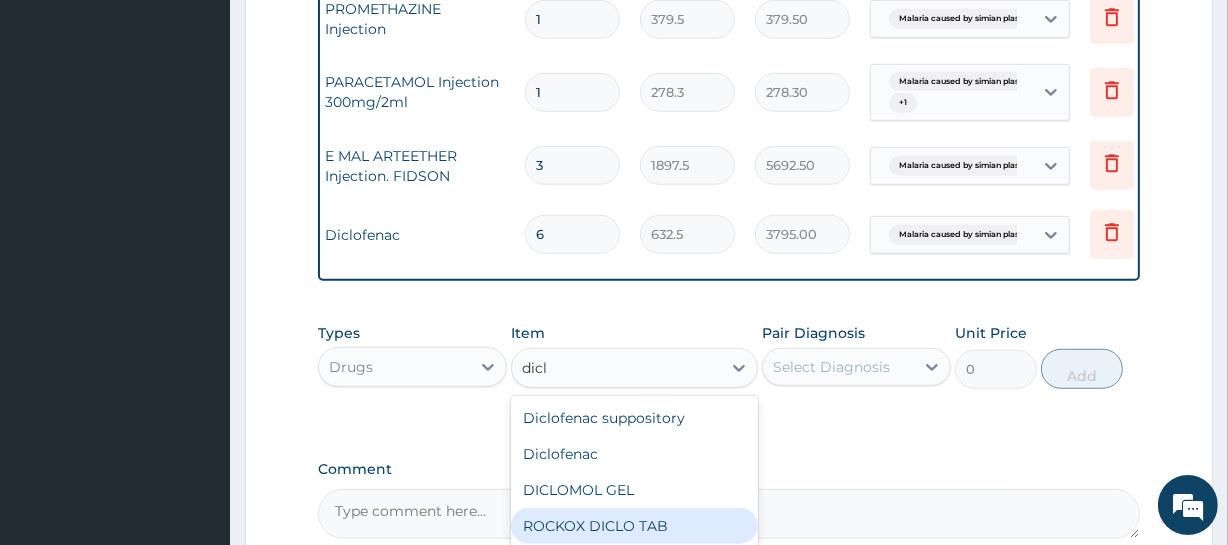 click on "ROCKOX DICLO TAB" at bounding box center (634, 526) 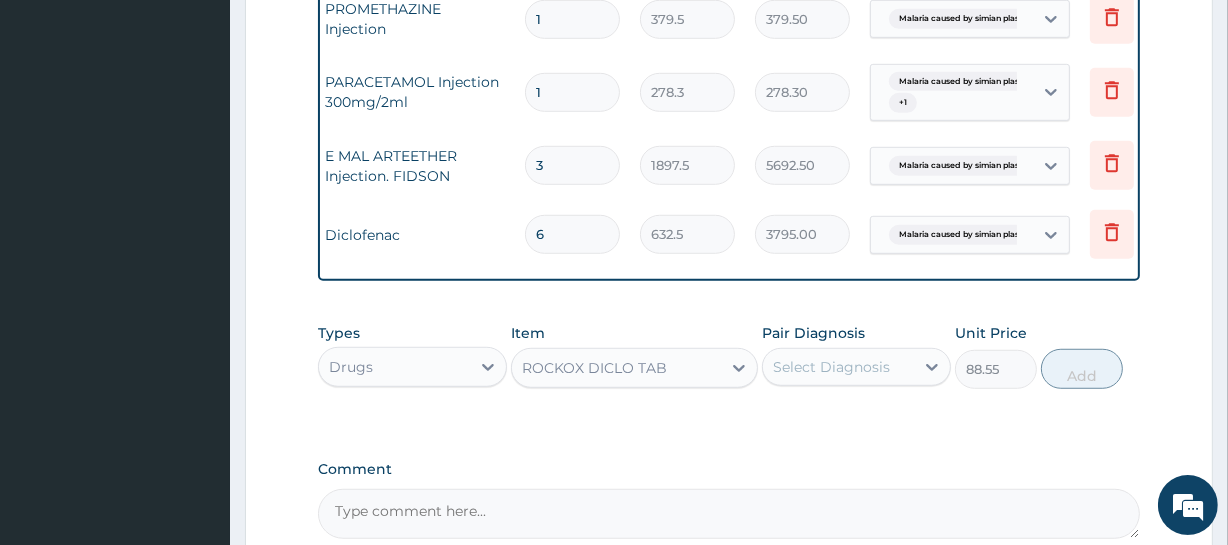 click on "Select Diagnosis" at bounding box center (831, 367) 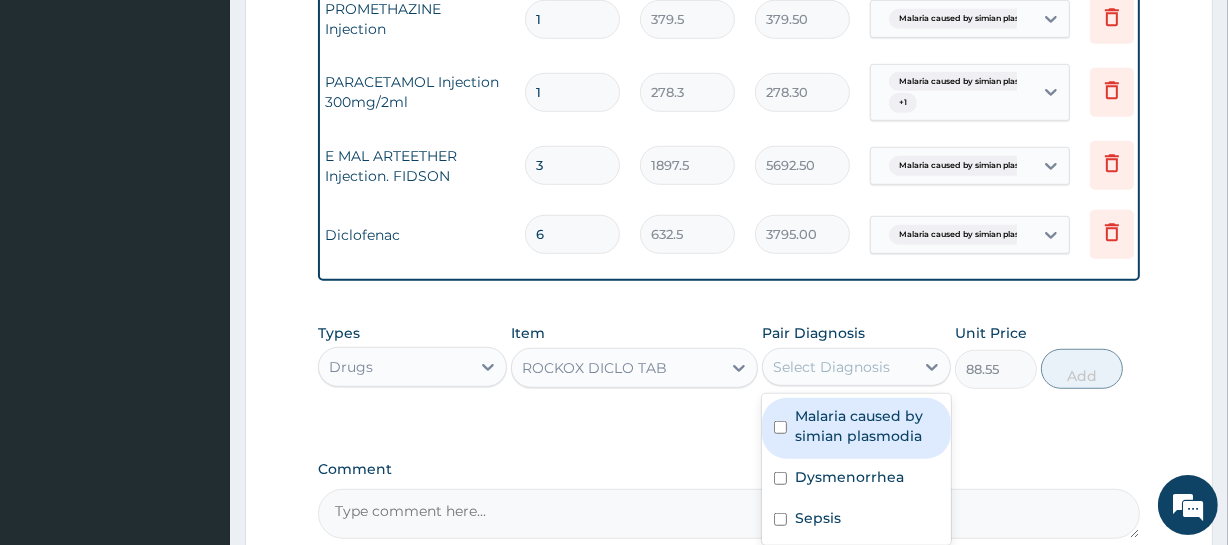 click on "Malaria caused by simian plasmodia" at bounding box center [856, 428] 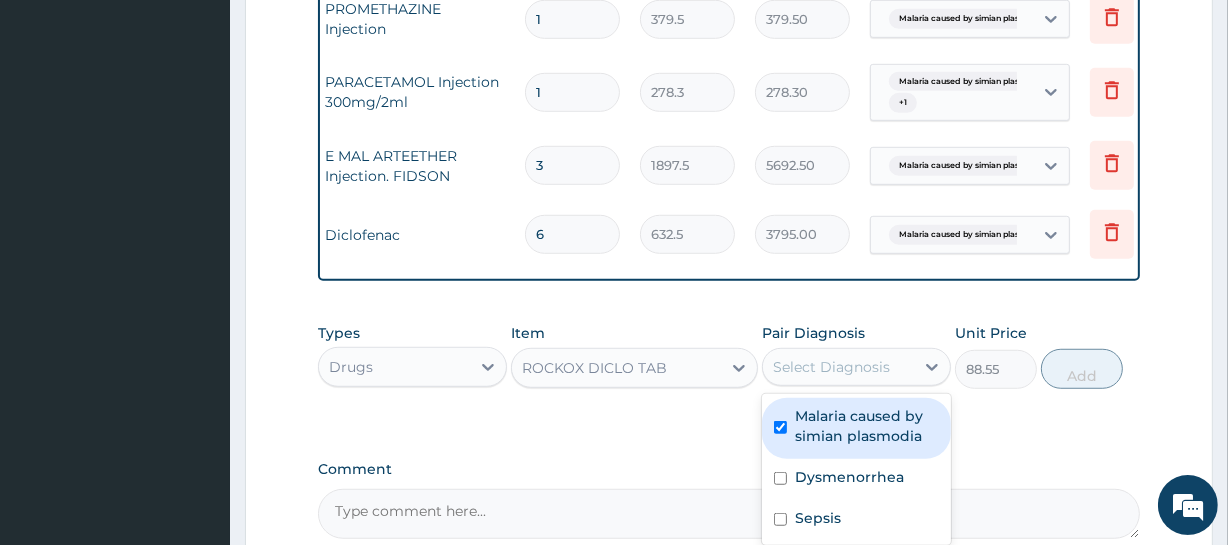 checkbox on "true" 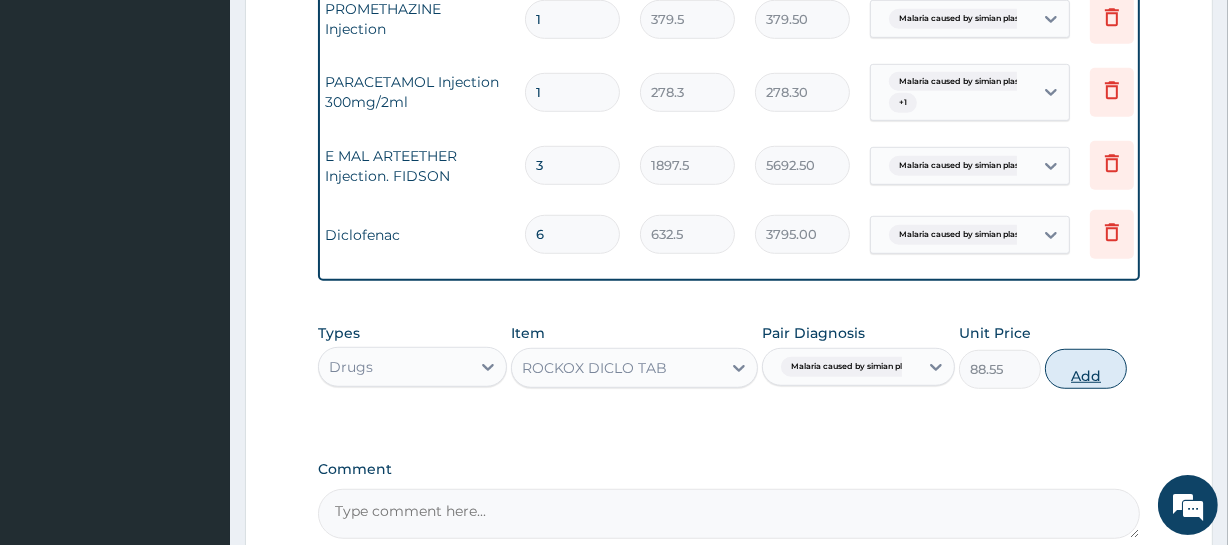 click on "Add" at bounding box center (1086, 369) 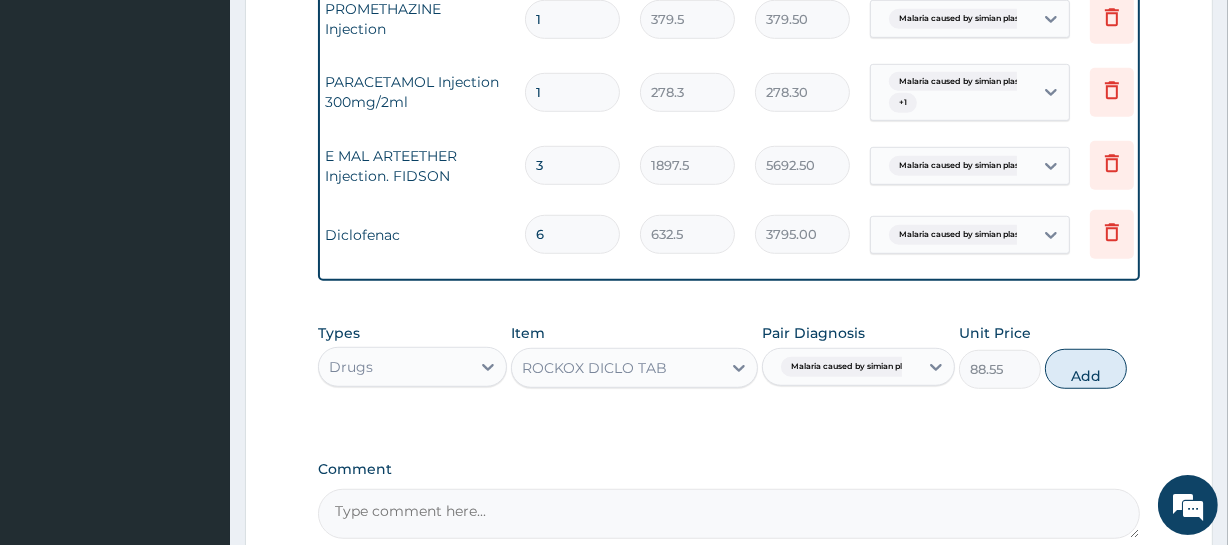 type on "0" 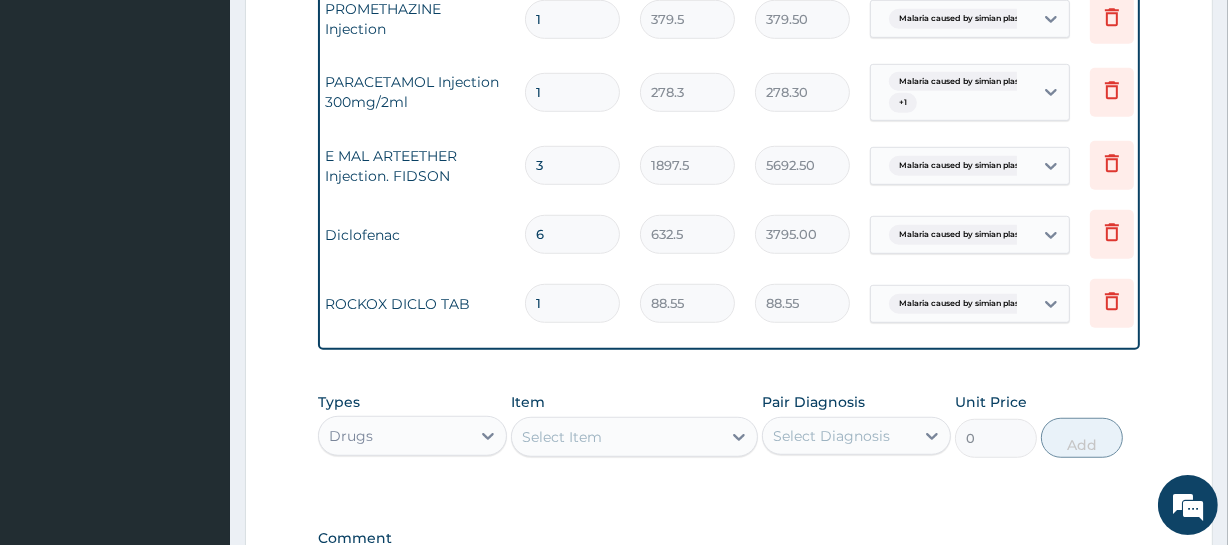 type 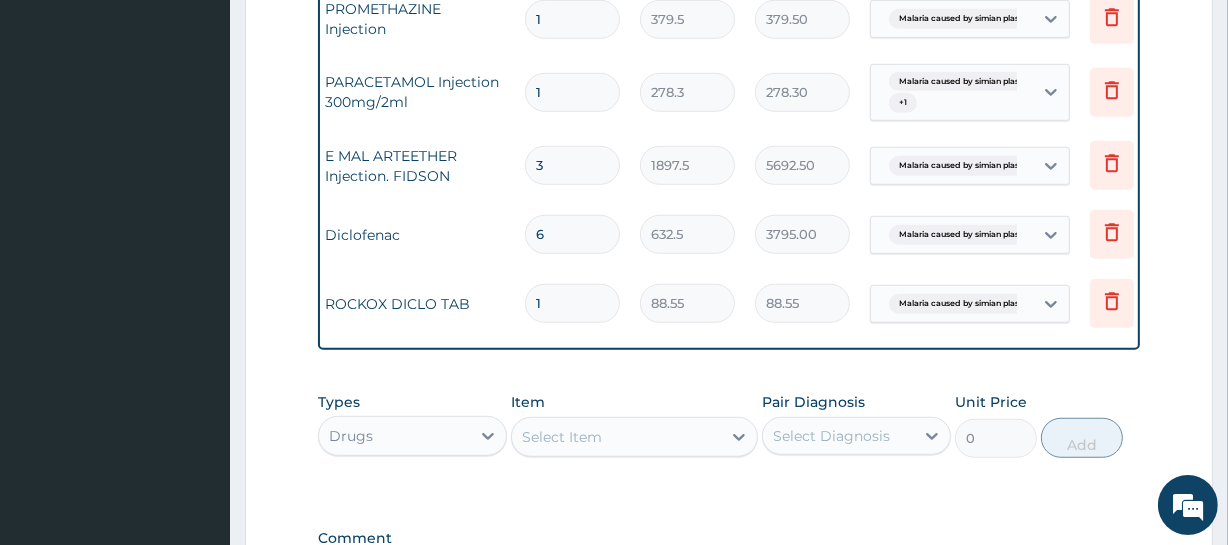 type on "0.00" 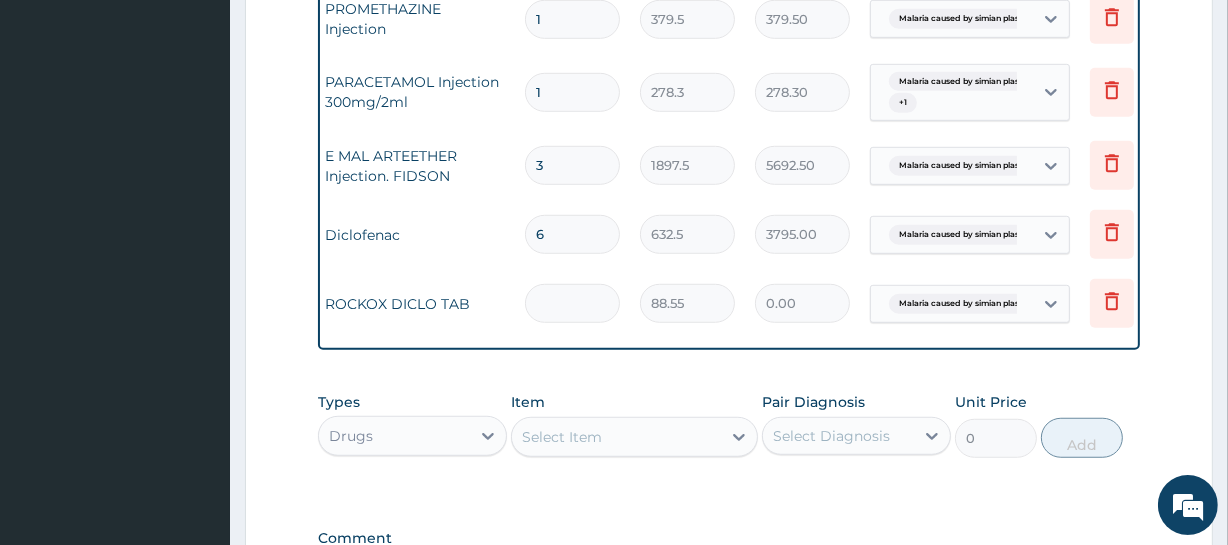 type on "6" 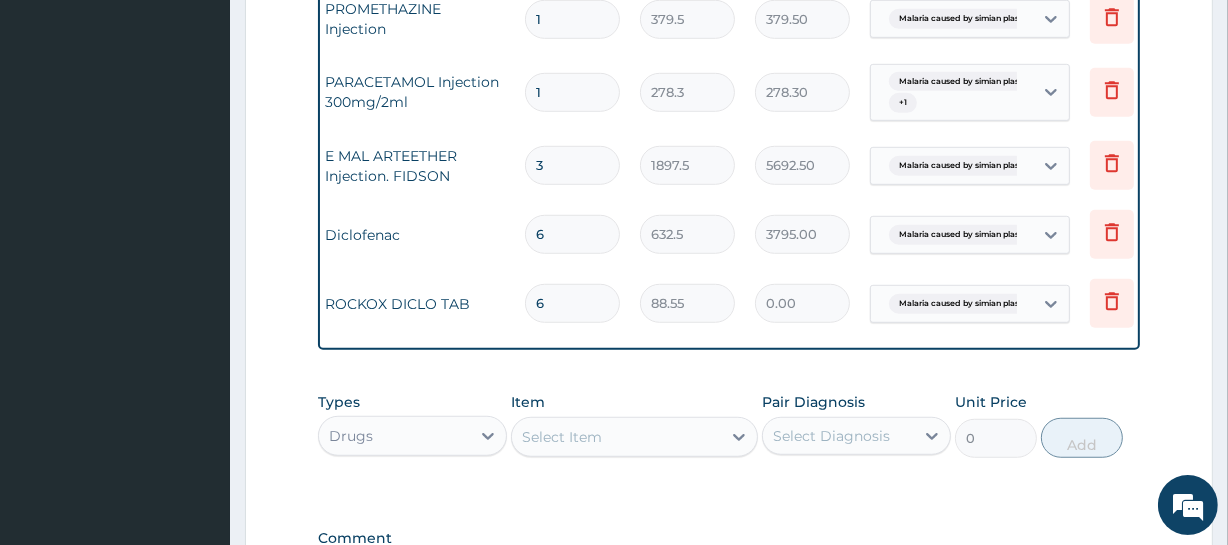 type on "531.30" 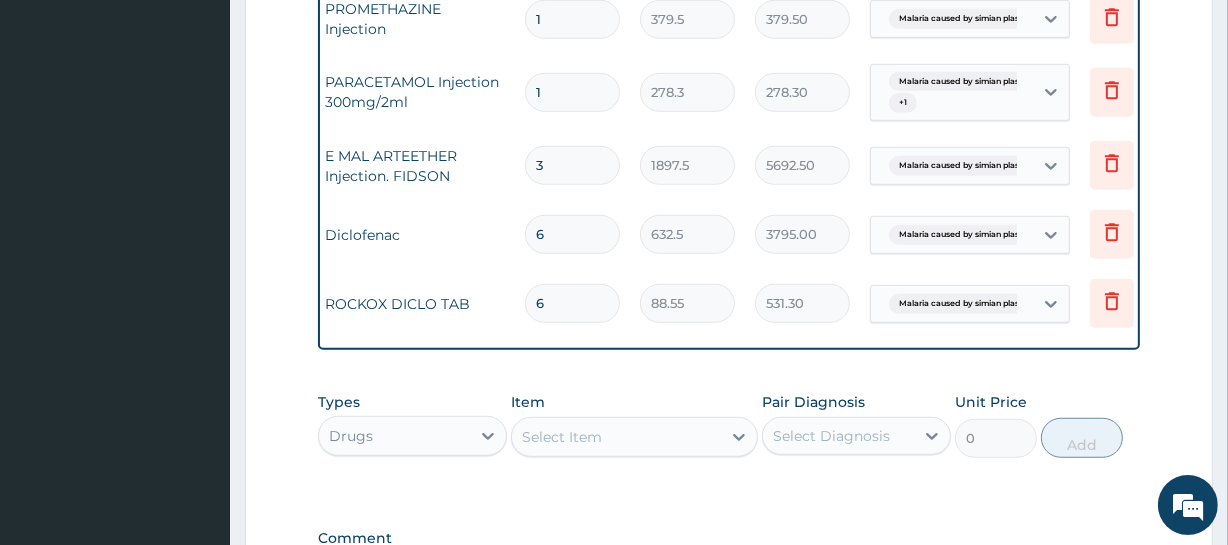 type on "6" 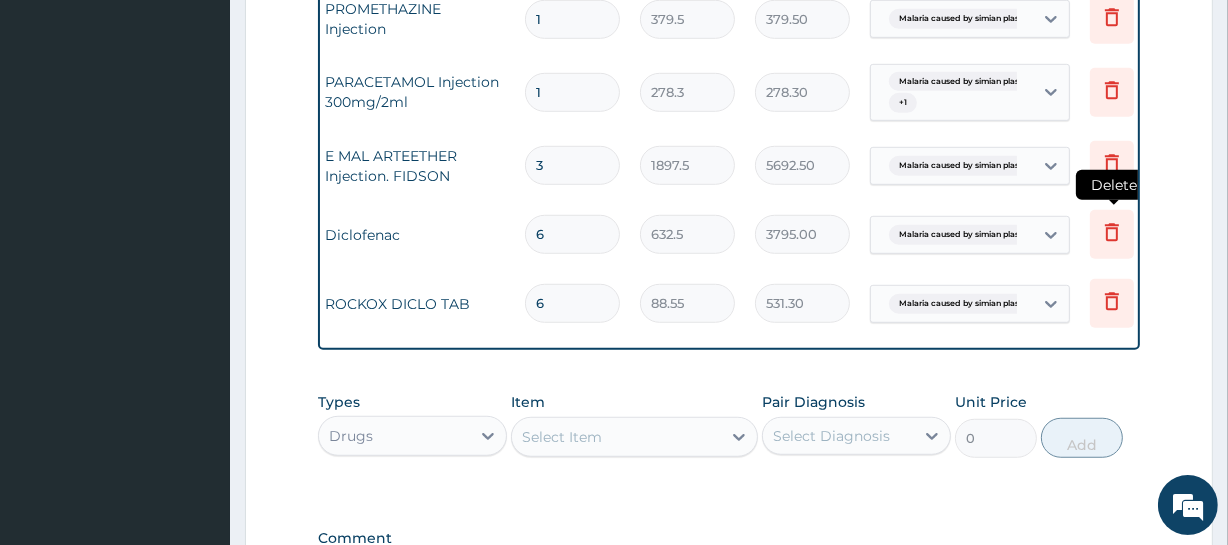 click 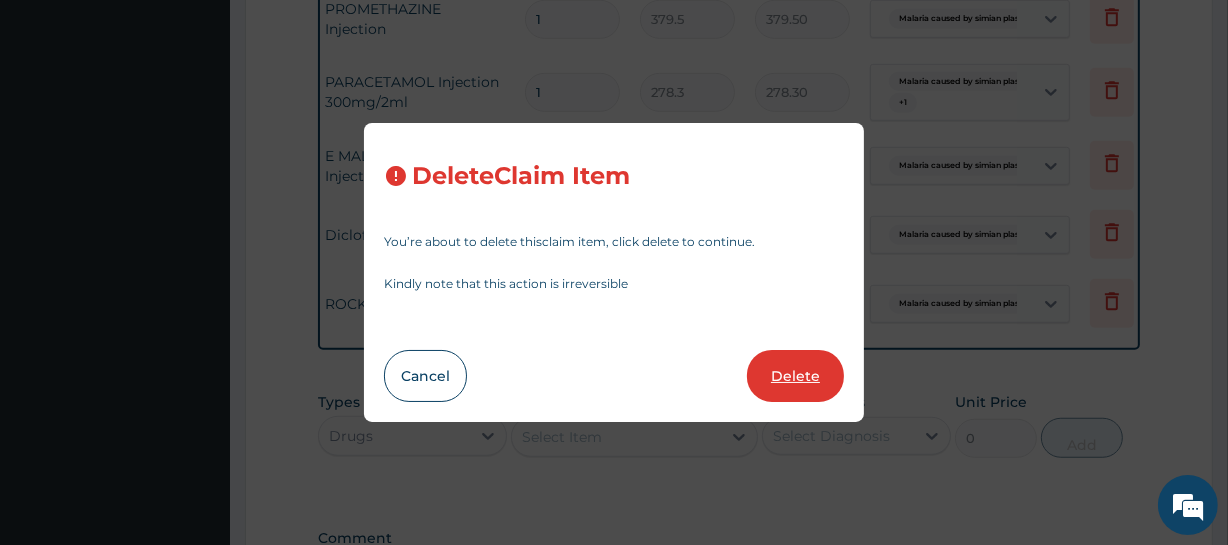 click on "Delete" at bounding box center (795, 376) 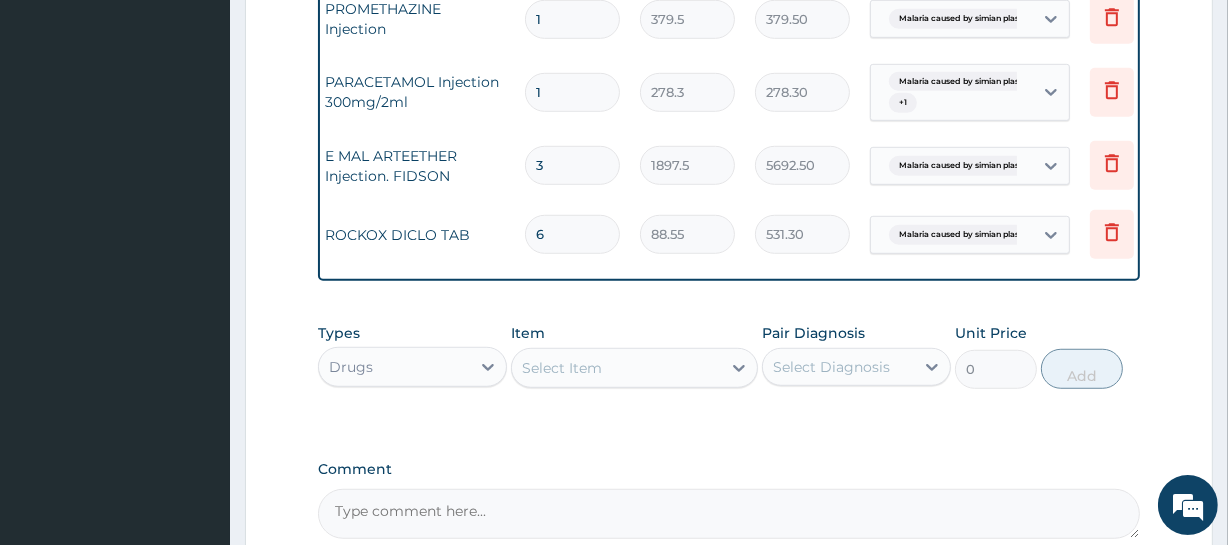 click on "Step  2  of 2 PA Code / Prescription Code PA/624495 Encounter Date 01-07-2025 Important Notice Please enter PA codes before entering items that are not attached to a PA code   All diagnoses entered must be linked to a claim item. Diagnosis & Claim Items that are visible but inactive cannot be edited because they were imported from an already approved PA code. Diagnosis Malaria caused by simian plasmodia confirmed Dysmenorrhea confirmed Sepsis Confirmed NB: All diagnosis must be linked to a claim item Claim Items Type Name Quantity Unit Price Total Price Pair Diagnosis Actions Procedures semi private ward two bedded 1 10350 10350.00 Malaria caused by simian plasm...  + 1 Delete N/A Malarial Parasite Thick and thin films - [Blood] 1 1725 1725.00 Malaria caused by simian plasm... Delete N/A FBC CBC-Complete Blood Count (Haemogram) - [Blood] 1 4600 4600.00 Sepsis Delete N/A Registration Fee 1 2300 2300.00 Malaria caused by simian plasm...  + 2 Delete N/A NORMAL SALINE (UNISAL) 1 1897.5 1897.50 Delete N/A 1 379.5" at bounding box center [729, -199] 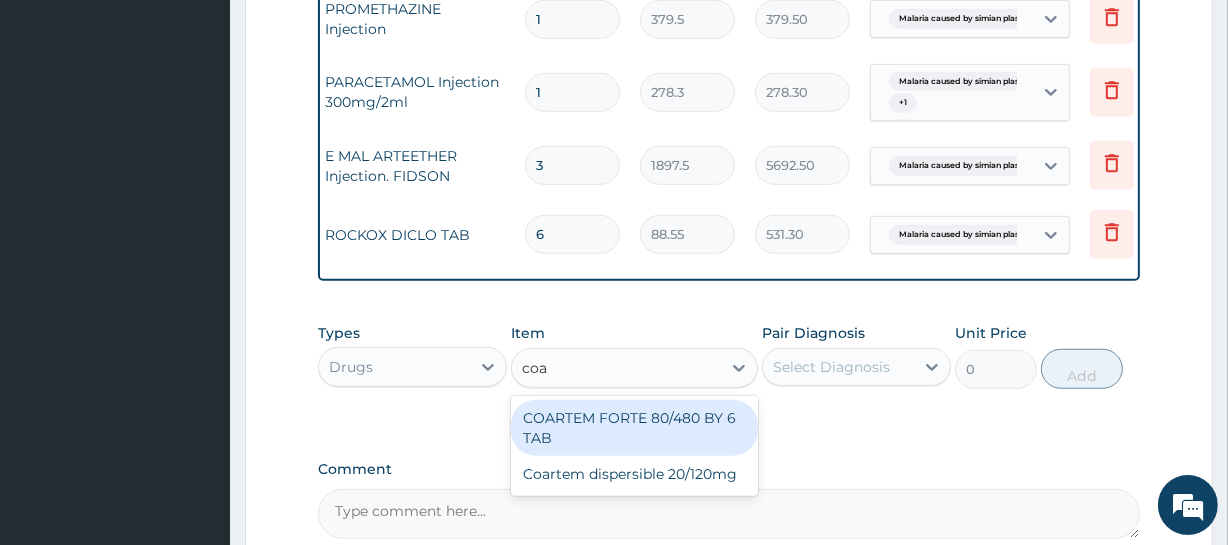 type on "coar" 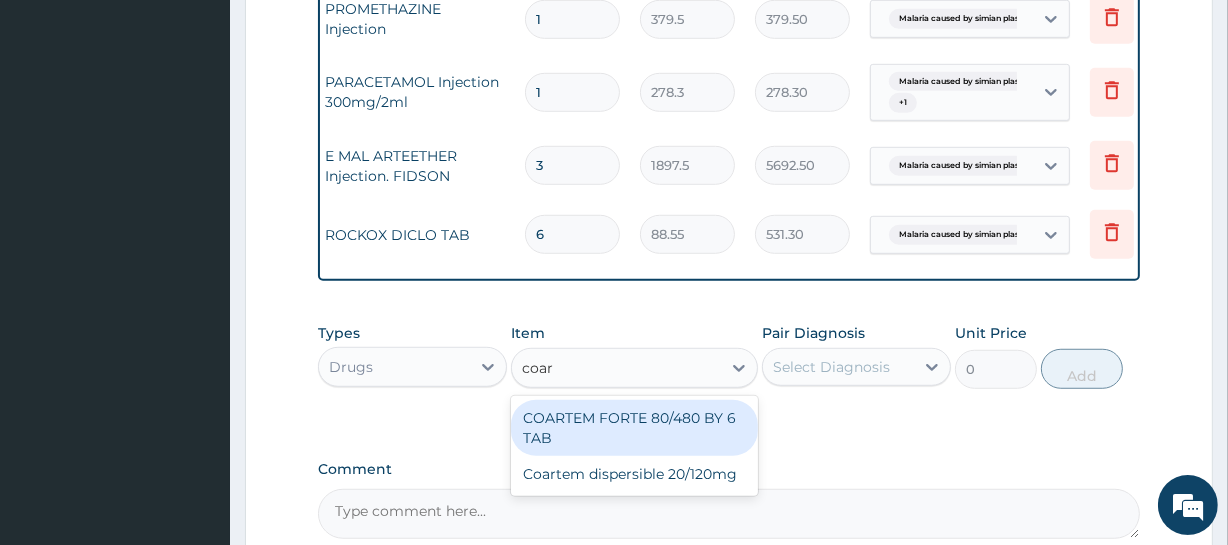 click on "COARTEM FORTE 80/480 BY 6 TAB" at bounding box center (634, 428) 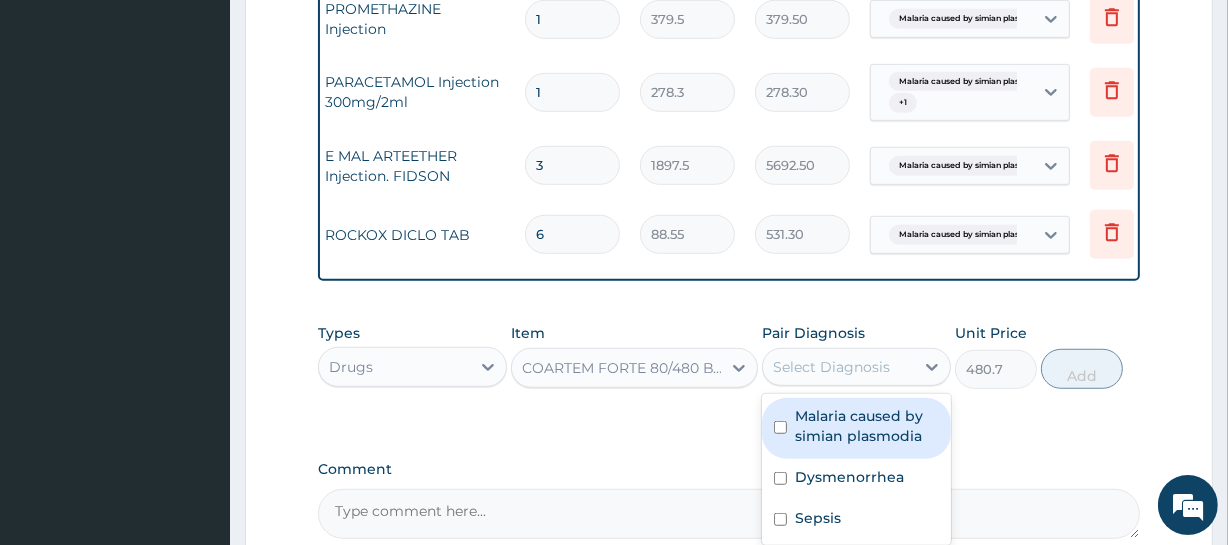 click on "Select Diagnosis" at bounding box center [831, 367] 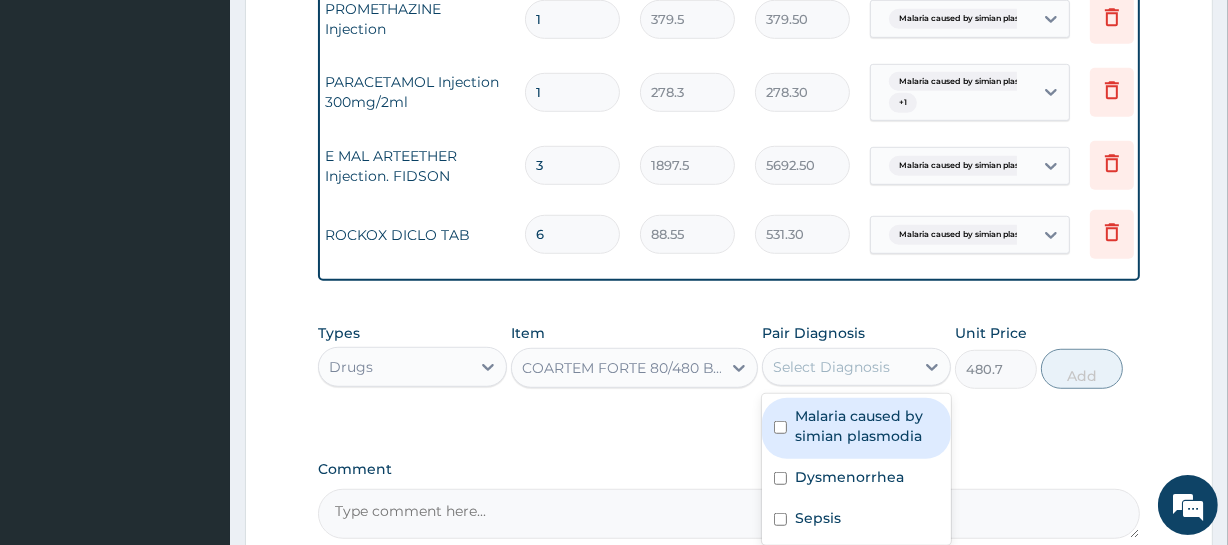 click on "Malaria caused by simian plasmodia" at bounding box center [867, 426] 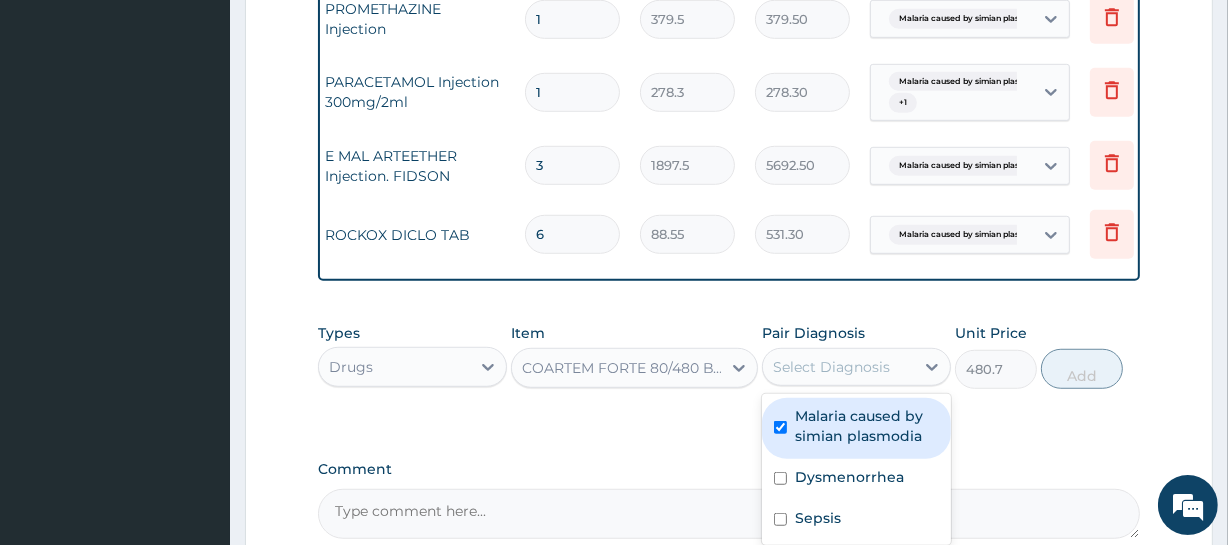 checkbox on "true" 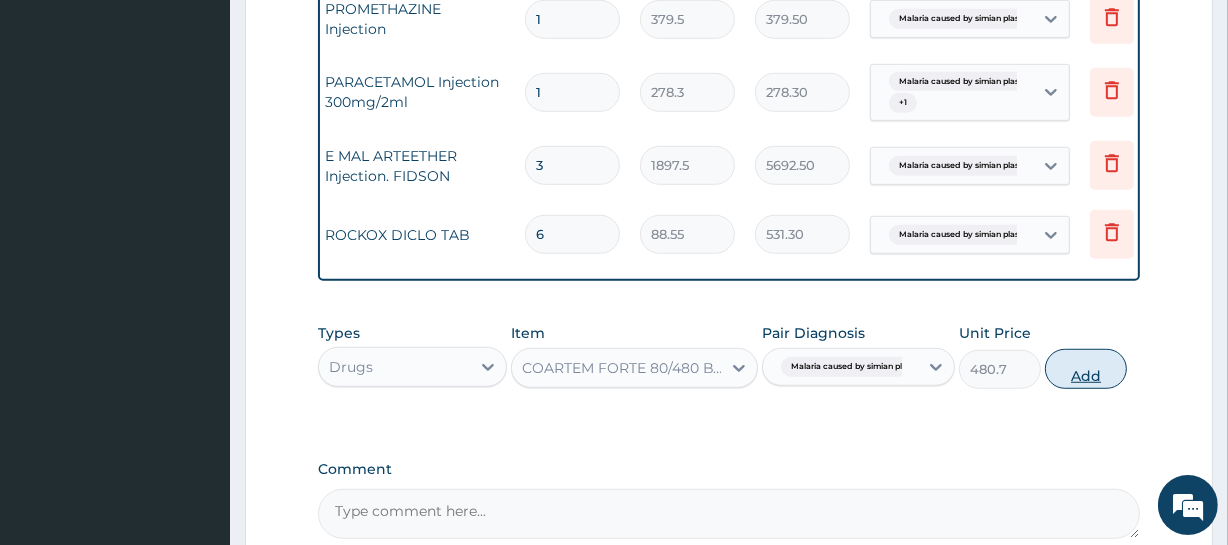 click on "Add" at bounding box center (1086, 369) 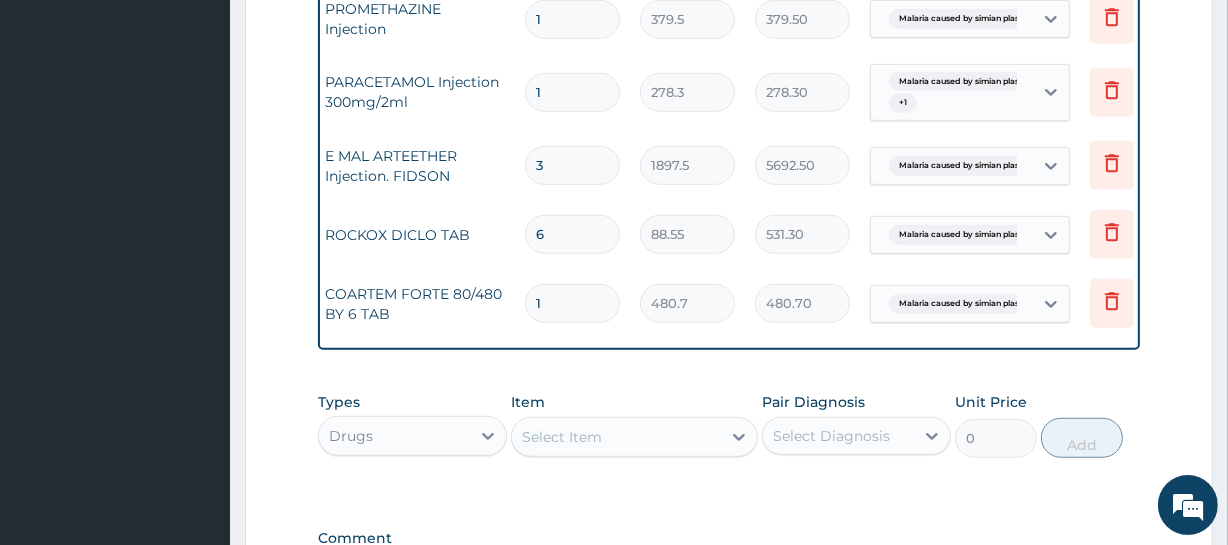 drag, startPoint x: 567, startPoint y: 310, endPoint x: 526, endPoint y: 300, distance: 42.201897 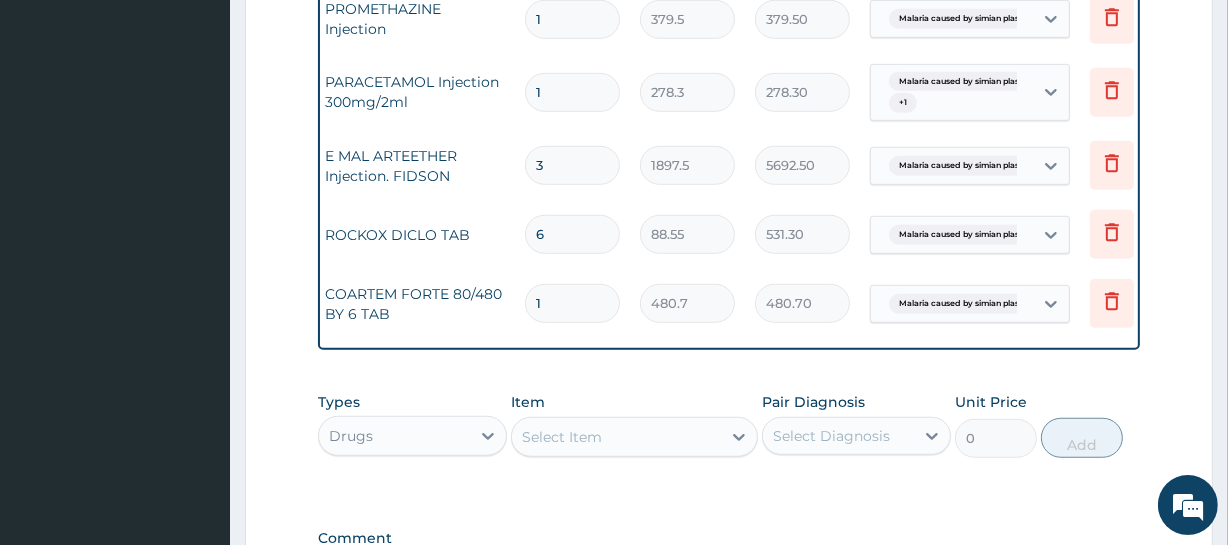 click on "1" at bounding box center [572, 303] 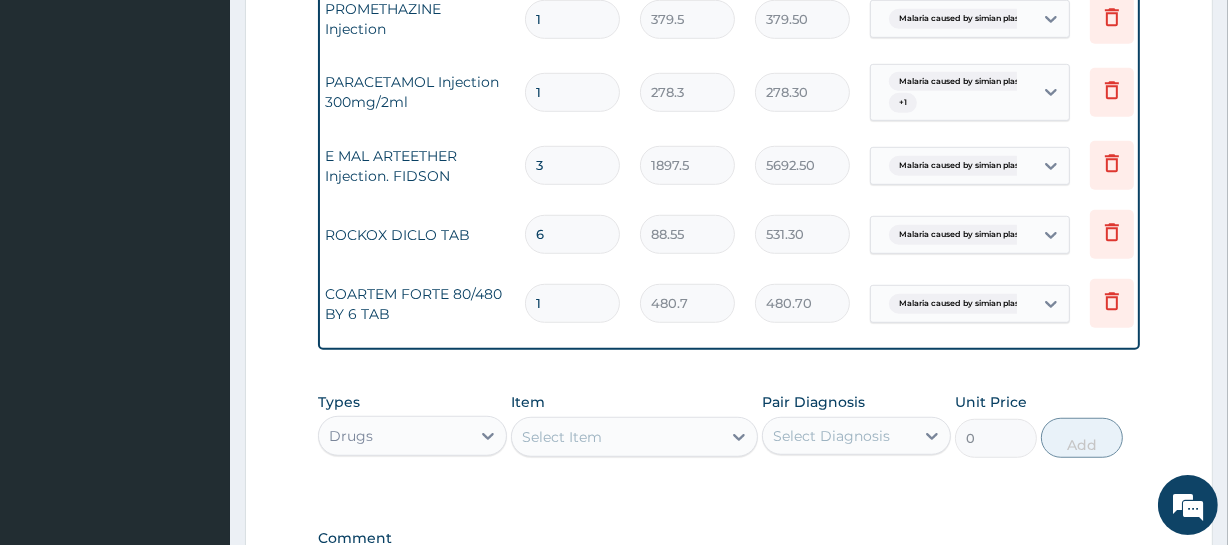 type on "6" 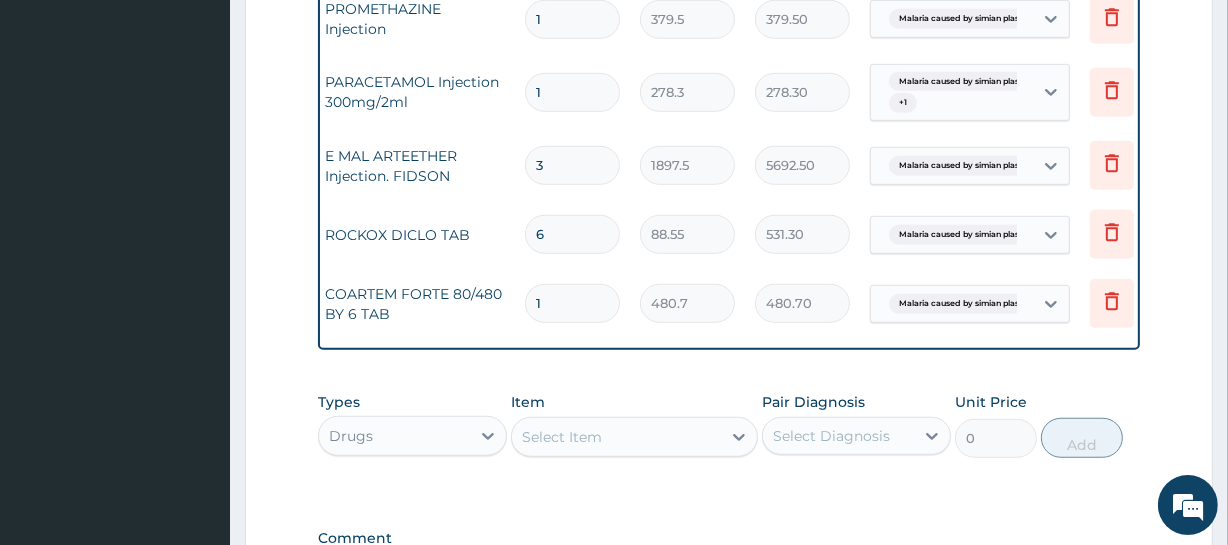 type on "2884.20" 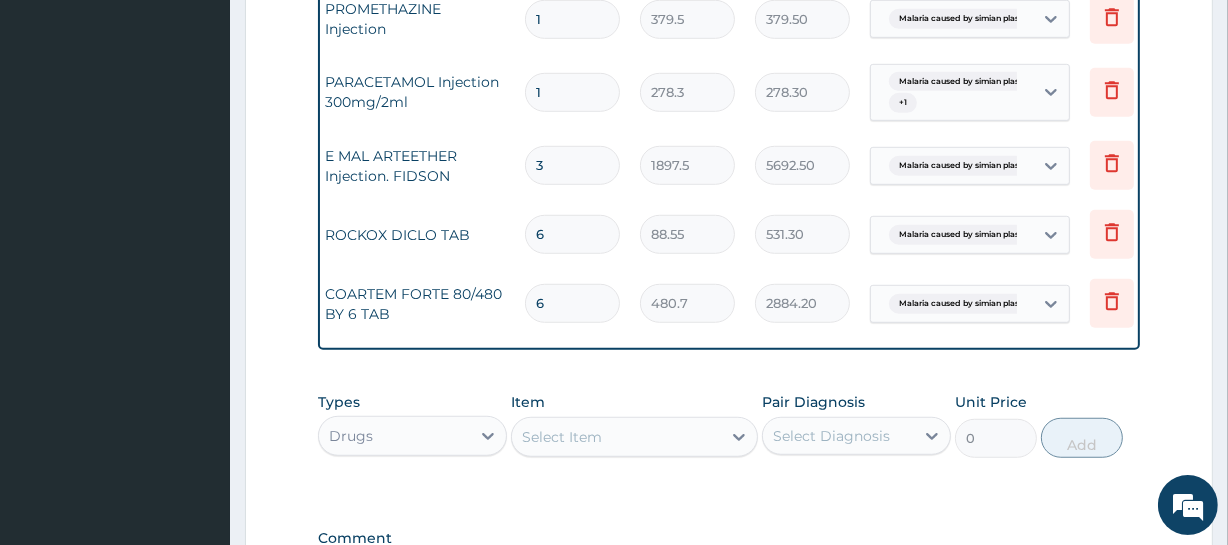 type on "6" 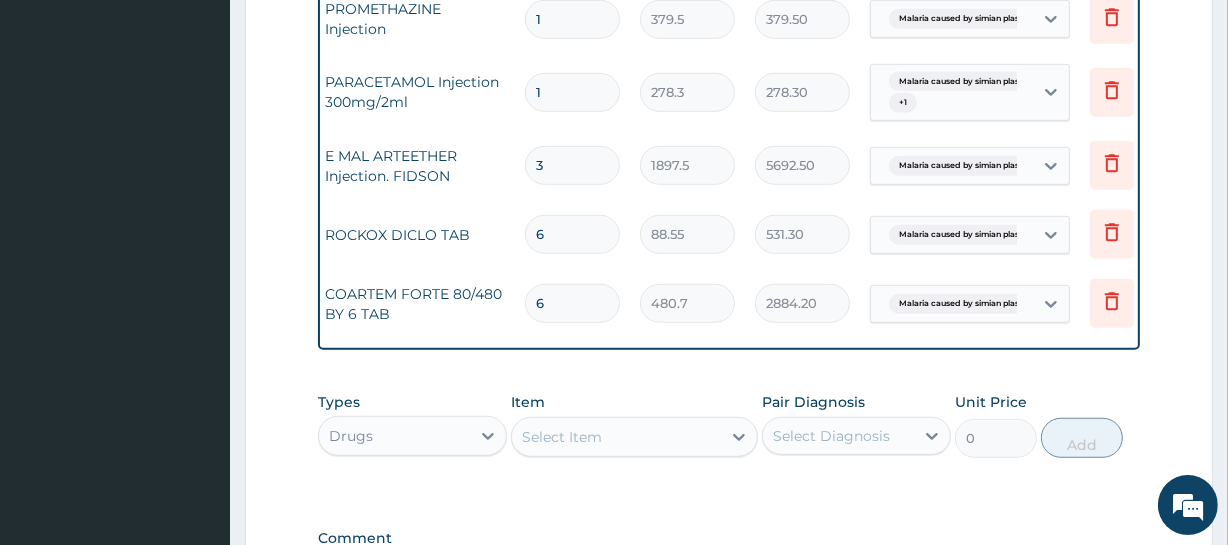 click on "6" at bounding box center (572, 303) 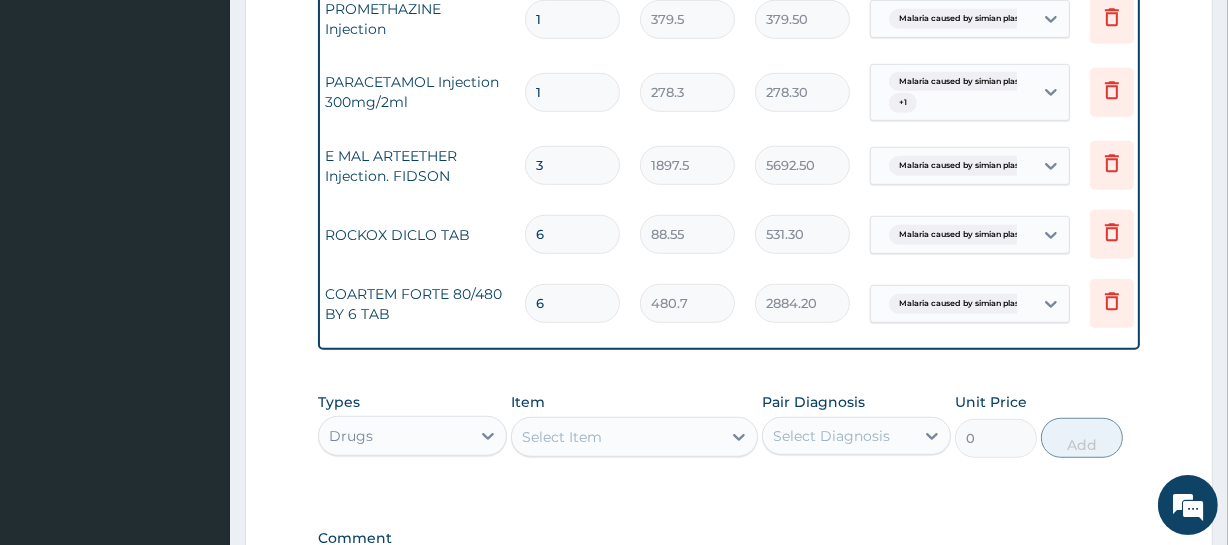 click on "Step  2  of 2 PA Code / Prescription Code PA/624495 Encounter Date 01-07-2025 Important Notice Please enter PA codes before entering items that are not attached to a PA code   All diagnoses entered must be linked to a claim item. Diagnosis & Claim Items that are visible but inactive cannot be edited because they were imported from an already approved PA code. Diagnosis Malaria caused by simian plasmodia confirmed Dysmenorrhea confirmed Sepsis Confirmed NB: All diagnosis must be linked to a claim item Claim Items Type Name Quantity Unit Price Total Price Pair Diagnosis Actions Procedures semi private ward two bedded 1 10350 10350.00 Malaria caused by simian plasm...  + 1 Delete N/A Malarial Parasite Thick and thin films - [Blood] 1 1725 1725.00 Malaria caused by simian plasm... Delete N/A FBC CBC-Complete Blood Count (Haemogram) - [Blood] 1 4600 4600.00 Sepsis Delete N/A Registration Fee 1 2300 2300.00 Malaria caused by simian plasm...  + 2 Delete N/A NORMAL SALINE (UNISAL) 1 1897.5 1897.50 Delete N/A 1 379.5" at bounding box center (729, -164) 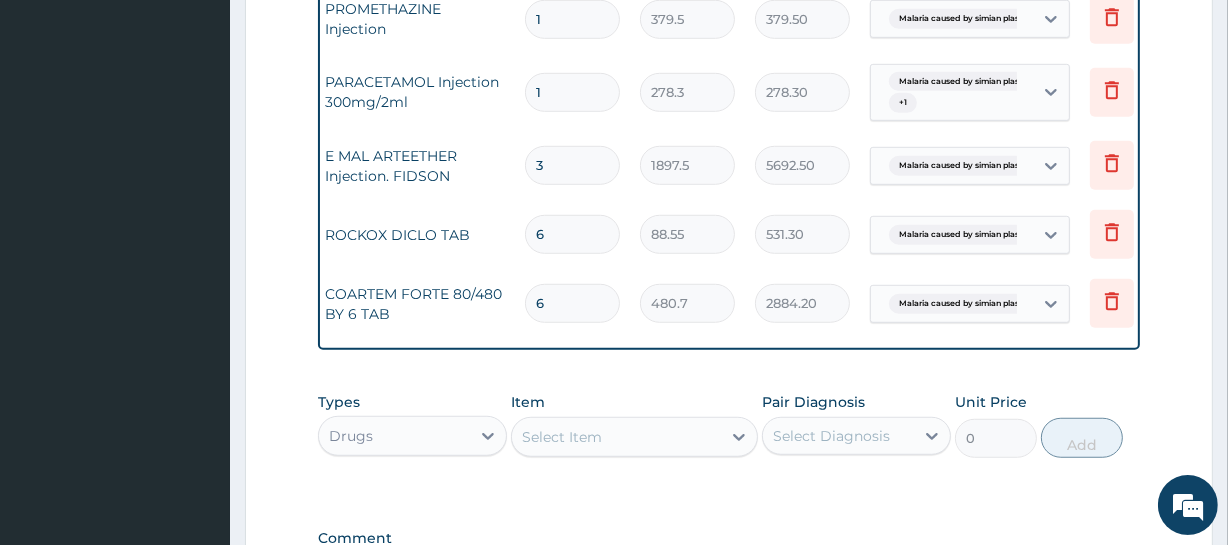 click on "Drugs" at bounding box center [394, 436] 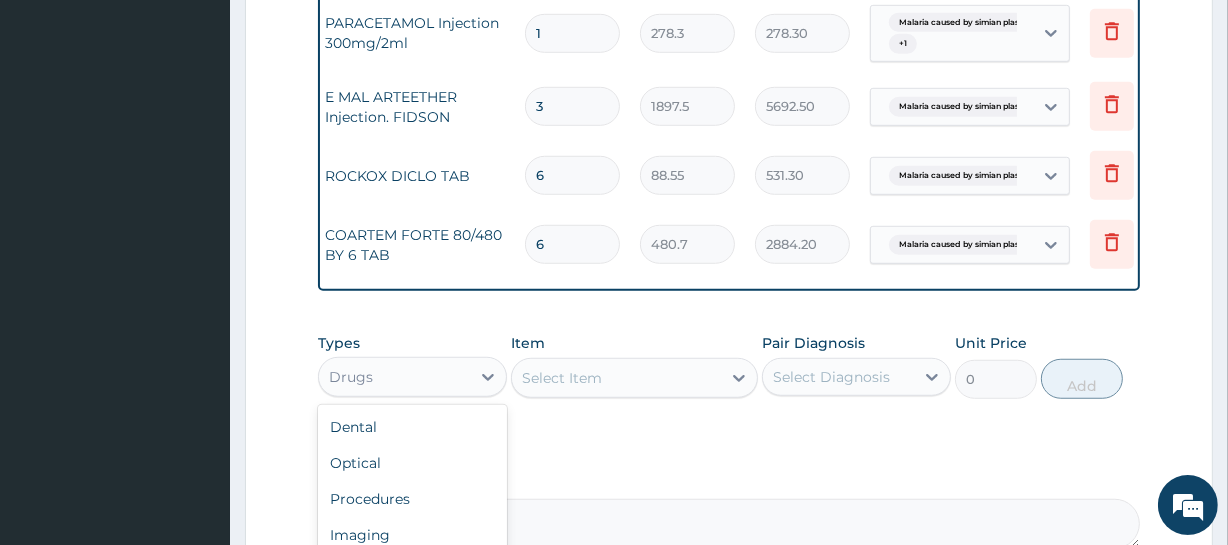 scroll, scrollTop: 1277, scrollLeft: 0, axis: vertical 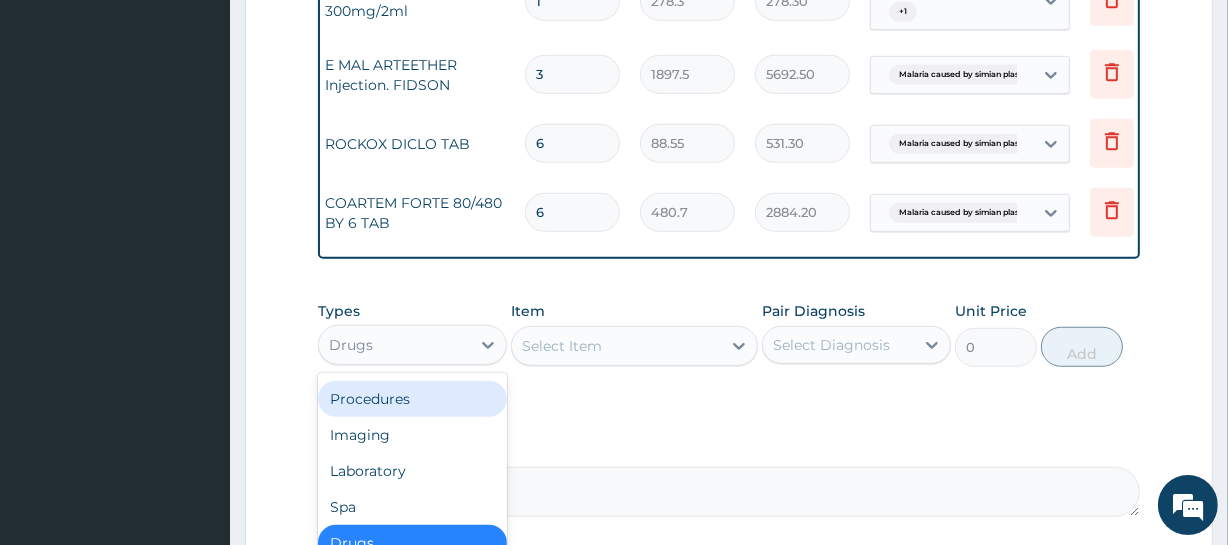 click on "Procedures" at bounding box center [412, 399] 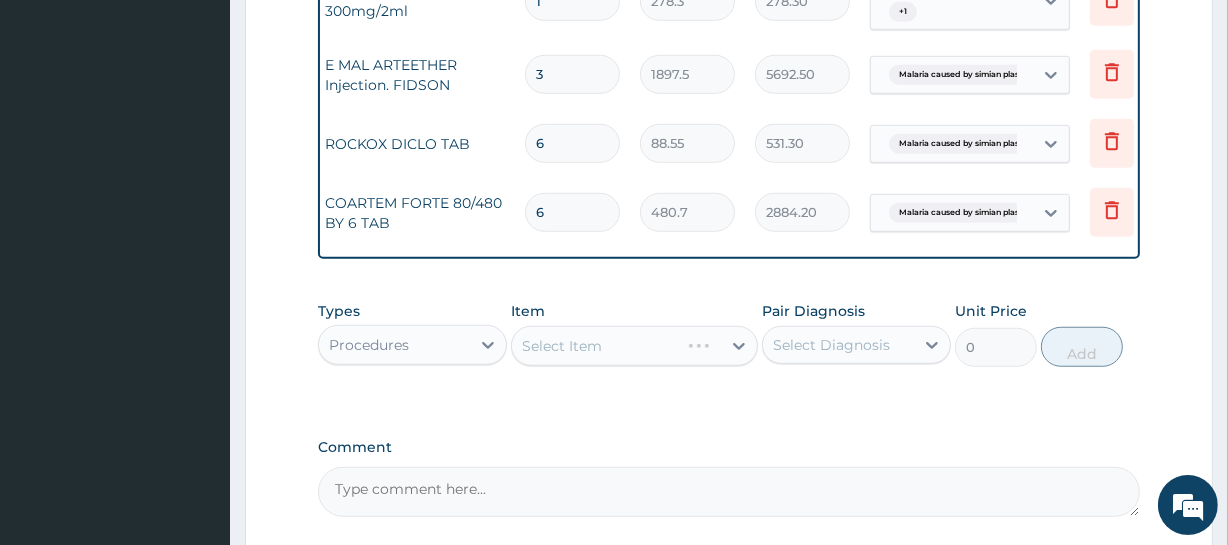 click on "Select Item" at bounding box center (634, 346) 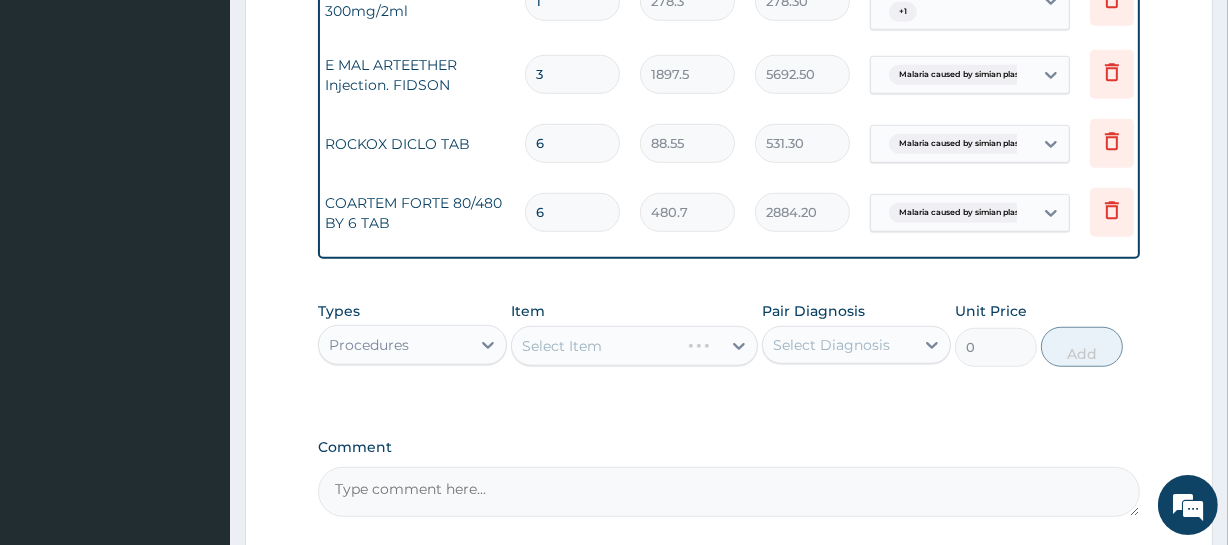 click on "Select Item" at bounding box center (634, 346) 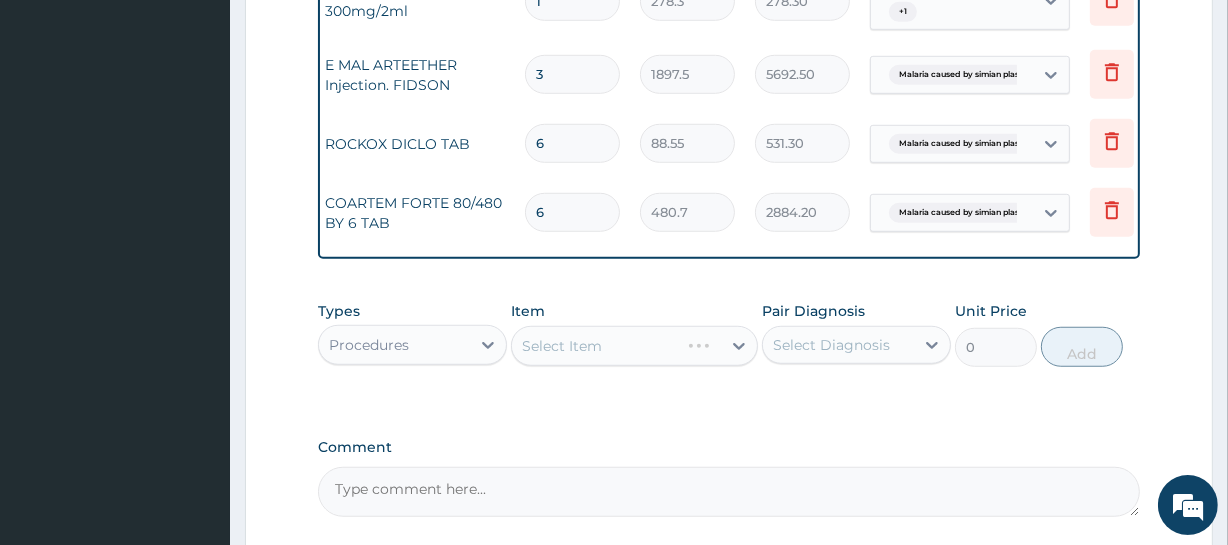 drag, startPoint x: 608, startPoint y: 393, endPoint x: 582, endPoint y: 370, distance: 34.713108 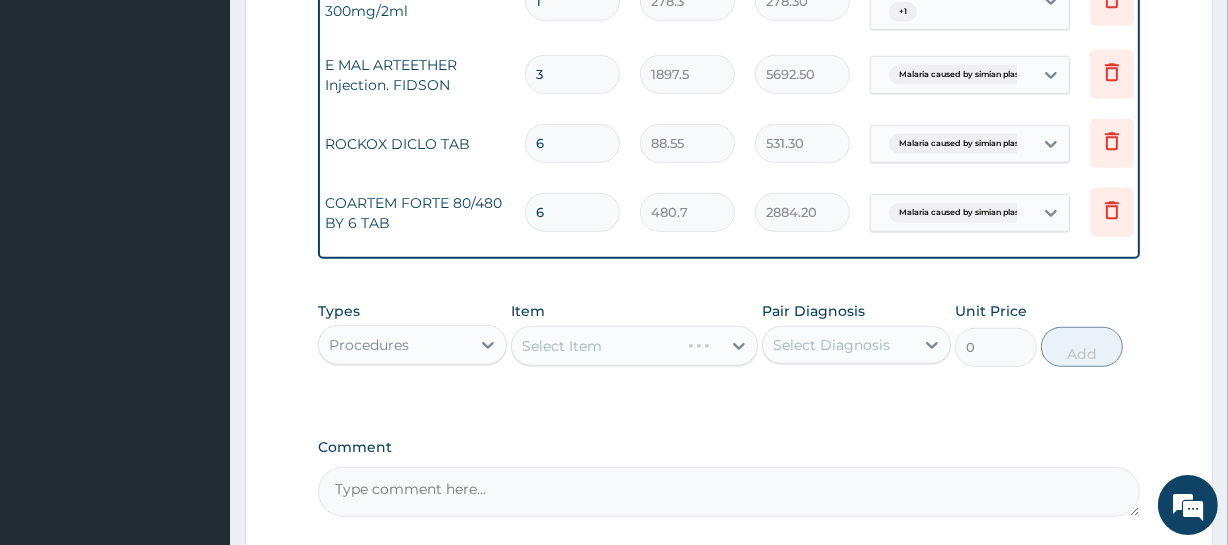 click on "Types Procedures Item Select Item Pair Diagnosis Select Diagnosis Unit Price 0 Add" at bounding box center [728, 349] 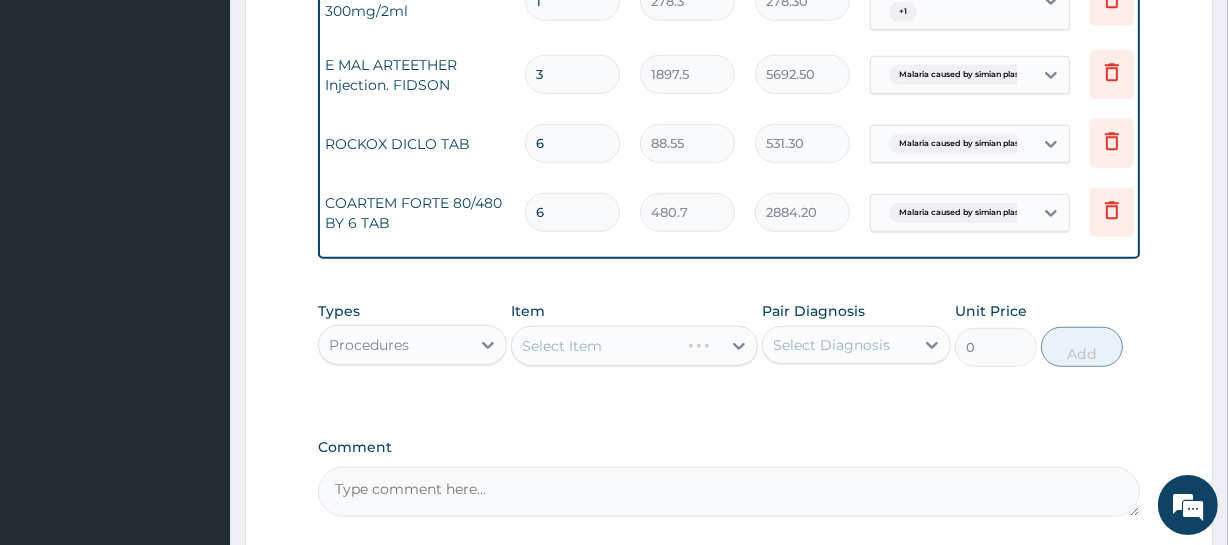 click on "Select Item" at bounding box center [634, 346] 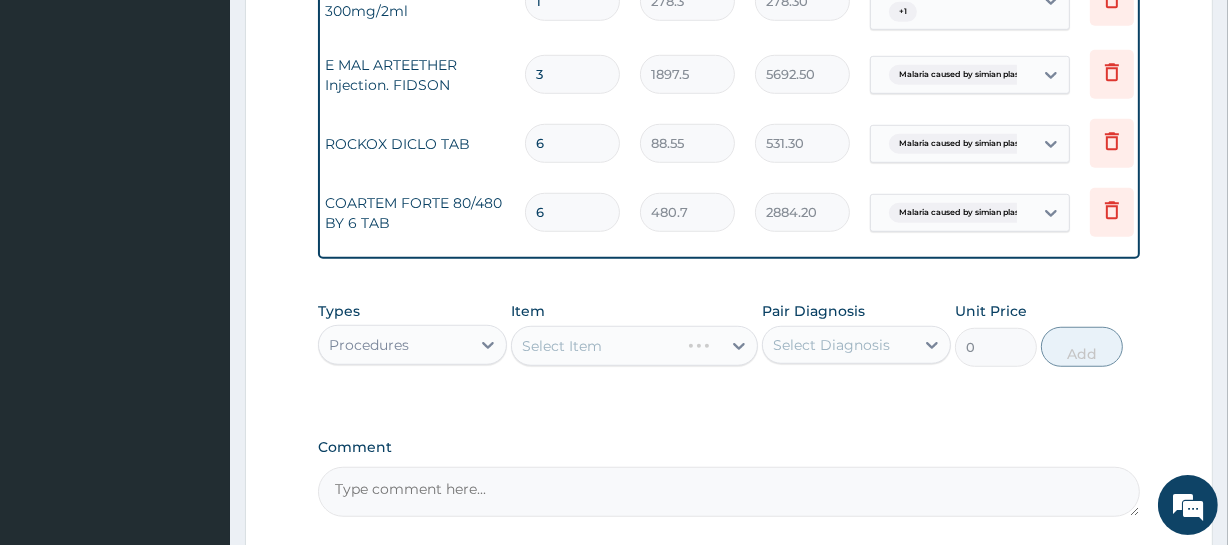 click on "Types Procedures Item Select Item Pair Diagnosis Select Diagnosis Unit Price 0 Add" at bounding box center (728, 349) 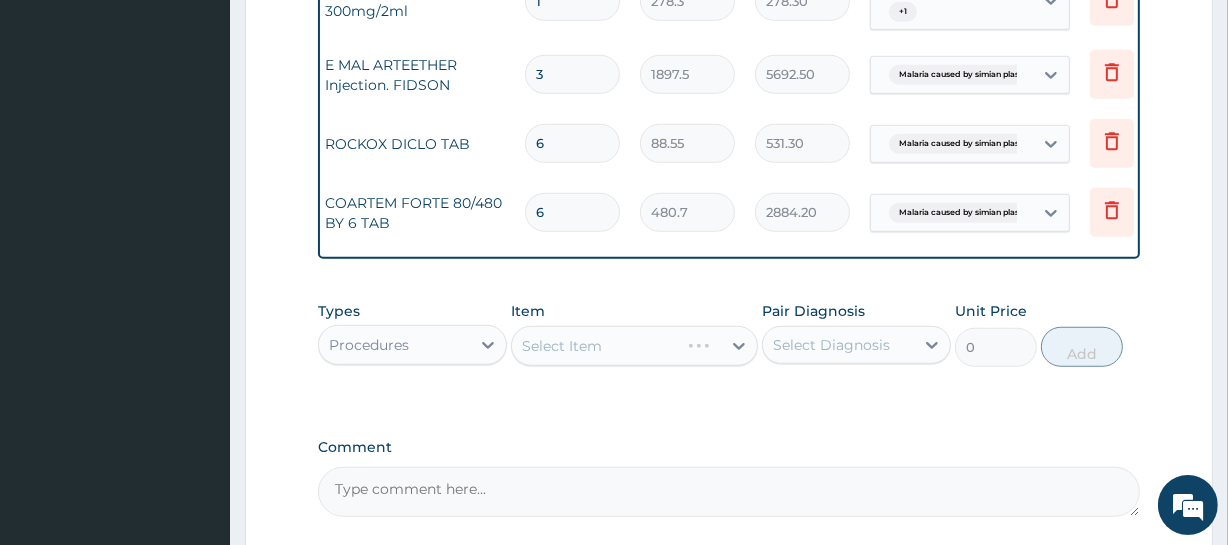 click on "Select Item" at bounding box center [634, 346] 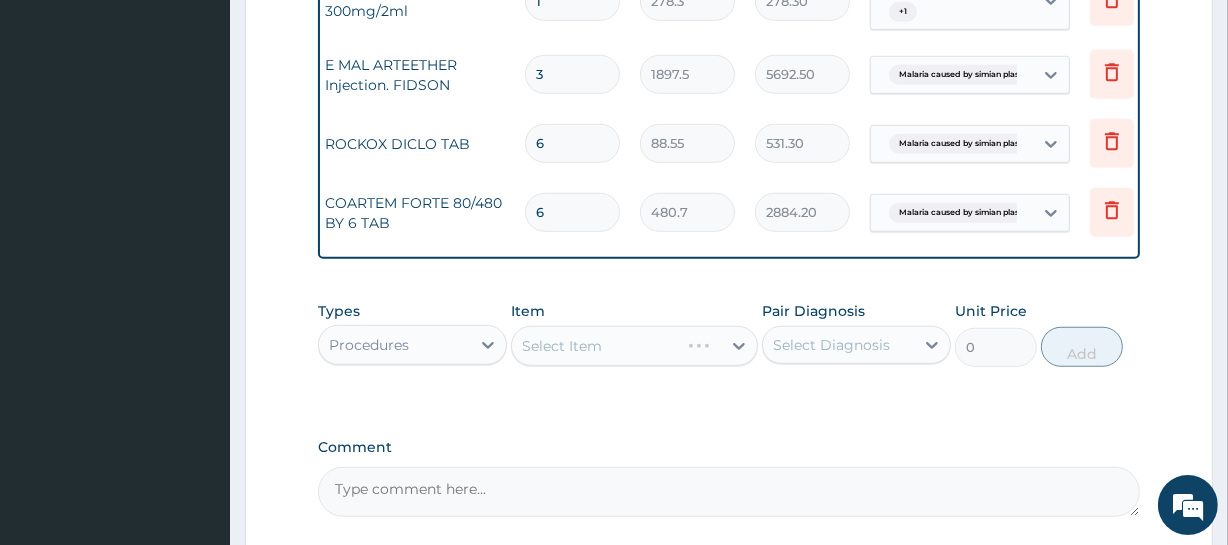 click on "Select Item" at bounding box center (634, 346) 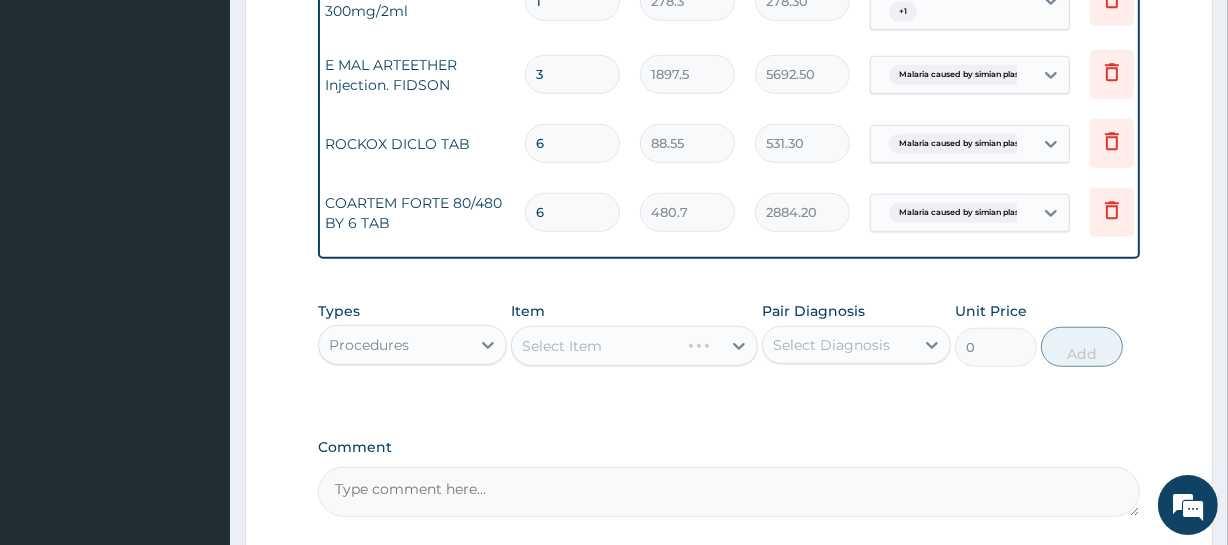 click on "Select Item" at bounding box center (634, 346) 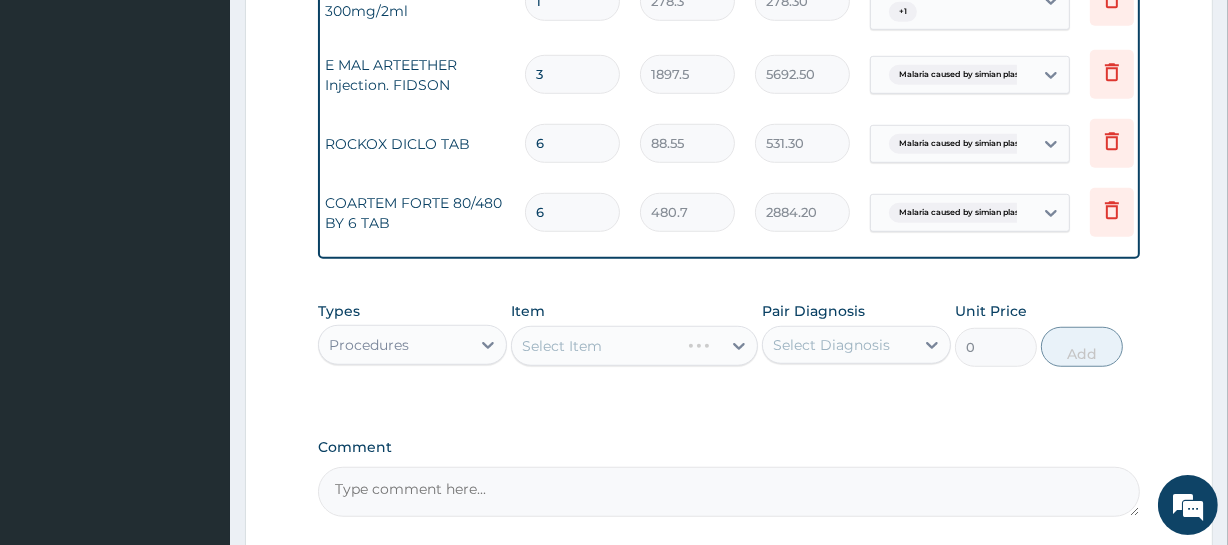 drag, startPoint x: 599, startPoint y: 409, endPoint x: 594, endPoint y: 386, distance: 23.537205 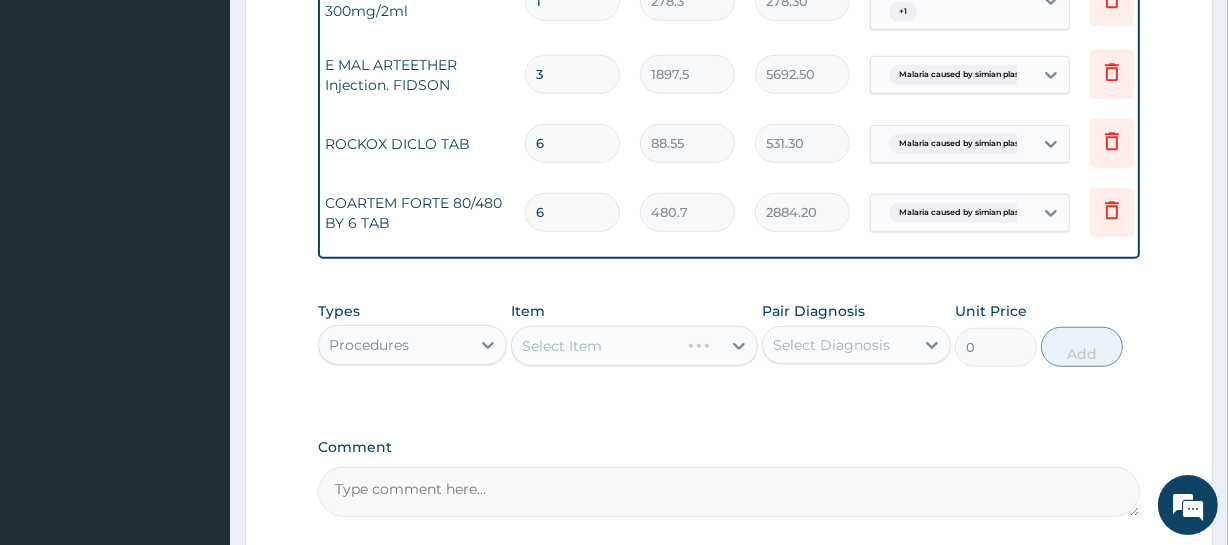 click on "Types Procedures Item Select Item Pair Diagnosis Select Diagnosis Unit Price 0 Add" at bounding box center (728, 349) 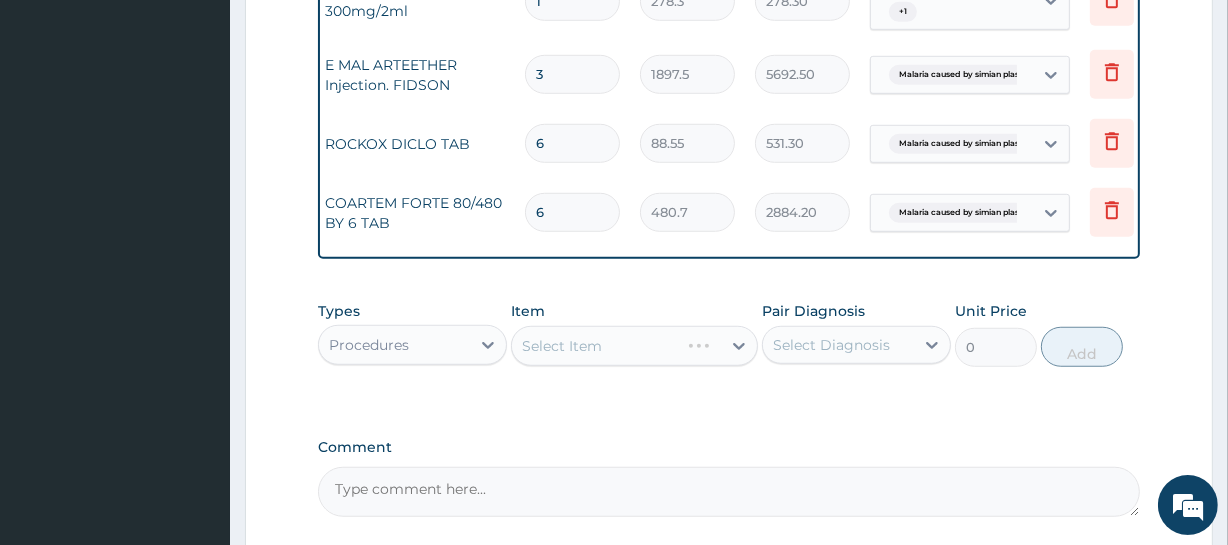 click on "PA Code / Prescription Code PA/624495 Encounter Date 01-07-2025 Important Notice Please enter PA codes before entering items that are not attached to a PA code   All diagnoses entered must be linked to a claim item. Diagnosis & Claim Items that are visible but inactive cannot be edited because they were imported from an already approved PA code. Diagnosis Malaria caused by simian plasmodia confirmed Dysmenorrhea confirmed Sepsis Confirmed NB: All diagnosis must be linked to a claim item Claim Items Type Name Quantity Unit Price Total Price Pair Diagnosis Actions Procedures semi private ward two bedded 1 10350 10350.00 Malaria caused by simian plasm...  + 1 Delete N/A Malarial Parasite Thick and thin films - [Blood] 1 1725 1725.00 Malaria caused by simian plasm... Delete N/A FBC CBC-Complete Blood Count (Haemogram) - [Blood] 1 4600 4600.00 Sepsis Delete N/A Registration Fee 1 2300 2300.00 Malaria caused by simian plasm...  + 2 Delete N/A NORMAL SALINE (UNISAL) 1 1897.5 1897.50 Malaria caused by simian plasm..." at bounding box center (728, -285) 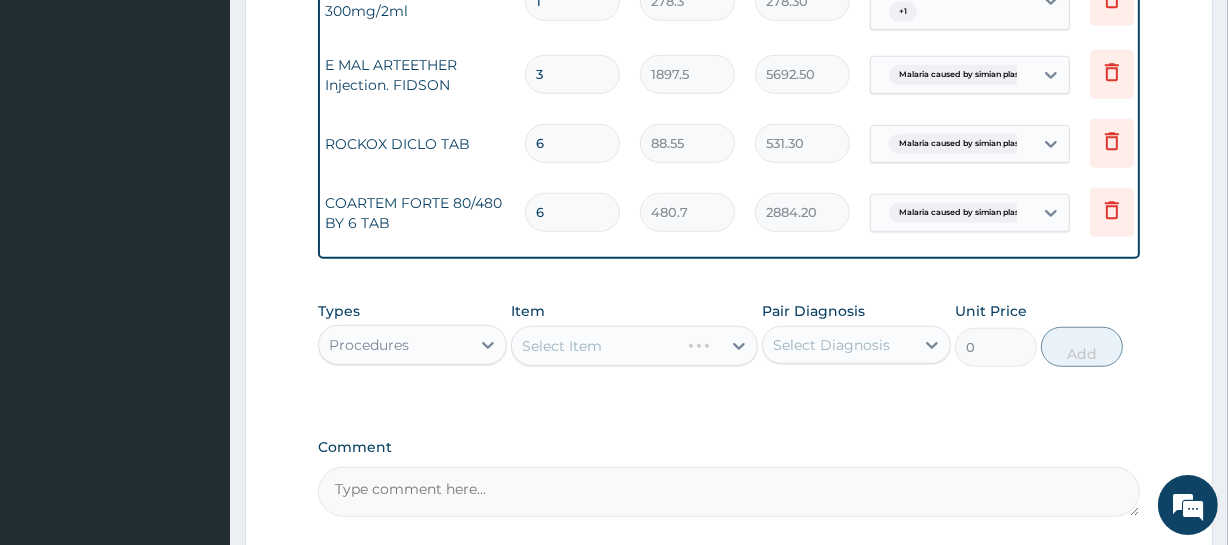 click on "Select Item" at bounding box center [634, 346] 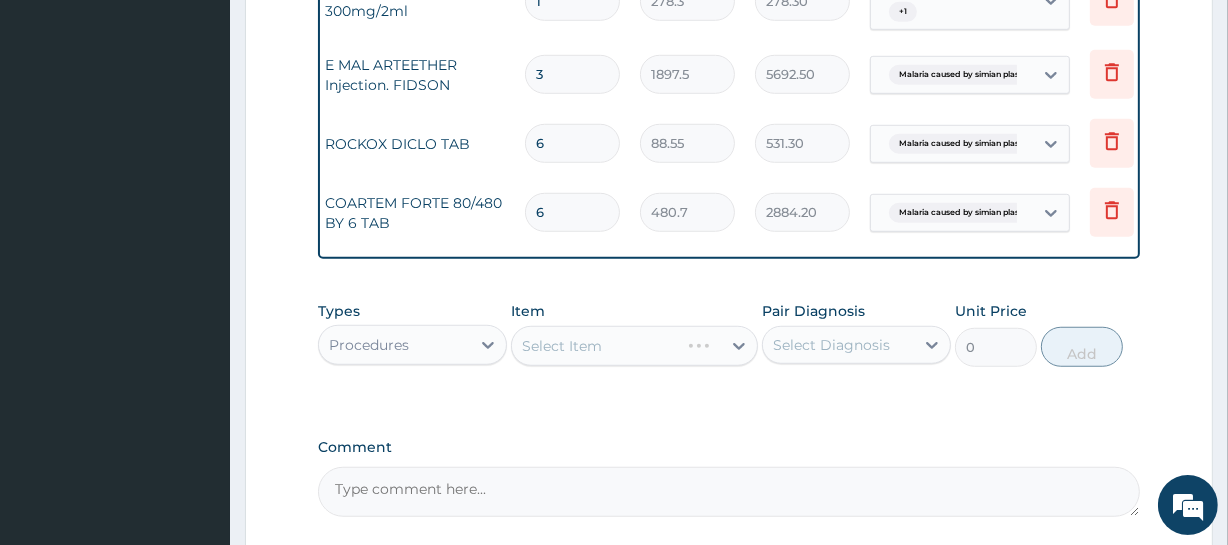click on "Item Select Item" at bounding box center (634, 334) 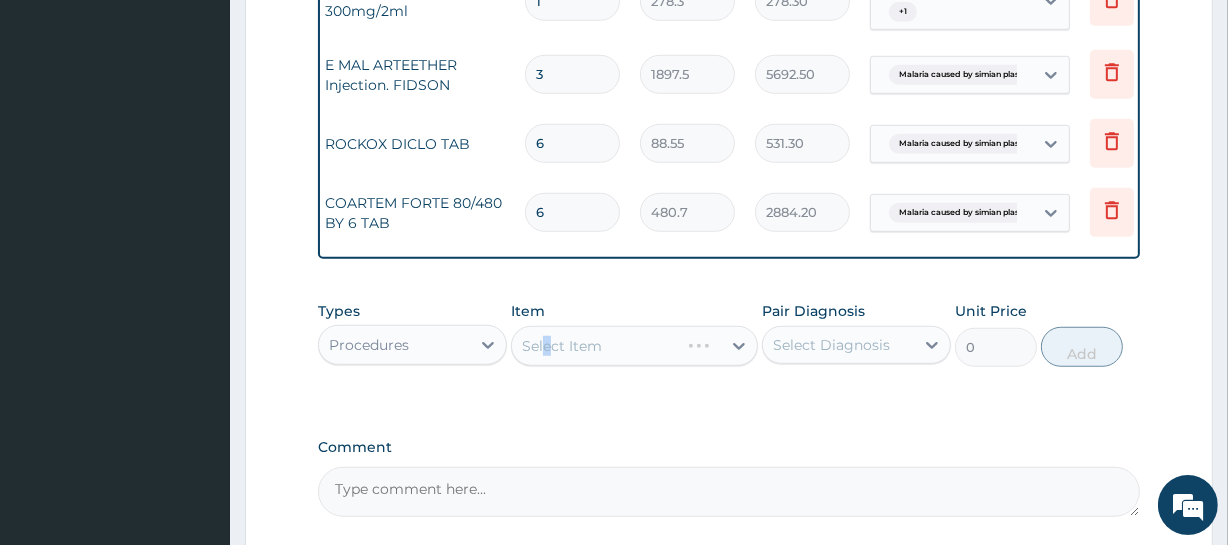 click on "Select Item" at bounding box center (634, 346) 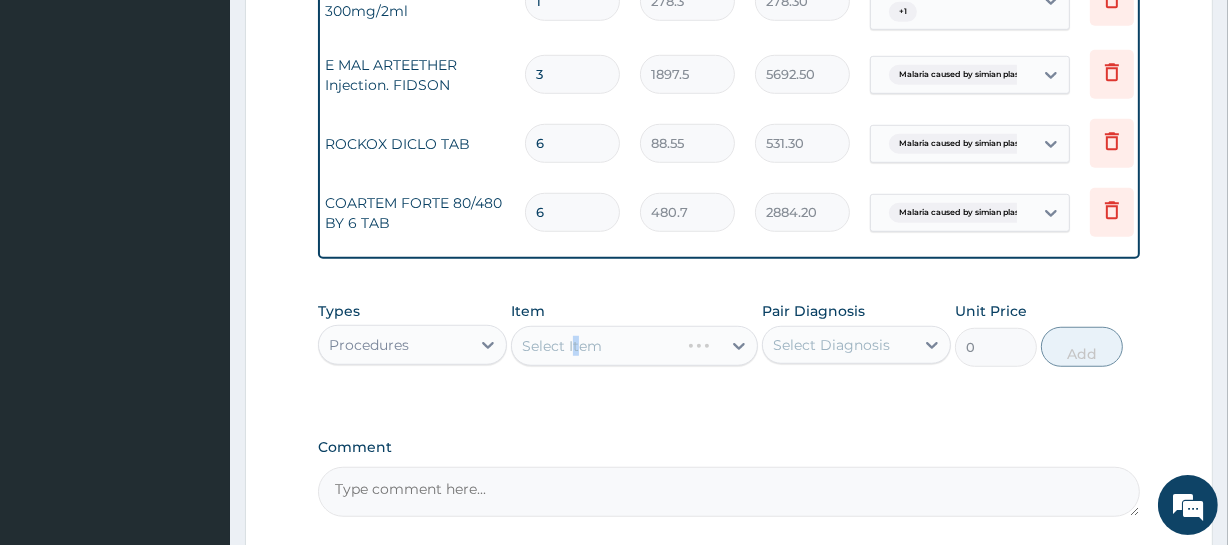 click on "Types Procedures Item Select Item Pair Diagnosis Select Diagnosis Unit Price 0 Add" at bounding box center [728, 349] 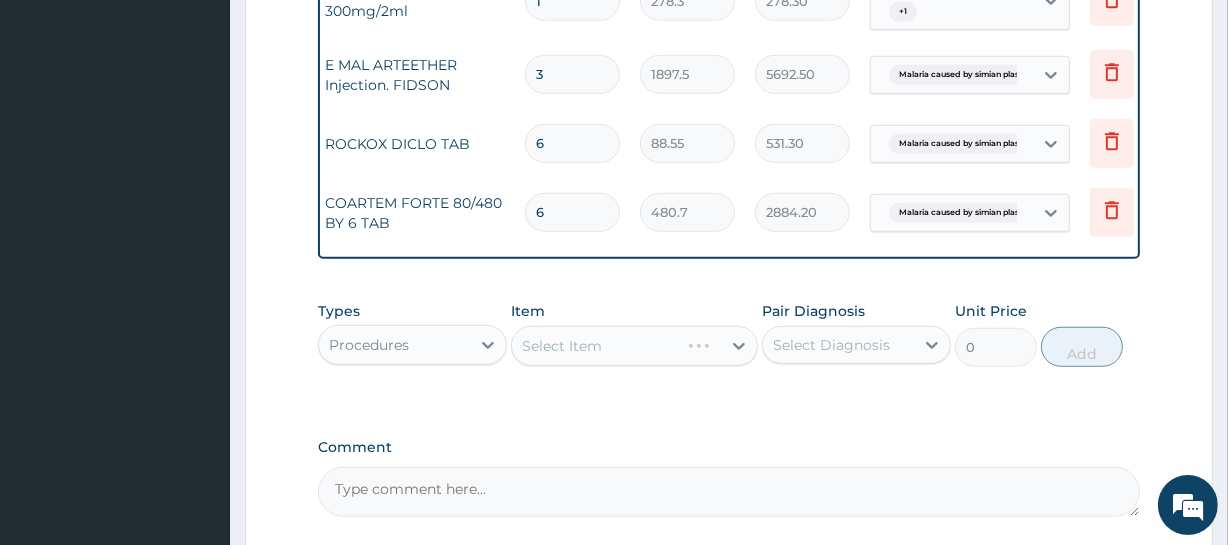 click on "Types Procedures Item Select Item Pair Diagnosis Select Diagnosis Unit Price 0 Add" at bounding box center [728, 349] 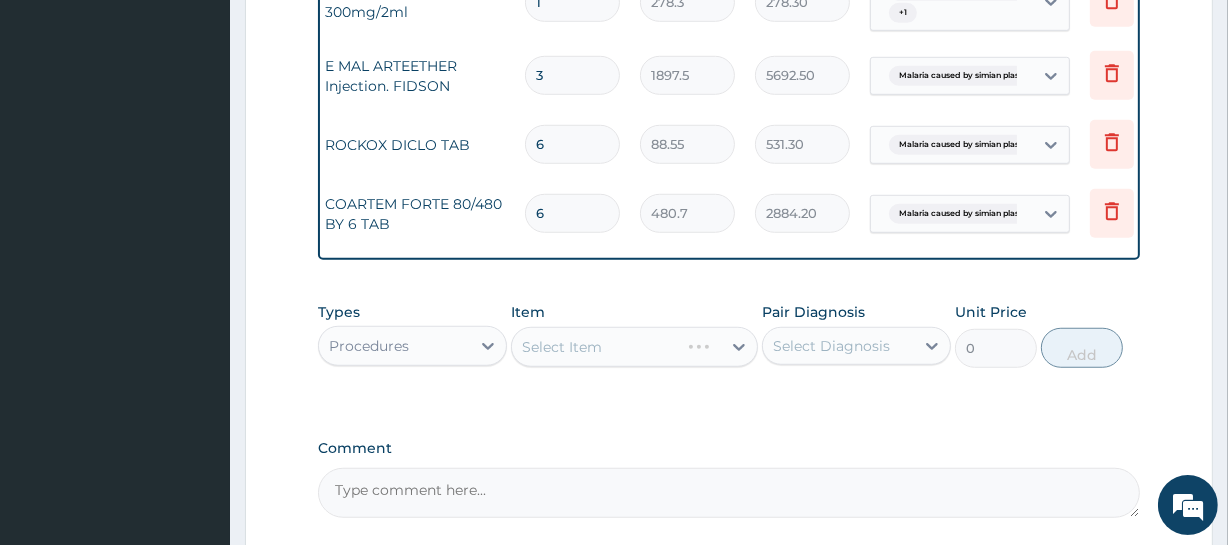 scroll, scrollTop: 1277, scrollLeft: 0, axis: vertical 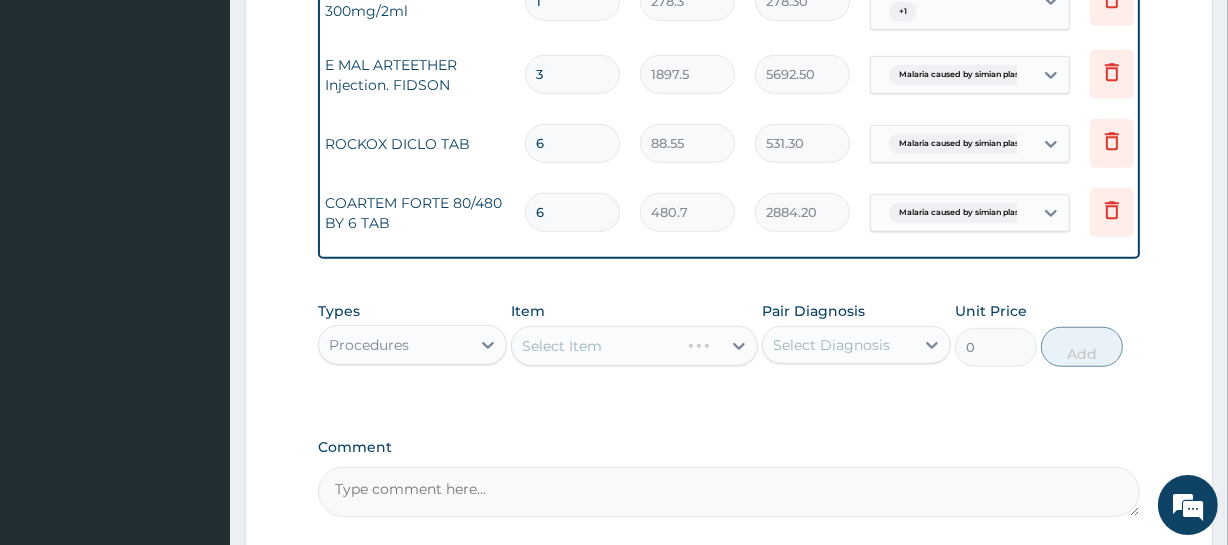 click on "Select Item" at bounding box center (634, 346) 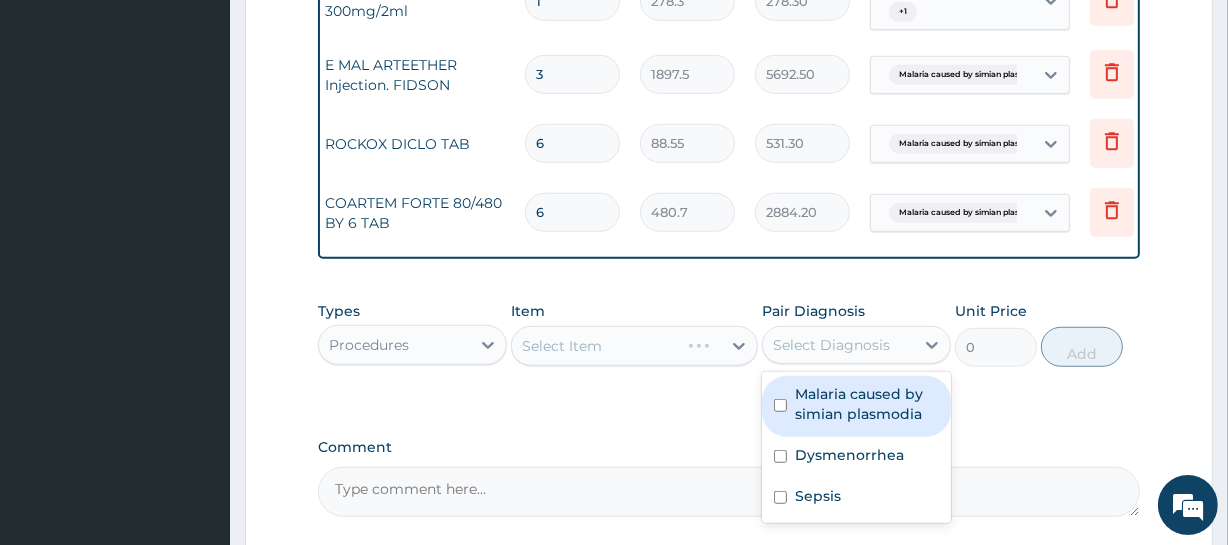 click on "Select Diagnosis" at bounding box center (831, 345) 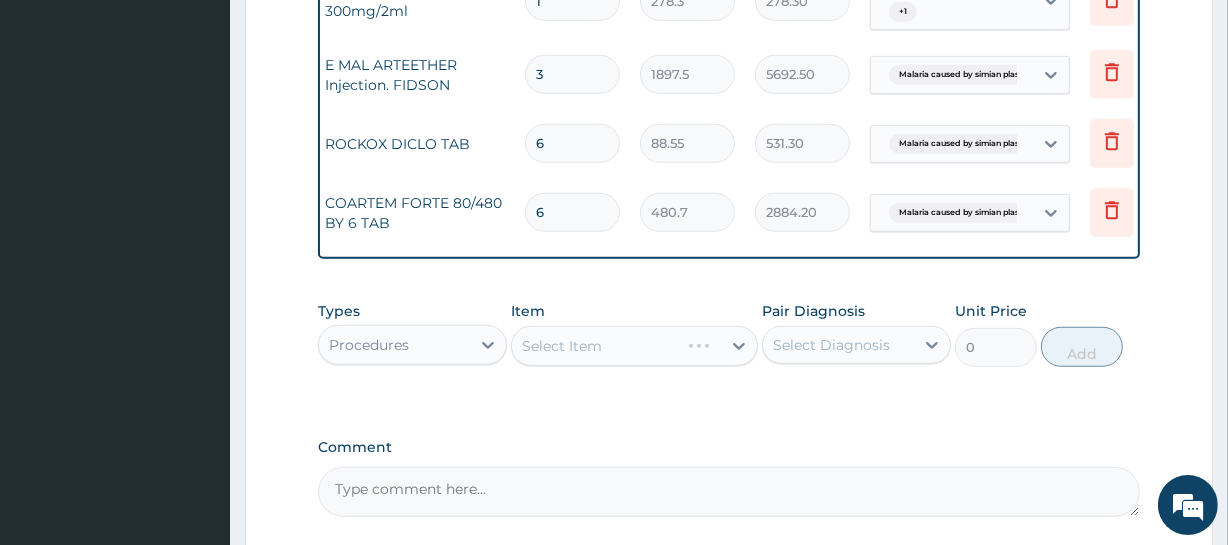 click on "Select Diagnosis" at bounding box center (831, 345) 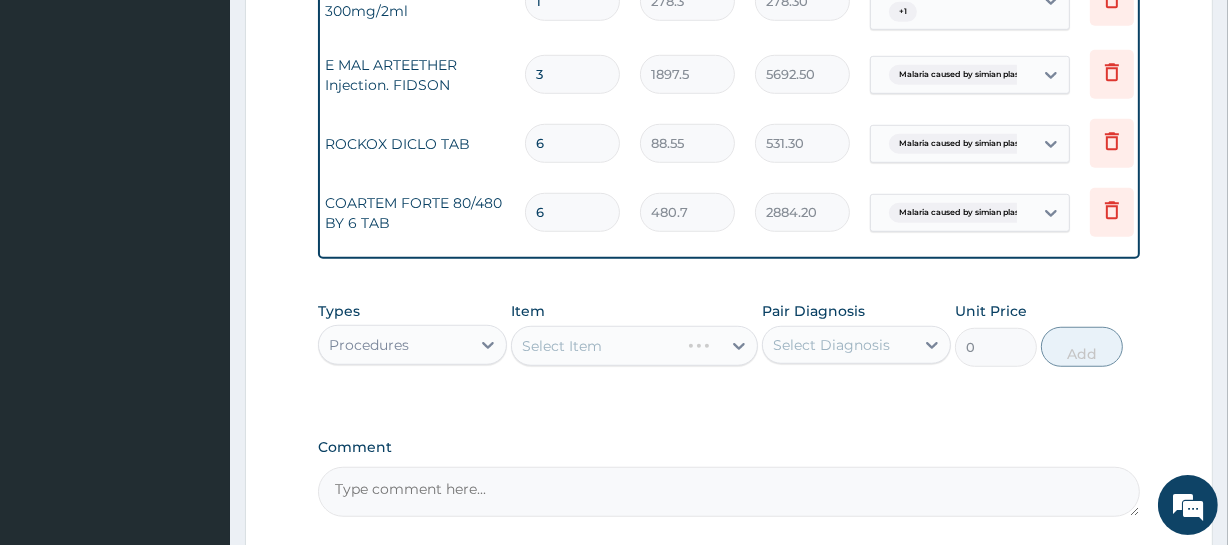 click on "Select Item" at bounding box center [634, 346] 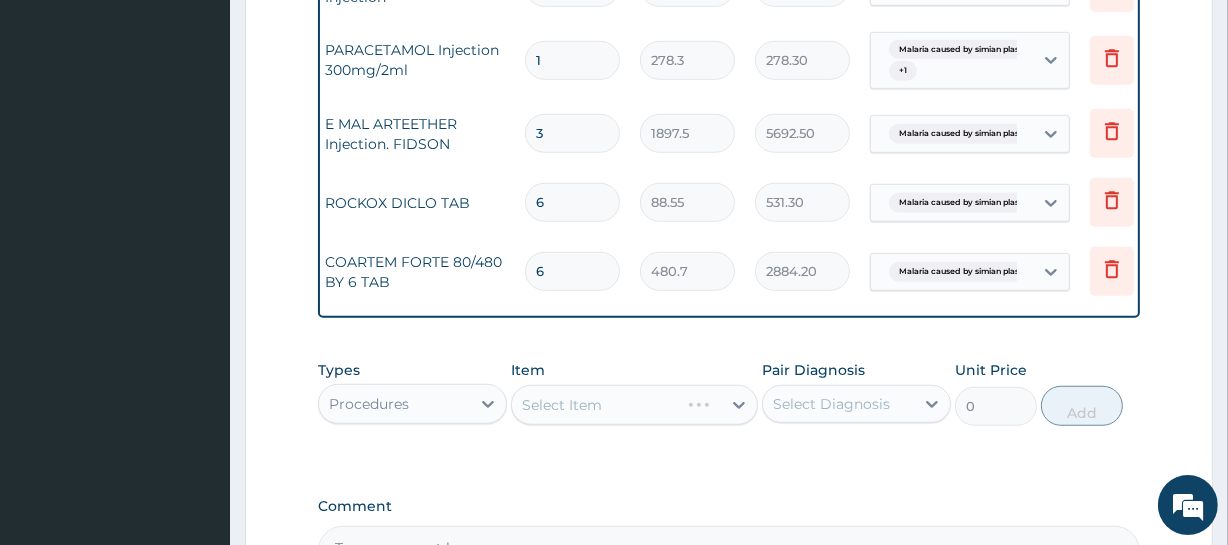 scroll, scrollTop: 1186, scrollLeft: 0, axis: vertical 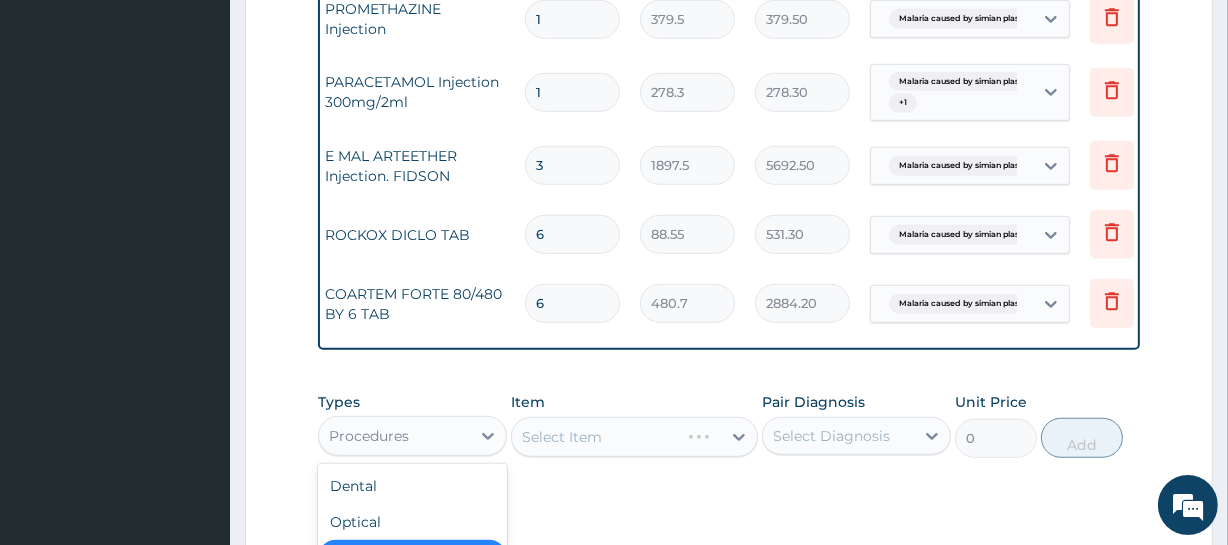 click on "Procedures" at bounding box center (394, 436) 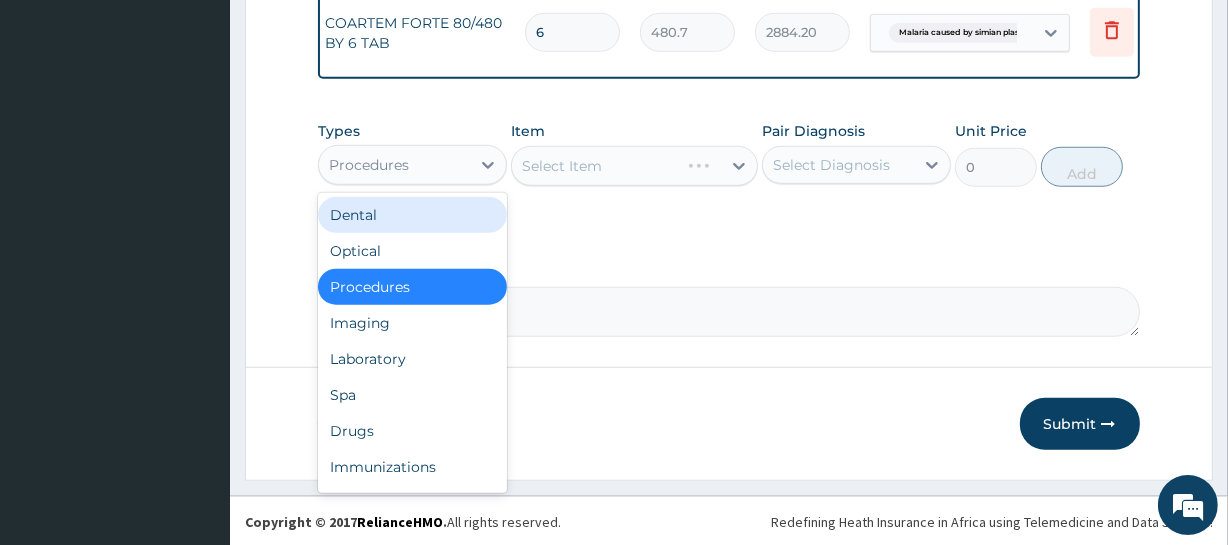 scroll, scrollTop: 1459, scrollLeft: 0, axis: vertical 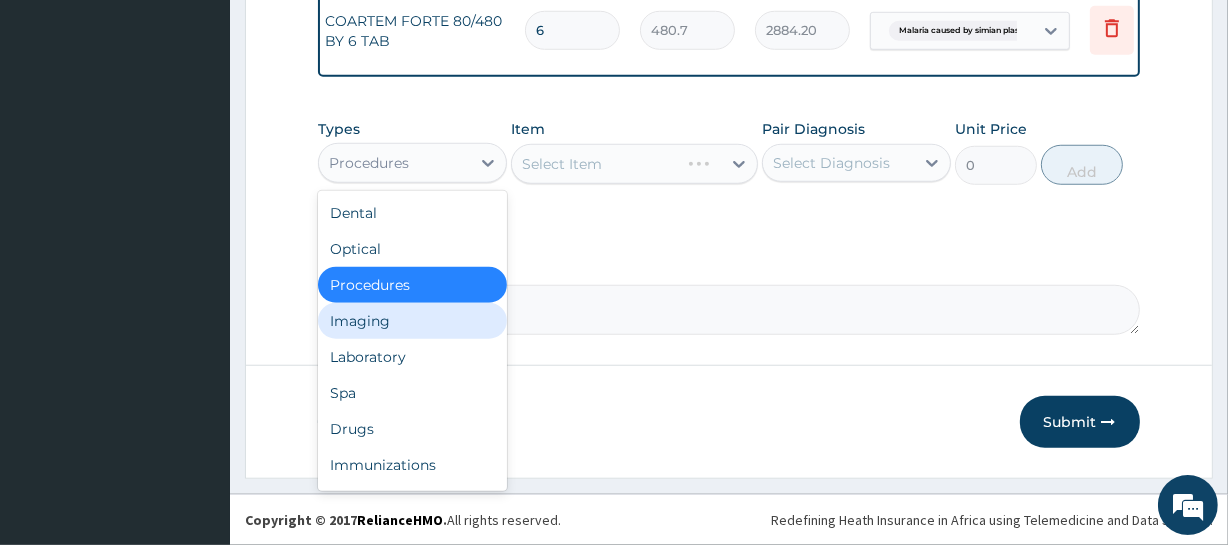 click on "Imaging" at bounding box center (412, 321) 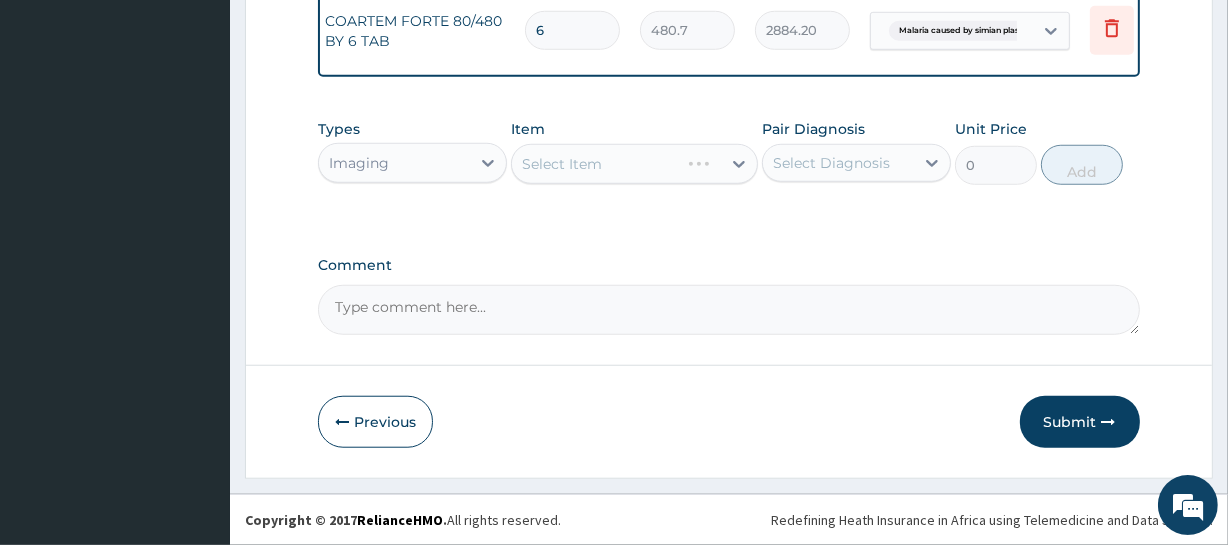 click on "Imaging" at bounding box center (394, 163) 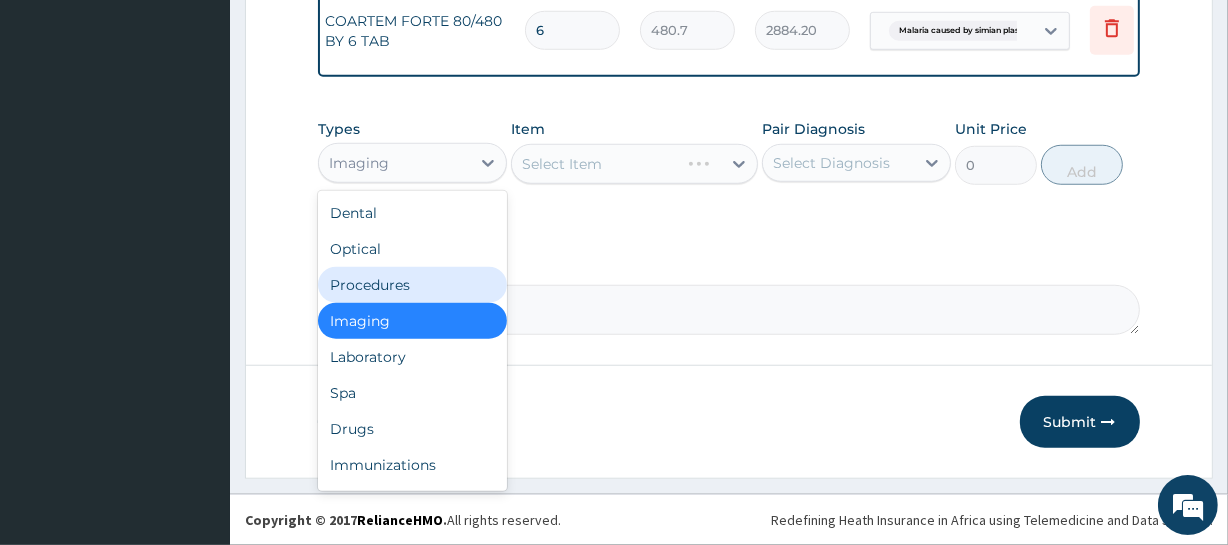 click on "Procedures" at bounding box center (412, 285) 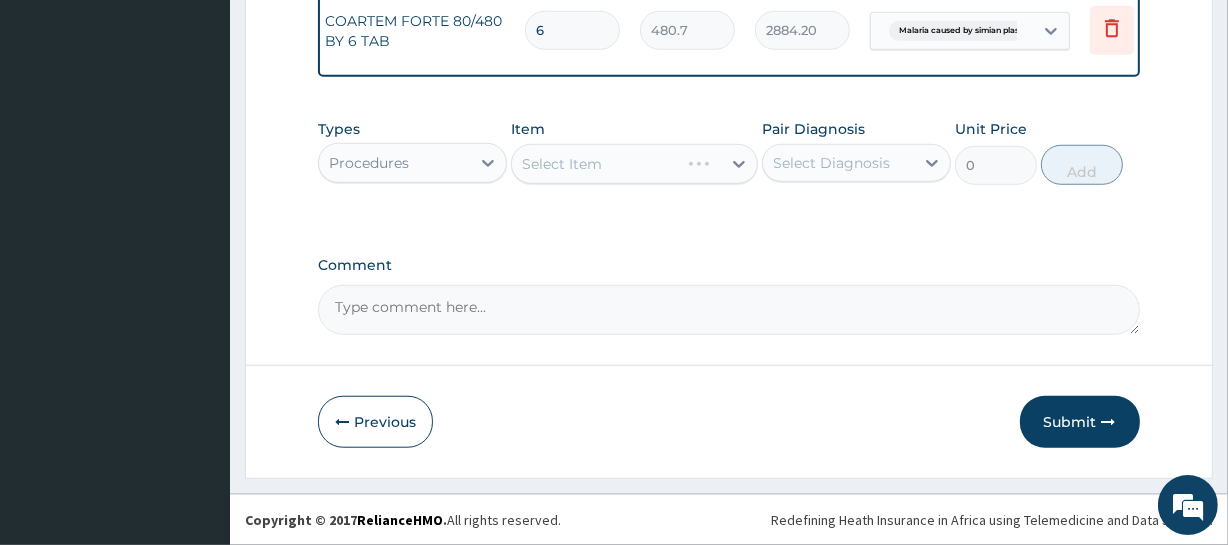 click on "Select Item" at bounding box center [634, 164] 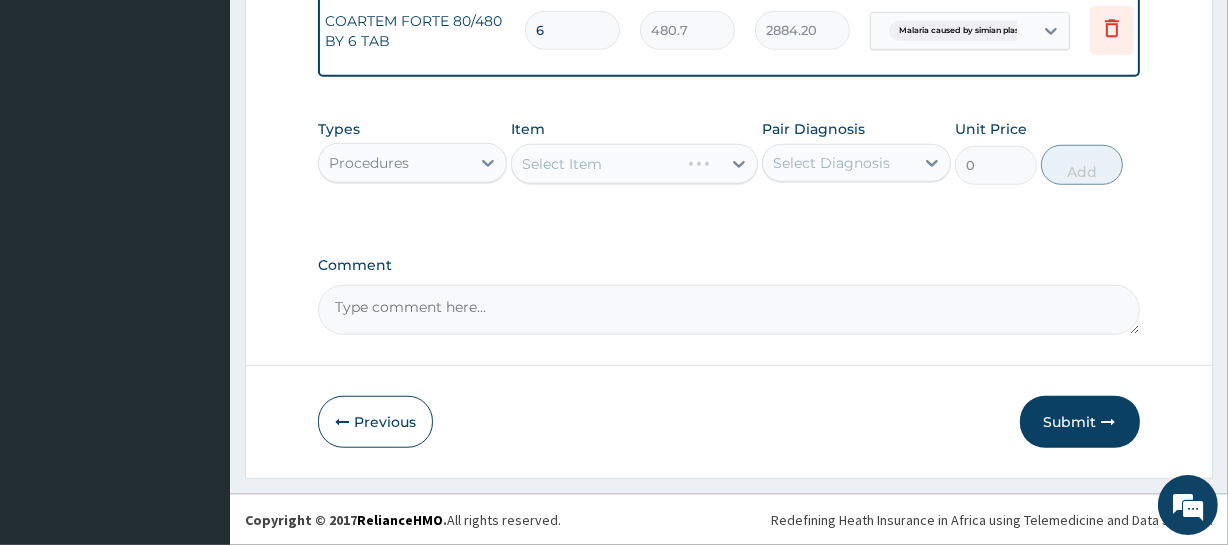 click on "Select Diagnosis" at bounding box center [831, 163] 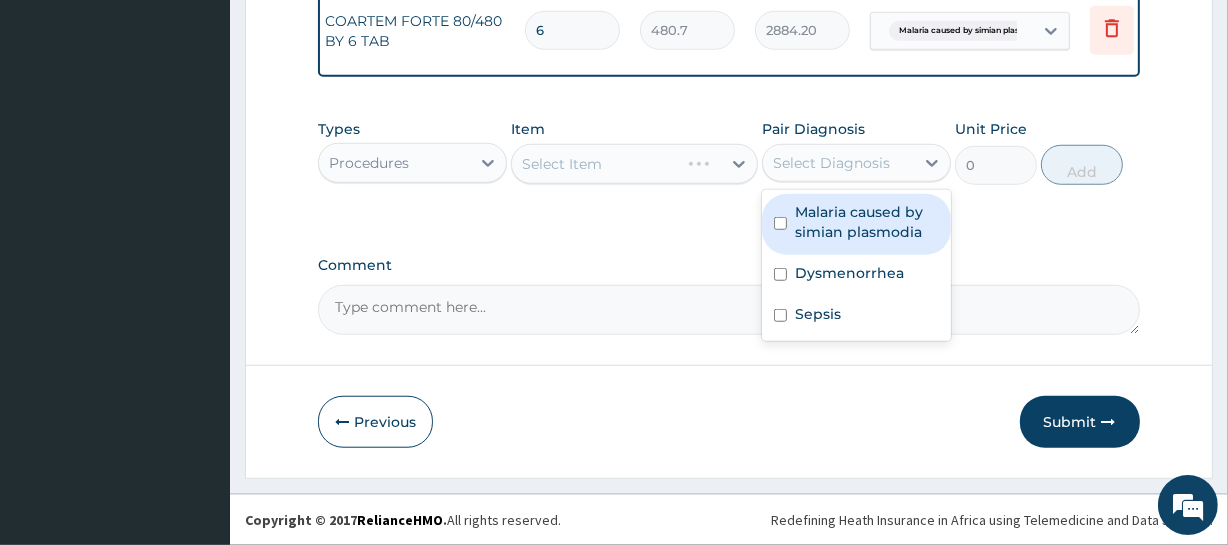 click on "Malaria caused by simian plasmodia" at bounding box center [867, 222] 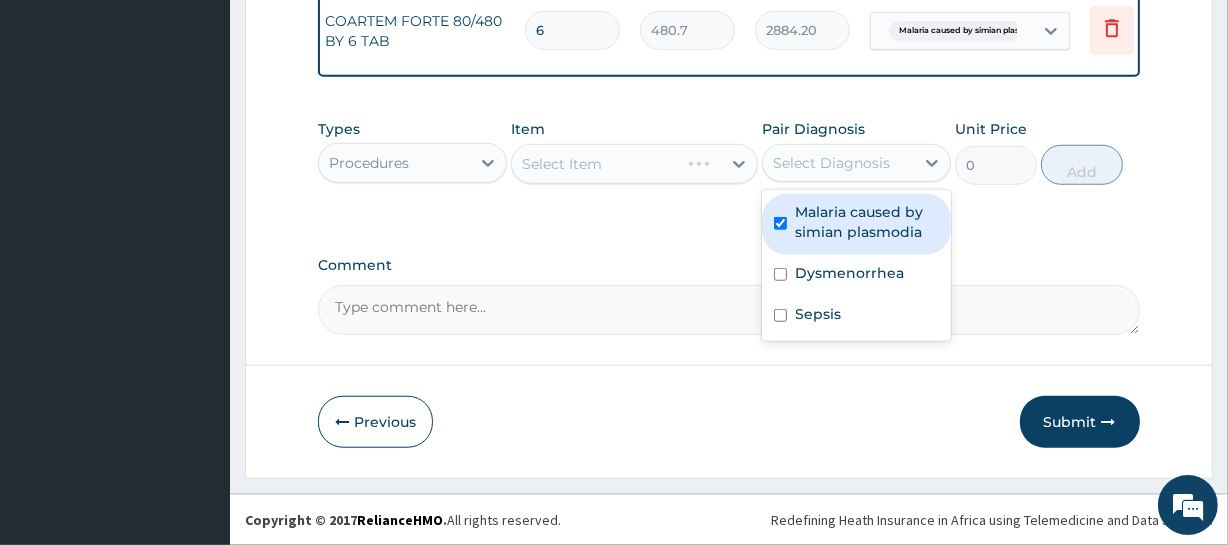 checkbox on "true" 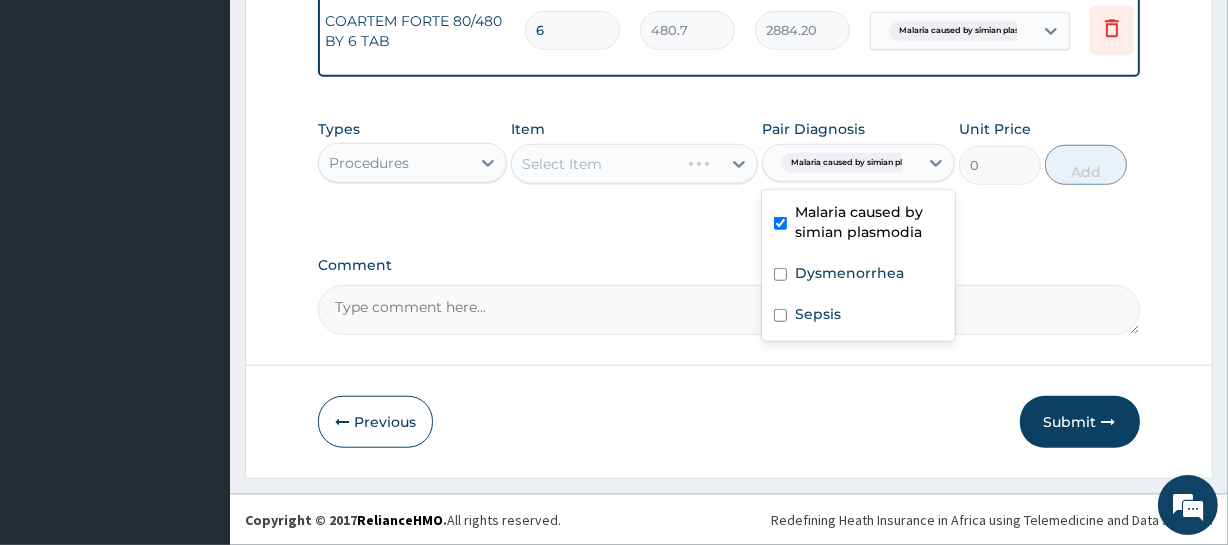 click on "Select Item" at bounding box center [634, 164] 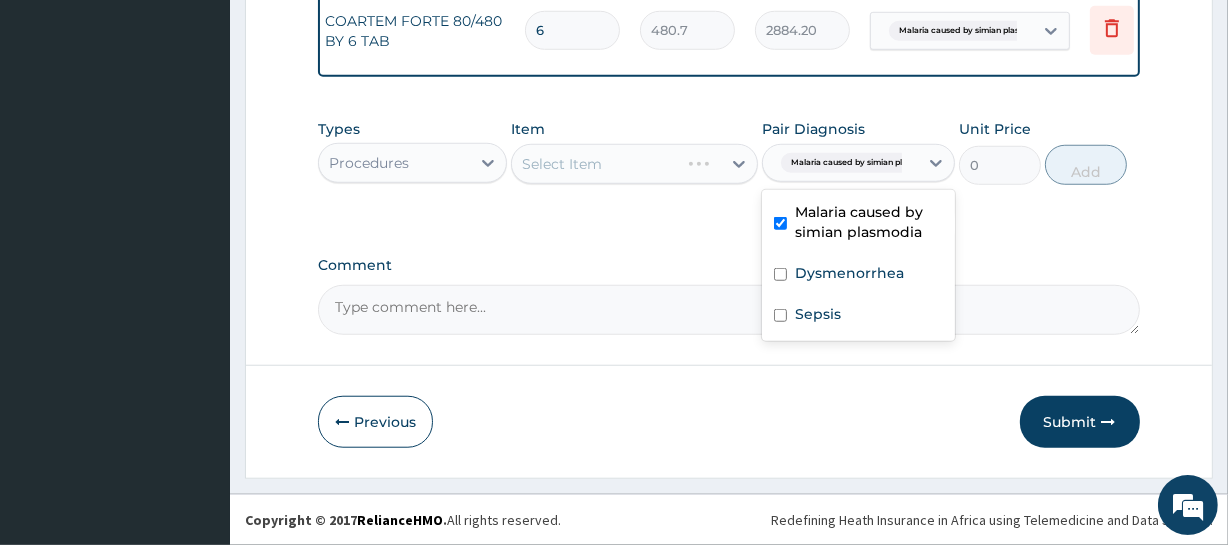 click on "Malaria caused by simian plasm..." at bounding box center [858, 163] 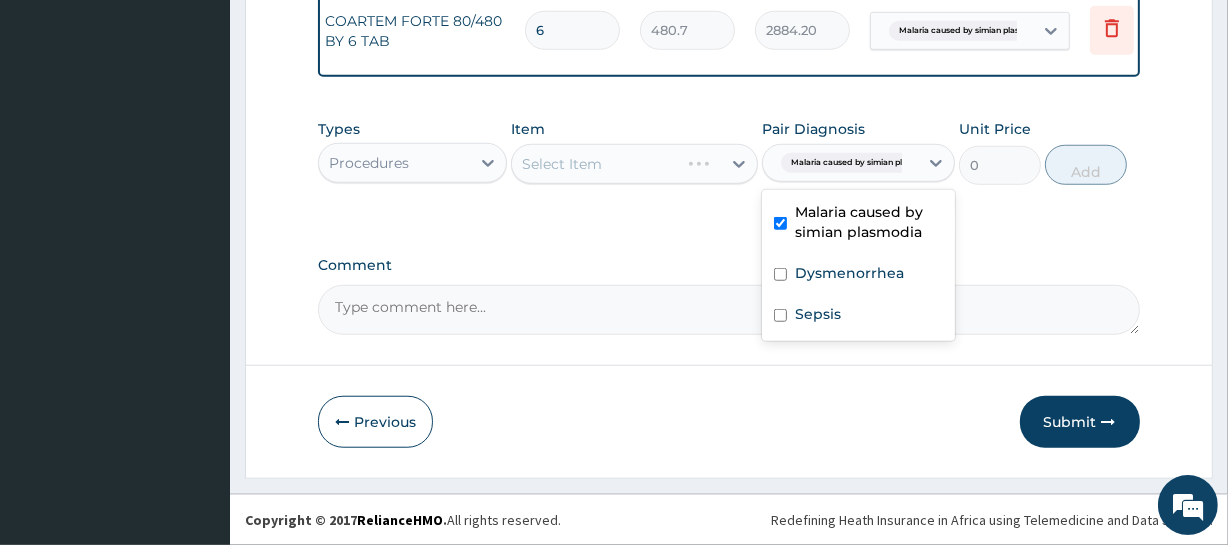 click on "Select Item" at bounding box center (634, 164) 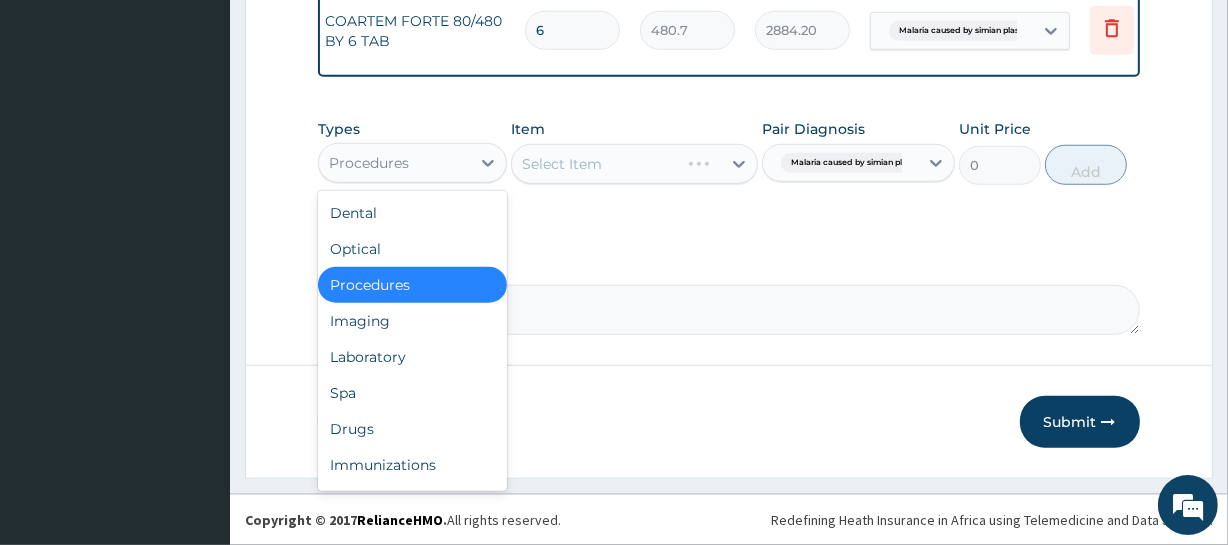 click on "Procedures" at bounding box center (394, 163) 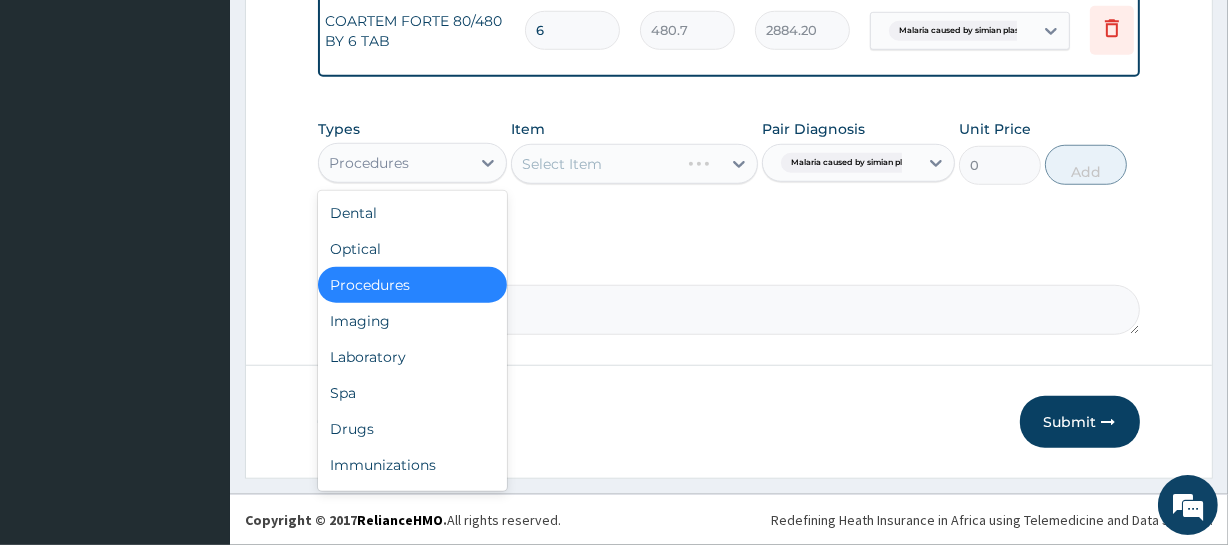 click on "Procedures" at bounding box center [412, 285] 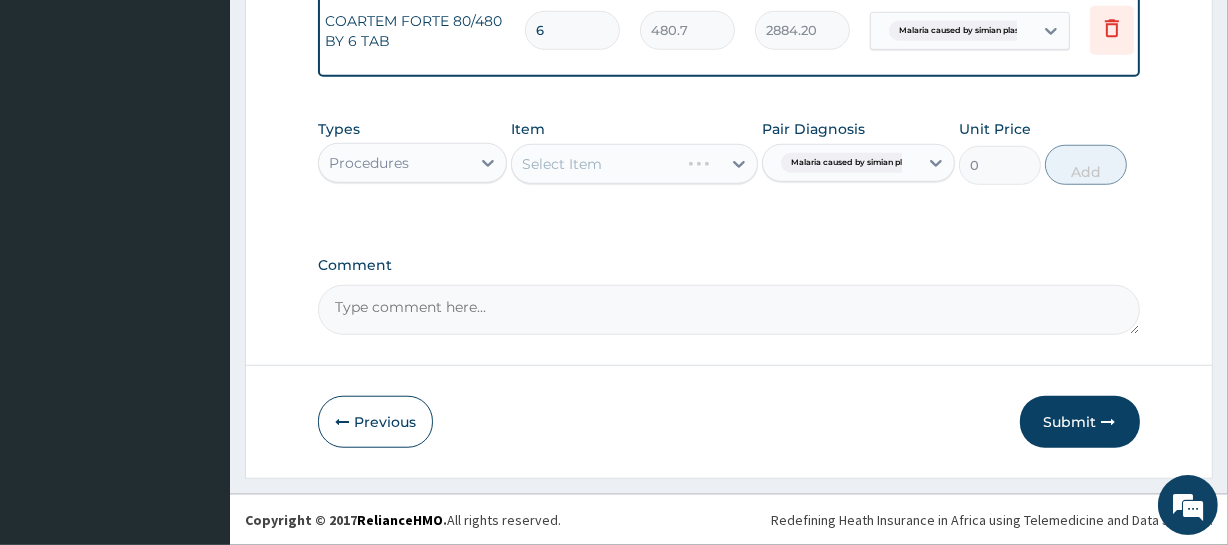 click on "Select Item" at bounding box center [634, 164] 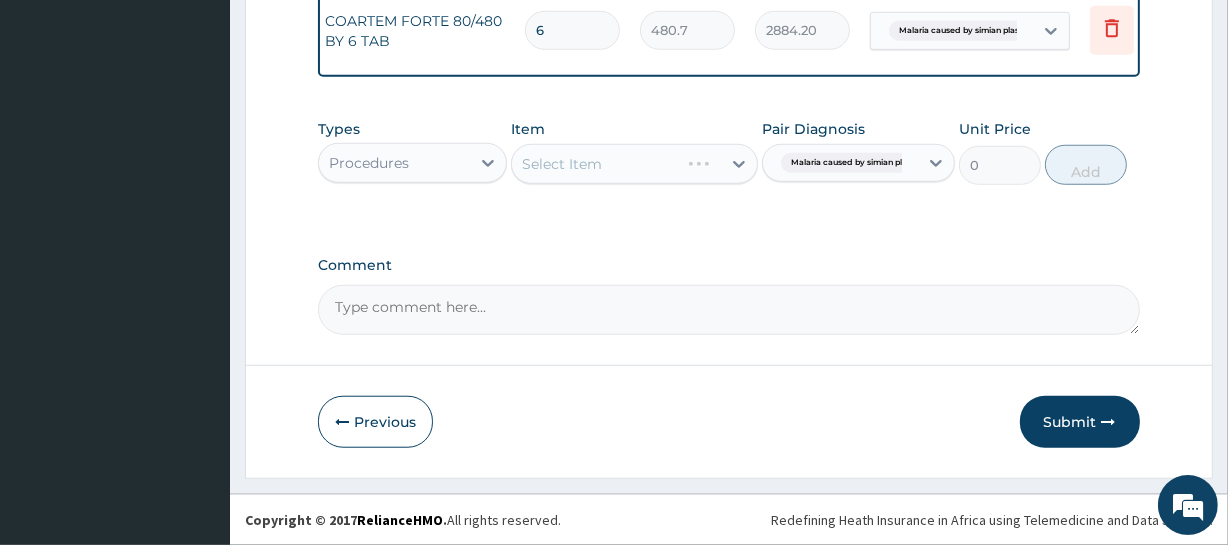 click on "Select Item" at bounding box center [634, 164] 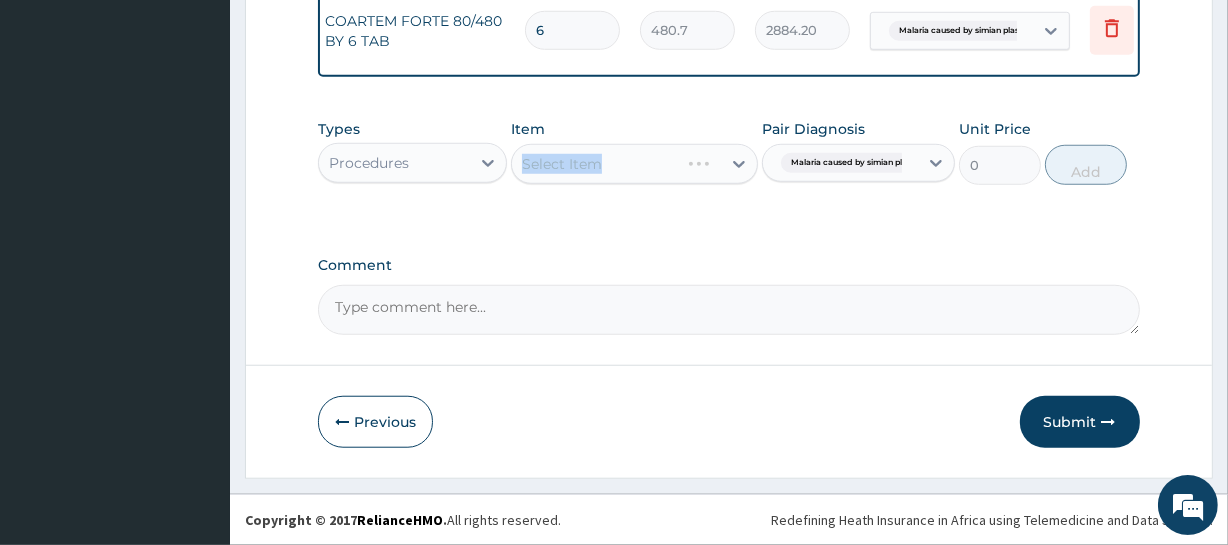 click on "Select Item" at bounding box center [634, 164] 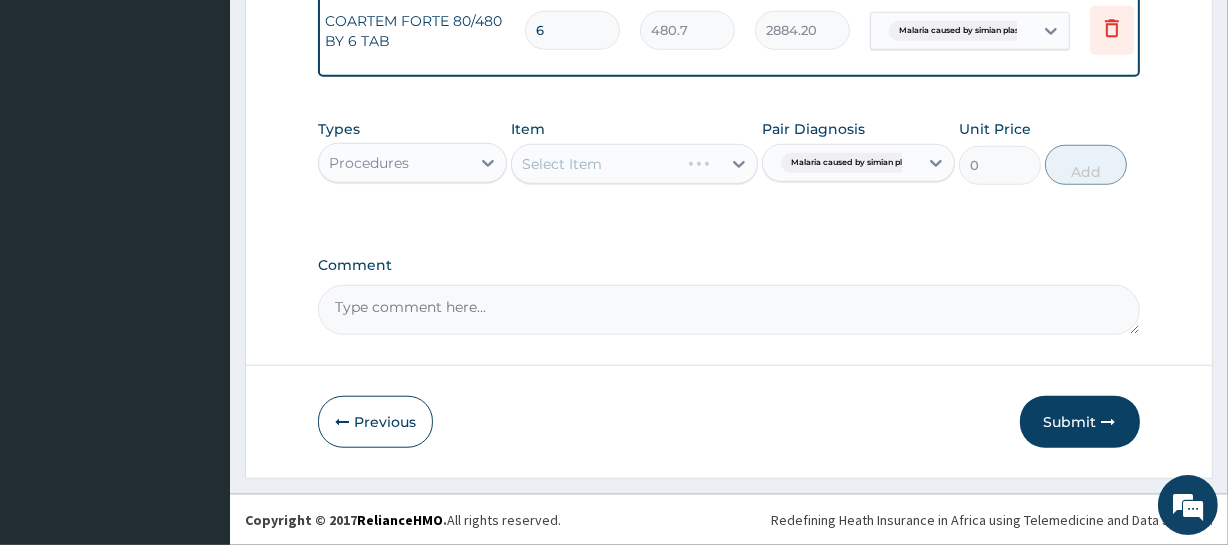 click on "Select Item" at bounding box center (634, 164) 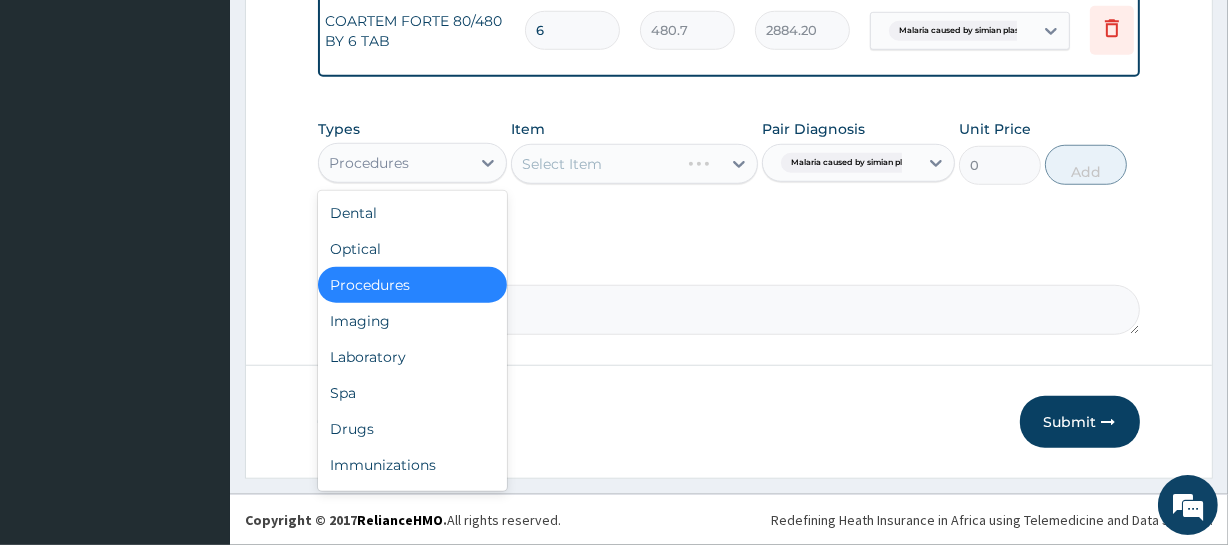 click on "Procedures" at bounding box center [394, 163] 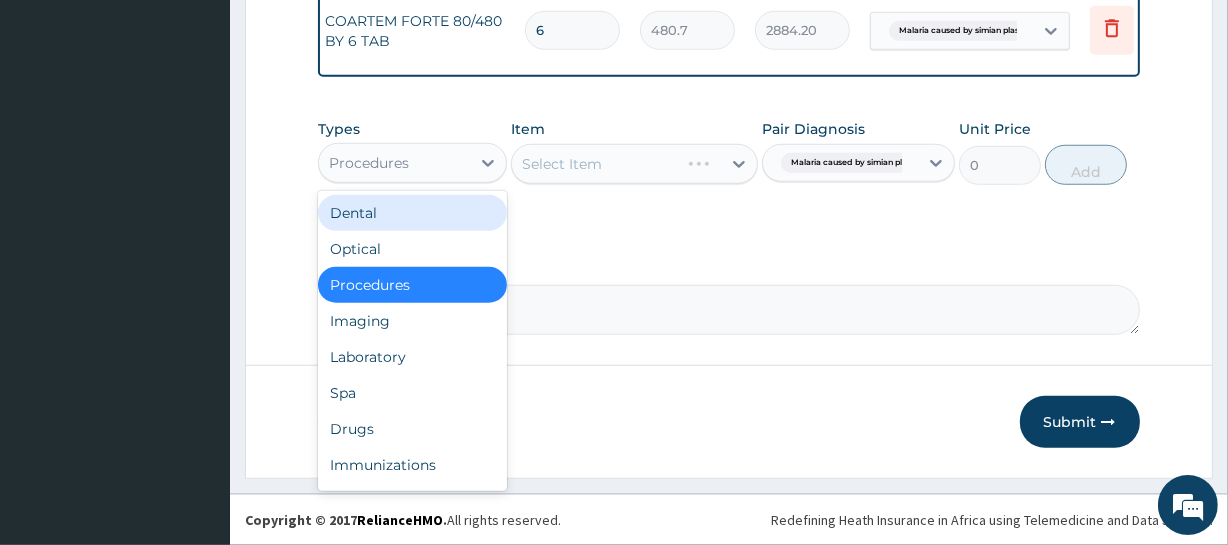 click on "Dental" at bounding box center (412, 213) 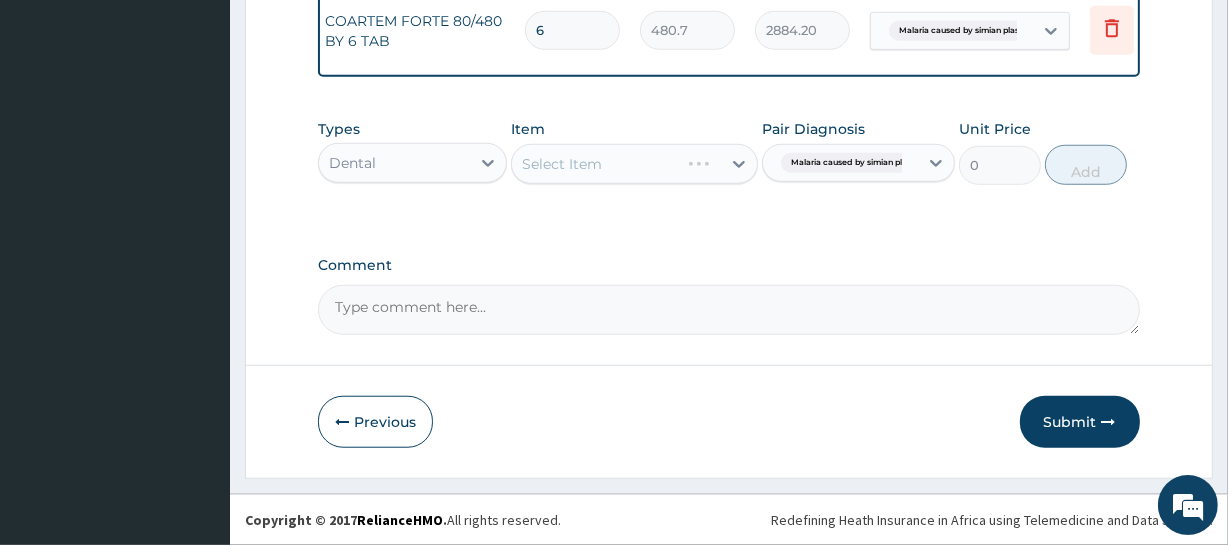 click on "Select Item" at bounding box center (634, 164) 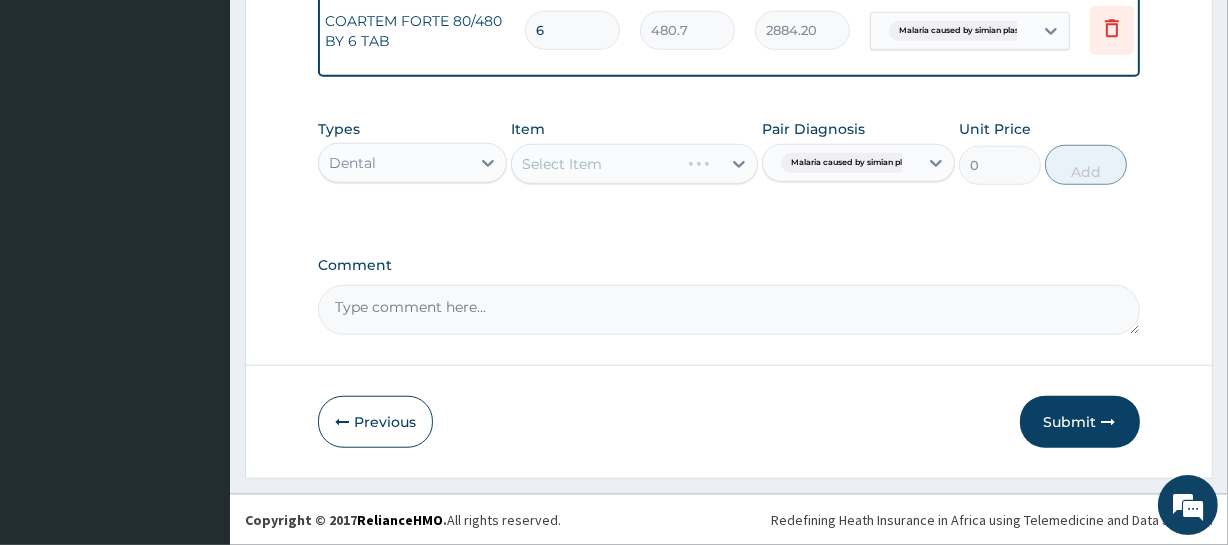 click on "Select Item" at bounding box center [634, 164] 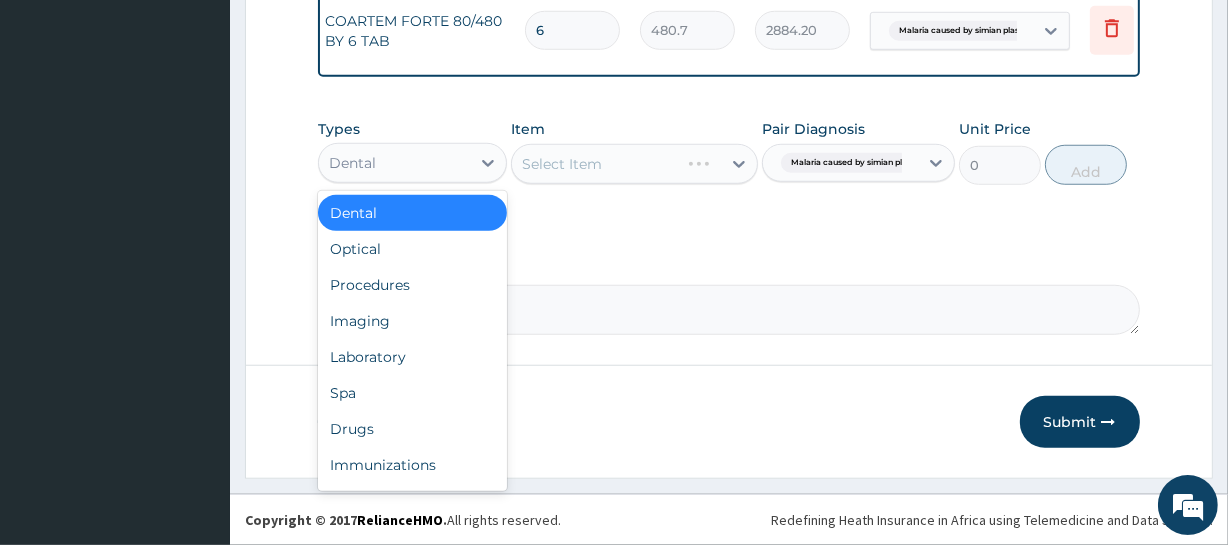 click on "Dental" at bounding box center (394, 163) 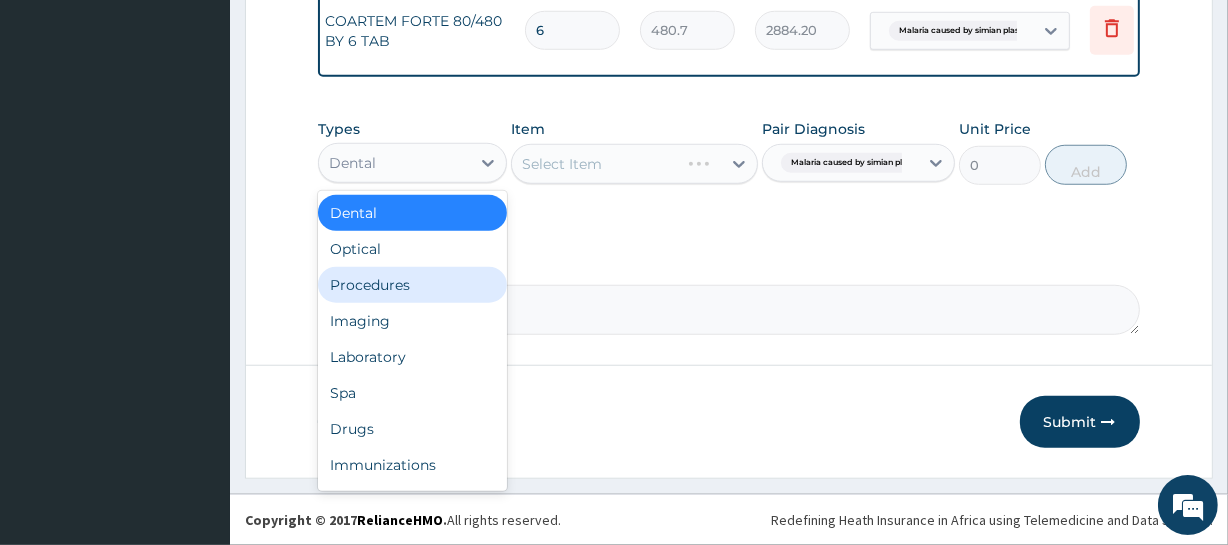 click on "Procedures" at bounding box center (412, 285) 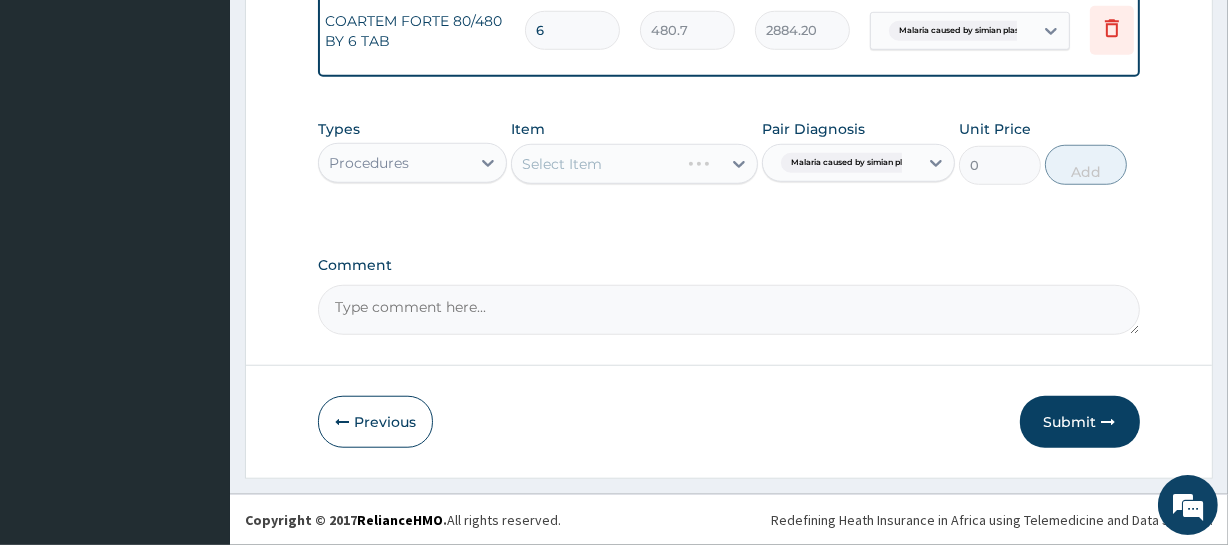 click on "Select Item" at bounding box center [634, 164] 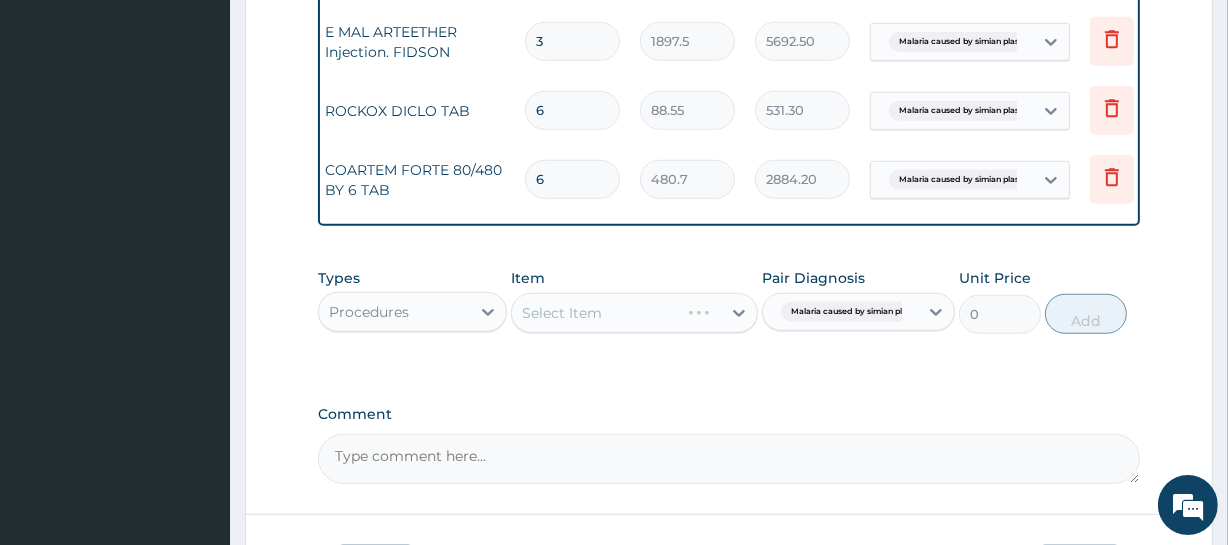 scroll, scrollTop: 1291, scrollLeft: 0, axis: vertical 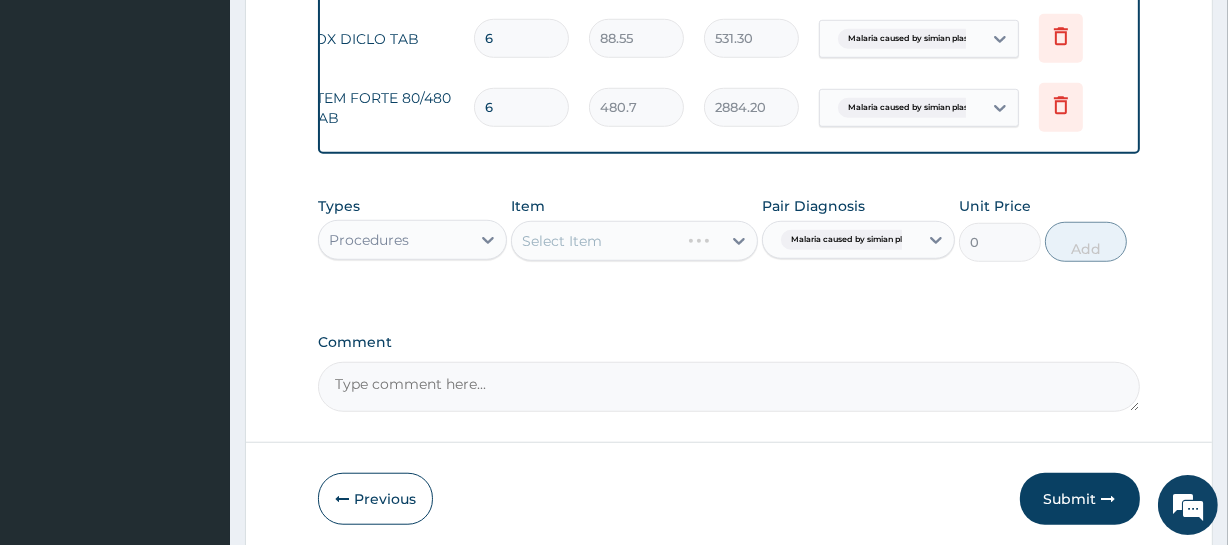 click on "Select Item" at bounding box center [634, 241] 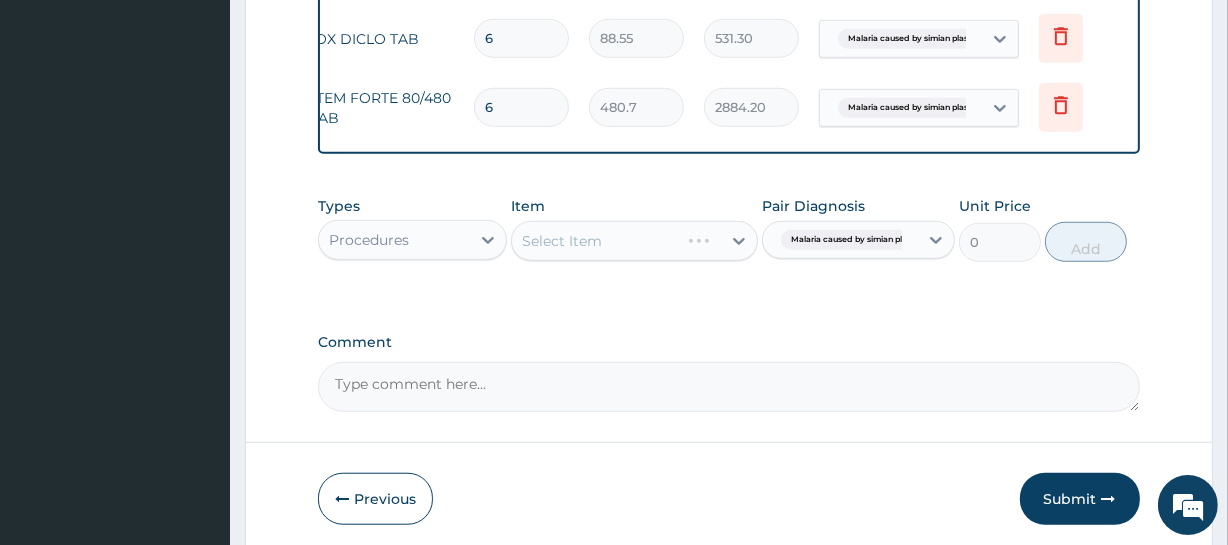 click on "Select Item" at bounding box center [634, 241] 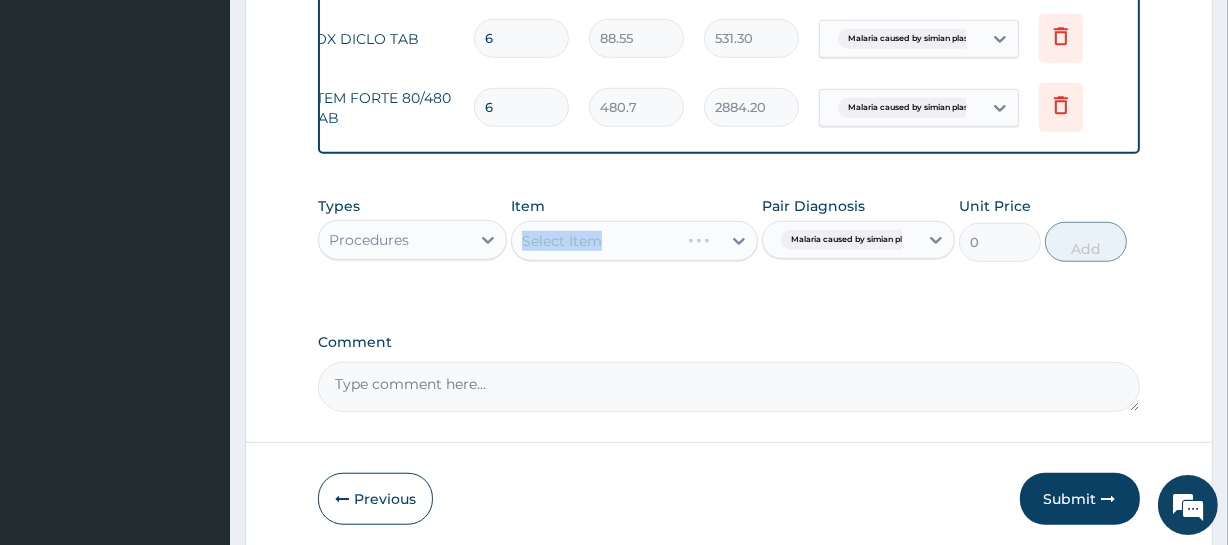click on "Select Item" at bounding box center [634, 241] 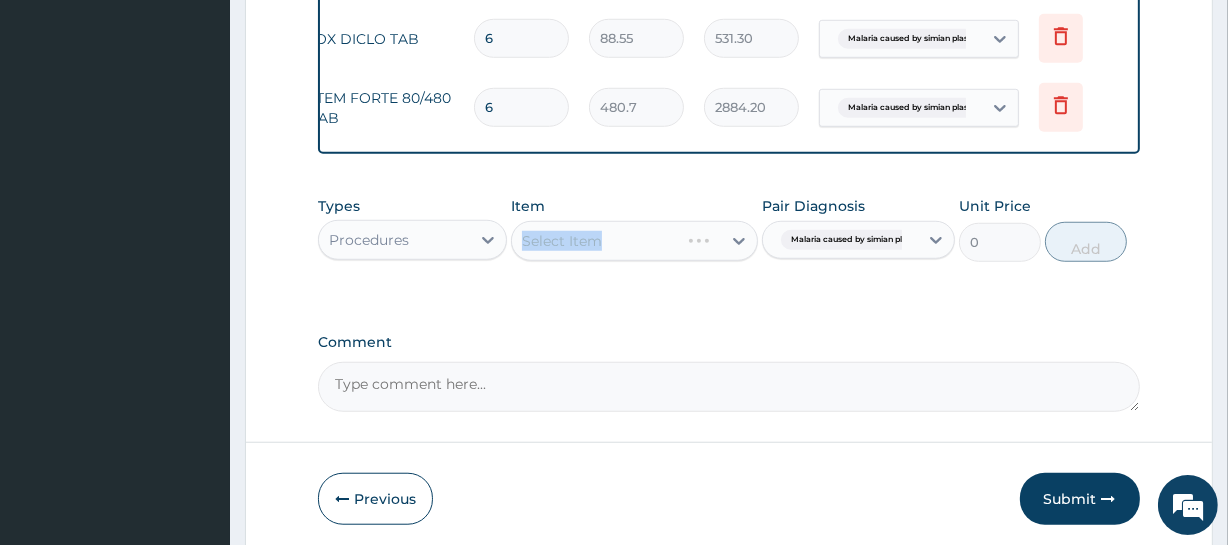 click on "Select Item" at bounding box center [634, 241] 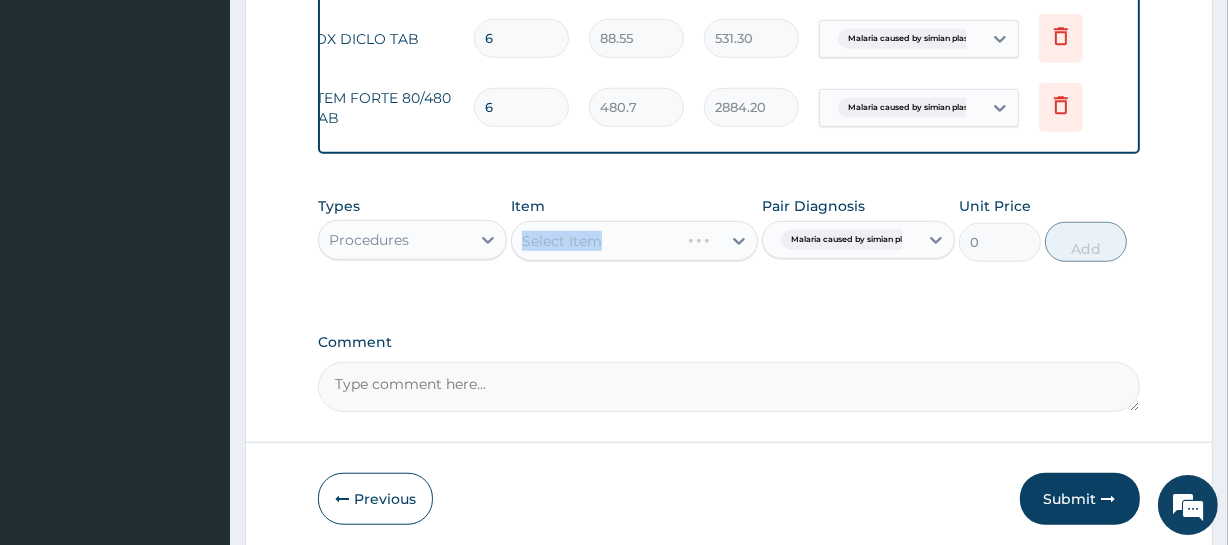 click on "Select Item" at bounding box center [634, 241] 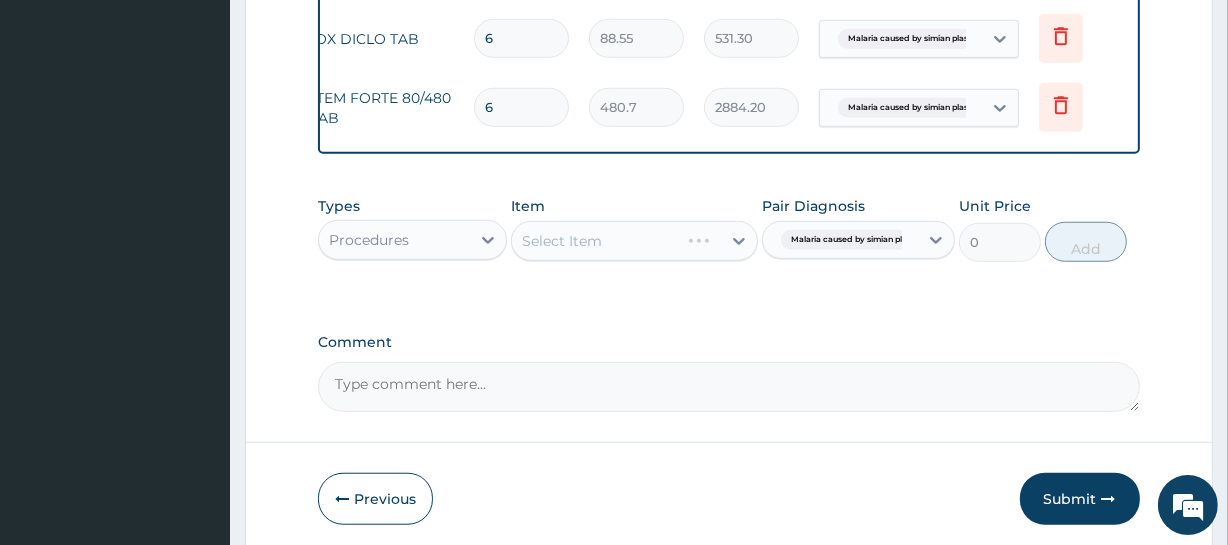click on "Select Item" at bounding box center (634, 241) 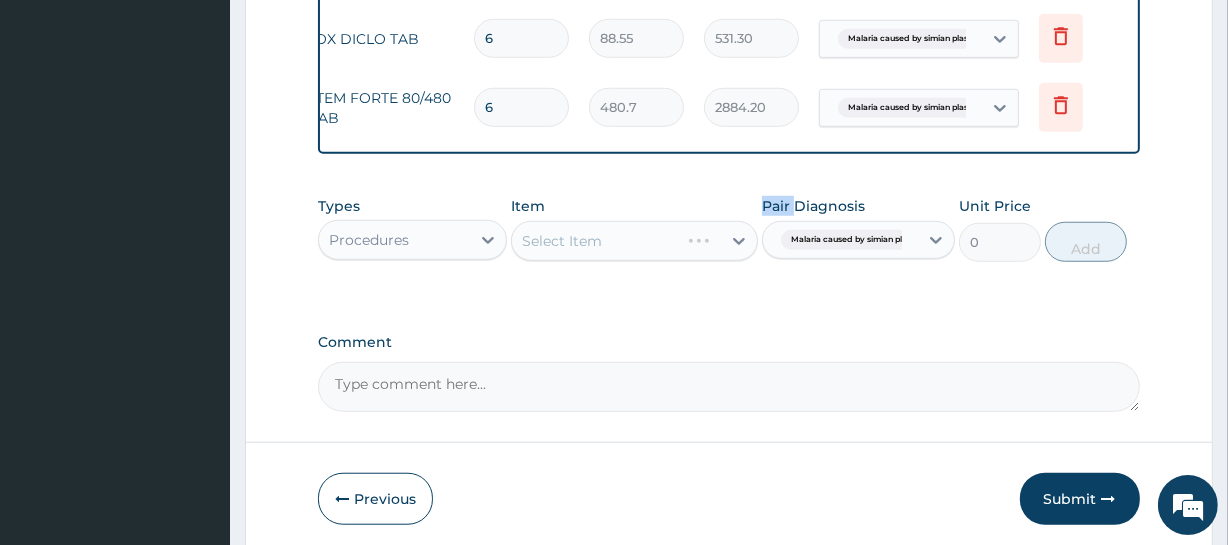 click on "Select Item" at bounding box center [634, 241] 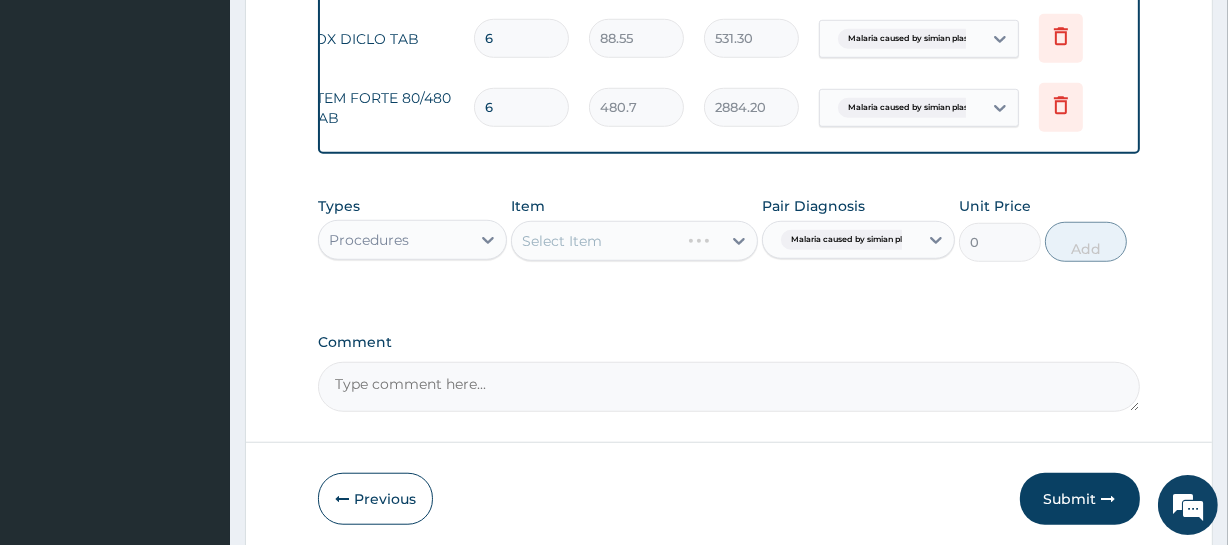 click on "Types Procedures Item Select Item Pair Diagnosis Malaria caused by simian plasm... Unit Price 0 Add" at bounding box center [728, 244] 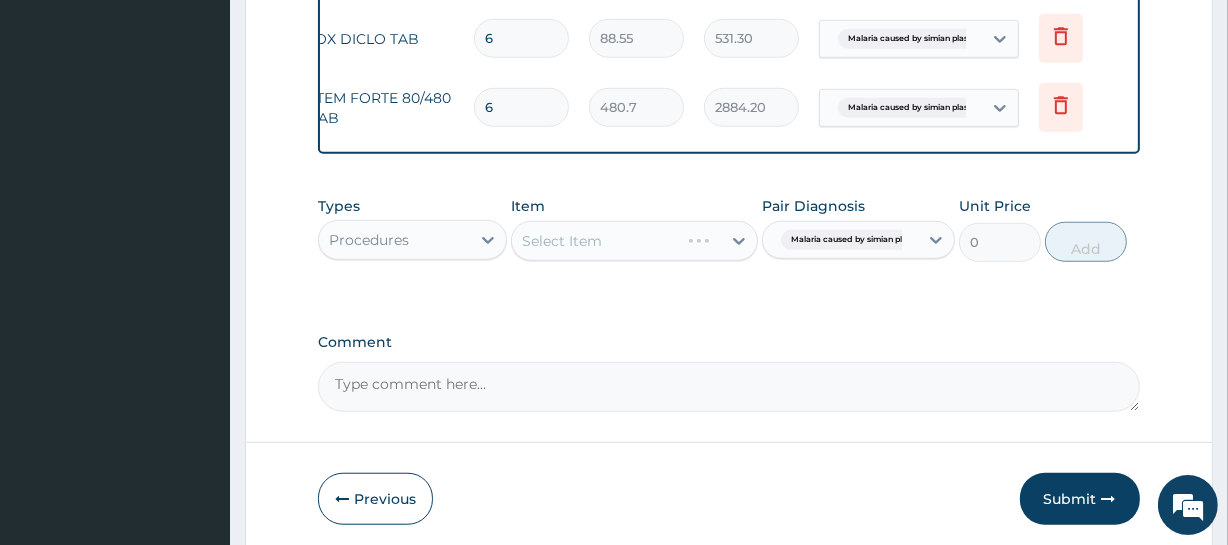 click on "Select Item" at bounding box center [634, 241] 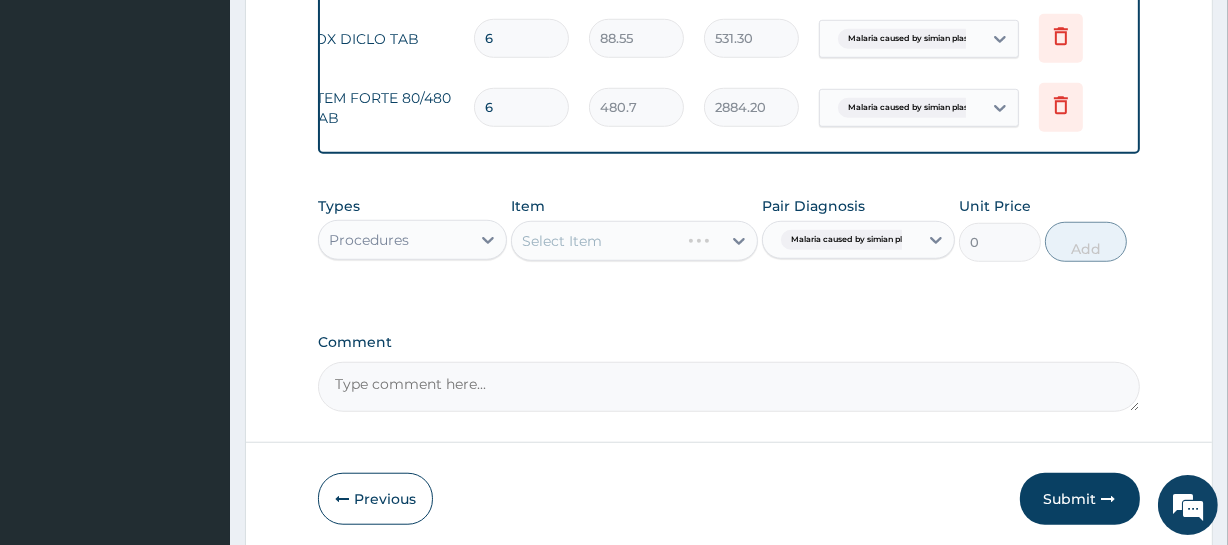 click on "Select Item" at bounding box center [634, 241] 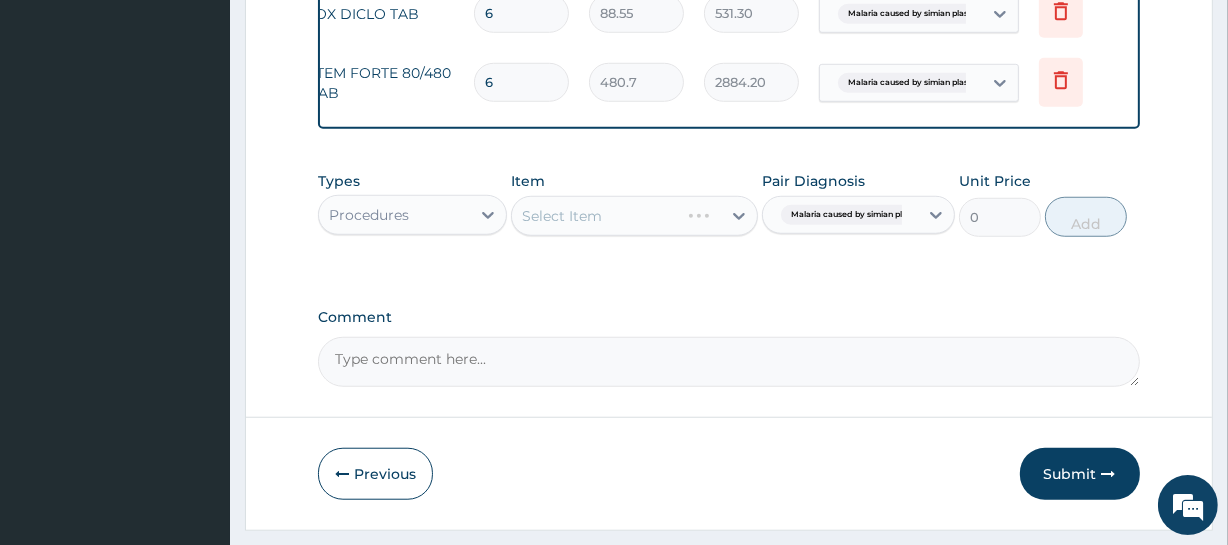 scroll, scrollTop: 1473, scrollLeft: 0, axis: vertical 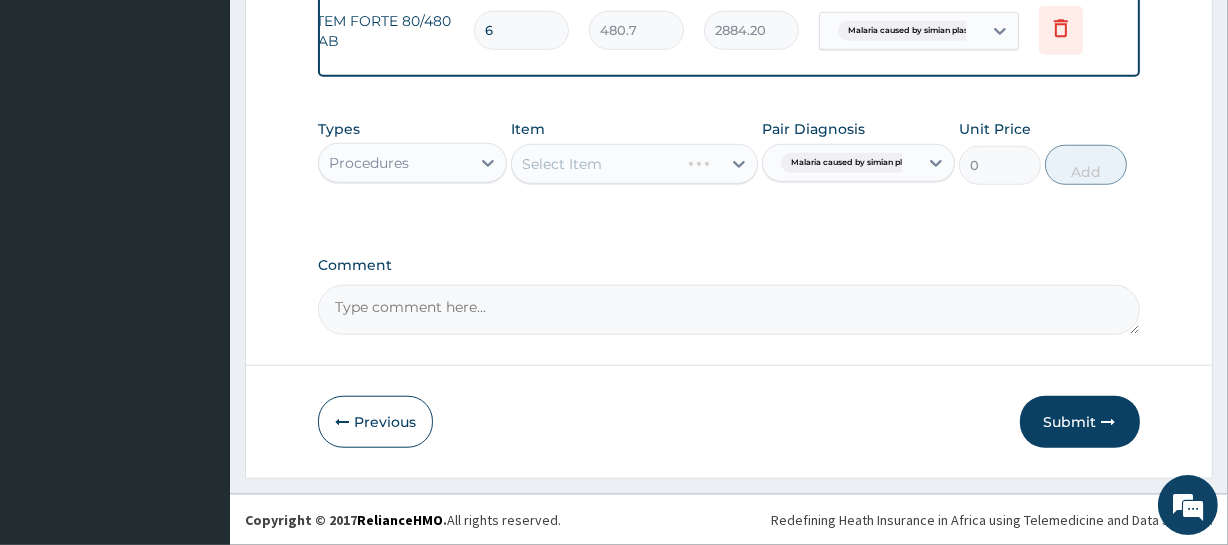 click on "Select Item" at bounding box center (634, 164) 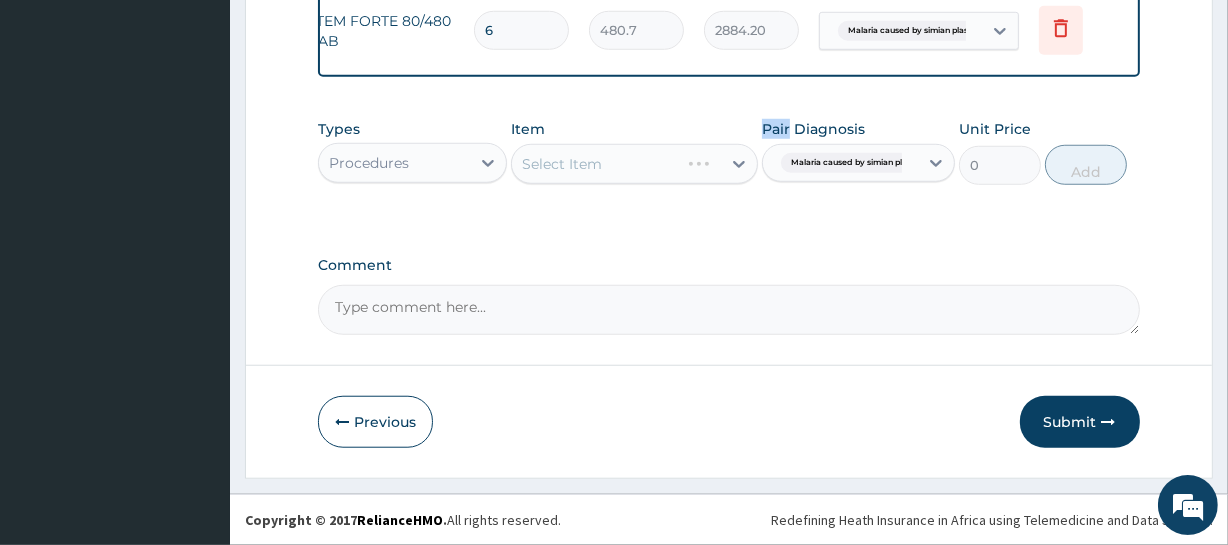 click on "Select Item" at bounding box center [634, 164] 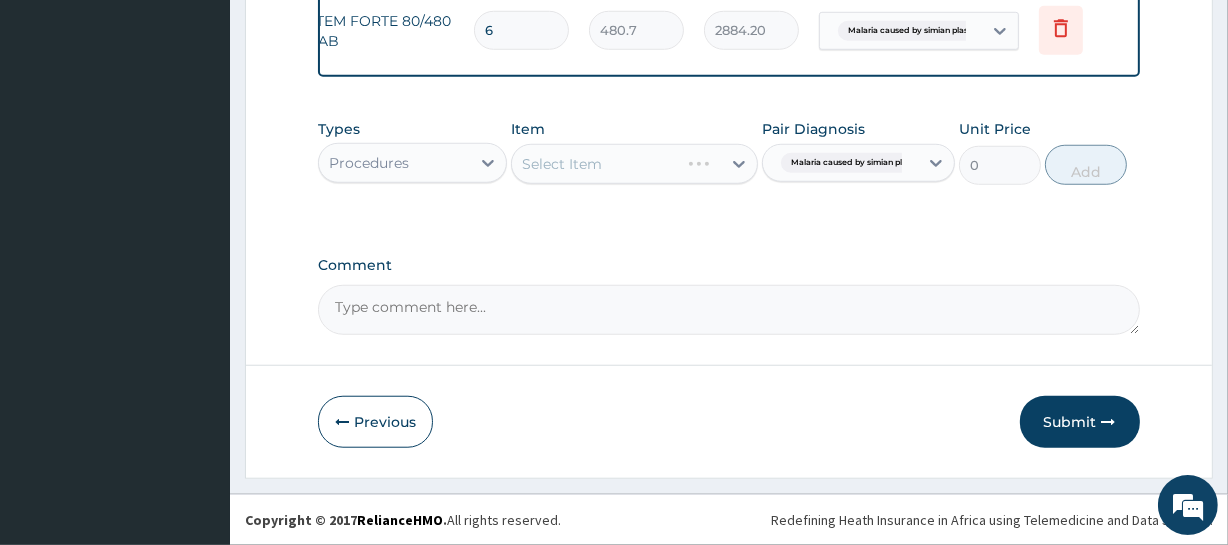 click on "Select Item" at bounding box center (634, 164) 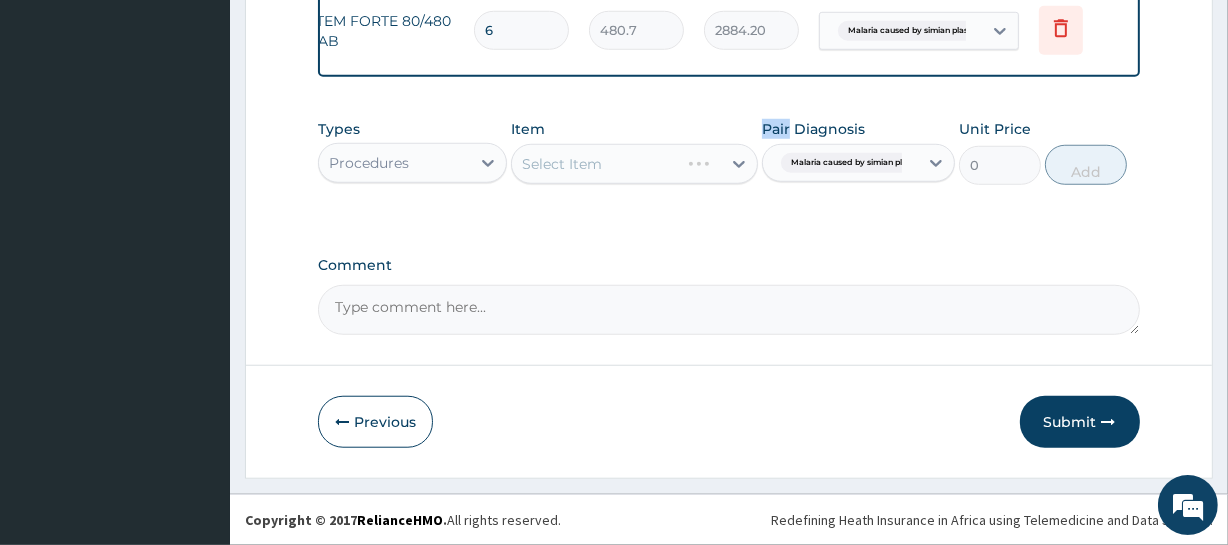 click on "Select Item" at bounding box center [634, 164] 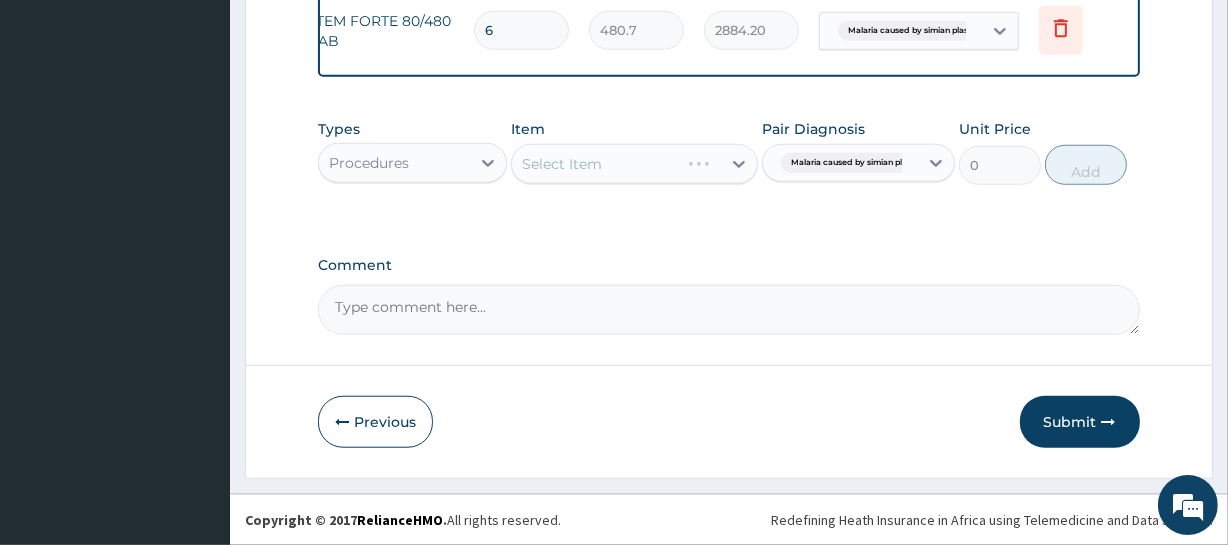 click on "Types Procedures Item Select Item Pair Diagnosis Malaria caused by simian plasm... Unit Price 0 Add" at bounding box center (728, 167) 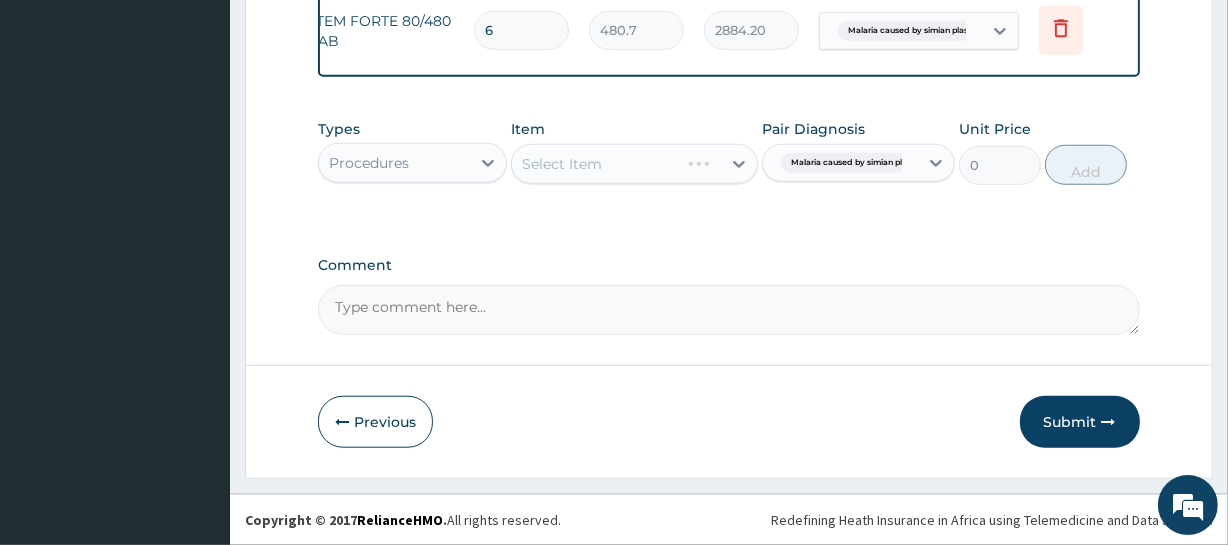 click on "Select Item" at bounding box center (634, 164) 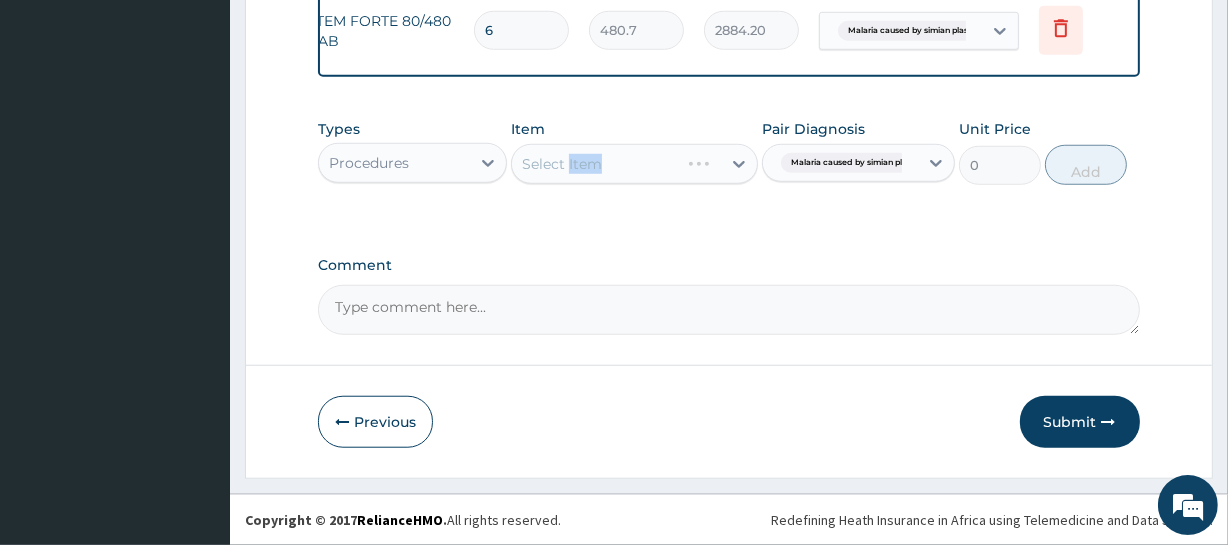 click on "Select Item" at bounding box center (634, 164) 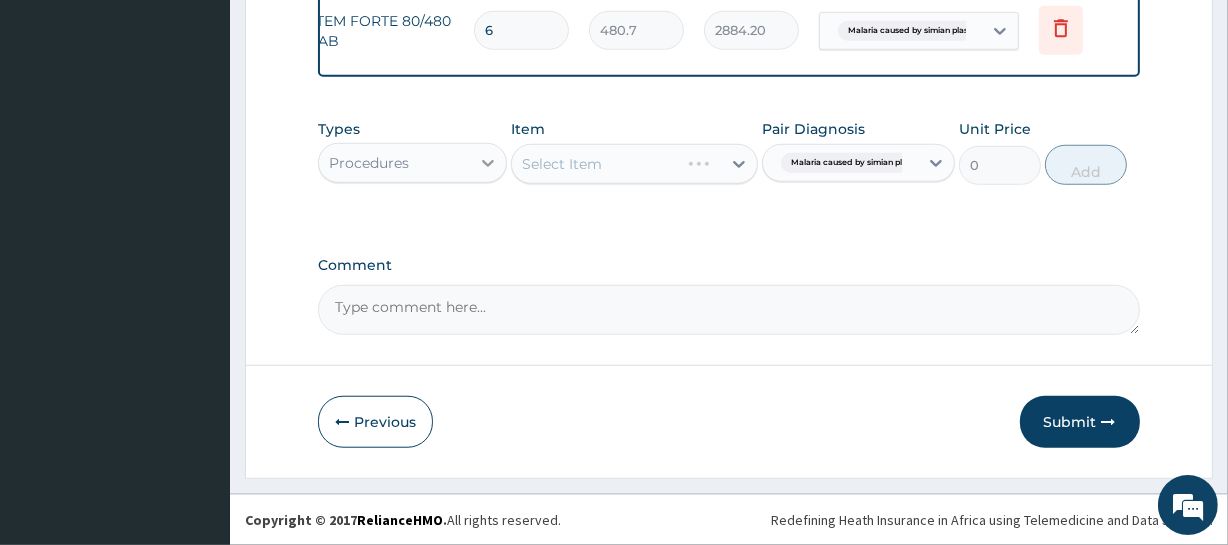 click 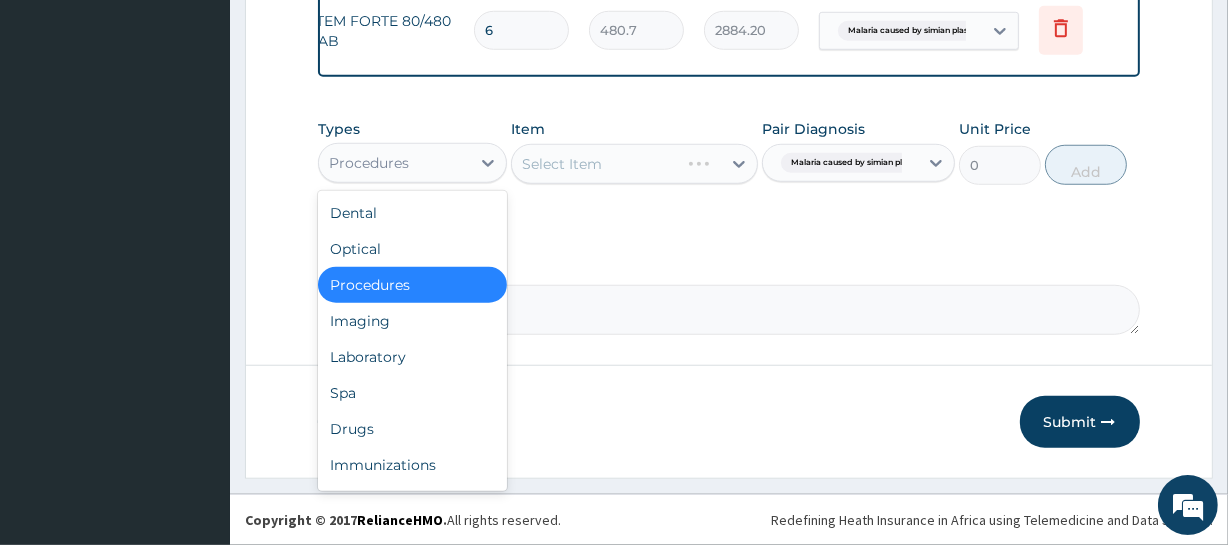 click on "Procedures" at bounding box center [412, 285] 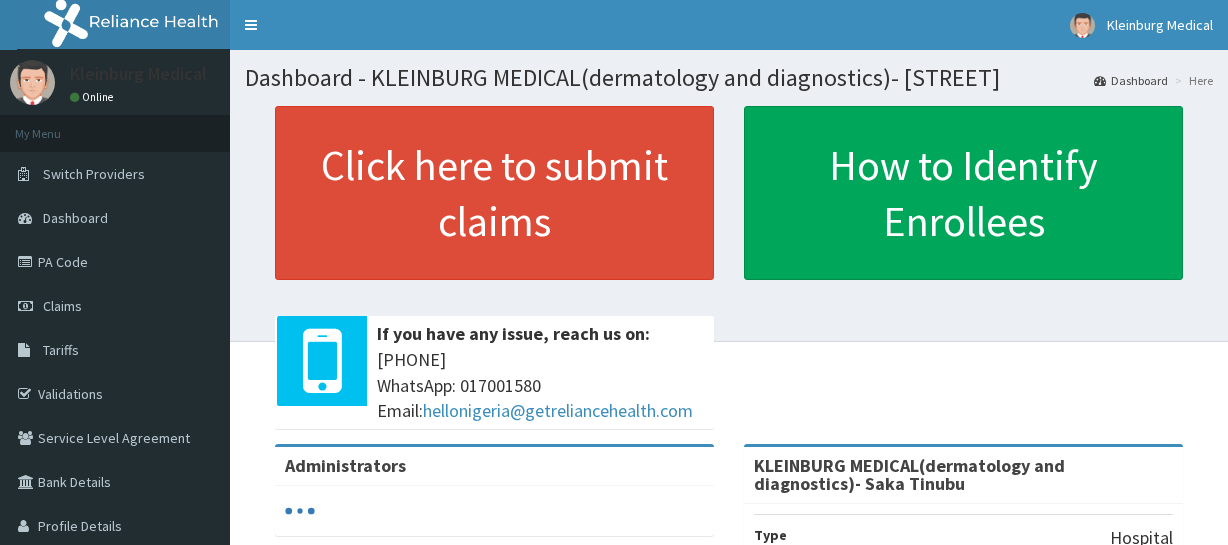 scroll, scrollTop: 0, scrollLeft: 0, axis: both 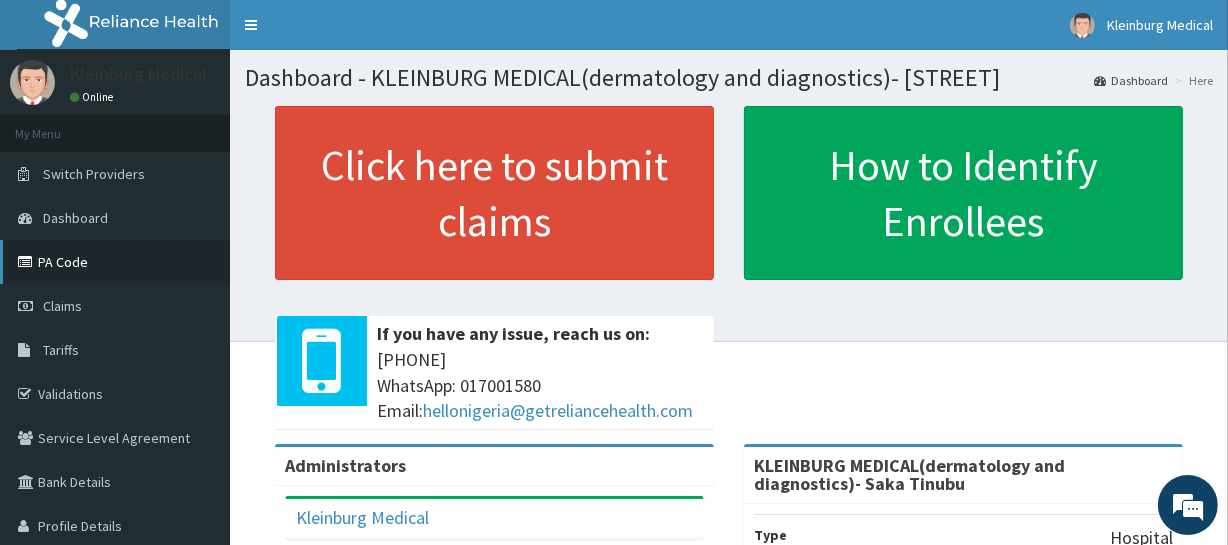 click on "PA Code" at bounding box center [115, 262] 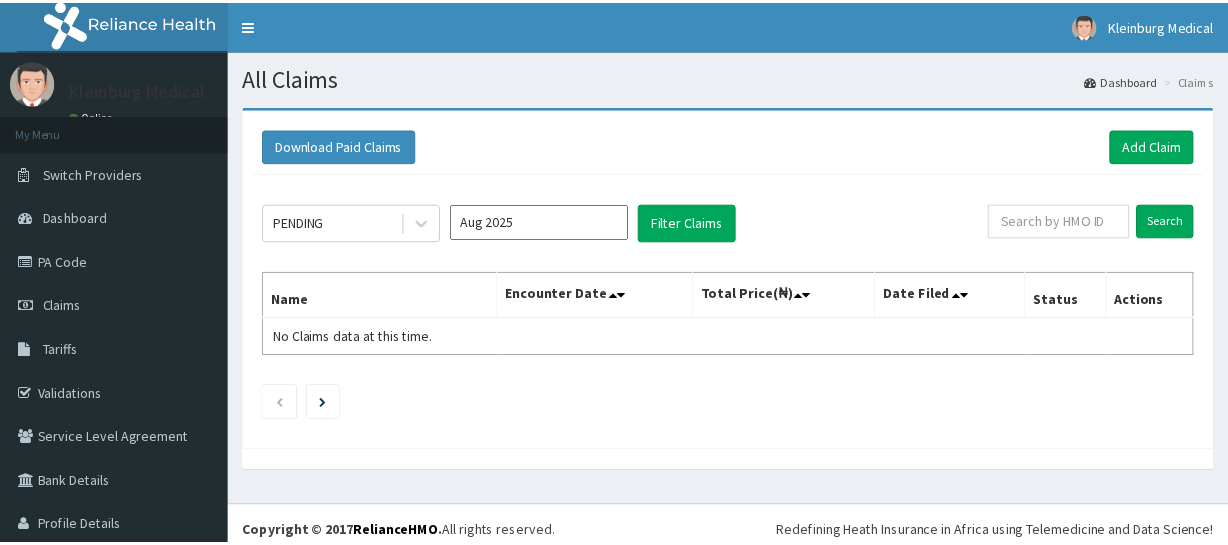 scroll, scrollTop: 0, scrollLeft: 0, axis: both 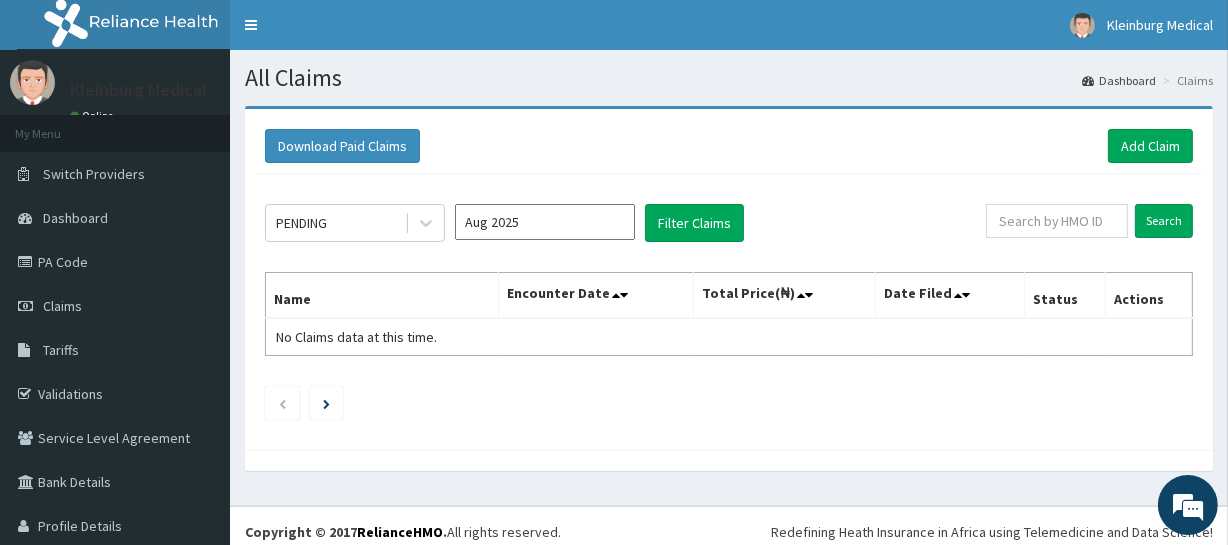 click on "Aug 2025" at bounding box center (545, 222) 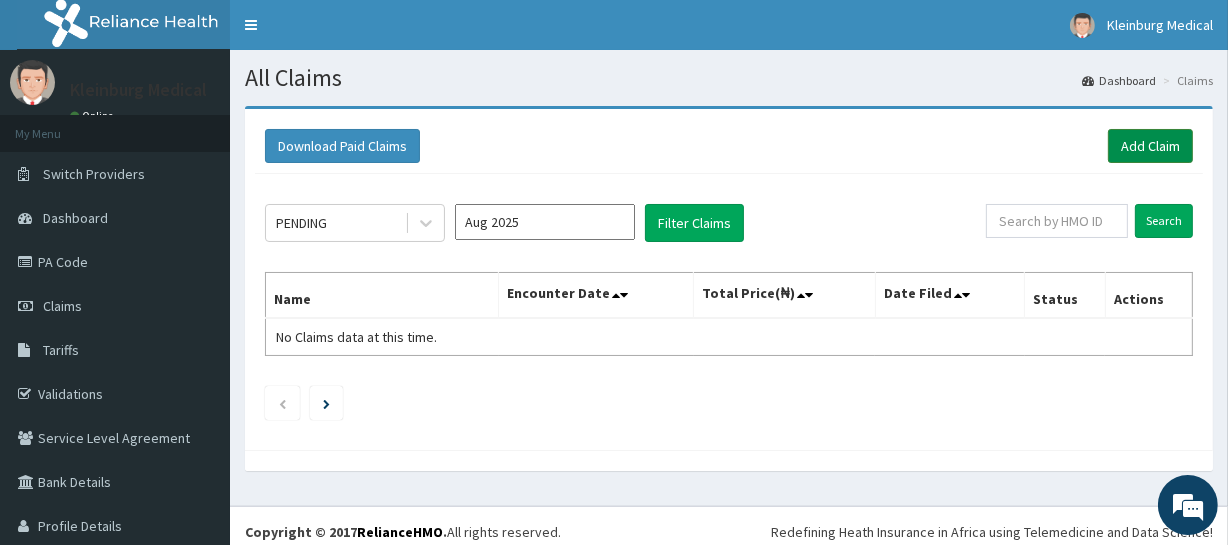 click on "Add Claim" at bounding box center (1150, 146) 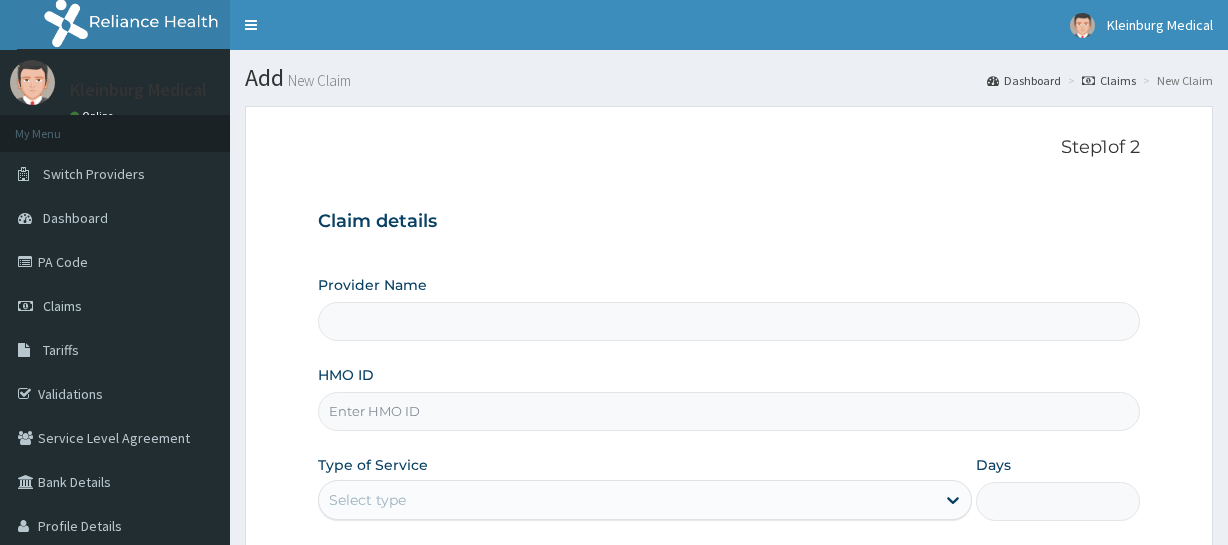 scroll, scrollTop: 0, scrollLeft: 0, axis: both 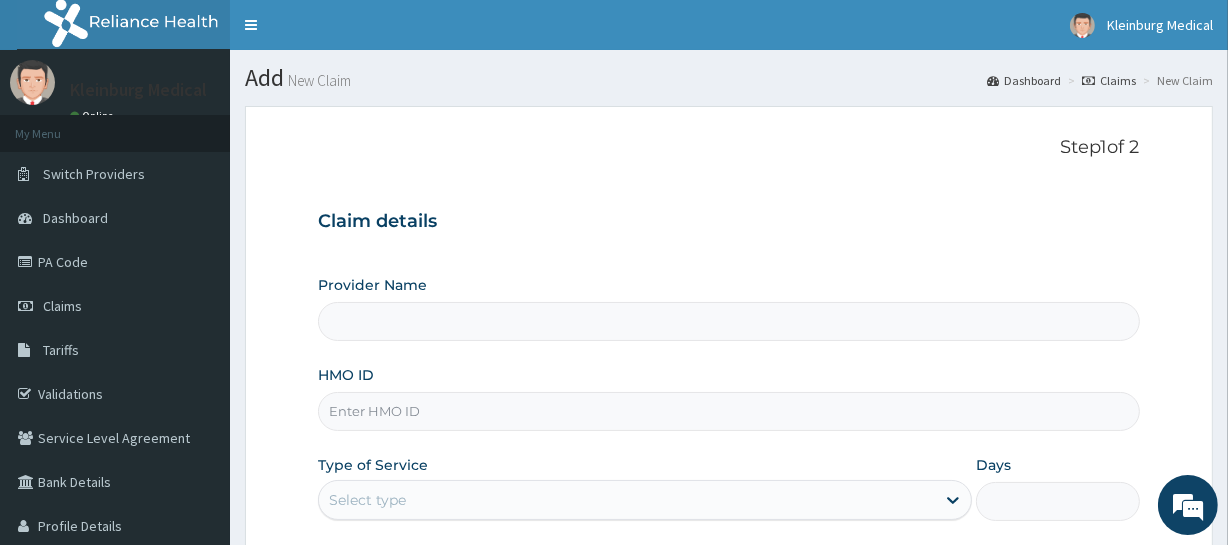 type on "KLEINBURG MEDICAL(dermatology and diagnostics)- Saka Tinubu" 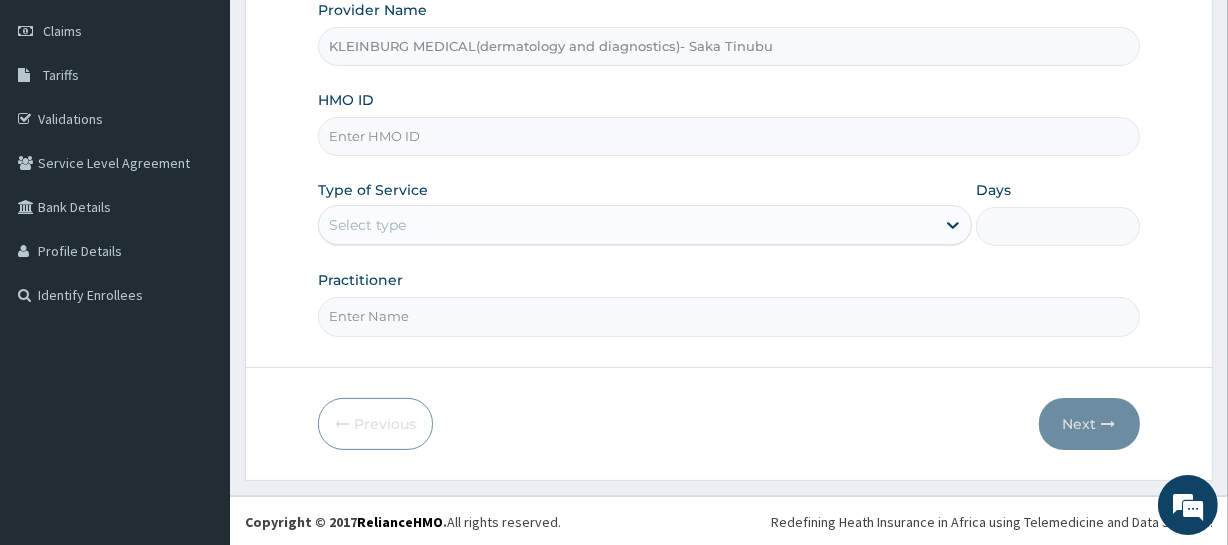 scroll, scrollTop: 184, scrollLeft: 0, axis: vertical 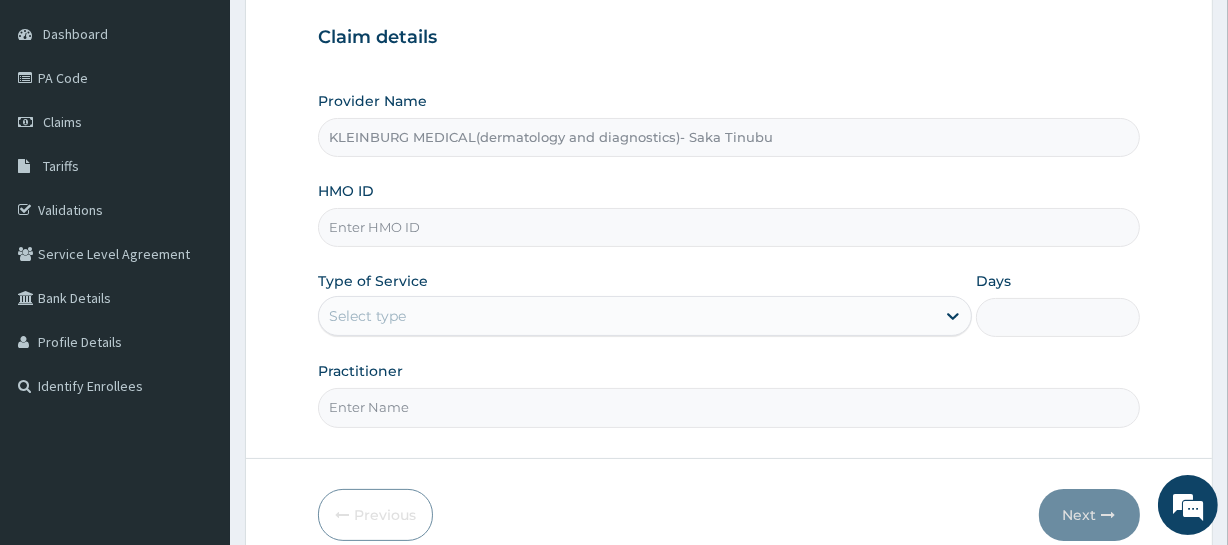 click on "Step  1  of 2 Claim details Provider Name KLEINBURG MEDICAL(dermatology and diagnostics)- Saka Tinubu HMO ID Type of Service Select type Days Practitioner     Previous   Next" at bounding box center [729, 246] 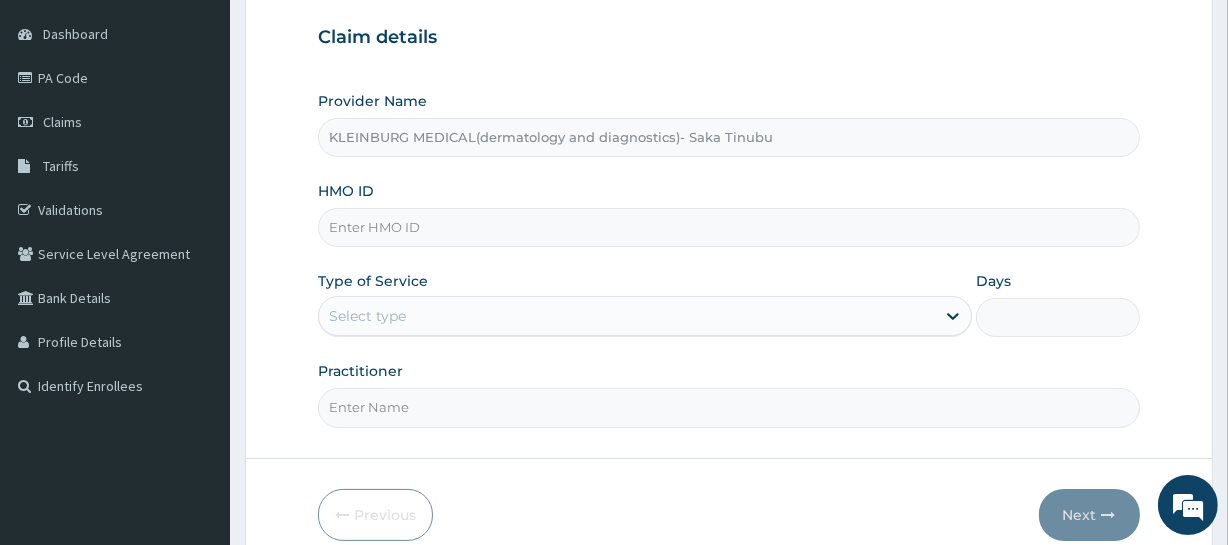 paste on "SFL/10421/A" 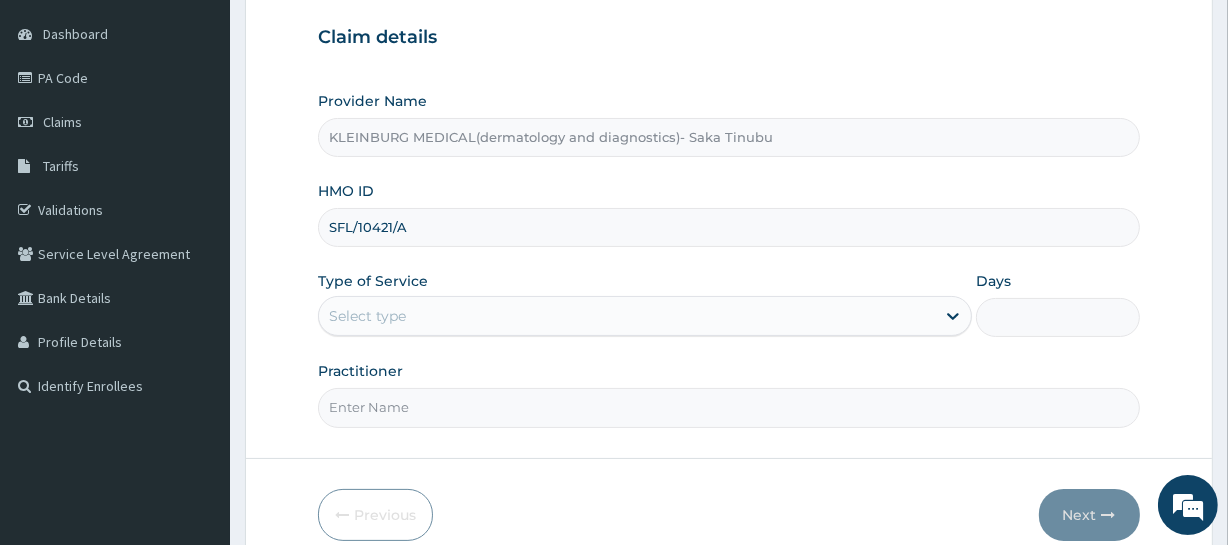 type on "SFL/10421/A" 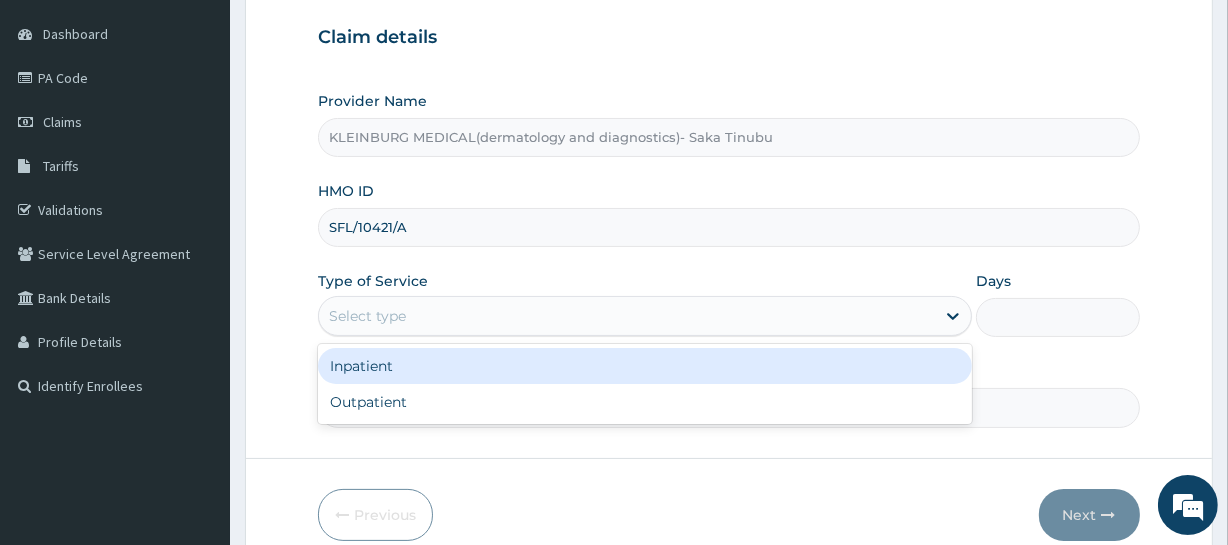 click on "Select type" at bounding box center [627, 316] 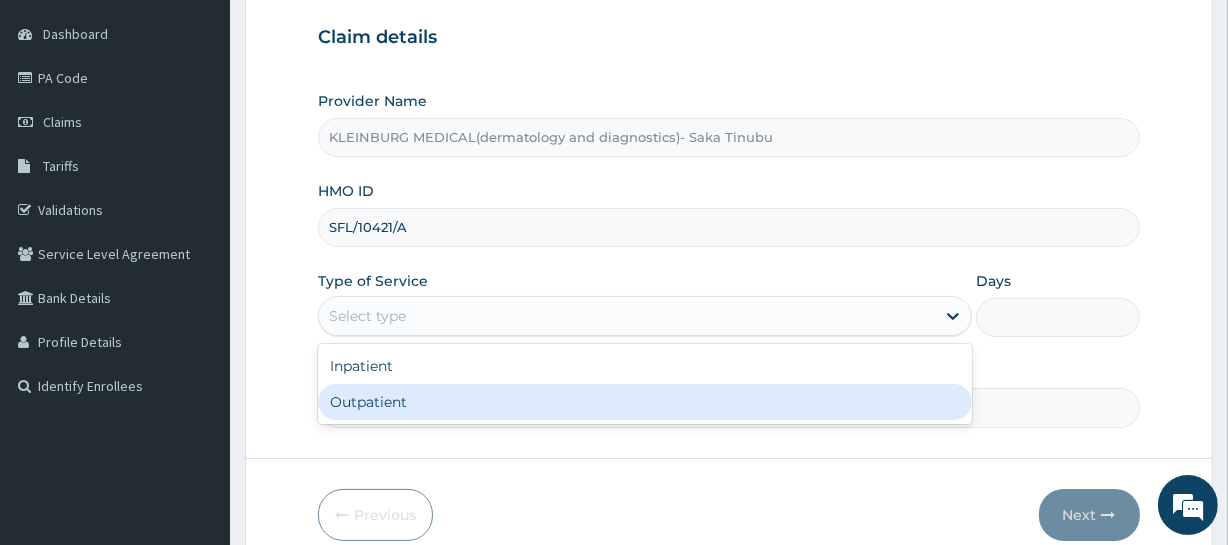 click on "Outpatient" at bounding box center (645, 402) 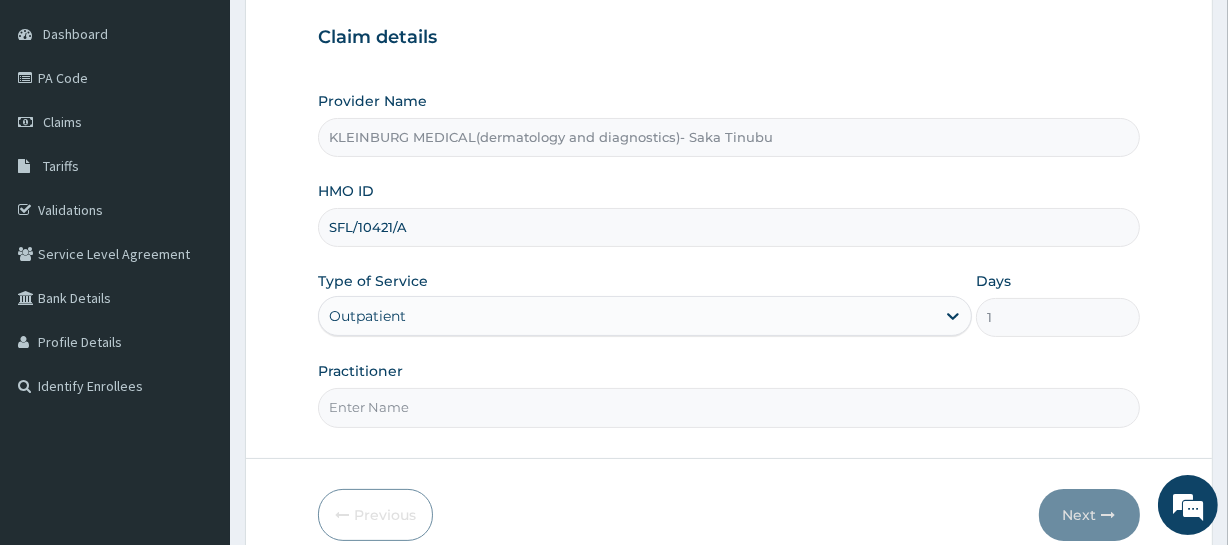 click on "Practitioner" at bounding box center (728, 407) 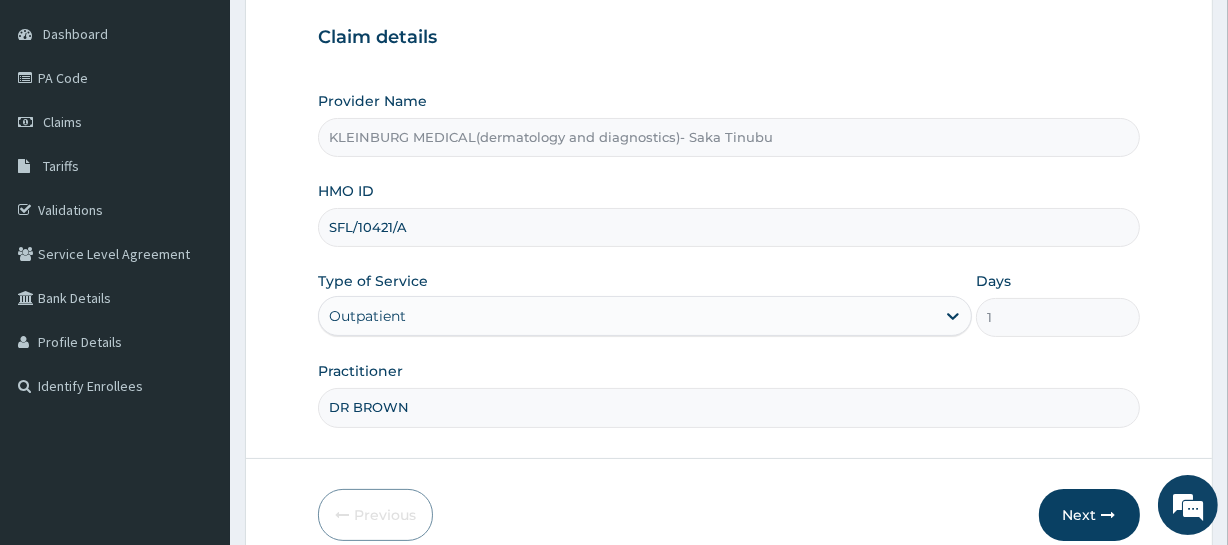 type on "DR BROWN" 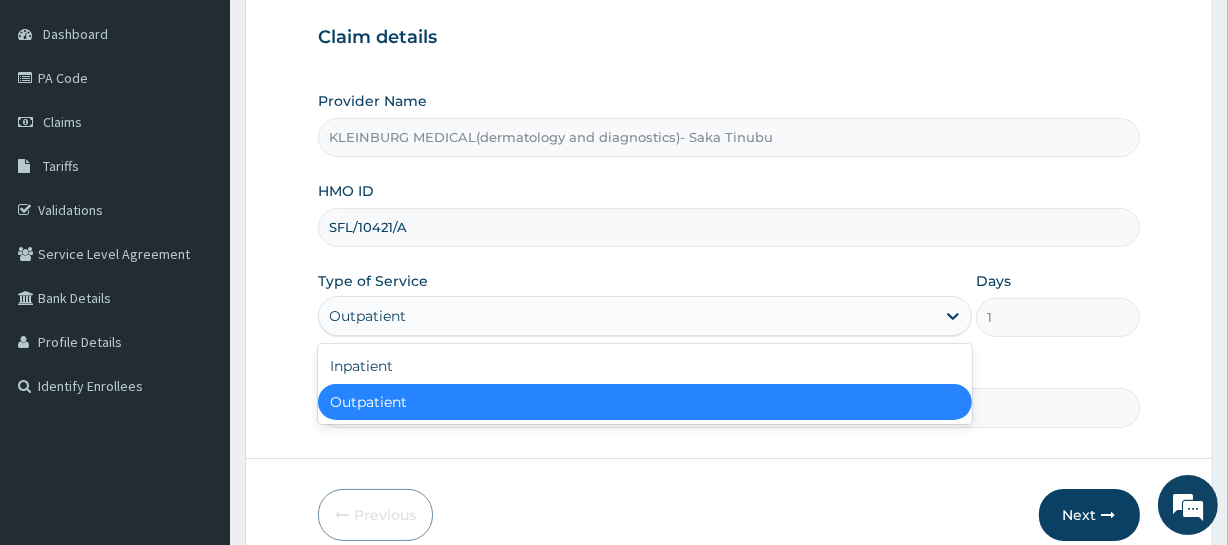 drag, startPoint x: 929, startPoint y: 320, endPoint x: 776, endPoint y: 346, distance: 155.19342 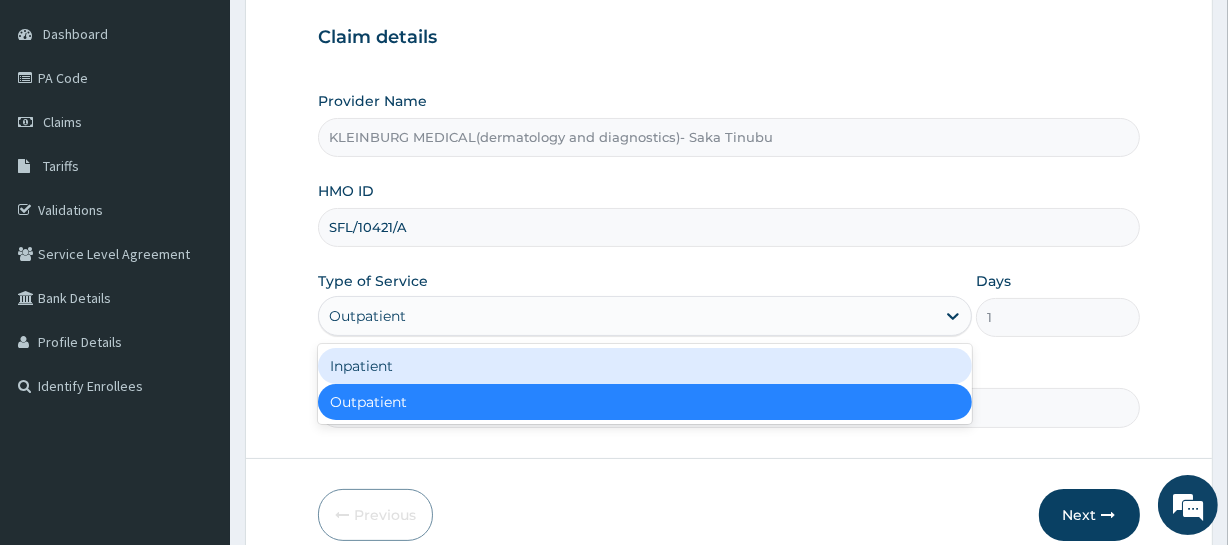 click on "Inpatient" at bounding box center [645, 366] 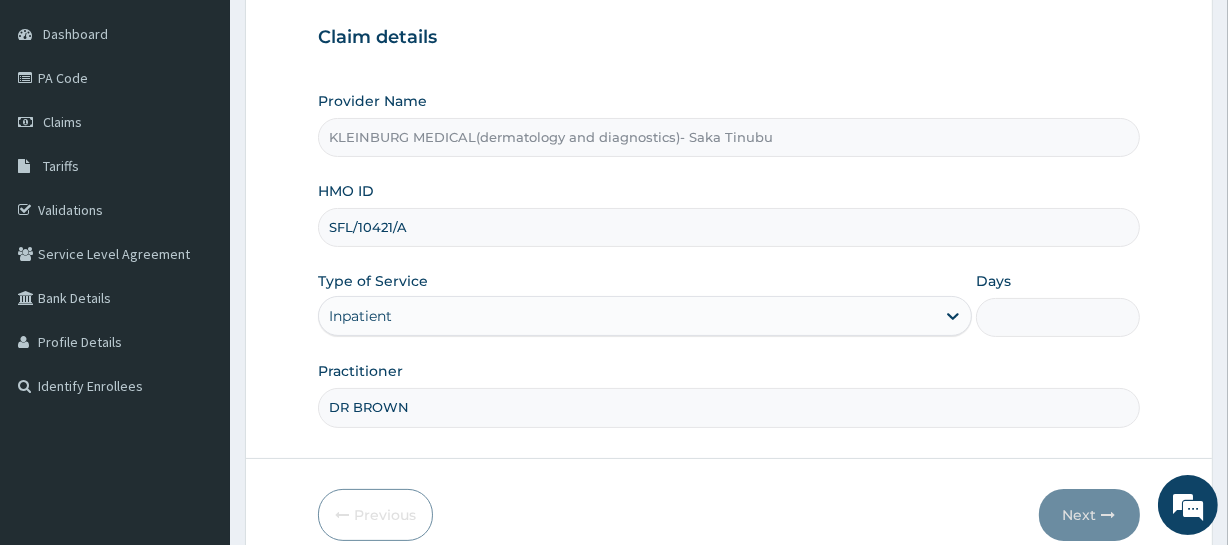 click on "Days" at bounding box center [1057, 317] 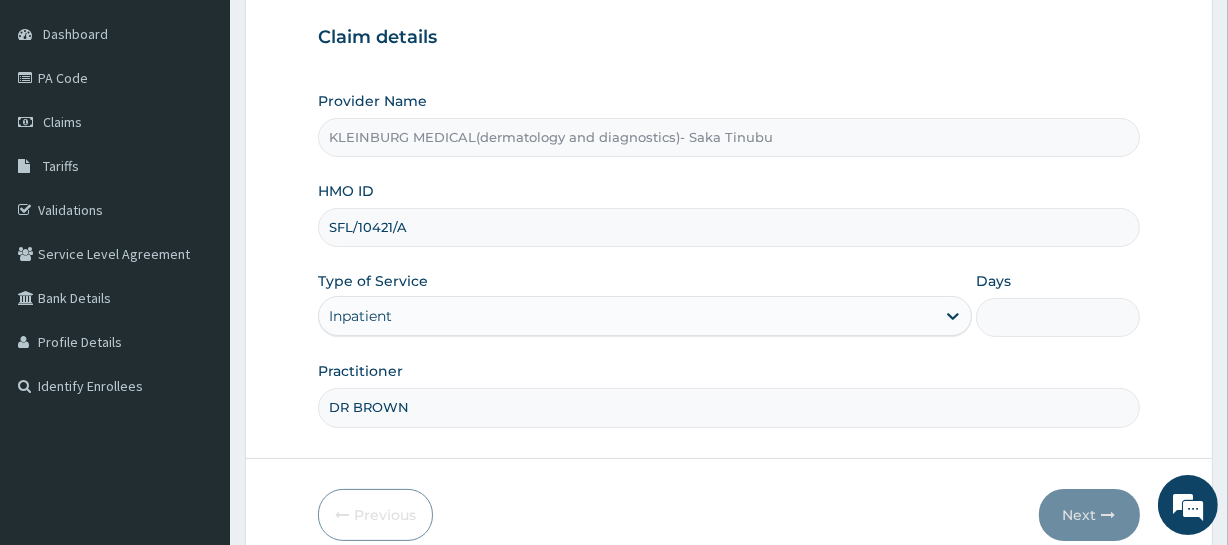 type on "1" 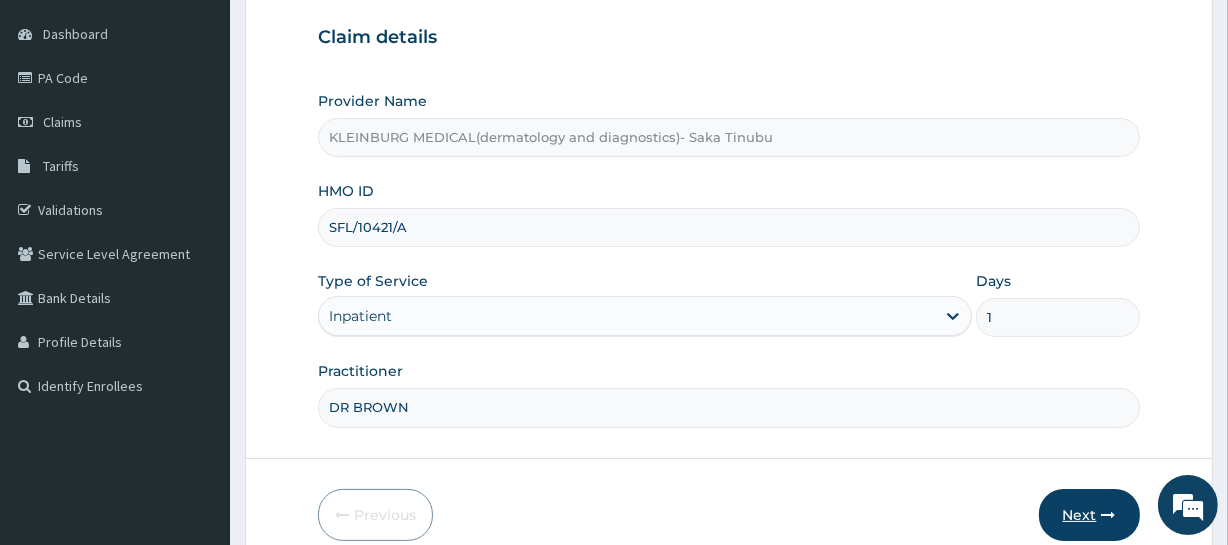 click on "Next" at bounding box center (1089, 515) 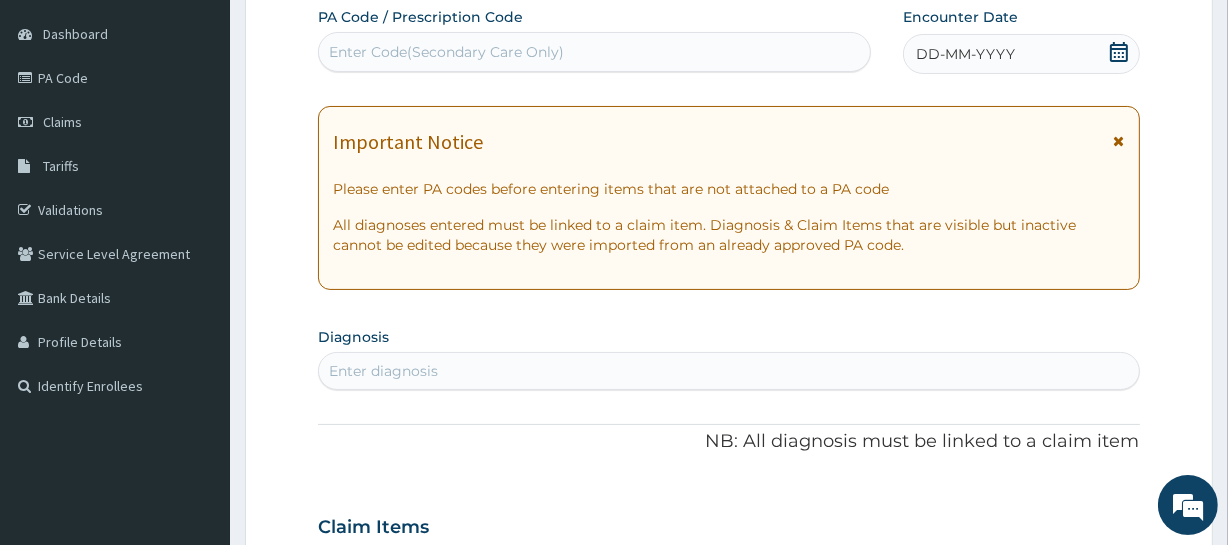 click on "Enter Code(Secondary Care Only)" at bounding box center [446, 52] 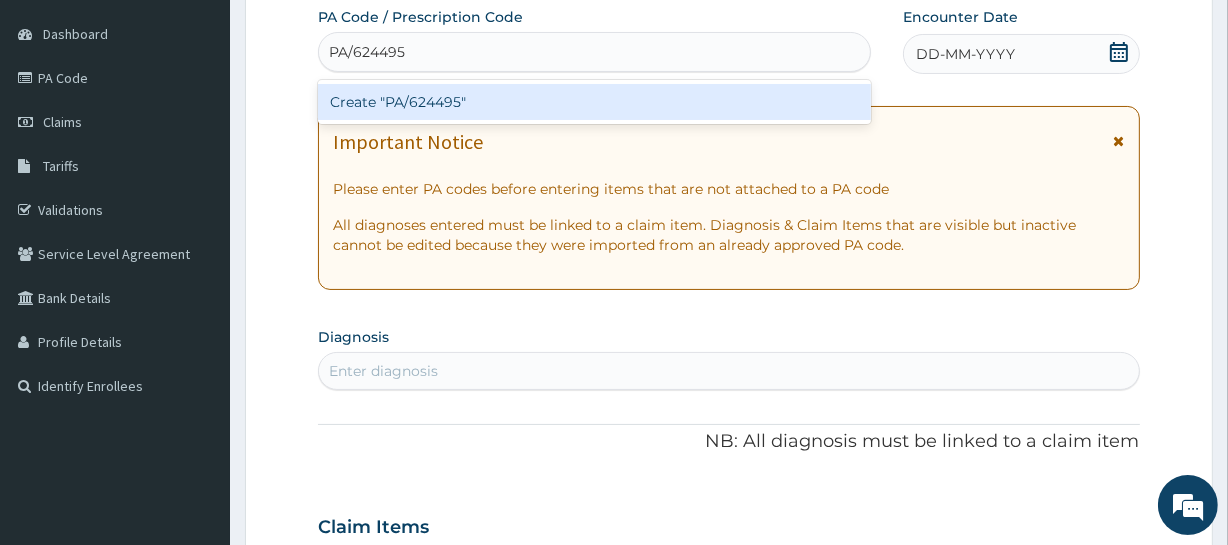 click on "Create "PA/624495"" at bounding box center (594, 102) 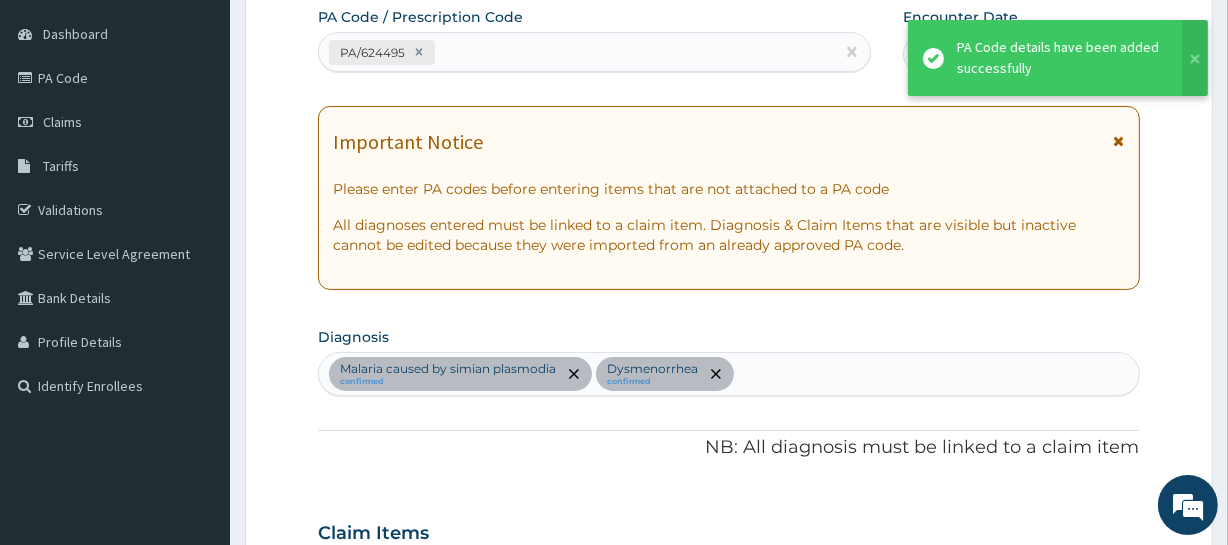 scroll, scrollTop: 562, scrollLeft: 0, axis: vertical 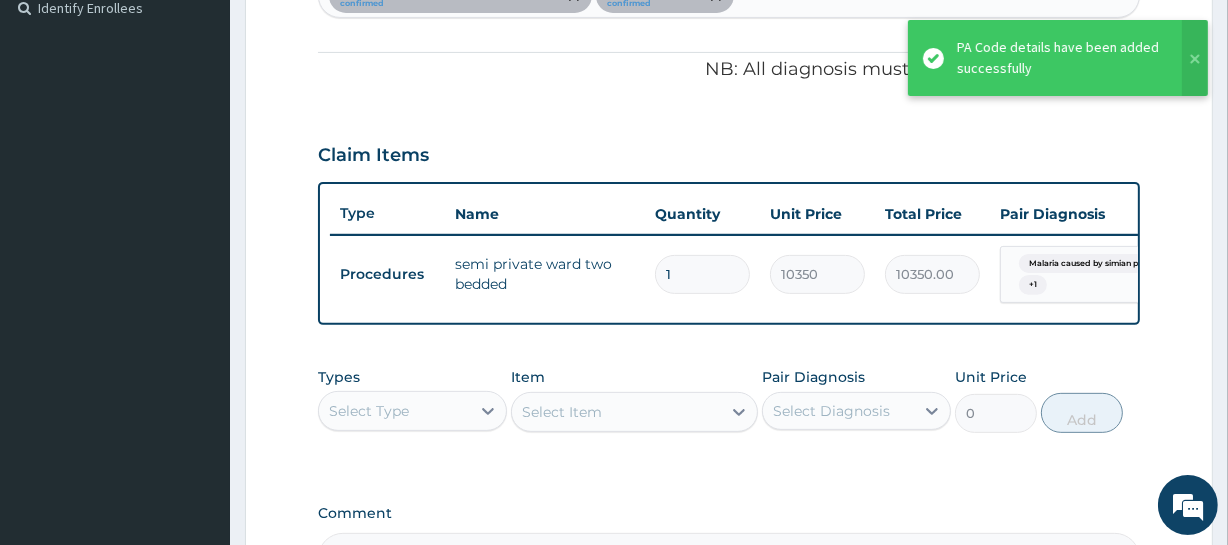 click on "Select Type" at bounding box center (369, 411) 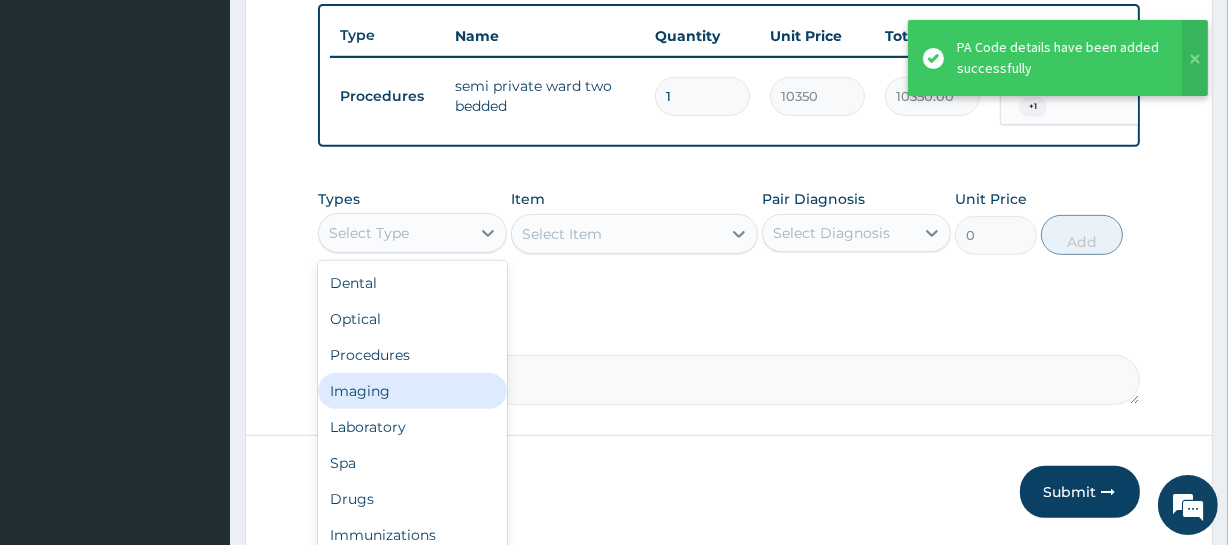 scroll, scrollTop: 744, scrollLeft: 0, axis: vertical 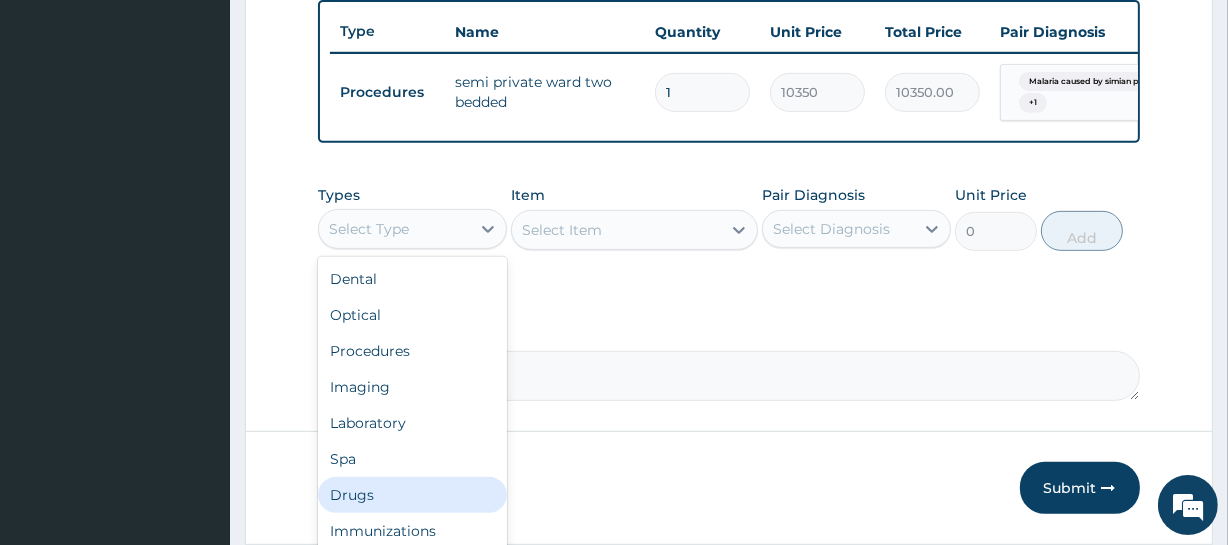 drag, startPoint x: 390, startPoint y: 495, endPoint x: 459, endPoint y: 427, distance: 96.87621 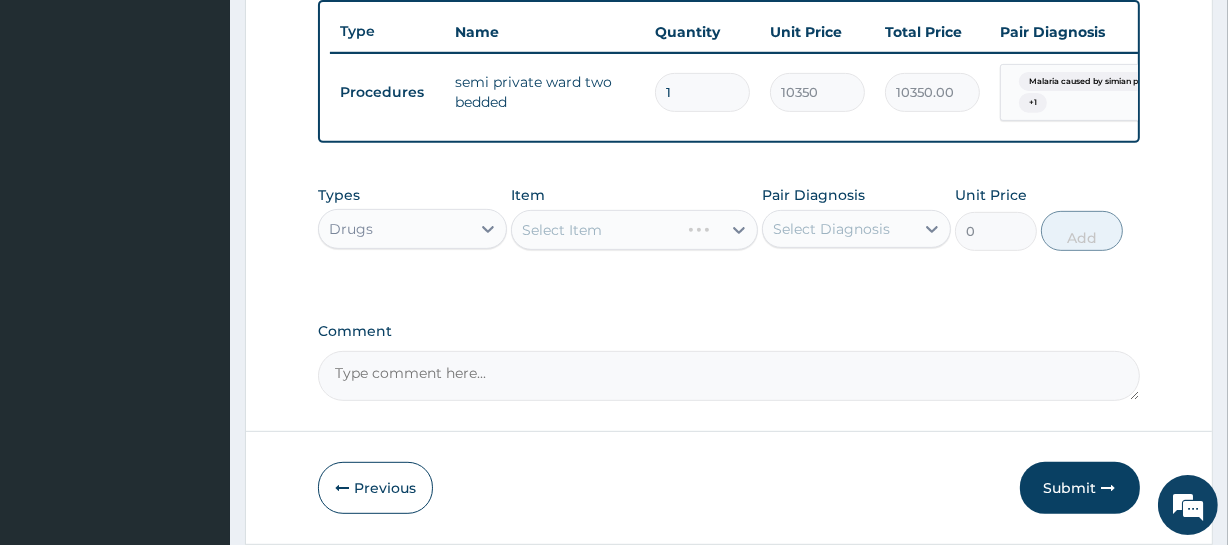 click on "Drugs" at bounding box center (394, 229) 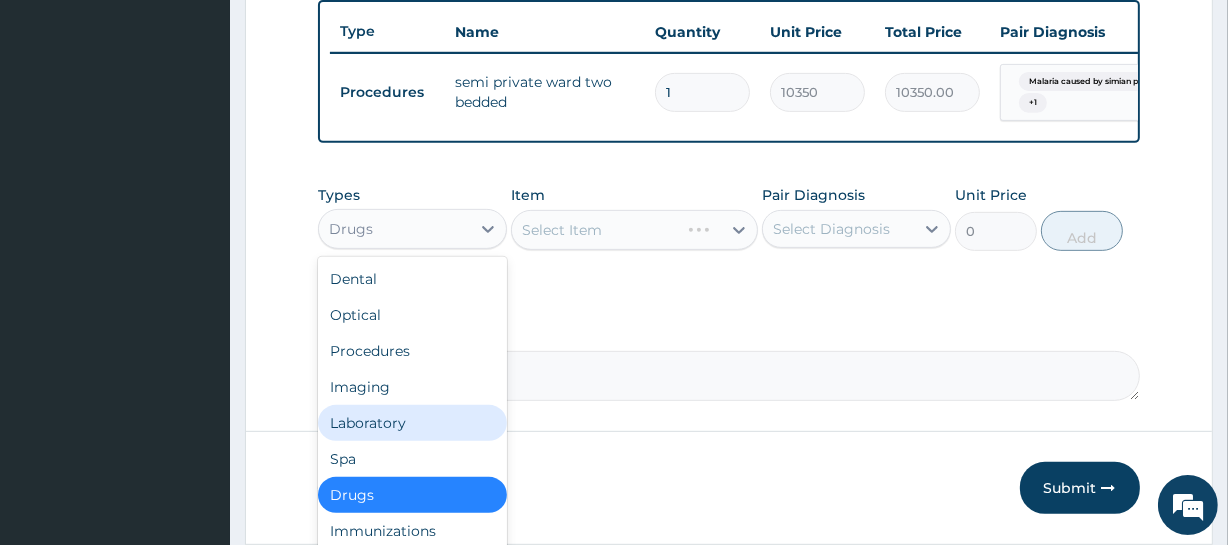 drag, startPoint x: 389, startPoint y: 439, endPoint x: 417, endPoint y: 418, distance: 35 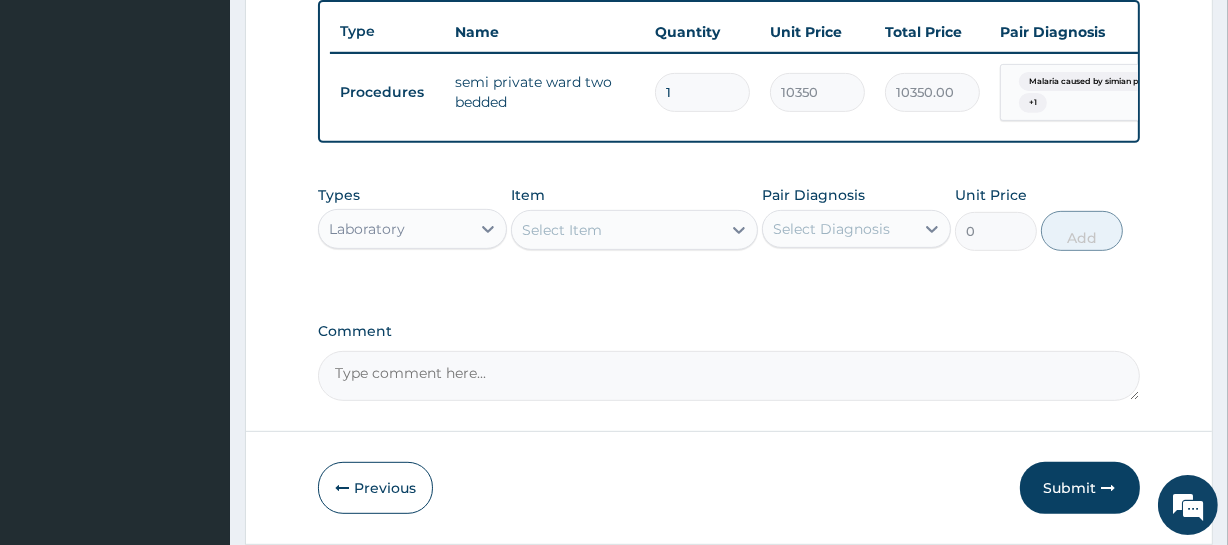 click on "Select Item" at bounding box center [616, 230] 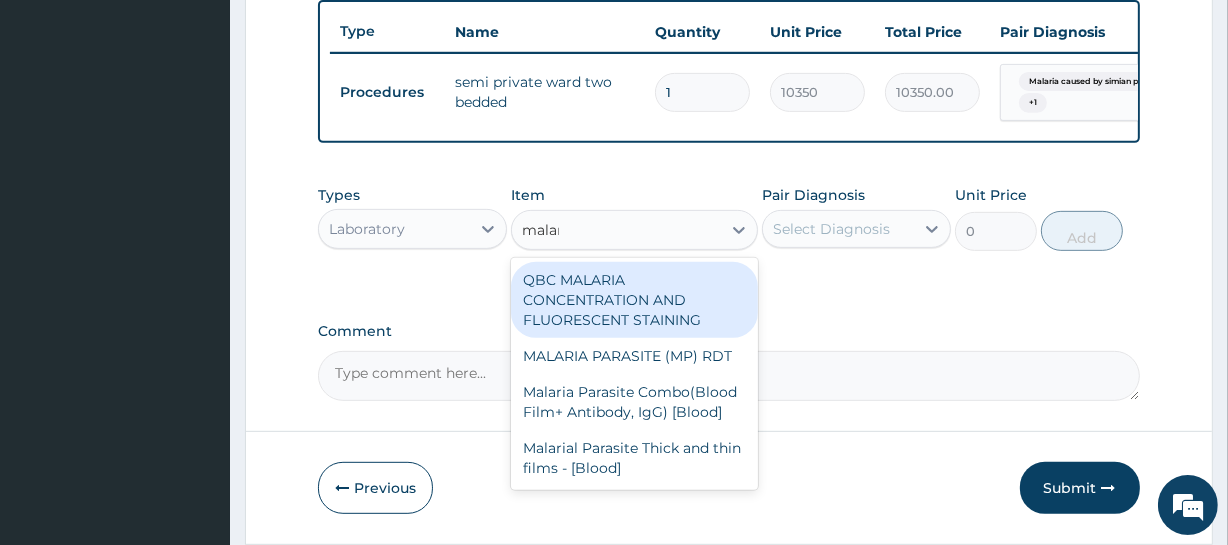 type on "malari" 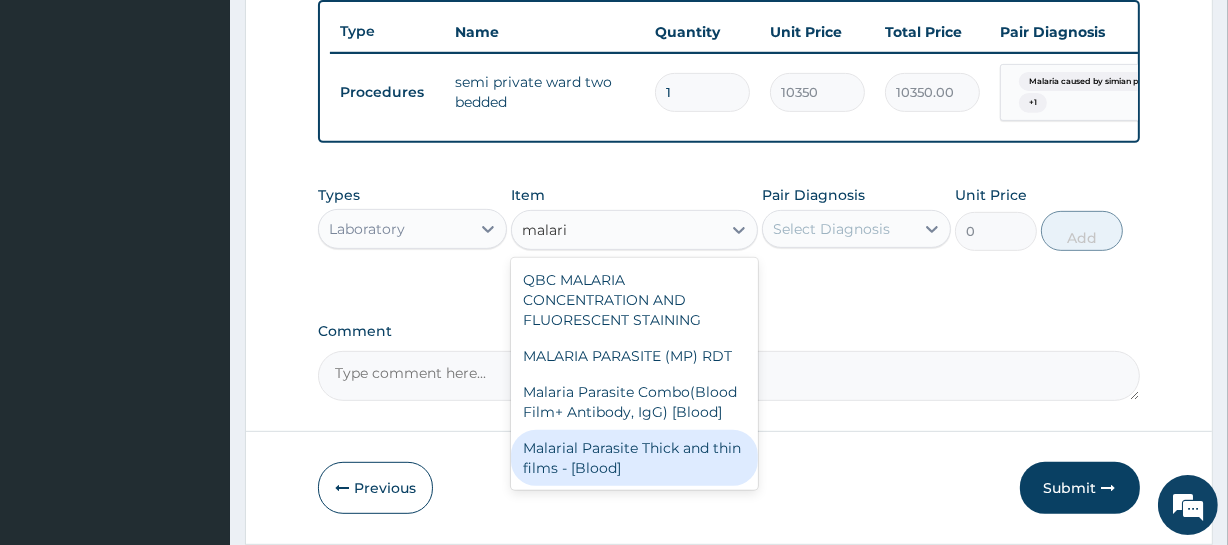 click on "Malarial Parasite Thick and thin films - [Blood]" at bounding box center (634, 458) 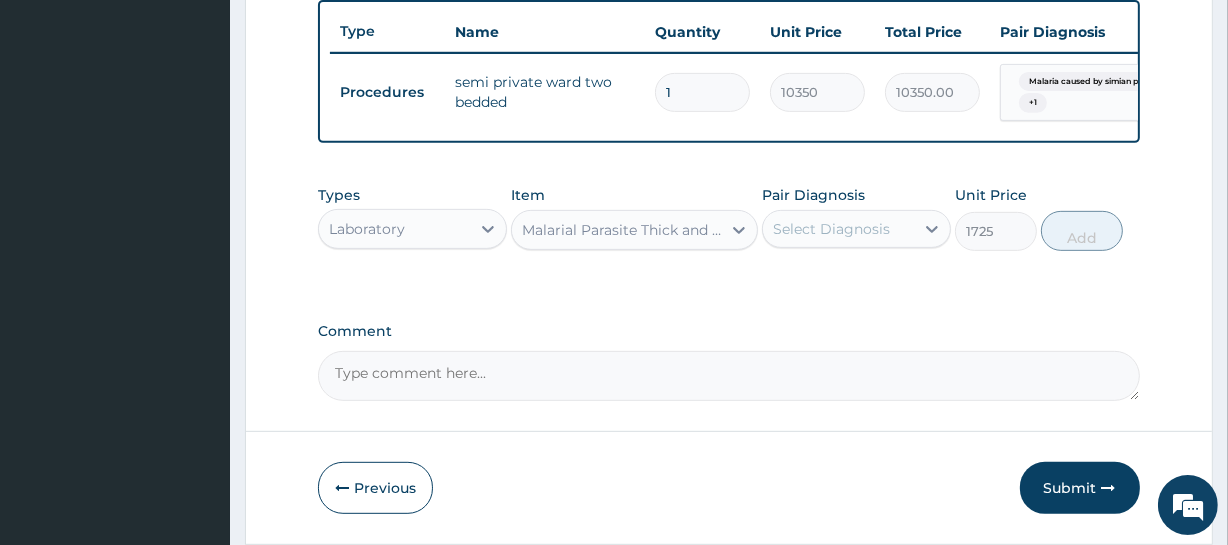 click on "Pair Diagnosis Select Diagnosis" at bounding box center [856, 218] 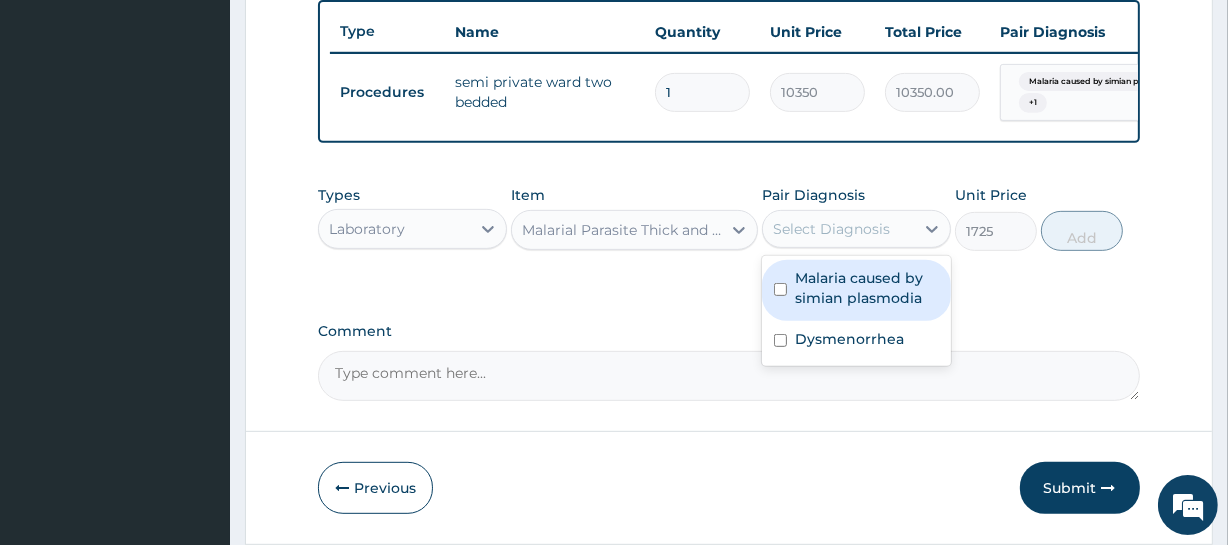 click on "Select Diagnosis" at bounding box center [831, 229] 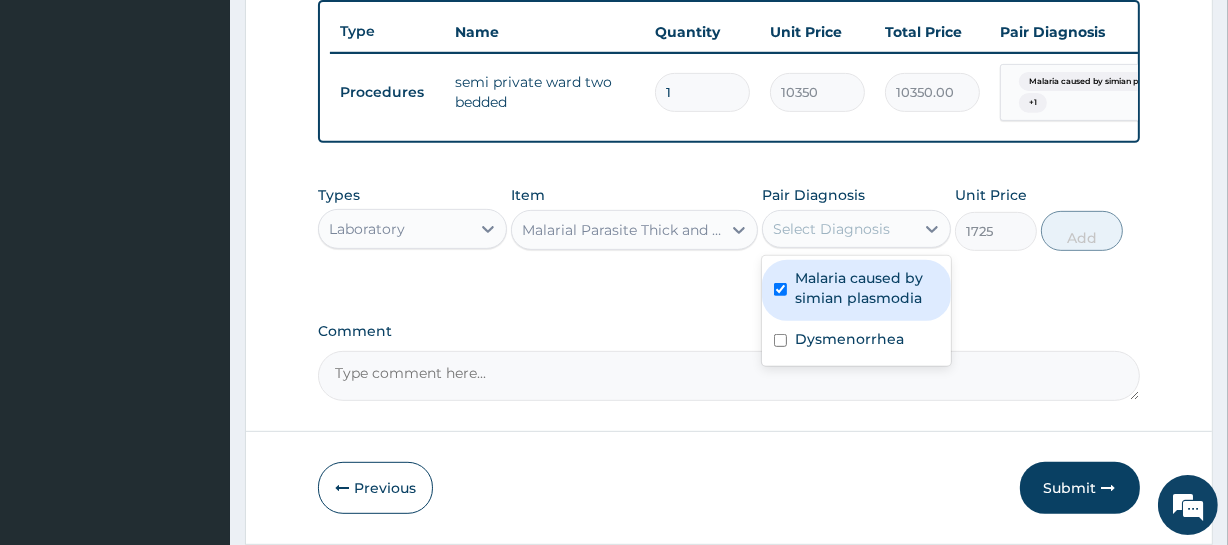 checkbox on "true" 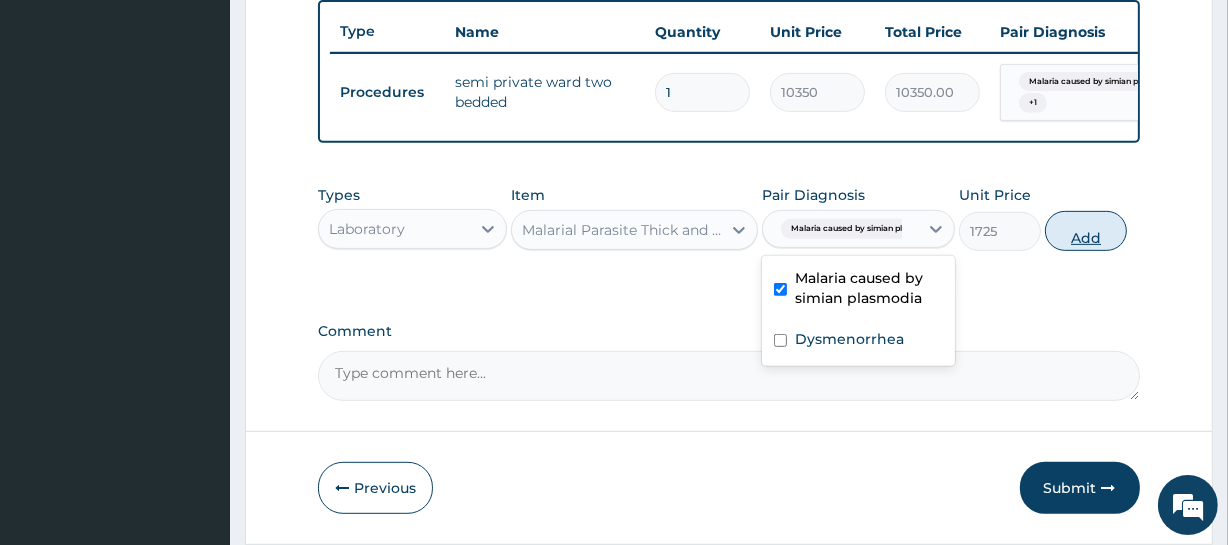 click on "Add" at bounding box center (1086, 231) 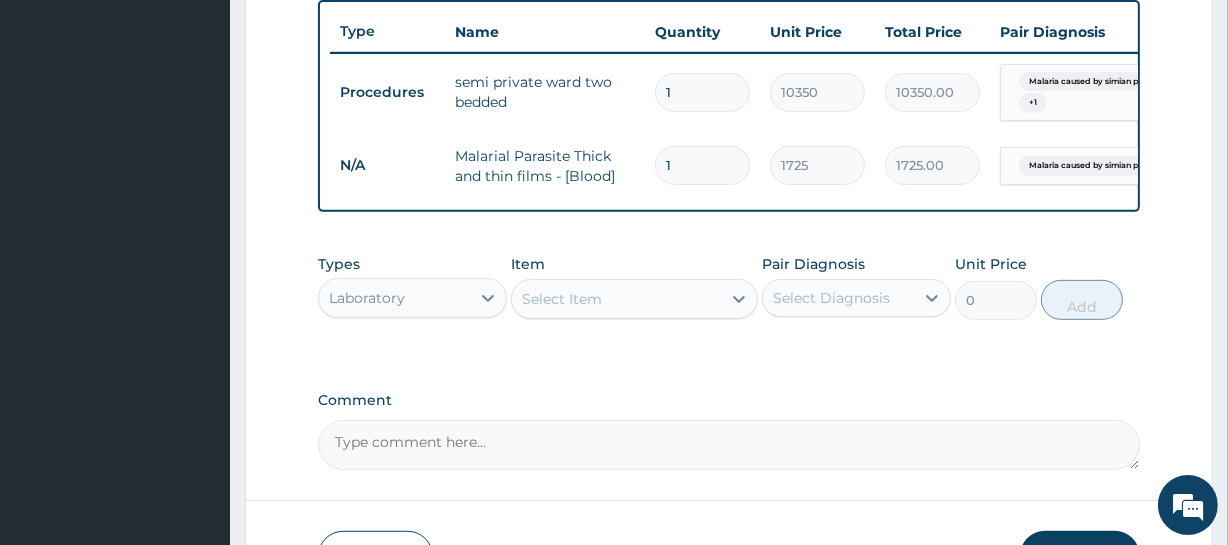 click on "Select Item" at bounding box center (562, 299) 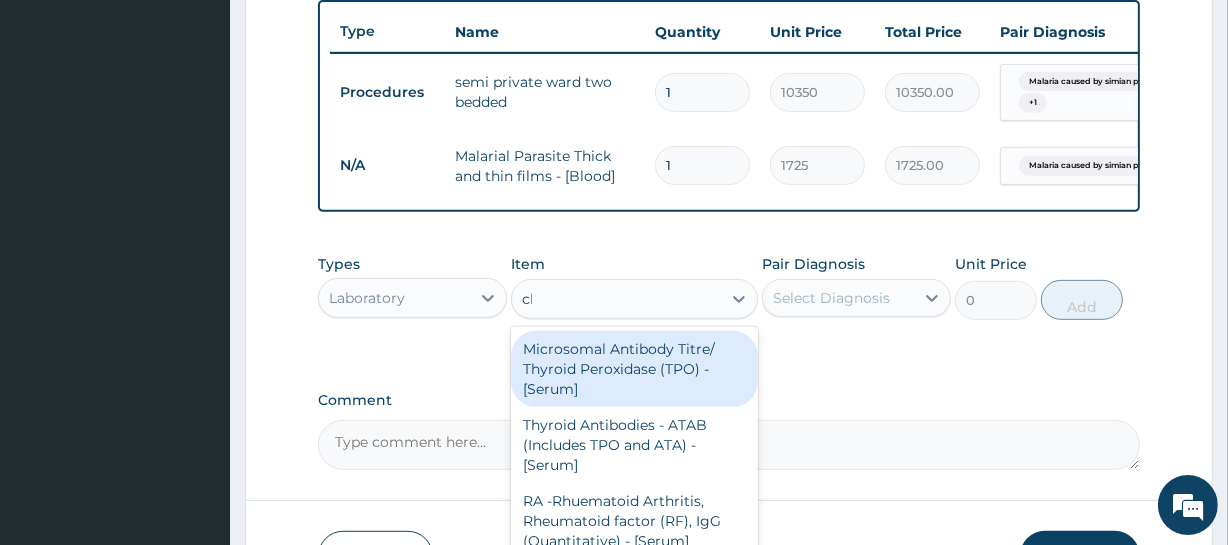 type on "cbc" 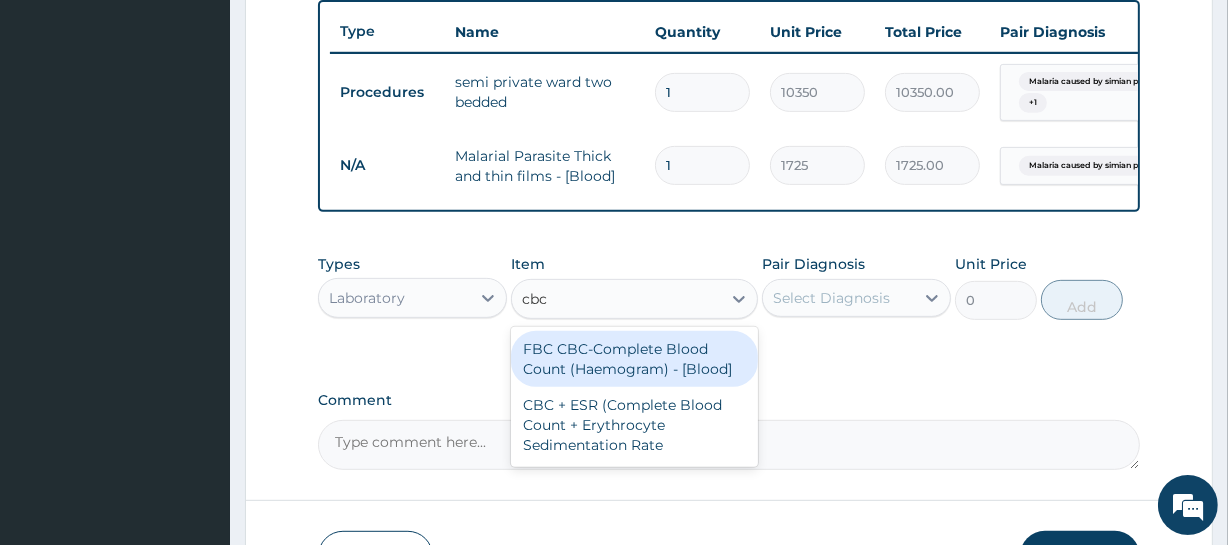click on "FBC CBC-Complete Blood Count (Haemogram) - [Blood]" at bounding box center [634, 359] 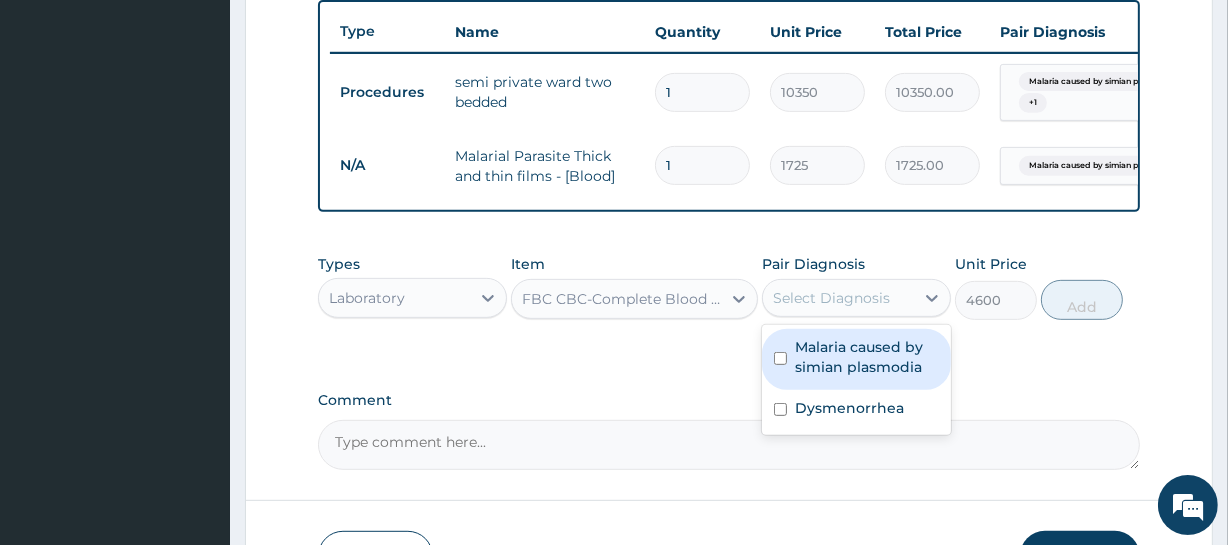 click on "Select Diagnosis" at bounding box center (831, 298) 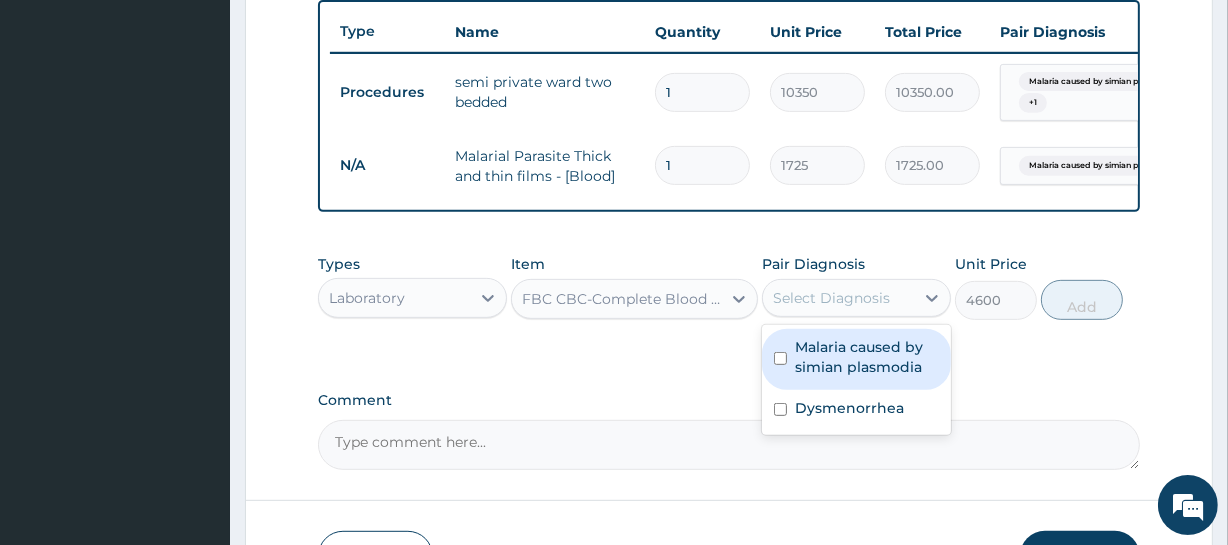 click on "Malaria caused by simian plasmodia" at bounding box center [867, 357] 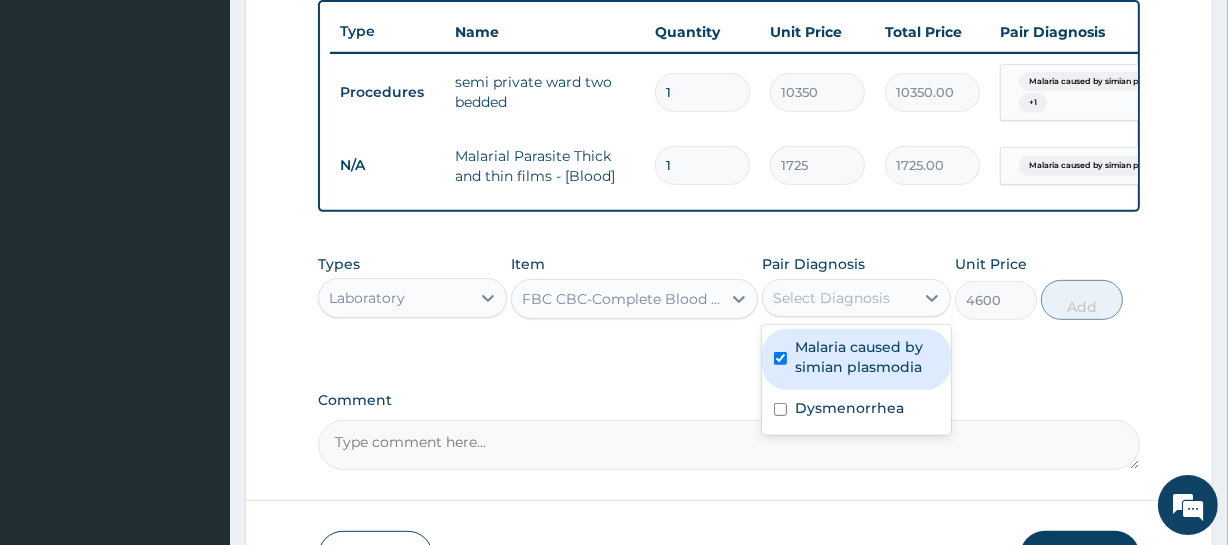 checkbox on "true" 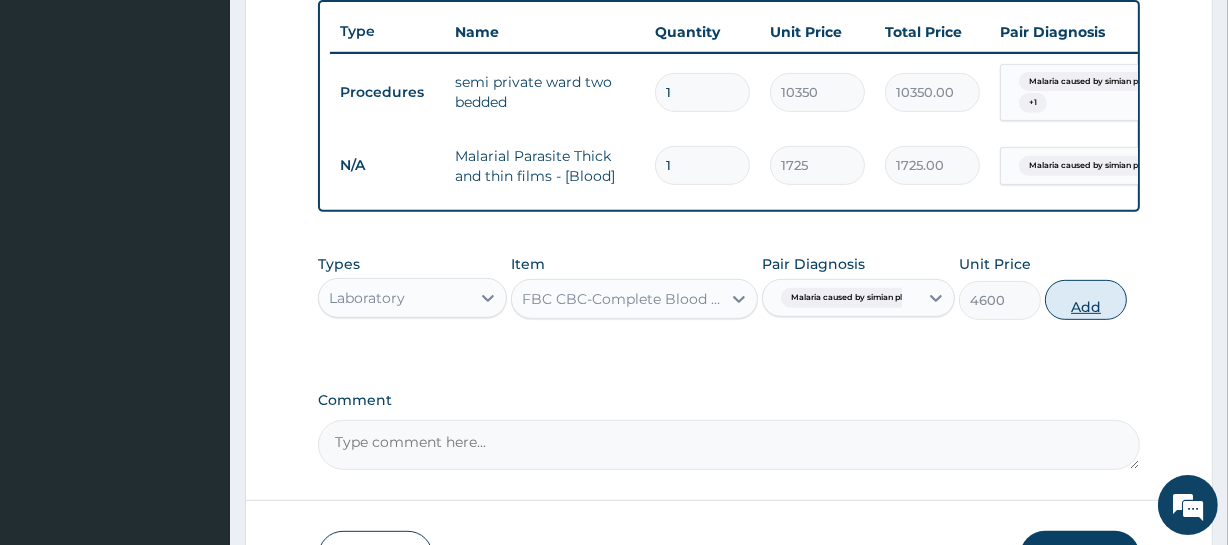 click on "Add" at bounding box center [1086, 300] 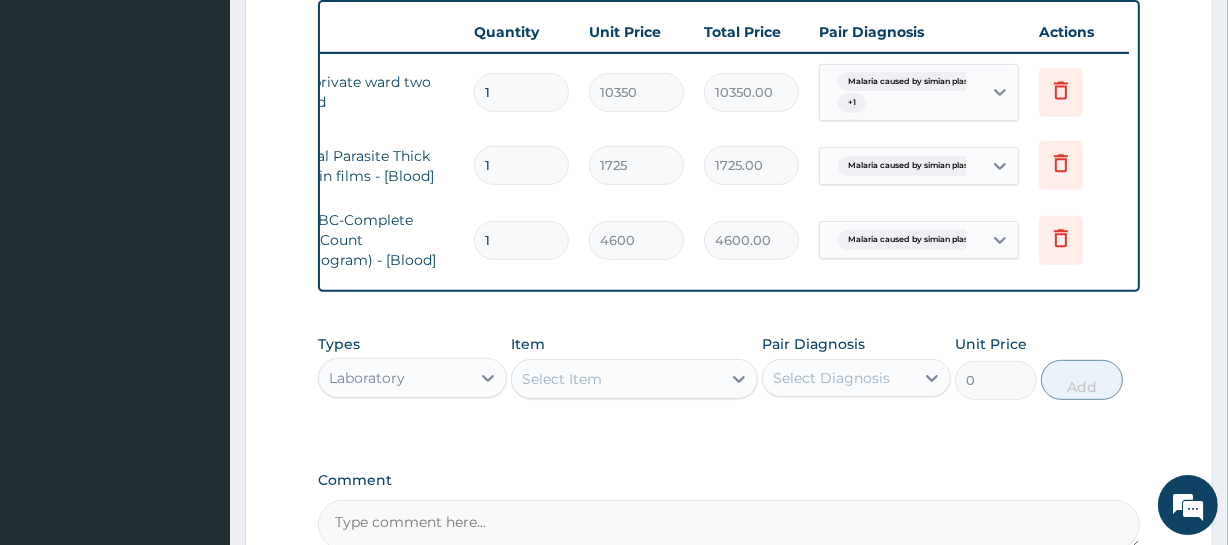 scroll, scrollTop: 0, scrollLeft: 0, axis: both 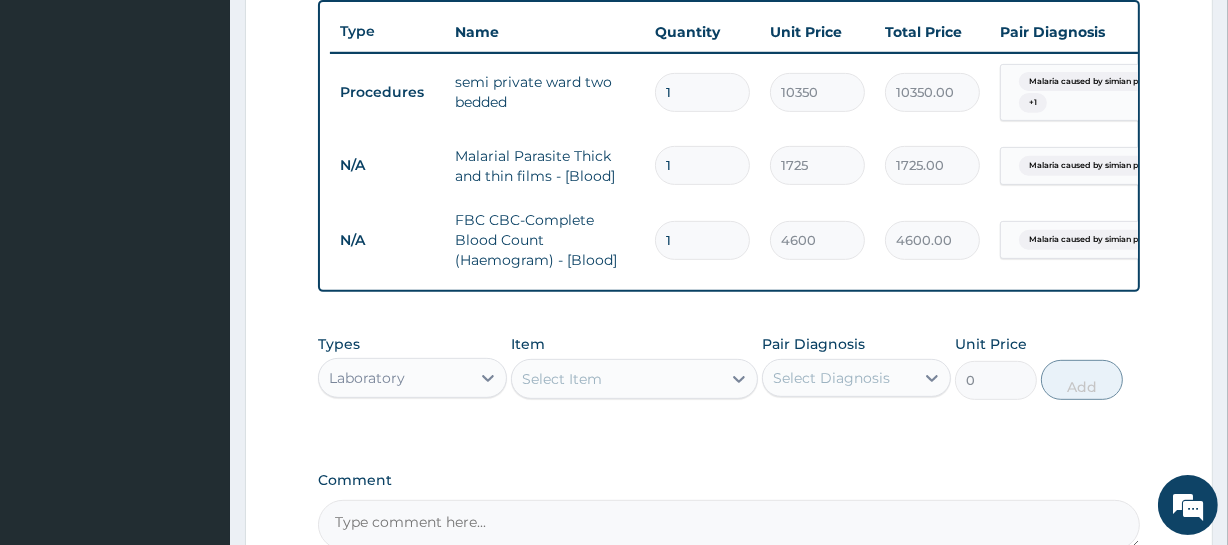 click on "PA Code / Prescription Code PA/624495 Encounter Date 01-07-2025 Important Notice Please enter PA codes before entering items that are not attached to a PA code   All diagnoses entered must be linked to a claim item. Diagnosis & Claim Items that are visible but inactive cannot be edited because they were imported from an already approved PA code. Diagnosis Malaria caused by simian plasmodia confirmed Dysmenorrhea confirmed NB: All diagnosis must be linked to a claim item Claim Items Type Name Quantity Unit Price Total Price Pair Diagnosis Actions Procedures semi private ward two bedded 1 10350 10350.00 Malaria caused by simian plasm...  + 1 Delete N/A Malarial Parasite Thick and thin films - [Blood] 1 1725 1725.00 Malaria caused by simian plasm... Delete N/A FBC CBC-Complete Blood Count (Haemogram) - [Blood] 1 4600 4600.00 Malaria caused by simian plasm... Delete Types Laboratory Item Select Item Pair Diagnosis Select Diagnosis Unit Price 0 Add Comment" at bounding box center (728, -2) 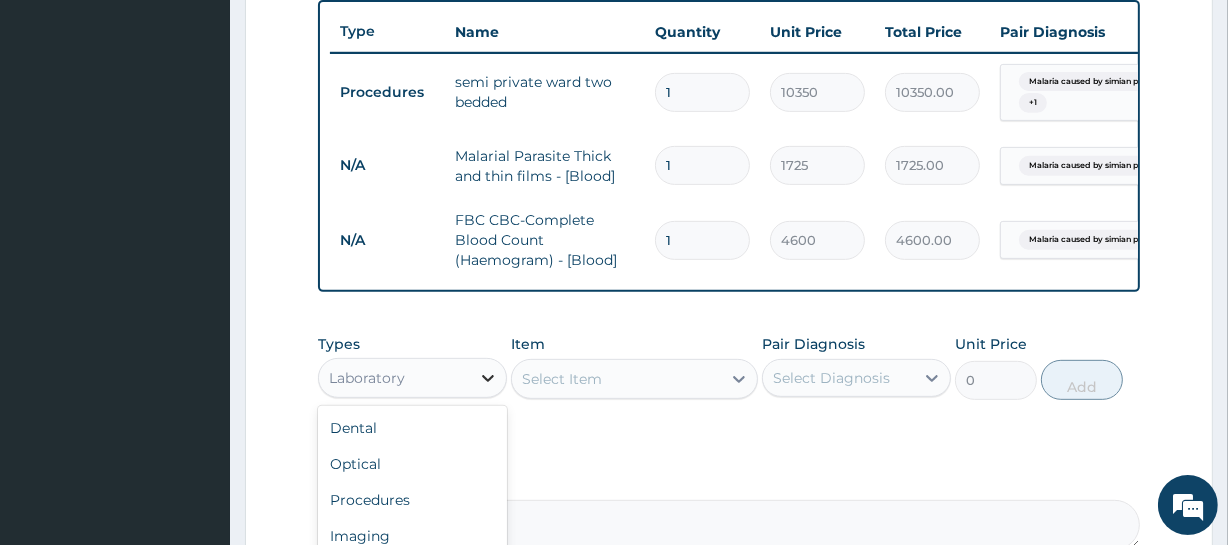 click 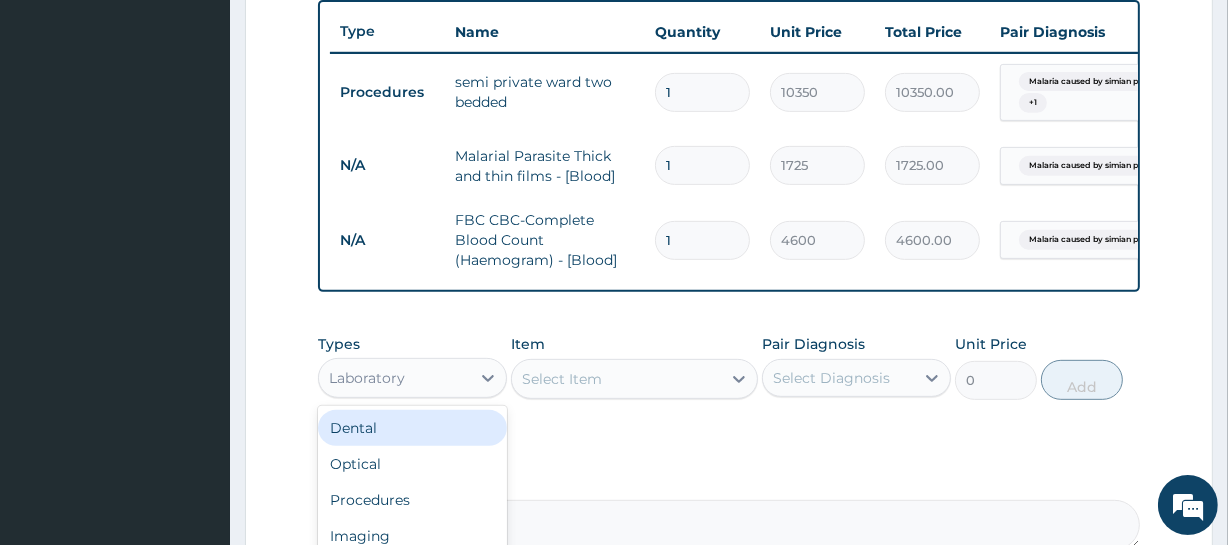 scroll, scrollTop: 68, scrollLeft: 0, axis: vertical 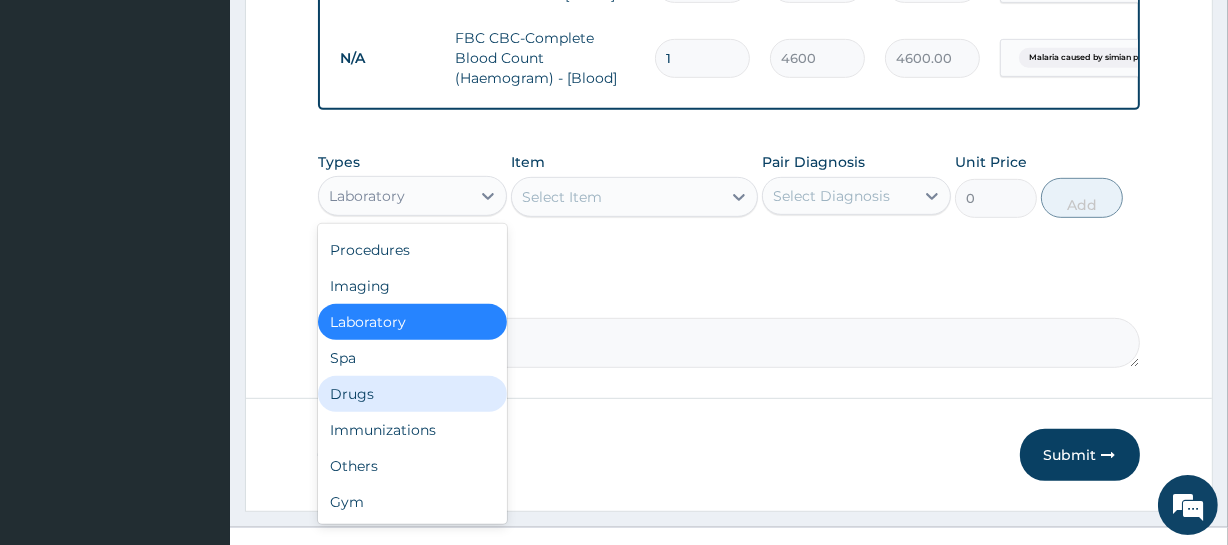 click on "Drugs" at bounding box center (412, 394) 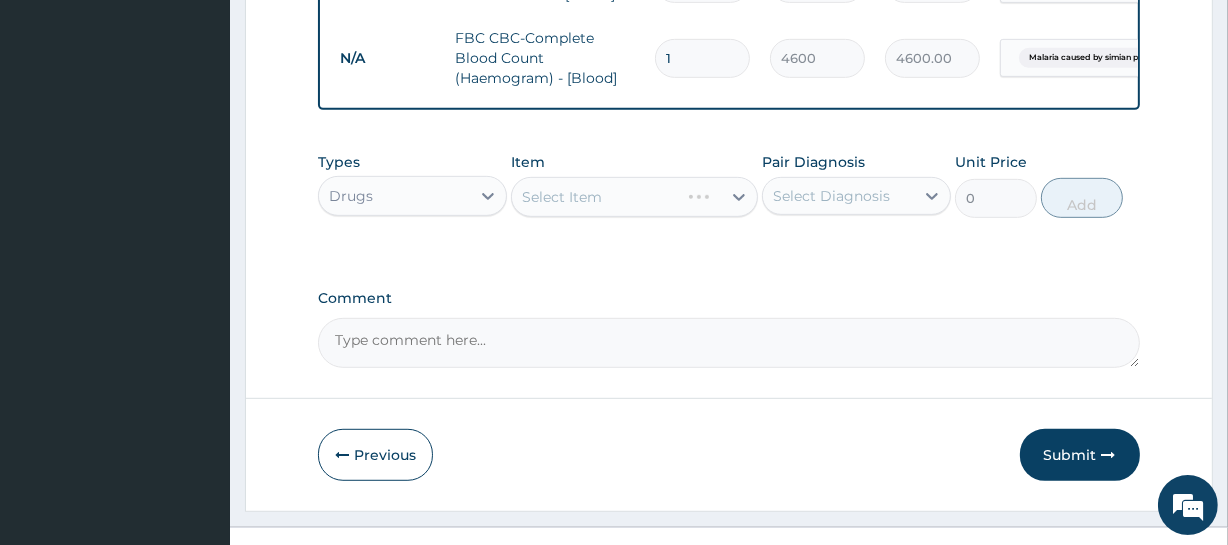 click on "Select Item" at bounding box center [634, 197] 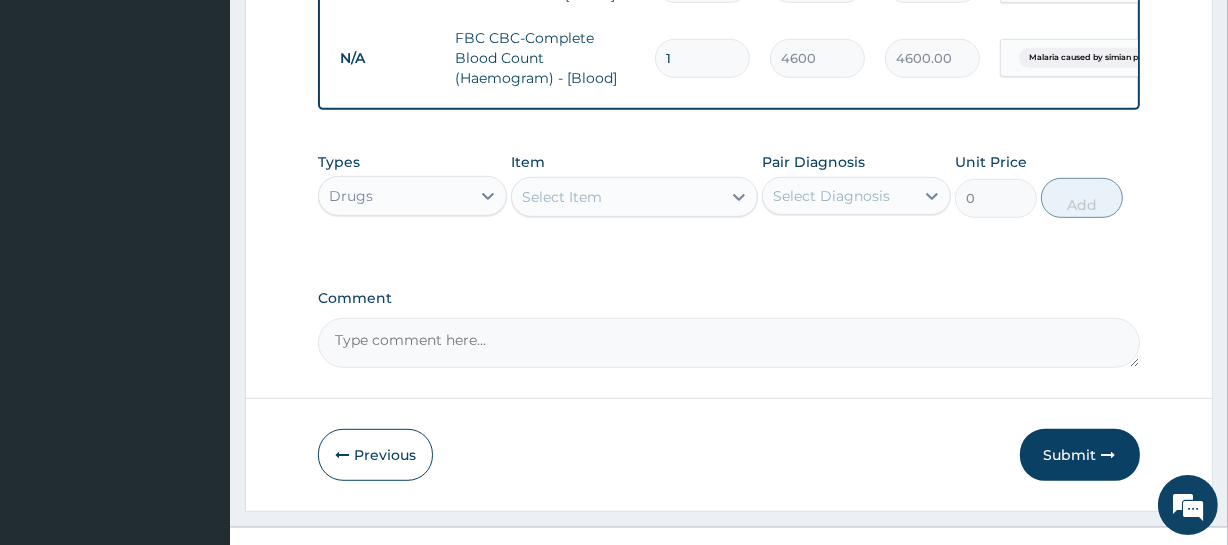 click on "Select Item" at bounding box center (616, 197) 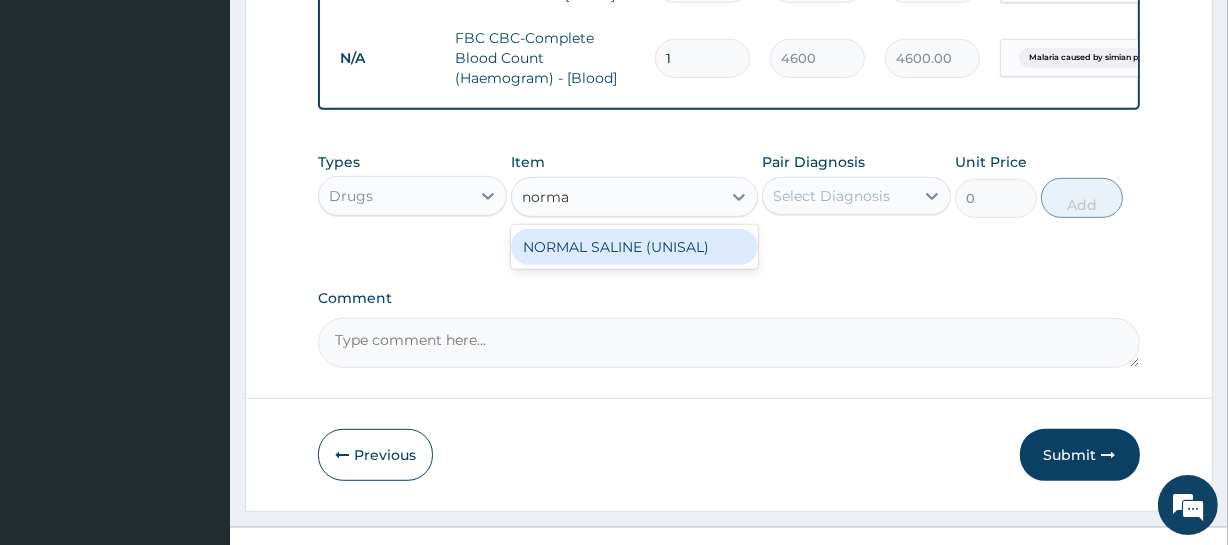 type on "normal" 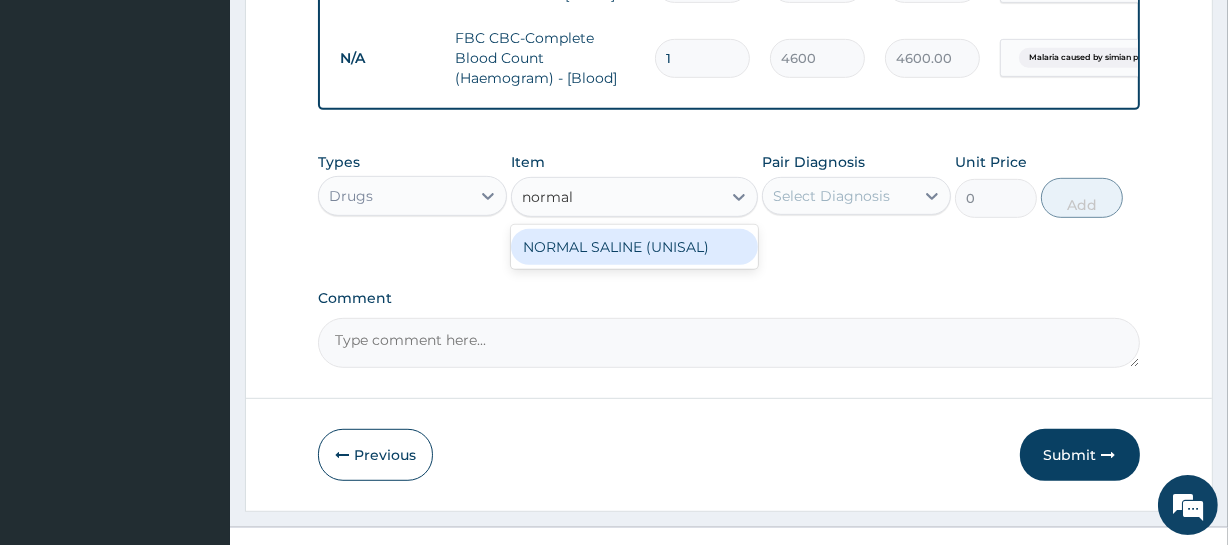 click on "NORMAL SALINE (UNISAL)" at bounding box center (634, 247) 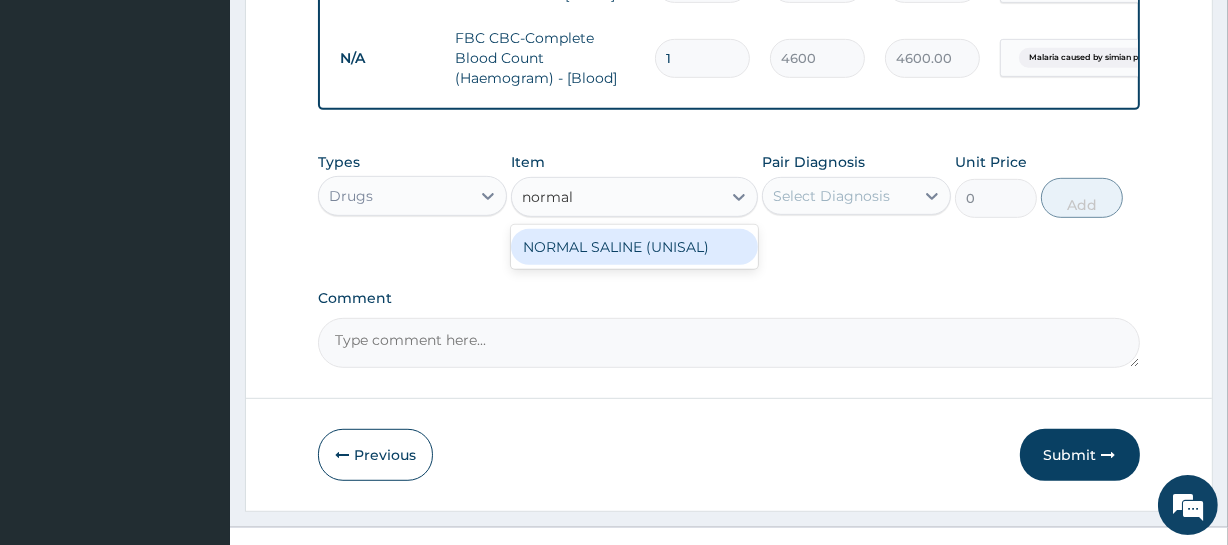 type 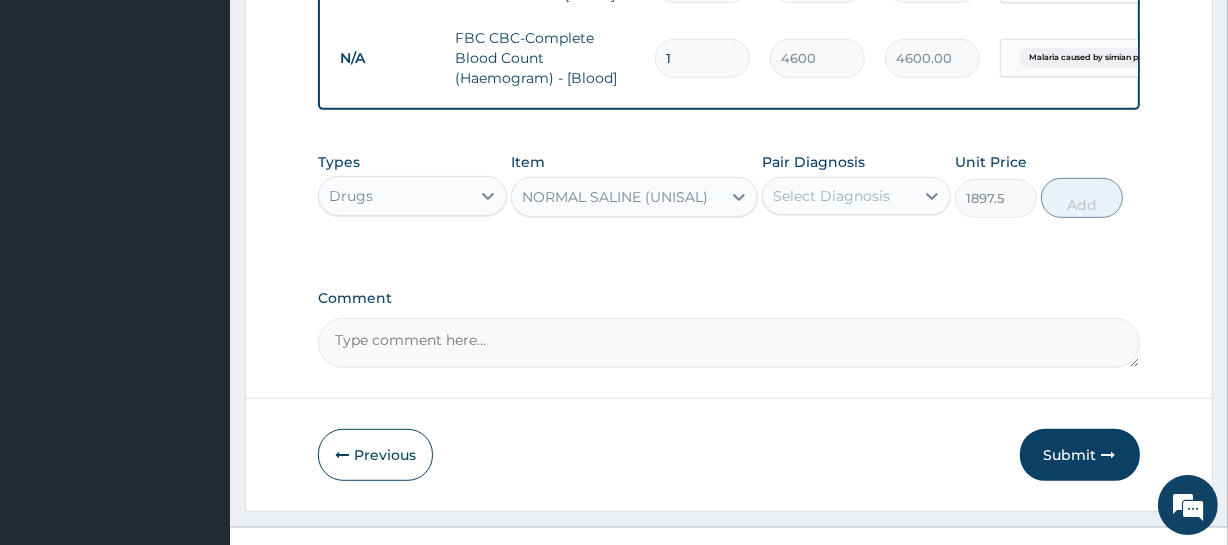 drag, startPoint x: 880, startPoint y: 208, endPoint x: 830, endPoint y: 220, distance: 51.41984 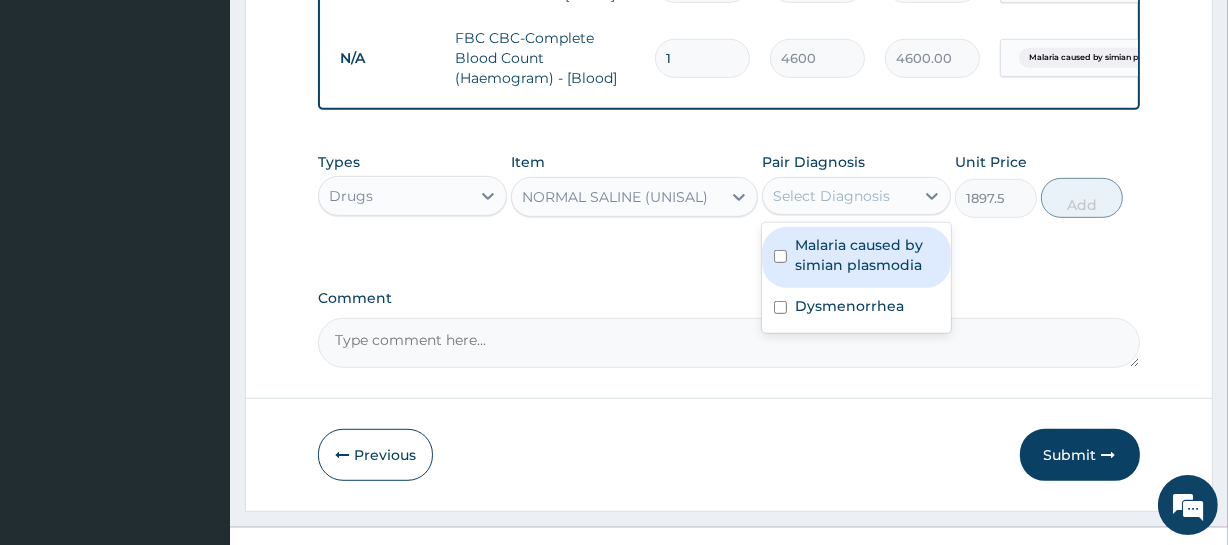 click on "Malaria caused by simian plasmodia" at bounding box center (867, 255) 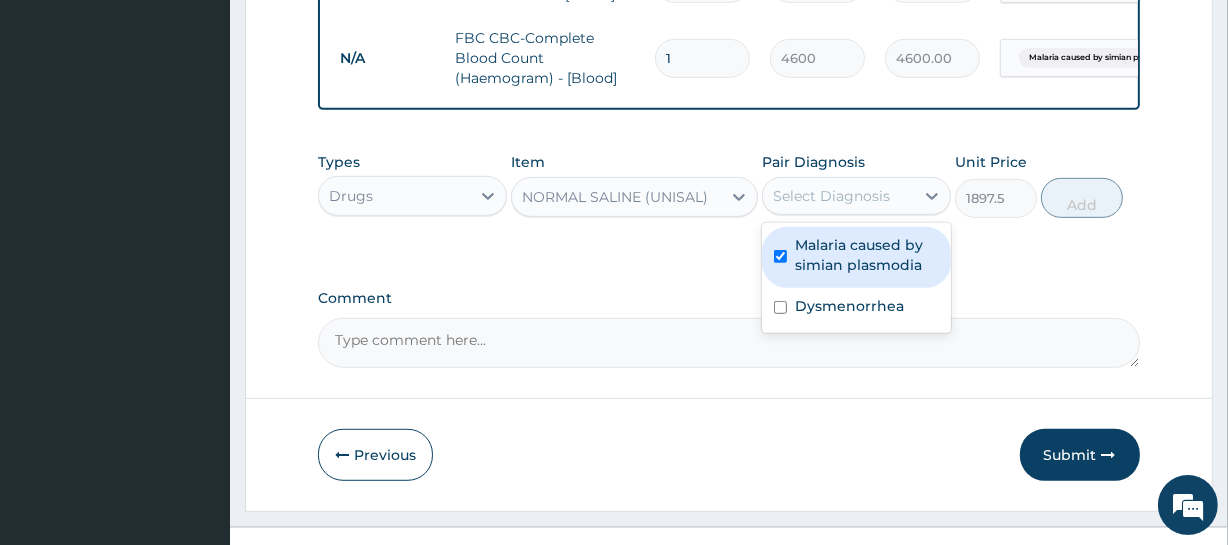 checkbox on "true" 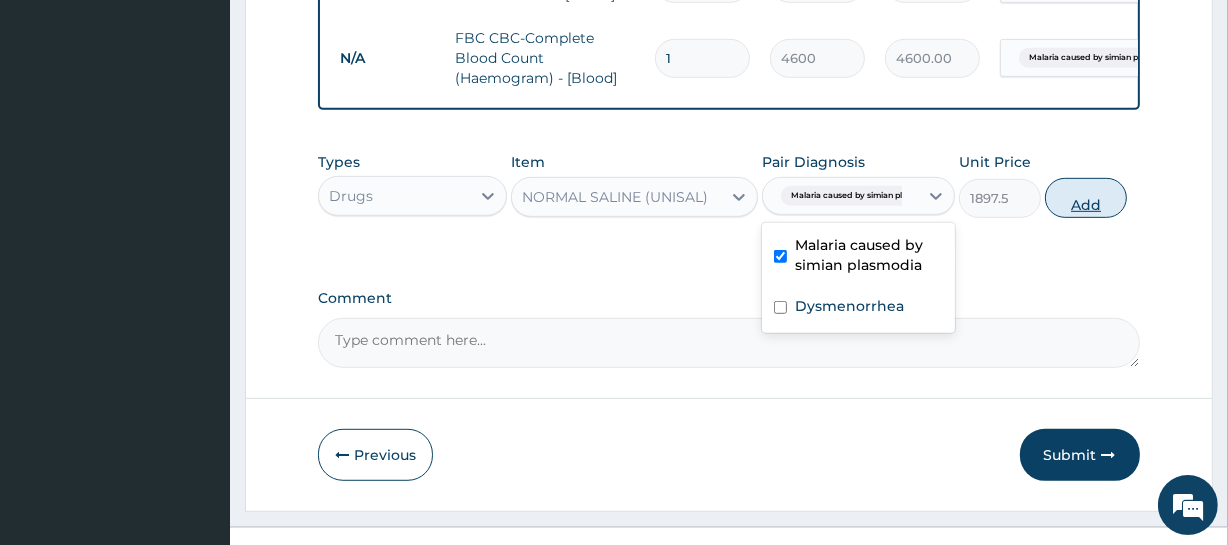 click on "Add" at bounding box center (1086, 198) 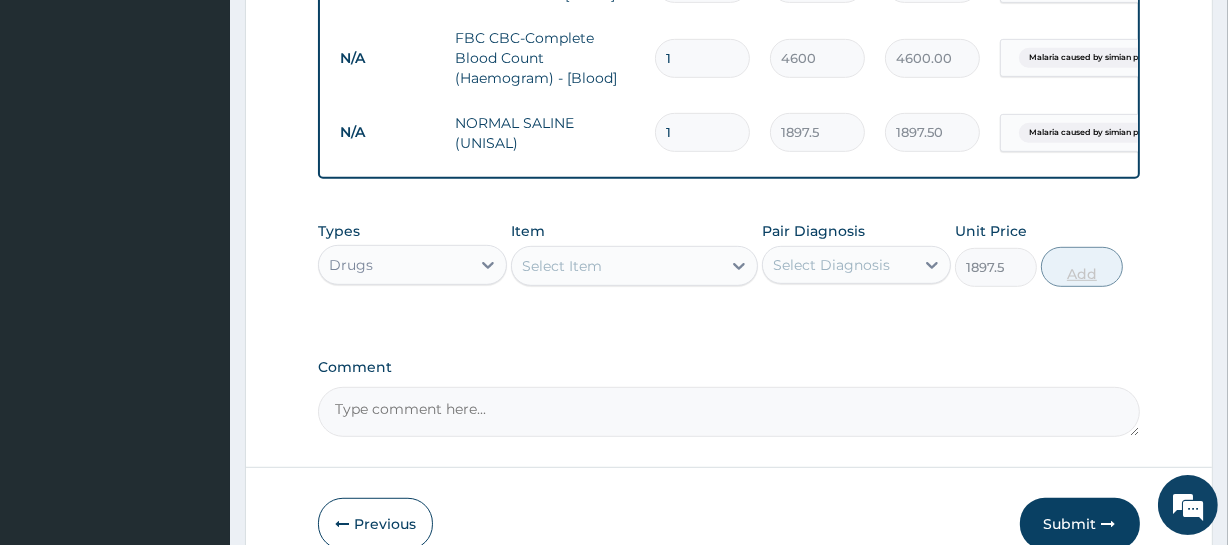 type on "0" 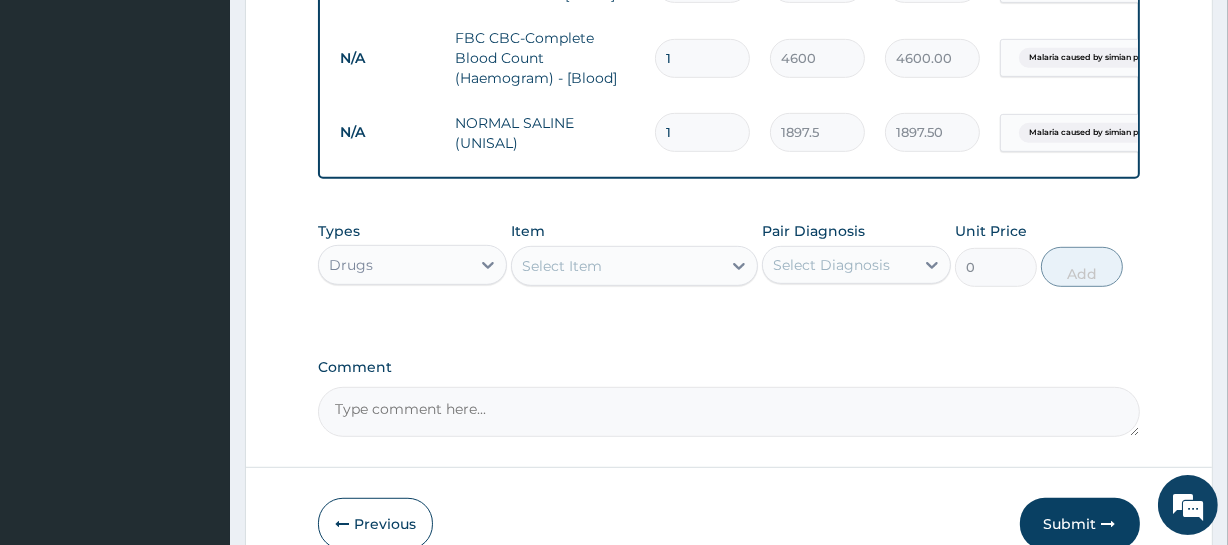 click on "Select Item" at bounding box center (562, 266) 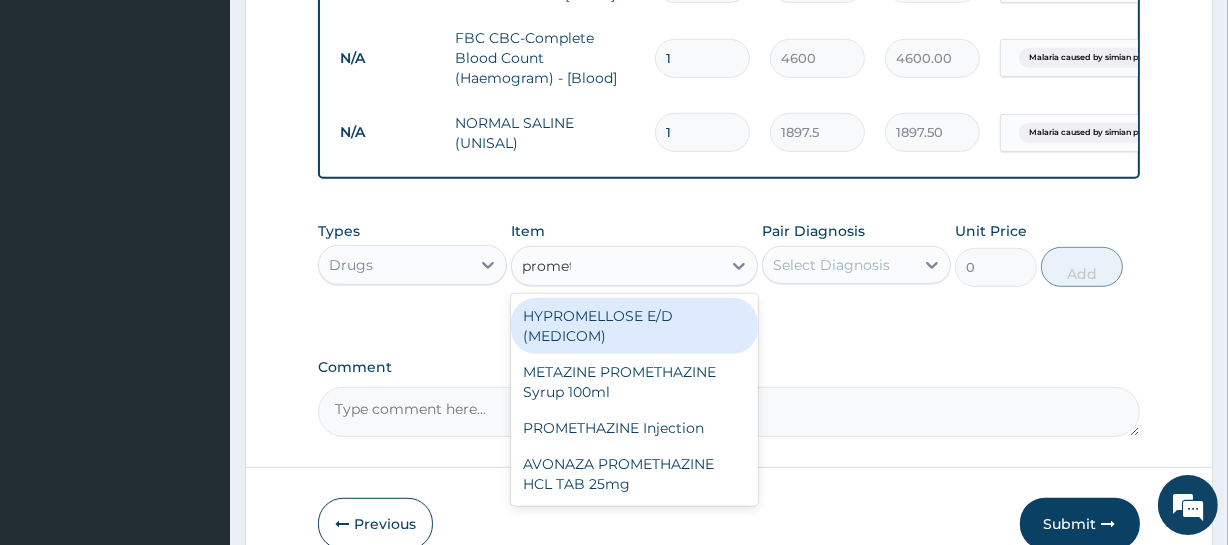 type on "prometh" 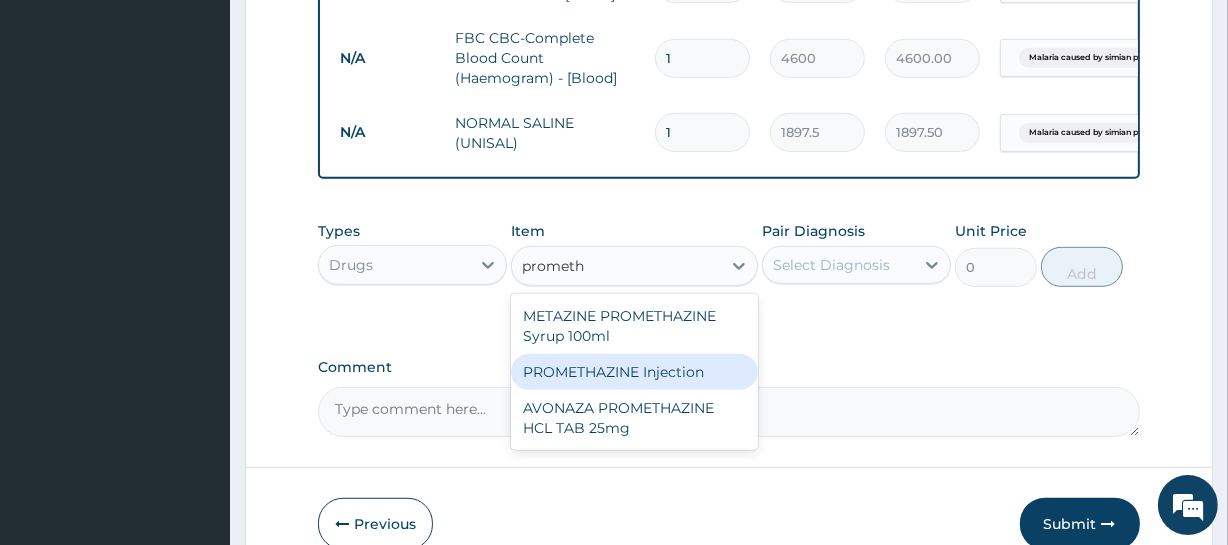 click on "PROMETHAZINE Injection" at bounding box center [634, 372] 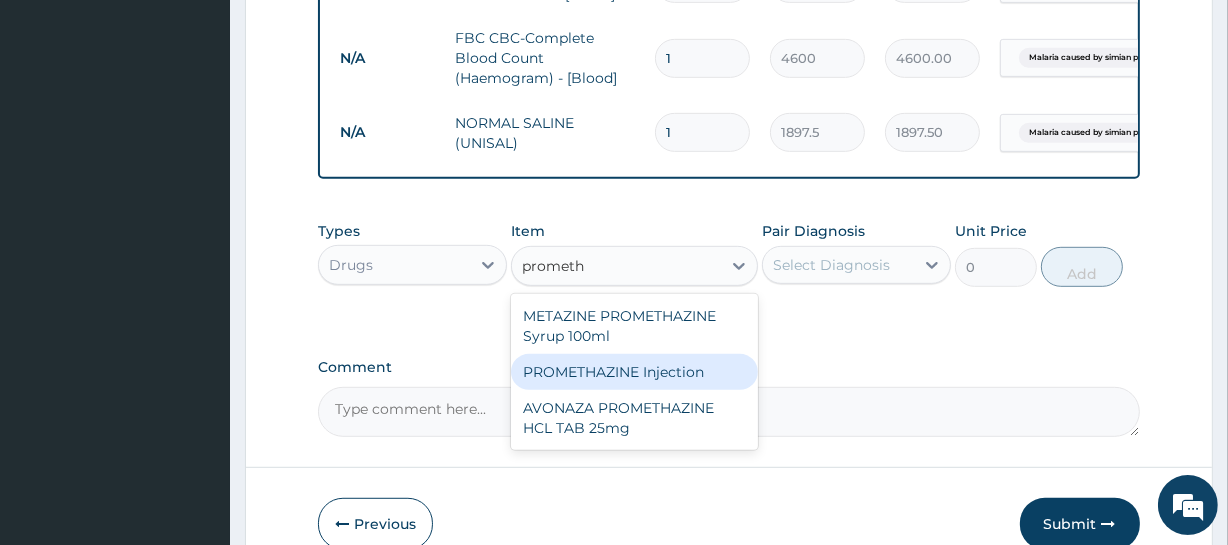 type 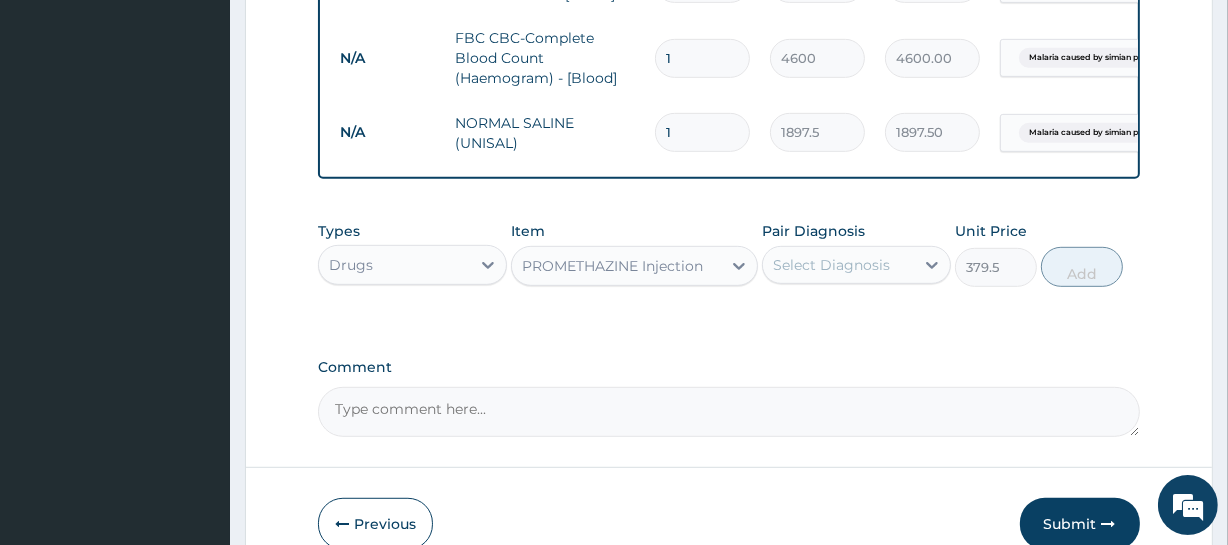 click on "Select Diagnosis" at bounding box center (838, 265) 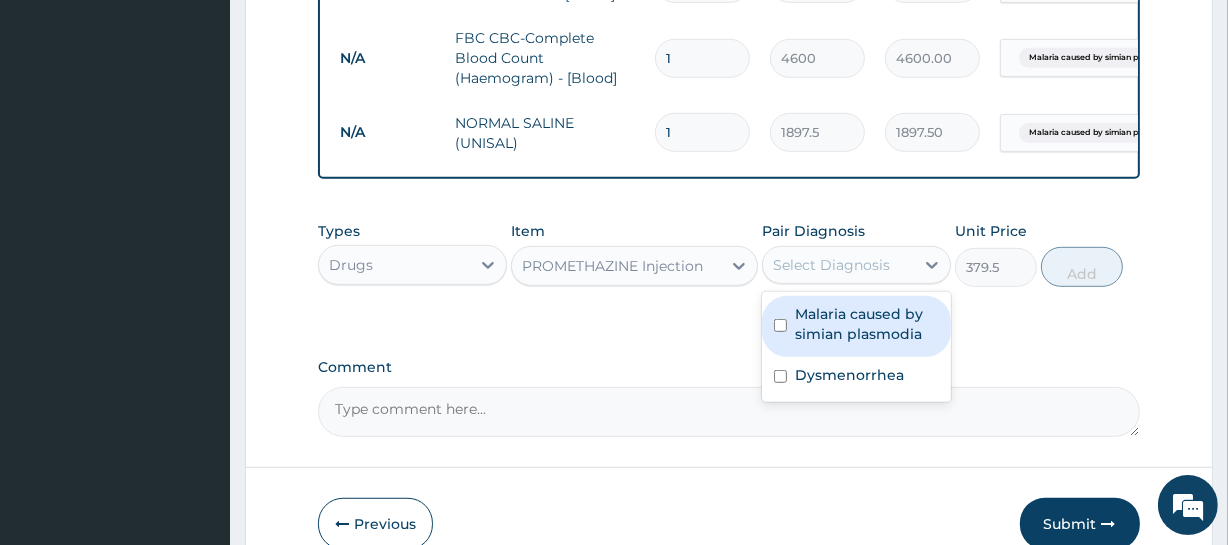 click on "Malaria caused by simian plasmodia" at bounding box center (867, 324) 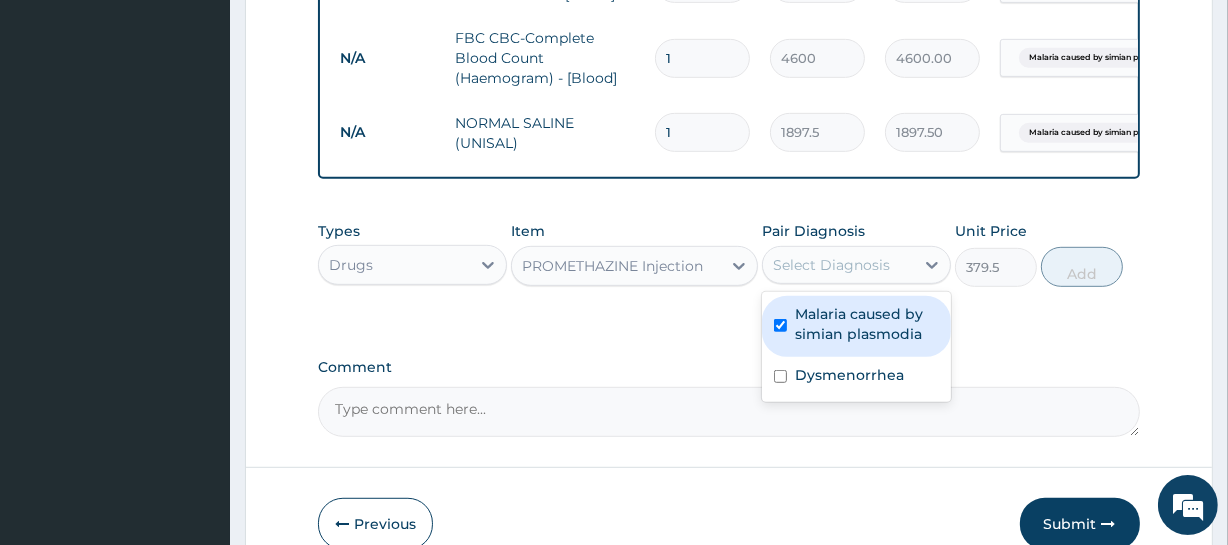 checkbox on "true" 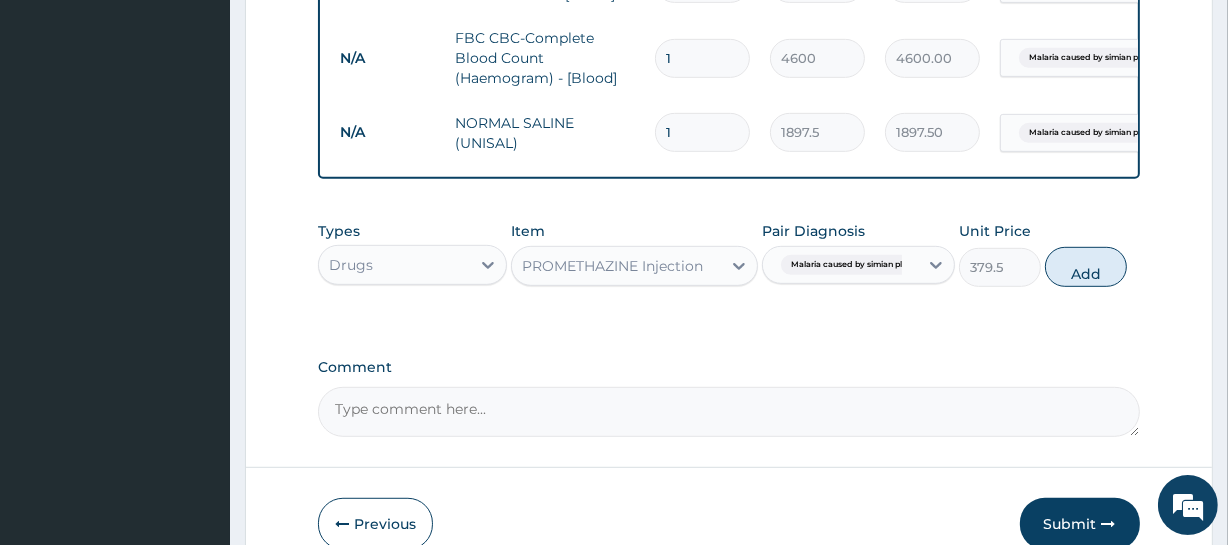 click on "Add" at bounding box center (1086, 267) 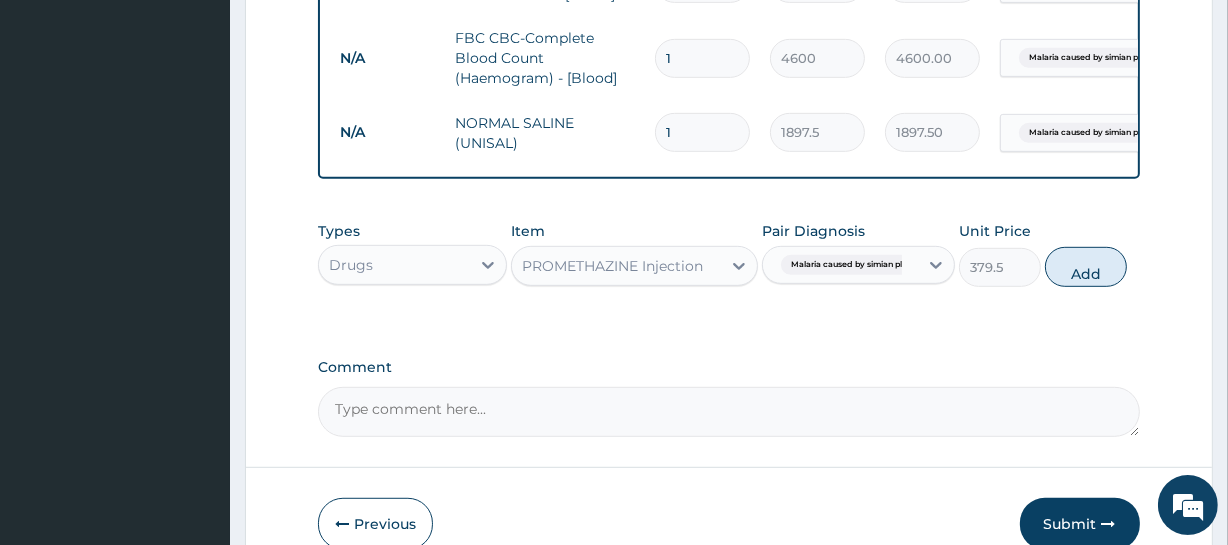 type on "0" 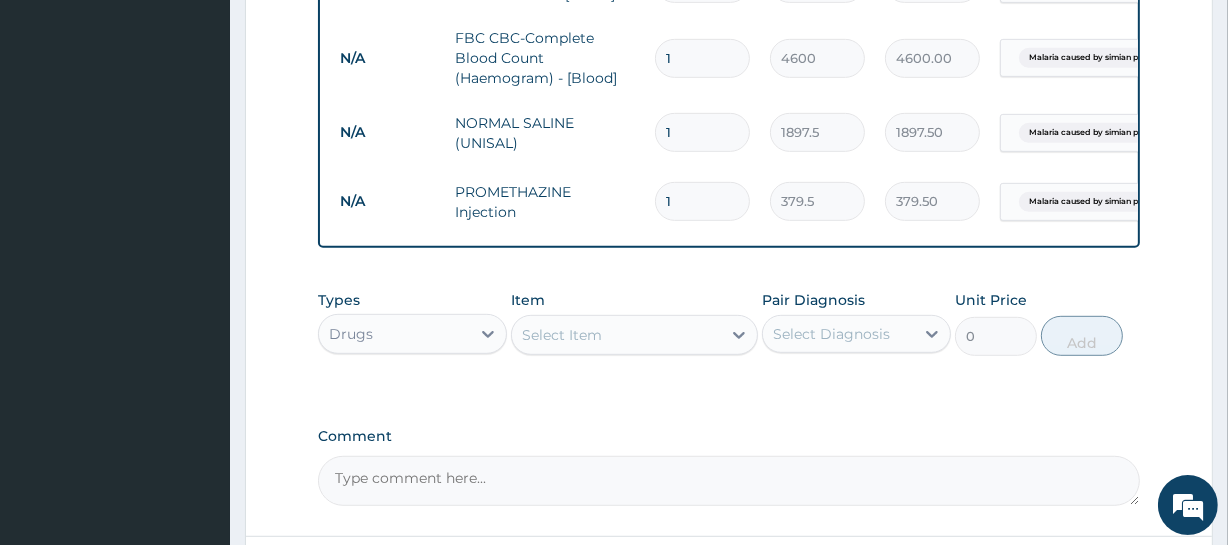 click on "Step  2  of 2 PA Code / Prescription Code PA/624495 Encounter Date 01-07-2025 Important Notice Please enter PA codes before entering items that are not attached to a PA code   All diagnoses entered must be linked to a claim item. Diagnosis & Claim Items that are visible but inactive cannot be edited because they were imported from an already approved PA code. Diagnosis Malaria caused by simian plasmodia confirmed Dysmenorrhea confirmed NB: All diagnosis must be linked to a claim item Claim Items Type Name Quantity Unit Price Total Price Pair Diagnosis Actions Procedures semi private ward two bedded 1 10350 10350.00 Malaria caused by simian plasm...  + 1 Delete N/A Malarial Parasite Thick and thin films - [Blood] 1 1725 1725.00 Malaria caused by simian plasm... Delete N/A FBC CBC-Complete Blood Count (Haemogram) - [Blood] 1 4600 4600.00 Malaria caused by simian plasm... Delete N/A NORMAL SALINE (UNISAL) 1 1897.5 1897.50 Malaria caused by simian plasm... Delete N/A PROMETHAZINE Injection 1 379.5 379.50 Delete 0" at bounding box center (729, -85) 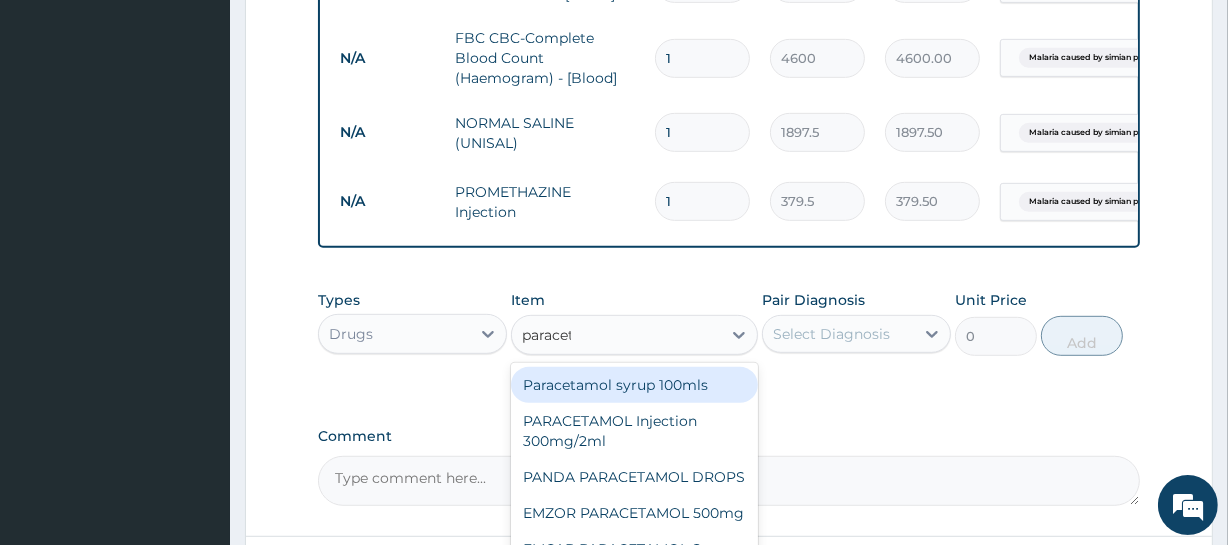 type on "paraceta" 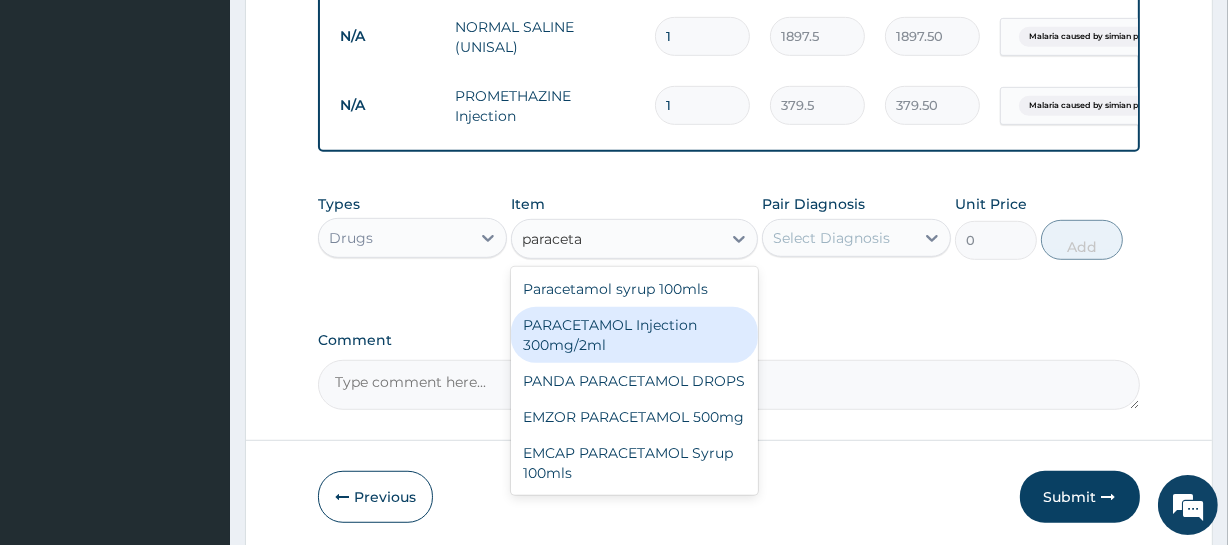 scroll, scrollTop: 1110, scrollLeft: 0, axis: vertical 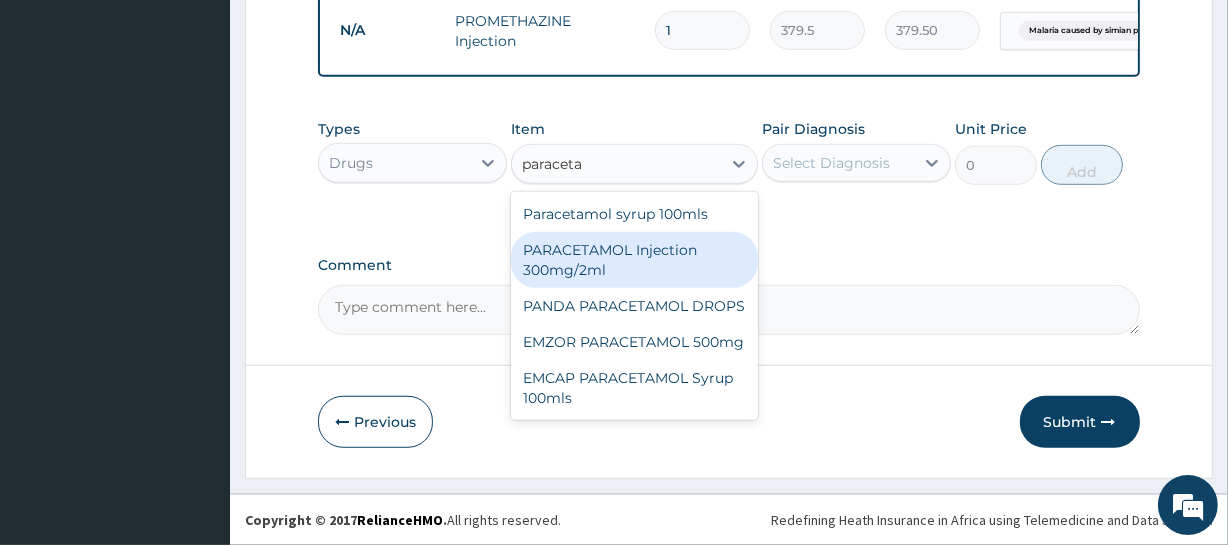 click on "PARACETAMOL Injection 300mg/2ml" at bounding box center [634, 260] 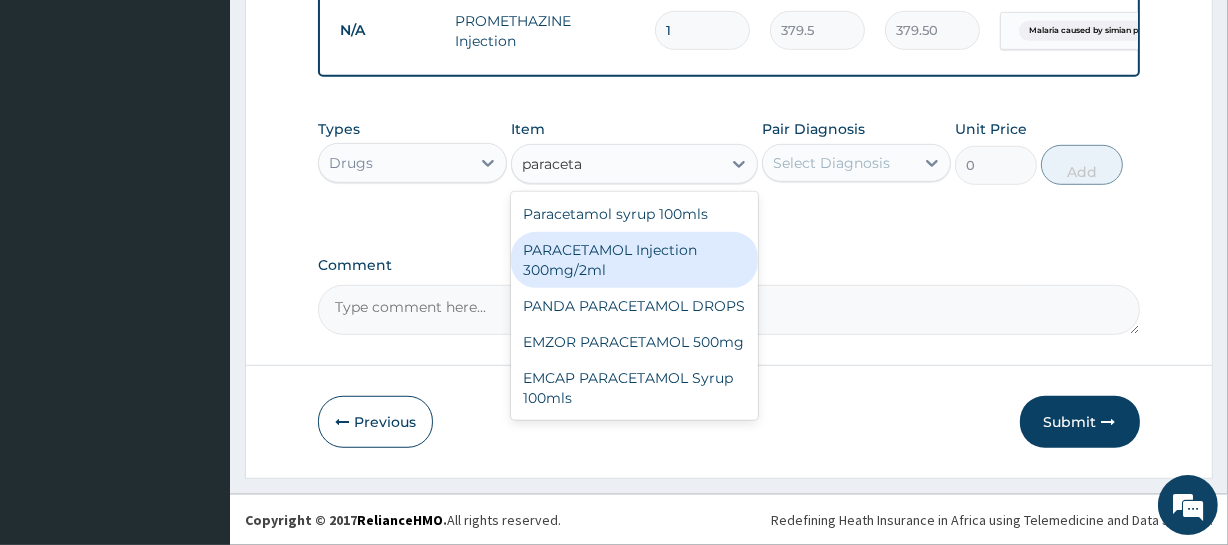 type 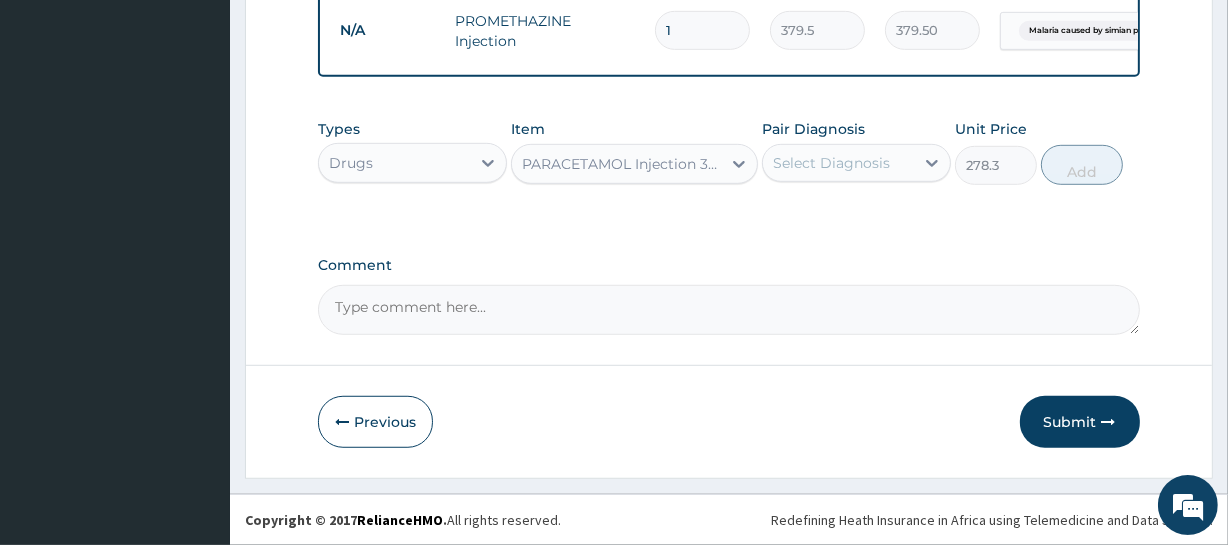 click on "PARACETAMOL Injection 300mg/2ml" at bounding box center (622, 164) 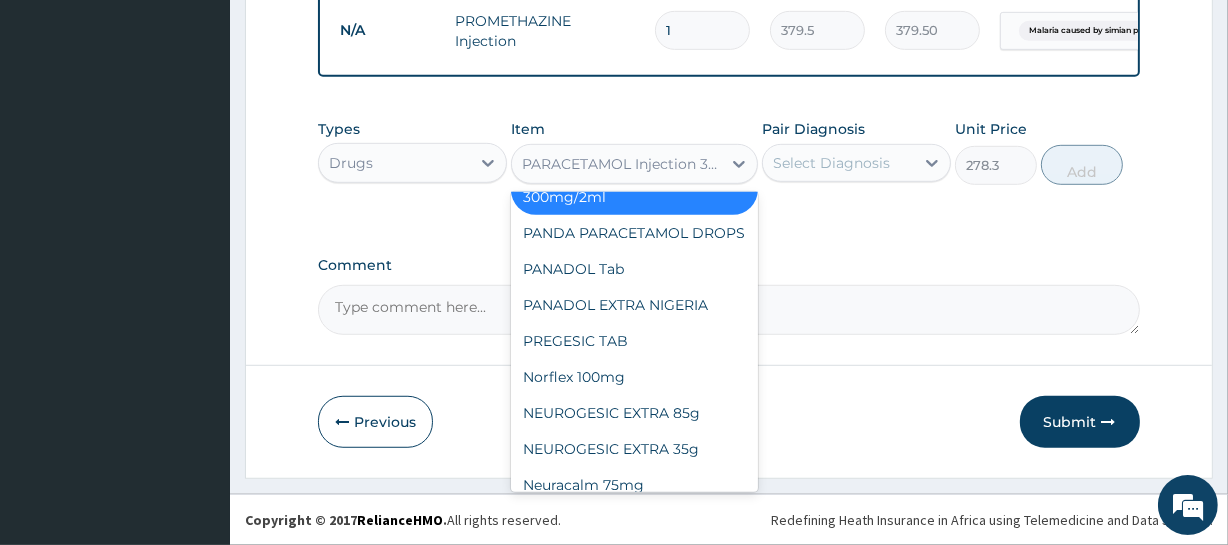 scroll, scrollTop: 28580, scrollLeft: 0, axis: vertical 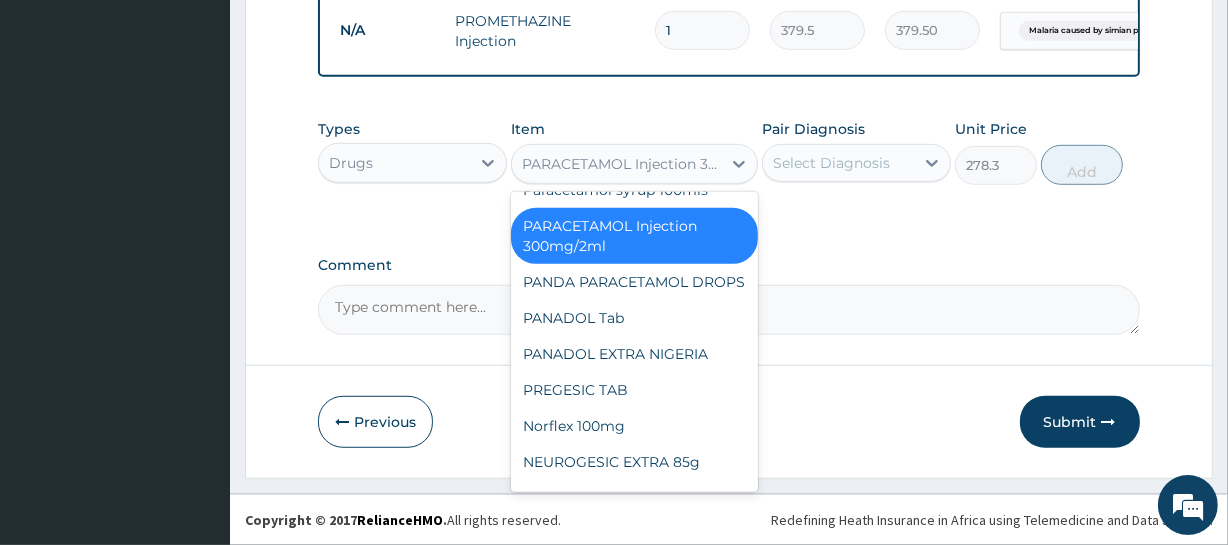 click on "Select Diagnosis" at bounding box center (831, 163) 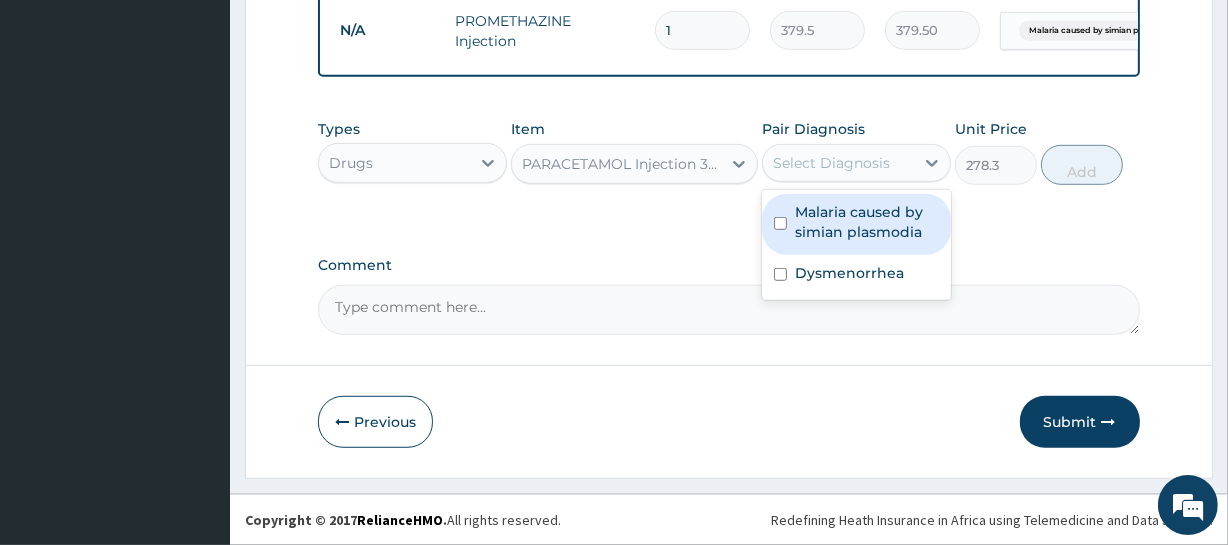 click on "Malaria caused by simian plasmodia" at bounding box center [867, 222] 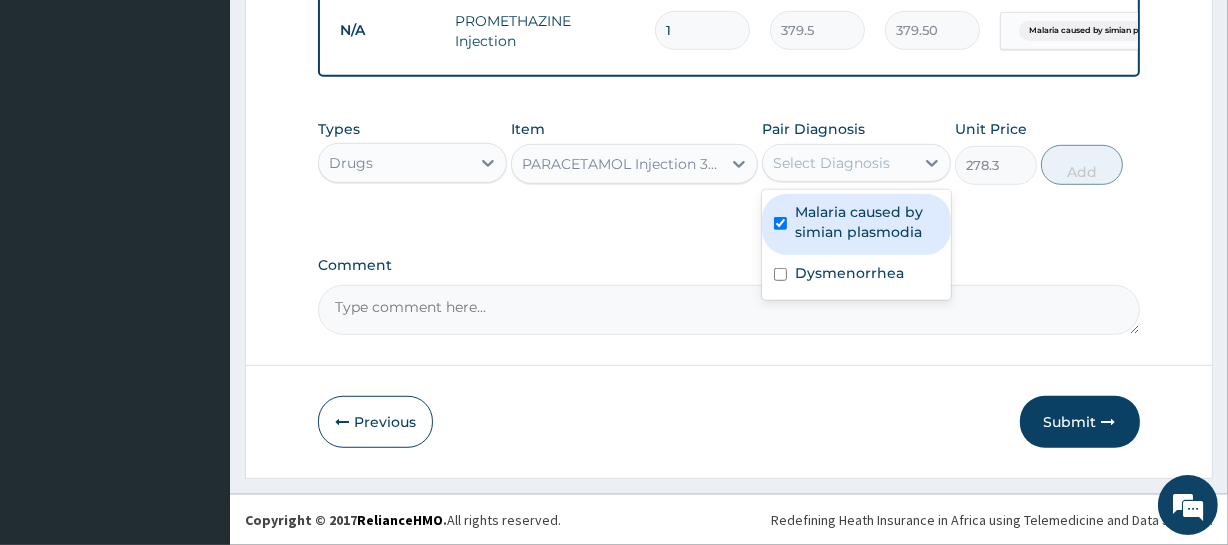 checkbox on "true" 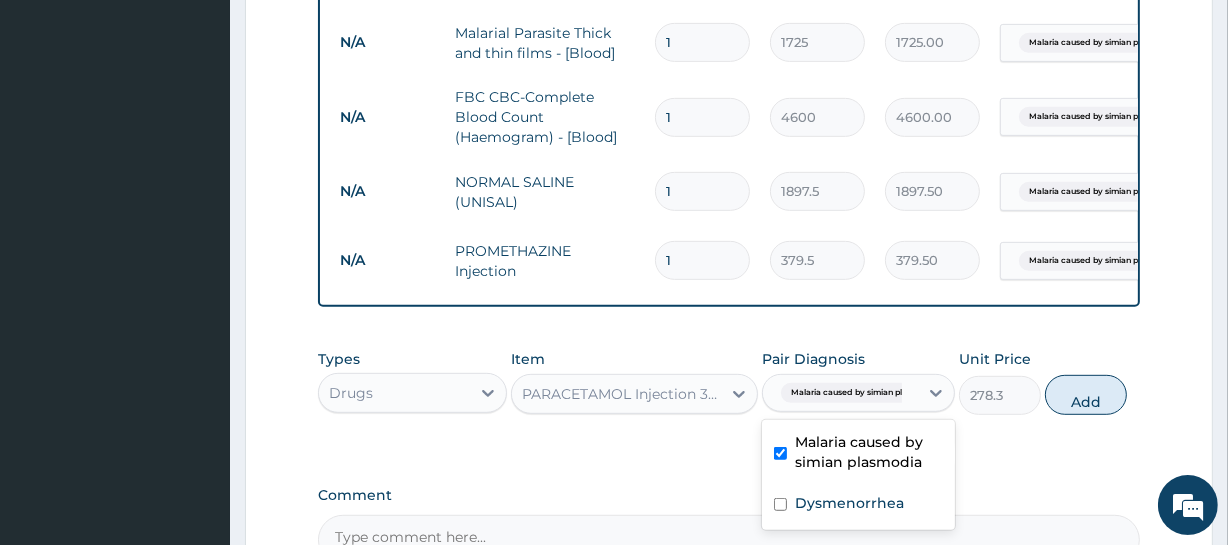 scroll, scrollTop: 838, scrollLeft: 0, axis: vertical 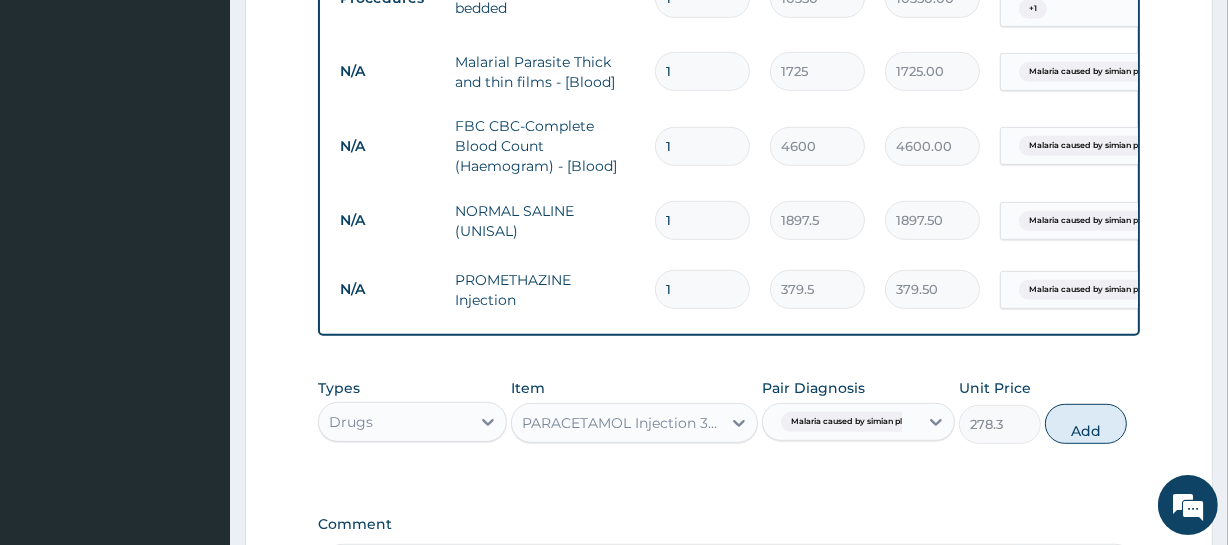 click on "1" at bounding box center (702, 289) 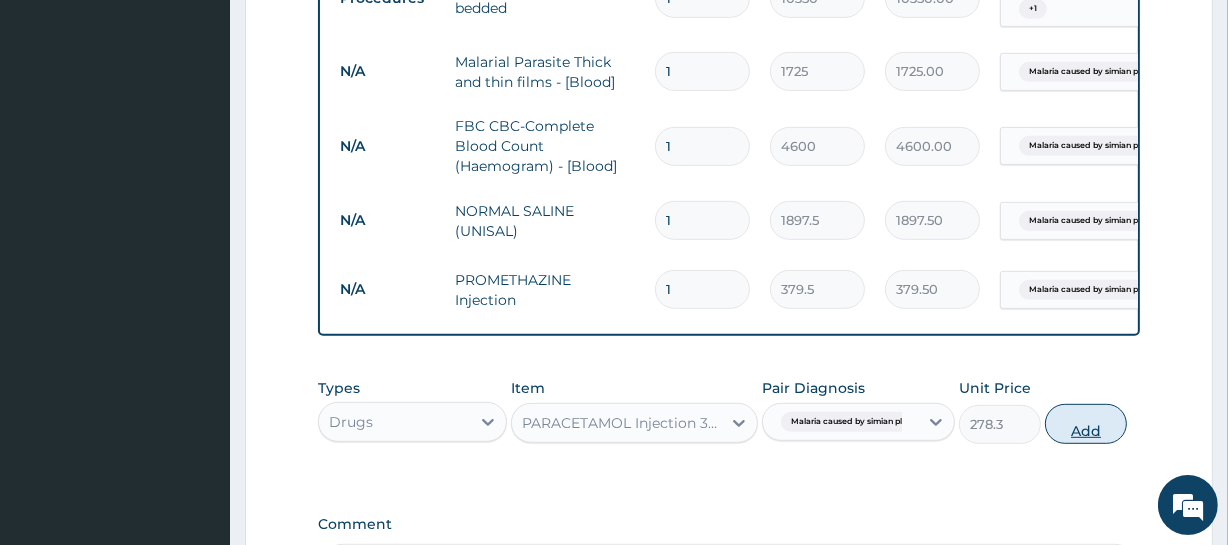 click on "Add" at bounding box center (1086, 424) 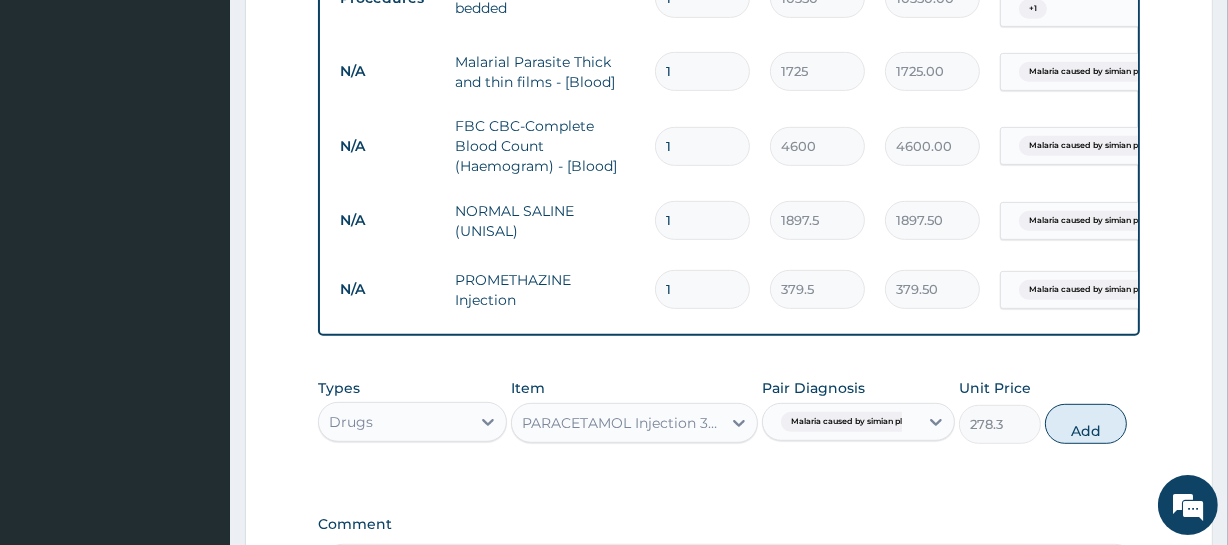 type on "0" 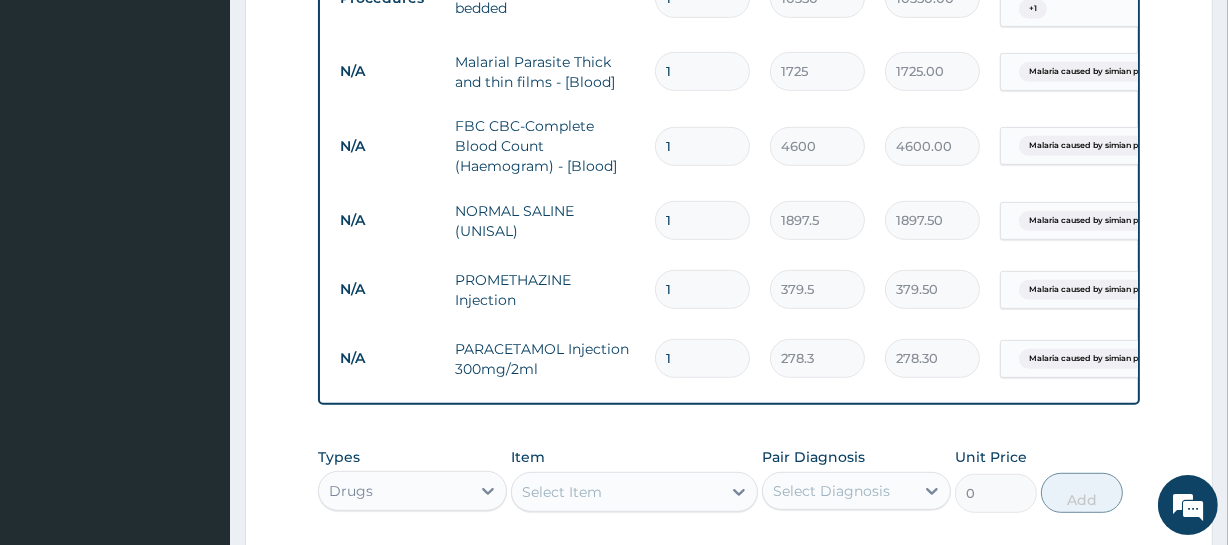 drag, startPoint x: 687, startPoint y: 355, endPoint x: 660, endPoint y: 353, distance: 27.073973 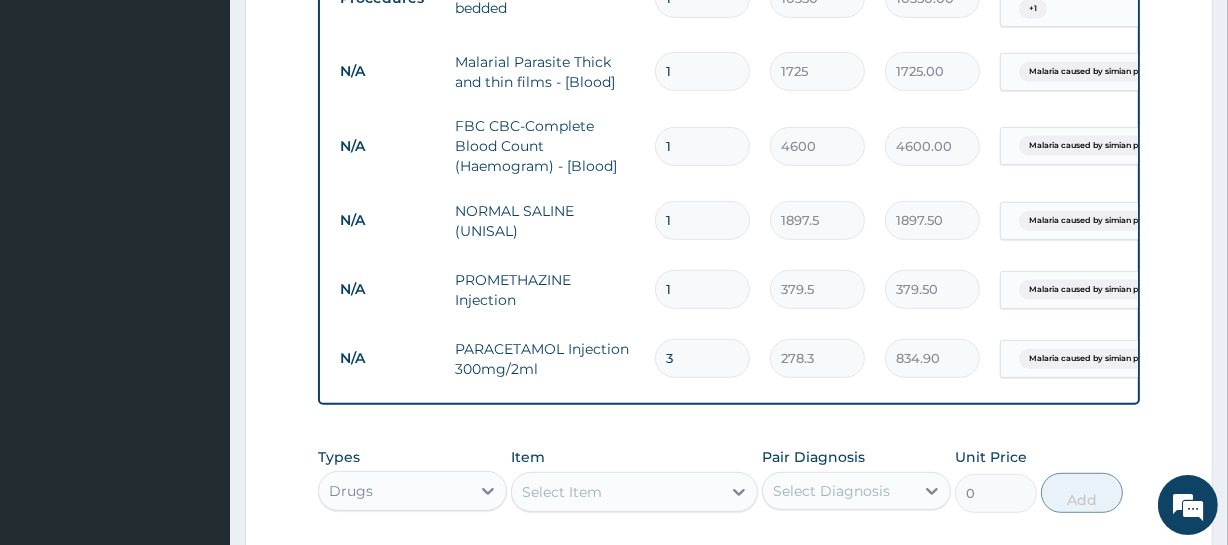 type on "3" 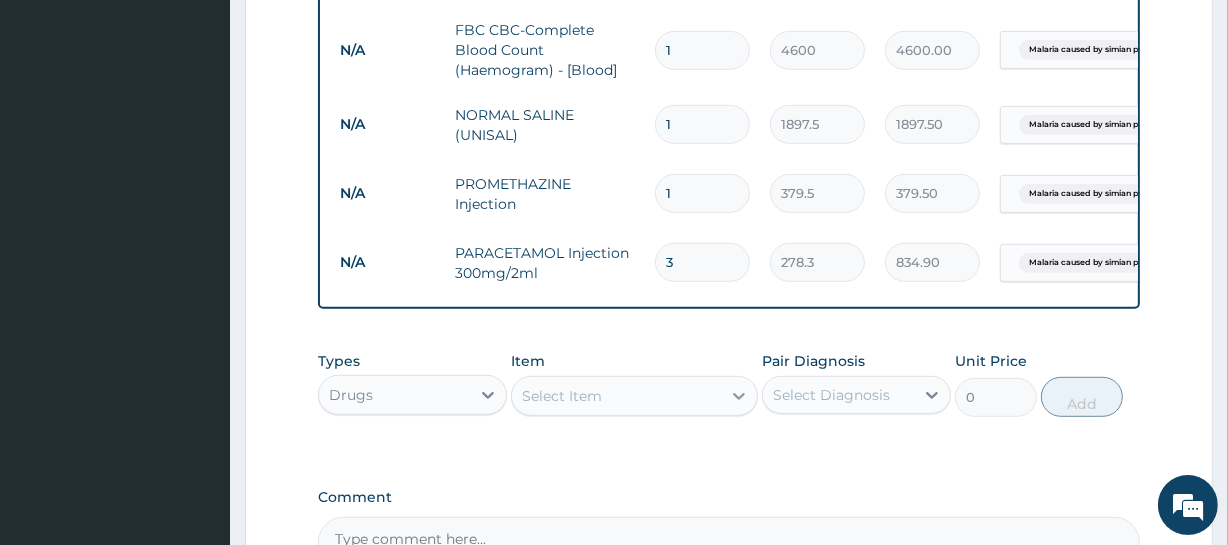 scroll, scrollTop: 1180, scrollLeft: 0, axis: vertical 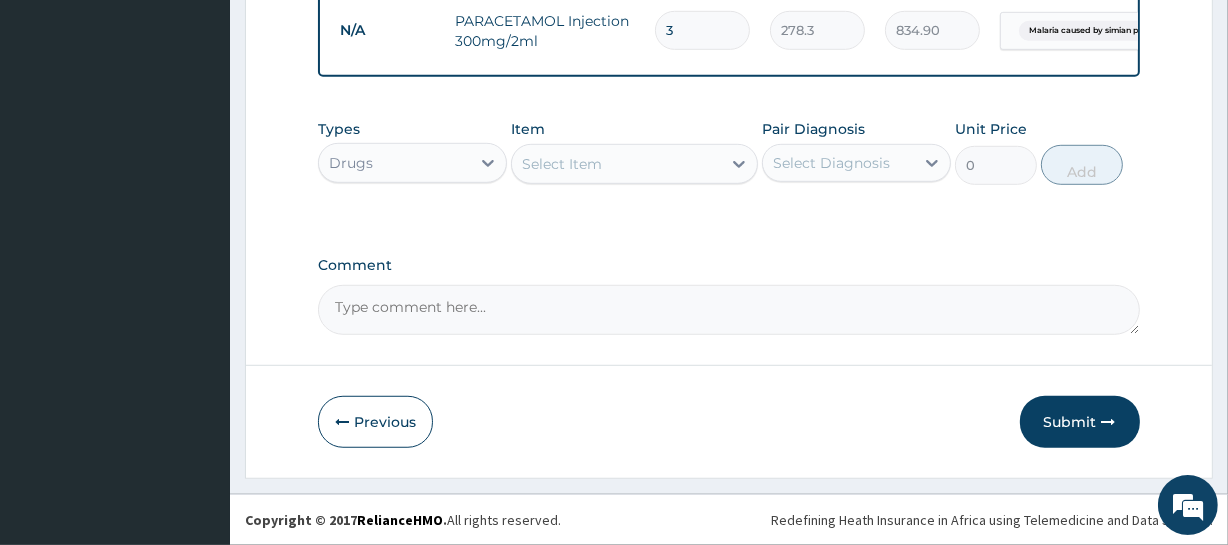 click on "Select Item" at bounding box center [562, 164] 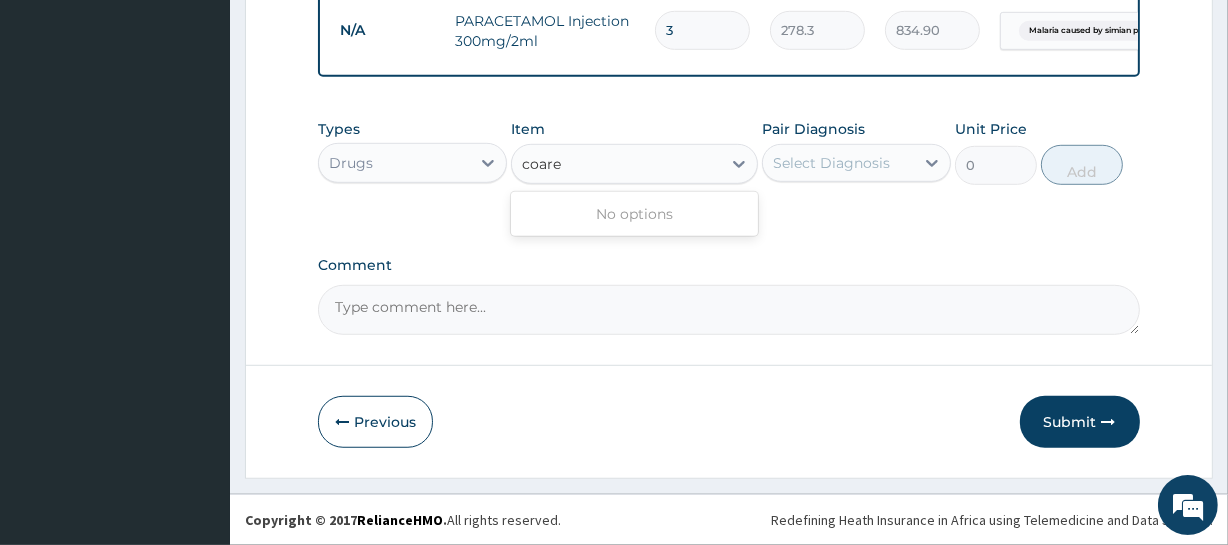 type on "coar" 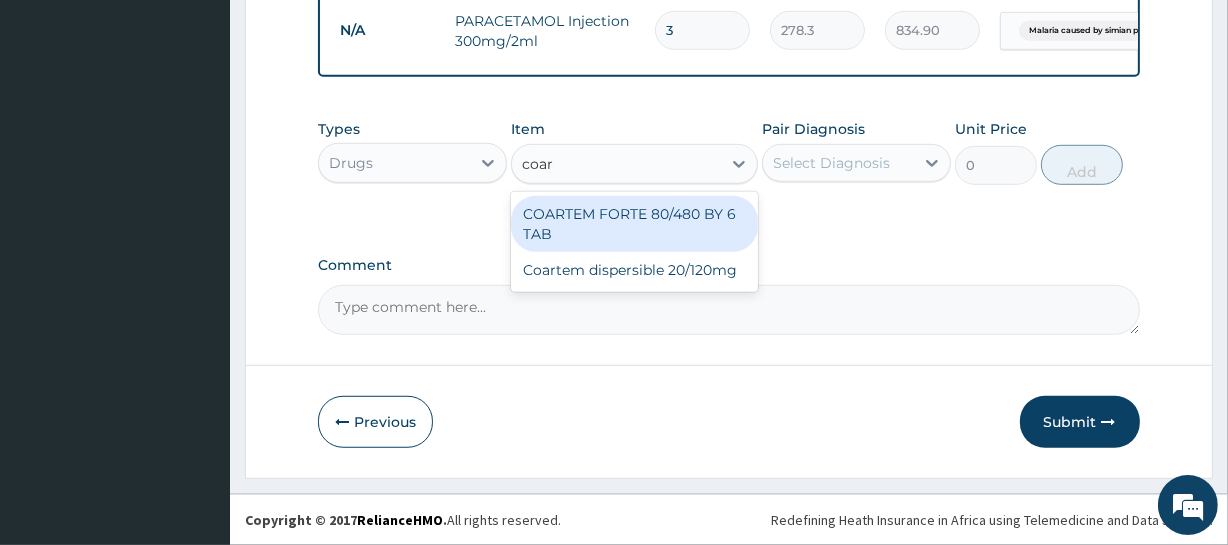 click on "COARTEM FORTE 80/480 BY 6 TAB" at bounding box center (634, 224) 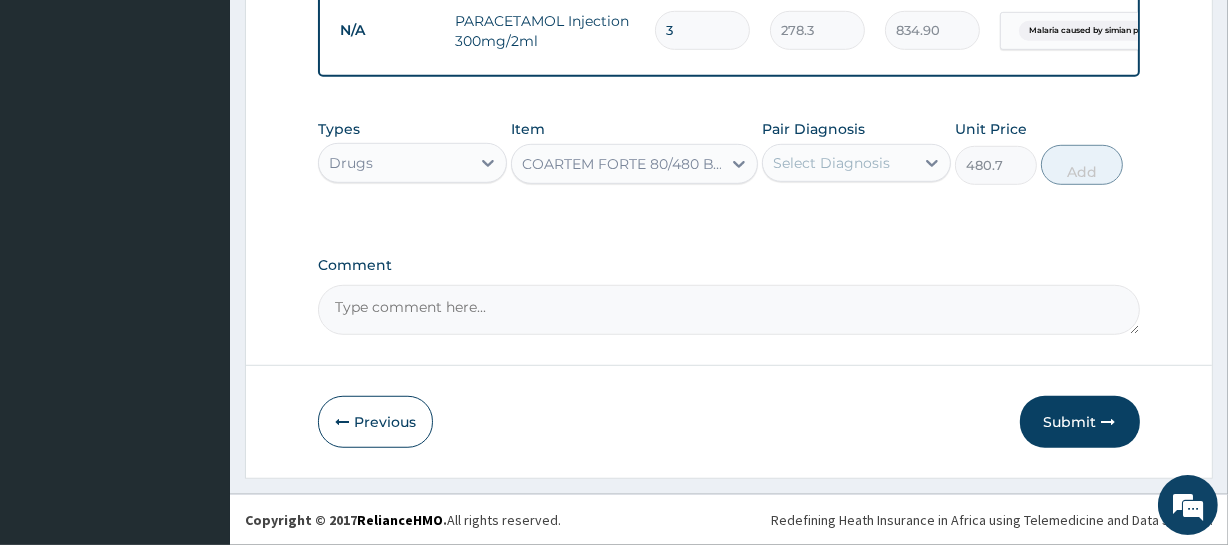 drag, startPoint x: 800, startPoint y: 169, endPoint x: 825, endPoint y: 181, distance: 27.730848 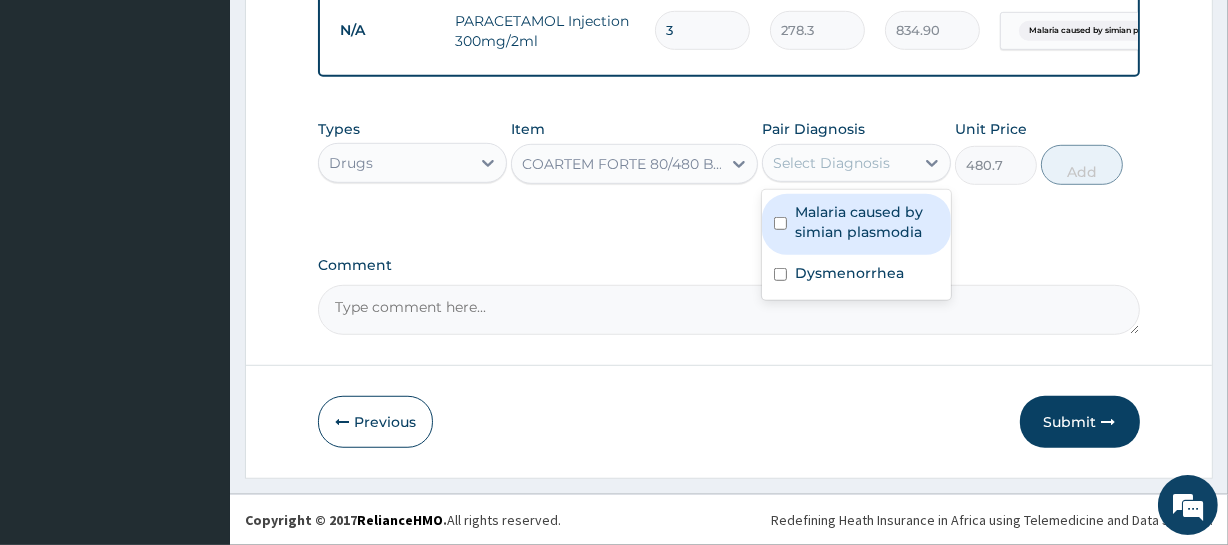 click on "Malaria caused by simian plasmodia" at bounding box center [867, 222] 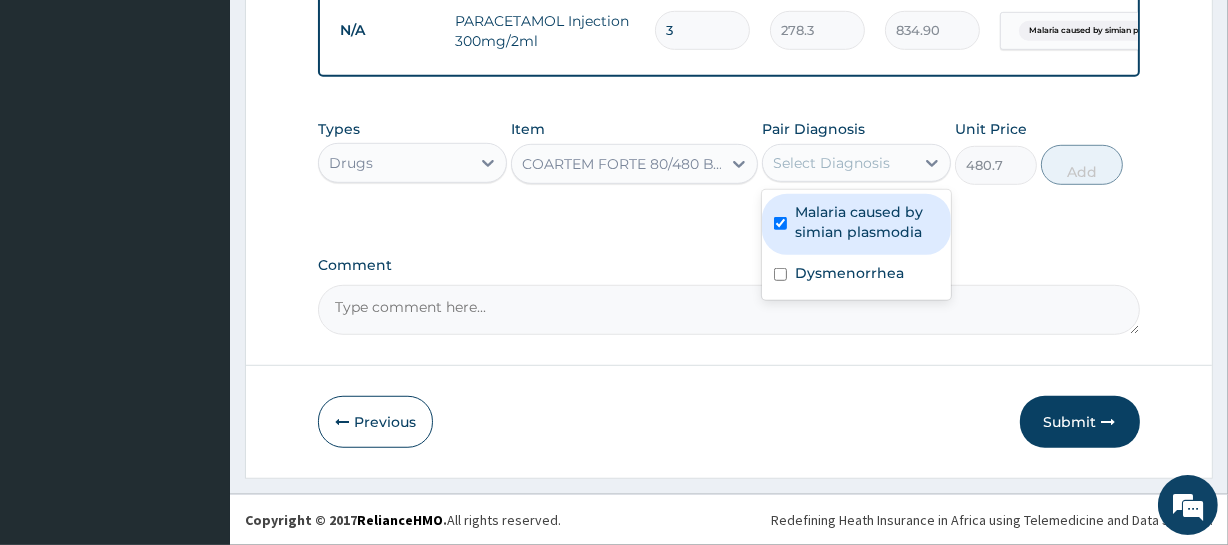 checkbox on "true" 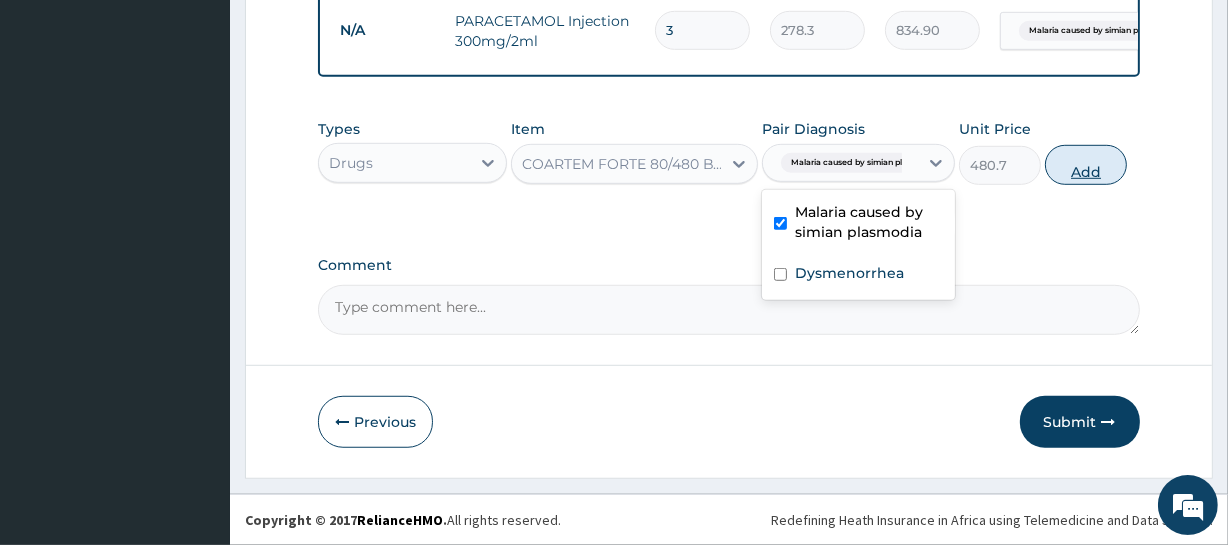 click on "Add" at bounding box center [1086, 165] 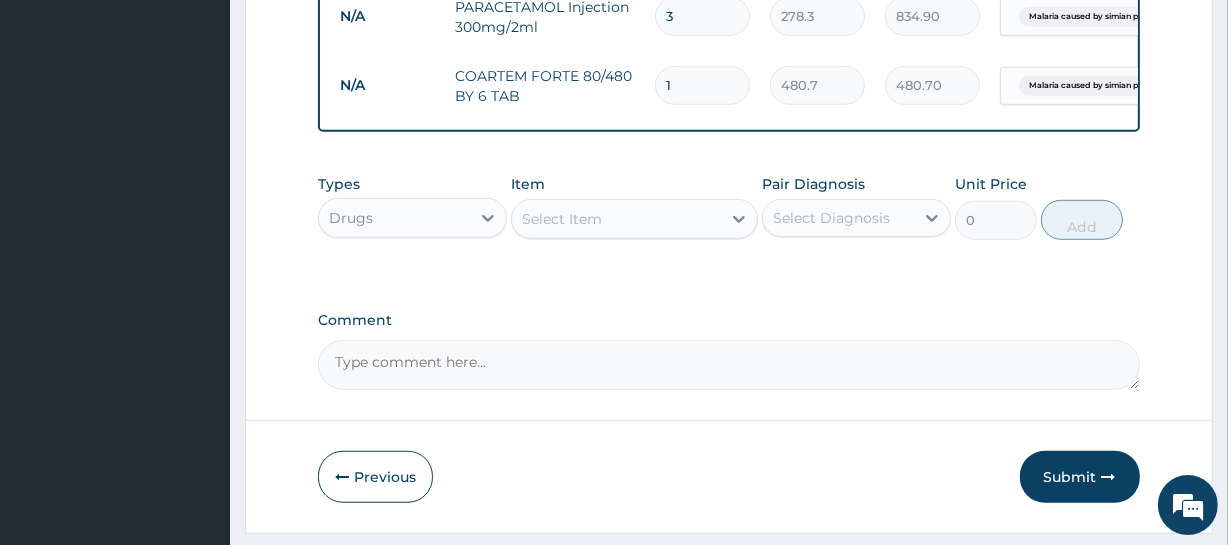 drag, startPoint x: 628, startPoint y: 86, endPoint x: 591, endPoint y: 84, distance: 37.054016 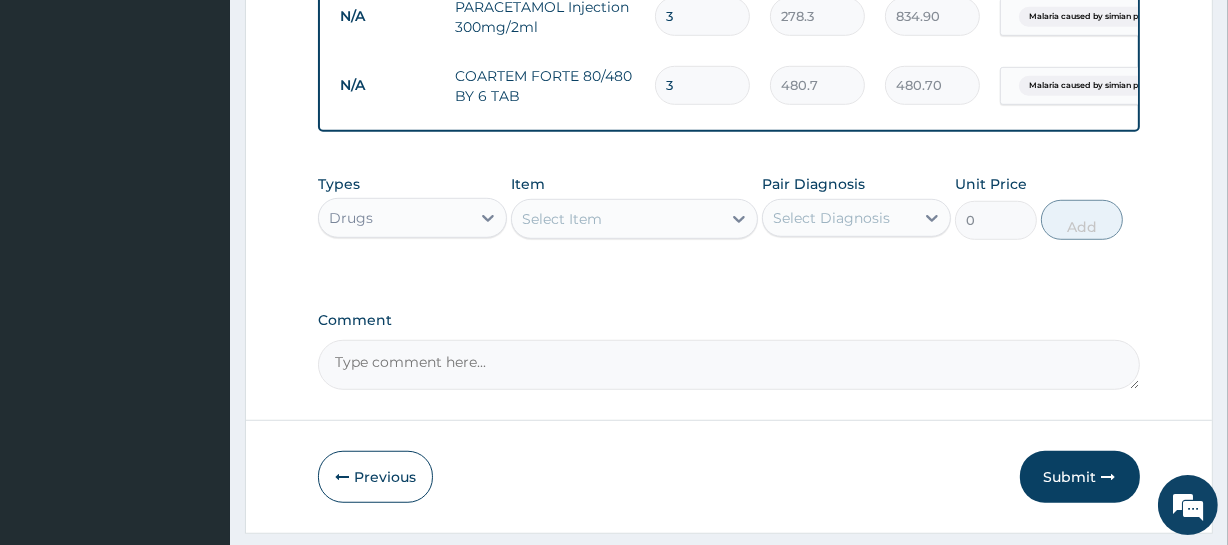 type on "1442.10" 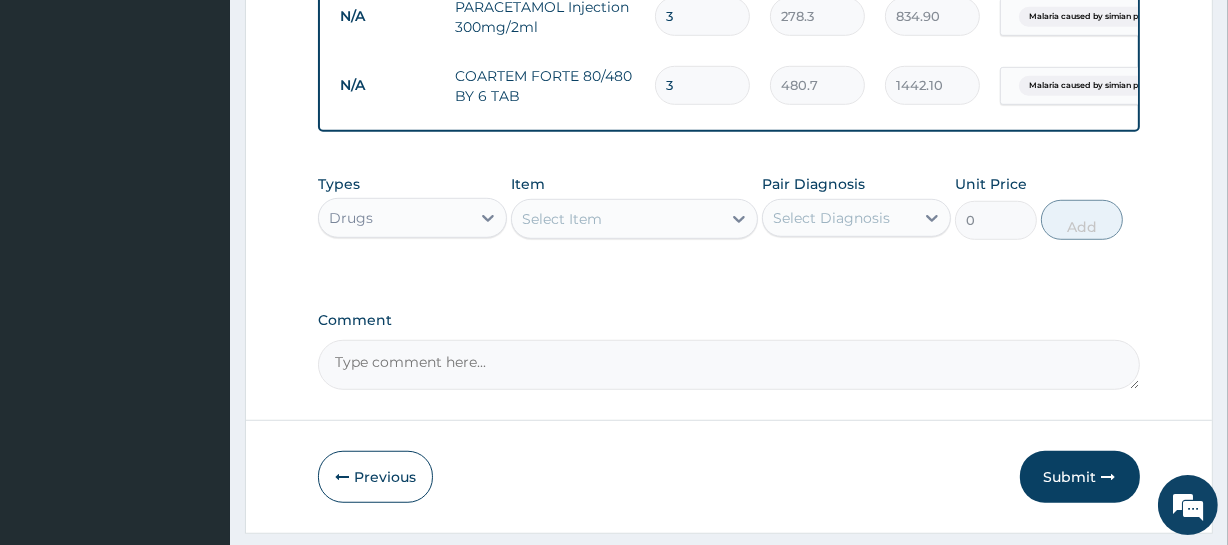 type on "3" 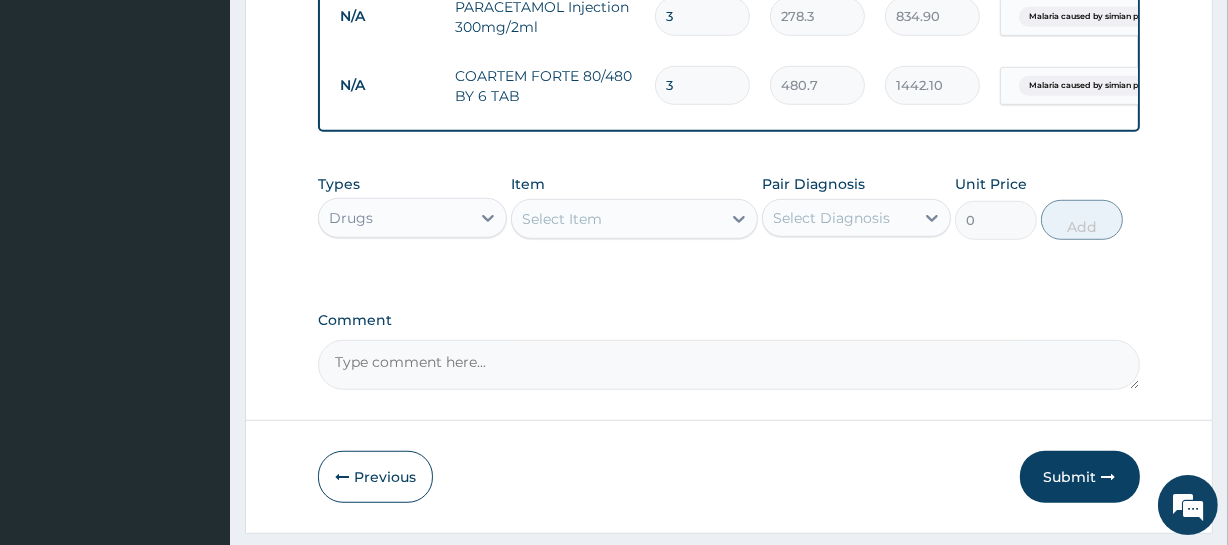 click on "COARTEM FORTE 80/480 BY 6 TAB" at bounding box center (545, 86) 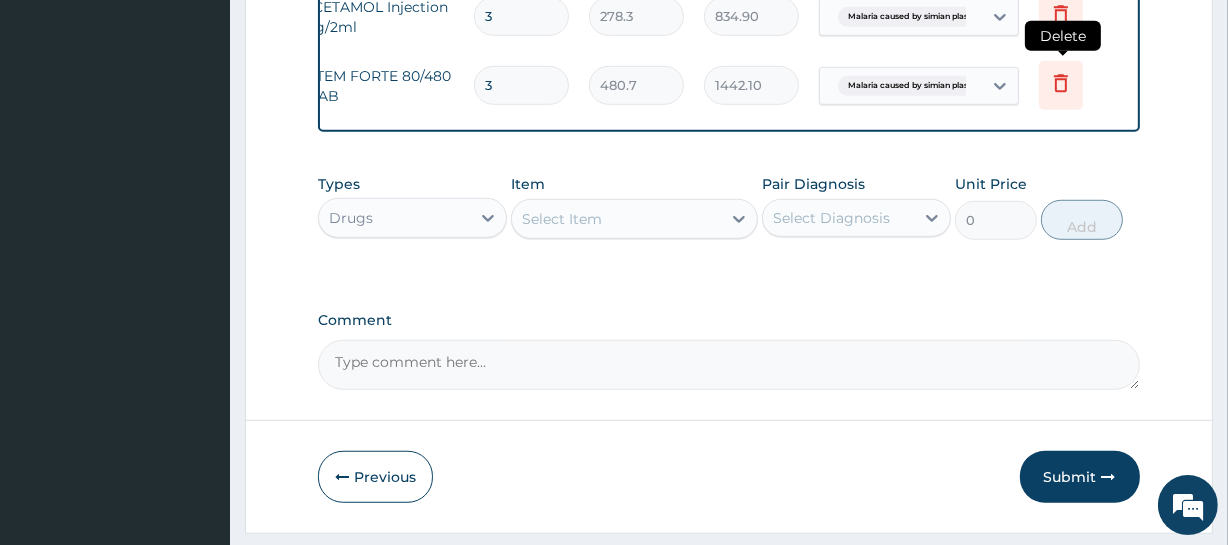 click 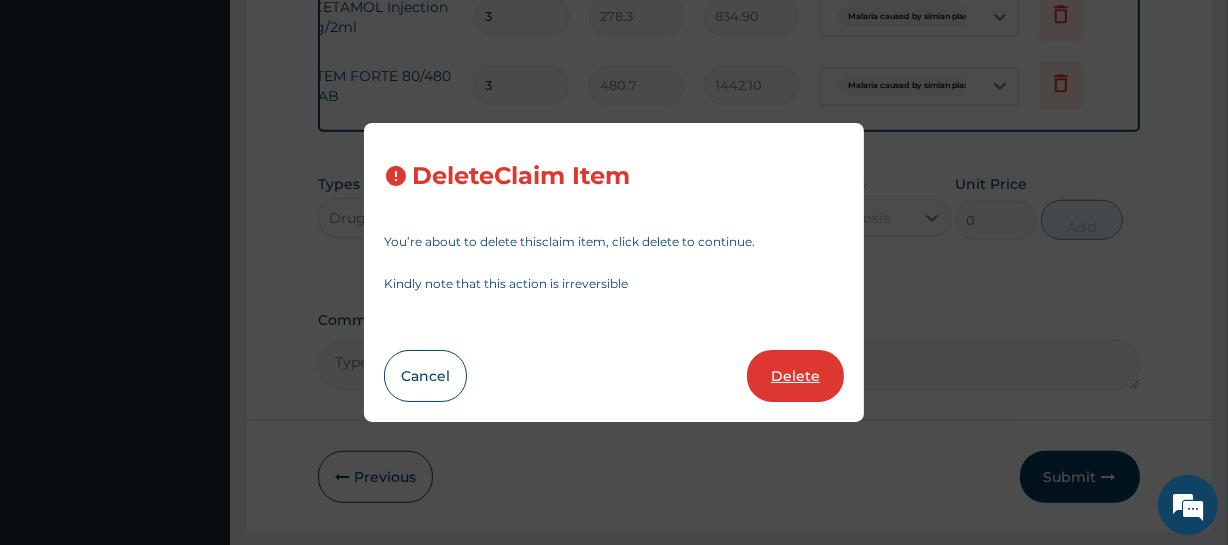click on "Delete" at bounding box center [795, 376] 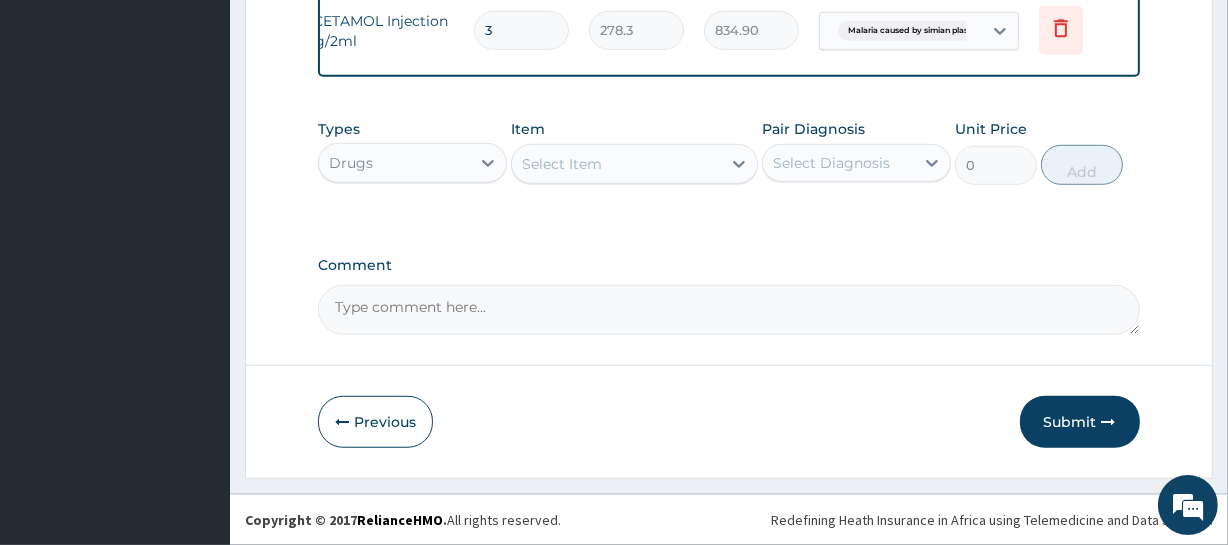 click on "Select Item" at bounding box center (616, 164) 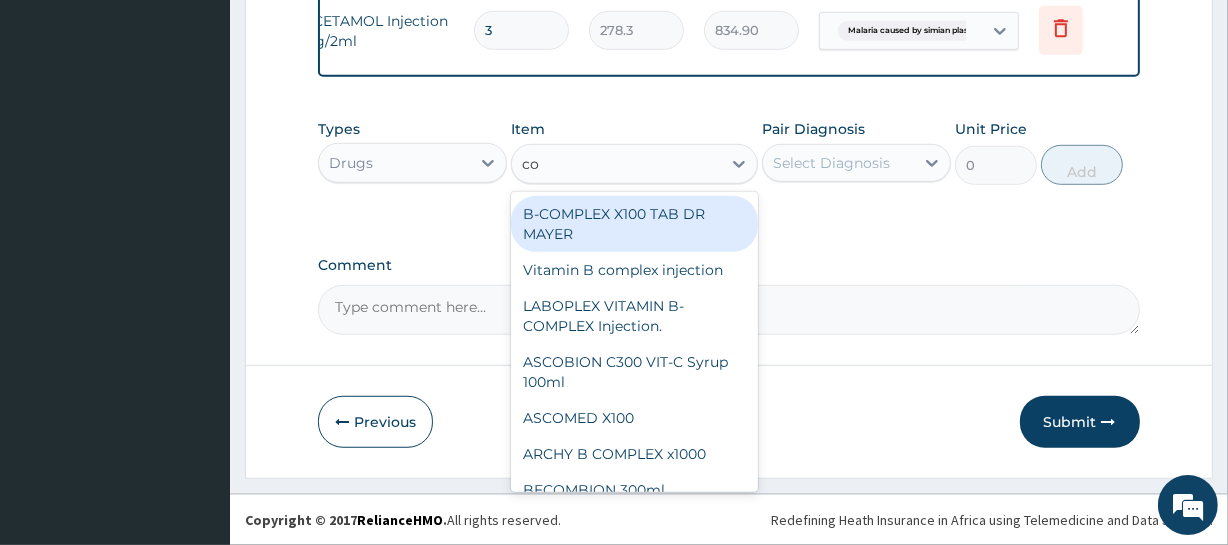 type on "coa" 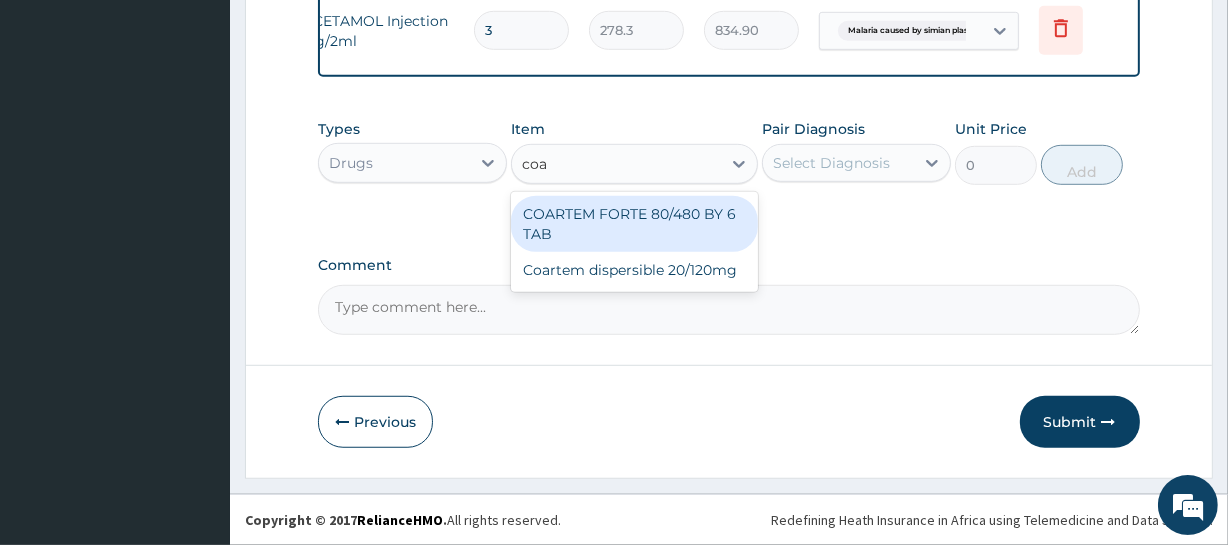 click on "COARTEM FORTE 80/480 BY 6 TAB" at bounding box center [634, 224] 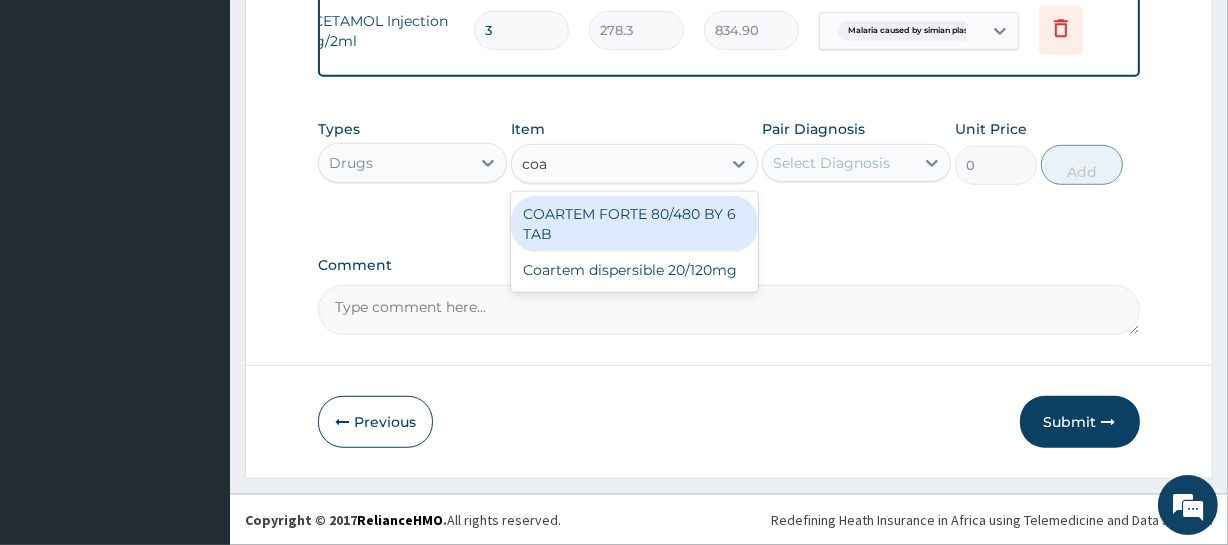 type 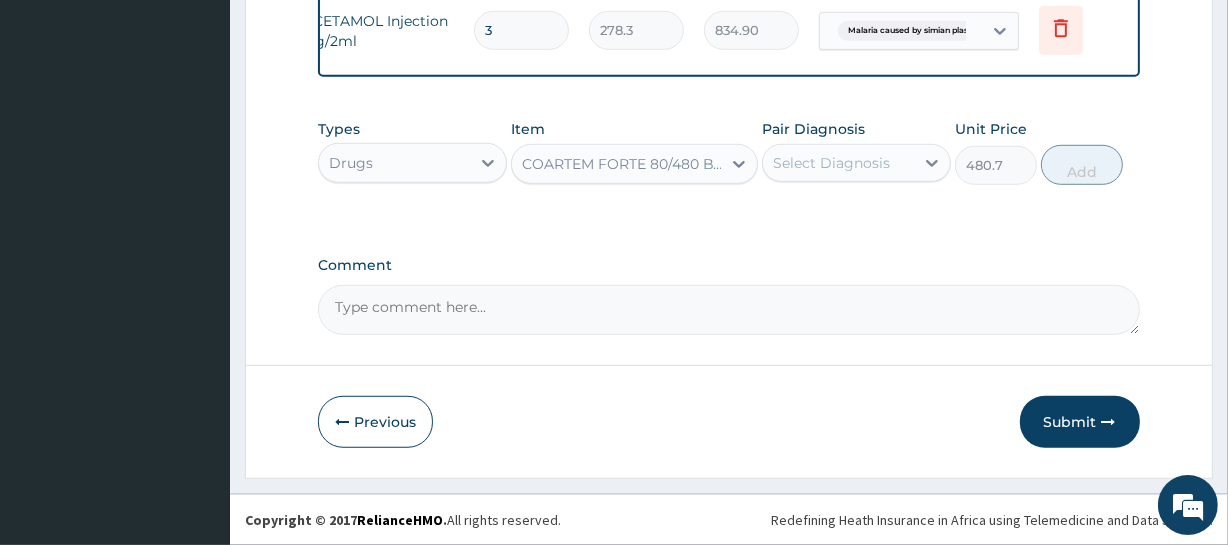 click on "COARTEM FORTE 80/480 BY 6 TAB" at bounding box center (622, 164) 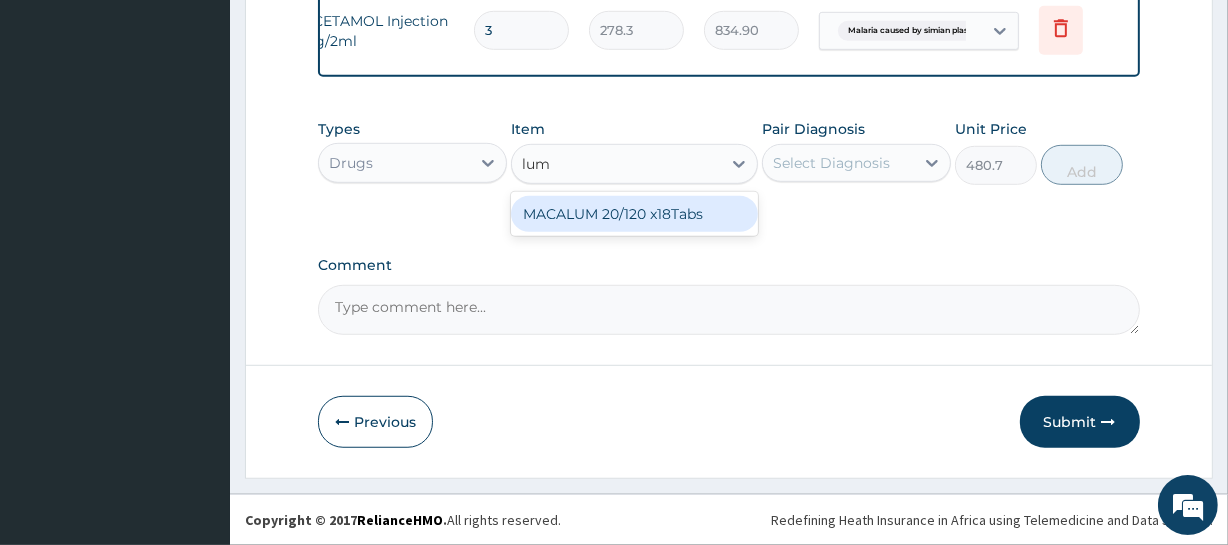 scroll, scrollTop: 0, scrollLeft: 0, axis: both 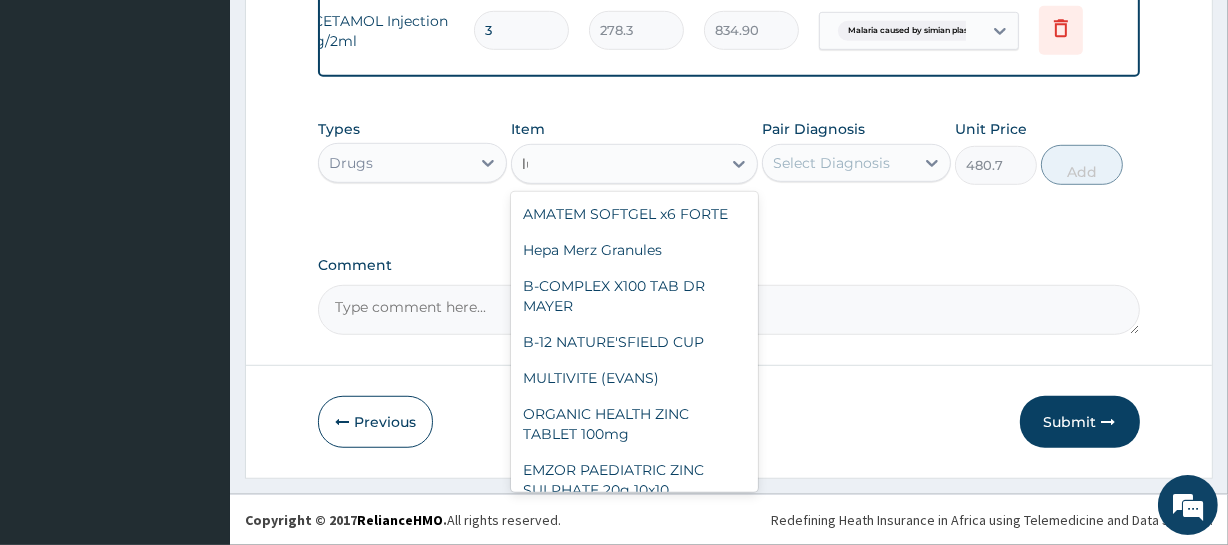 type on "l" 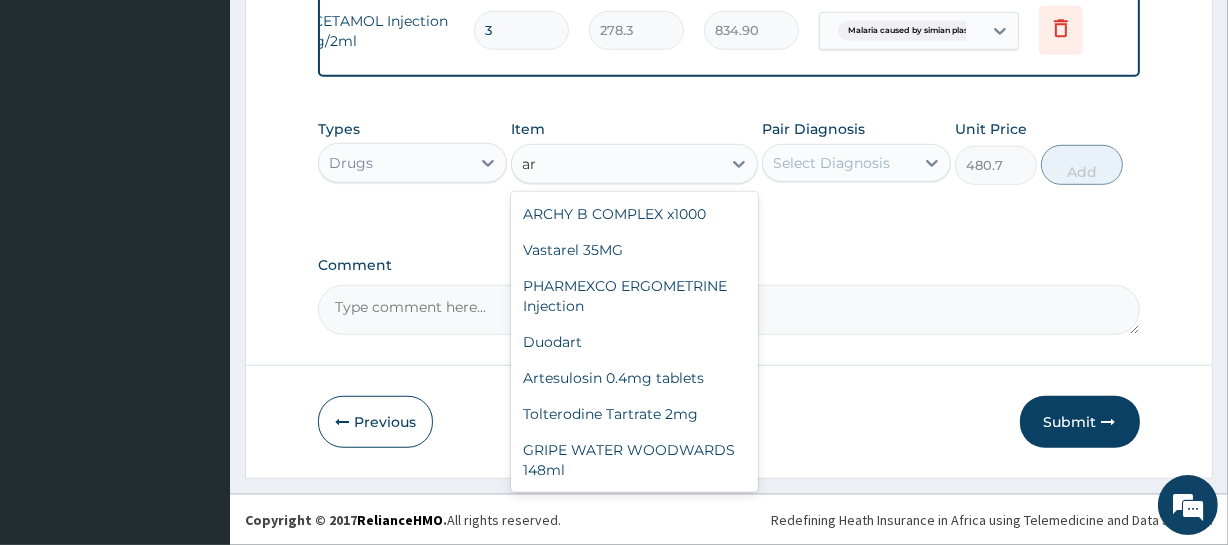 type on "a" 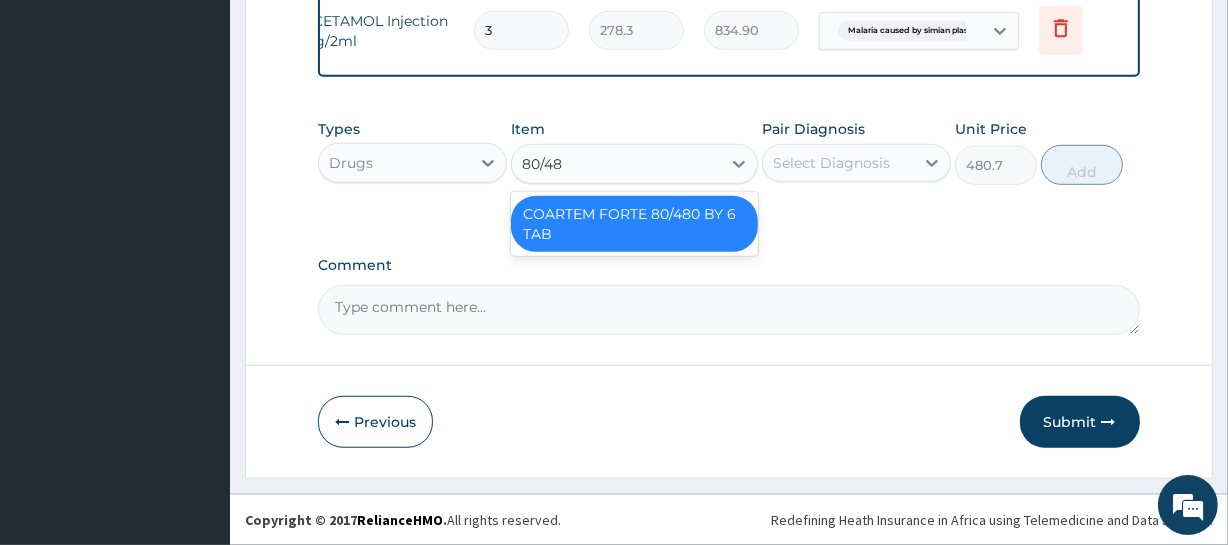 type on "80/480" 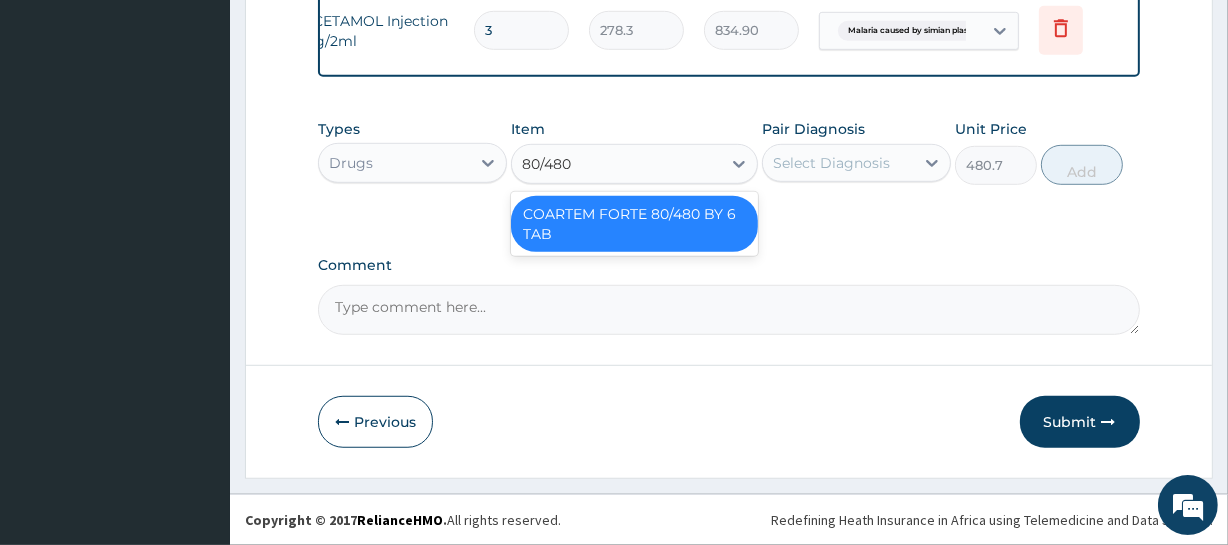 click on "COARTEM FORTE 80/480 BY 6 TAB" at bounding box center [634, 224] 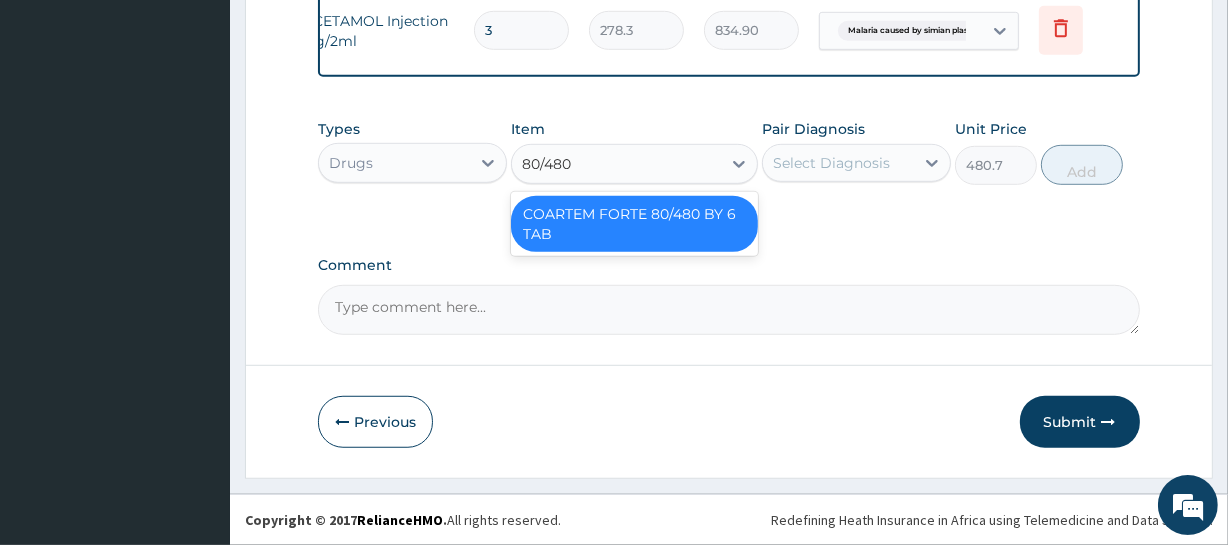 type 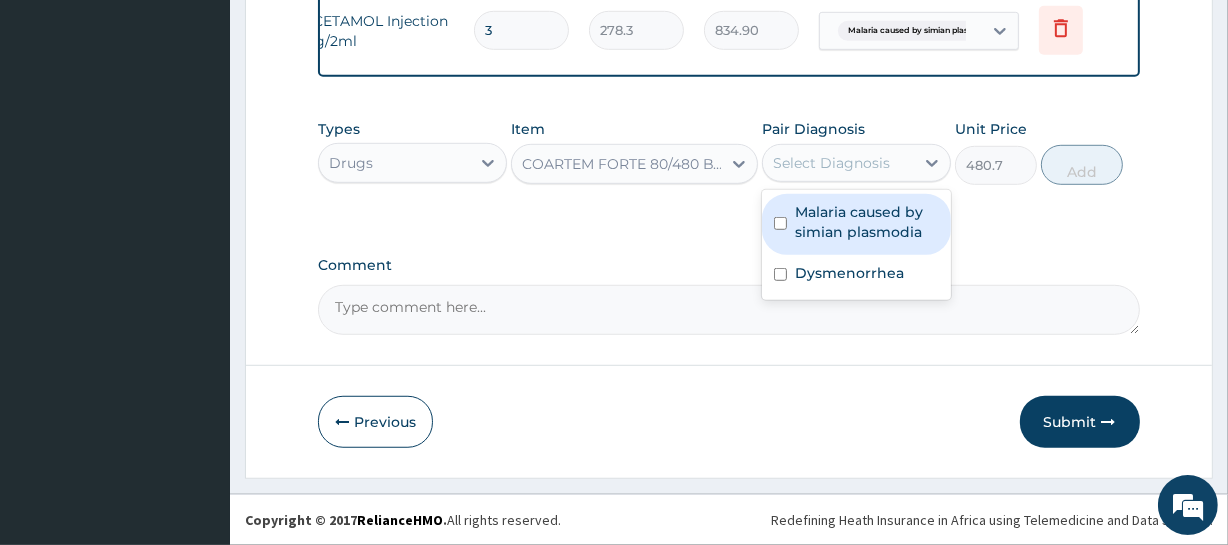 click on "Select Diagnosis" at bounding box center (838, 163) 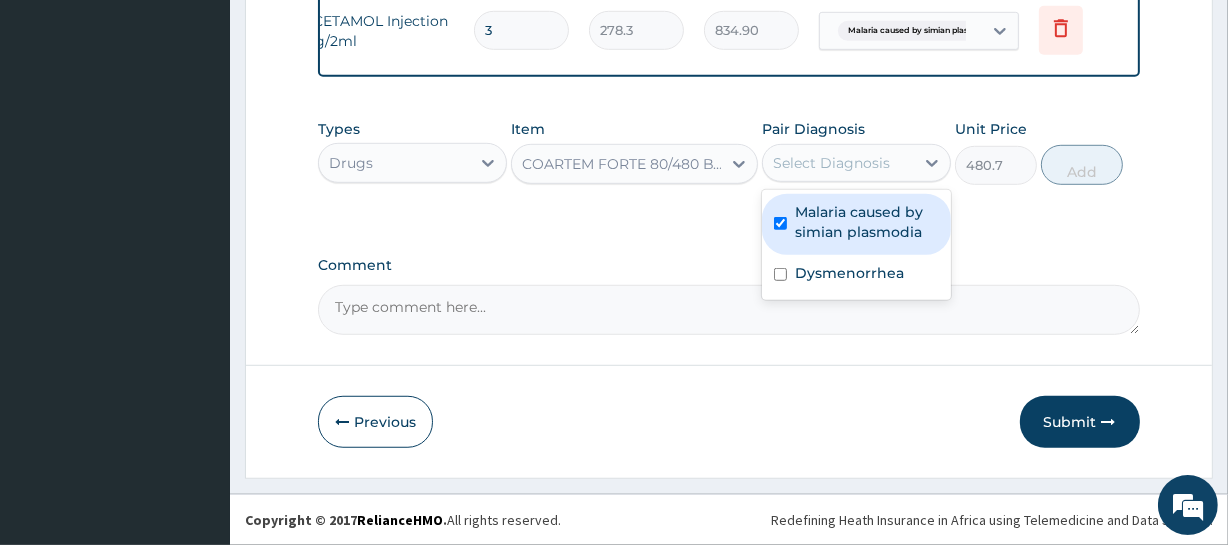 checkbox on "true" 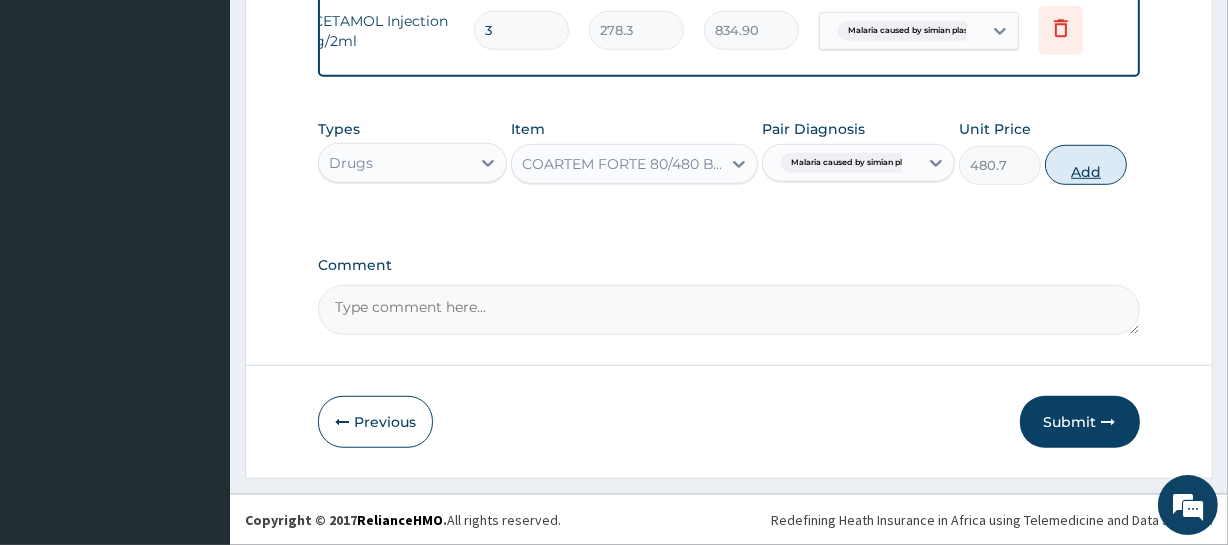 click on "Add" at bounding box center [1086, 165] 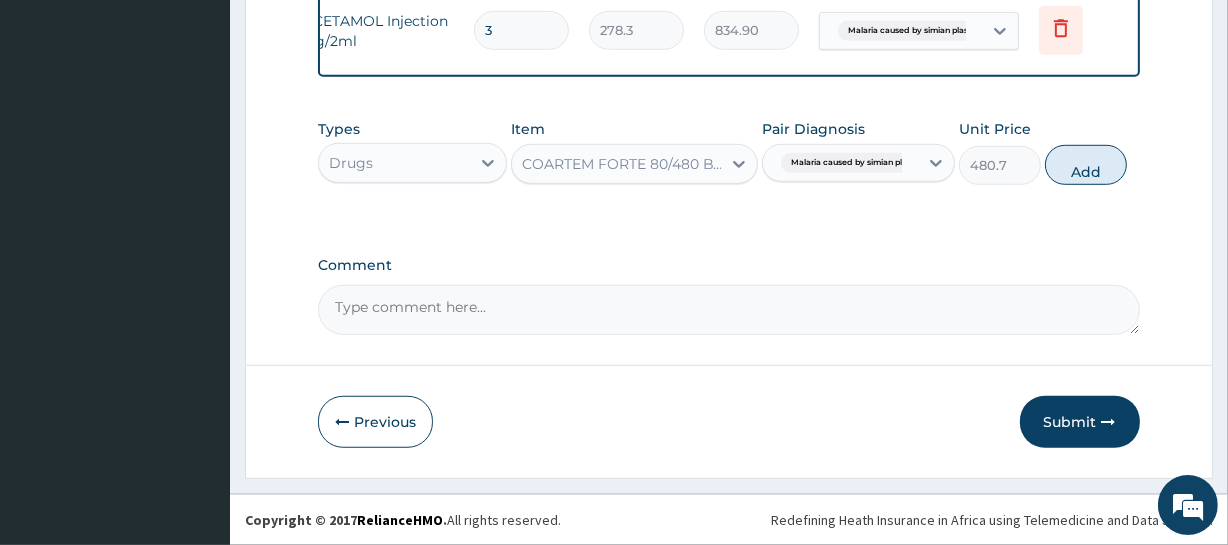 type on "0" 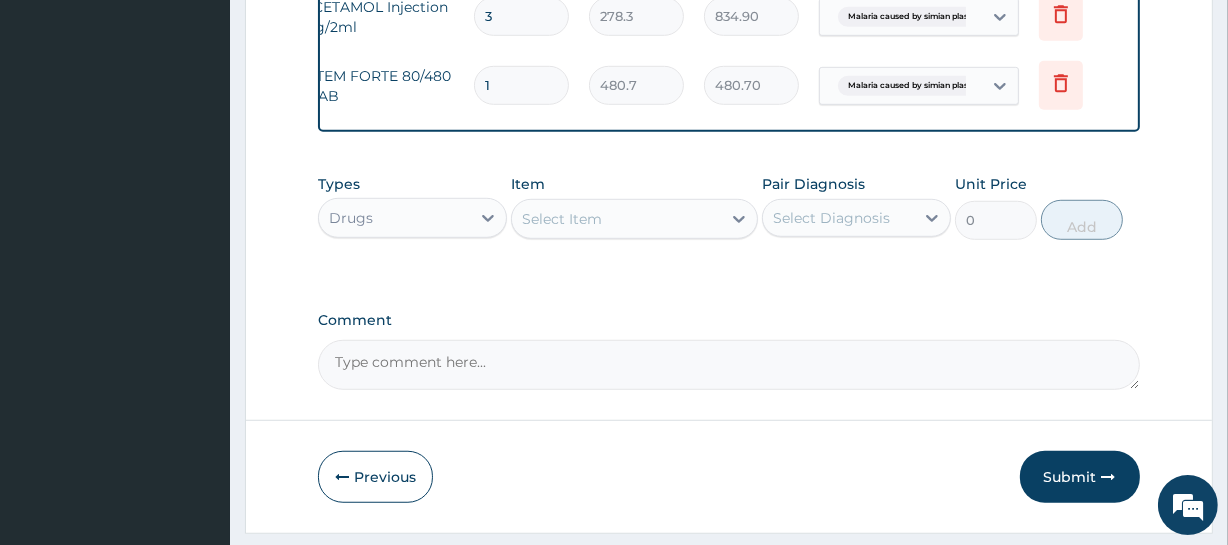 type 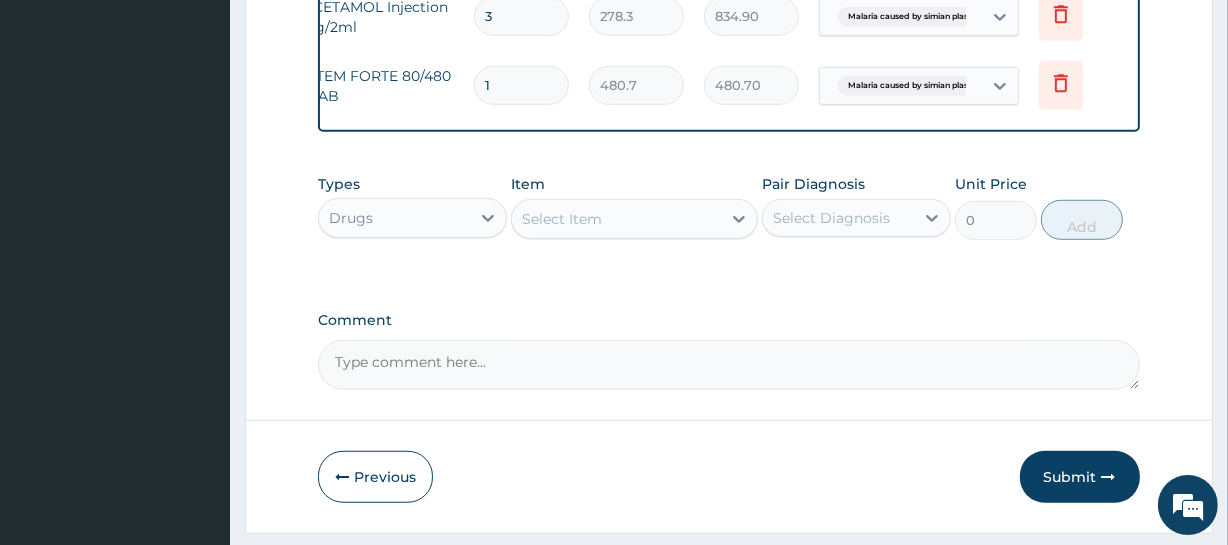 type on "0.00" 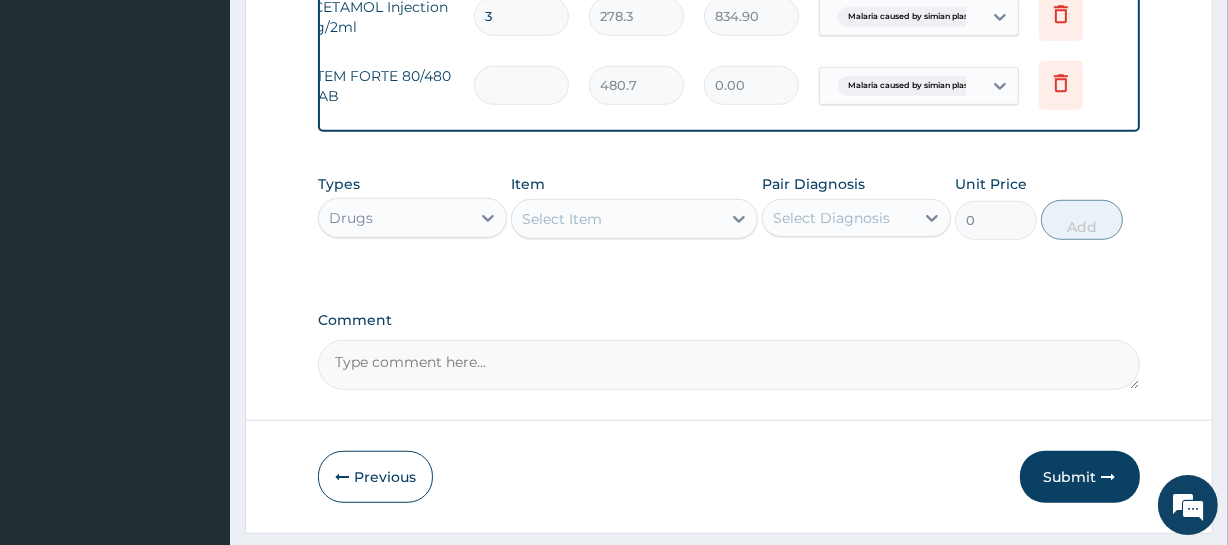 type on "2" 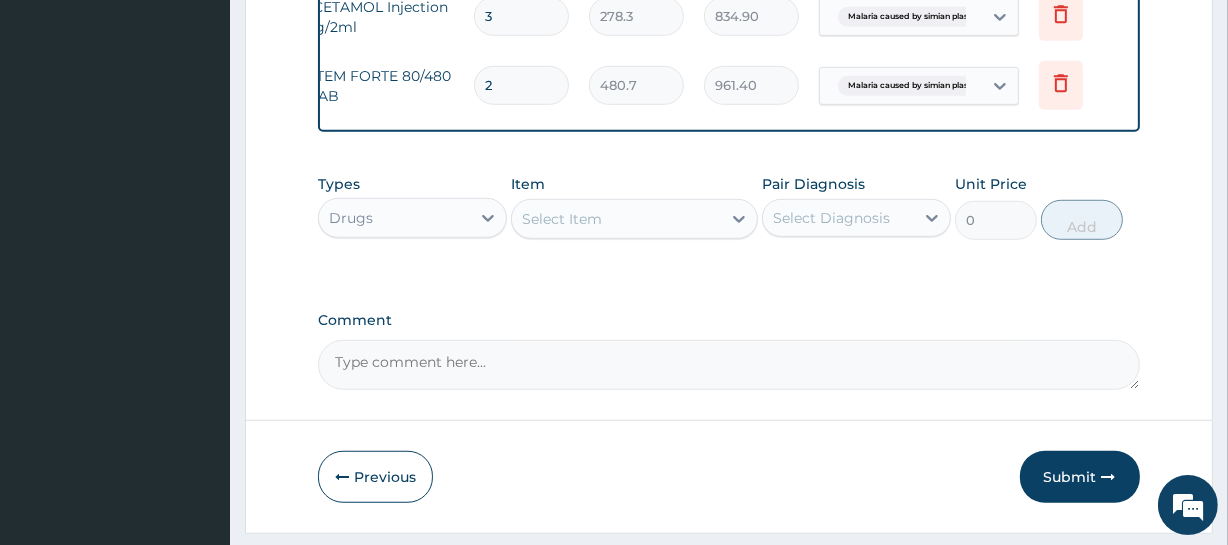 type 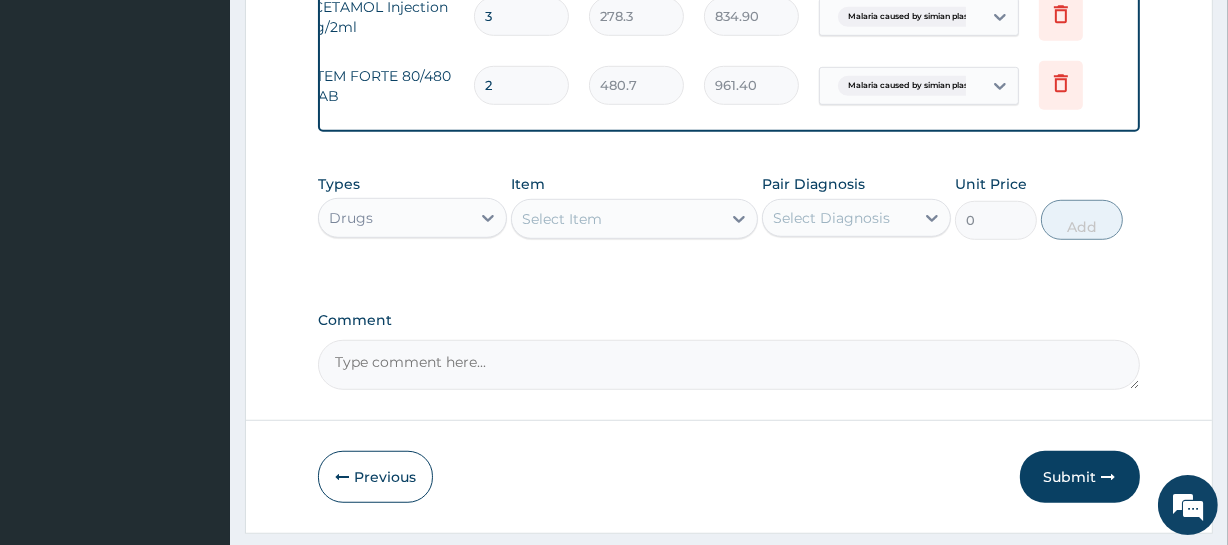 type on "0.00" 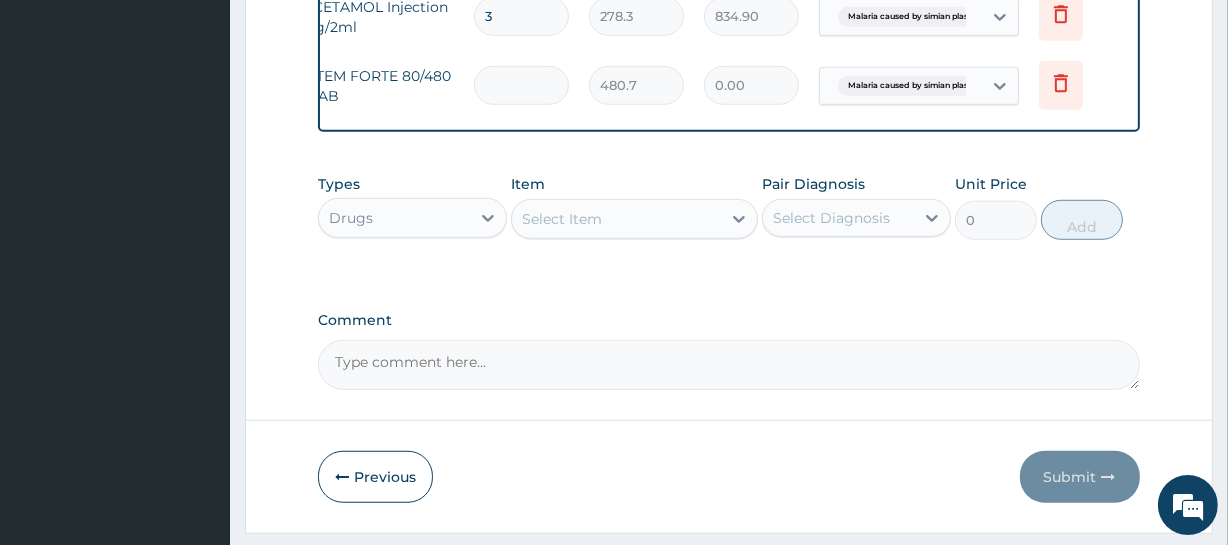 type on "6" 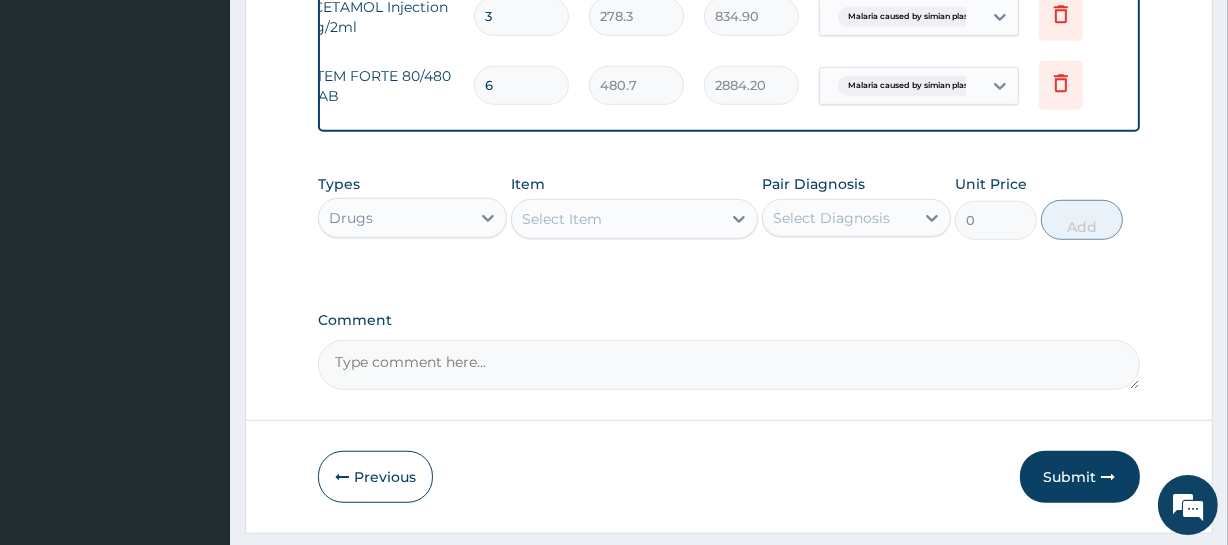 type on "6" 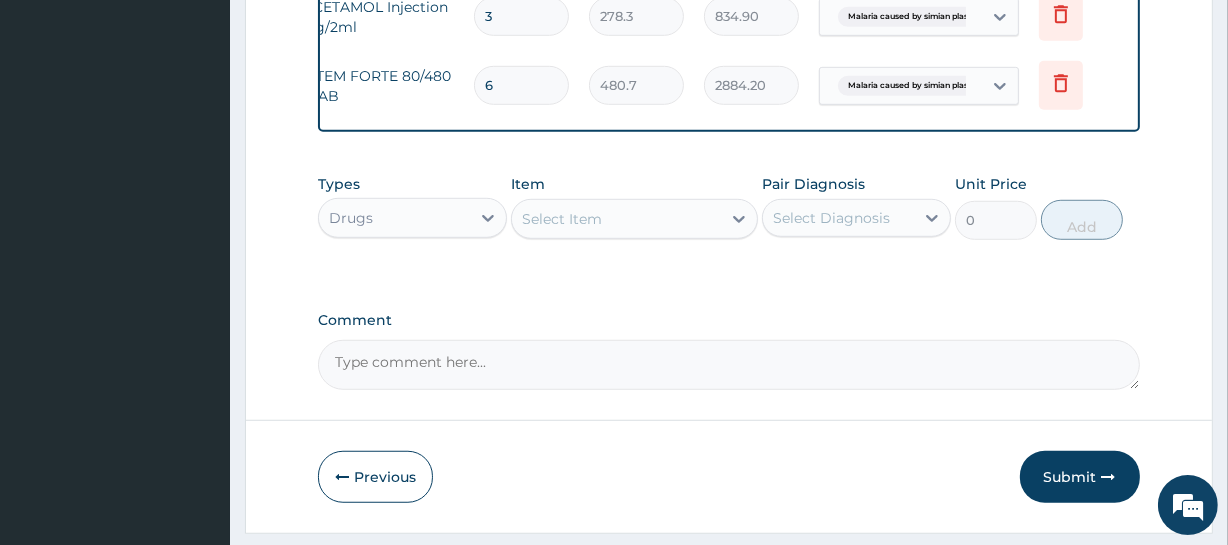 click on "Type Name Quantity Unit Price Total Price Pair Diagnosis Actions Procedures semi private ward two bedded 1 10350 10350.00 Malaria caused by simian plasm...  + 1 Delete N/A Malarial Parasite Thick and thin films - [Blood] 1 1725 1725.00 Malaria caused by simian plasm... Delete N/A FBC CBC-Complete Blood Count (Haemogram) - [Blood] 1 4600 4600.00 Malaria caused by simian plasm... Delete N/A NORMAL SALINE (UNISAL) 1 1897.5 1897.50 Malaria caused by simian plasm... Delete N/A PROMETHAZINE Injection 1 379.5 379.50 Malaria caused by simian plasm... Delete N/A PARACETAMOL Injection 300mg/2ml 3 278.3 834.90 Malaria caused by simian plasm... Delete N/A COARTEM FORTE 80/480 BY 6 TAB 6 480.7 2884.20 Malaria caused by simian plasm... Delete" at bounding box center [728, -152] 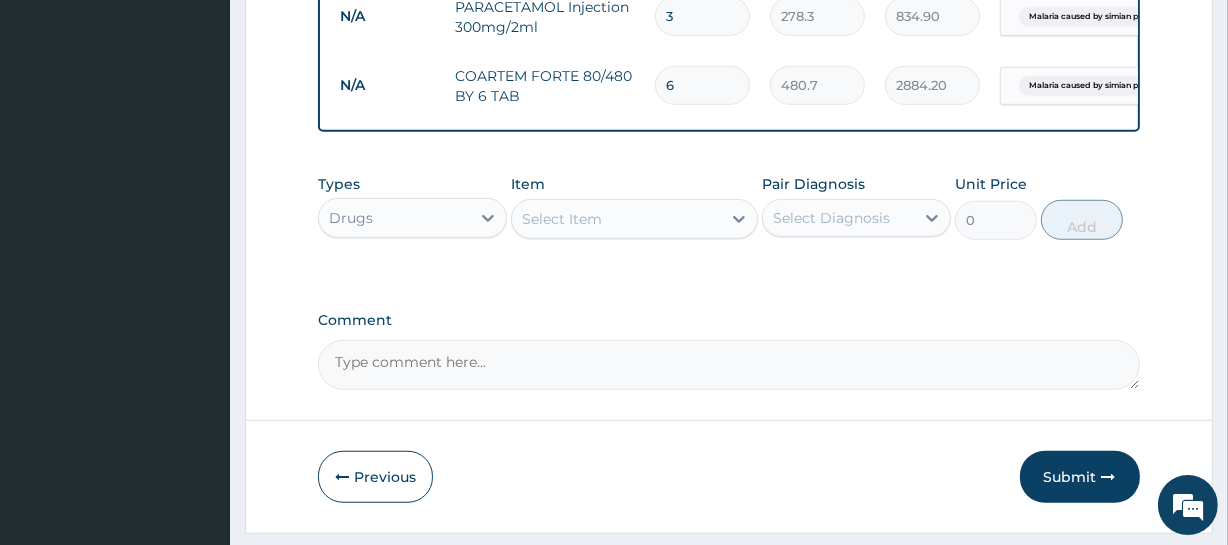 click on "Select Item" at bounding box center [616, 219] 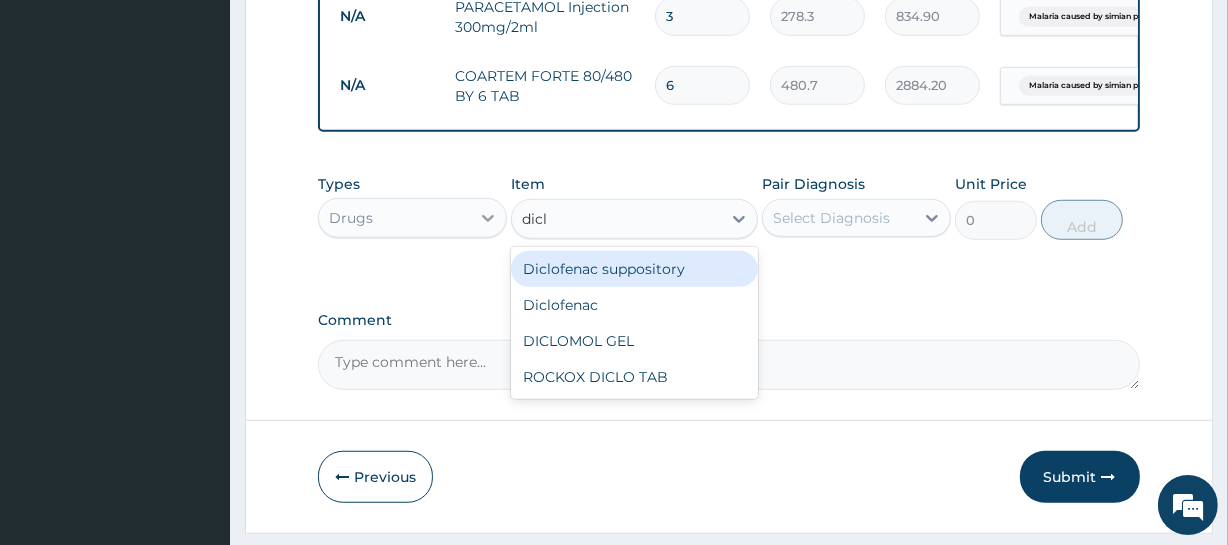 type on "diclo" 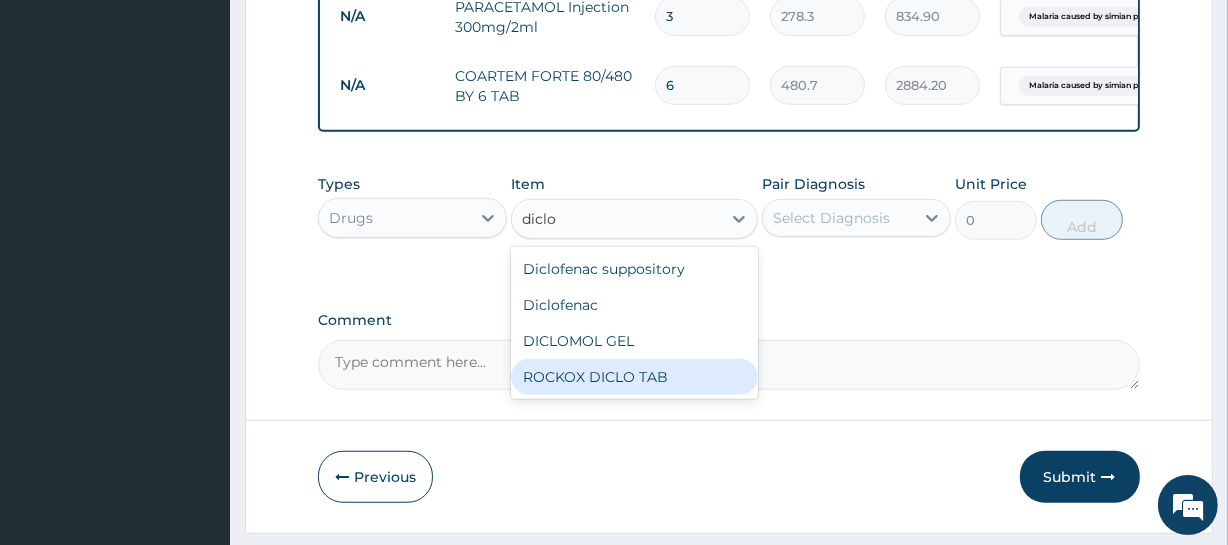 click on "ROCKOX DICLO TAB" at bounding box center (634, 377) 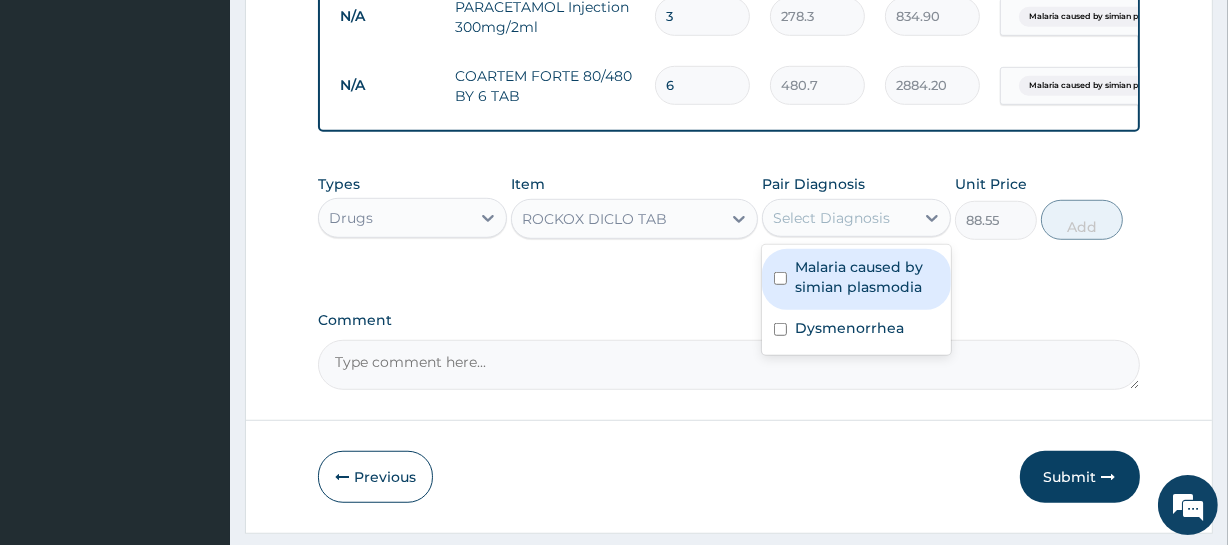 click on "Select Diagnosis" at bounding box center (831, 218) 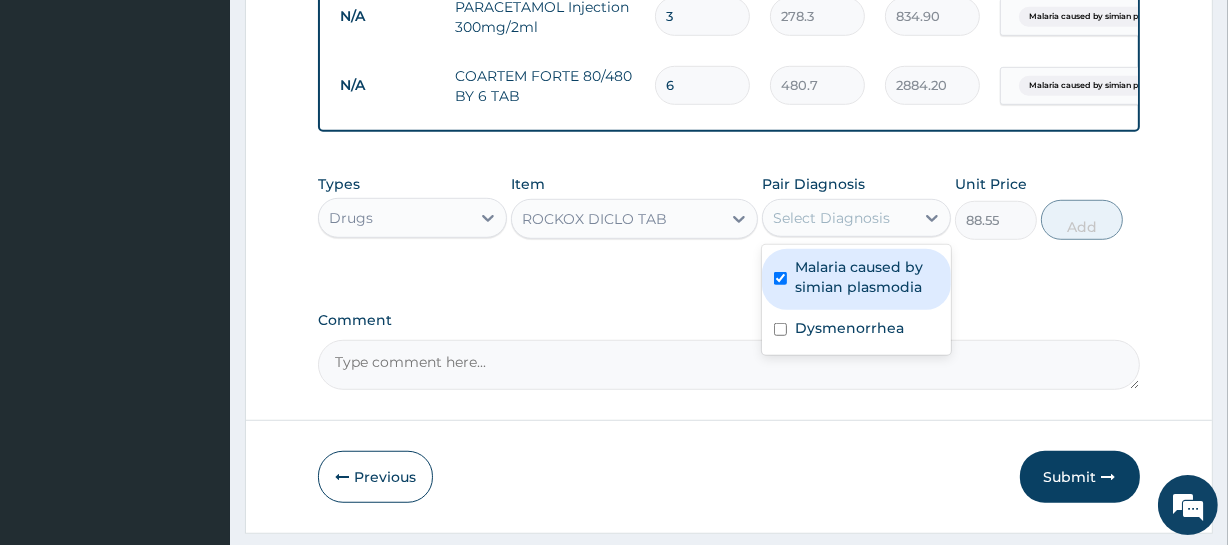 checkbox on "true" 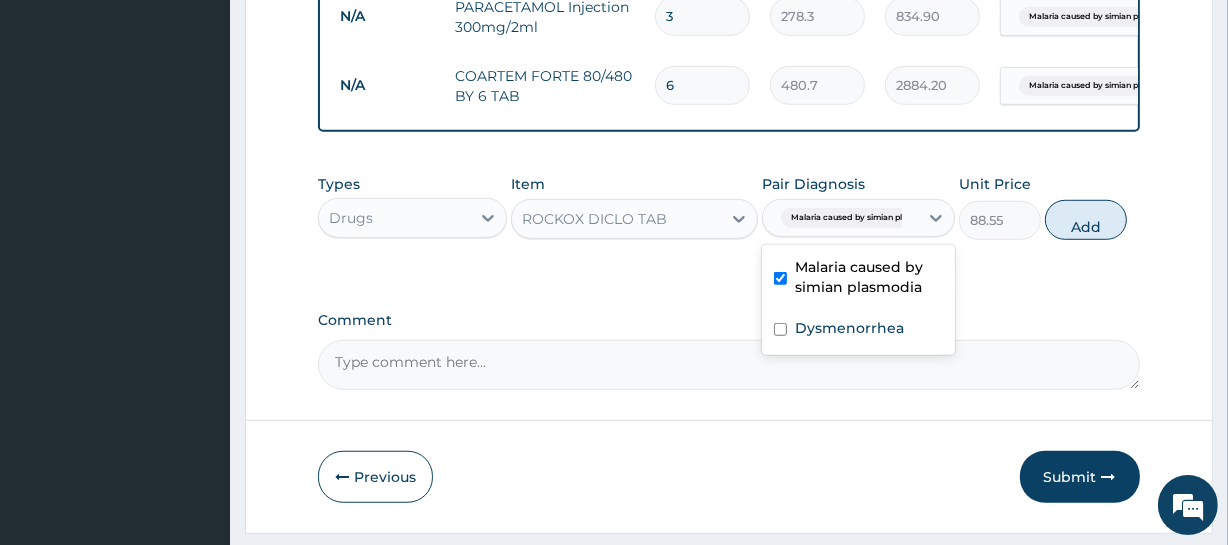 click on "Add" at bounding box center [1086, 220] 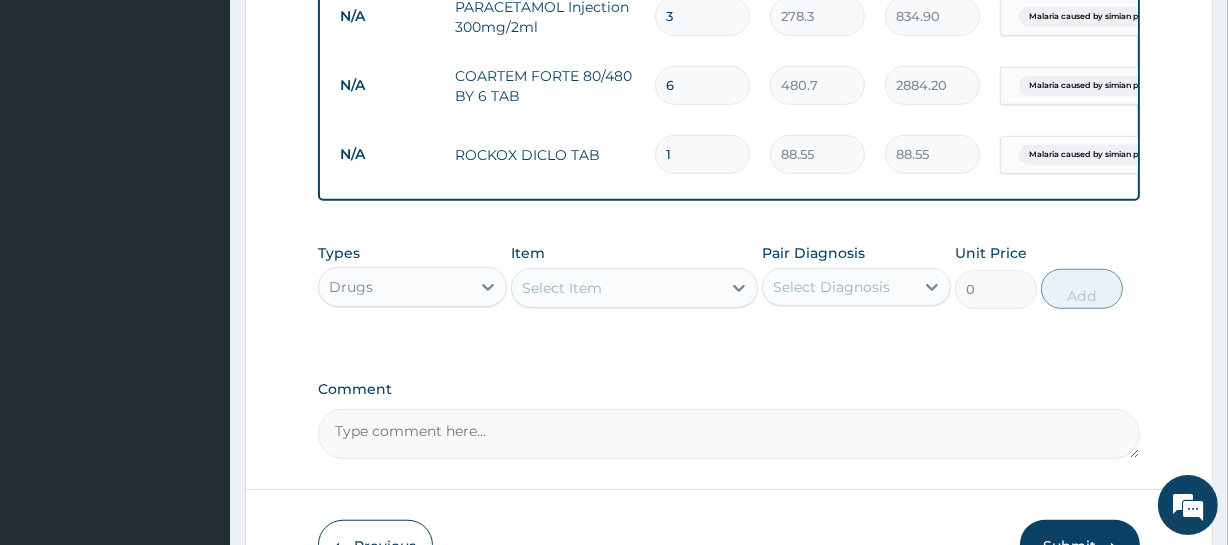 drag, startPoint x: 686, startPoint y: 150, endPoint x: 663, endPoint y: 149, distance: 23.021729 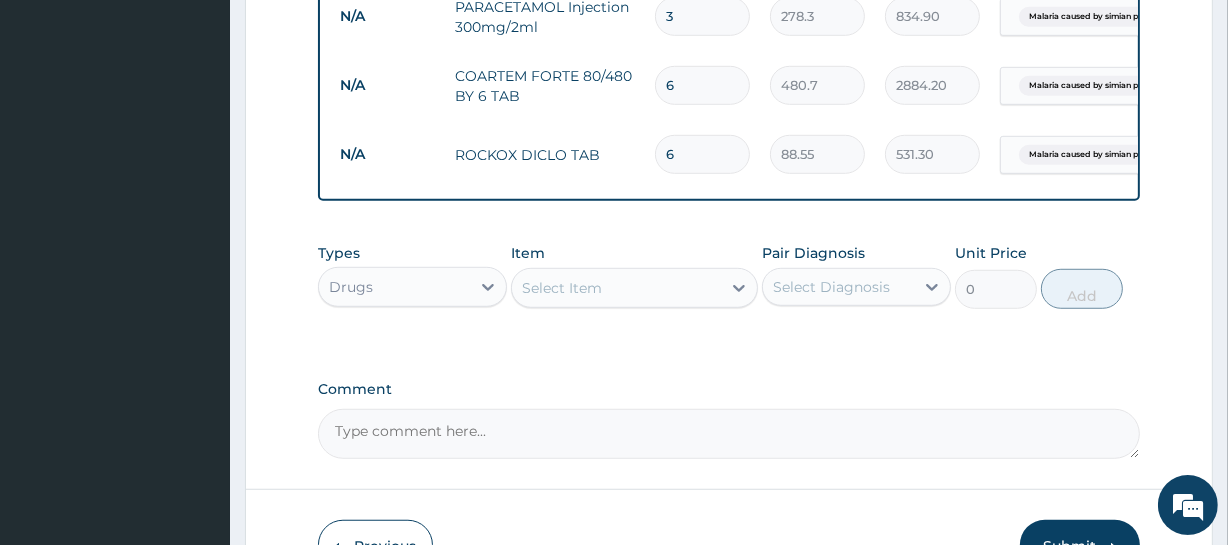 type on "6" 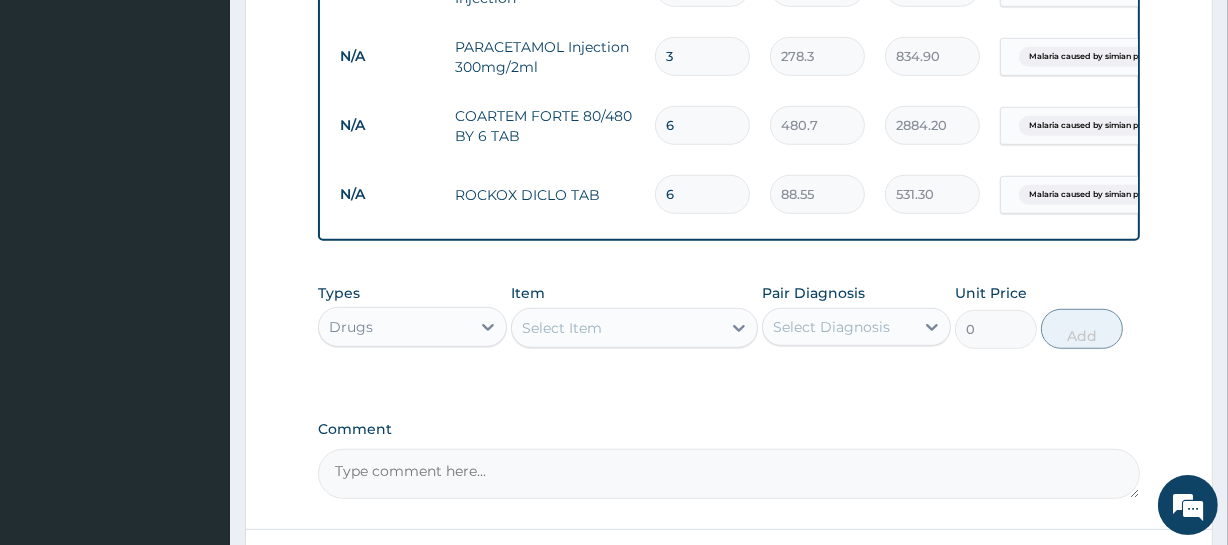 scroll, scrollTop: 1270, scrollLeft: 0, axis: vertical 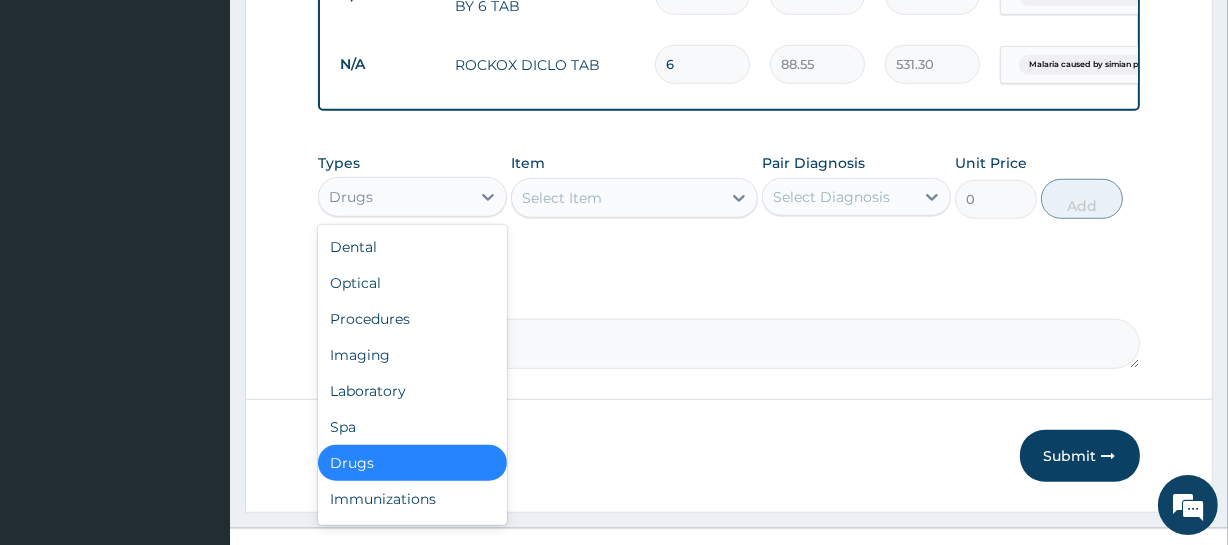 click on "Drugs" at bounding box center (394, 197) 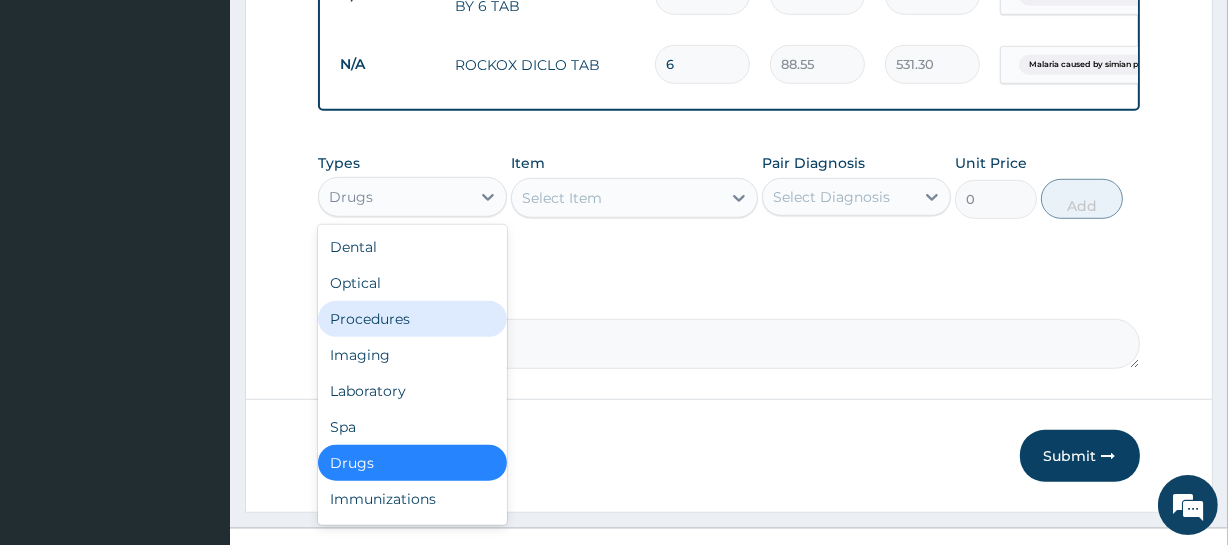 drag, startPoint x: 439, startPoint y: 330, endPoint x: 540, endPoint y: 229, distance: 142.83557 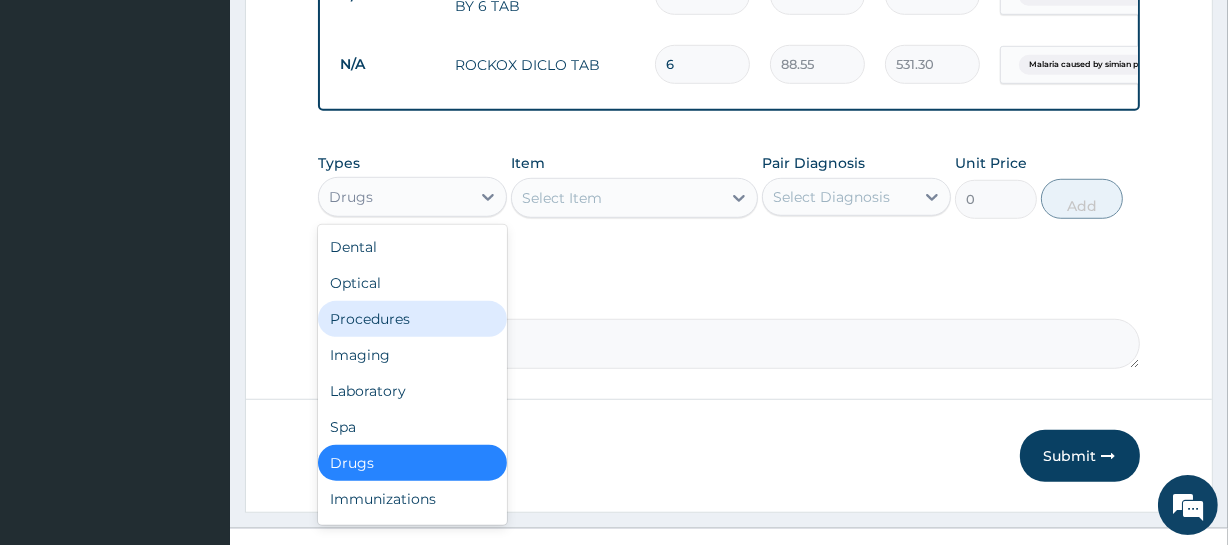 click on "Procedures" at bounding box center (412, 319) 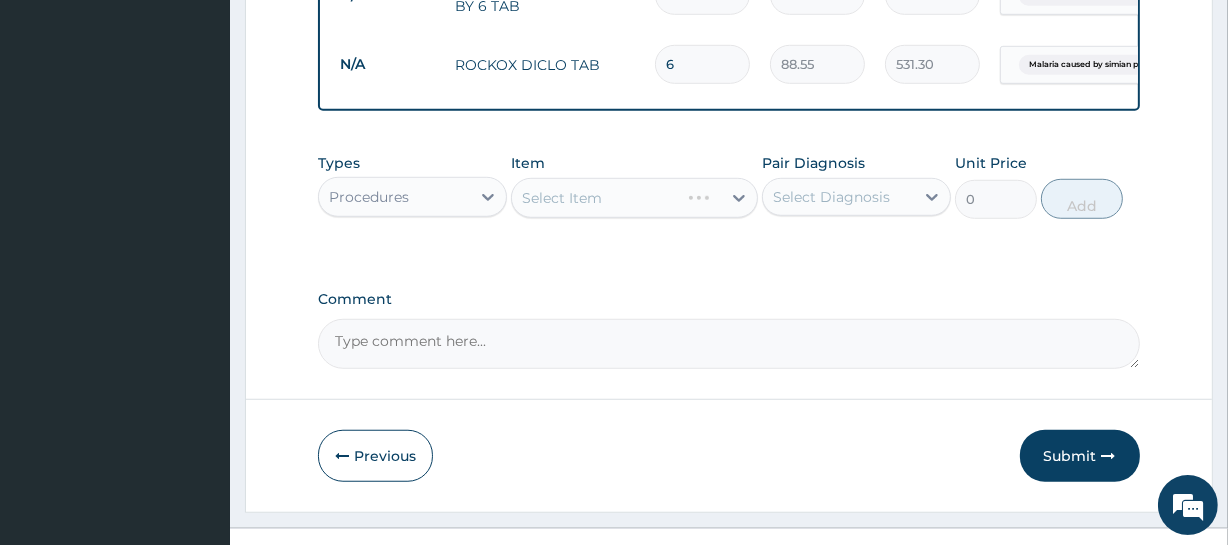 click on "Select Item" at bounding box center [634, 198] 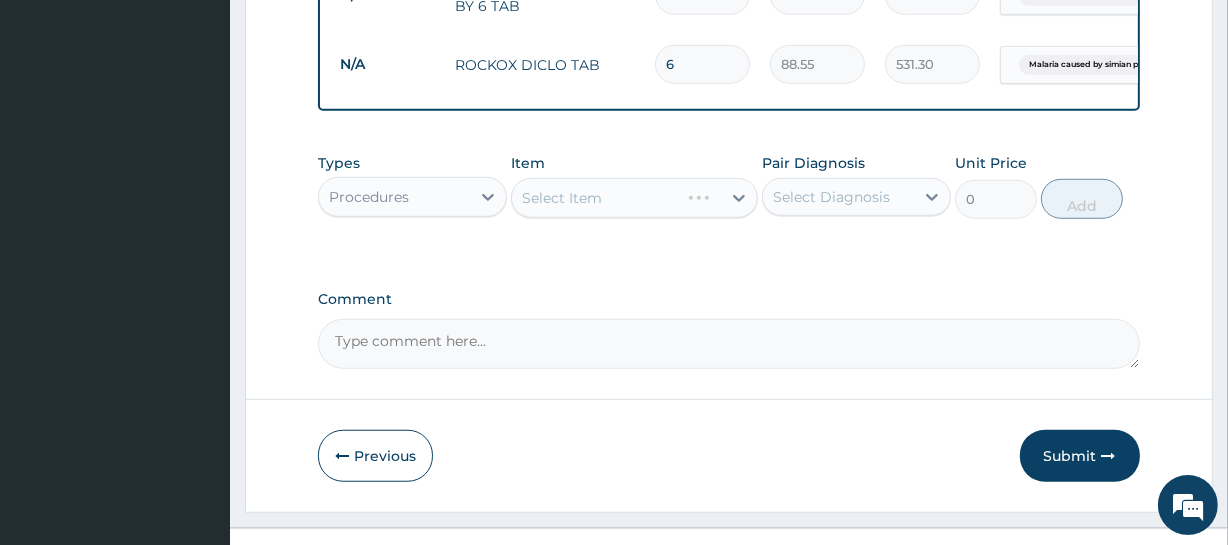 click on "Types Procedures Item Select Item Pair Diagnosis Select Diagnosis Unit Price 0 Add" at bounding box center (728, 201) 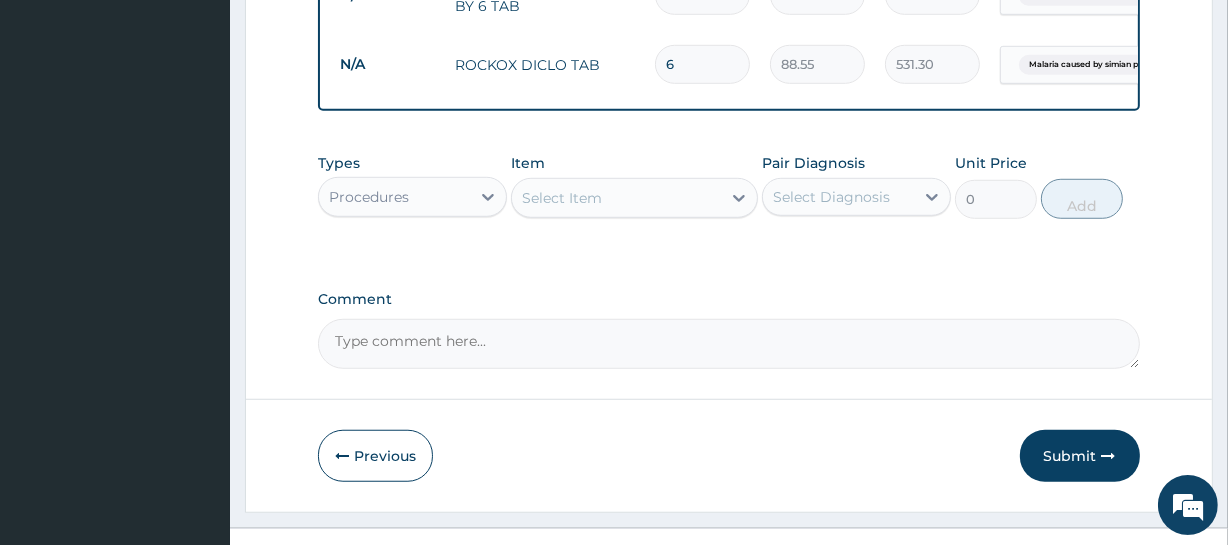 click on "Select Item" at bounding box center [562, 198] 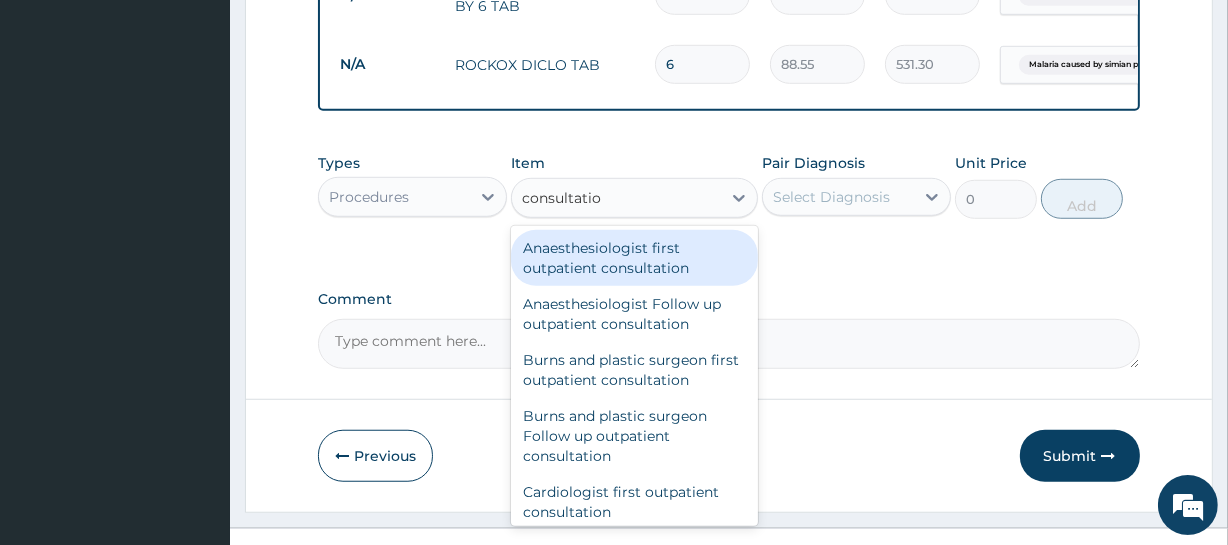 type on "consultation" 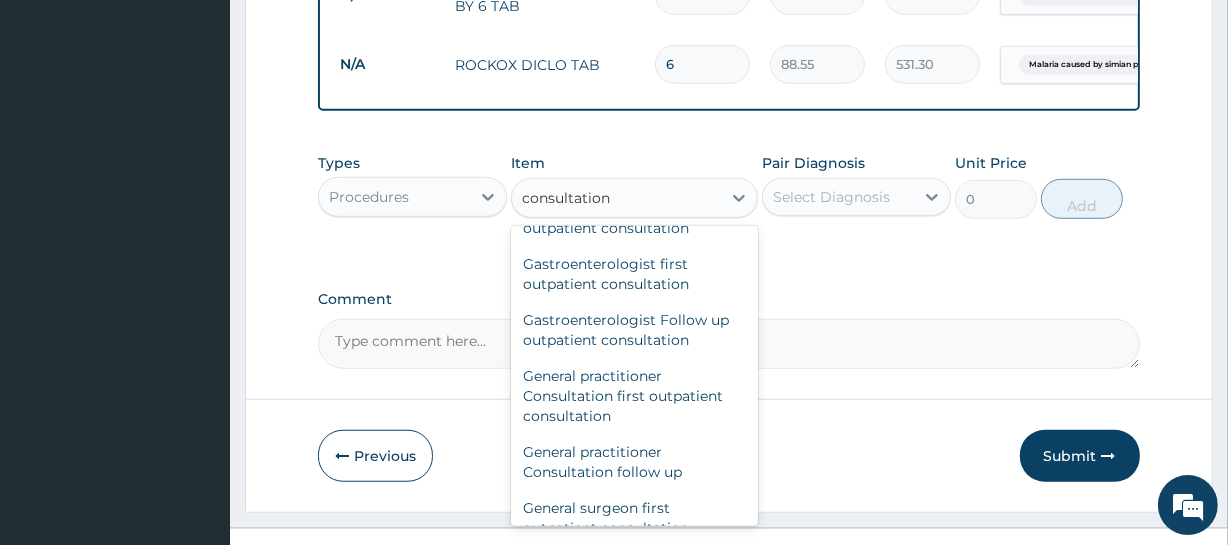 scroll, scrollTop: 1090, scrollLeft: 0, axis: vertical 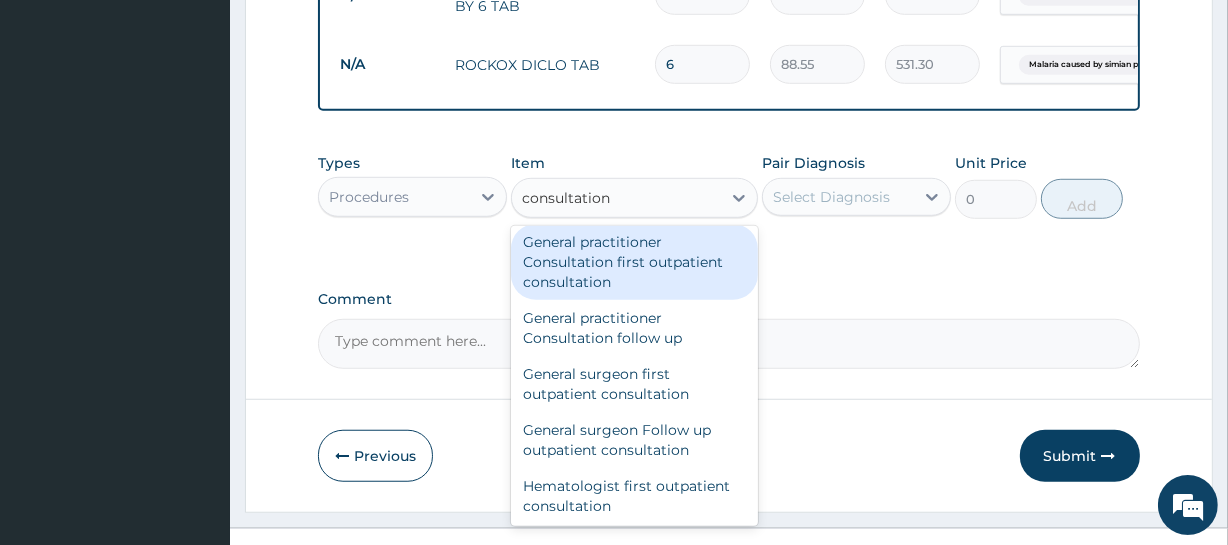 click on "General practitioner Consultation first outpatient consultation" at bounding box center (634, 262) 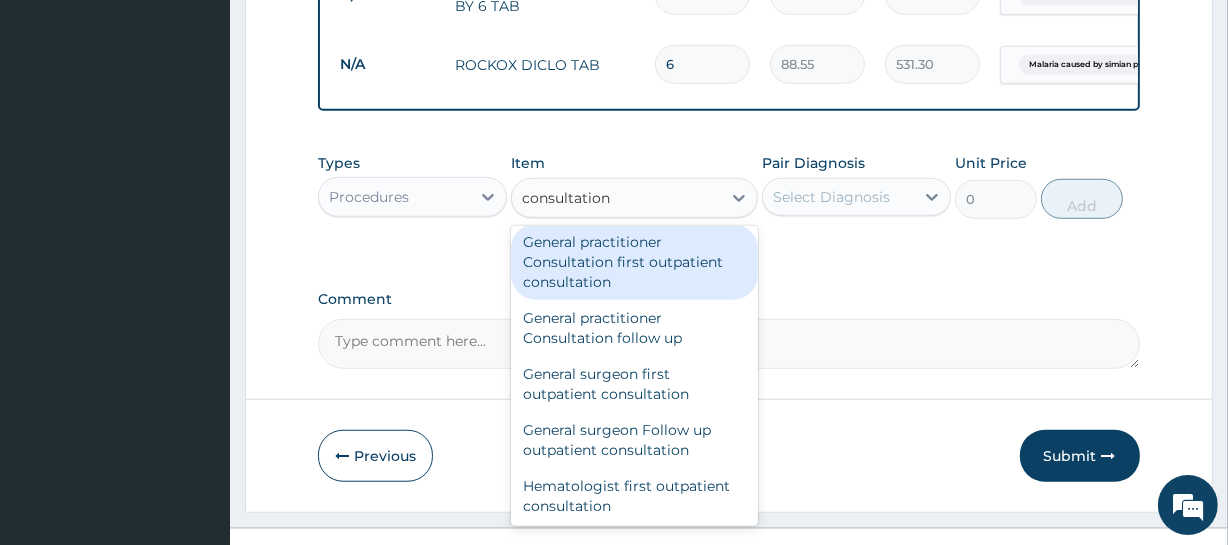 type 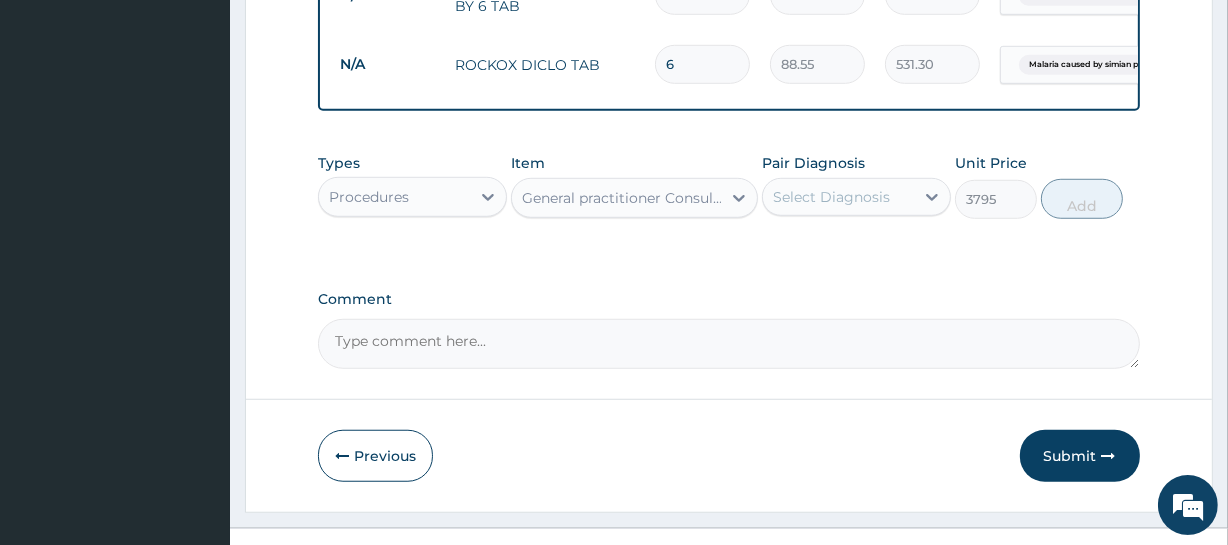 click on "Select Diagnosis" at bounding box center [831, 197] 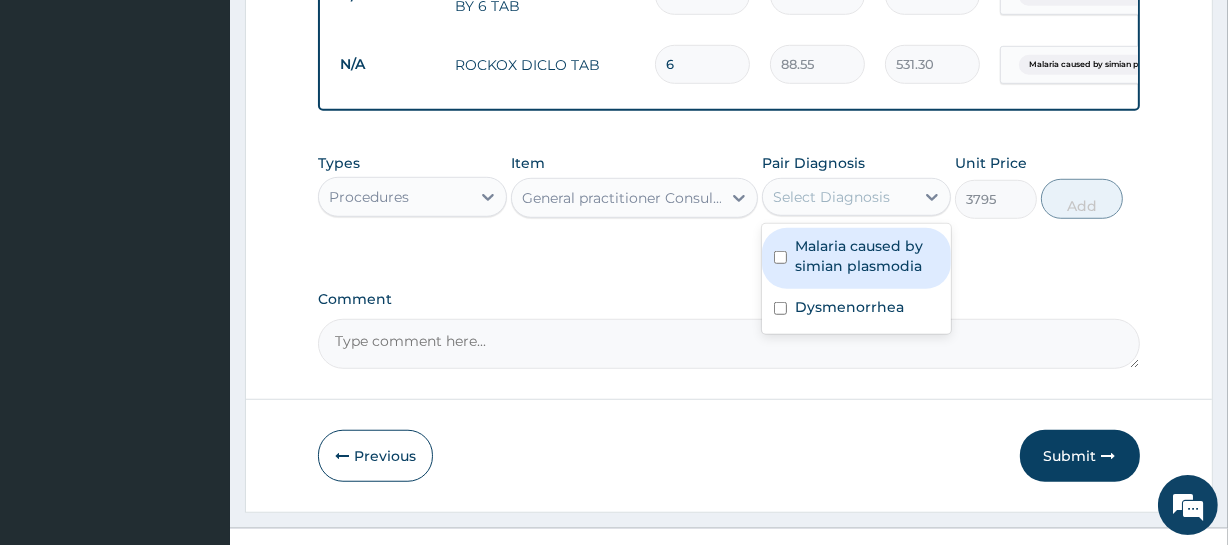 click on "Malaria caused by simian plasmodia" at bounding box center (867, 256) 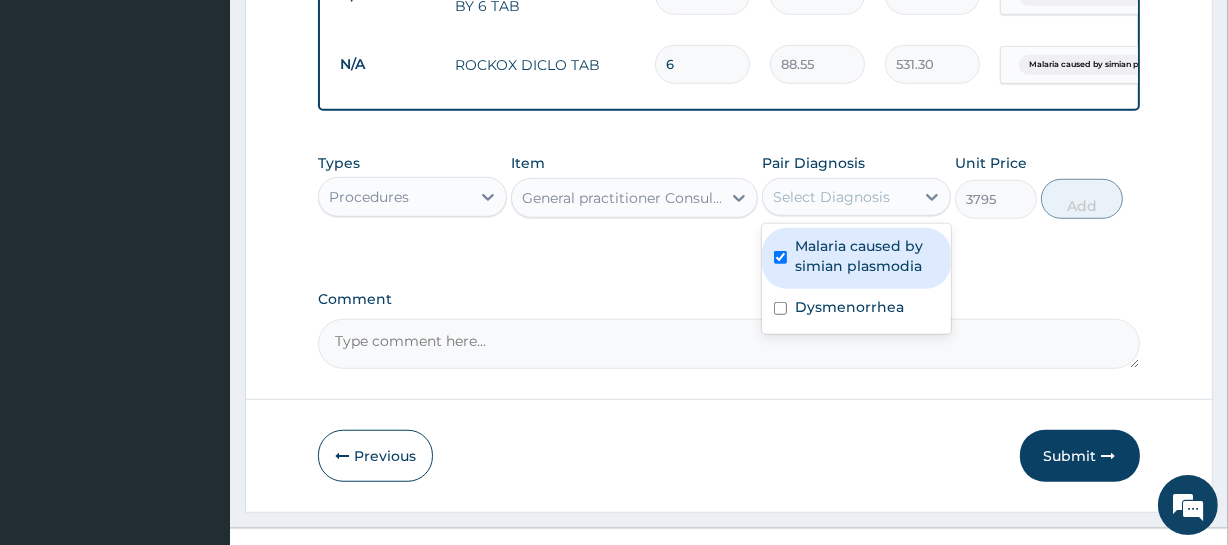 checkbox on "true" 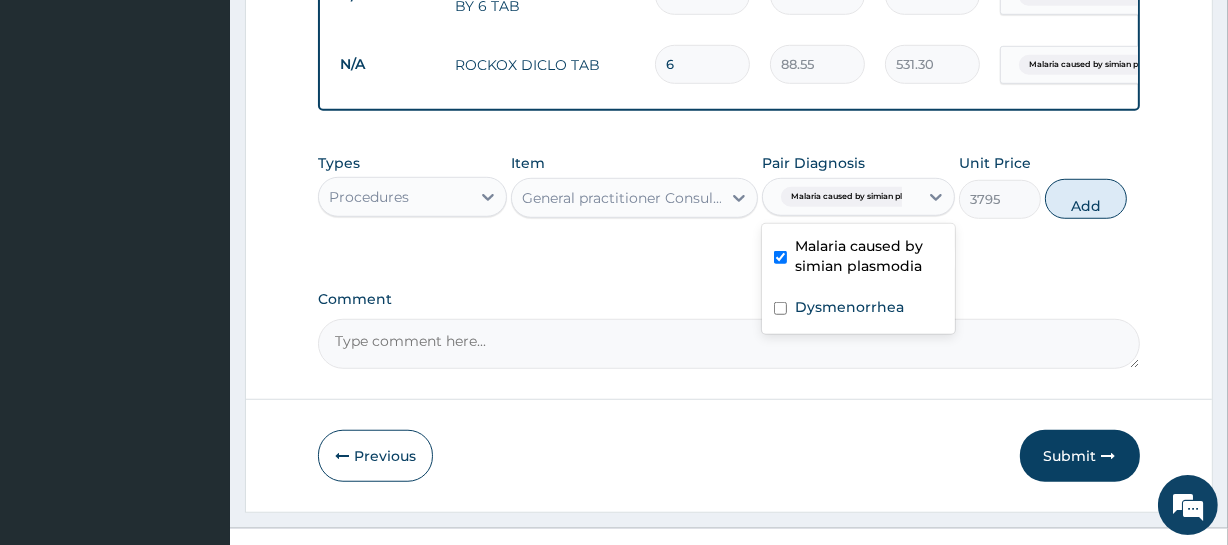 click on "Malaria caused by simian plasm..." at bounding box center (858, 197) 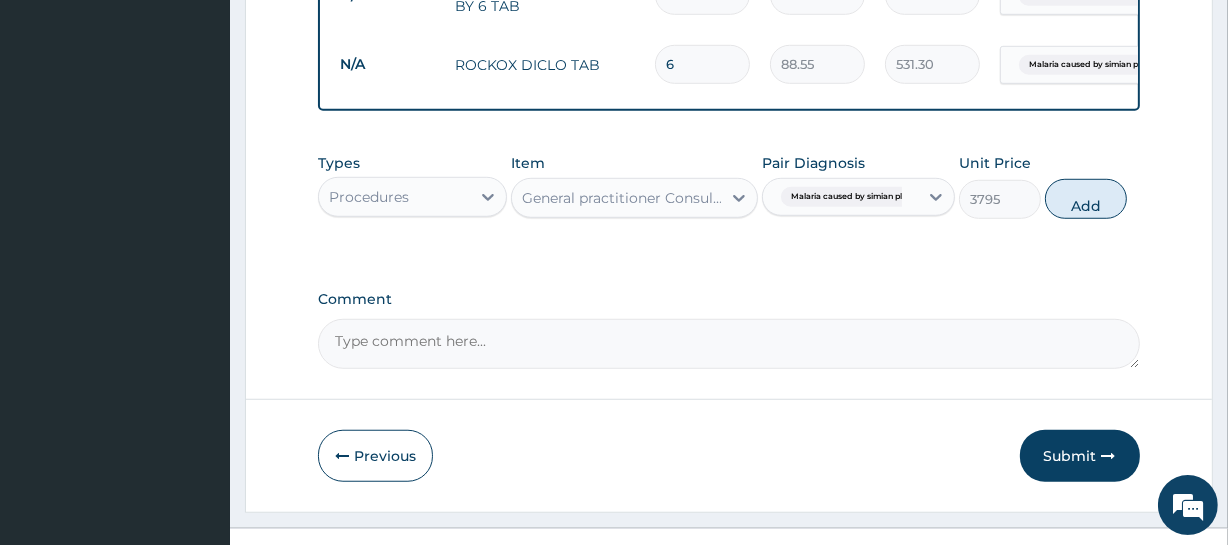 drag, startPoint x: 845, startPoint y: 215, endPoint x: 843, endPoint y: 225, distance: 10.198039 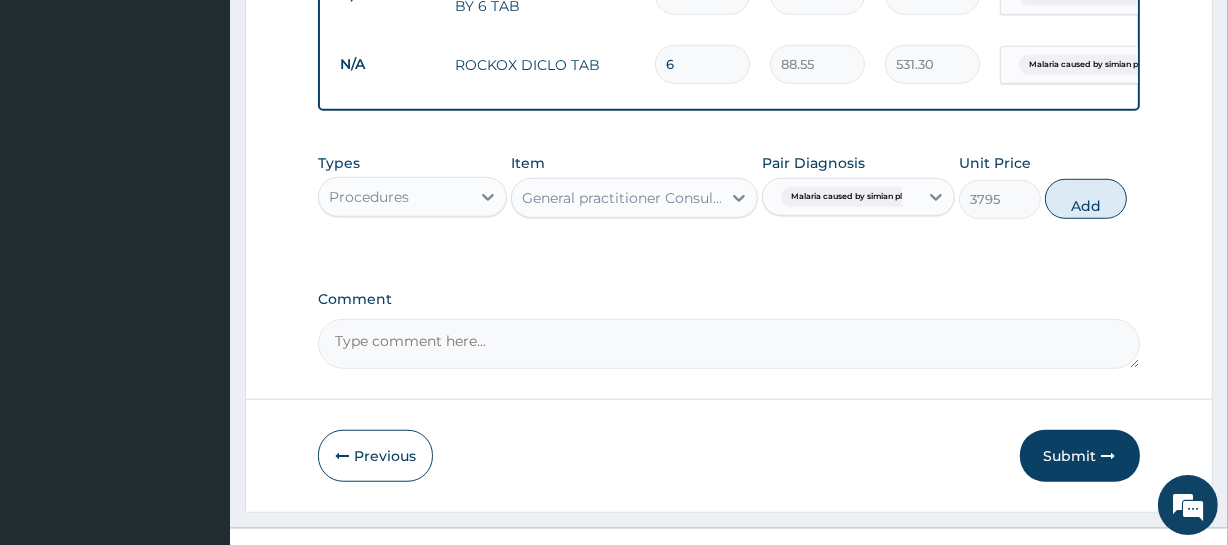 click on "Malaria caused by simian plasm..." at bounding box center [858, 197] 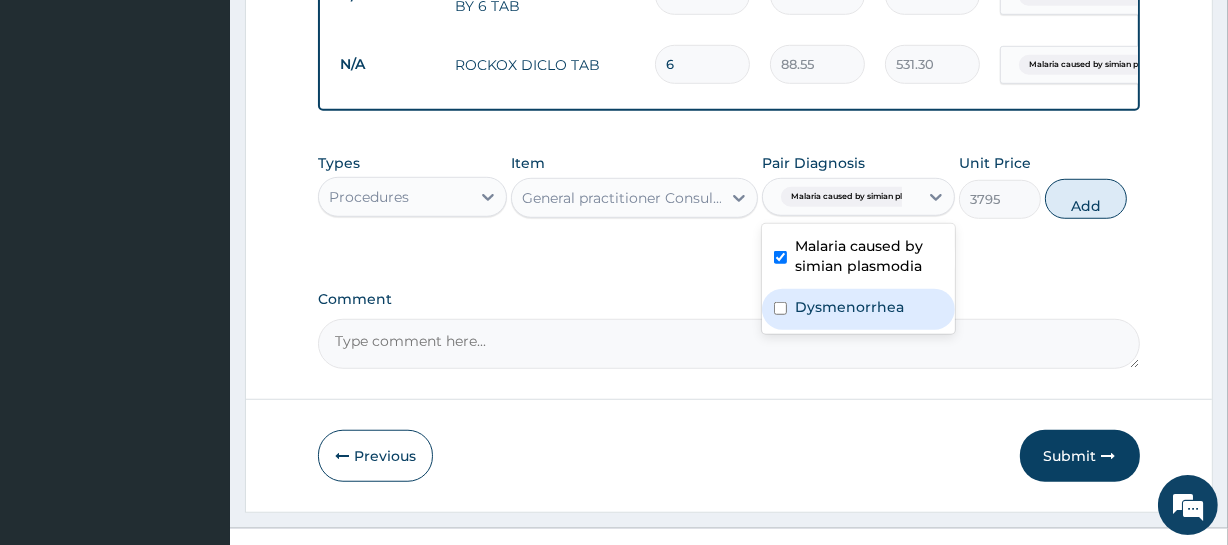 click on "Dysmenorrhea" at bounding box center [849, 307] 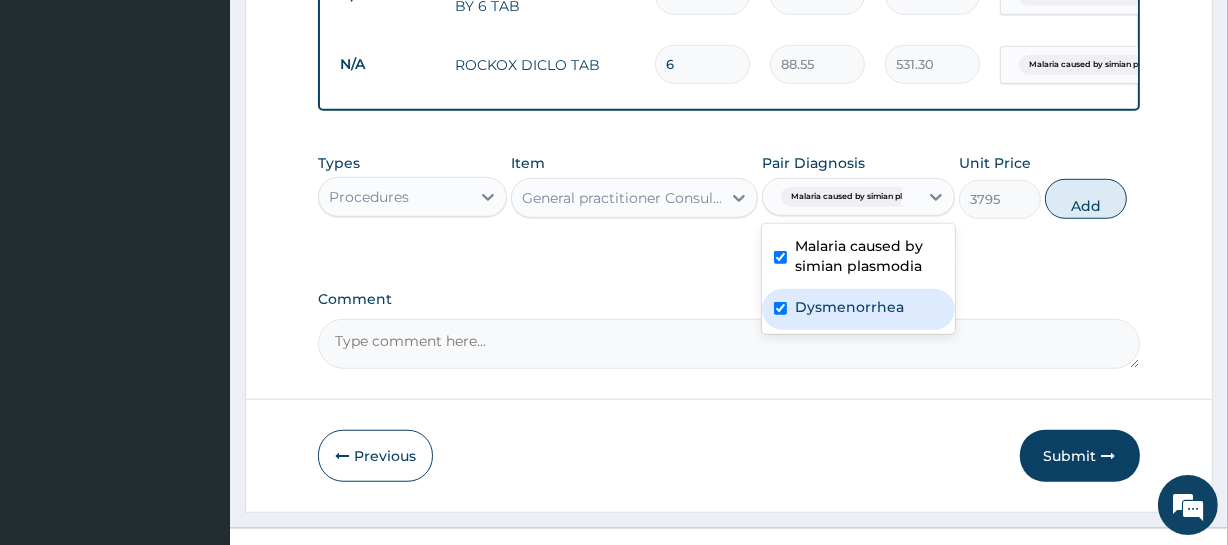 checkbox on "true" 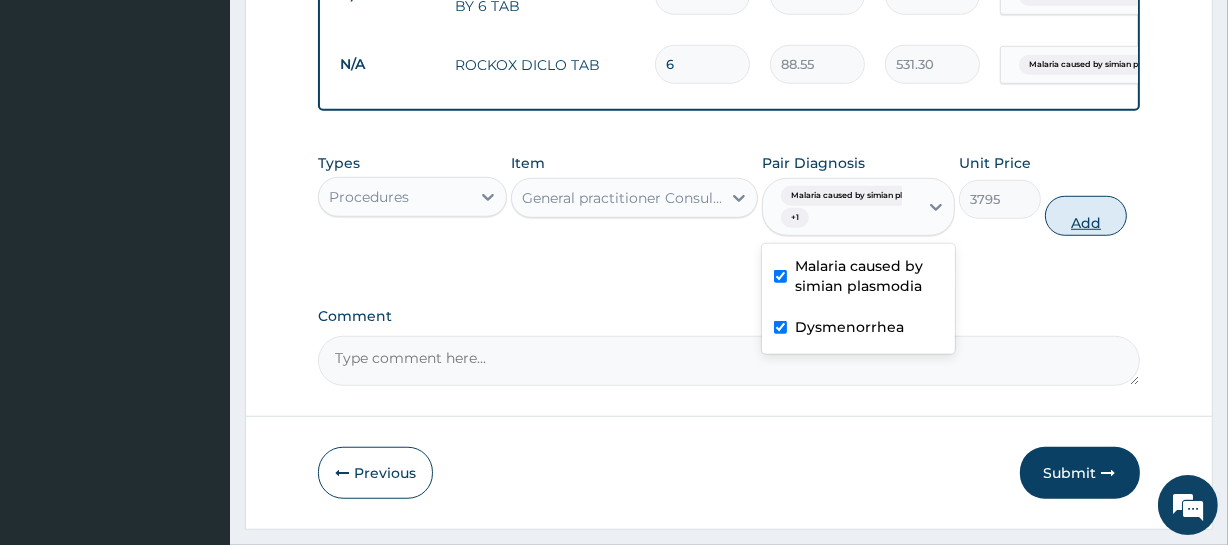 click on "Add" at bounding box center (1086, 216) 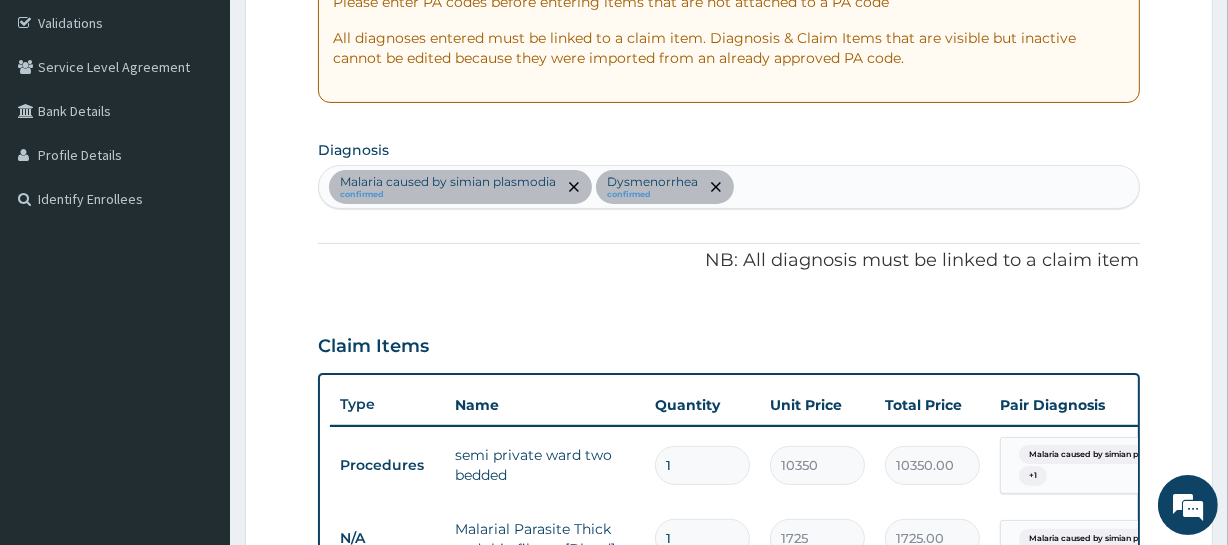 scroll, scrollTop: 361, scrollLeft: 0, axis: vertical 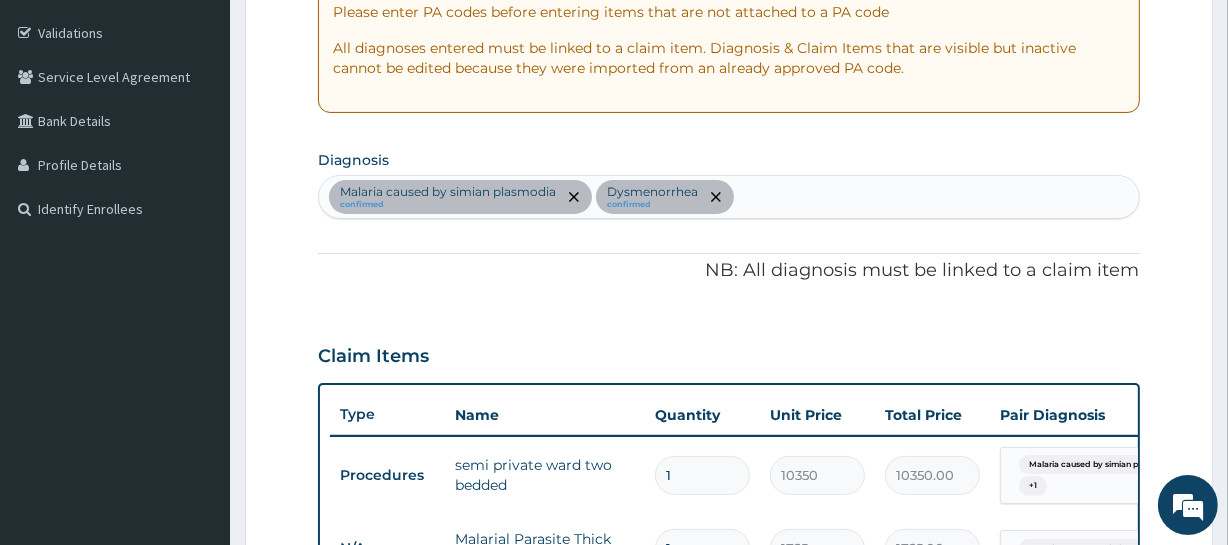 click on "Malaria caused by simian plasmodia confirmed Dysmenorrhea confirmed" at bounding box center [728, 197] 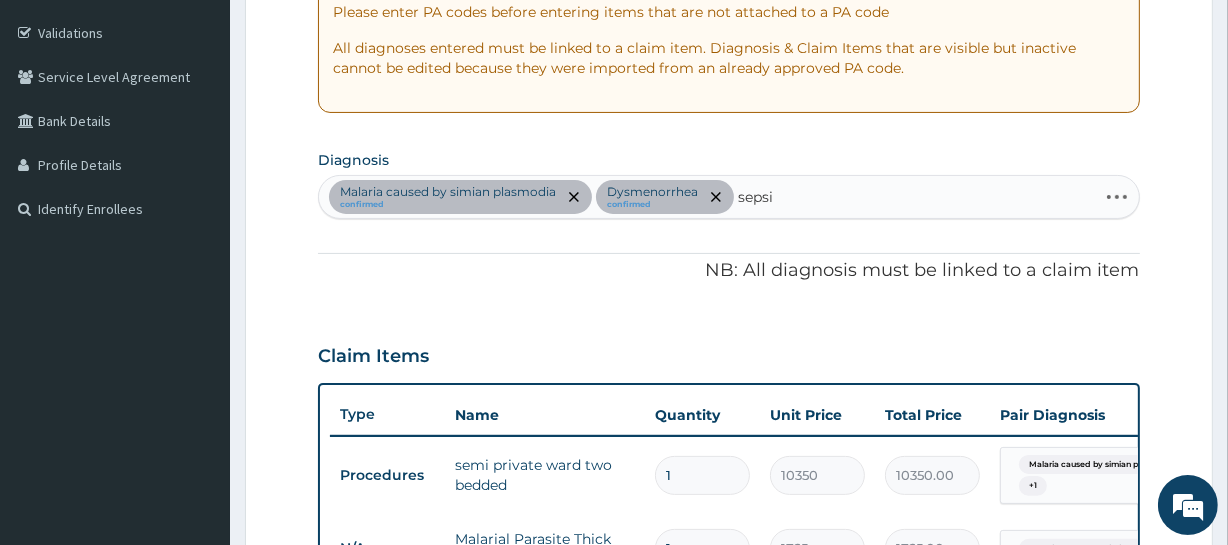 type on "sepsis" 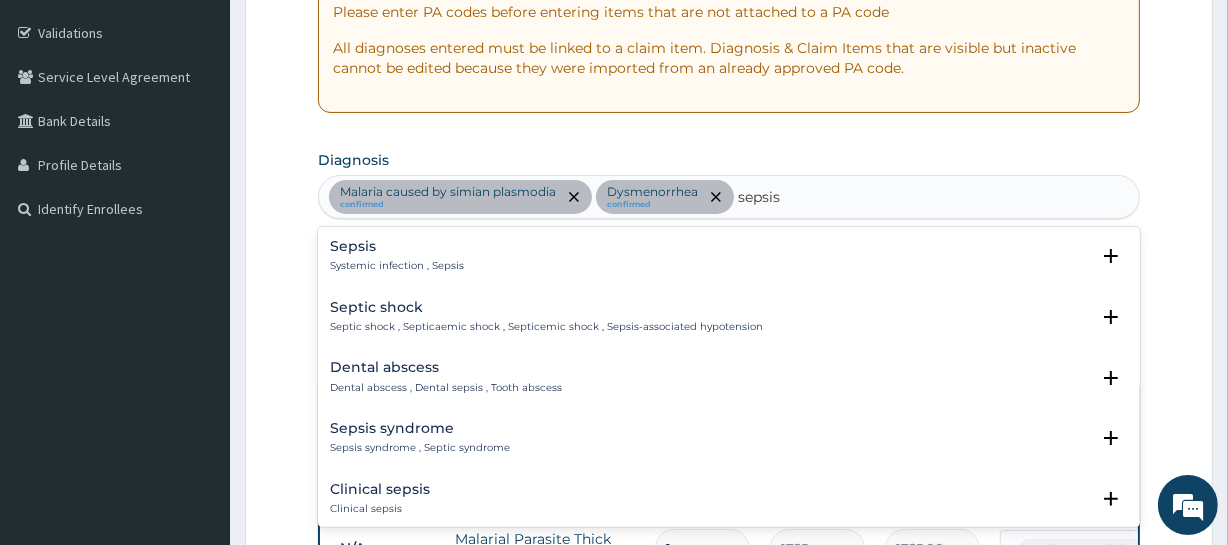 click on "Sepsis Systemic infection , Sepsis Select Status Query Query covers suspected (?), Keep in view (kiv), Ruled out (r/o) Confirmed" at bounding box center (728, 261) 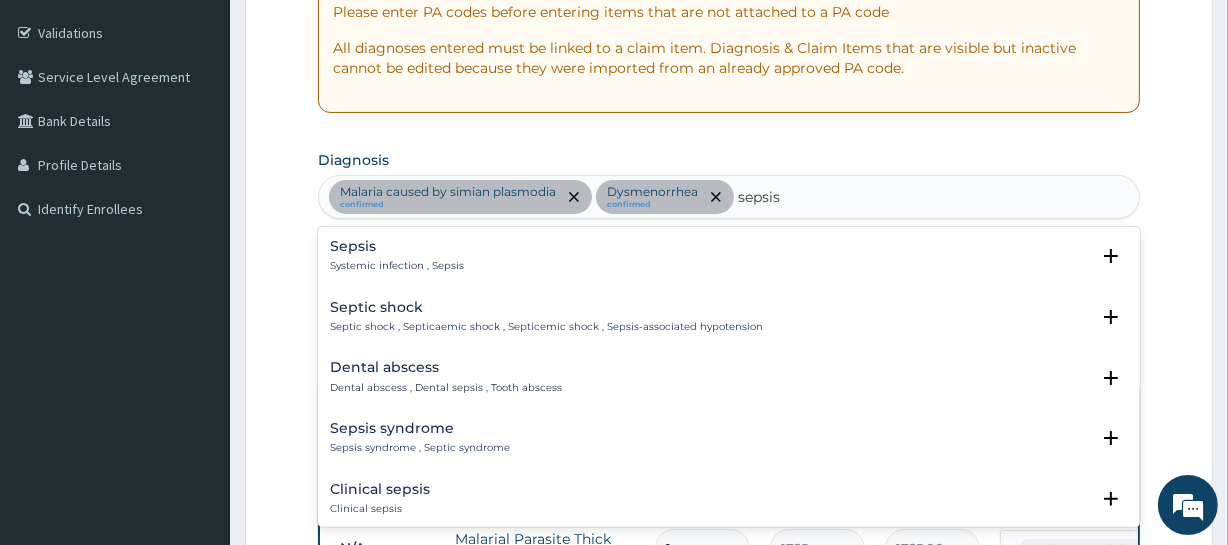 click on "Sepsis Systemic infection , Sepsis" at bounding box center (728, 256) 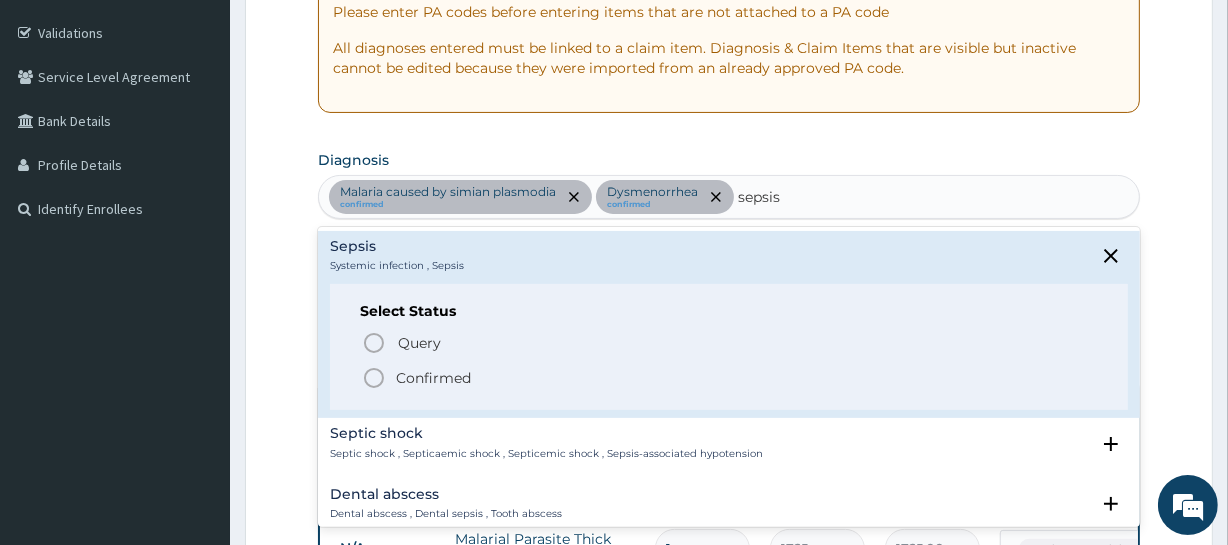 click on "Confirmed" at bounding box center [433, 378] 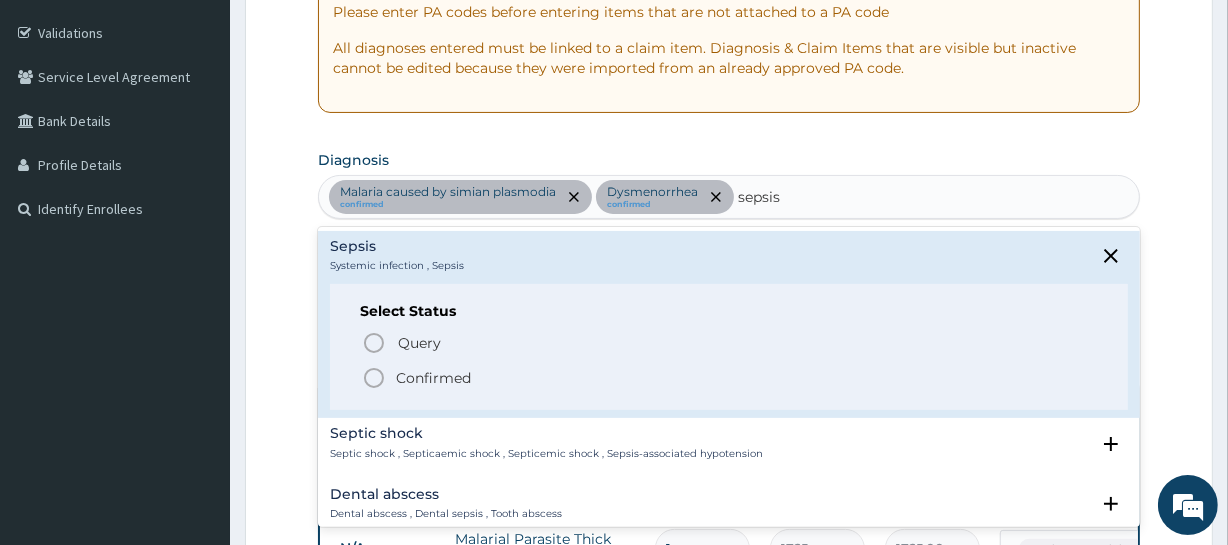 type 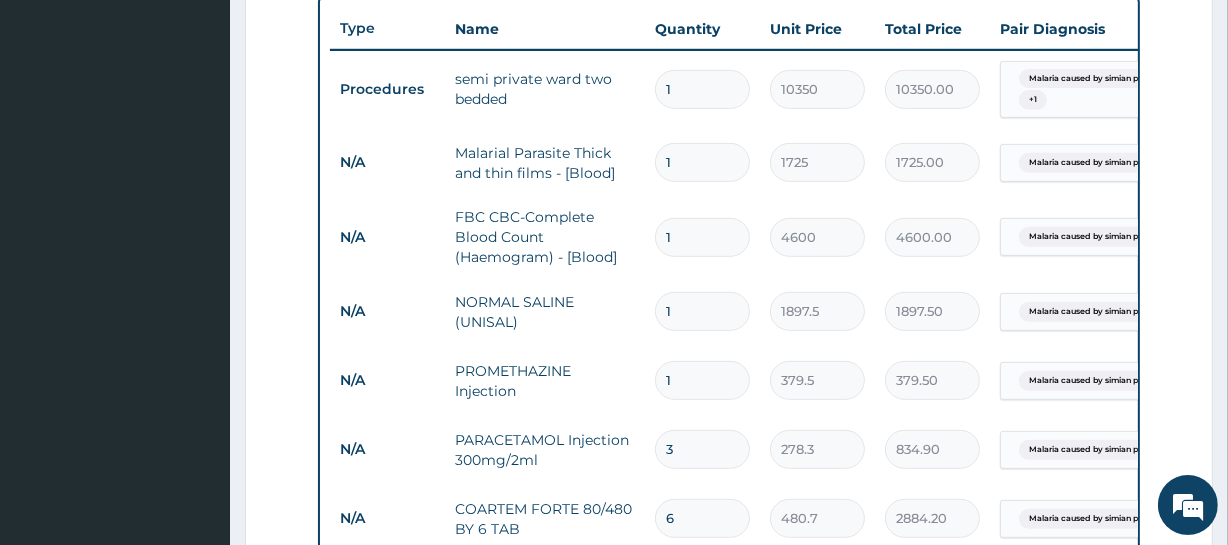 scroll, scrollTop: 816, scrollLeft: 0, axis: vertical 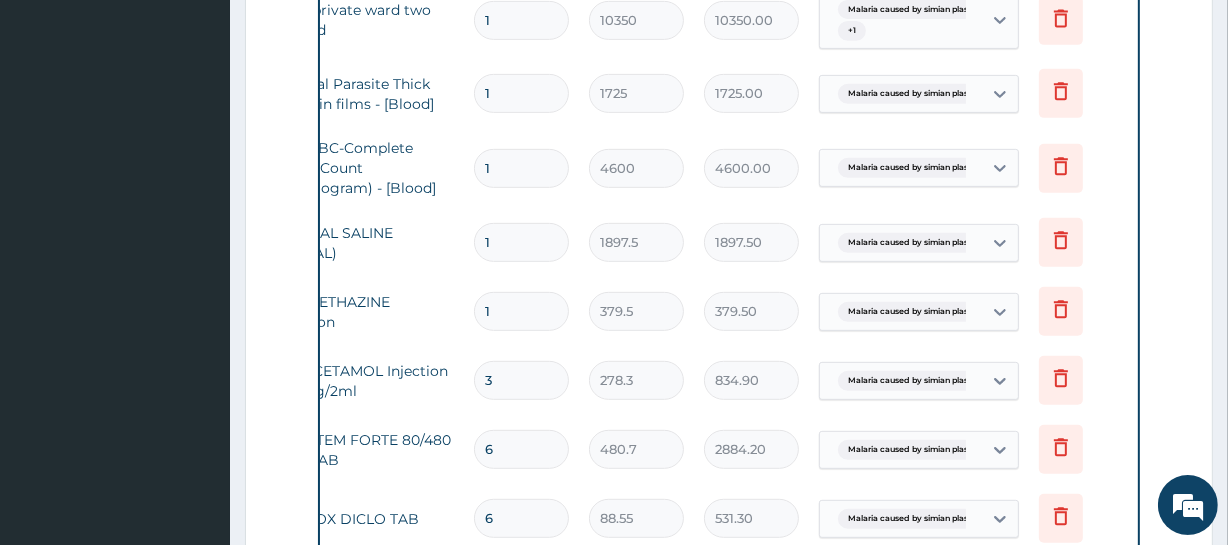 click on "N/A FBC CBC-Complete Blood Count (Haemogram) - [Blood] 1 4600 4600.00 Malaria caused by simian plasm... Delete" at bounding box center [639, 168] 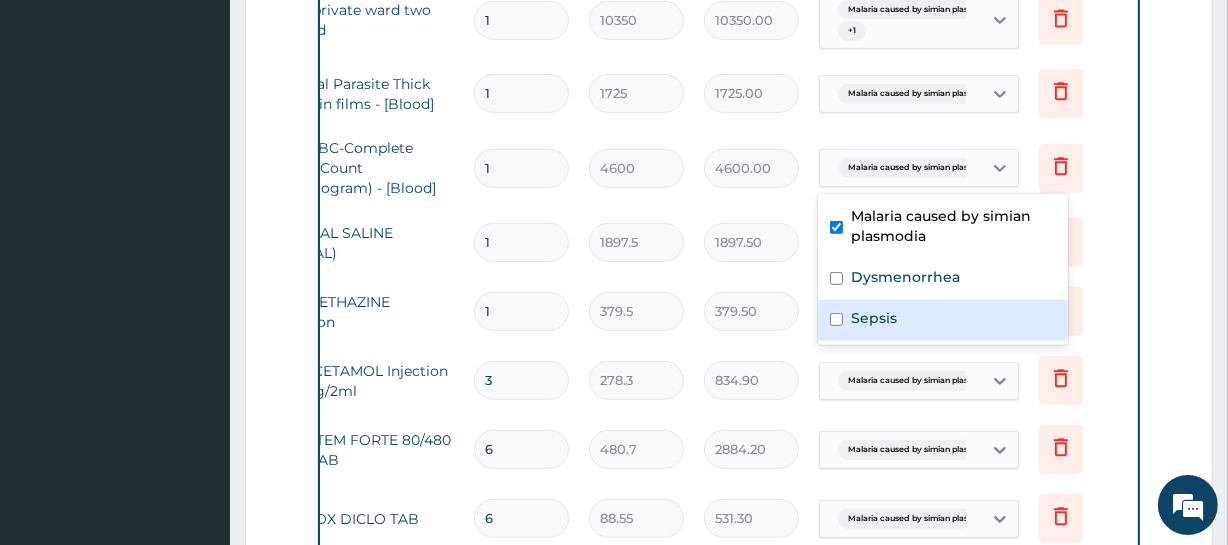 drag, startPoint x: 891, startPoint y: 317, endPoint x: 888, endPoint y: 280, distance: 37.12142 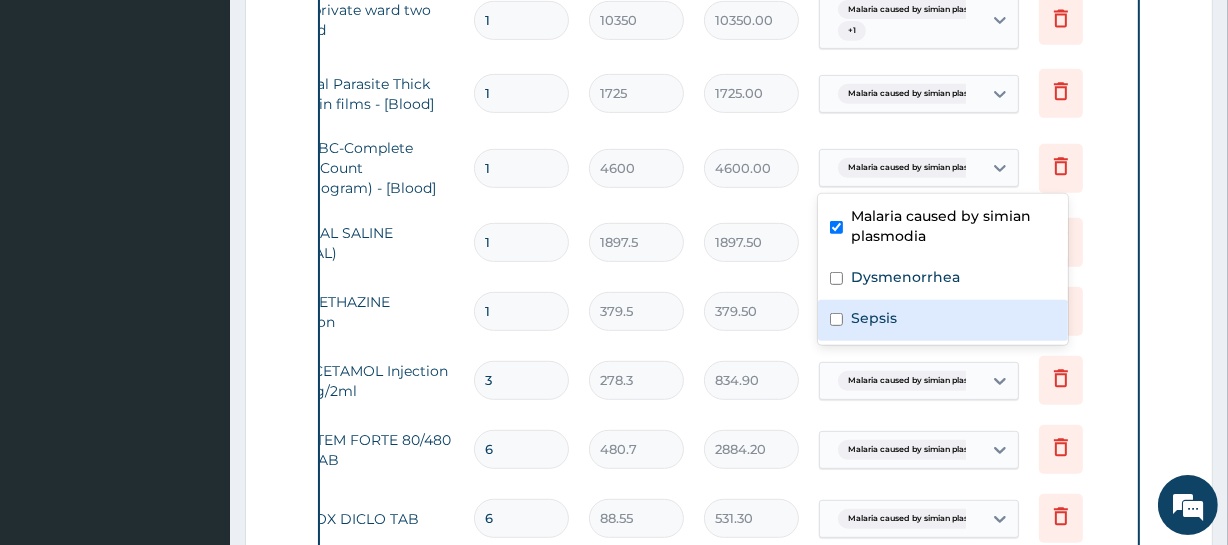 click on "Sepsis" at bounding box center [874, 318] 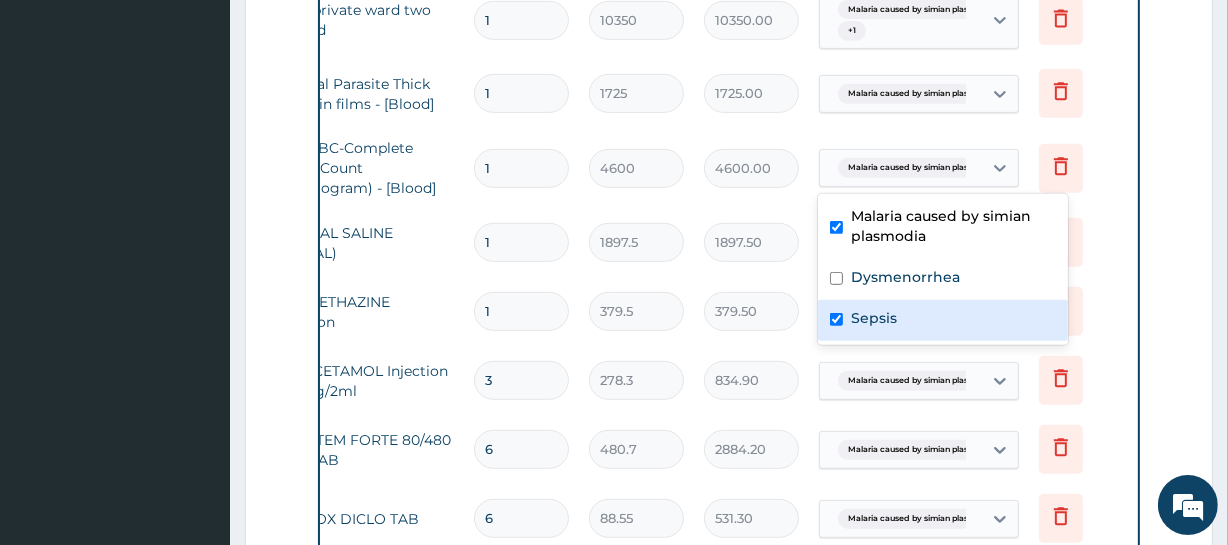 checkbox on "true" 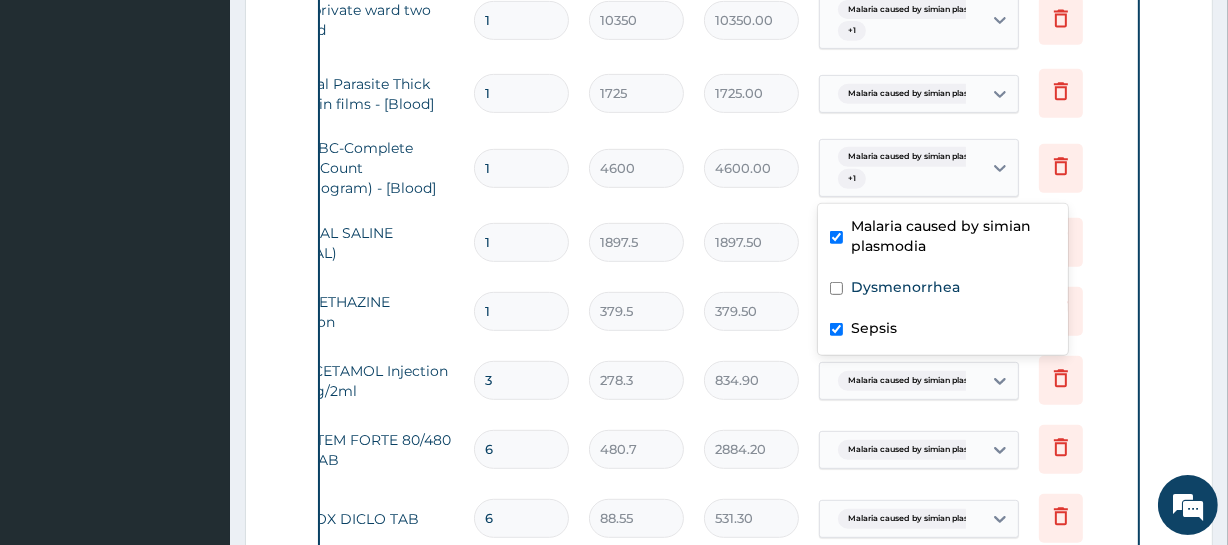 click on "Malaria caused by simian plasmodia" at bounding box center (953, 236) 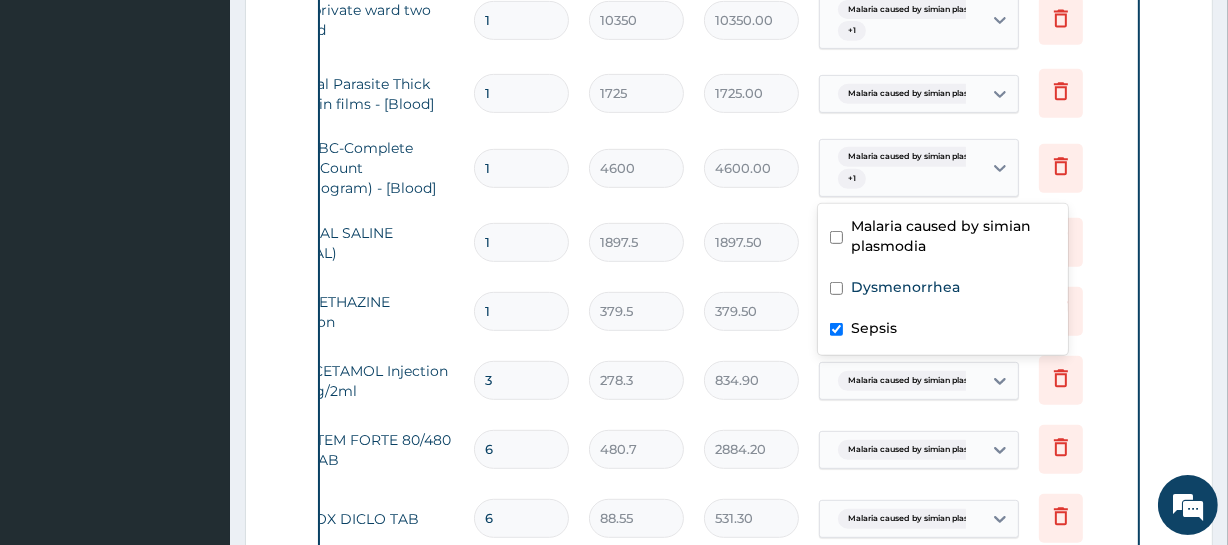 checkbox on "false" 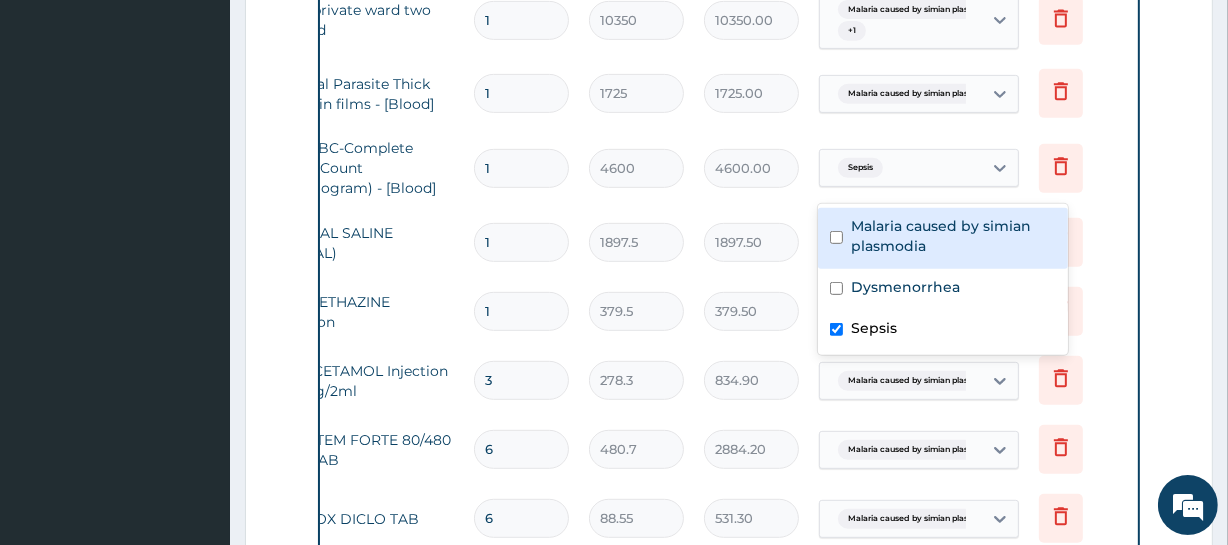 click on "Delete" at bounding box center (1079, 242) 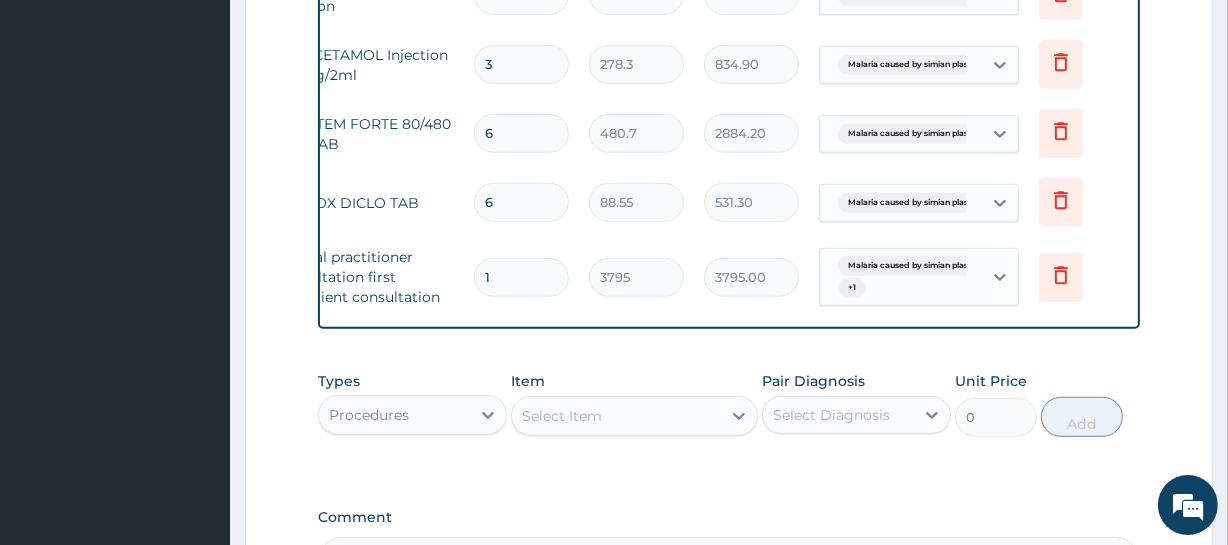 scroll, scrollTop: 1089, scrollLeft: 0, axis: vertical 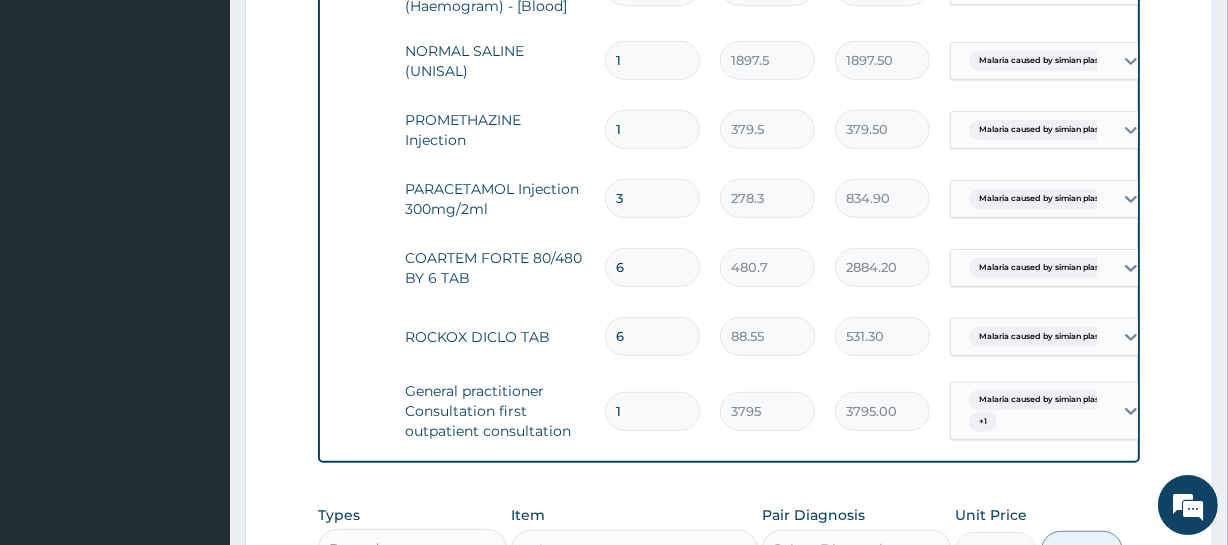 click on "Step  2  of 2 PA Code / Prescription Code PA/624495 Encounter Date 01-07-2025 Important Notice Please enter PA codes before entering items that are not attached to a PA code   All diagnoses entered must be linked to a claim item. Diagnosis & Claim Items that are visible but inactive cannot be edited because they were imported from an already approved PA code. Diagnosis Malaria caused by simian plasmodia confirmed Dysmenorrhea confirmed Sepsis Confirmed NB: All diagnosis must be linked to a claim item Claim Items Type Name Quantity Unit Price Total Price Pair Diagnosis Actions Procedures semi private ward two bedded 1 10350 10350.00 Malaria caused by simian plasm...  + 1 Delete N/A Malarial Parasite Thick and thin films - [Blood] 1 1725 1725.00 Malaria caused by simian plasm... Delete N/A FBC CBC-Complete Blood Count (Haemogram) - [Blood] 1 4600 4600.00 Sepsis Delete N/A NORMAL SALINE (UNISAL) 1 1897.5 1897.50 Malaria caused by simian plasm... Delete N/A PROMETHAZINE Injection 1 379.5 379.50 Delete N/A 3 278.3" at bounding box center [729, -14] 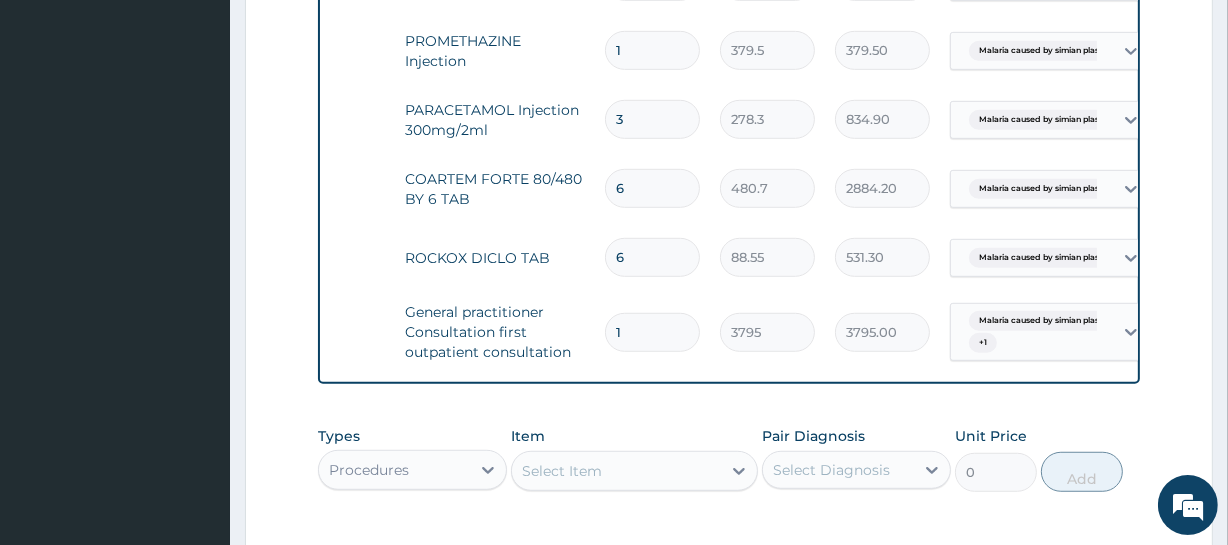 scroll, scrollTop: 1089, scrollLeft: 0, axis: vertical 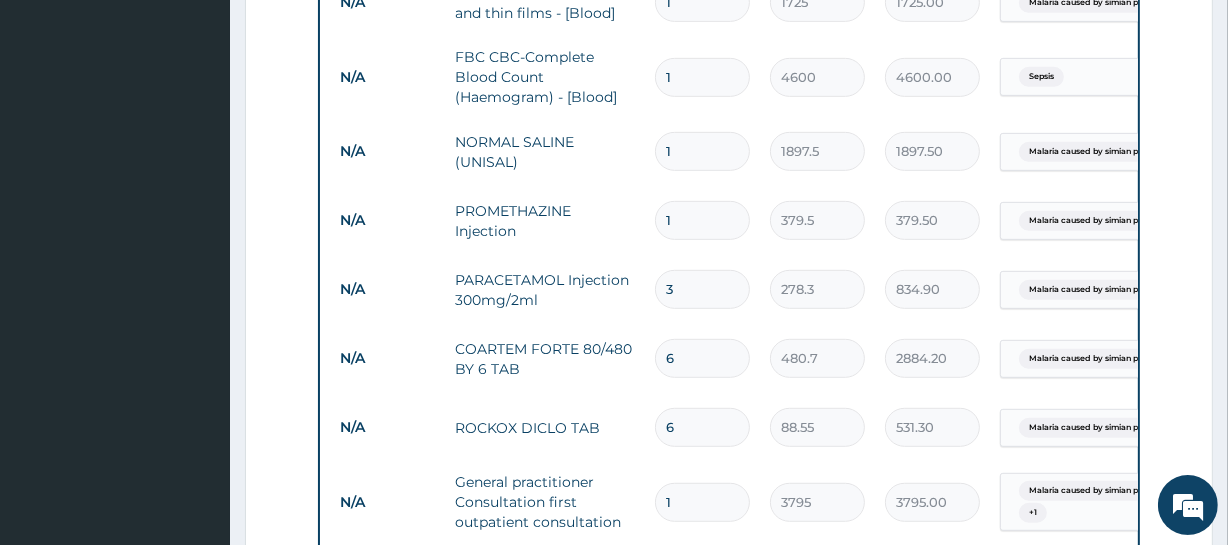 click on "Step  2  of 2 PA Code / Prescription Code PA/624495 Encounter Date 01-07-2025 Important Notice Please enter PA codes before entering items that are not attached to a PA code   All diagnoses entered must be linked to a claim item. Diagnosis & Claim Items that are visible but inactive cannot be edited because they were imported from an already approved PA code. Diagnosis Malaria caused by simian plasmodia confirmed Dysmenorrhea confirmed Sepsis Confirmed NB: All diagnosis must be linked to a claim item Claim Items Type Name Quantity Unit Price Total Price Pair Diagnosis Actions Procedures semi private ward two bedded 1 10350 10350.00 Malaria caused by simian plasm...  + 1 Delete N/A Malarial Parasite Thick and thin films - [Blood] 1 1725 1725.00 Malaria caused by simian plasm... Delete N/A FBC CBC-Complete Blood Count (Haemogram) - [Blood] 1 4600 4600.00 Sepsis Delete N/A NORMAL SALINE (UNISAL) 1 1897.5 1897.50 Malaria caused by simian plasm... Delete N/A PROMETHAZINE Injection 1 379.5 379.50 Delete N/A 3 278.3" at bounding box center [729, 77] 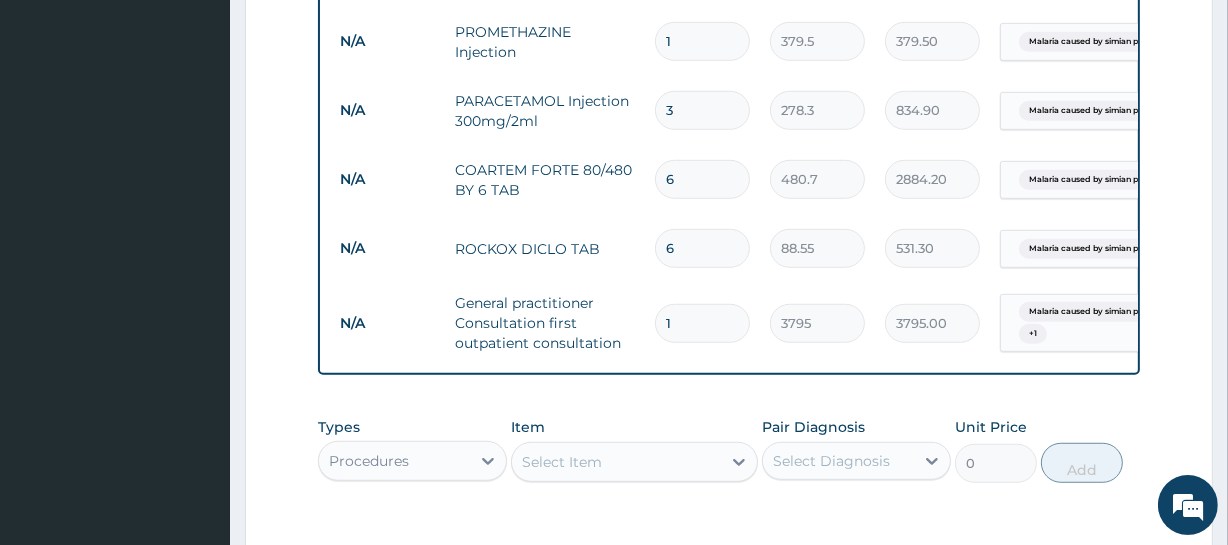scroll, scrollTop: 1089, scrollLeft: 0, axis: vertical 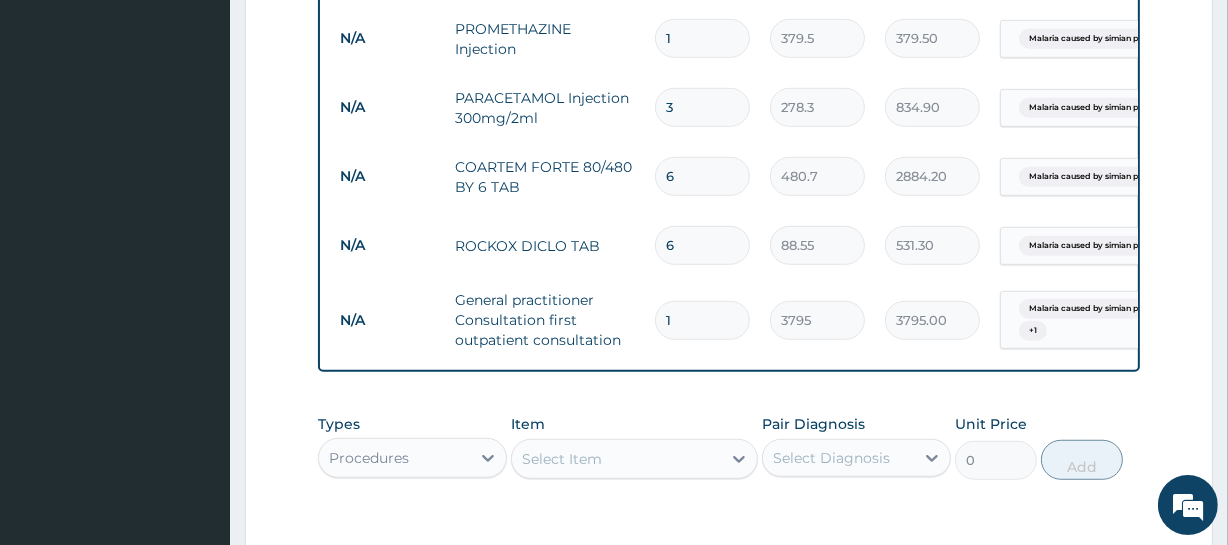 click on "Step  2  of 2 PA Code / Prescription Code PA/624495 Encounter Date 01-07-2025 Important Notice Please enter PA codes before entering items that are not attached to a PA code   All diagnoses entered must be linked to a claim item. Diagnosis & Claim Items that are visible but inactive cannot be edited because they were imported from an already approved PA code. Diagnosis Malaria caused by simian plasmodia confirmed Dysmenorrhea confirmed Sepsis Confirmed NB: All diagnosis must be linked to a claim item Claim Items Type Name Quantity Unit Price Total Price Pair Diagnosis Actions Procedures semi private ward two bedded 1 10350 10350.00 Malaria caused by simian plasm...  + 1 Delete N/A Malarial Parasite Thick and thin films - [Blood] 1 1725 1725.00 Malaria caused by simian plasm... Delete N/A FBC CBC-Complete Blood Count (Haemogram) - [Blood] 1 4600 4600.00 Sepsis Delete N/A NORMAL SALINE (UNISAL) 1 1897.5 1897.50 Malaria caused by simian plasm... Delete N/A PROMETHAZINE Injection 1 379.5 379.50 Delete N/A 3 278.3" at bounding box center (729, -105) 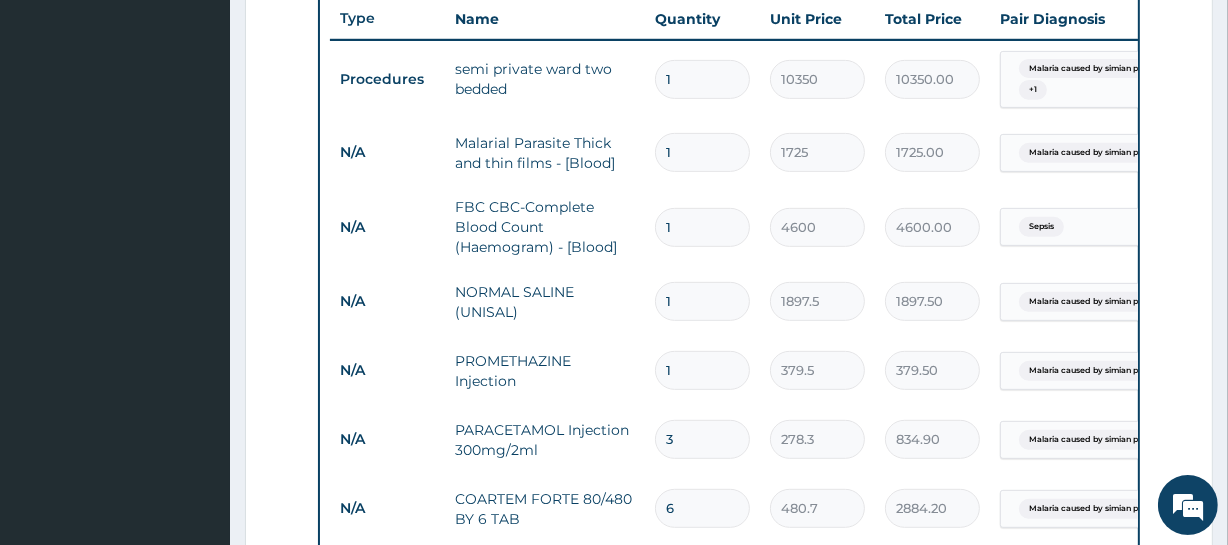 scroll, scrollTop: 725, scrollLeft: 0, axis: vertical 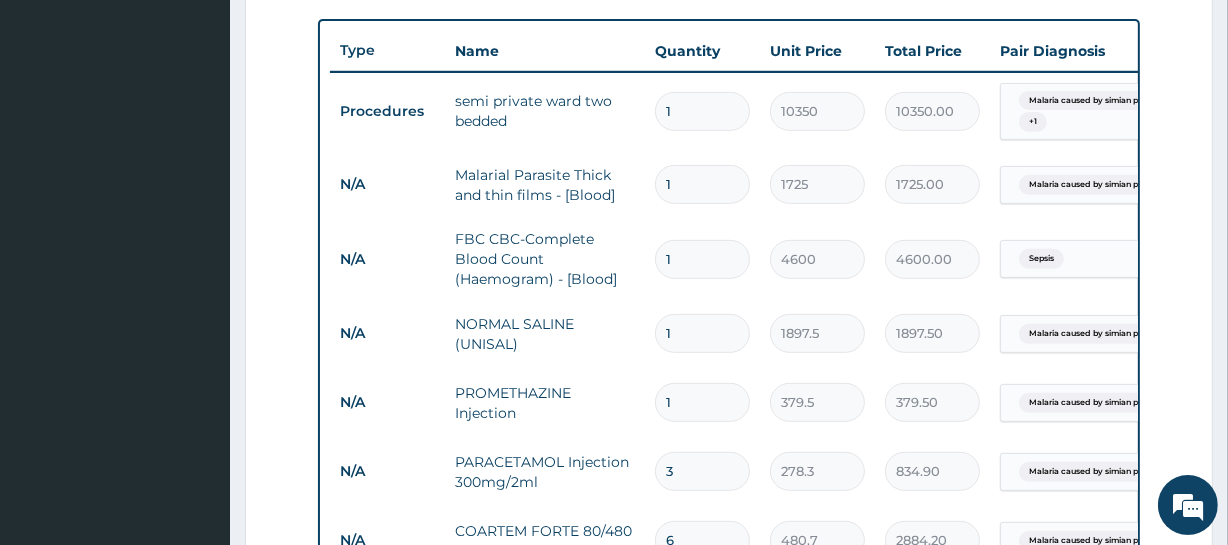 click on "Step  2  of 2 PA Code / Prescription Code PA/624495 Encounter Date 01-07-2025 Important Notice Please enter PA codes before entering items that are not attached to a PA code   All diagnoses entered must be linked to a claim item. Diagnosis & Claim Items that are visible but inactive cannot be edited because they were imported from an already approved PA code. Diagnosis Malaria caused by simian plasmodia confirmed Dysmenorrhea confirmed Sepsis Confirmed NB: All diagnosis must be linked to a claim item Claim Items Type Name Quantity Unit Price Total Price Pair Diagnosis Actions Procedures semi private ward two bedded 1 10350 10350.00 Malaria caused by simian plasm...  + 1 Delete N/A Malarial Parasite Thick and thin films - [Blood] 1 1725 1725.00 Malaria caused by simian plasm... Delete N/A FBC CBC-Complete Blood Count (Haemogram) - [Blood] 1 4600 4600.00 Sepsis Delete N/A NORMAL SALINE (UNISAL) 1 1897.5 1897.50 Malaria caused by simian plasm... Delete N/A PROMETHAZINE Injection 1 379.5 379.50 Delete N/A 3 278.3" at bounding box center (729, 259) 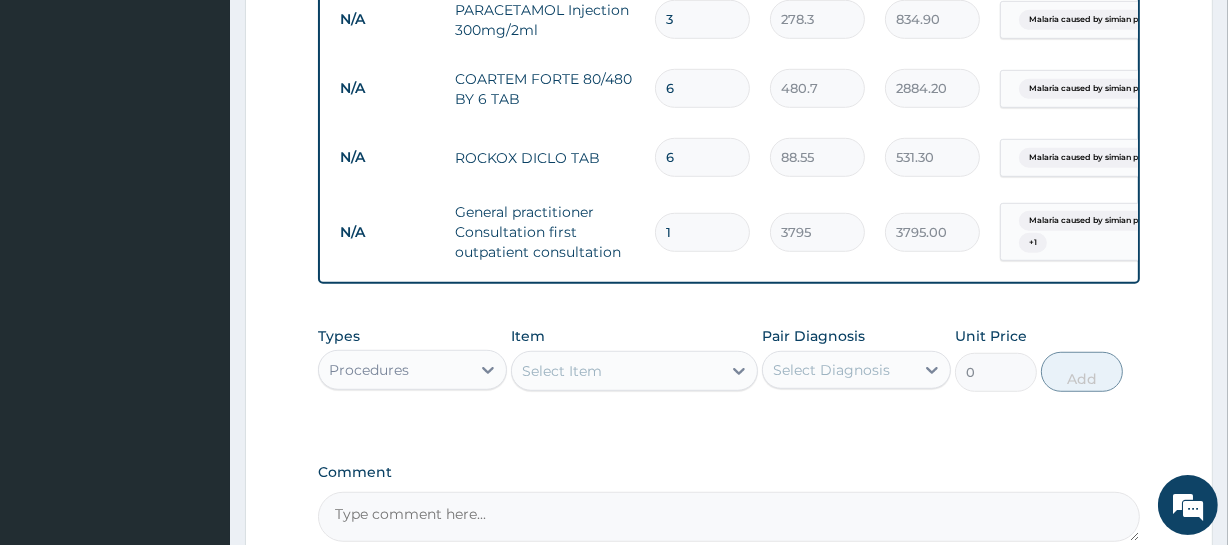 scroll, scrollTop: 1180, scrollLeft: 0, axis: vertical 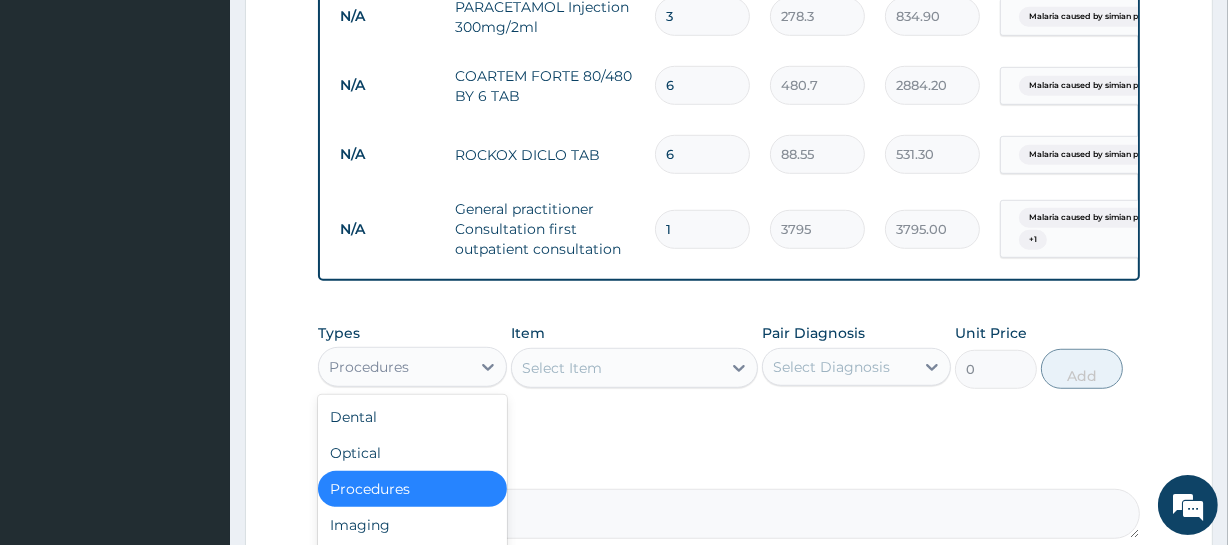 click on "Procedures" at bounding box center [369, 367] 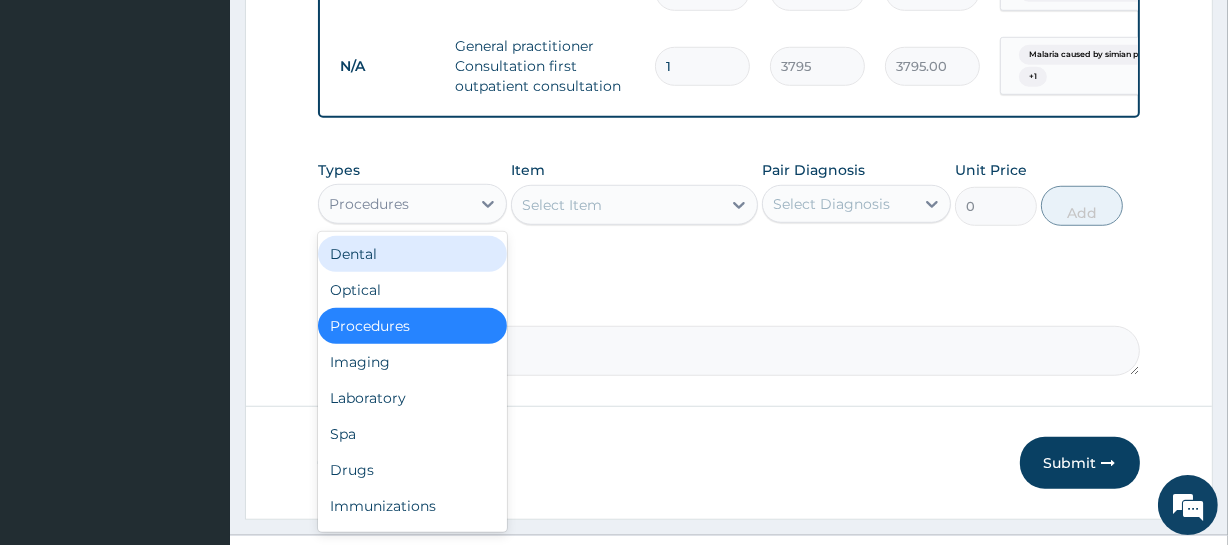 scroll, scrollTop: 1361, scrollLeft: 0, axis: vertical 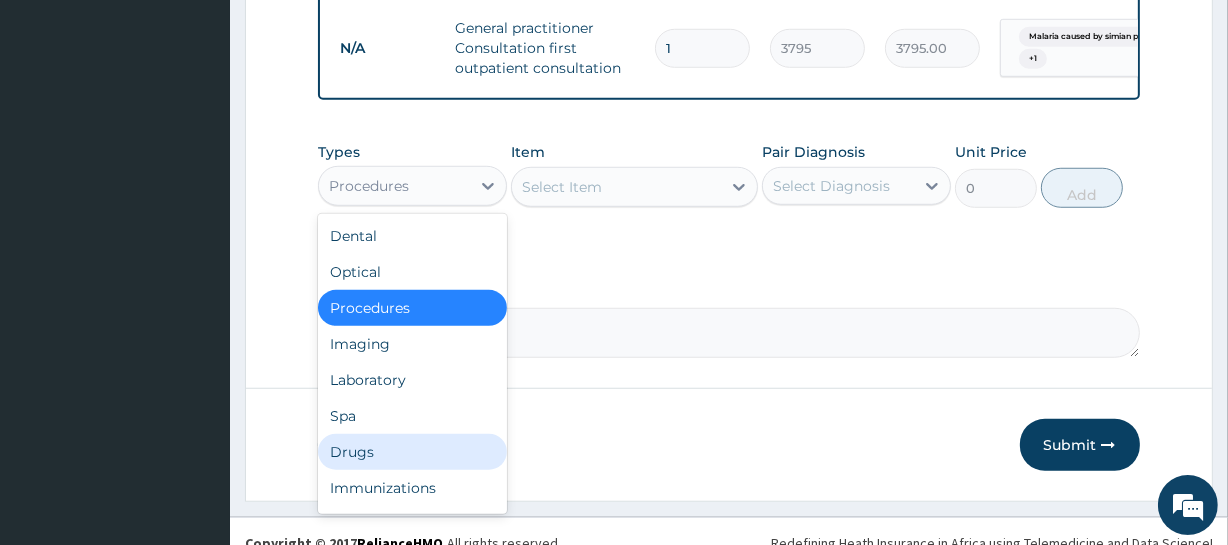 drag, startPoint x: 400, startPoint y: 461, endPoint x: 530, endPoint y: 272, distance: 229.39267 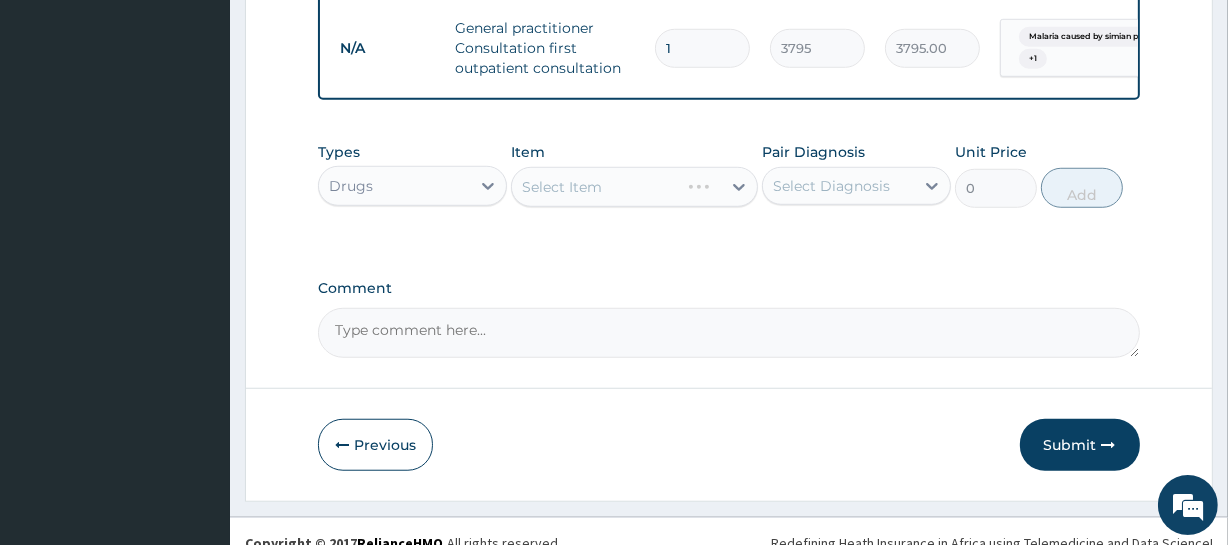 drag, startPoint x: 597, startPoint y: 176, endPoint x: 597, endPoint y: 197, distance: 21 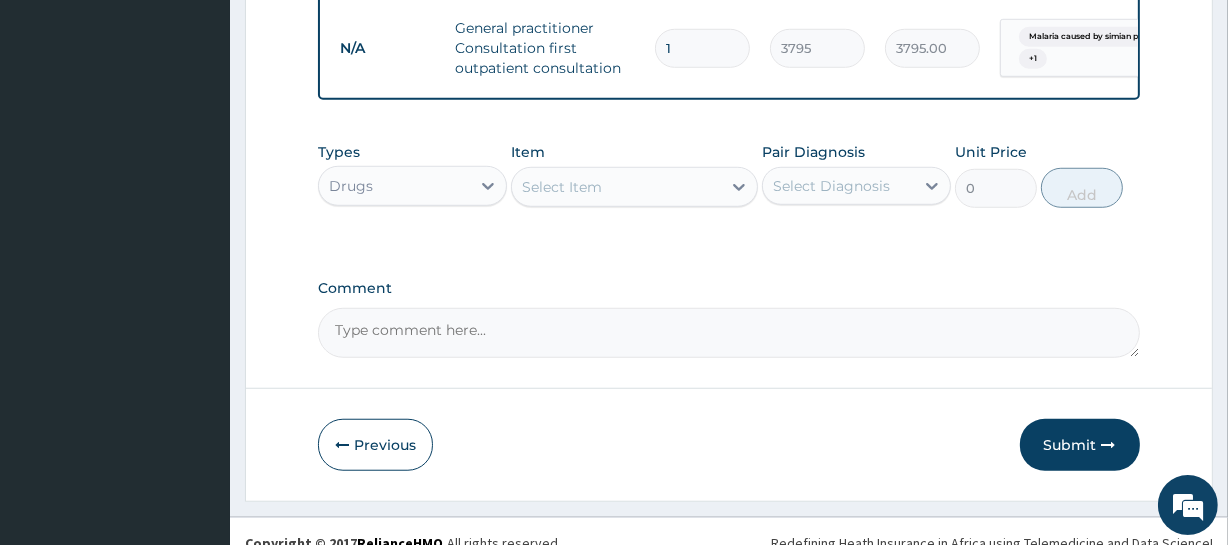 drag, startPoint x: 608, startPoint y: 247, endPoint x: 590, endPoint y: 210, distance: 41.14608 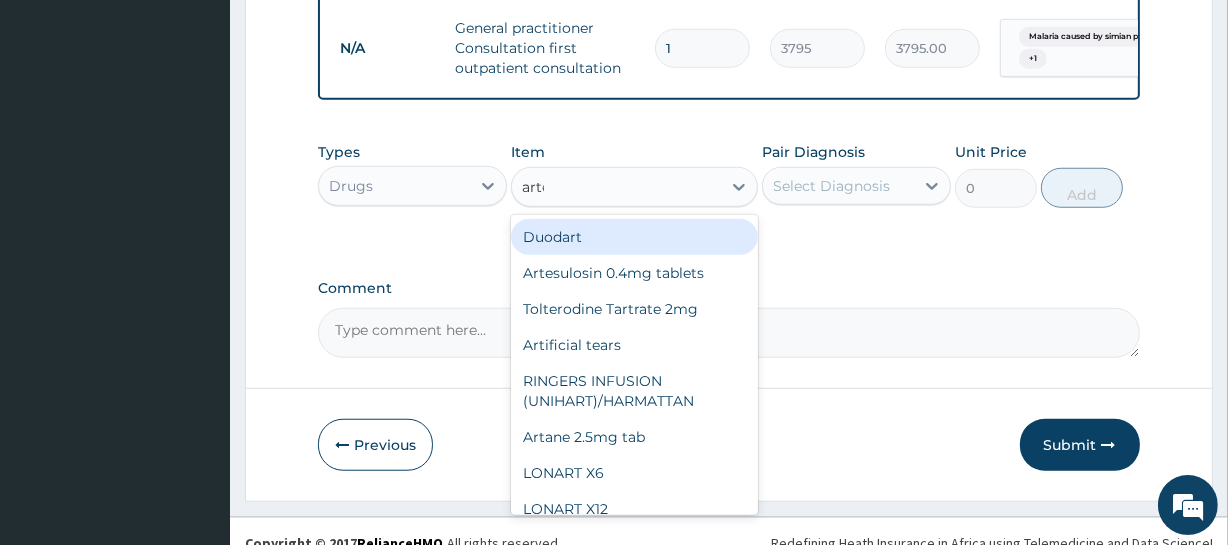 type on "artee" 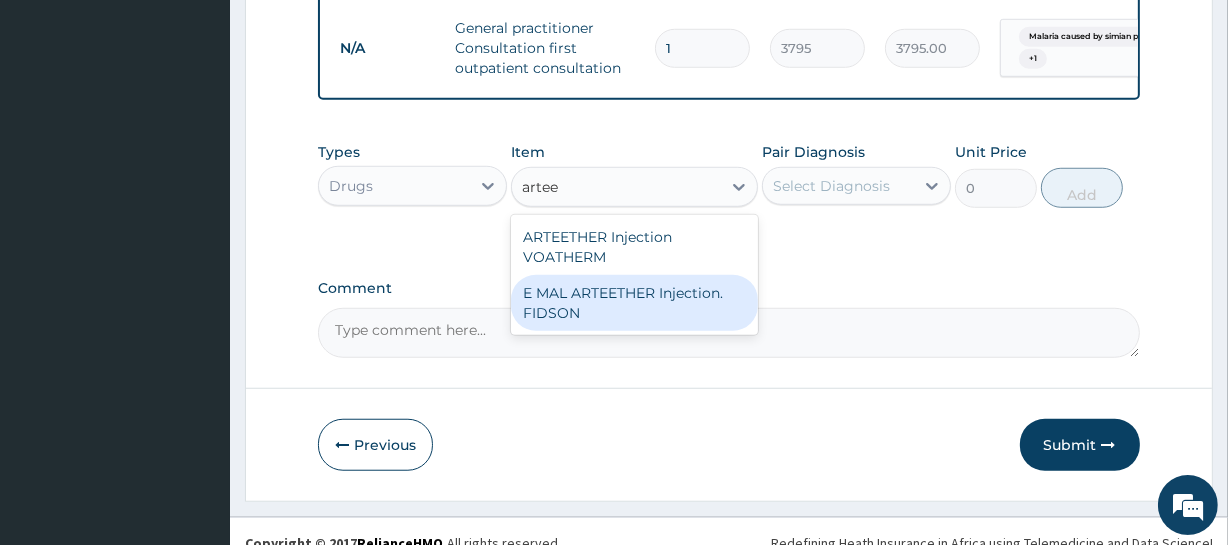 click on "E MAL ARTEETHER Injection. FIDSON" at bounding box center [634, 303] 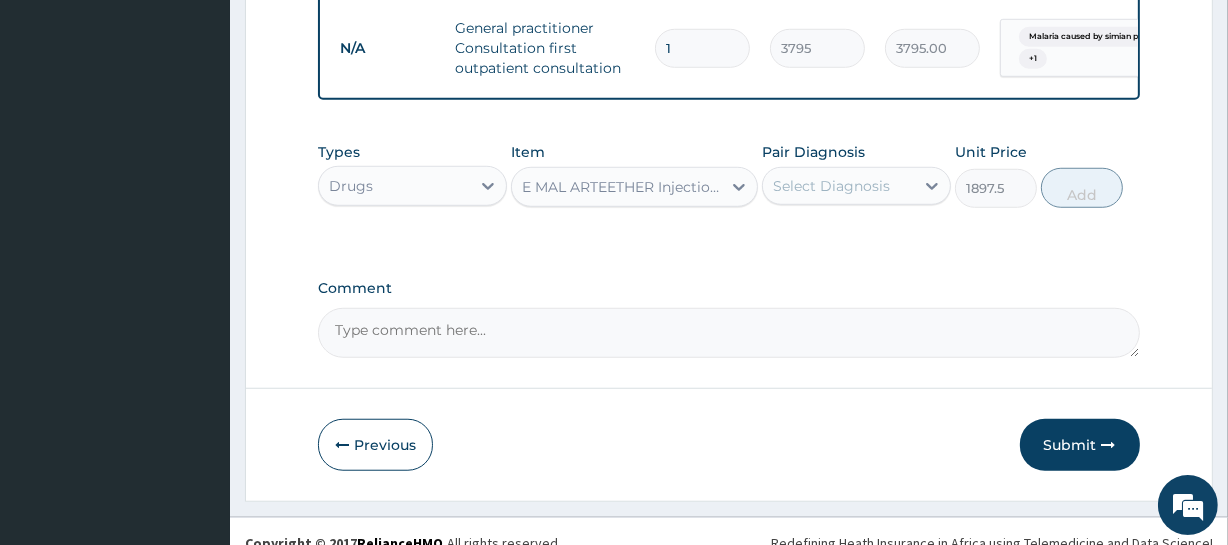 click on "Select Diagnosis" at bounding box center [831, 186] 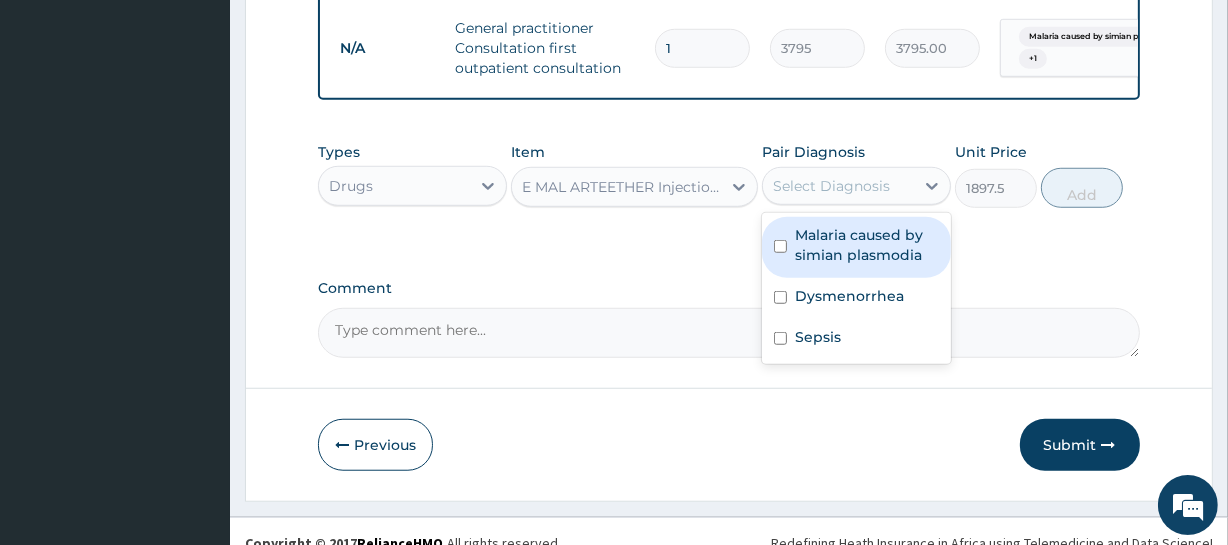 drag, startPoint x: 829, startPoint y: 249, endPoint x: 833, endPoint y: 229, distance: 20.396078 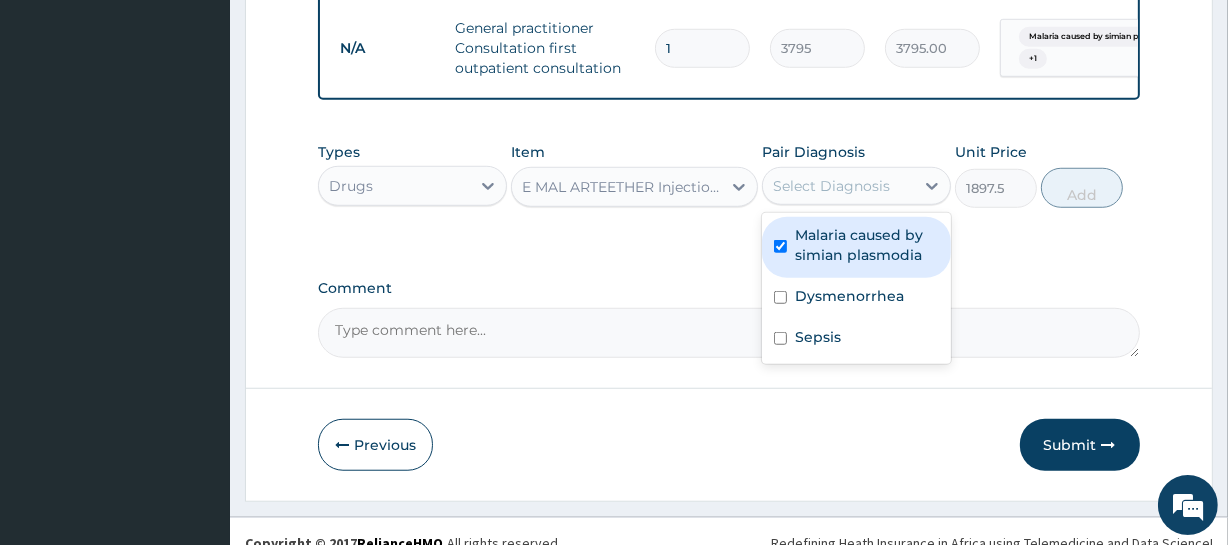 checkbox on "true" 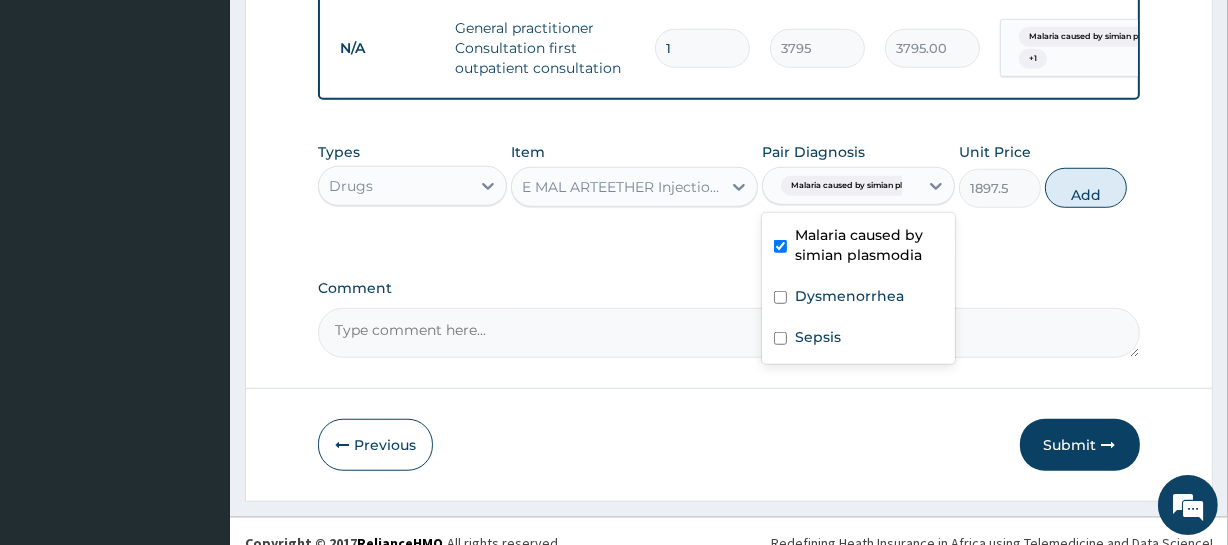 click on "Malaria caused by simian plasm..." at bounding box center (858, 186) 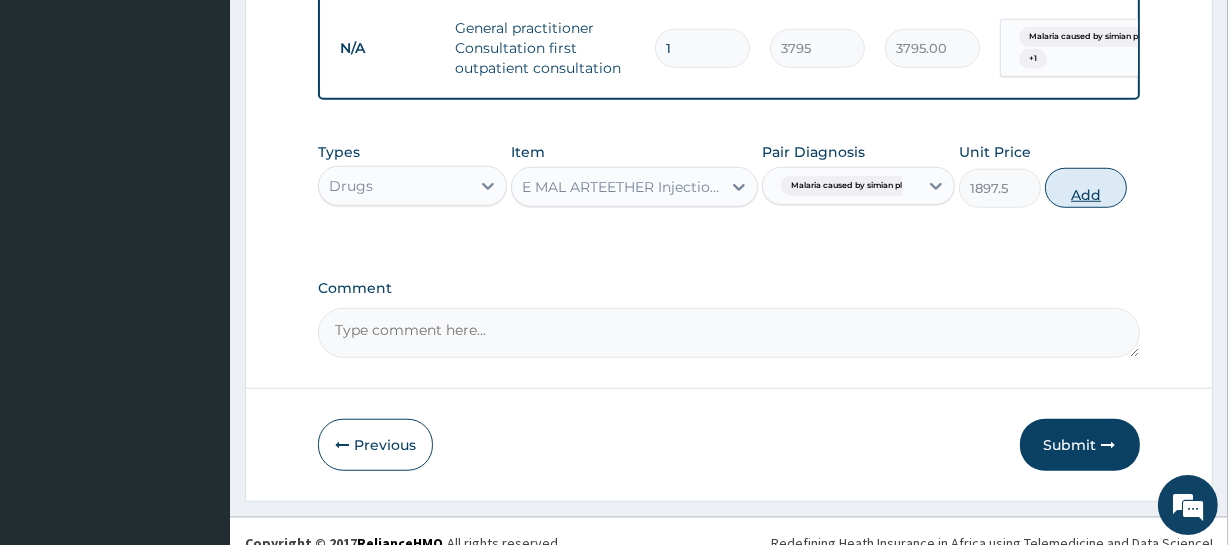 click on "Add" at bounding box center [1086, 188] 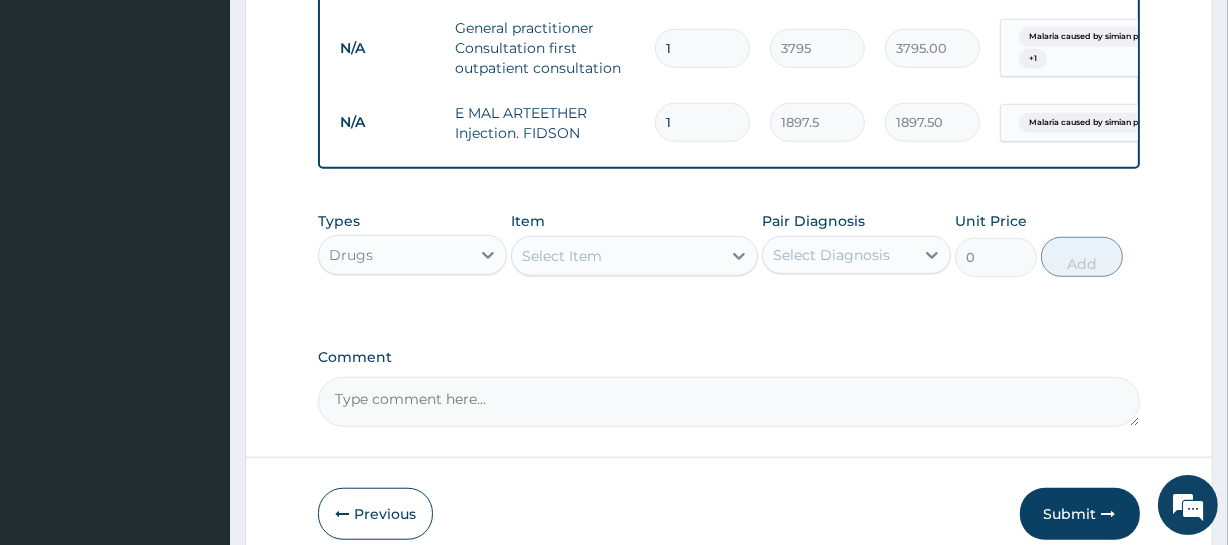 click on "1" at bounding box center [702, 122] 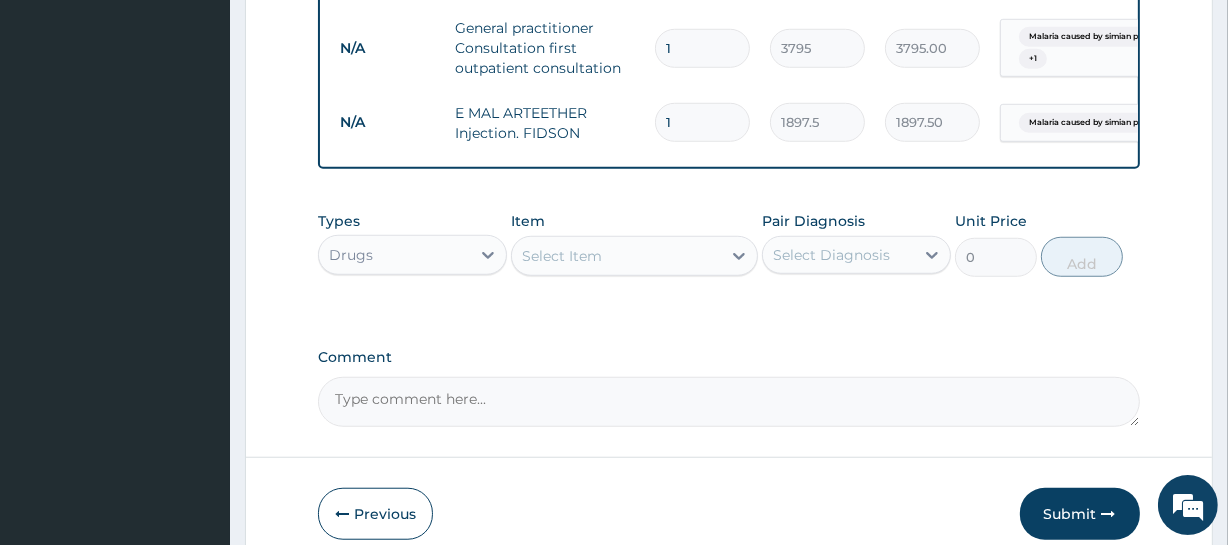 type on "3" 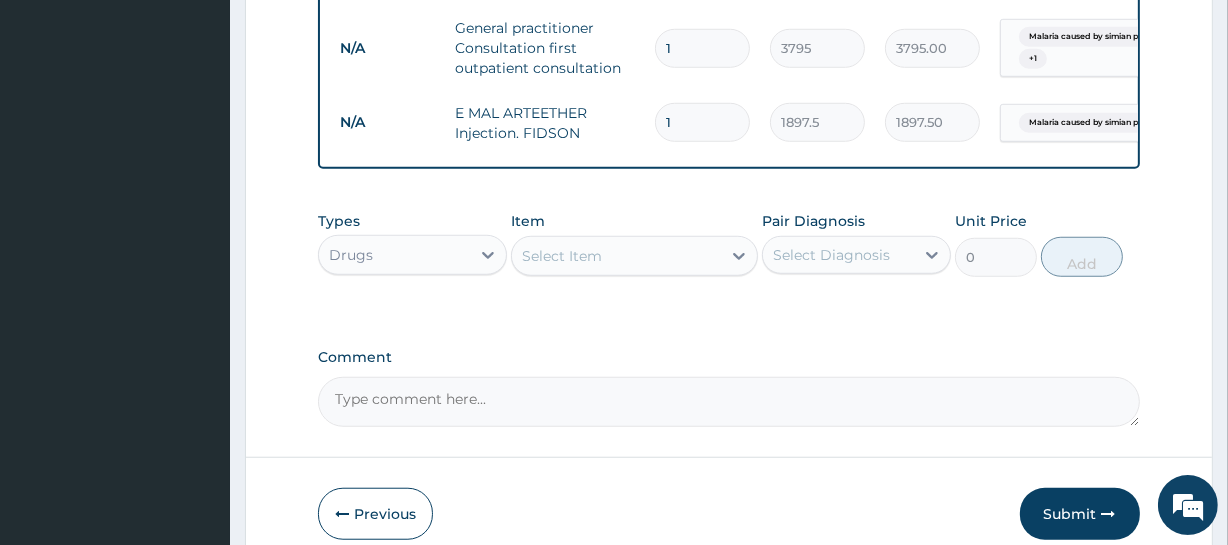 type on "5692.50" 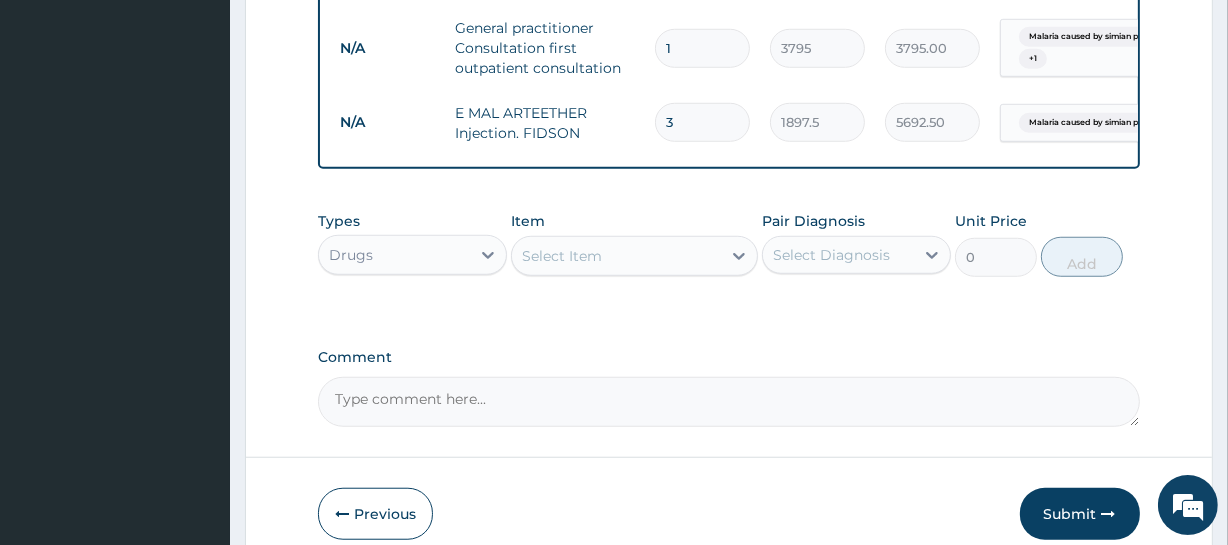 type on "3" 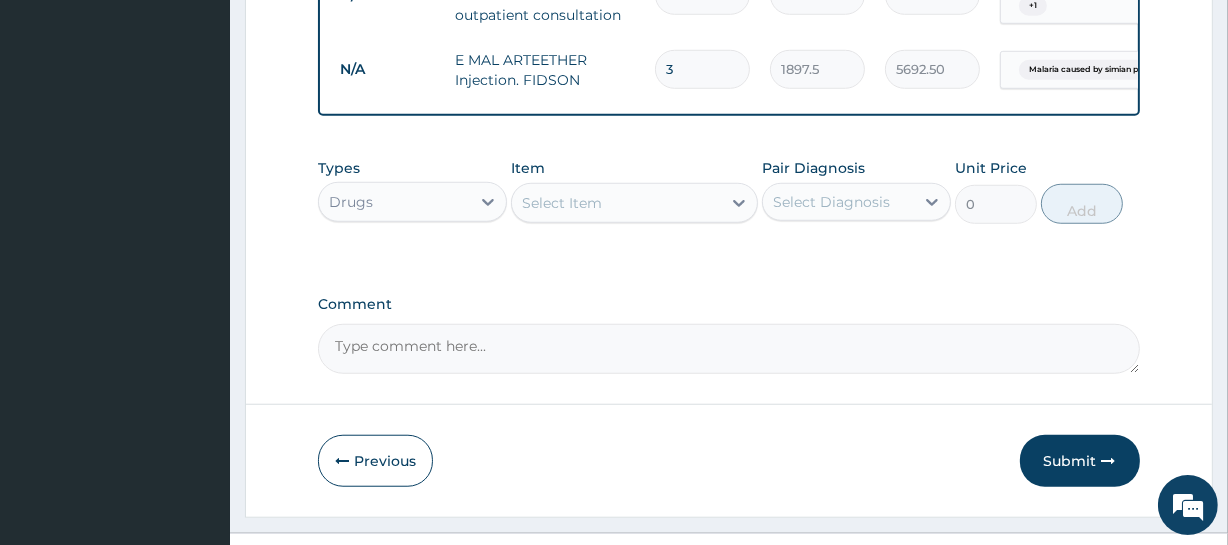 scroll, scrollTop: 1469, scrollLeft: 0, axis: vertical 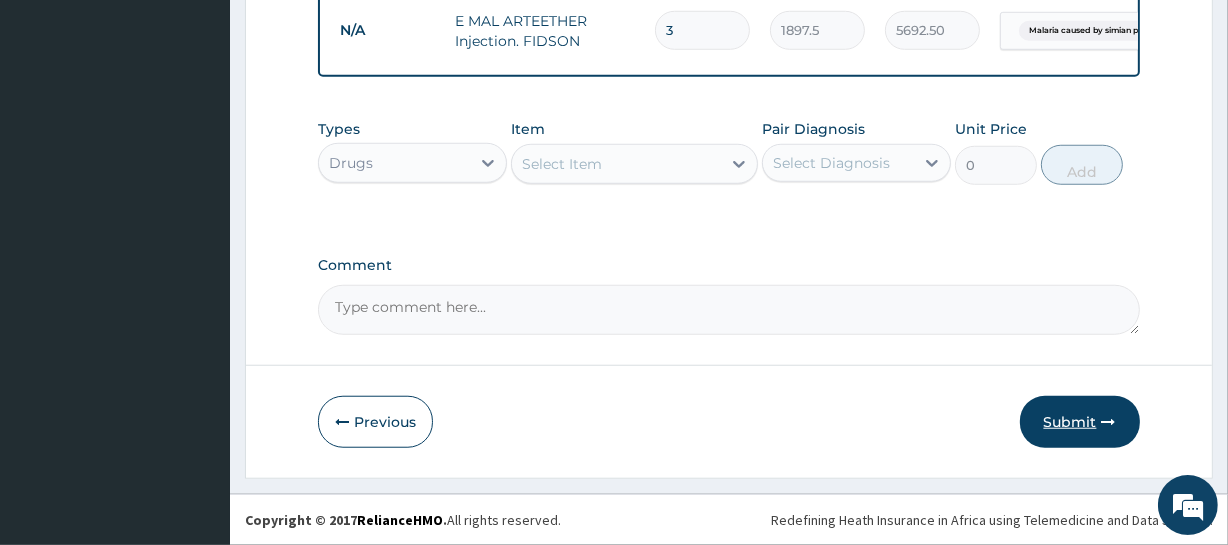 click on "Submit" at bounding box center [1080, 422] 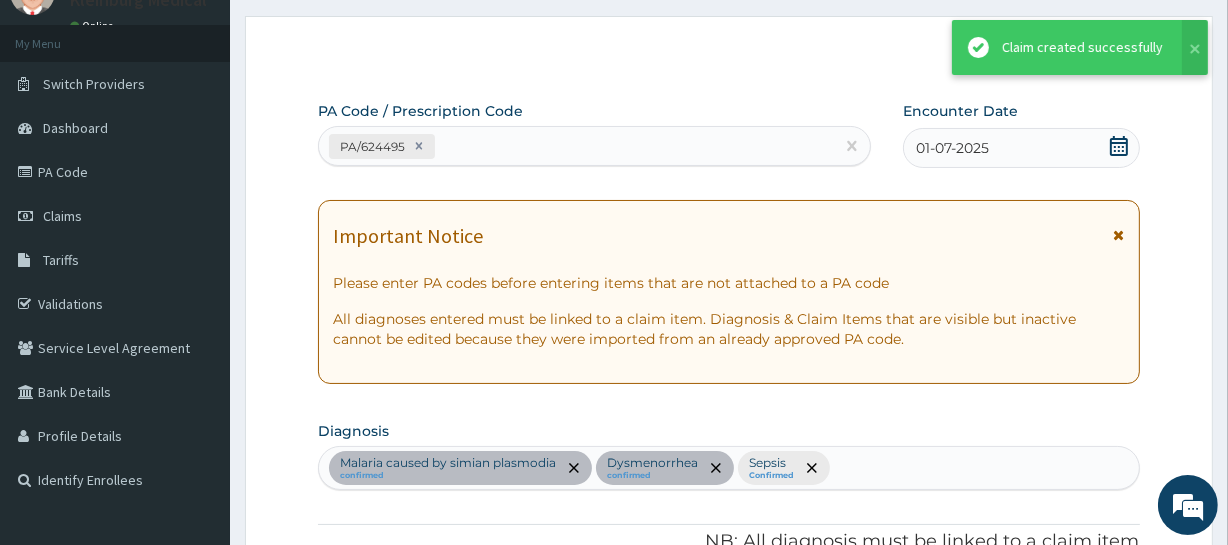 scroll, scrollTop: 1469, scrollLeft: 0, axis: vertical 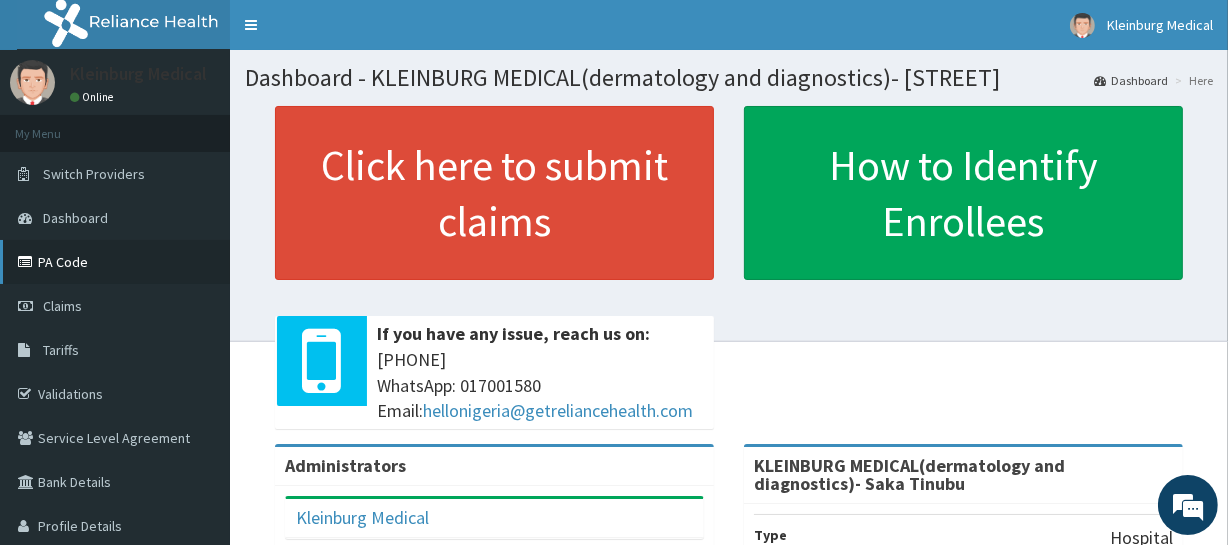 click on "PA Code" at bounding box center (115, 262) 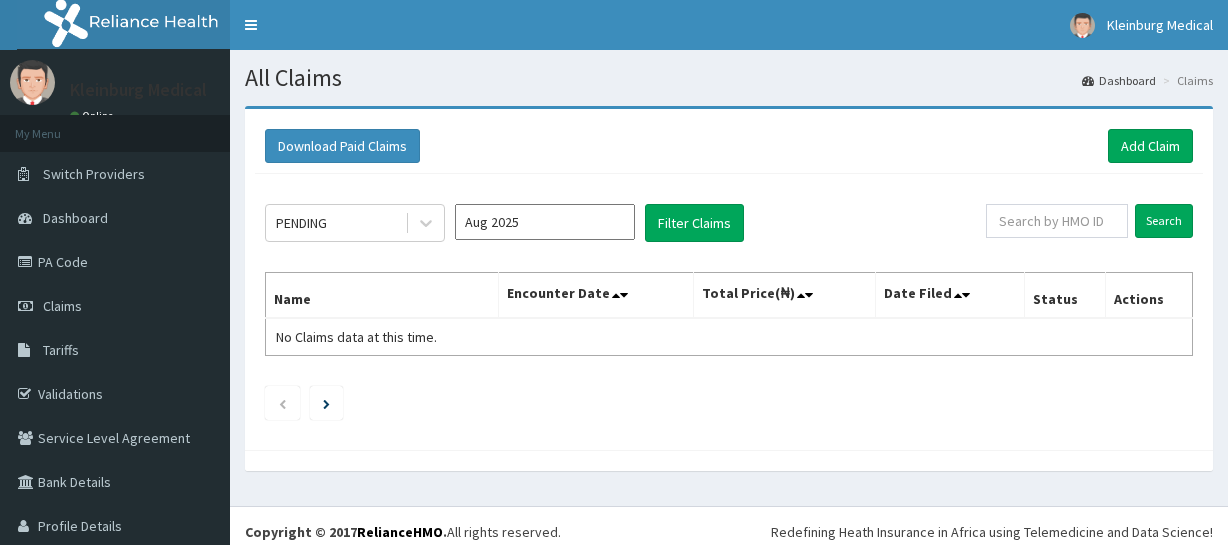 scroll, scrollTop: 0, scrollLeft: 0, axis: both 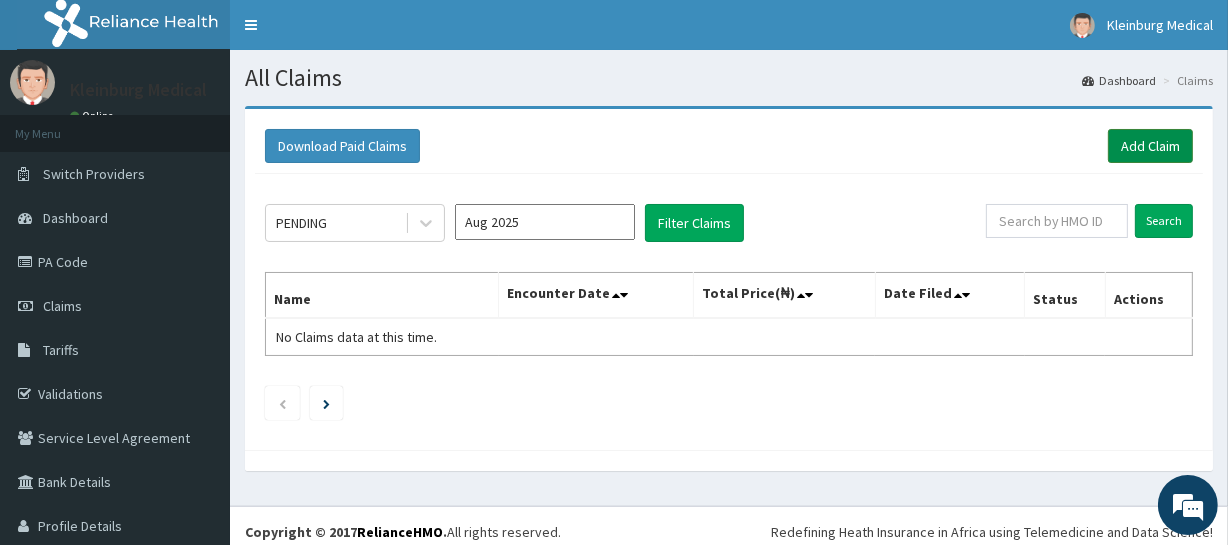 click on "Add Claim" at bounding box center [1150, 146] 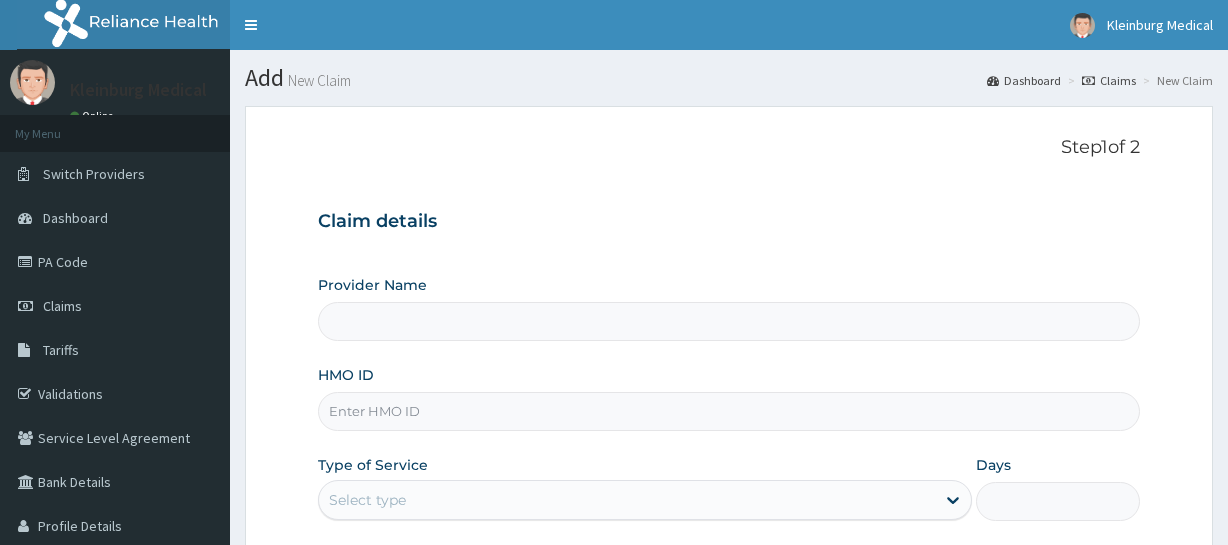 scroll, scrollTop: 0, scrollLeft: 0, axis: both 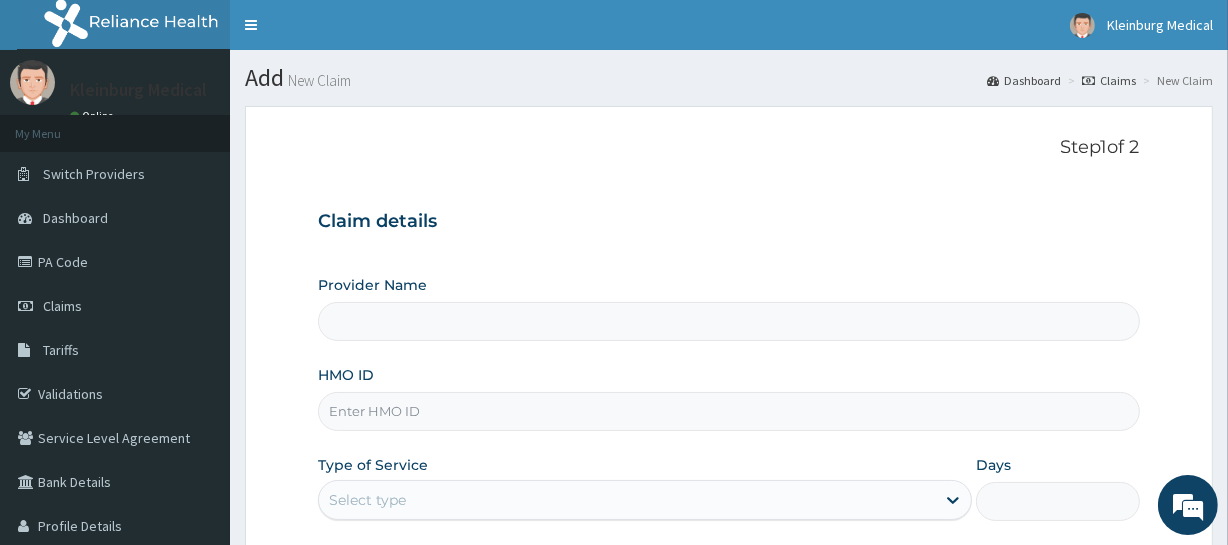 type on "KLEINBURG MEDICAL(dermatology and diagnostics)- Saka Tinubu" 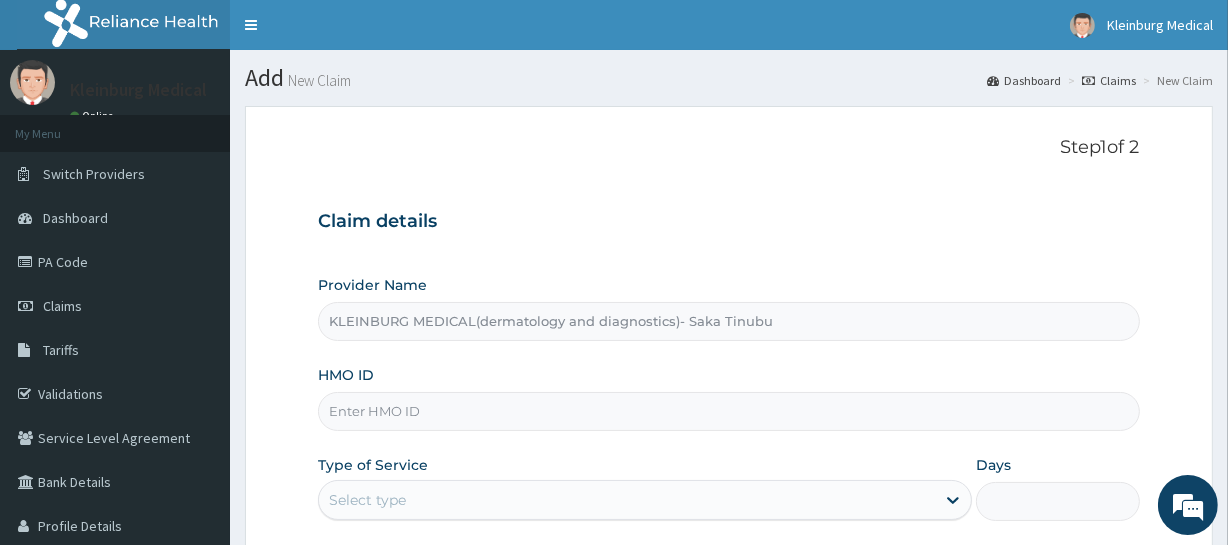 click on "HMO ID" at bounding box center [728, 411] 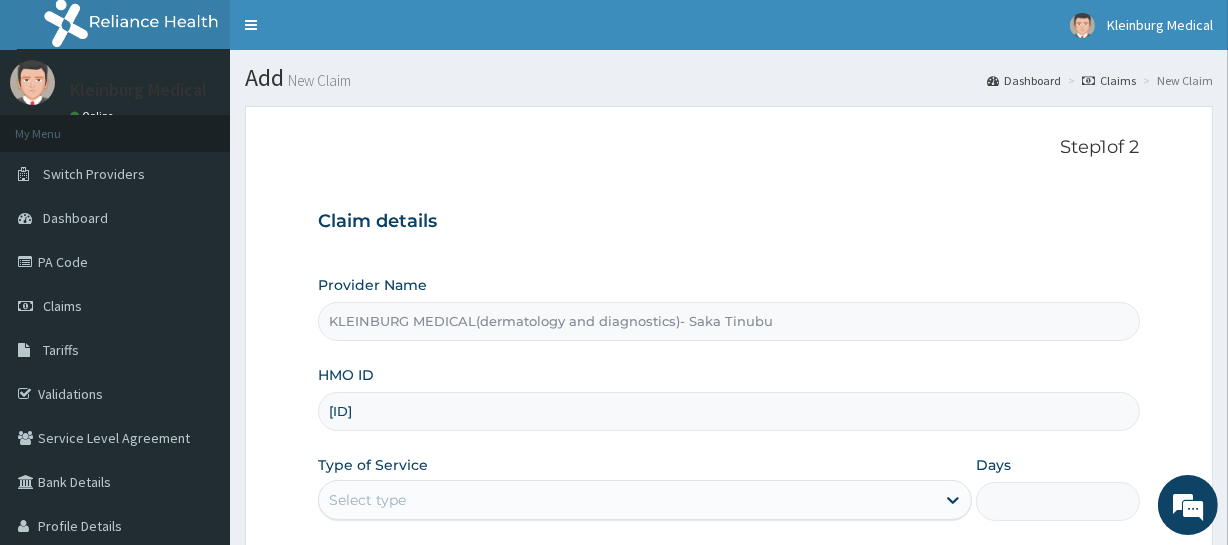 type on "[ID]" 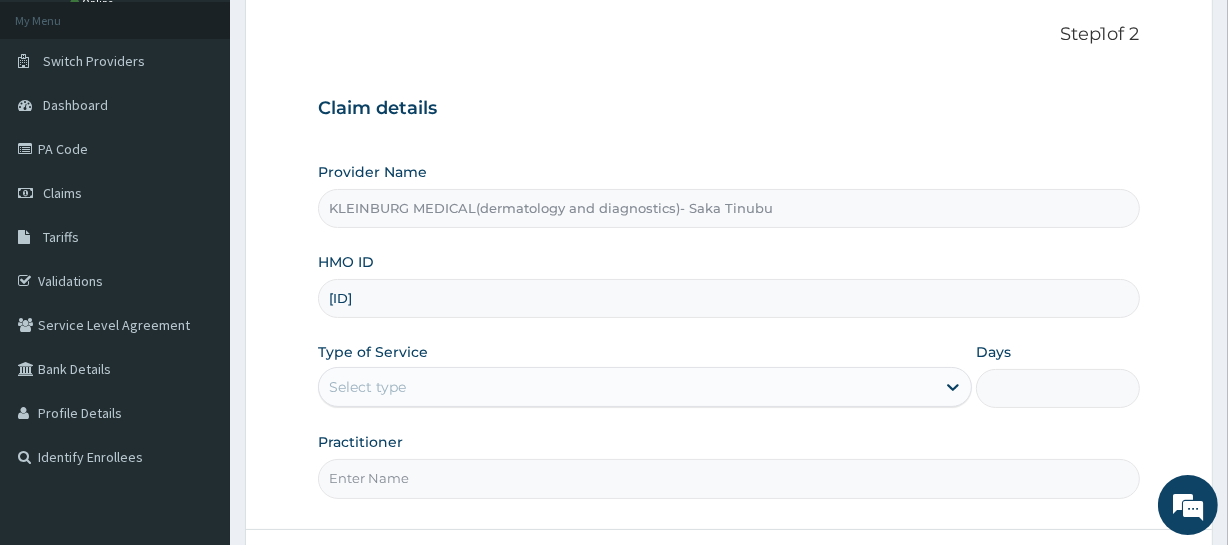 scroll, scrollTop: 272, scrollLeft: 0, axis: vertical 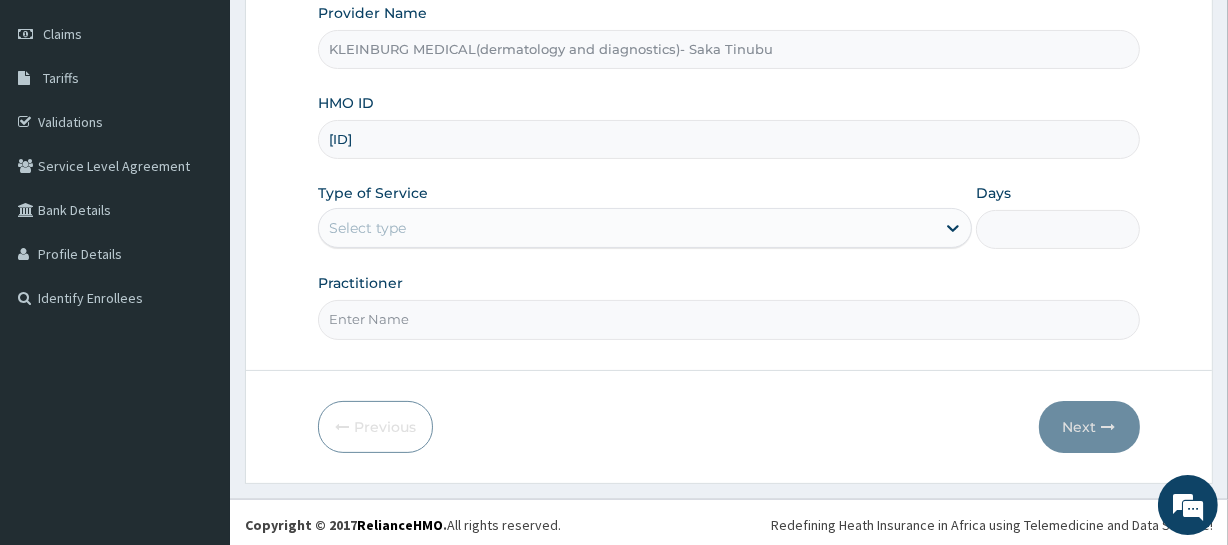 click on "Select type" at bounding box center (627, 228) 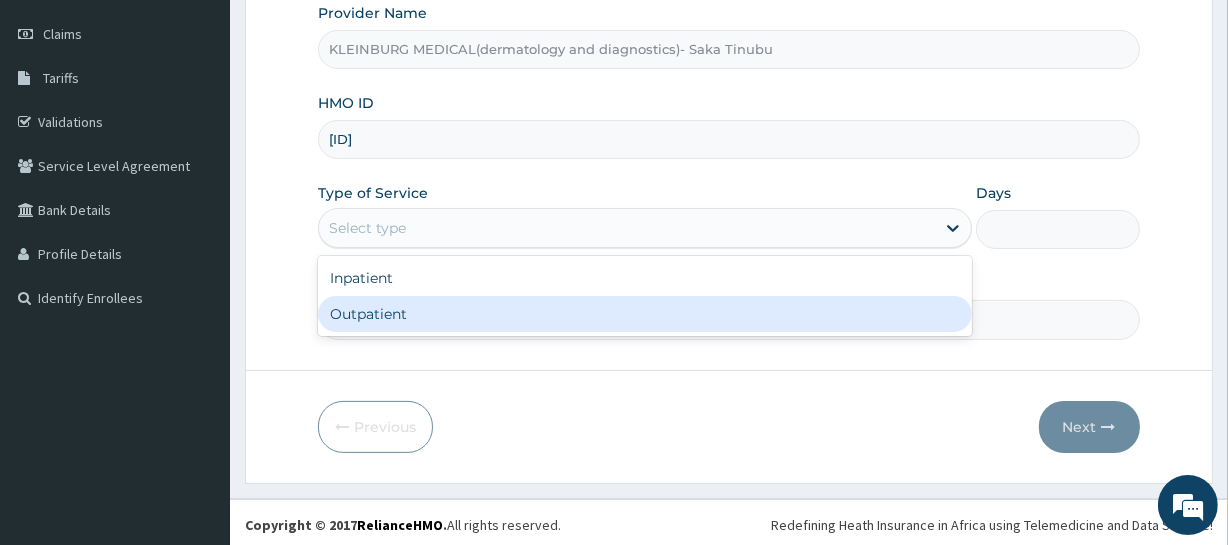 scroll, scrollTop: 0, scrollLeft: 0, axis: both 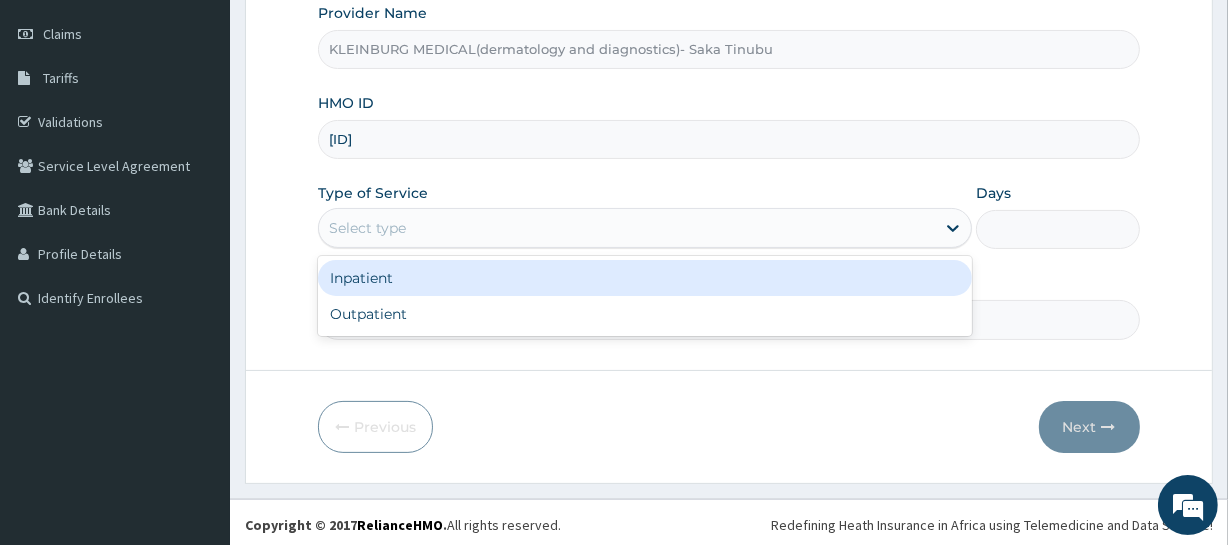 click on "Select type" at bounding box center [627, 228] 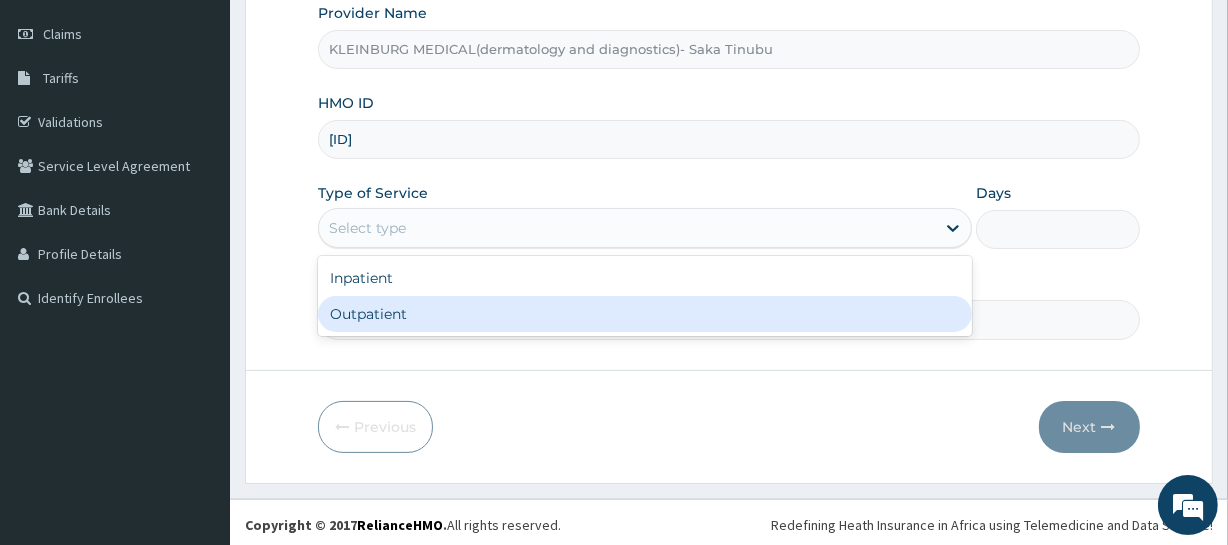 drag, startPoint x: 498, startPoint y: 310, endPoint x: 570, endPoint y: 292, distance: 74.215904 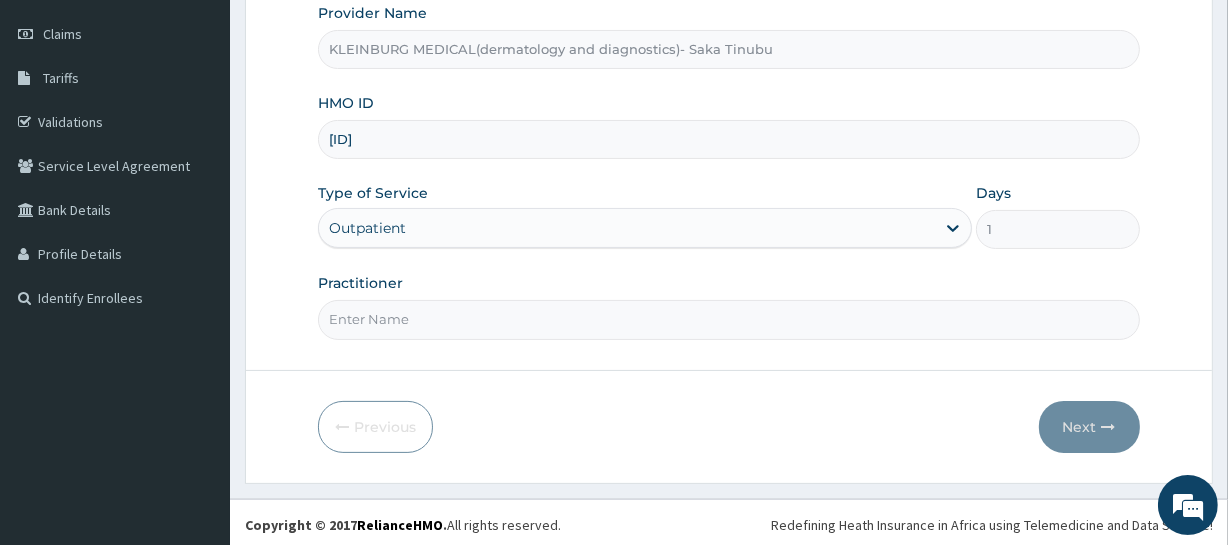 click on "Practitioner" at bounding box center [728, 319] 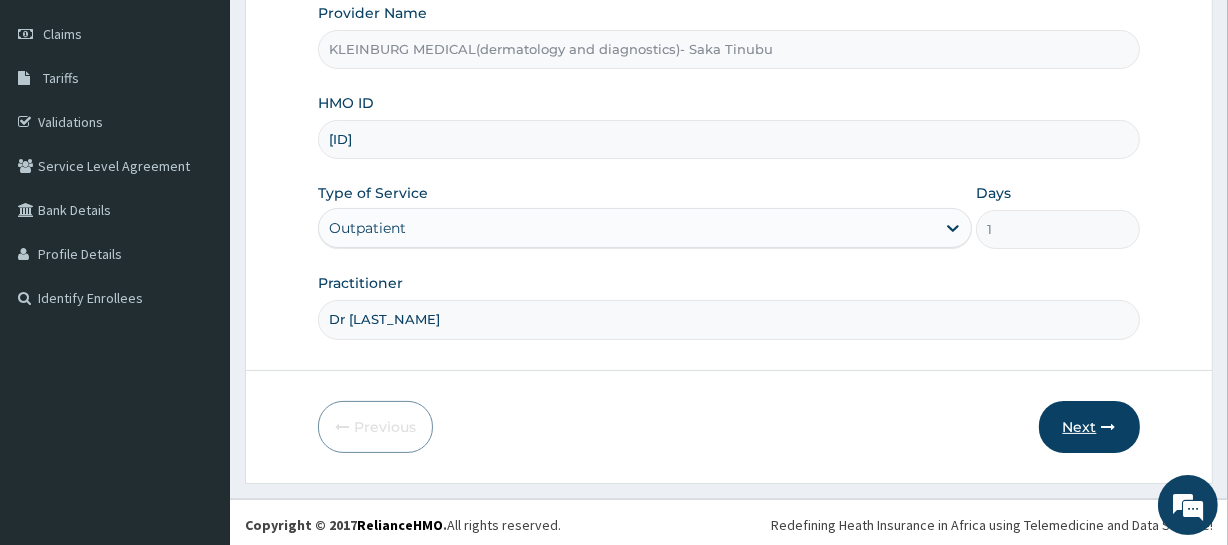 type on "Dr [LAST_NAME]" 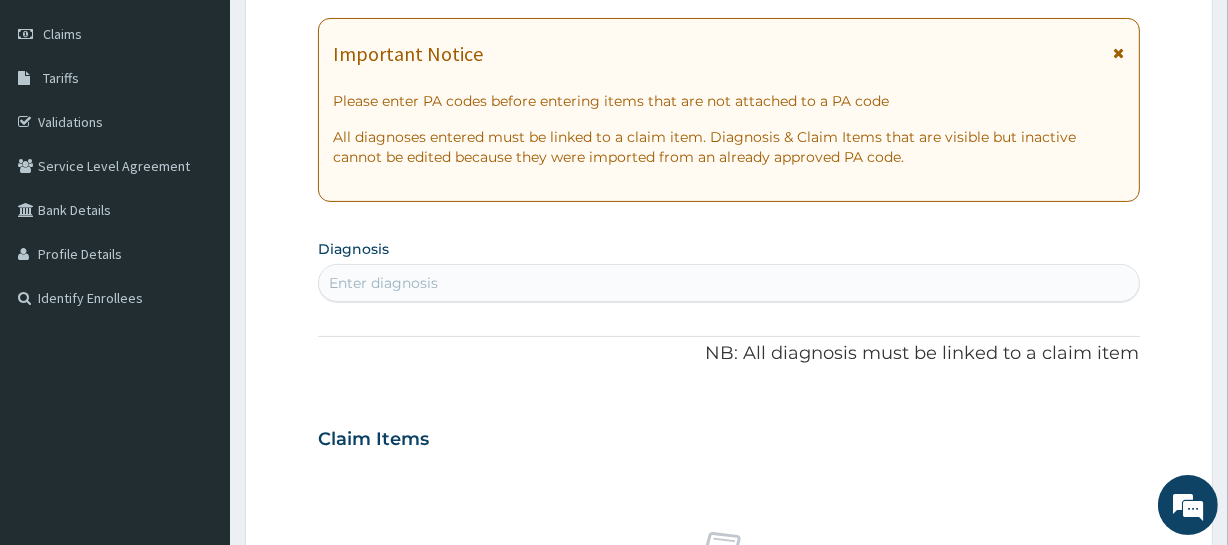 scroll, scrollTop: 0, scrollLeft: 0, axis: both 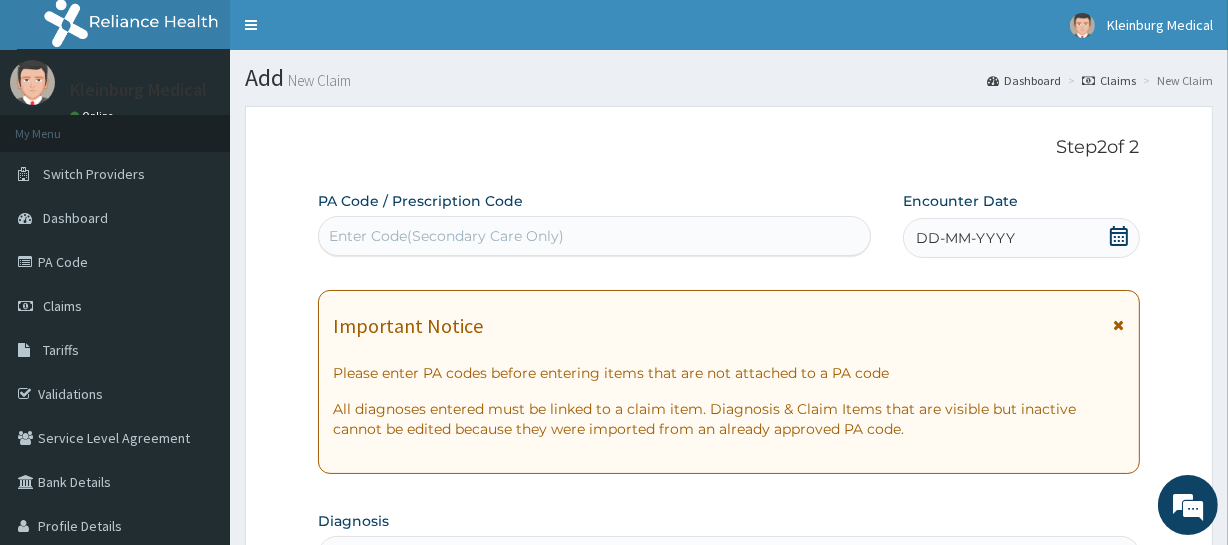 click on "Enter Code(Secondary Care Only)" at bounding box center (446, 236) 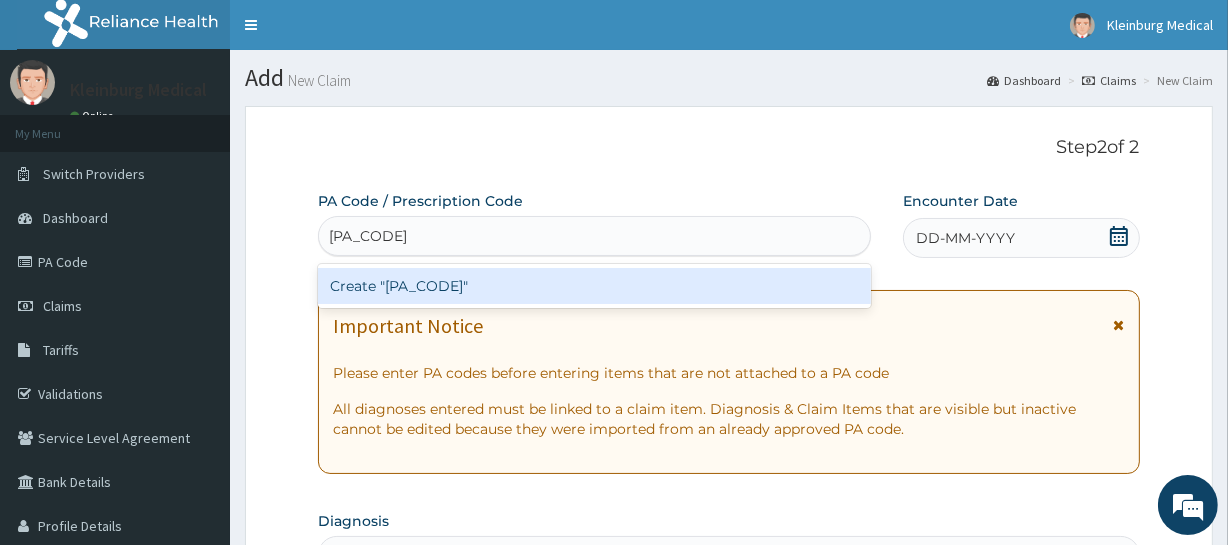 click on "Create "[PA_CODE]"" at bounding box center [594, 286] 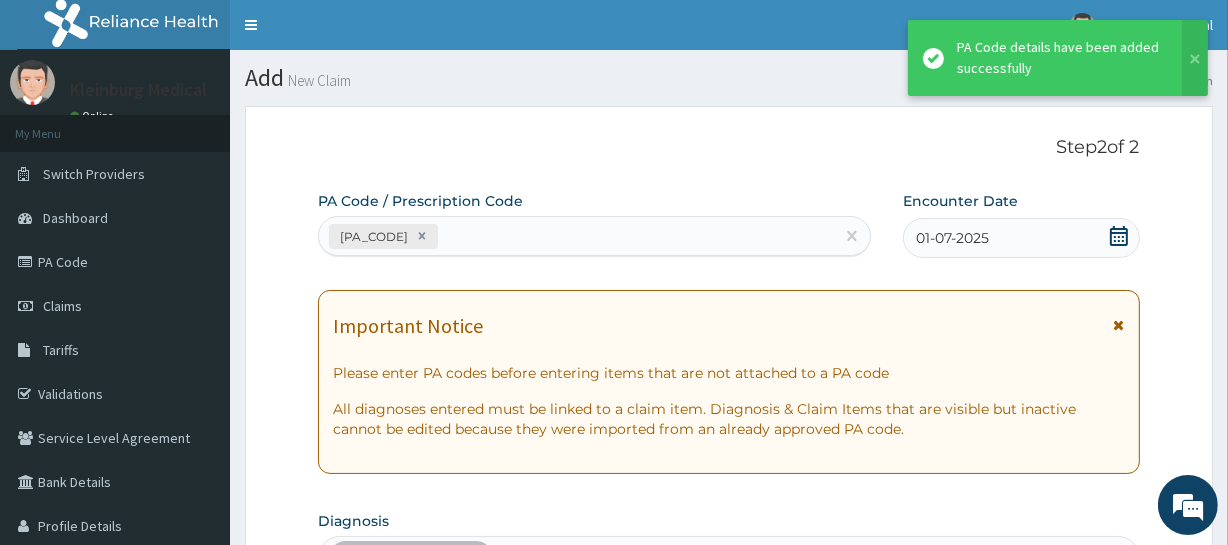 scroll, scrollTop: 559, scrollLeft: 0, axis: vertical 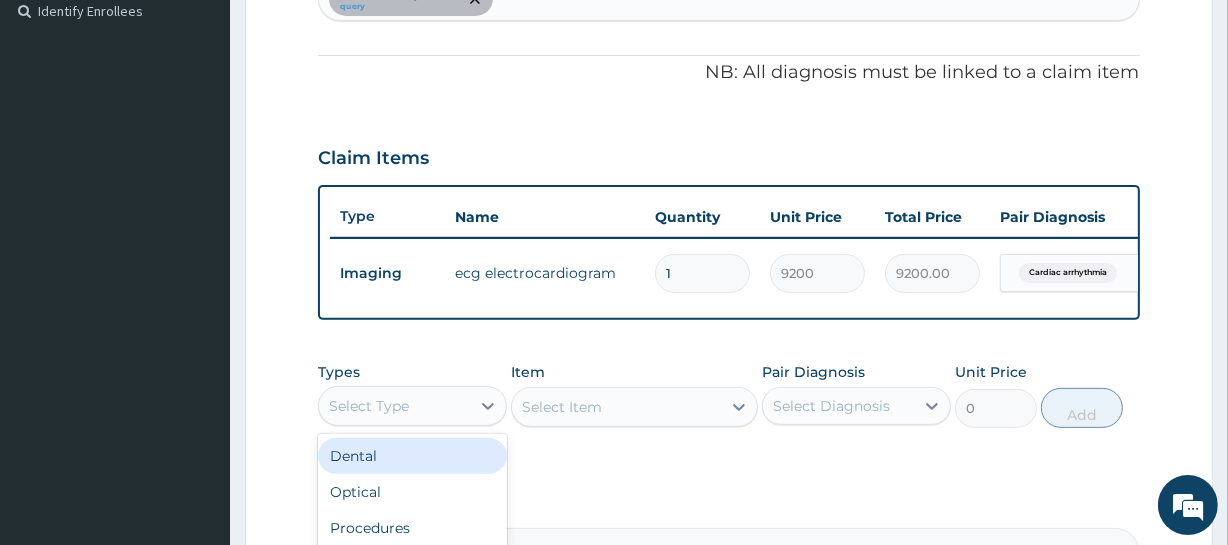 click on "Select Type" at bounding box center [394, 406] 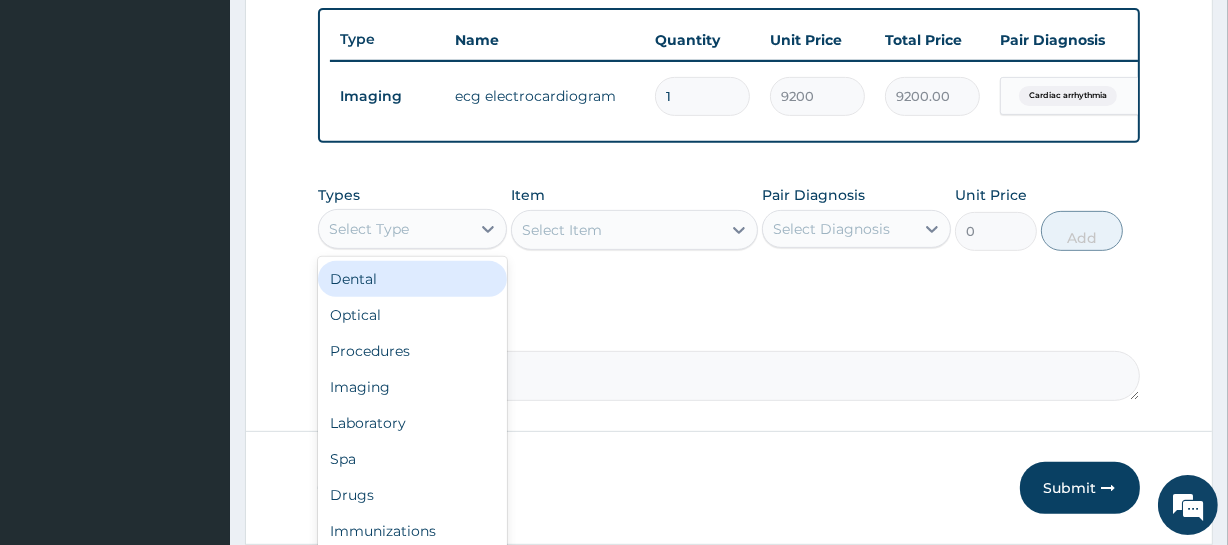 scroll, scrollTop: 740, scrollLeft: 0, axis: vertical 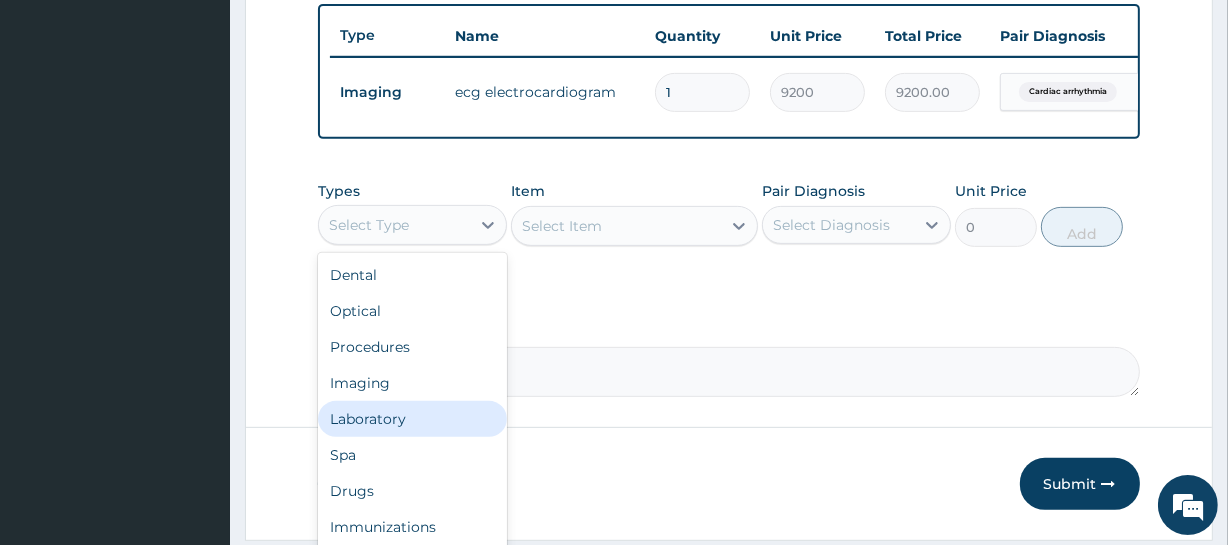click on "Laboratory" at bounding box center [412, 419] 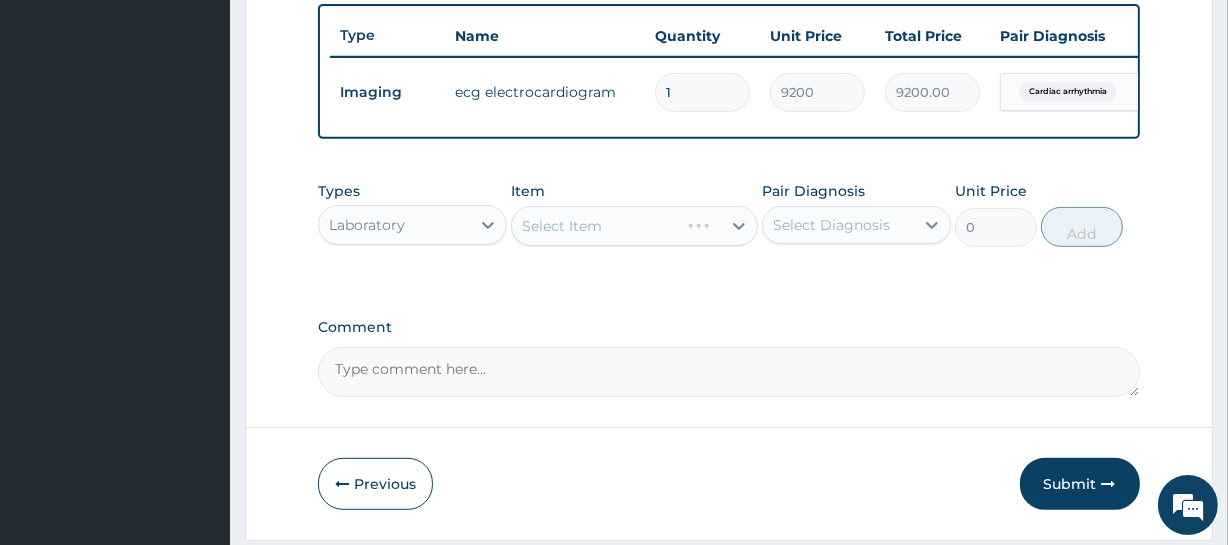 click on "Select Item" at bounding box center [634, 226] 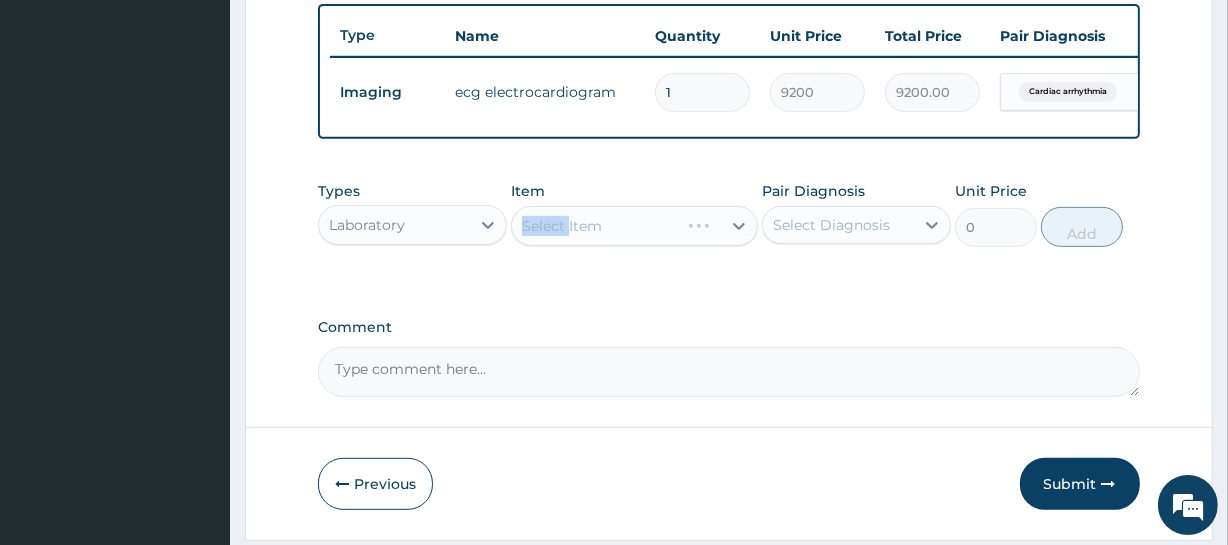 click on "Select Item" at bounding box center [634, 226] 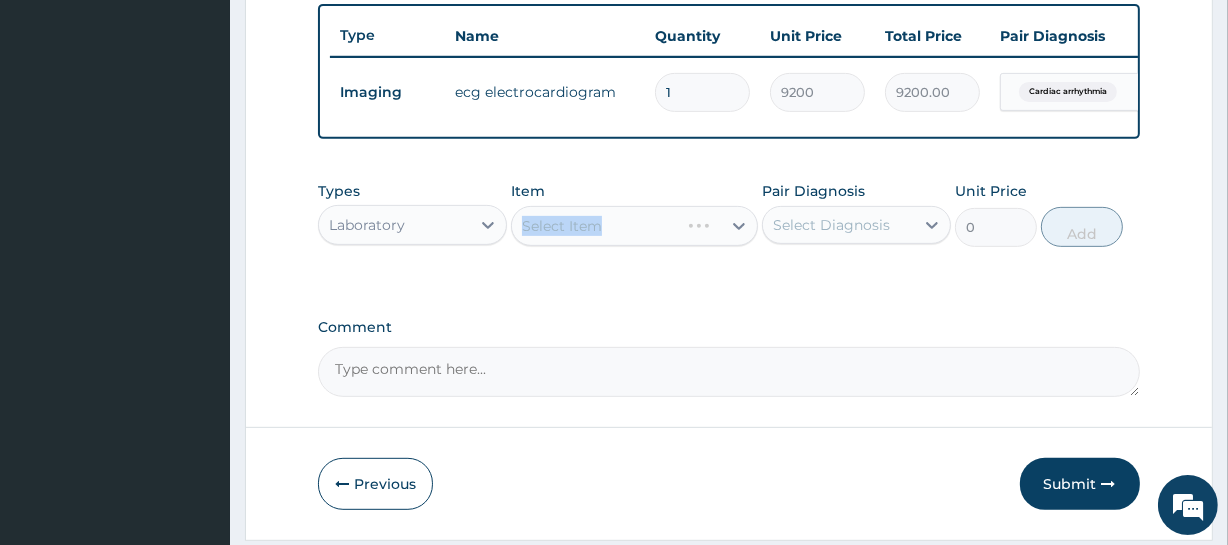 click on "Select Item" at bounding box center (634, 226) 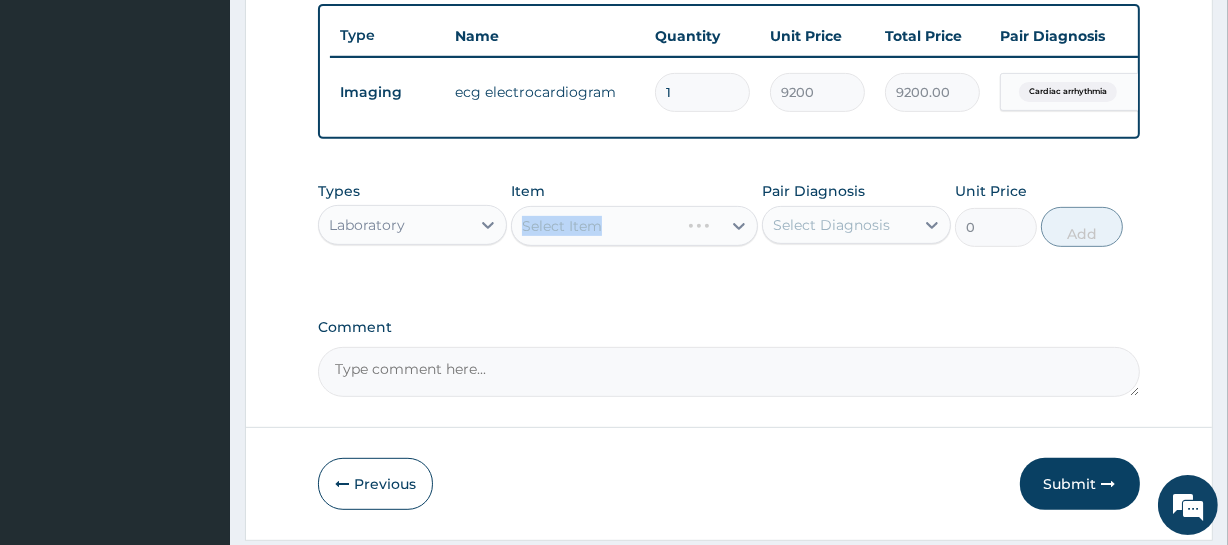 click on "Select Item" at bounding box center (562, 226) 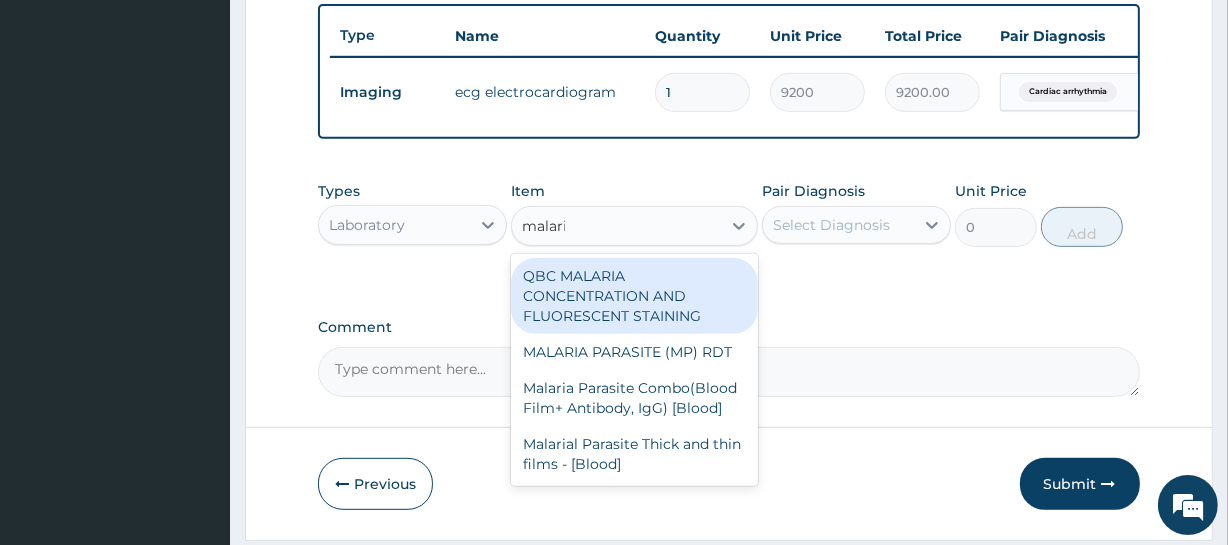 type on "malaria" 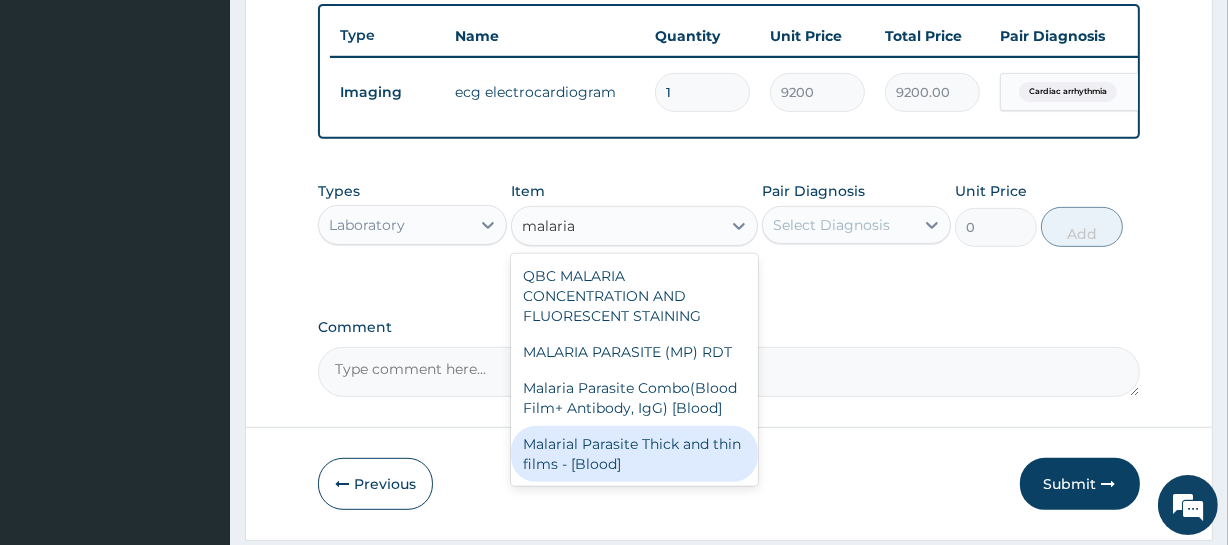 click on "Malarial Parasite Thick and thin films - [Blood]" at bounding box center (634, 454) 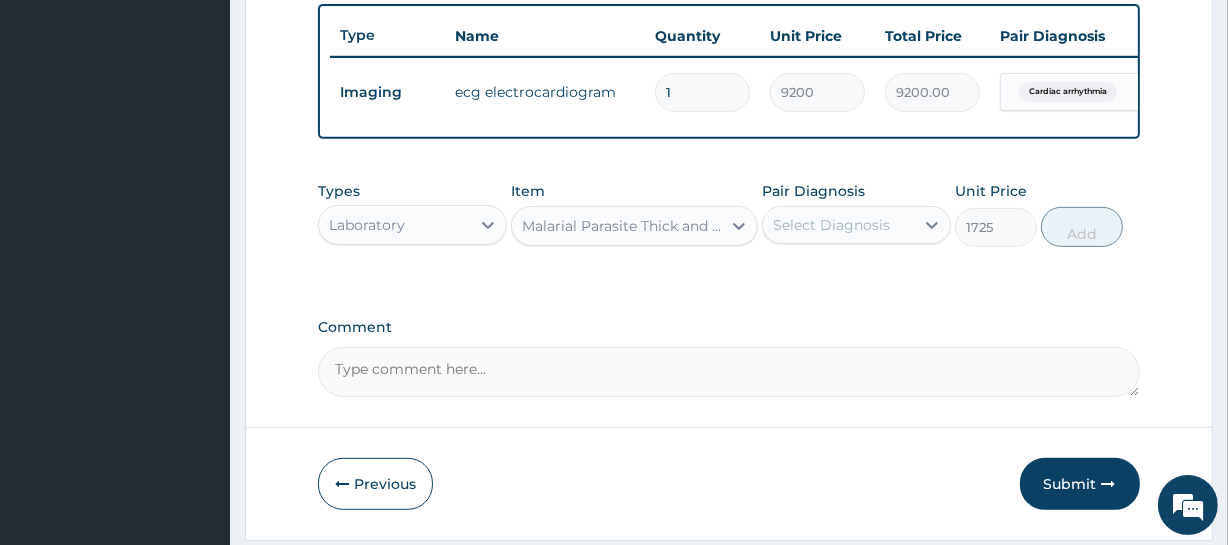 click on "Select Diagnosis" at bounding box center (838, 225) 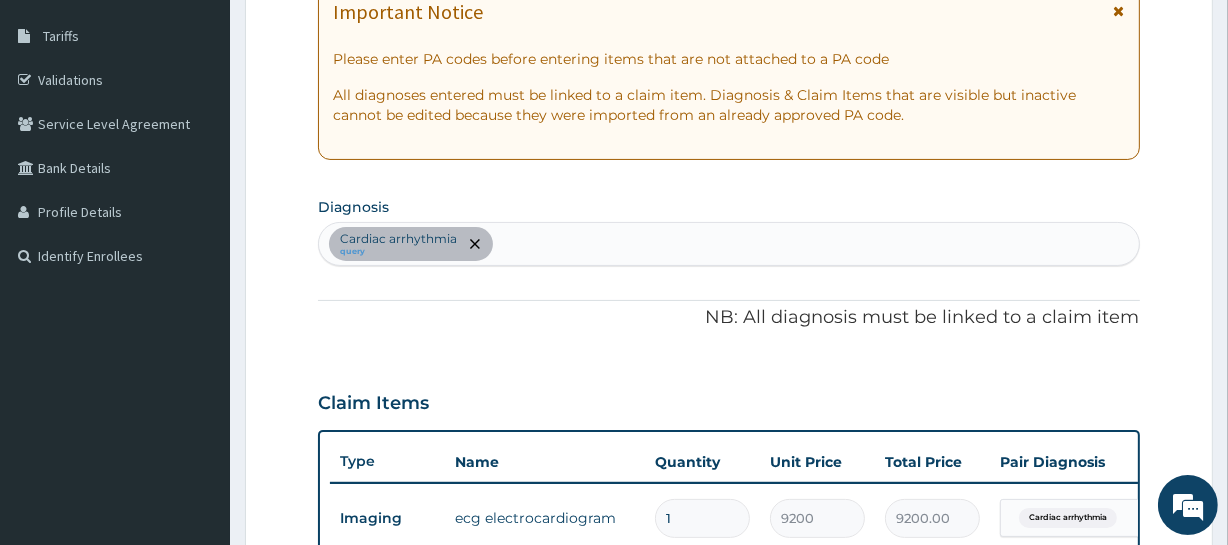 scroll, scrollTop: 286, scrollLeft: 0, axis: vertical 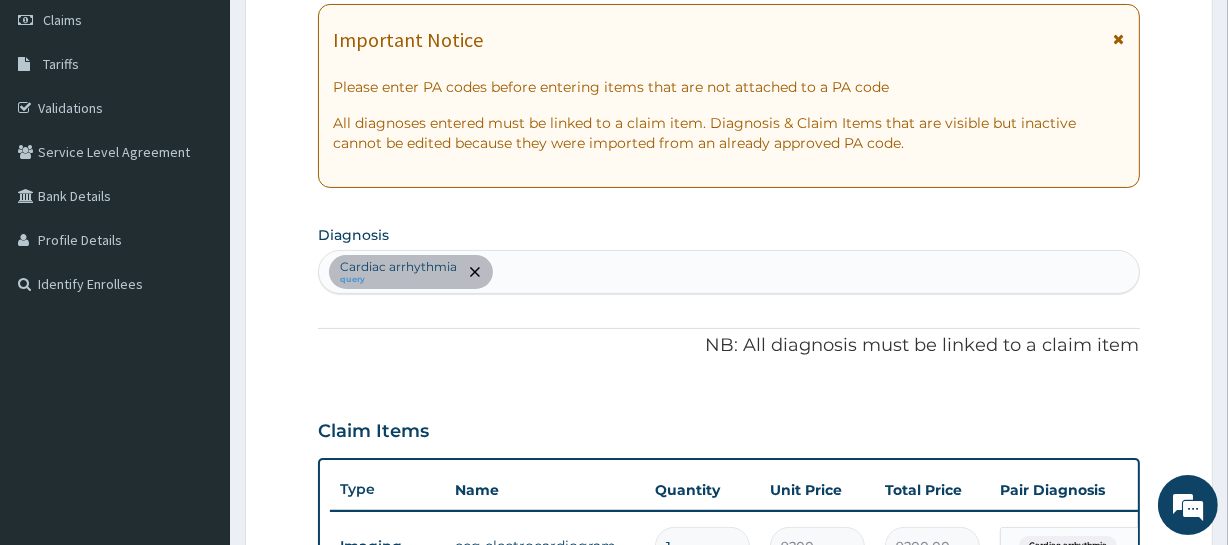 click on "Cardiac arrhythmia query" at bounding box center [728, 272] 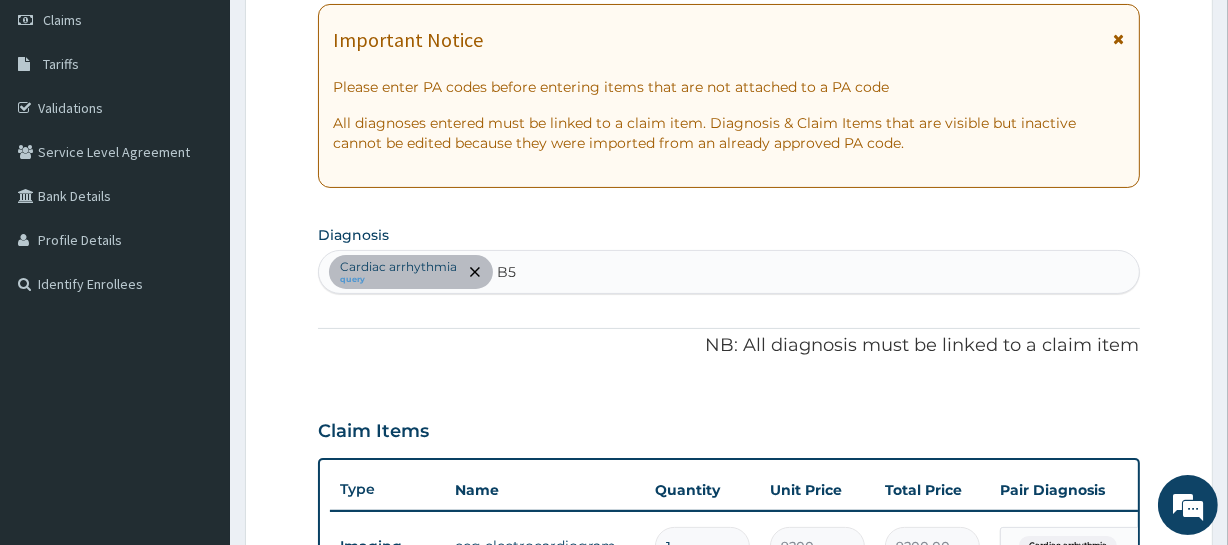 type on "B" 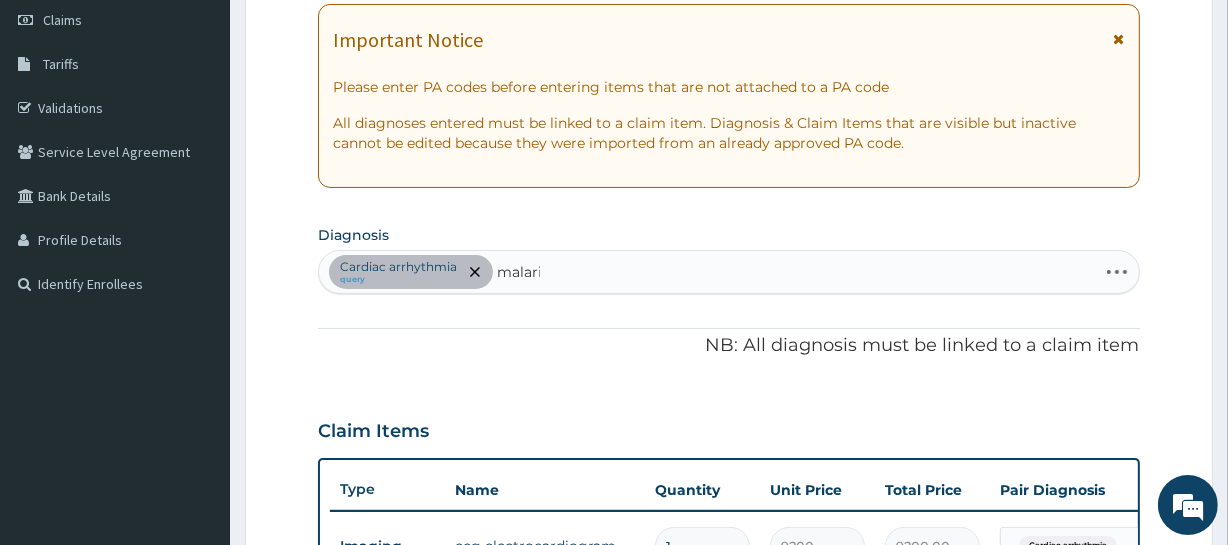 type on "malaria" 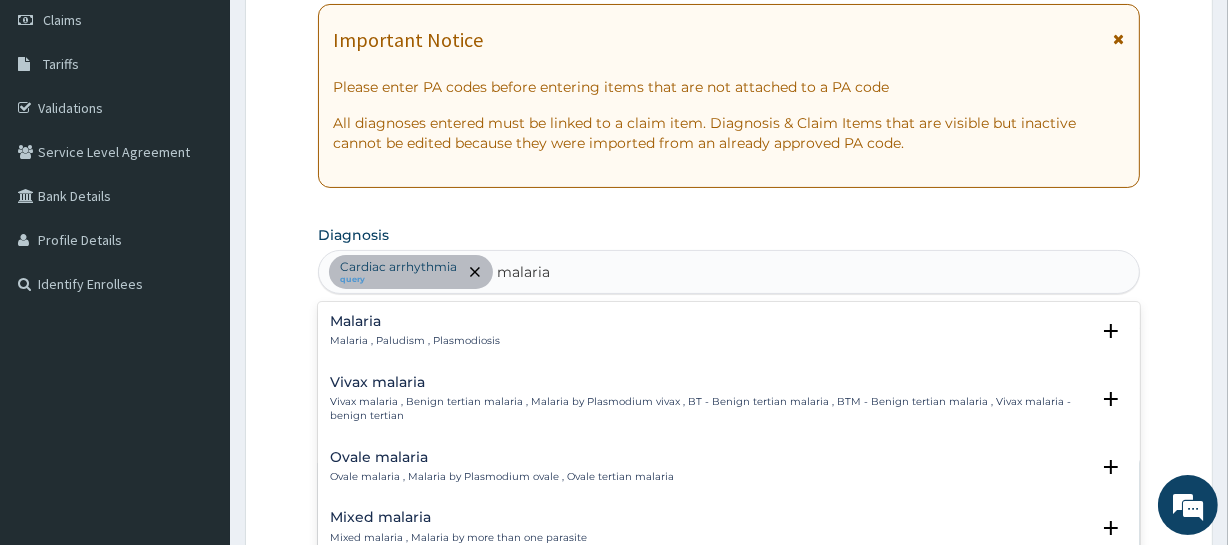 click on "Malaria Malaria , Paludism , Plasmodiosis Select Status Query Query covers suspected (?), Keep in view (kiv), Ruled out (r/o) Confirmed" at bounding box center (728, 336) 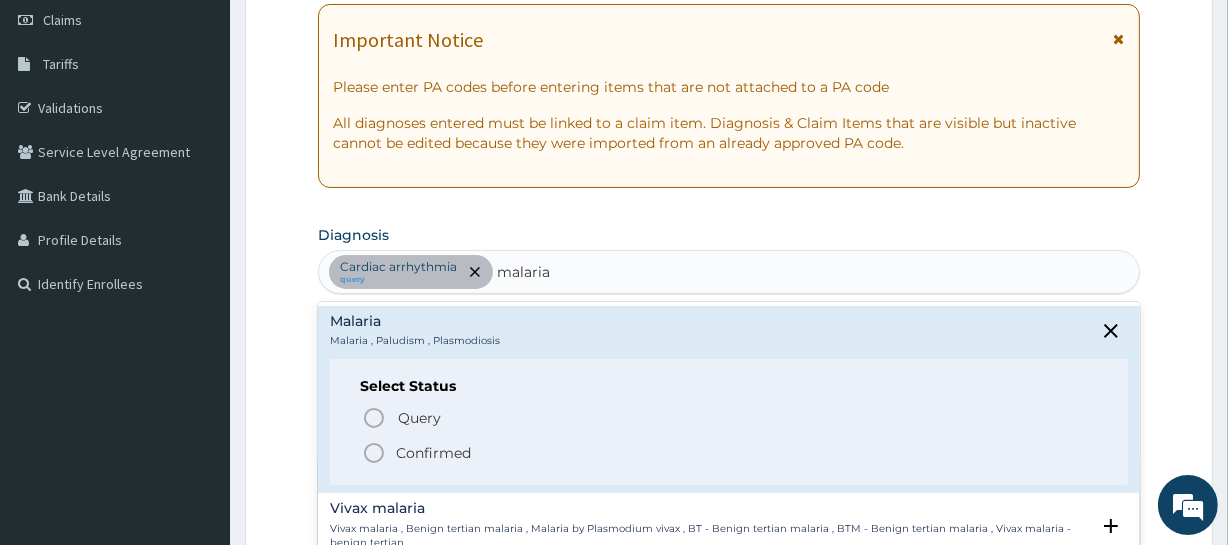 click on "Confirmed" at bounding box center (433, 453) 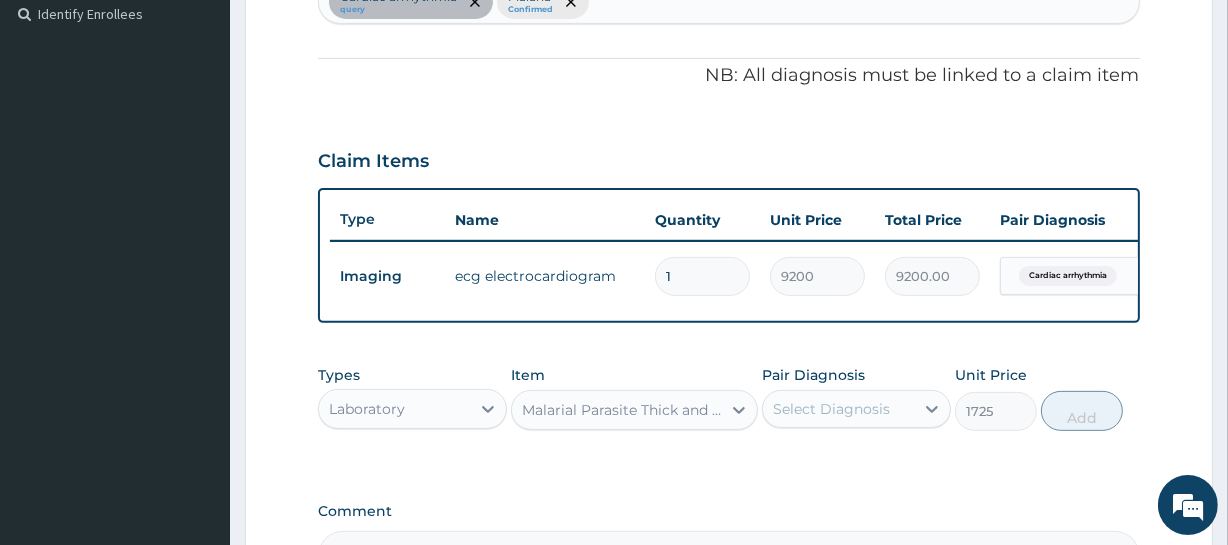 scroll, scrollTop: 559, scrollLeft: 0, axis: vertical 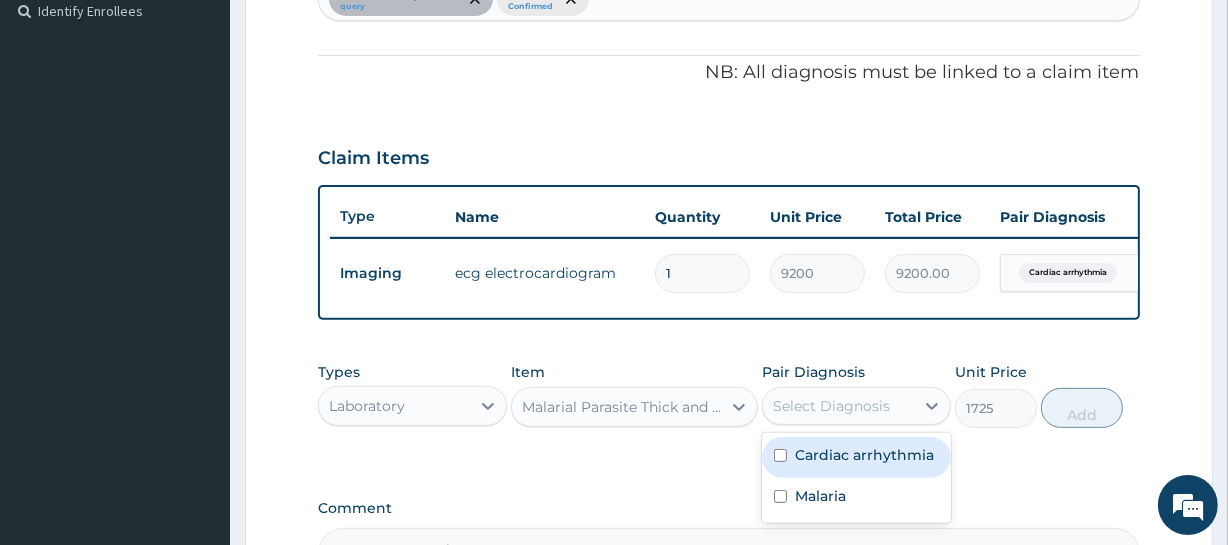 drag, startPoint x: 818, startPoint y: 413, endPoint x: 810, endPoint y: 436, distance: 24.351591 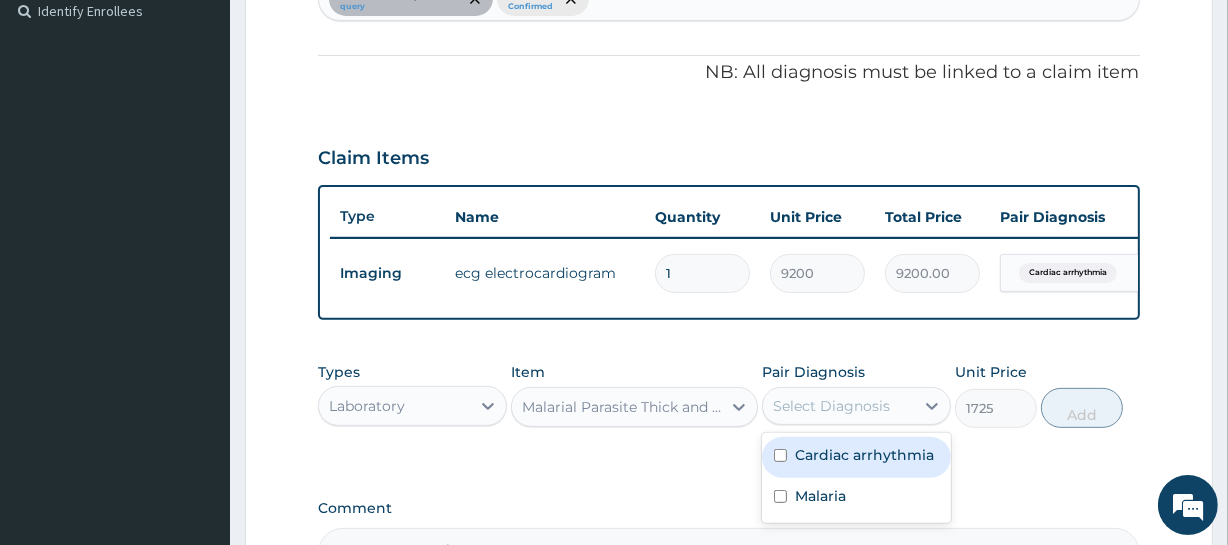 click on "Select Diagnosis" at bounding box center [831, 406] 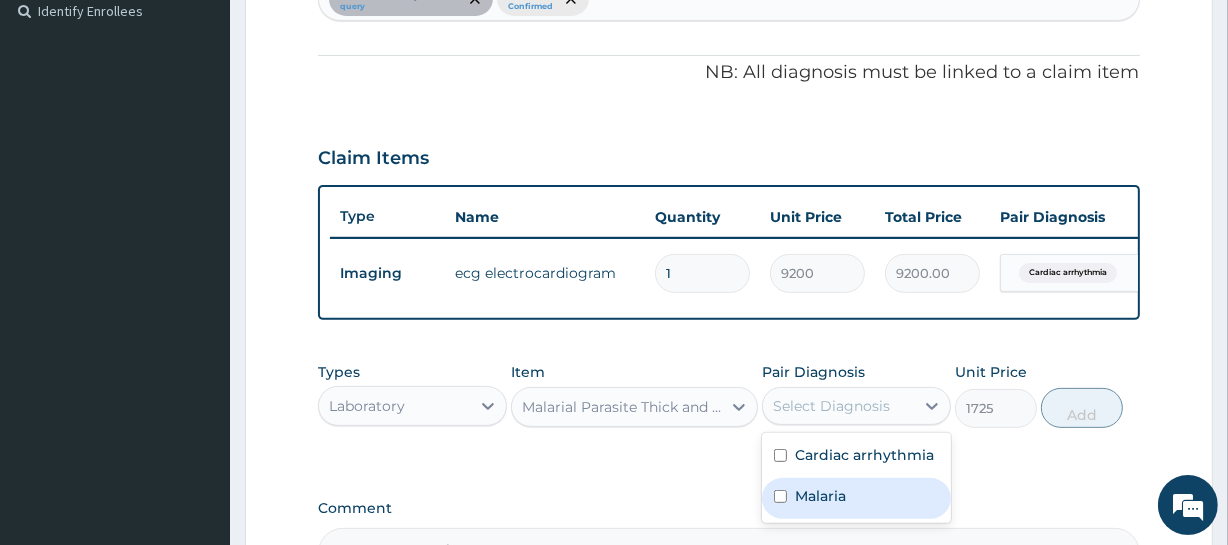 drag, startPoint x: 831, startPoint y: 502, endPoint x: 843, endPoint y: 479, distance: 25.942244 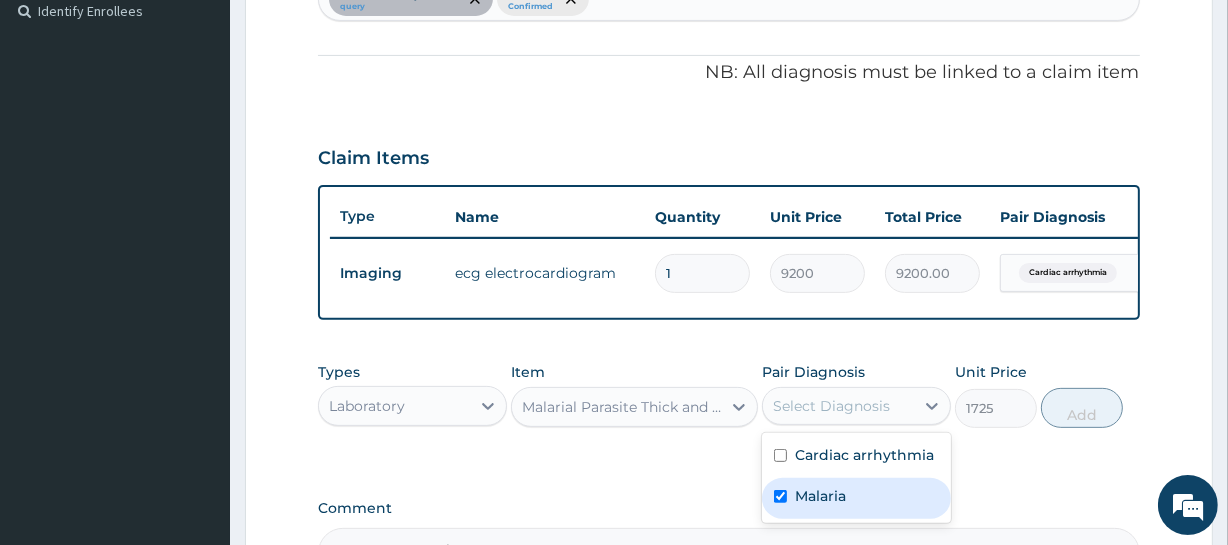 checkbox on "true" 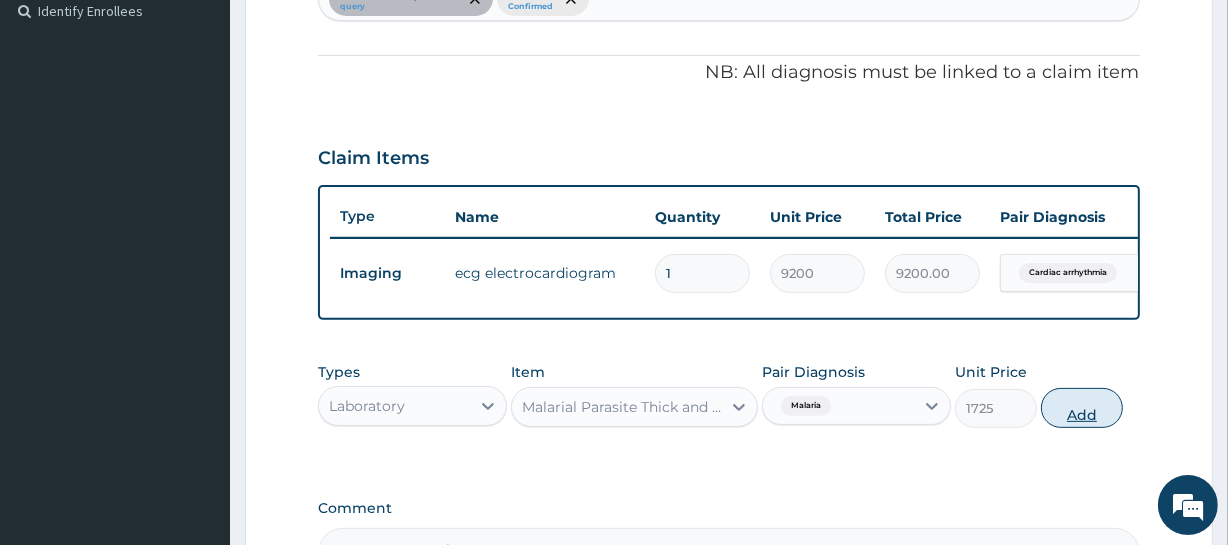 click on "Add" at bounding box center [1082, 408] 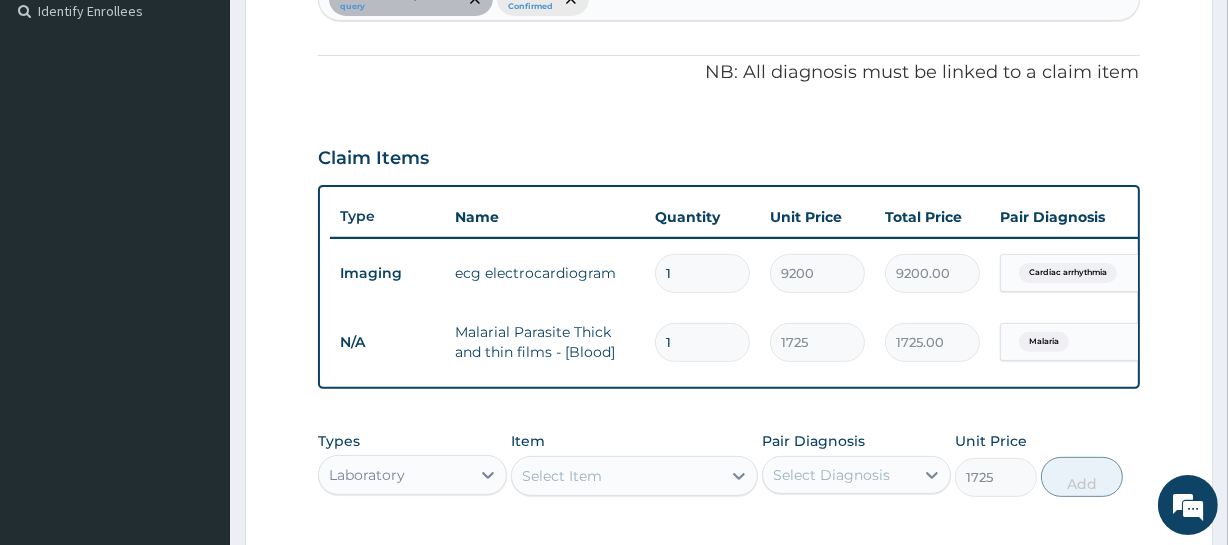 type on "0" 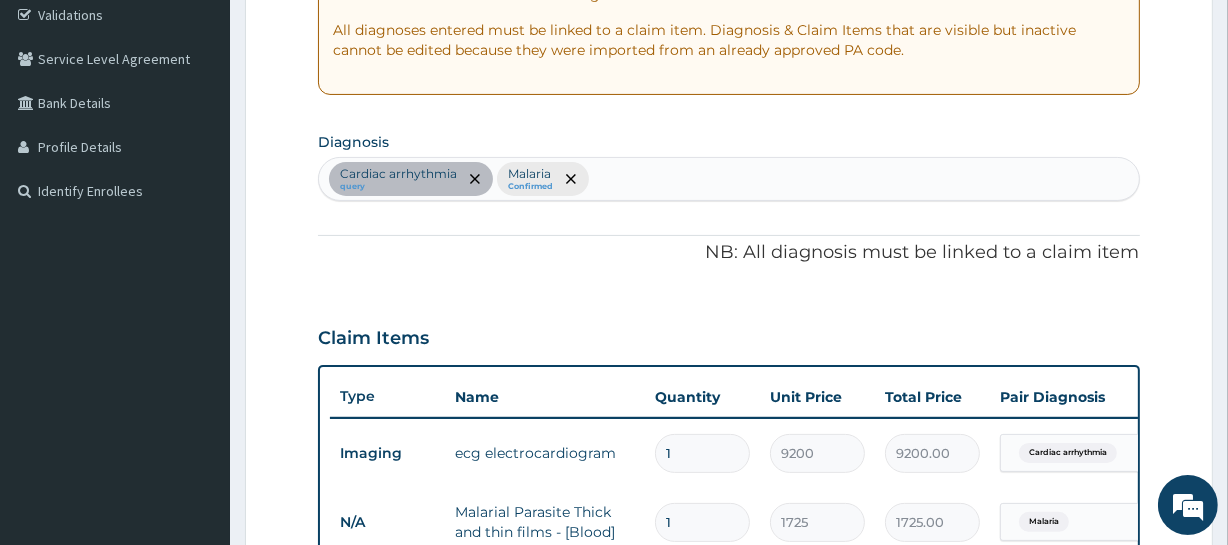 scroll, scrollTop: 377, scrollLeft: 0, axis: vertical 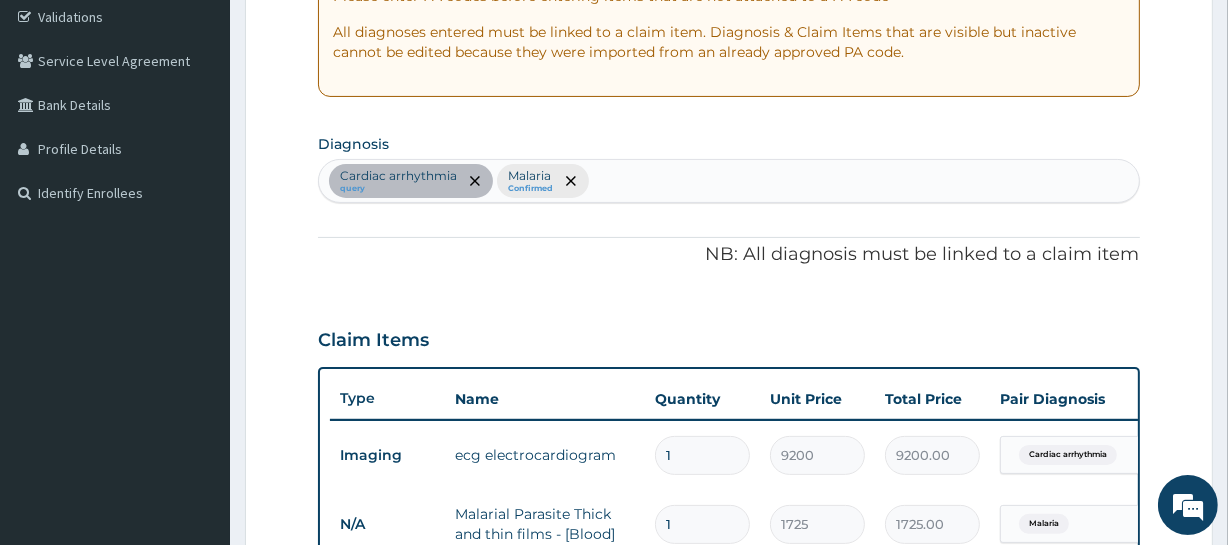 click on "Cardiac arrhythmia query Malaria Confirmed" at bounding box center [728, 181] 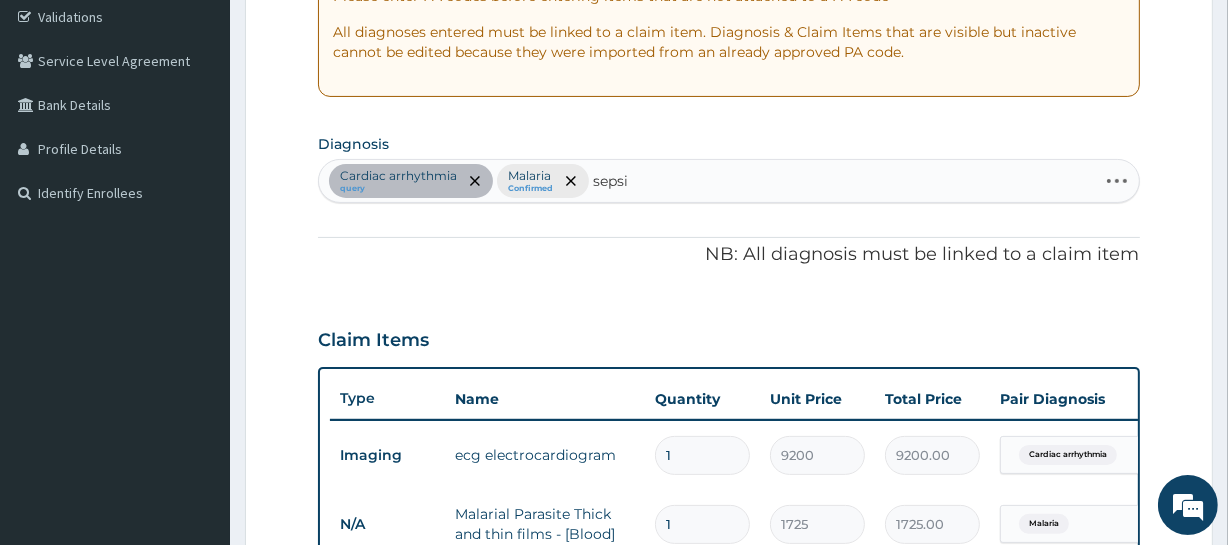 type on "sepsis" 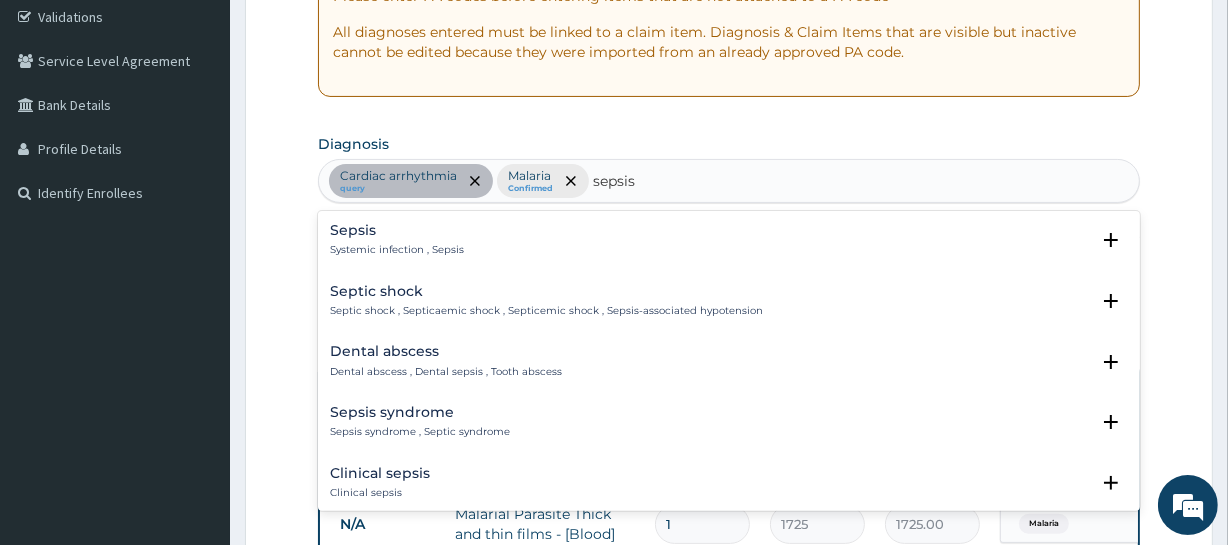click on "Sepsis Systemic infection , Sepsis Select Status Query Query covers suspected (?), Keep in view (kiv), Ruled out (r/o) Confirmed" at bounding box center (728, 245) 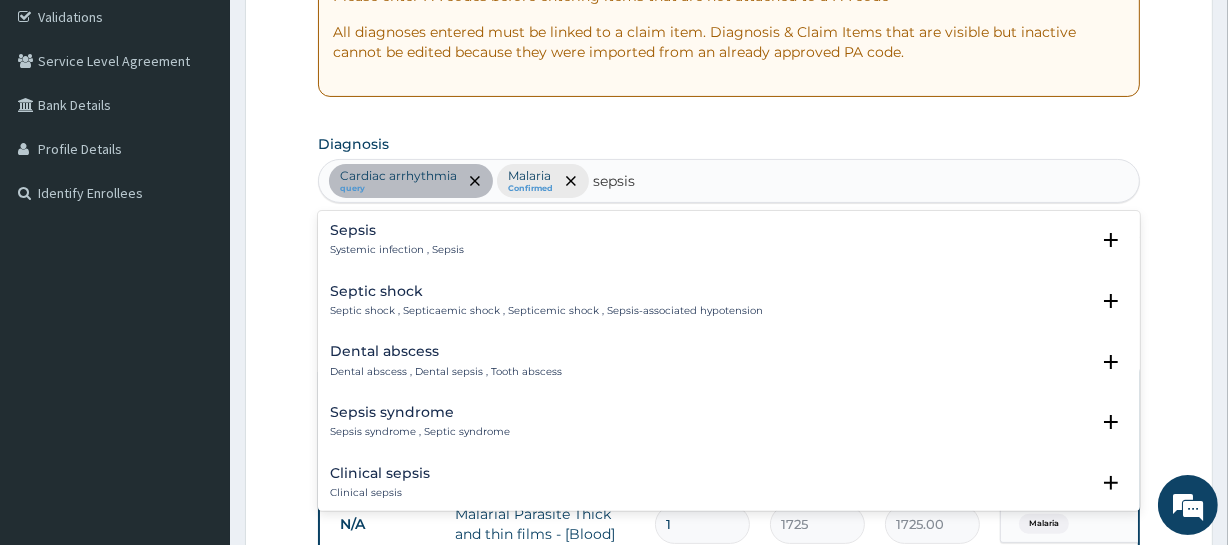 click on "Sepsis Systemic infection , Sepsis" at bounding box center [397, 240] 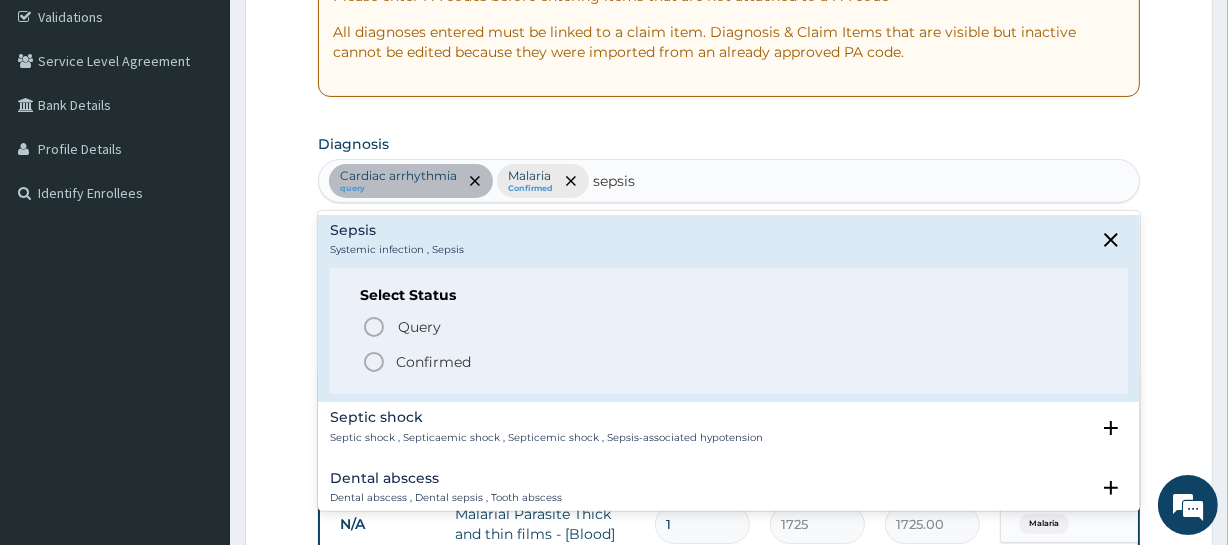drag, startPoint x: 439, startPoint y: 356, endPoint x: 455, endPoint y: 293, distance: 65 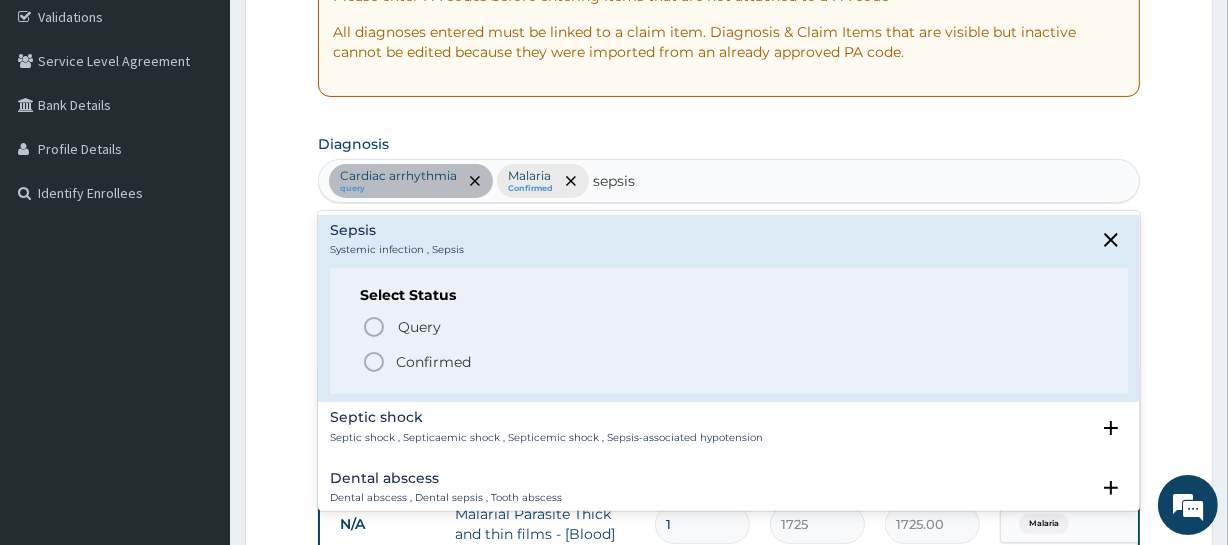 click on "Query Query covers suspected (?), Keep in view (kiv), Ruled out (r/o) Confirmed" at bounding box center [728, 343] 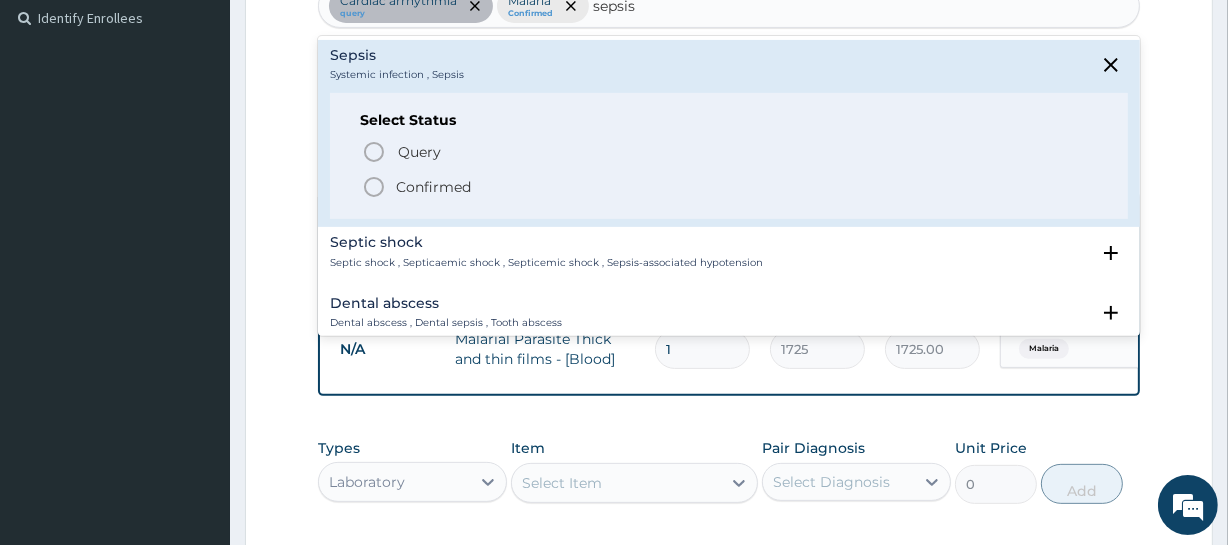 scroll, scrollTop: 559, scrollLeft: 0, axis: vertical 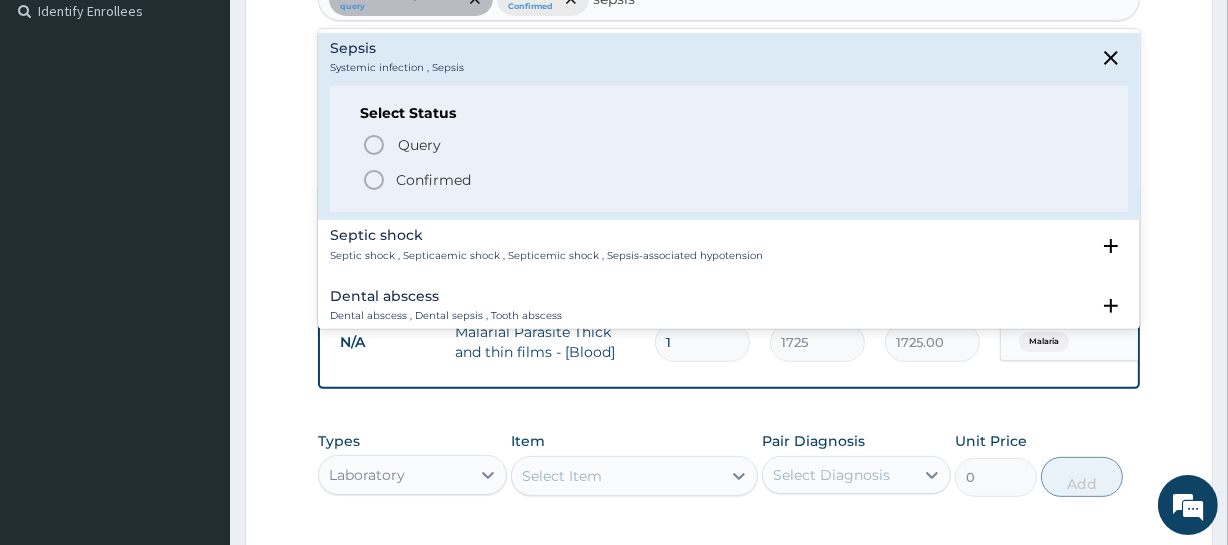 click on "Confirmed" at bounding box center [433, 180] 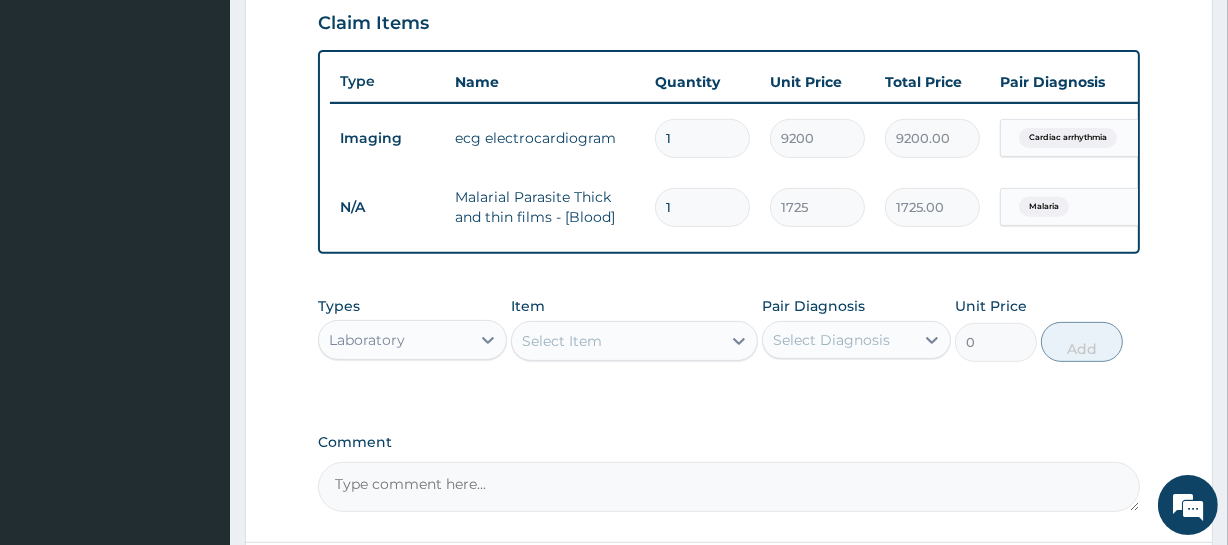 scroll, scrollTop: 650, scrollLeft: 0, axis: vertical 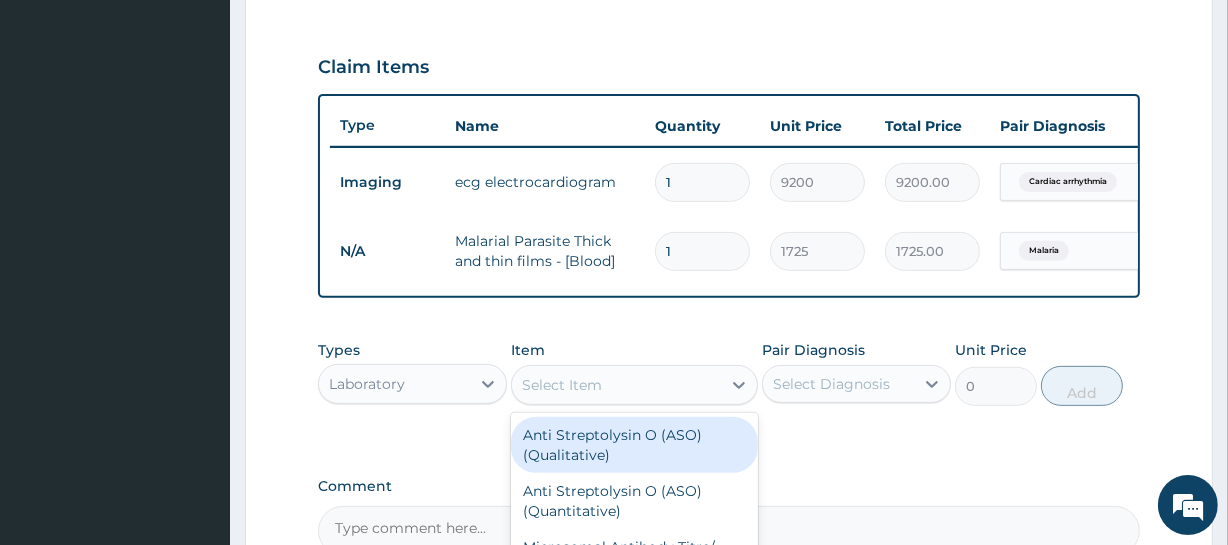 click on "Select Item" at bounding box center [634, 385] 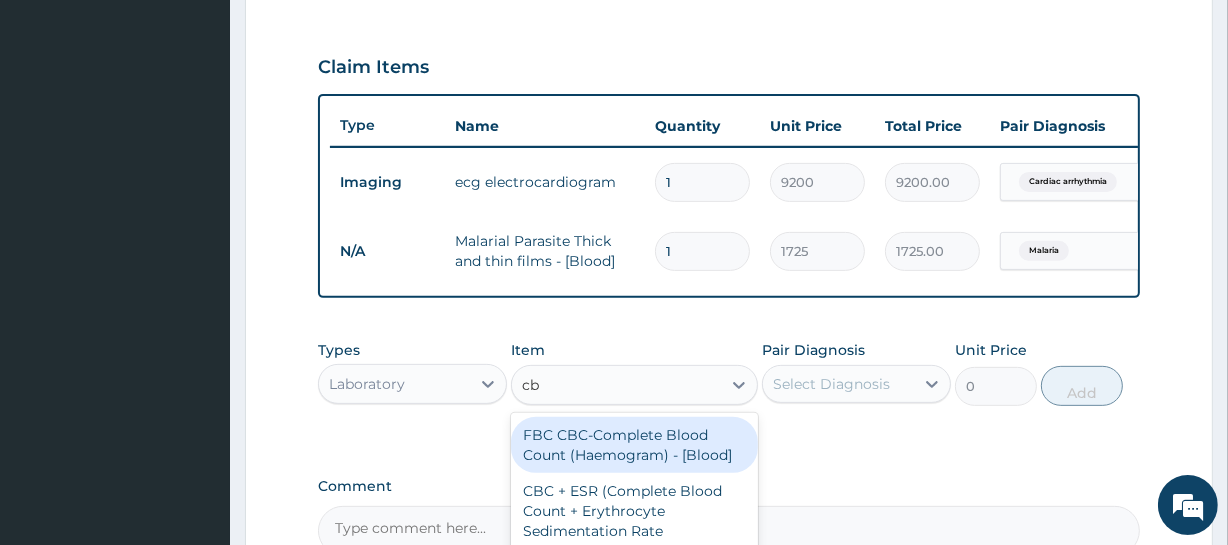 type on "cbc" 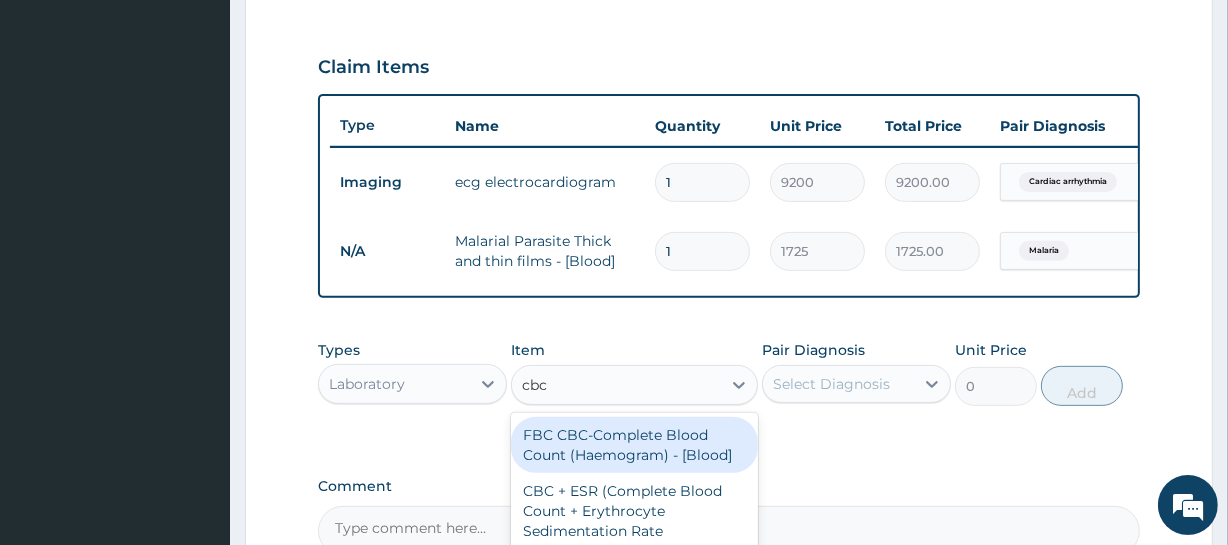 click on "FBC CBC-Complete Blood Count (Haemogram) - [Blood]" at bounding box center [634, 445] 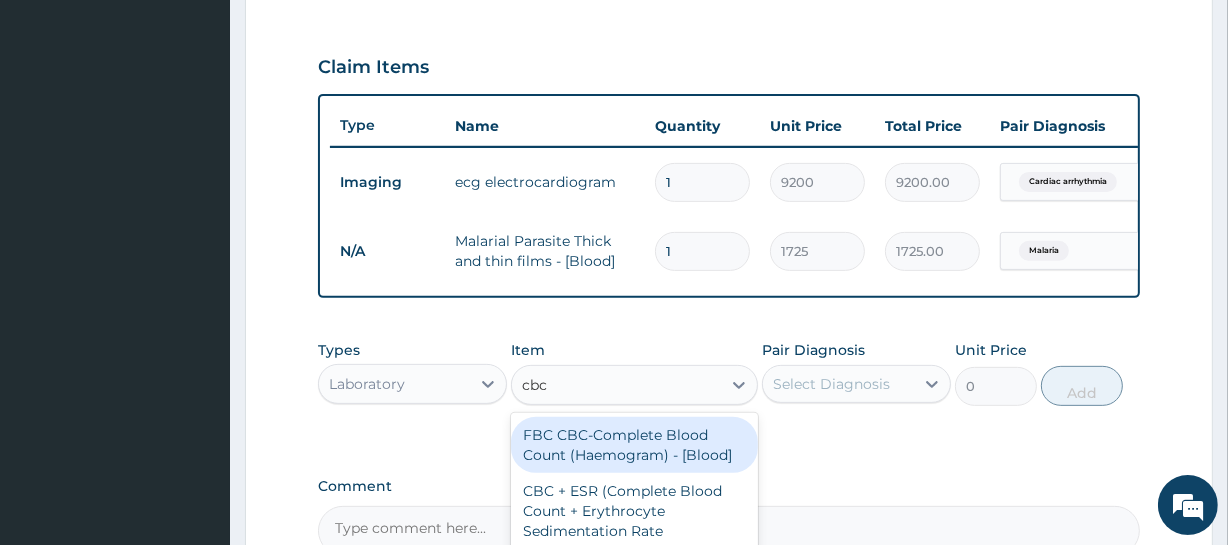 type 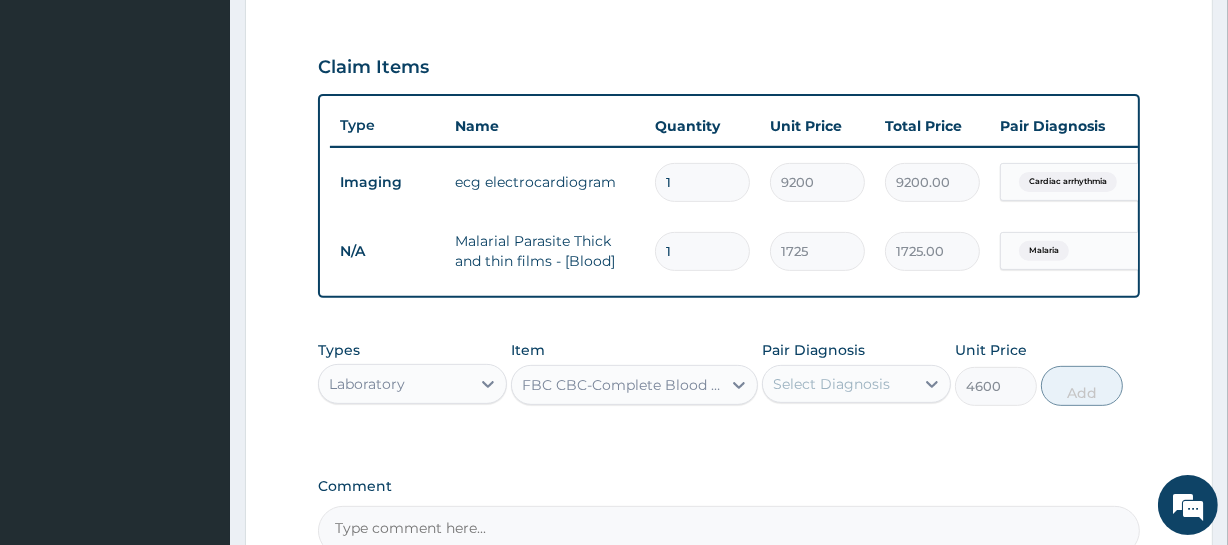 click on "Select Diagnosis" at bounding box center (831, 384) 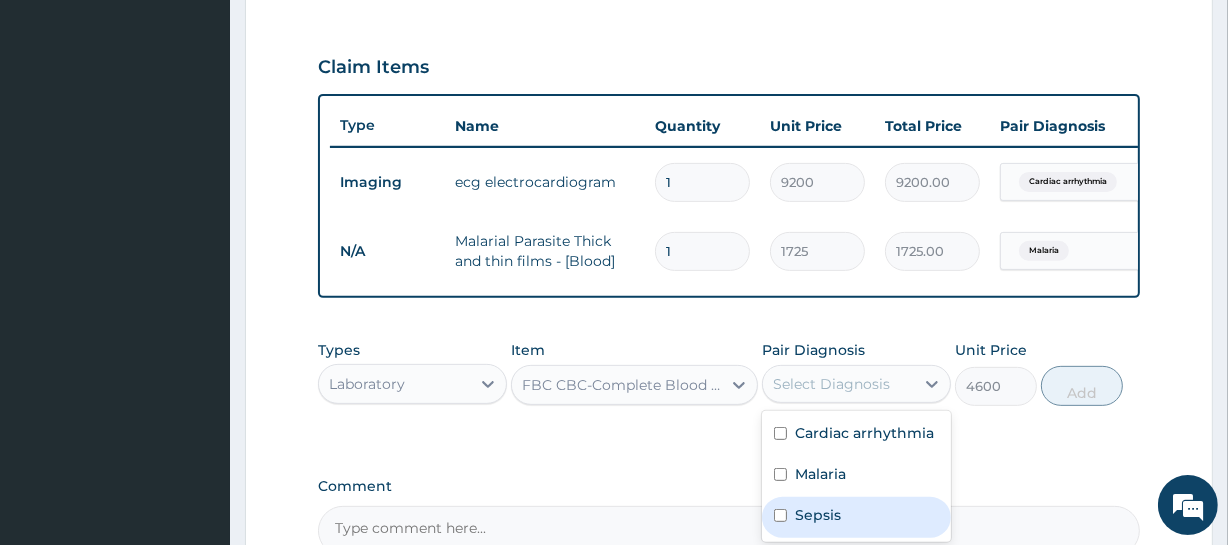 drag, startPoint x: 828, startPoint y: 515, endPoint x: 934, endPoint y: 469, distance: 115.55086 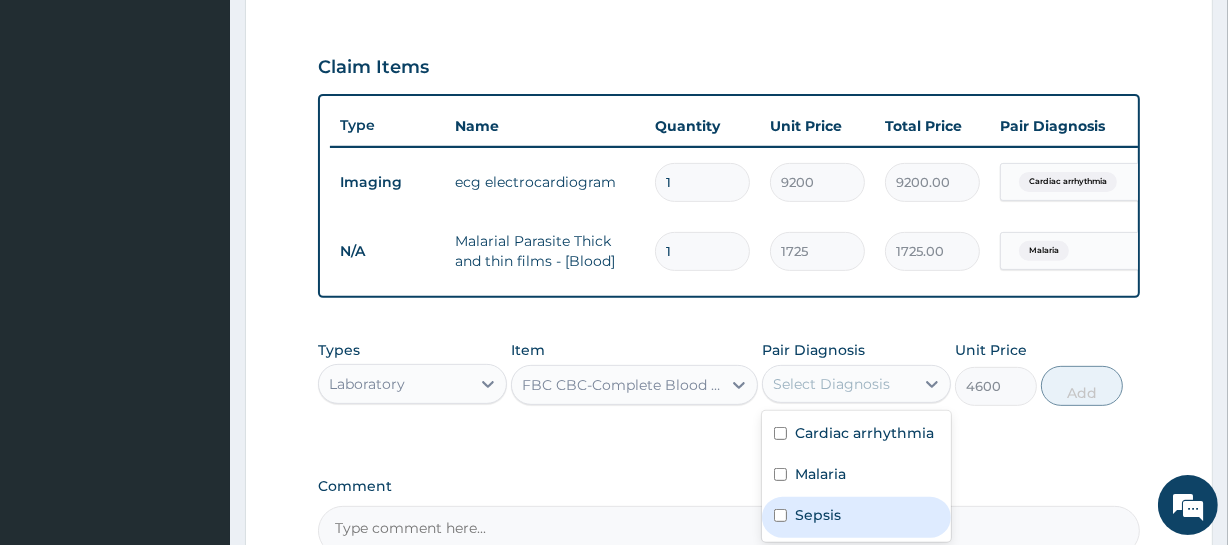 click on "Sepsis" at bounding box center [856, 517] 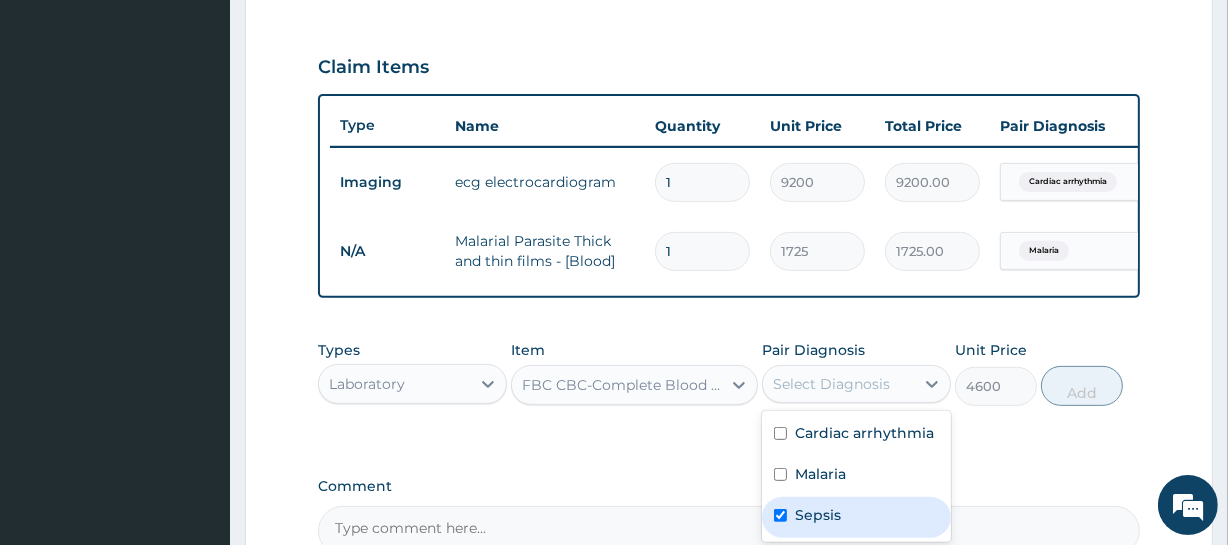 checkbox on "true" 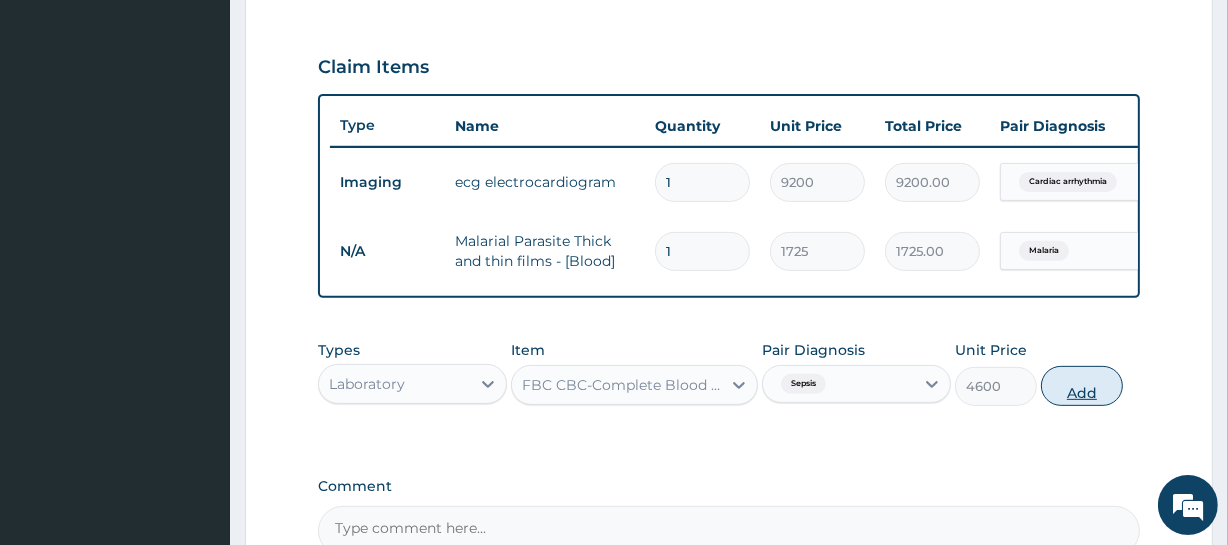 click on "Add" at bounding box center [1082, 386] 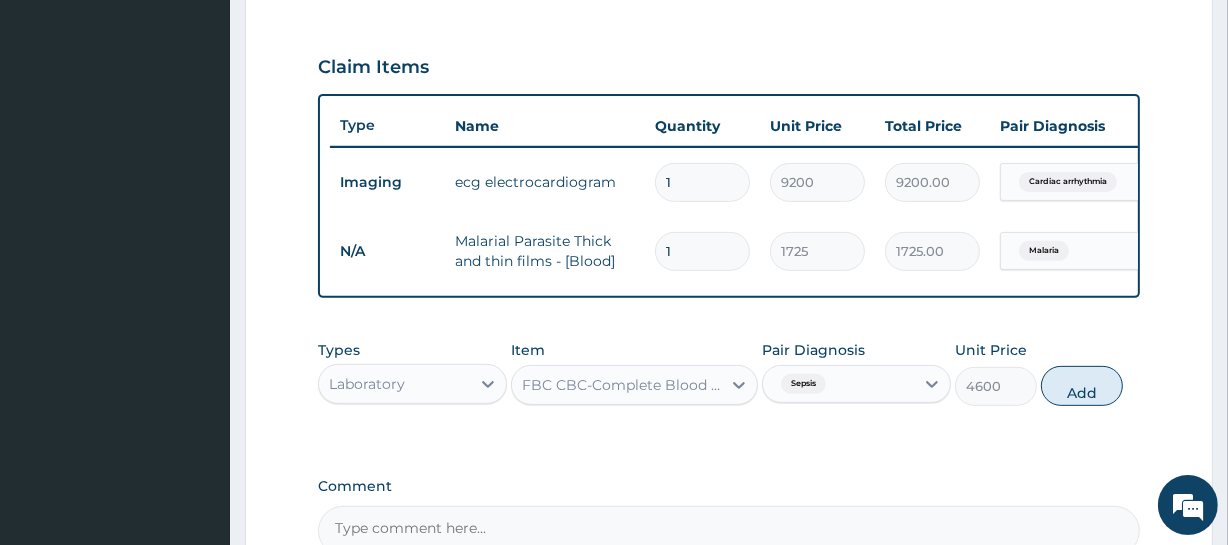 type on "0" 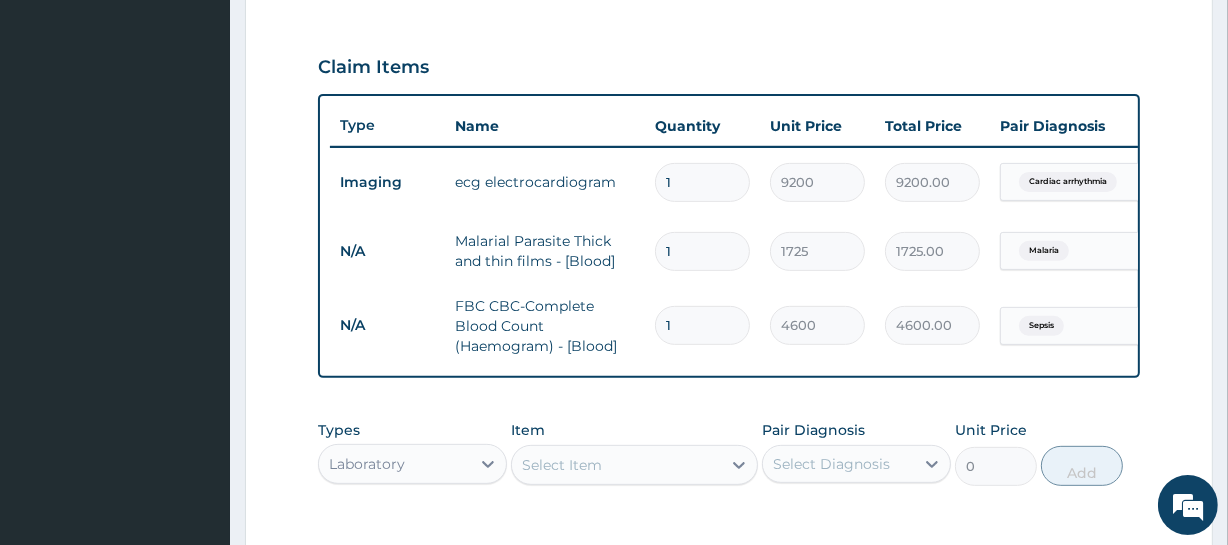 click on "Laboratory" at bounding box center [394, 464] 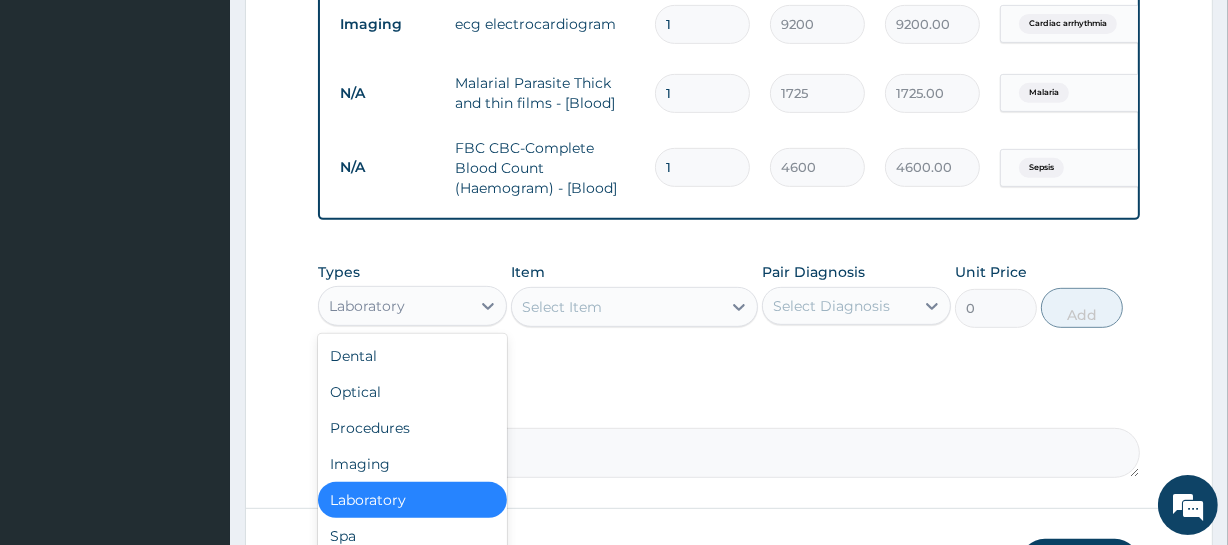 scroll, scrollTop: 831, scrollLeft: 0, axis: vertical 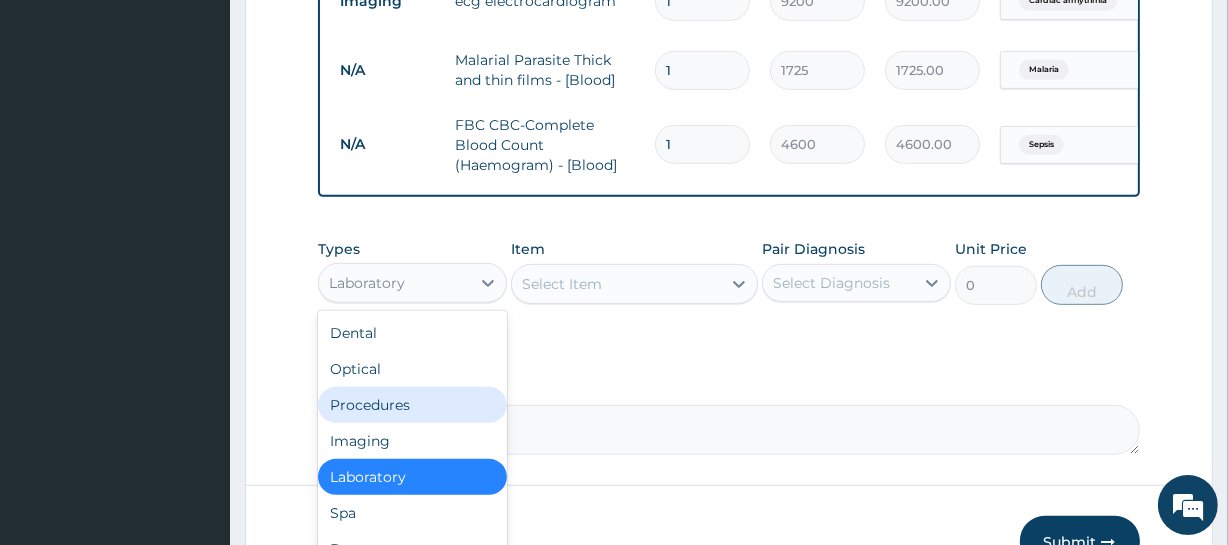 click on "Procedures" at bounding box center (412, 405) 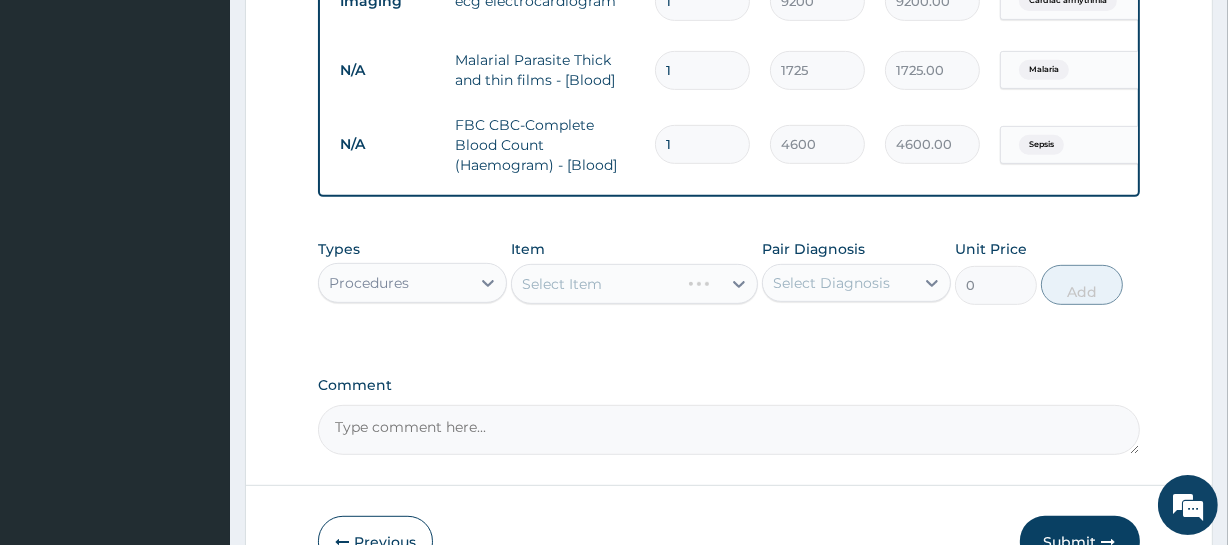 click on "Select Item" at bounding box center (634, 284) 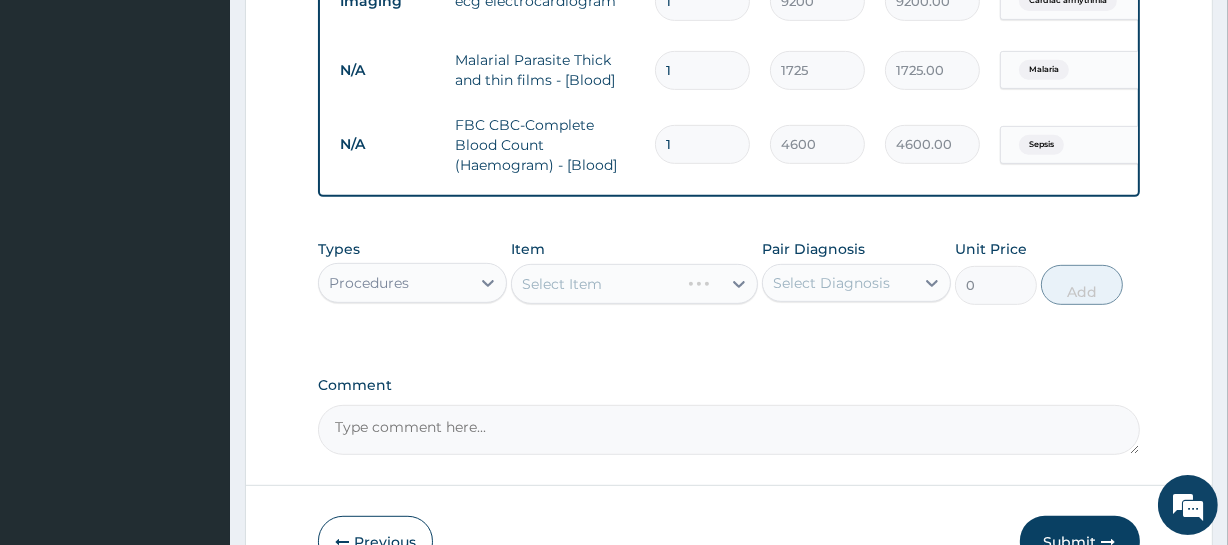 click on "Select Item" at bounding box center (634, 284) 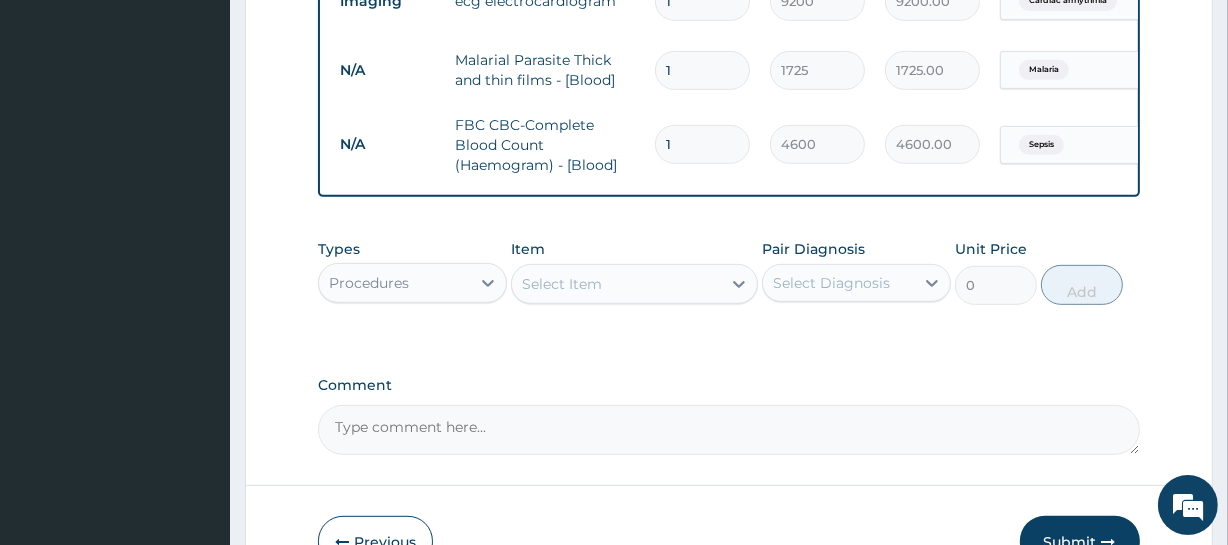 click on "PA Code / Prescription Code [PA_CODE] Encounter Date [DATE] Important Notice Please enter PA codes before entering items that are not attached to a PA code   All diagnoses entered must be linked to a claim item. Diagnosis & Claim Items that are visible but inactive cannot be edited because they were imported from an already approved PA code. Diagnosis Cardiac arrhythmia query Malaria Confirmed Sepsis Confirmed NB: All diagnosis must be linked to a claim item Claim Items Type Name Quantity Unit Price Total Price Pair Diagnosis Actions Imaging ecg electrocardiogram 1 [PRICE] [PRICE].00 Cardiac arrhythmia Delete N/A Malarial Parasite Thick and thin films - [Blood] 1 [PRICE] [PRICE].00 Malaria Delete N/A FBC CBC-Complete Blood Count (Haemogram) - [Blood] 1 [PRICE] [PRICE].00 Sepsis Delete Types Procedures Item Select Item Pair Diagnosis Select Diagnosis Unit Price 0 Add Comment" at bounding box center [728, -93] 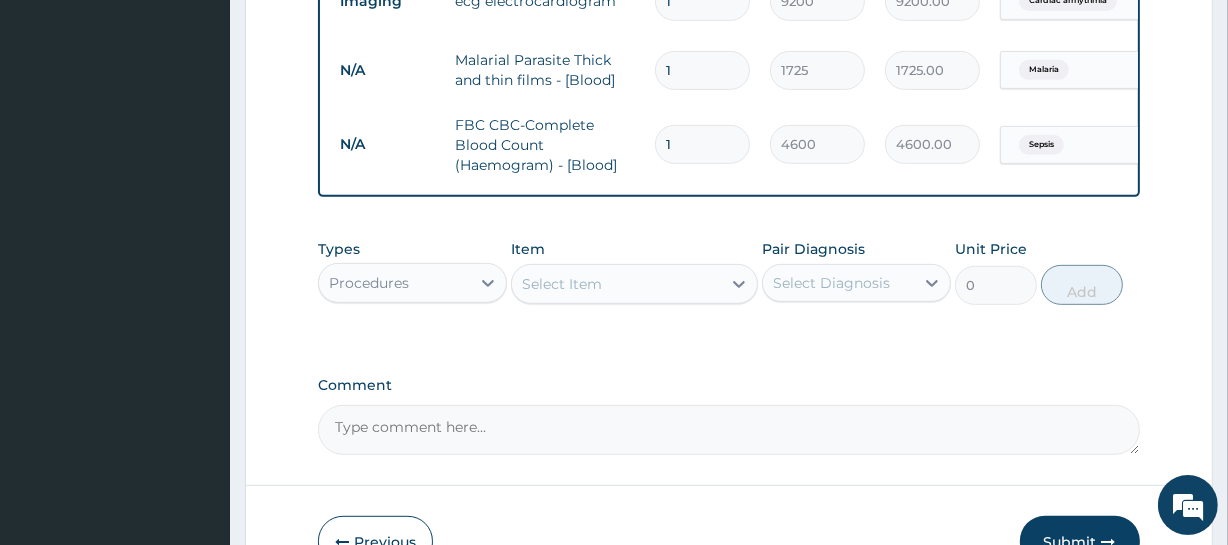 click on "Select Item" at bounding box center (616, 284) 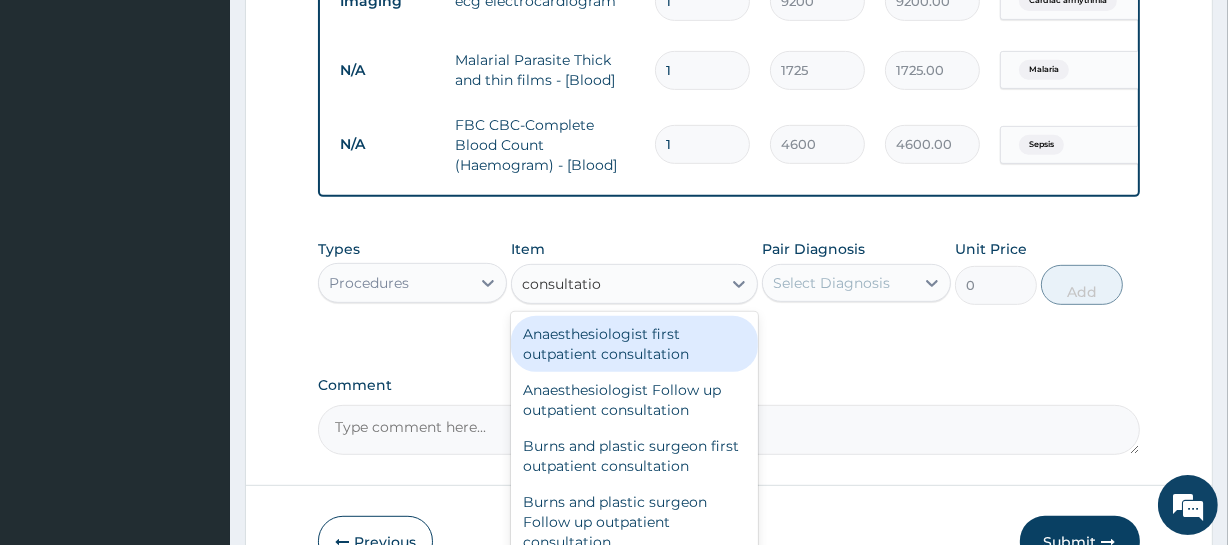 type on "consultation" 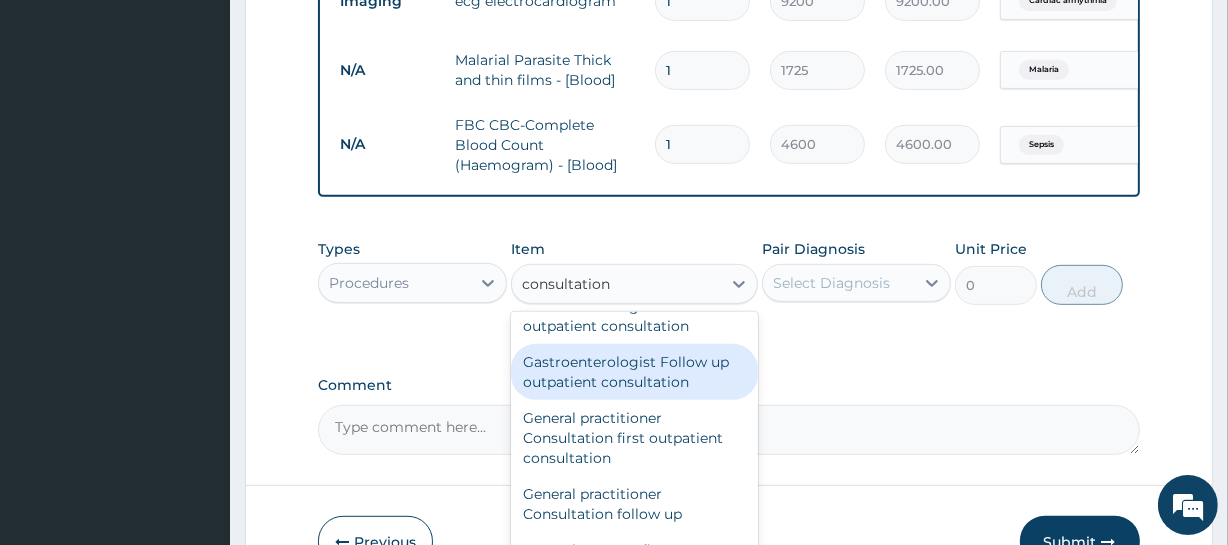 scroll, scrollTop: 1090, scrollLeft: 0, axis: vertical 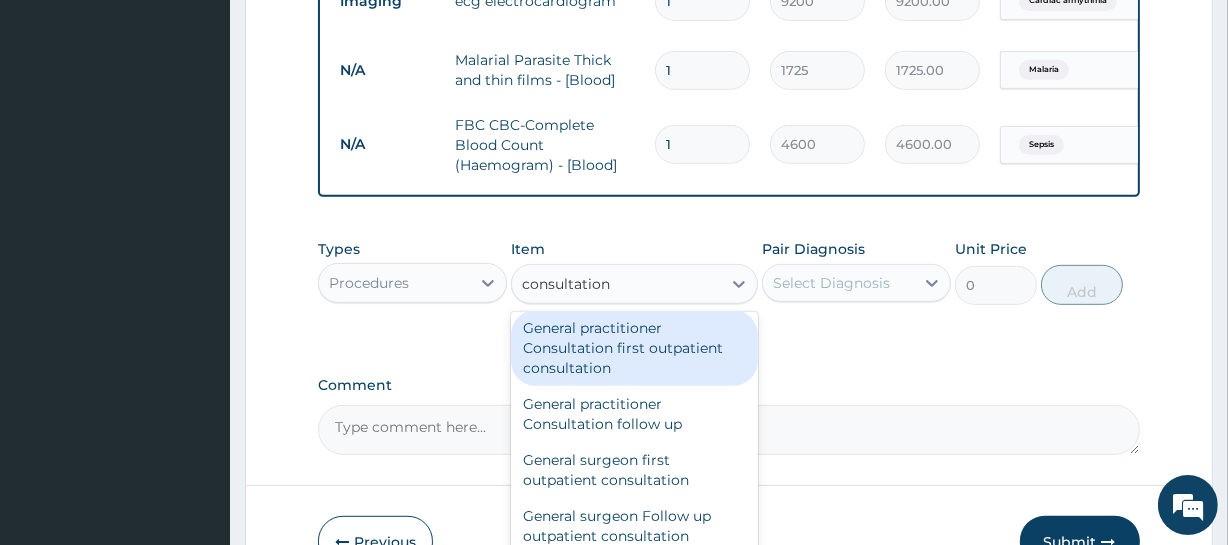 click on "General practitioner Consultation first outpatient consultation" at bounding box center (634, 348) 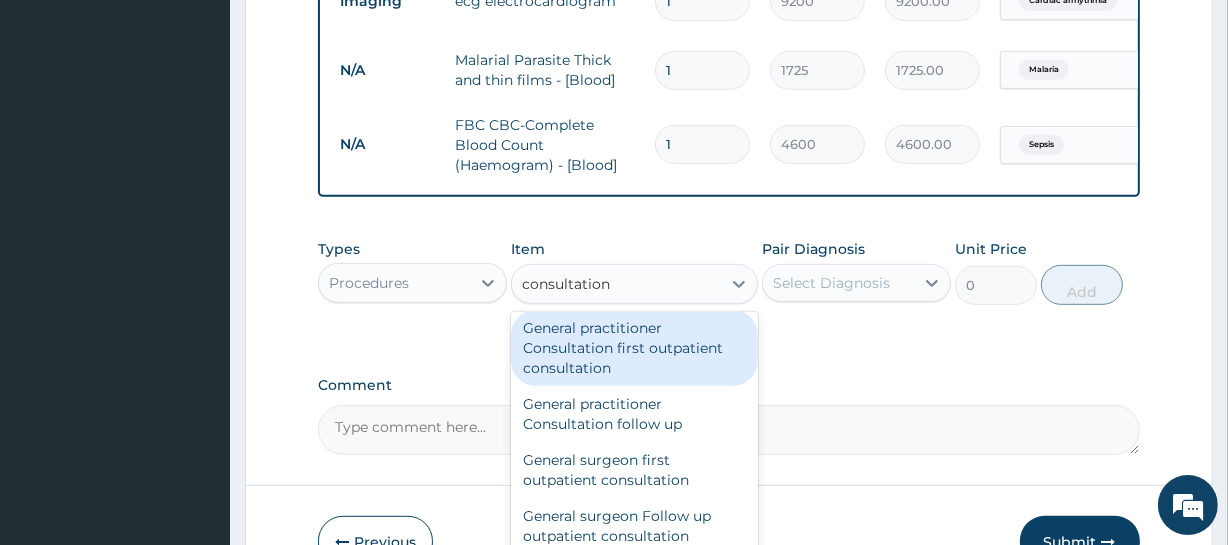 type 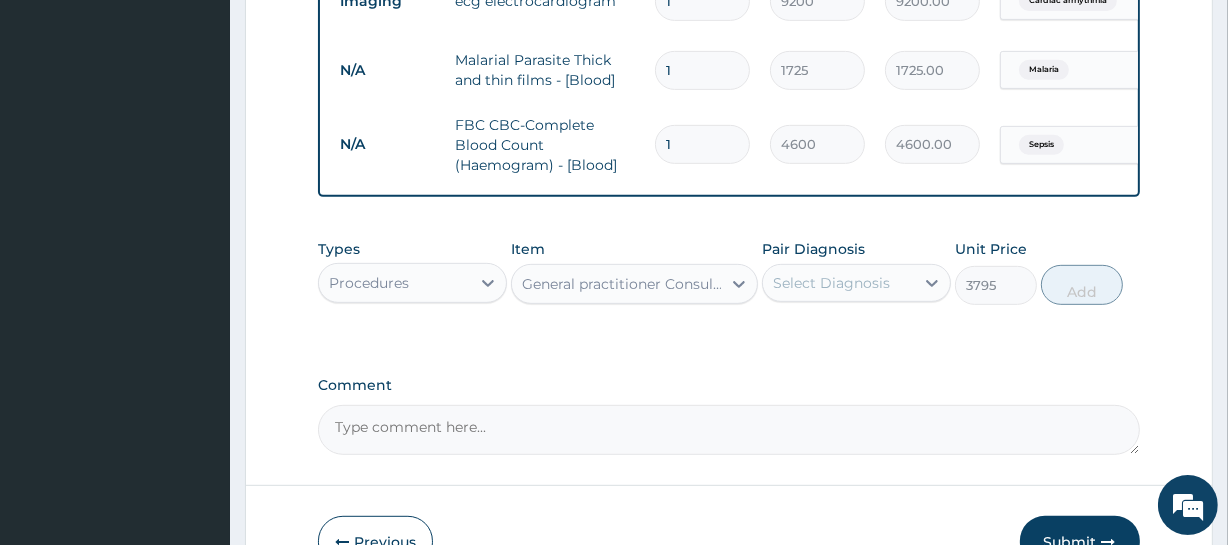 click on "Select Diagnosis" at bounding box center (831, 283) 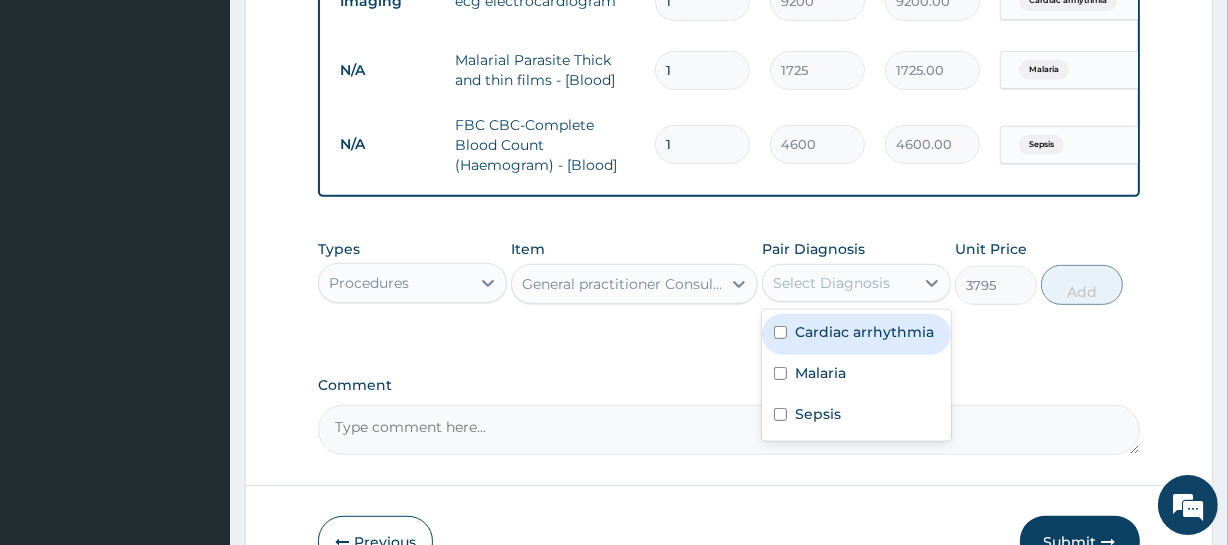click on "Cardiac arrhythmia" at bounding box center (864, 332) 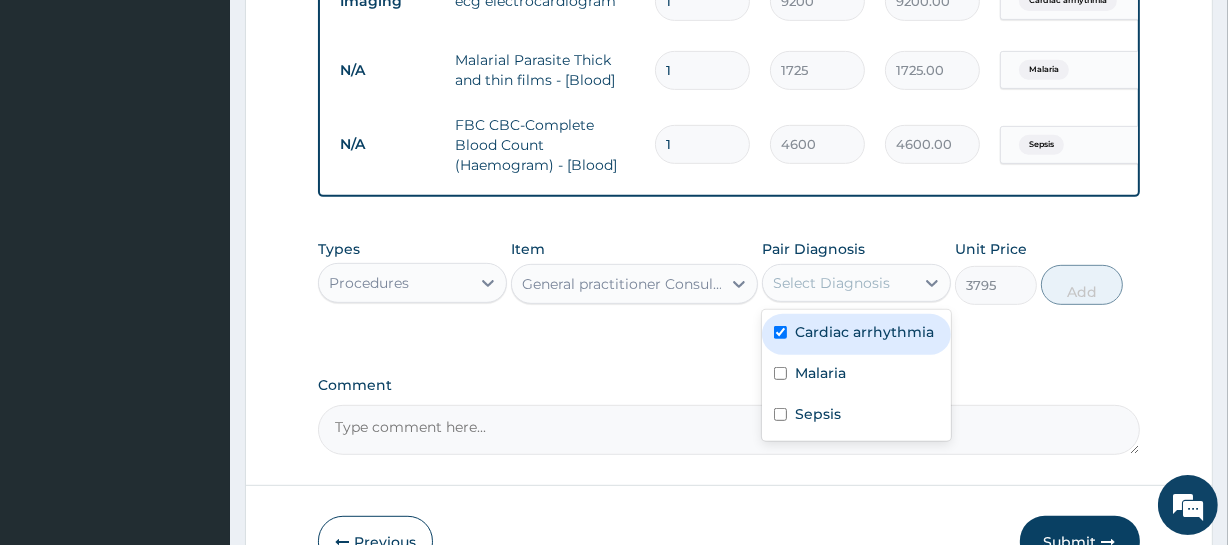 checkbox on "true" 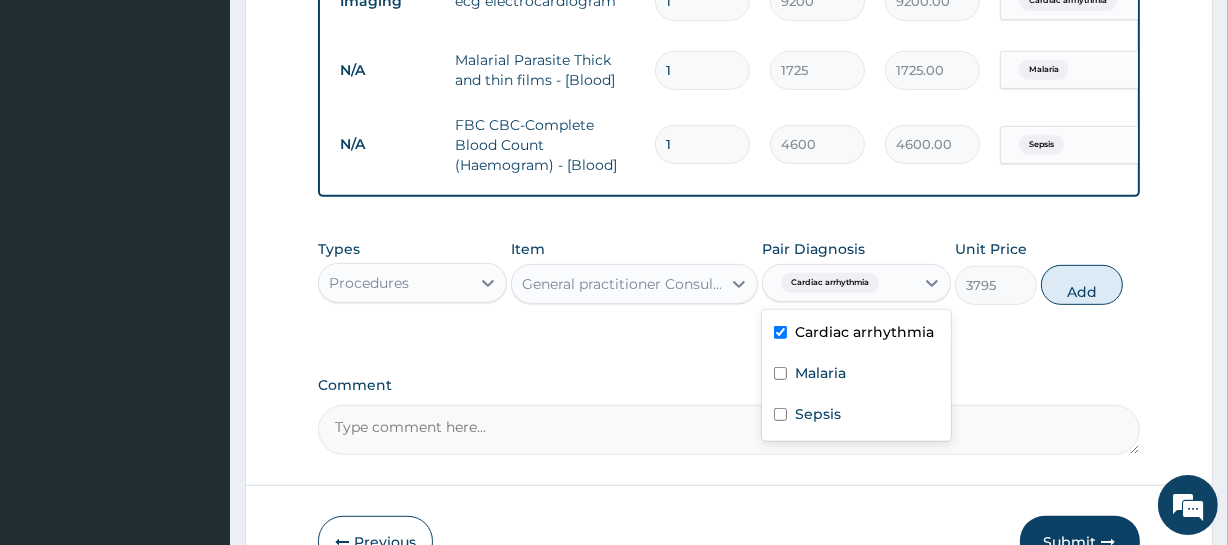click on "Cardiac arrhythmia" at bounding box center (830, 283) 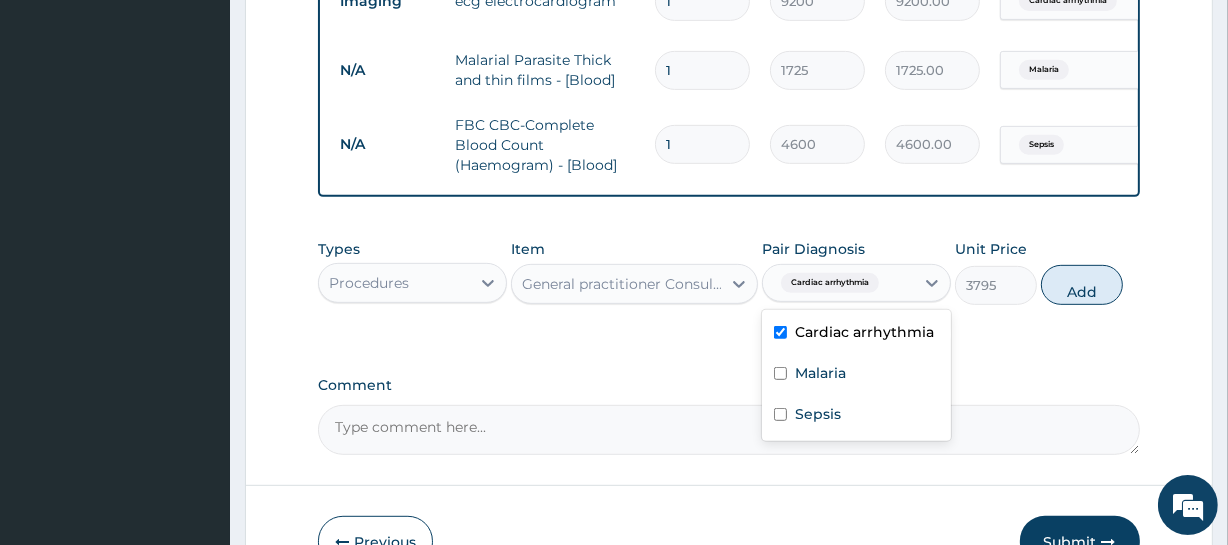 click on "Cardiac arrhythmia" at bounding box center (830, 283) 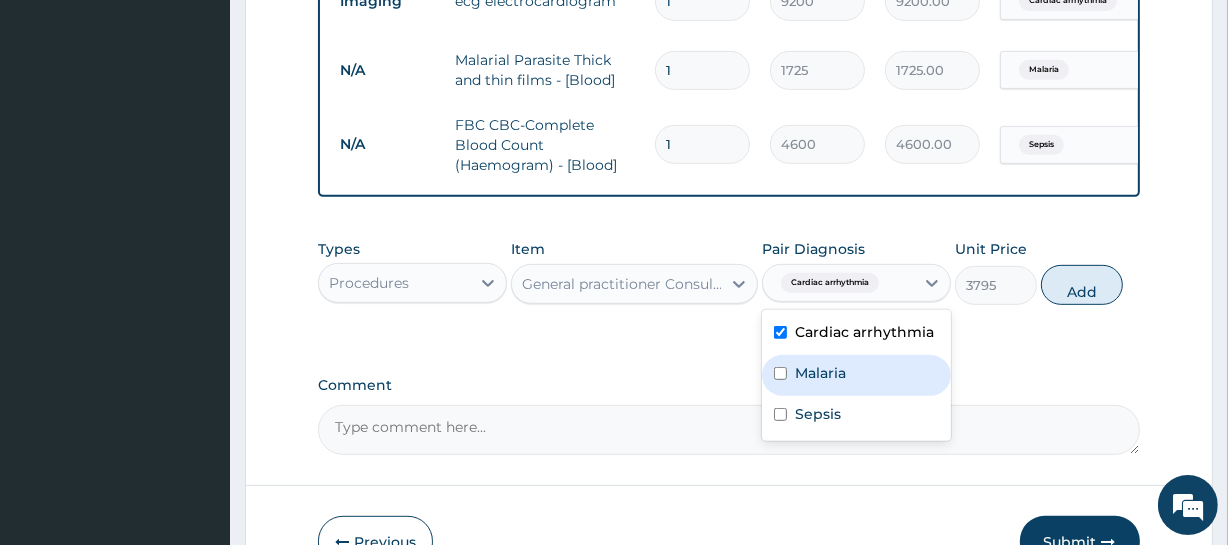 drag, startPoint x: 830, startPoint y: 381, endPoint x: 826, endPoint y: 326, distance: 55.145264 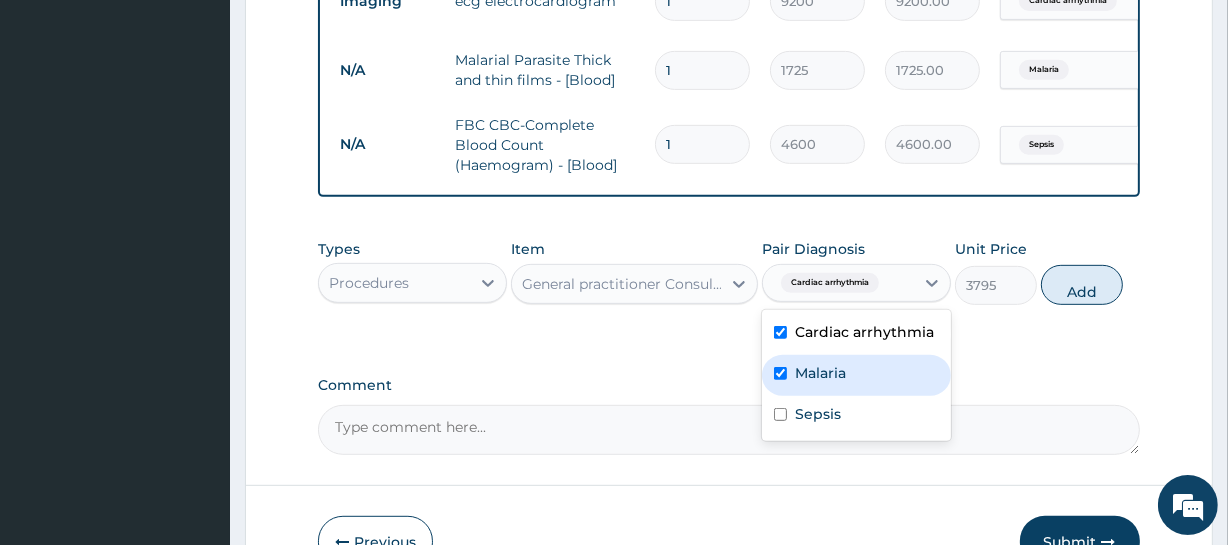 checkbox on "true" 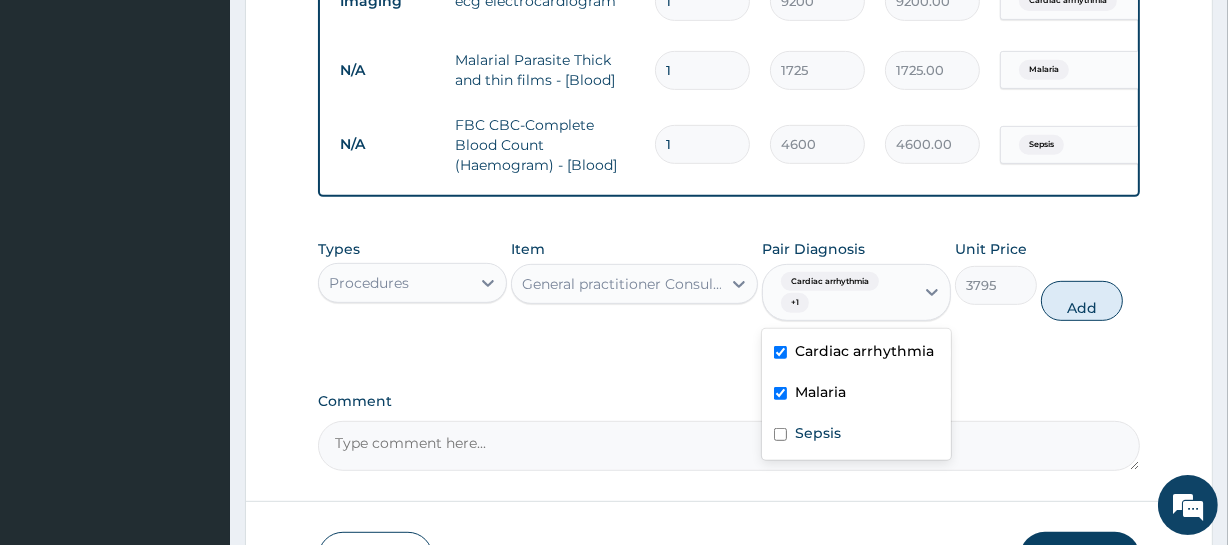 click on "Cardiac arrhythmia  + 1" at bounding box center [835, 293] 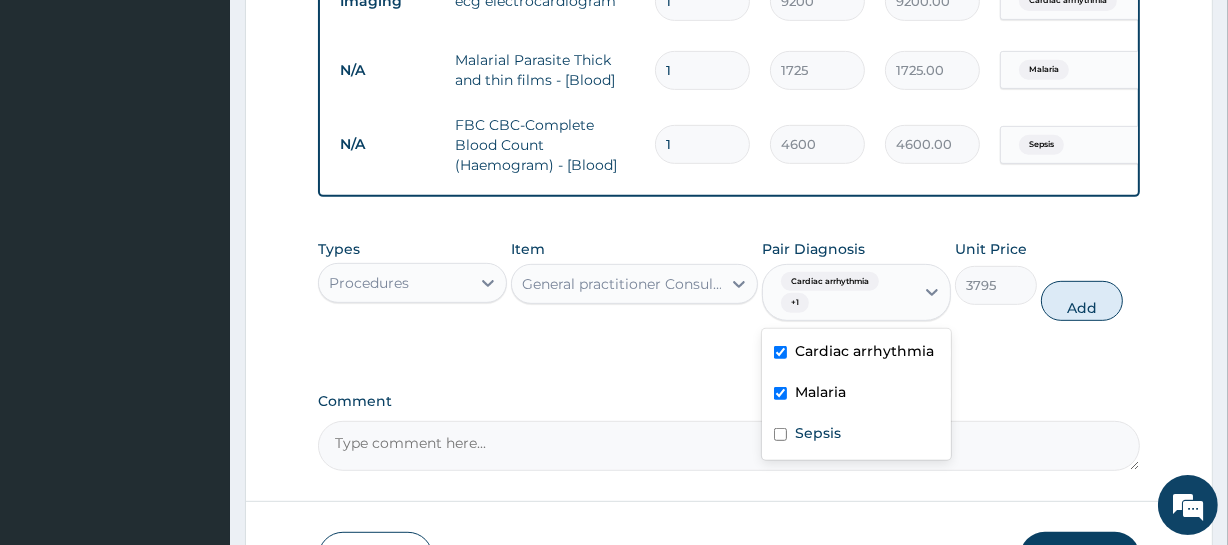 click on "Cardiac arrhythmia  + 1" at bounding box center (835, 293) 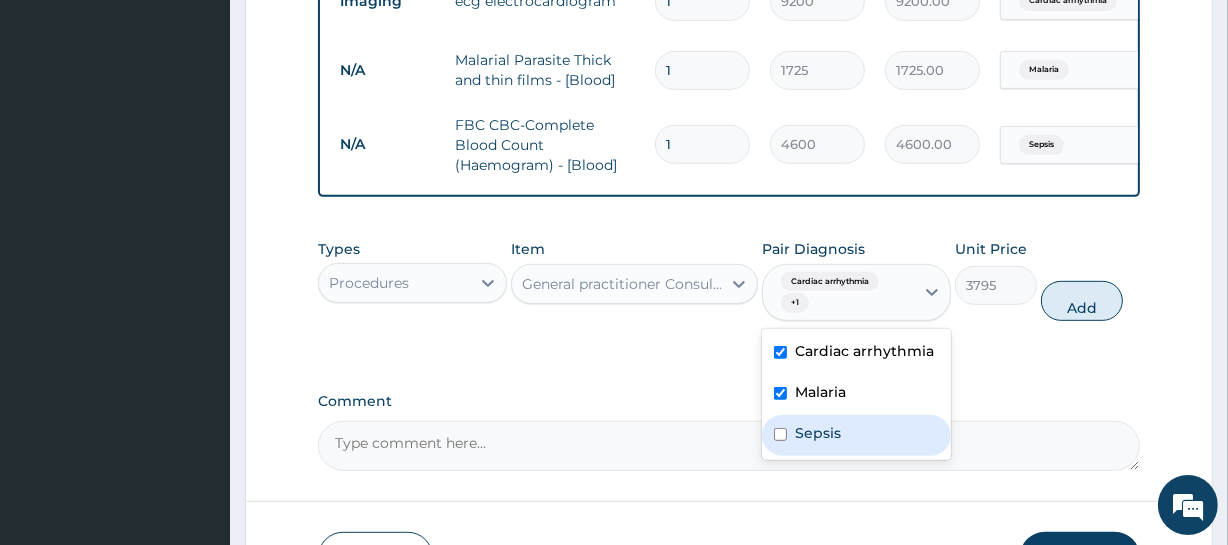 drag, startPoint x: 828, startPoint y: 436, endPoint x: 780, endPoint y: 413, distance: 53.225933 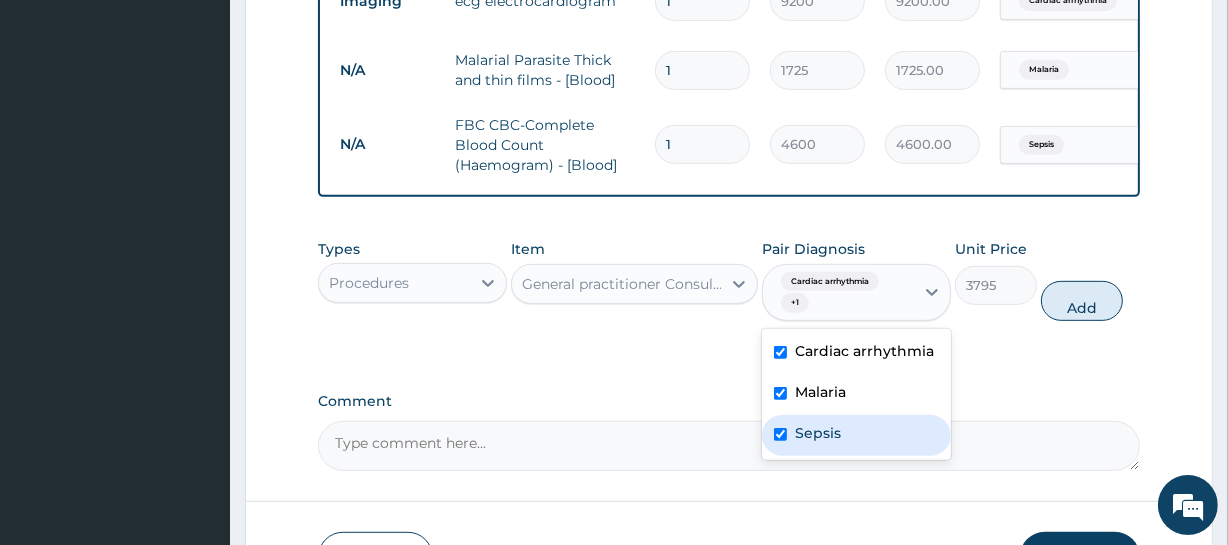 checkbox on "true" 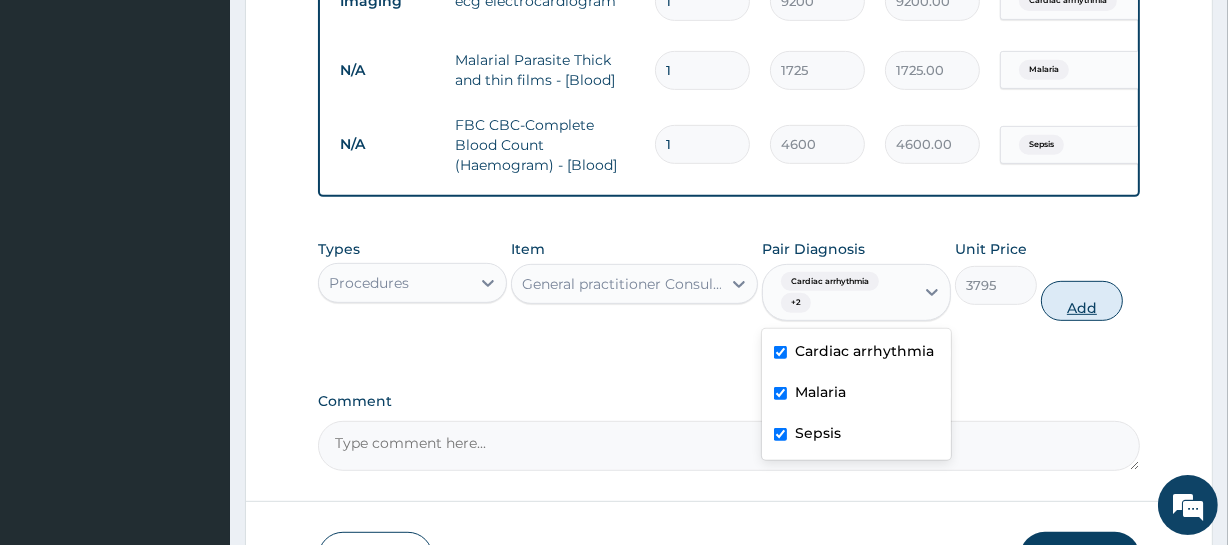 click on "Add" at bounding box center [1082, 301] 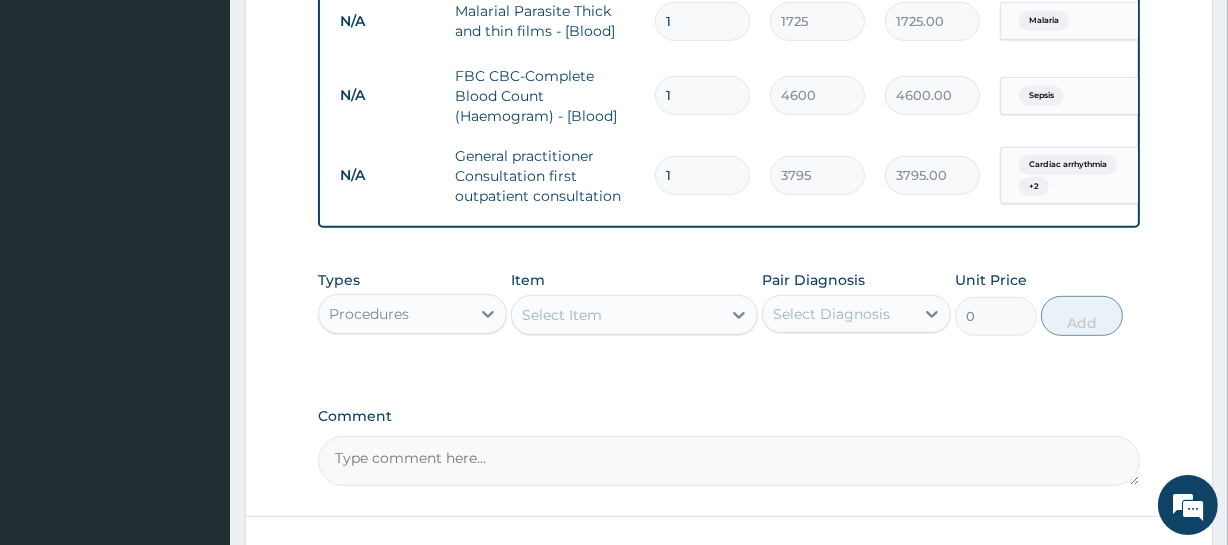scroll, scrollTop: 922, scrollLeft: 0, axis: vertical 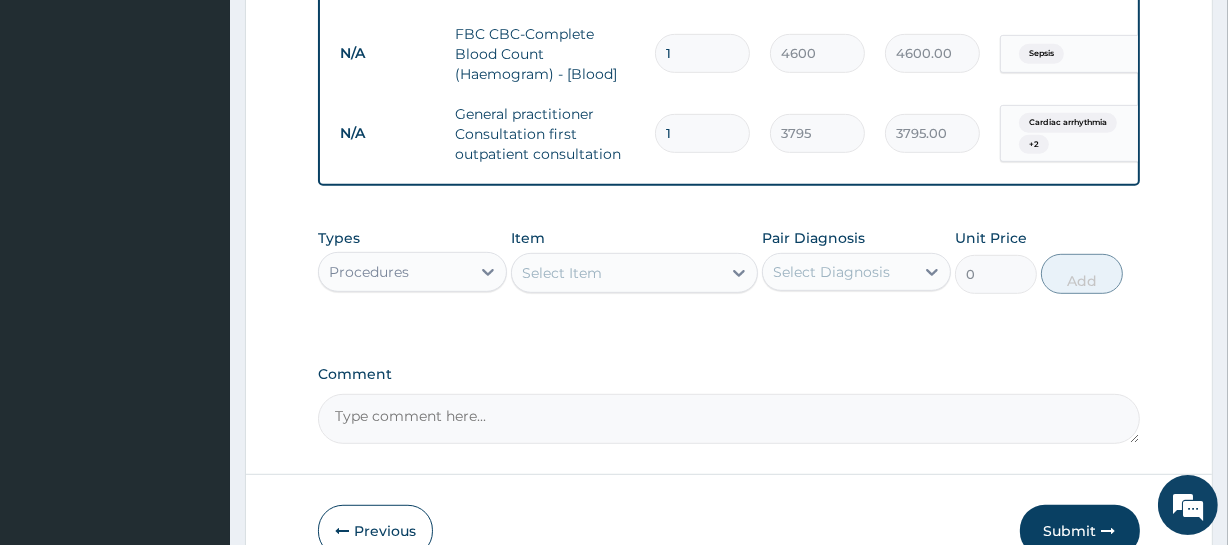 click on "Procedures" at bounding box center (394, 272) 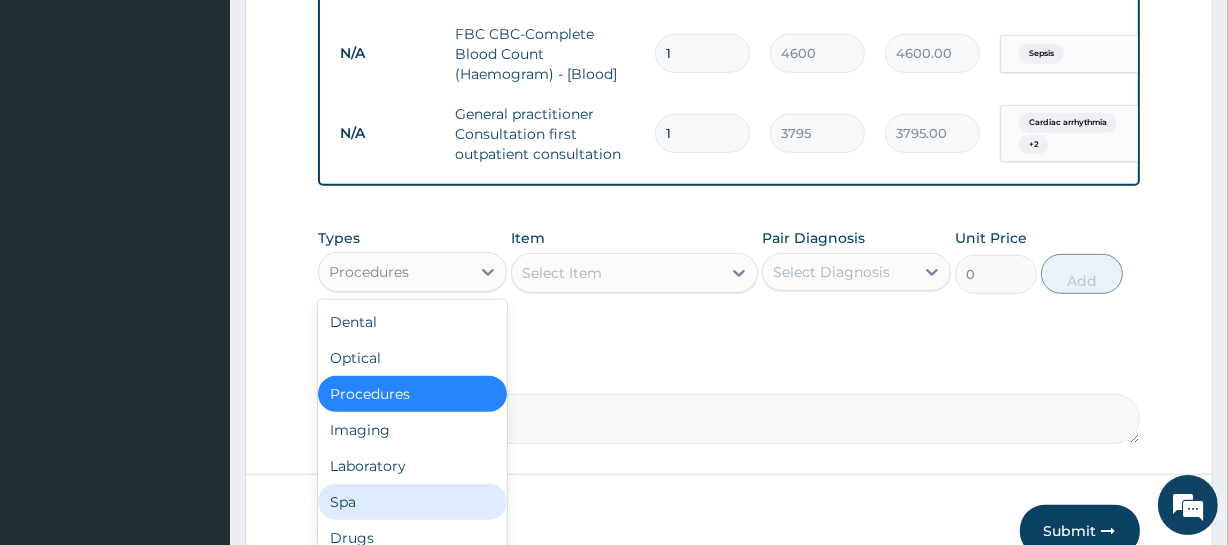 scroll, scrollTop: 68, scrollLeft: 0, axis: vertical 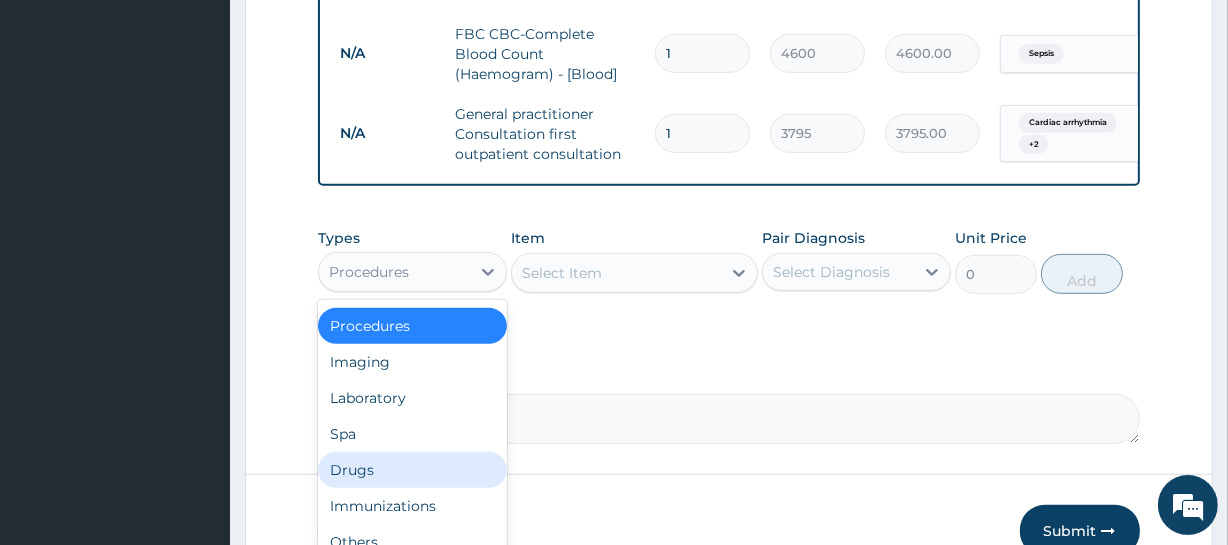 click on "Dental Optical Procedures Imaging Laboratory Spa Drugs Immunizations Others Gym" at bounding box center [412, 450] 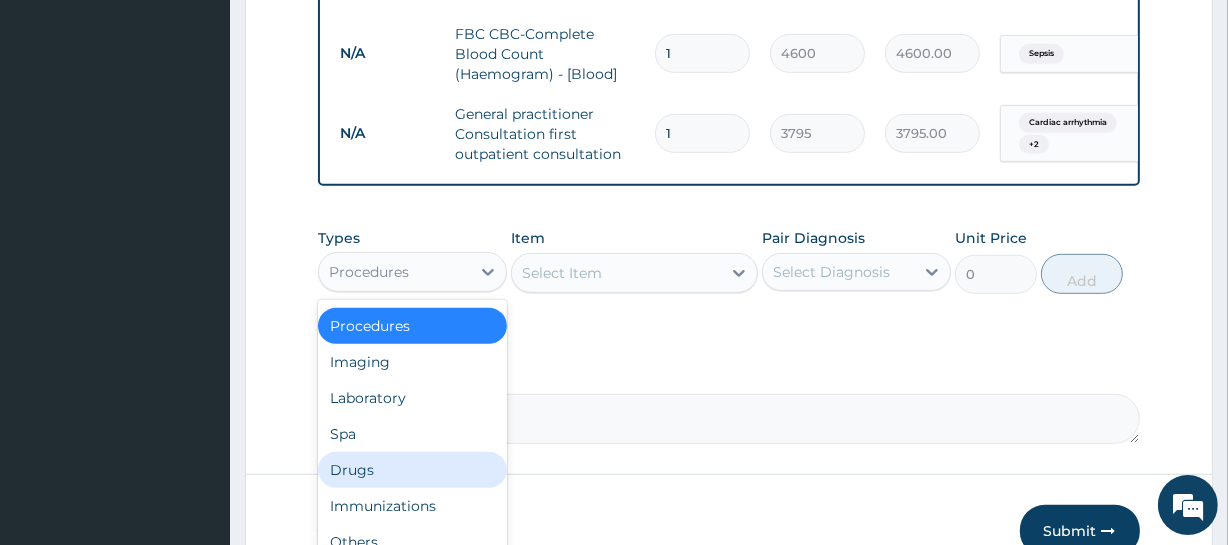 click on "Drugs" at bounding box center [412, 470] 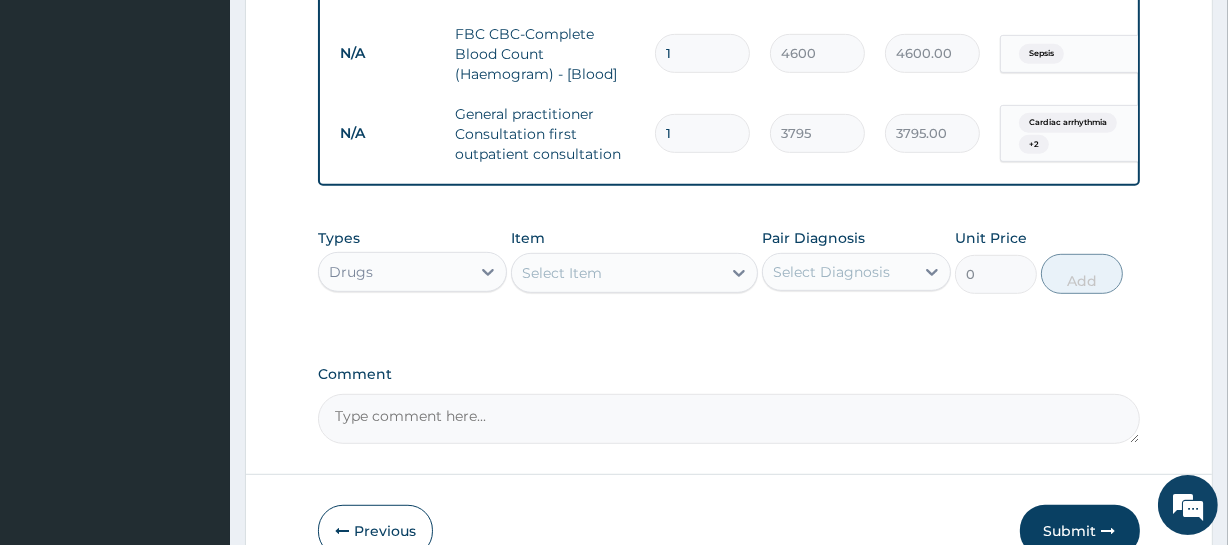 click on "Select Item" at bounding box center (562, 273) 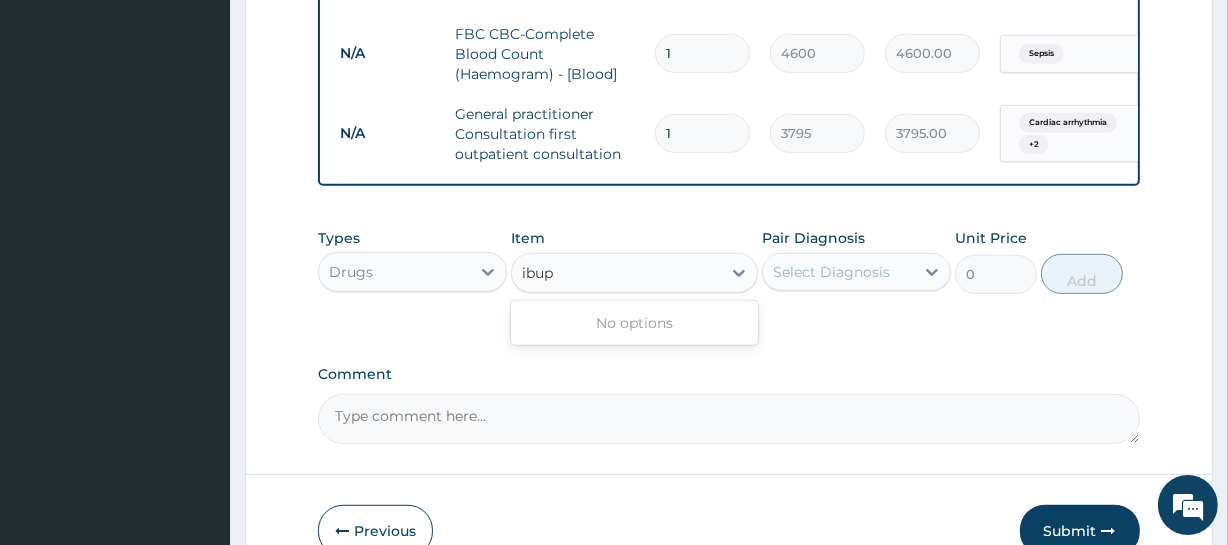 type on "ibu" 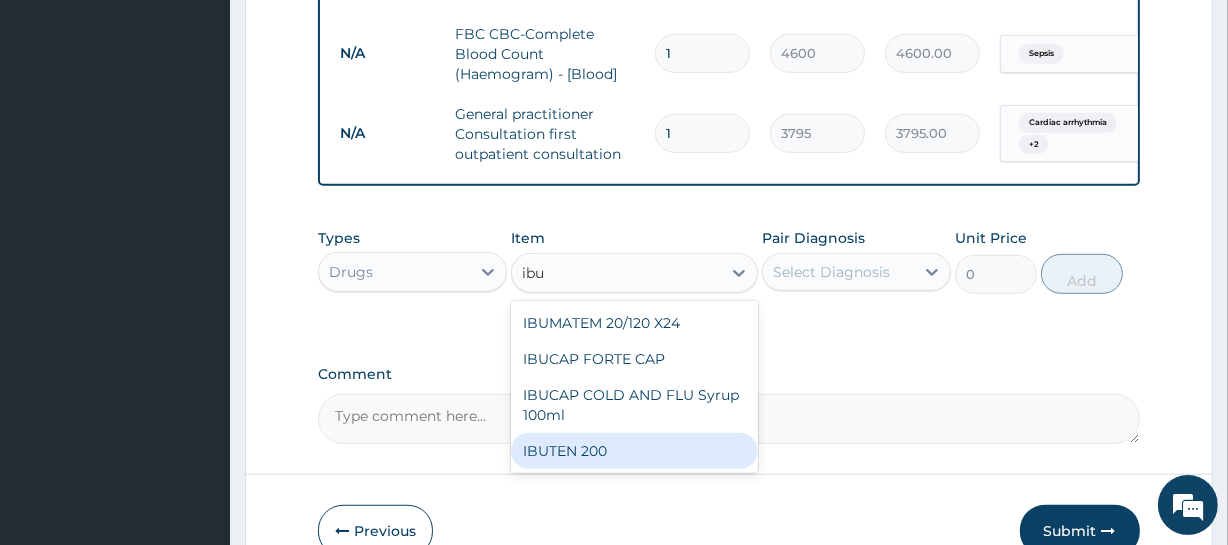click on "IBUTEN 200" at bounding box center [634, 451] 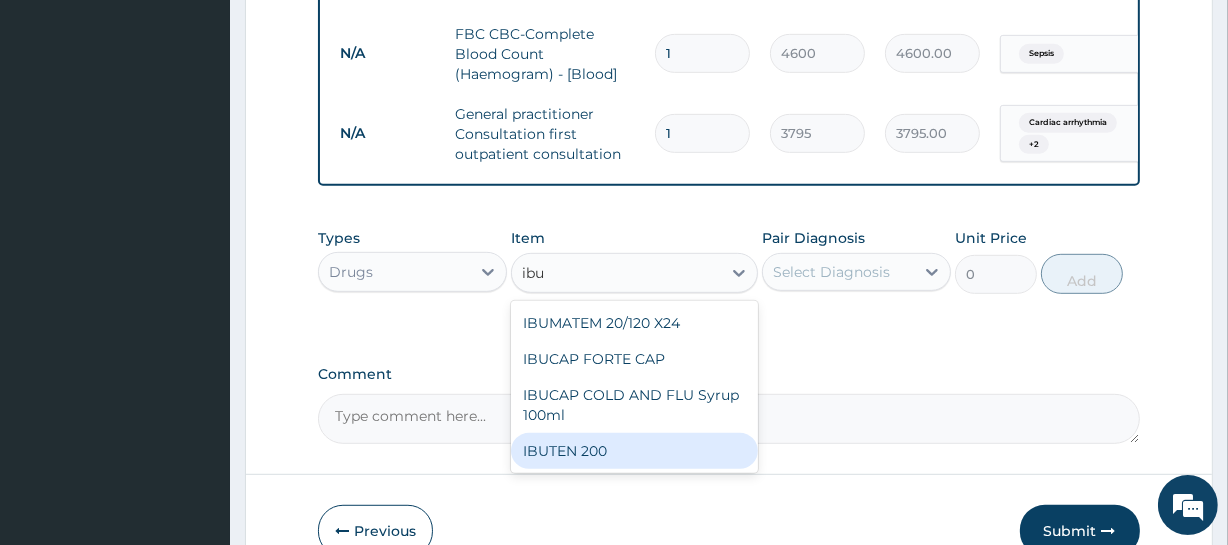 type 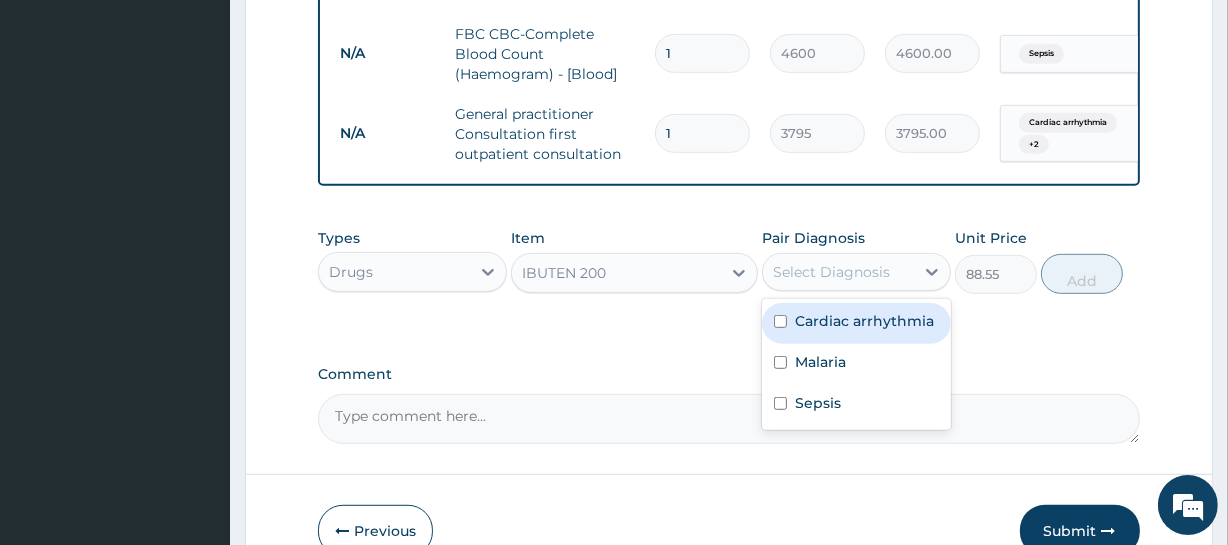 click on "Select Diagnosis" at bounding box center [831, 272] 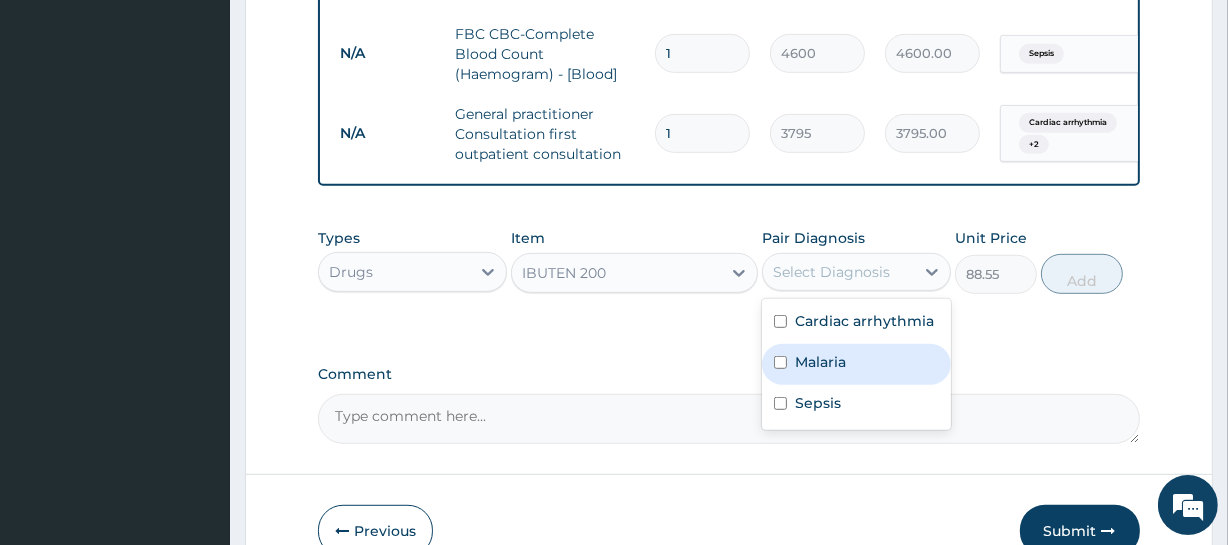 click on "Malaria" at bounding box center [820, 362] 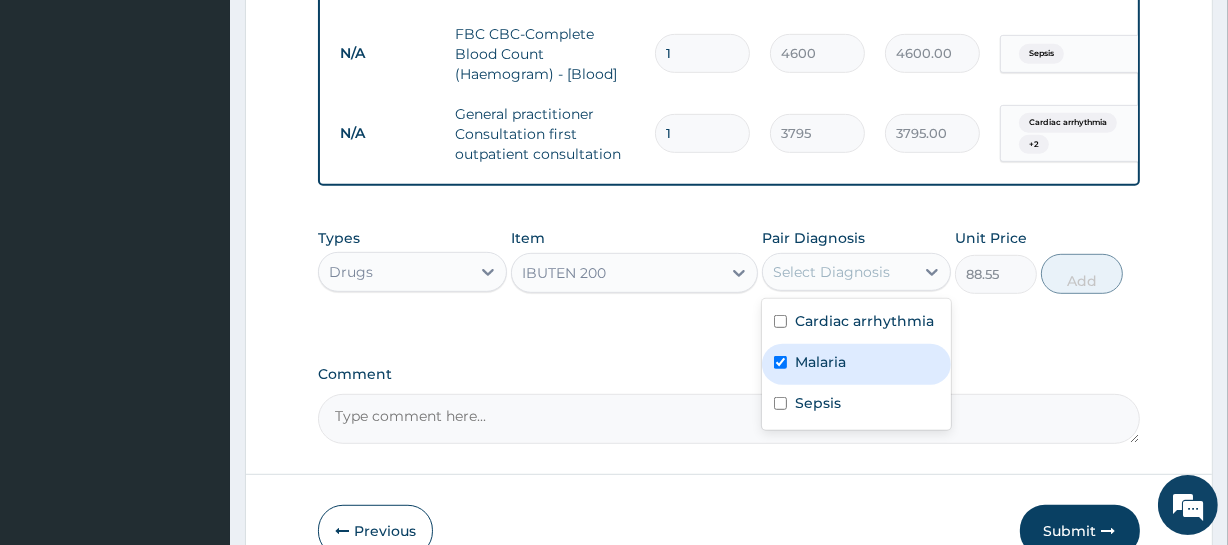 checkbox on "true" 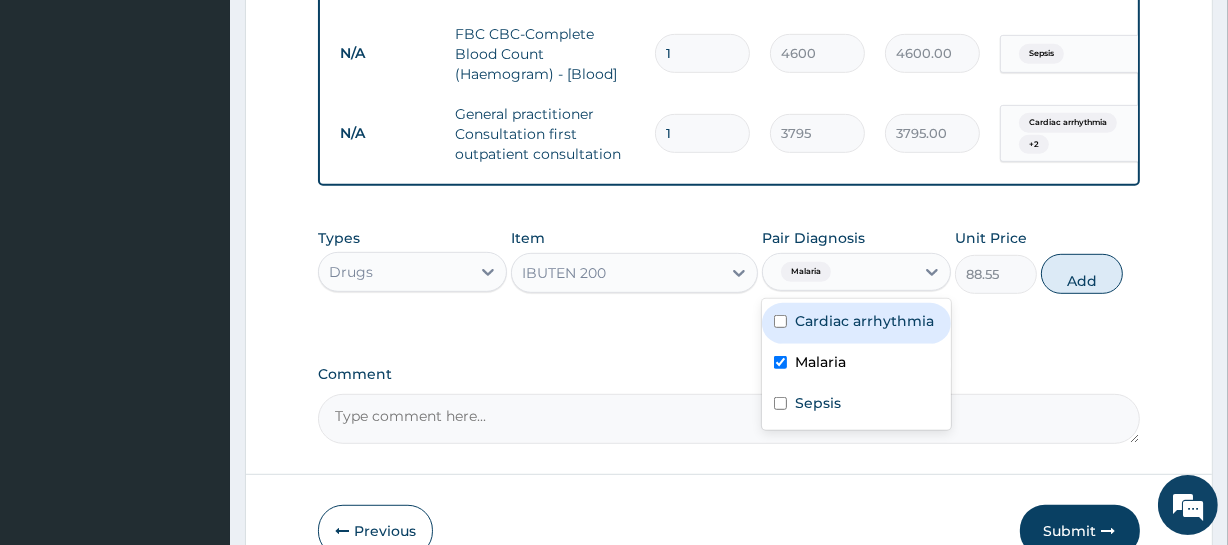 click on "Add" at bounding box center (1082, 274) 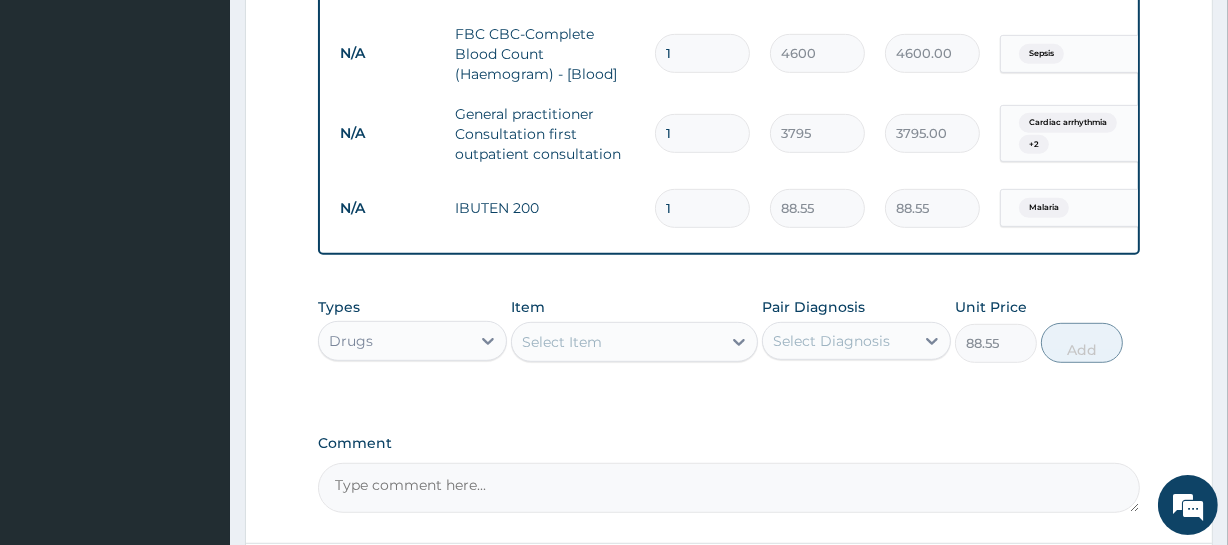 type on "0" 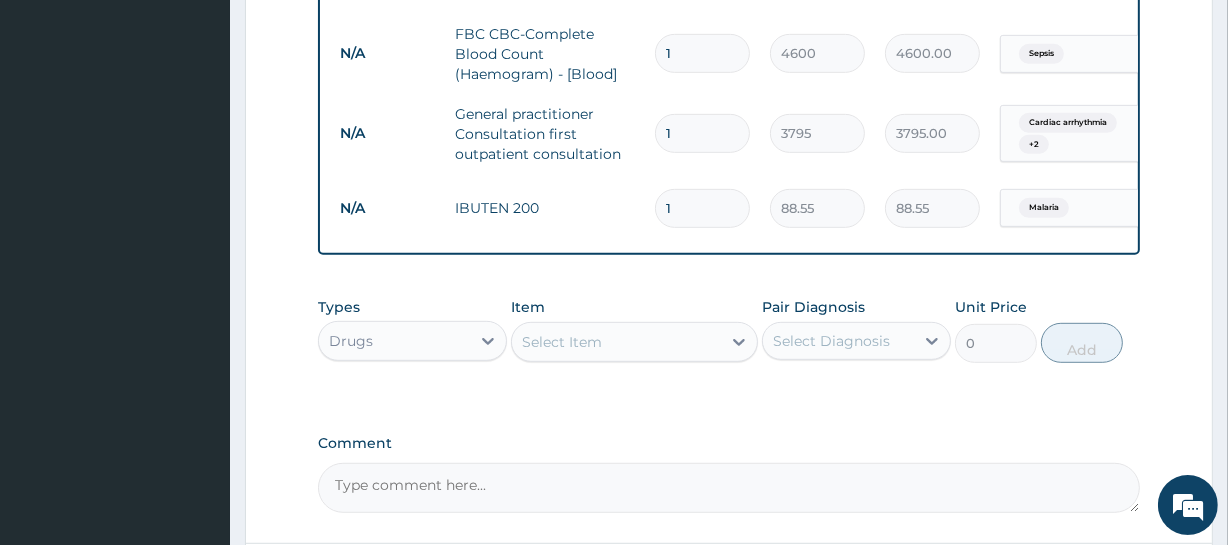 drag, startPoint x: 702, startPoint y: 210, endPoint x: 626, endPoint y: 201, distance: 76.53104 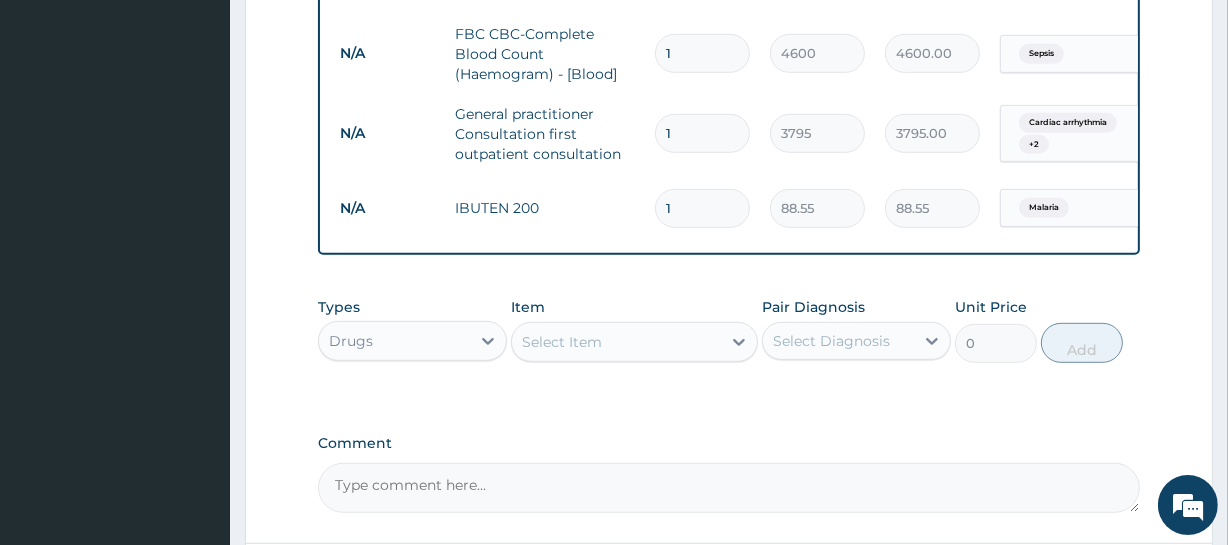 click on "N/A IBUTEN 200 1 [PRICE] [PRICE].55 Malaria Delete" at bounding box center [820, 208] 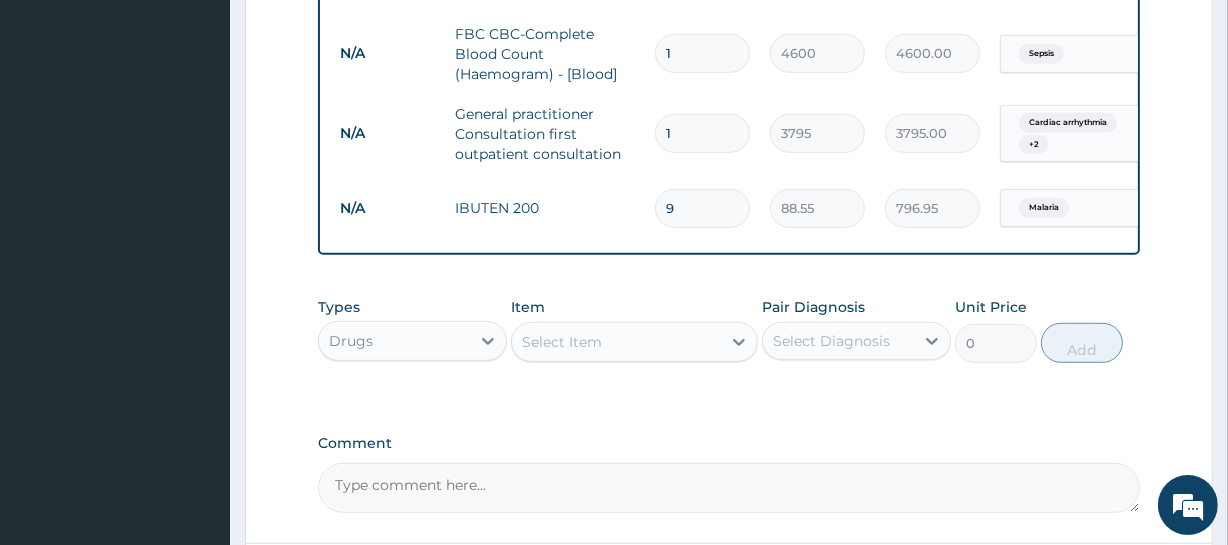 type on "9" 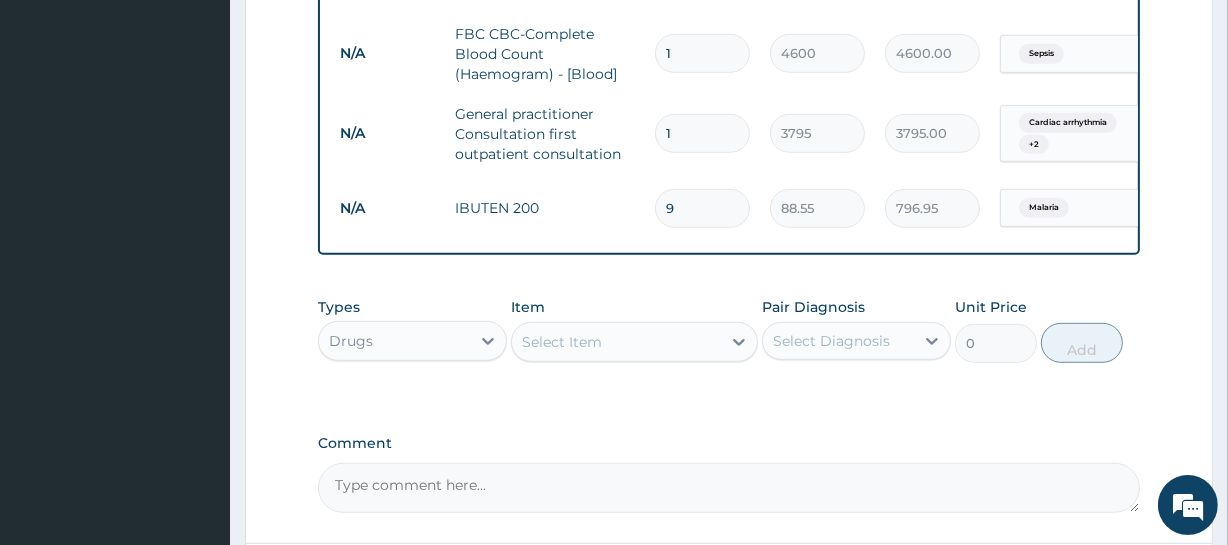 click on "IBUTEN 200" at bounding box center [545, 208] 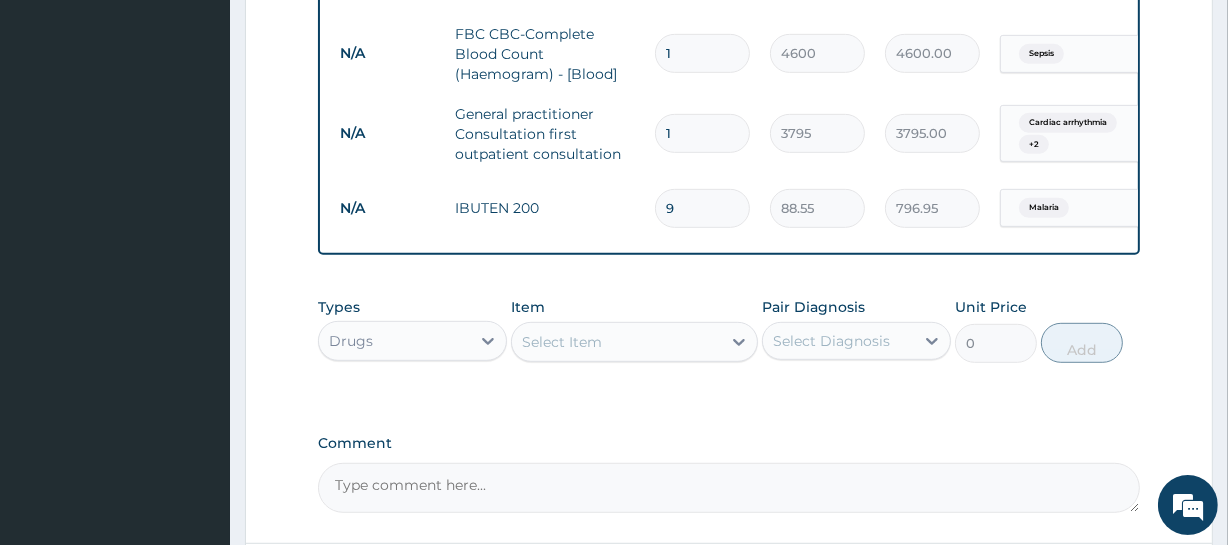 click on "Select Item" at bounding box center (562, 342) 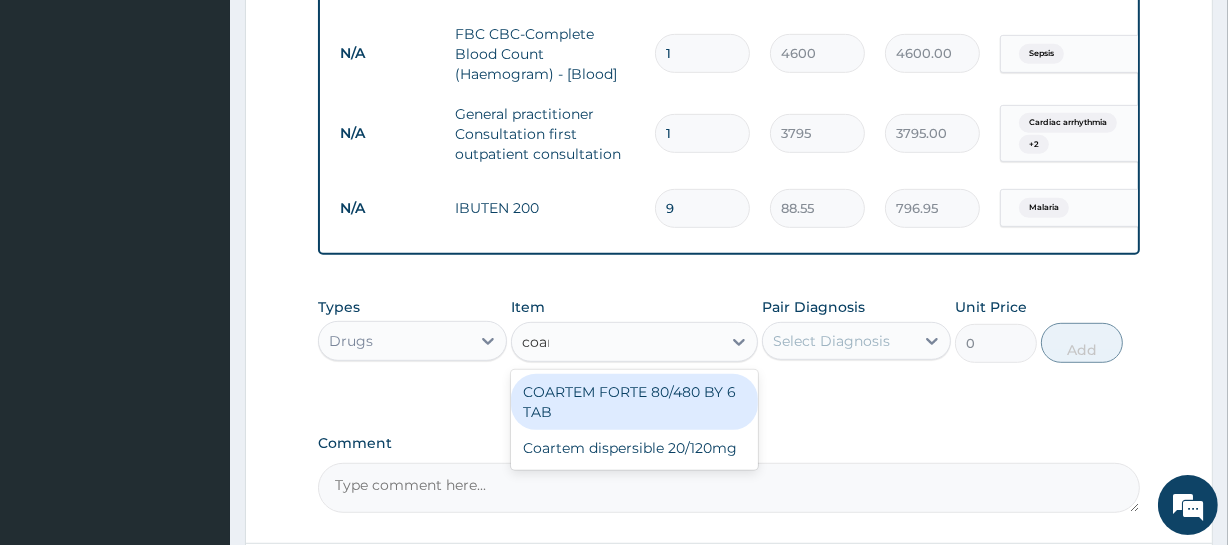 type on "coart" 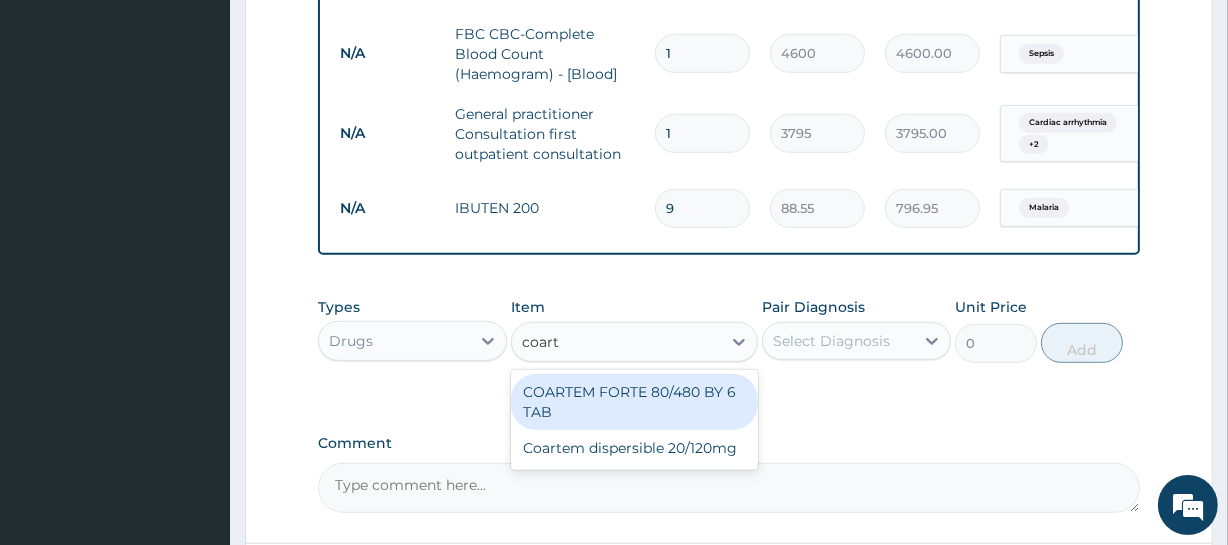 click on "COARTEM FORTE 80/480 BY 6 TAB" at bounding box center [634, 402] 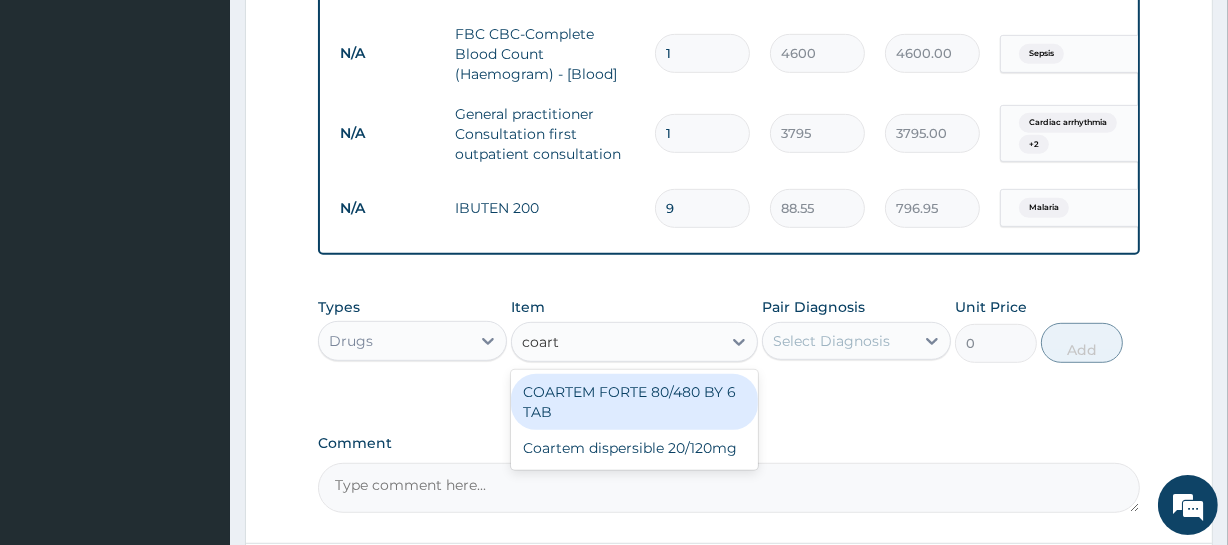 type 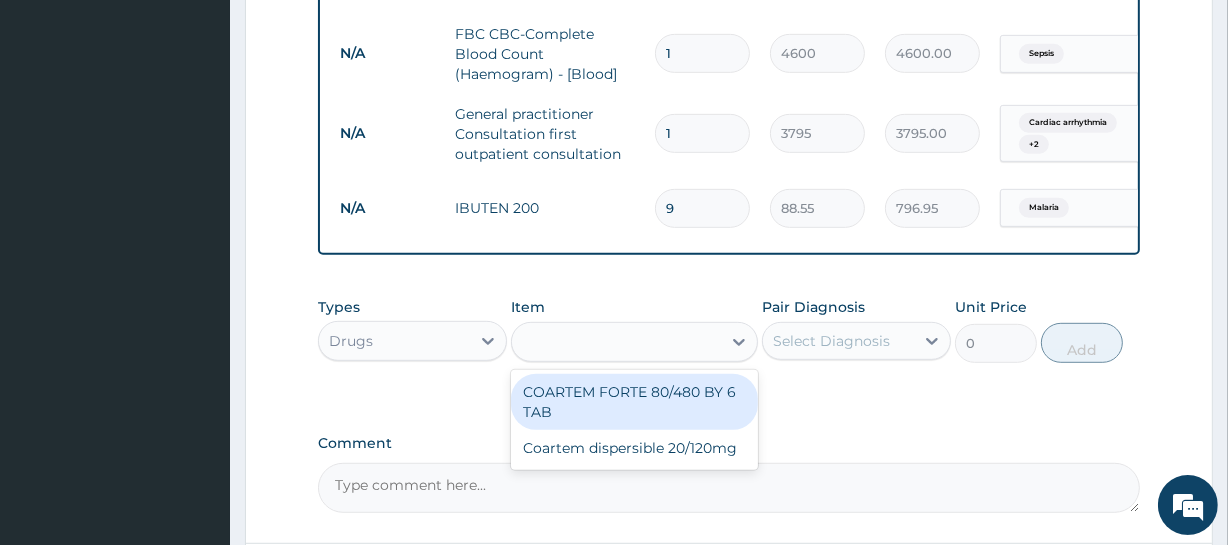 type on "480.7" 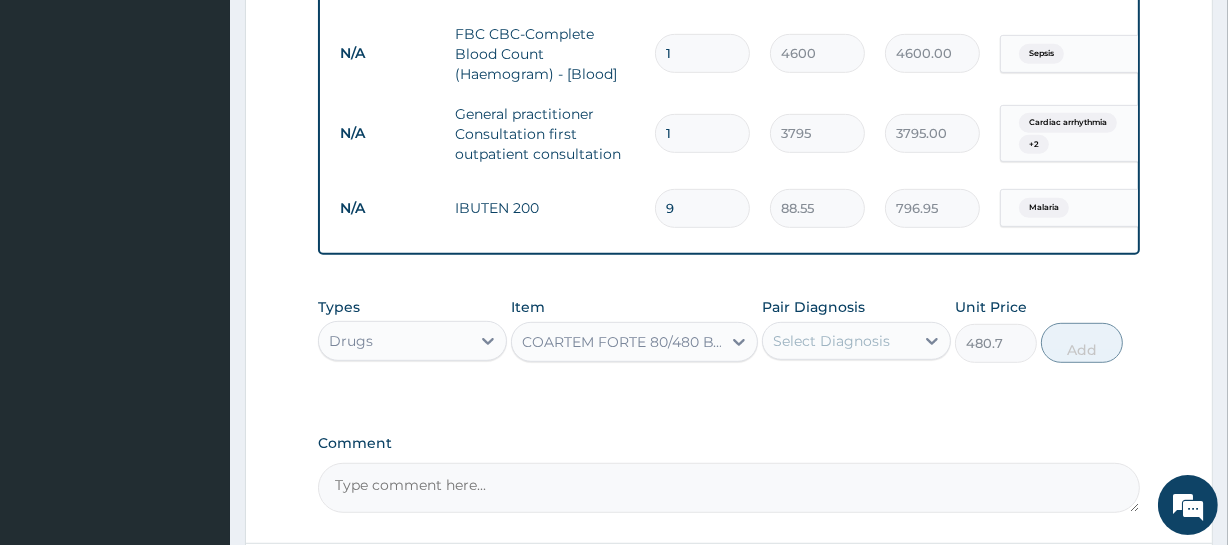 click on "Select Diagnosis" at bounding box center [831, 341] 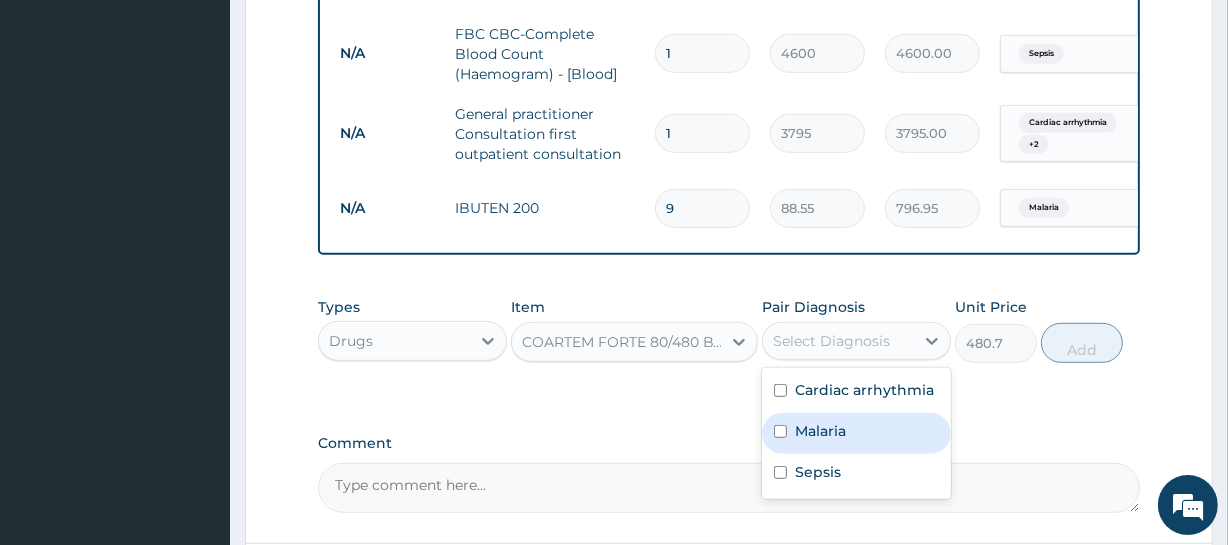 drag, startPoint x: 830, startPoint y: 444, endPoint x: 928, endPoint y: 397, distance: 108.68762 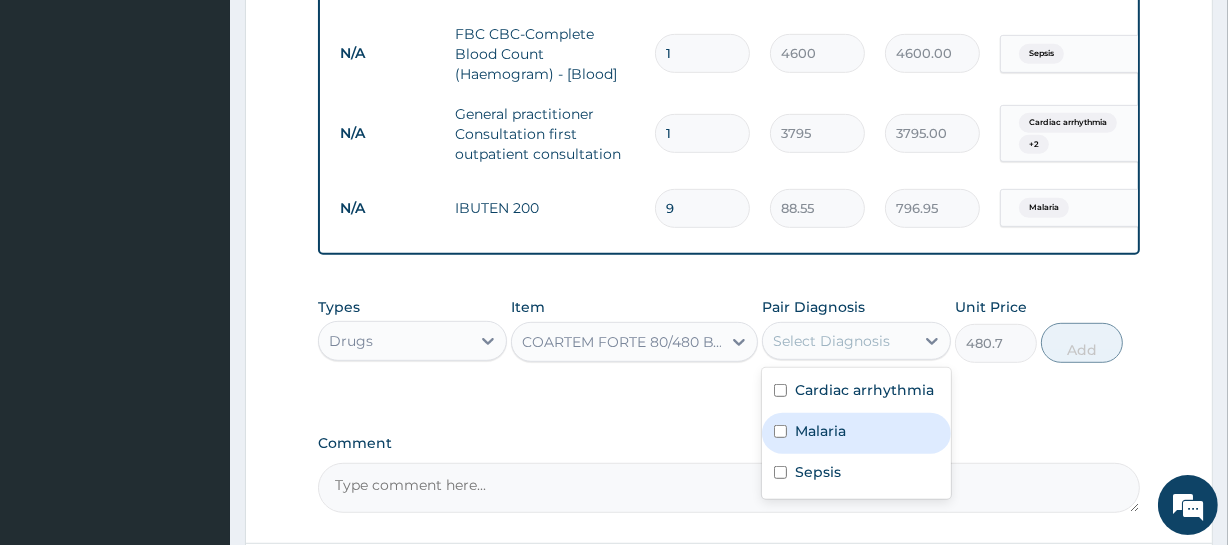 click on "Malaria" at bounding box center [820, 431] 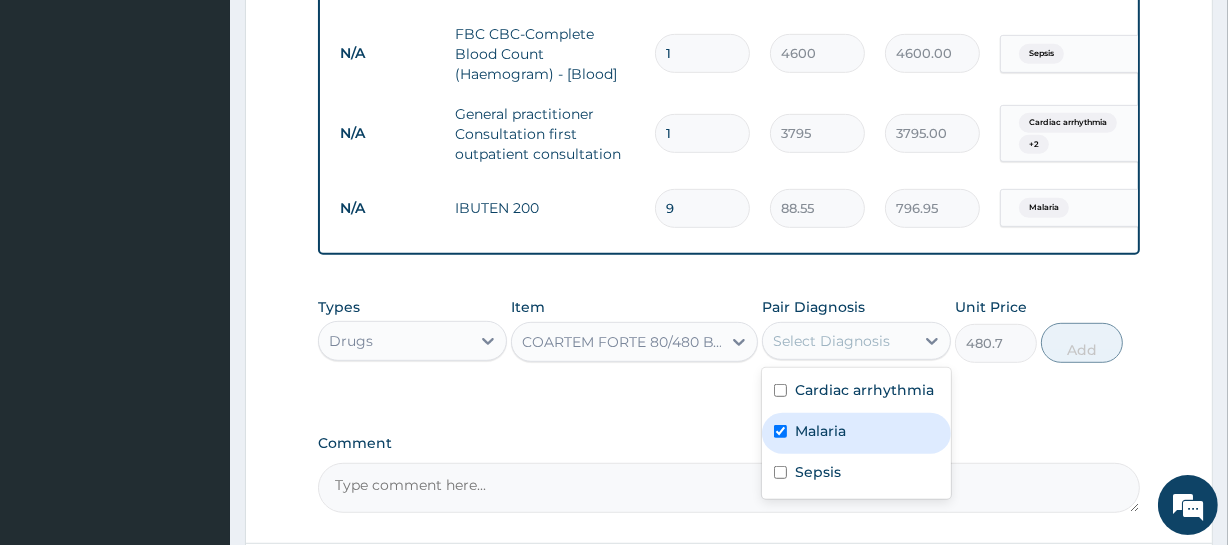 checkbox on "true" 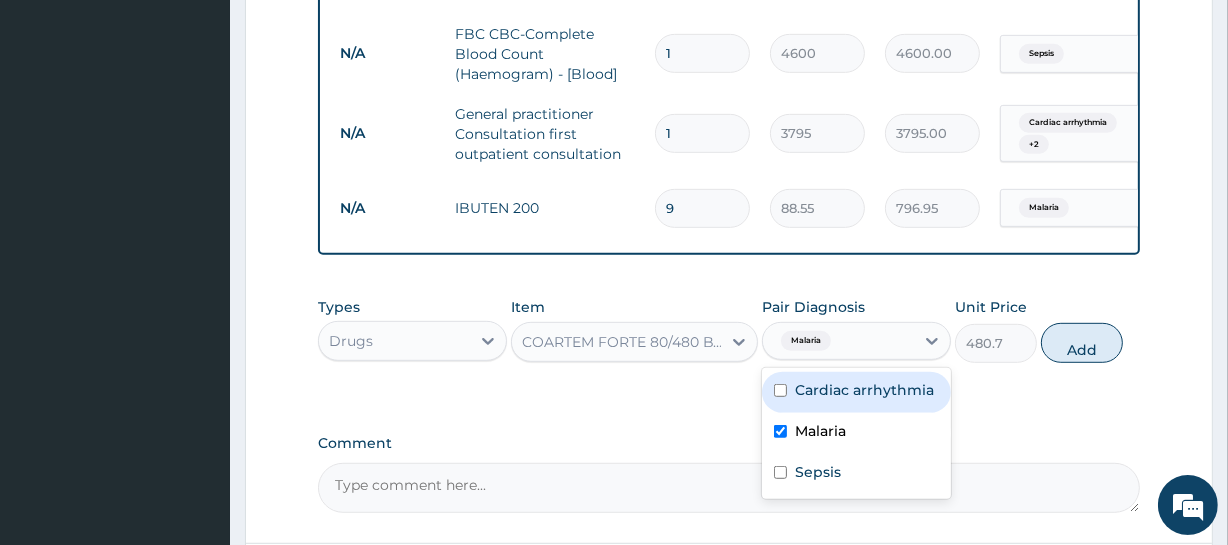 drag, startPoint x: 1071, startPoint y: 350, endPoint x: 1054, endPoint y: 345, distance: 17.720045 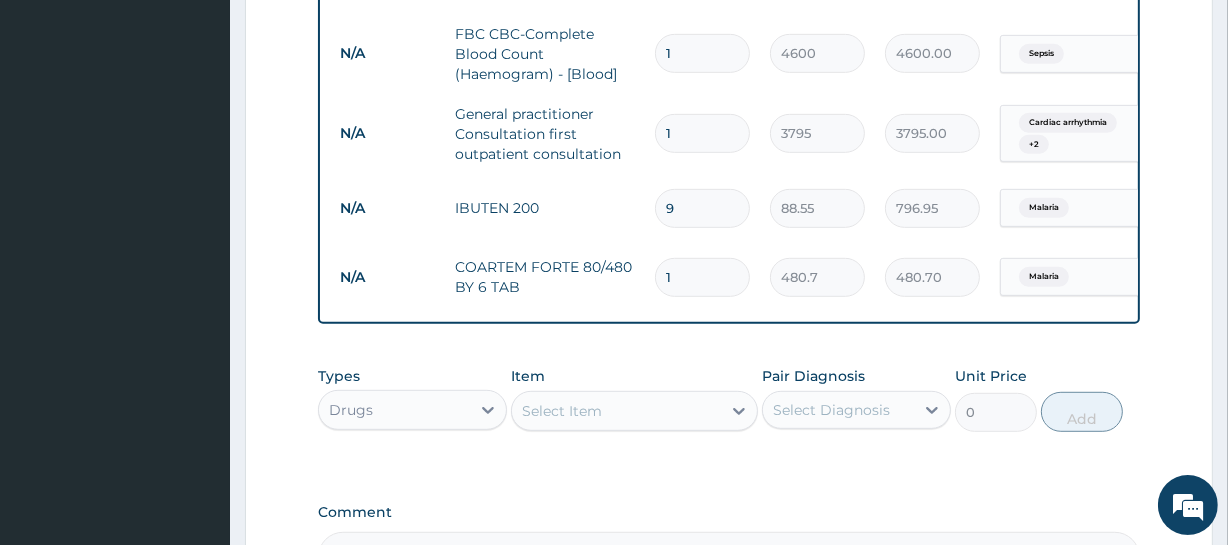 drag, startPoint x: 660, startPoint y: 279, endPoint x: 628, endPoint y: 274, distance: 32.38827 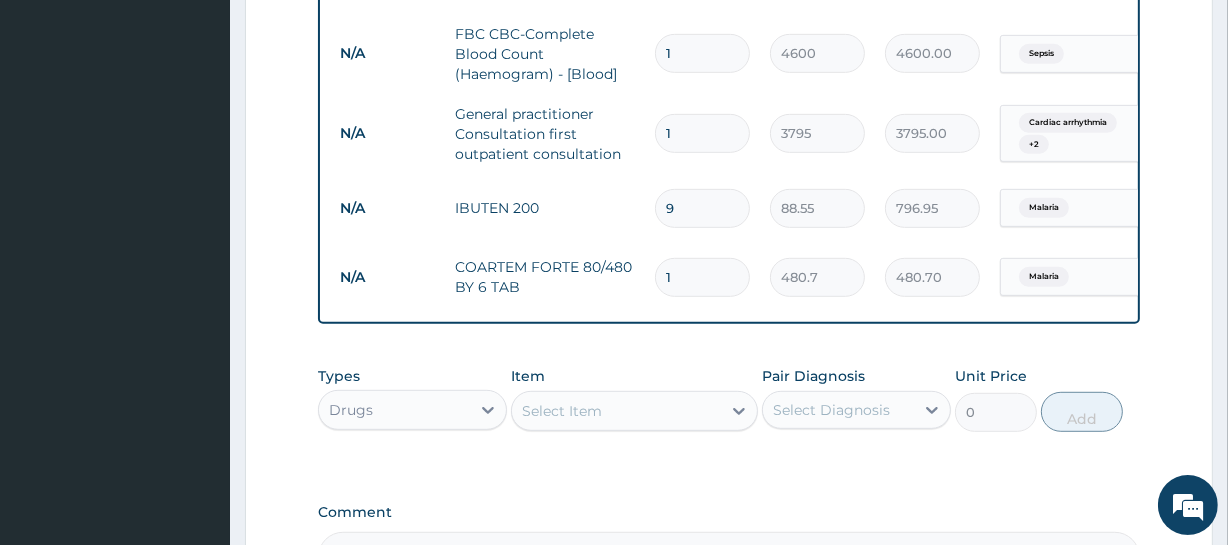 click on "N/A COARTEM FORTE 80/480 BY 6 TAB 1 480.7 480.70 Malaria Delete" at bounding box center (820, 277) 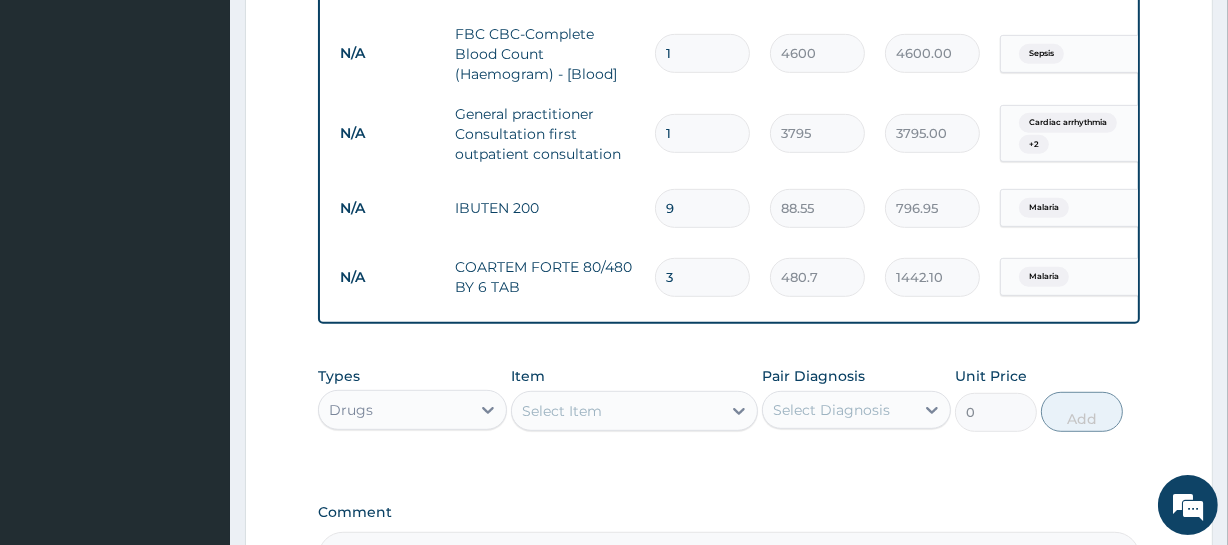 type on "3" 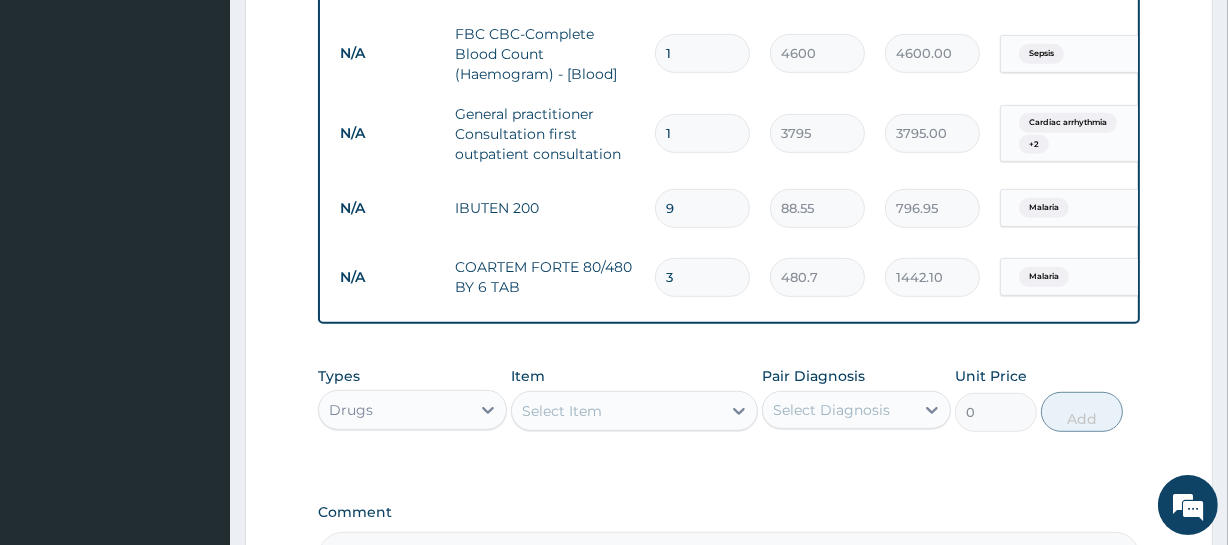 type 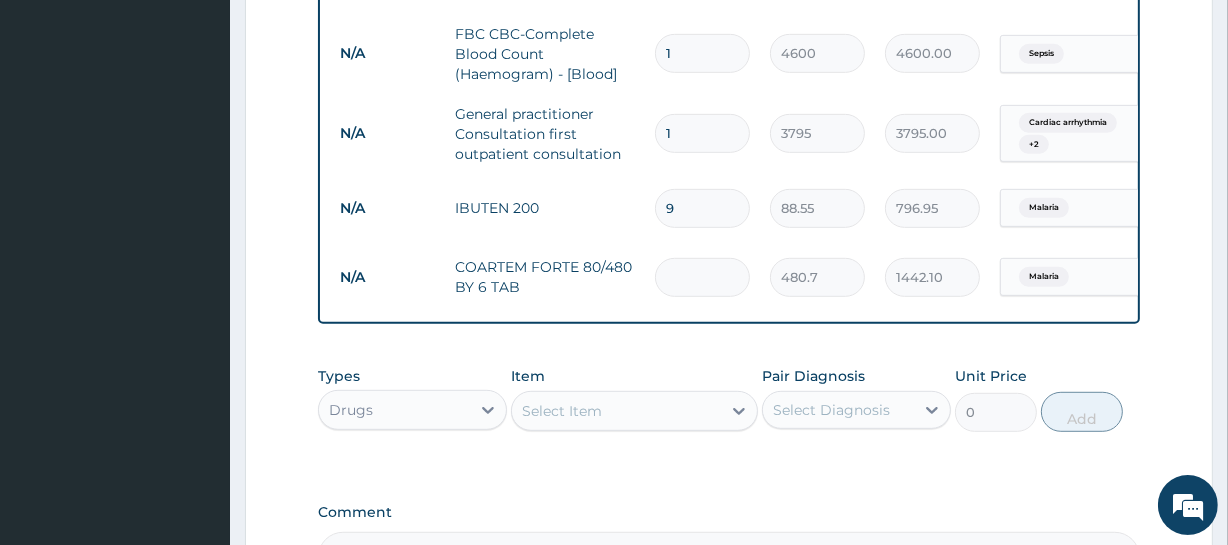type on "0.00" 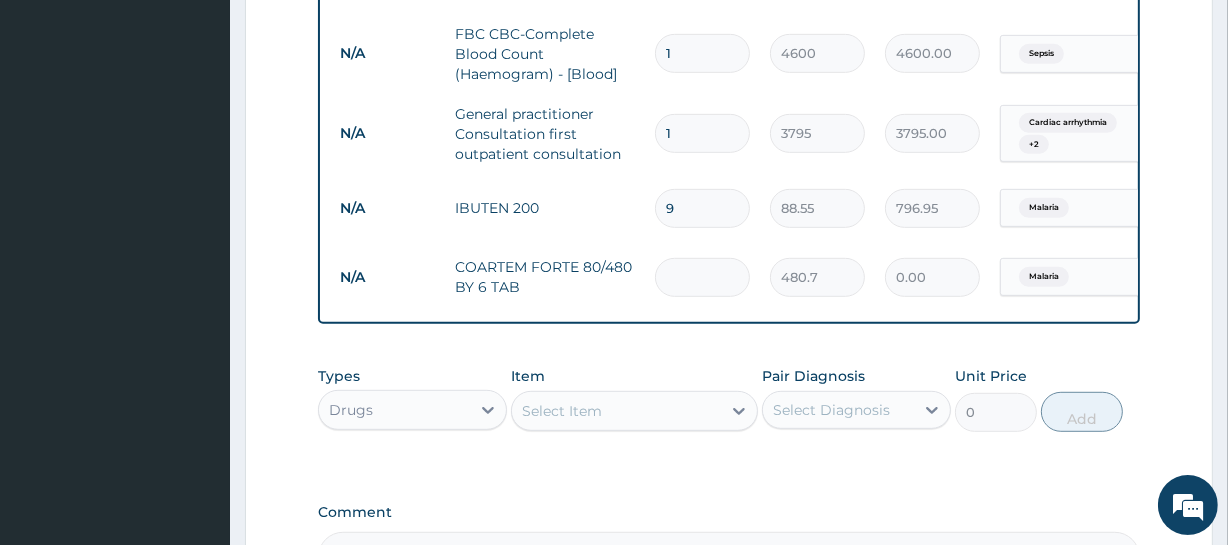 type on "3" 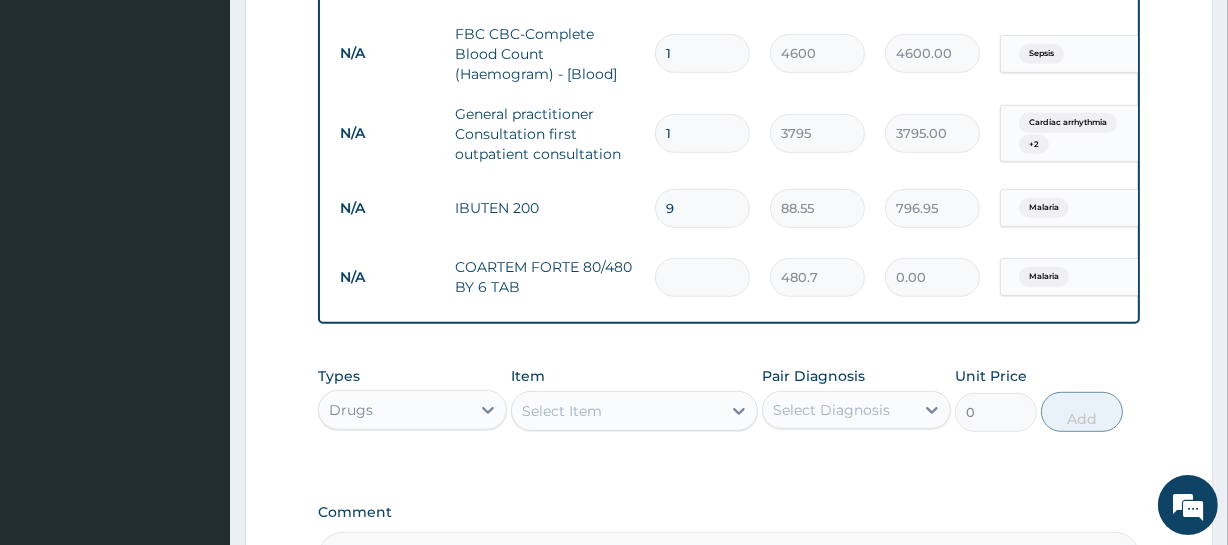 type on "1442.10" 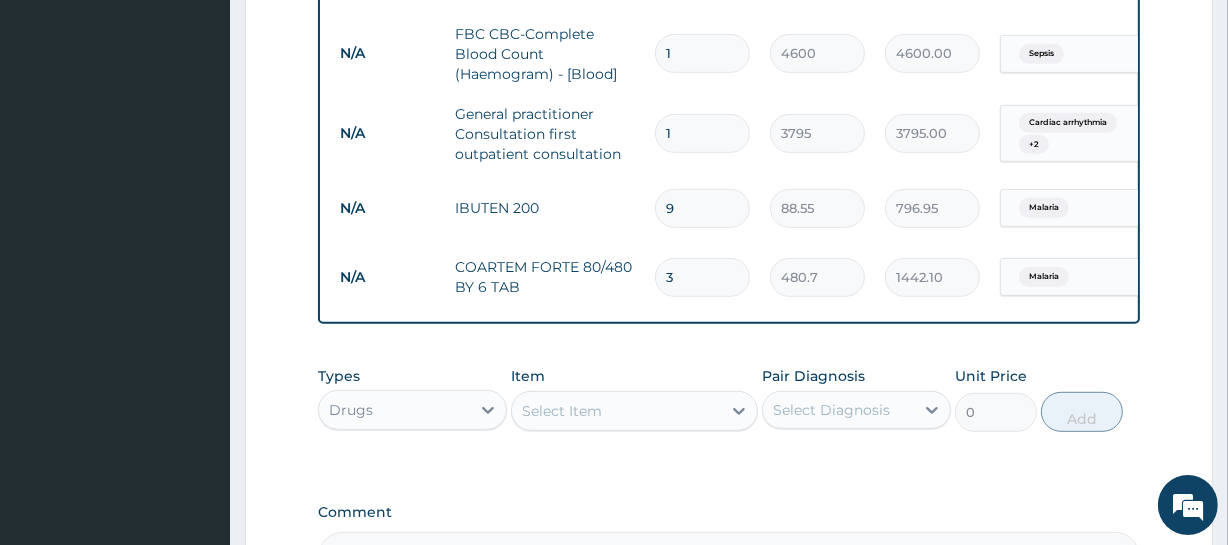 type 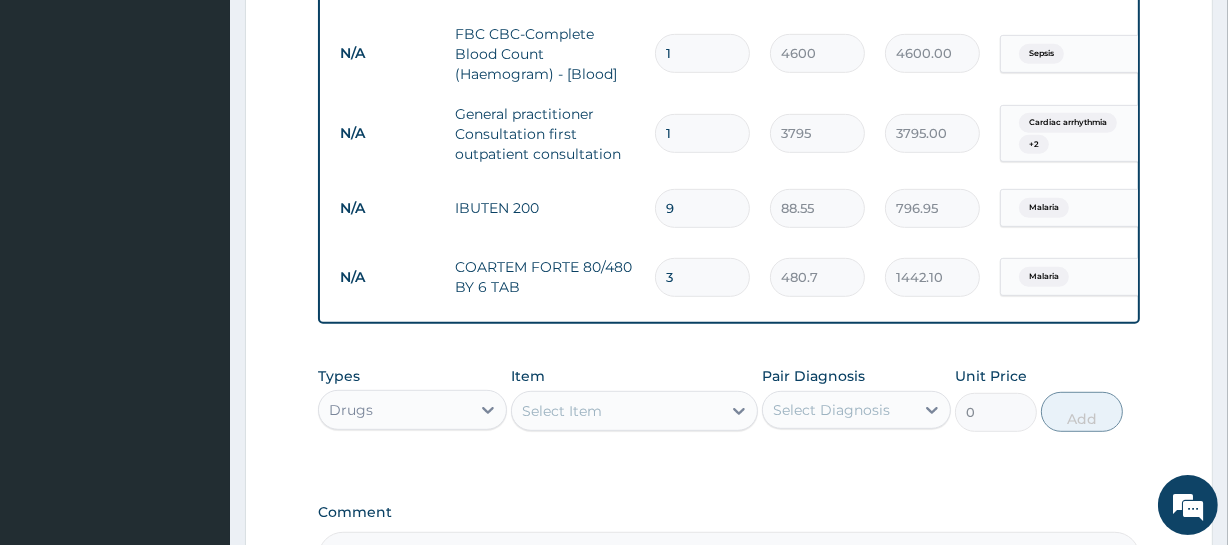 type on "0.00" 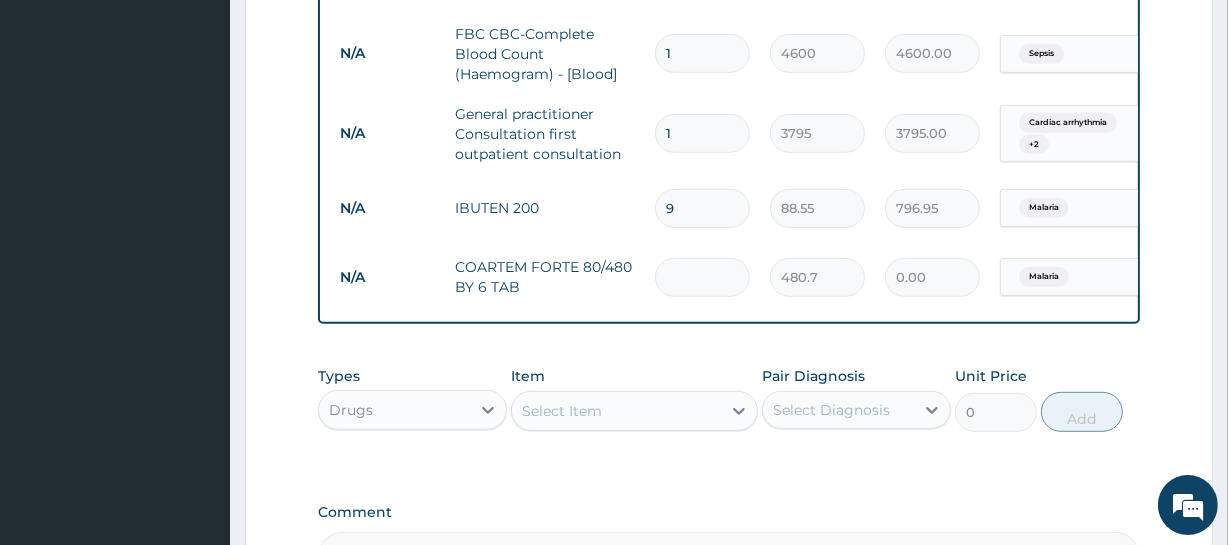 type on "6" 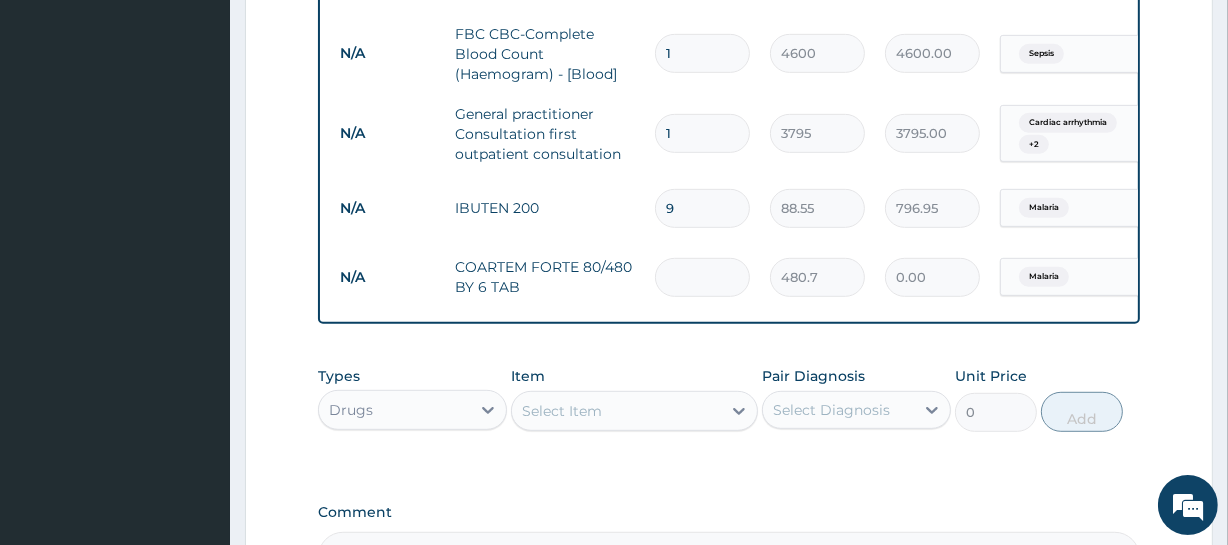 type on "2884.20" 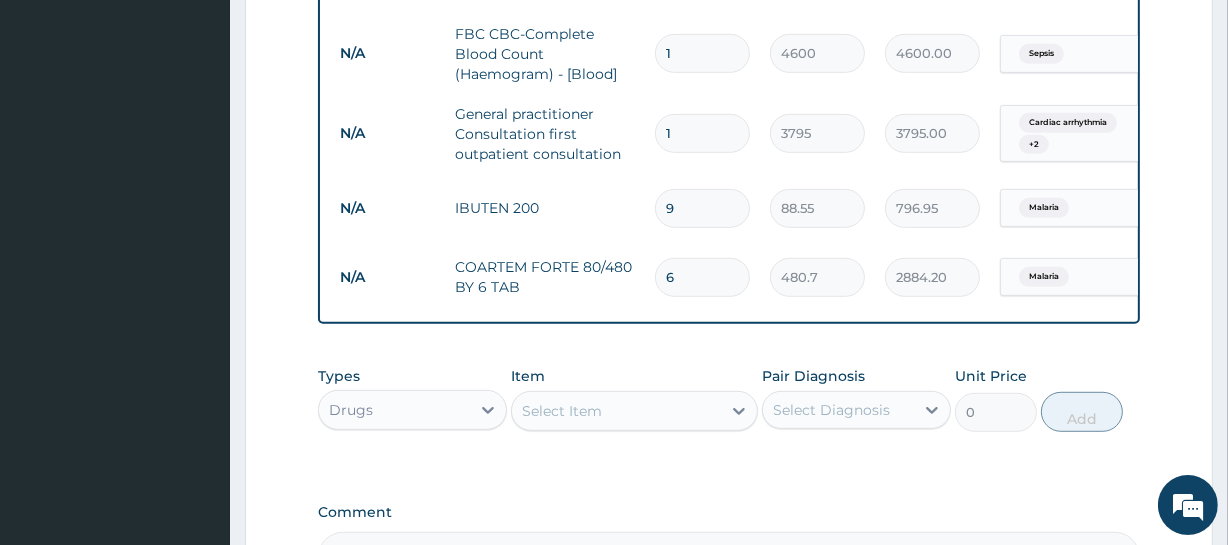 type on "6" 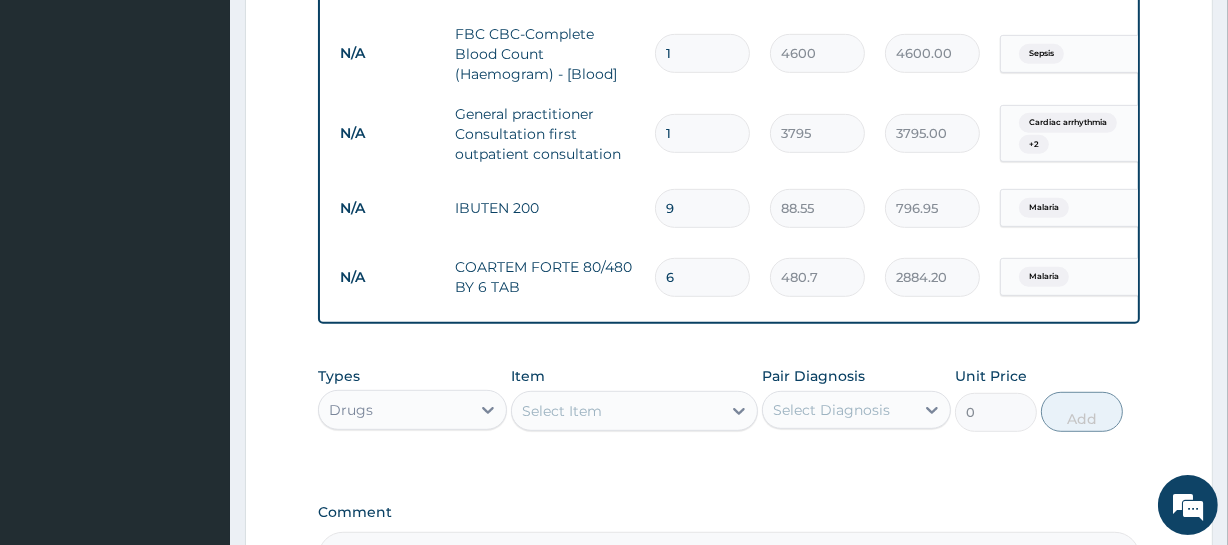 click on "N/A COARTEM FORTE 80/480 BY 6 TAB 6 480.7 2884.20 Malaria Delete" at bounding box center (820, 277) 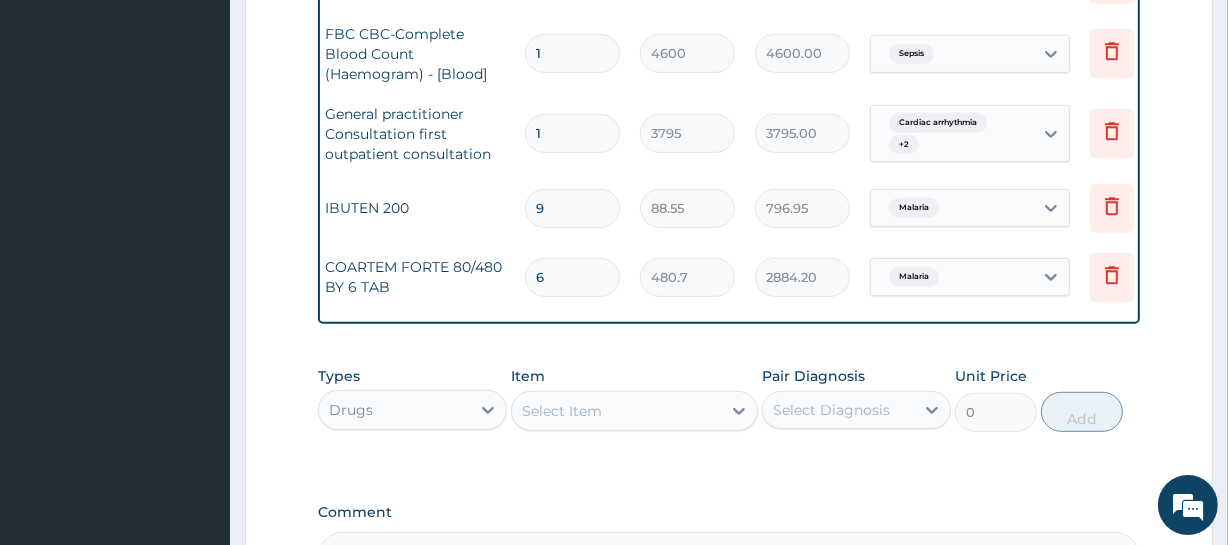scroll, scrollTop: 0, scrollLeft: 0, axis: both 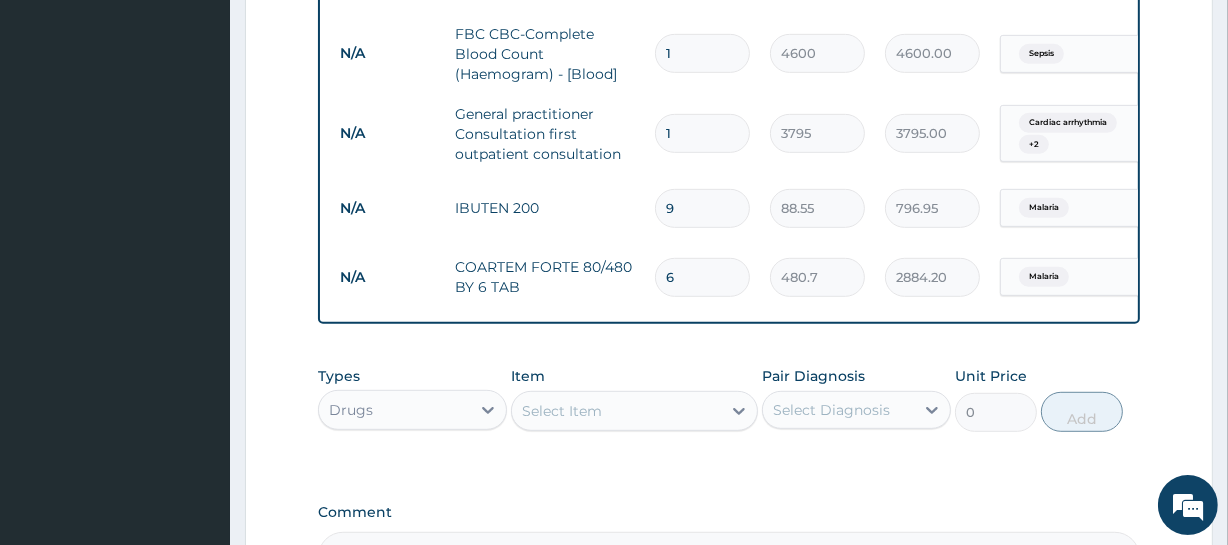 drag, startPoint x: 1179, startPoint y: 362, endPoint x: 1161, endPoint y: 362, distance: 18 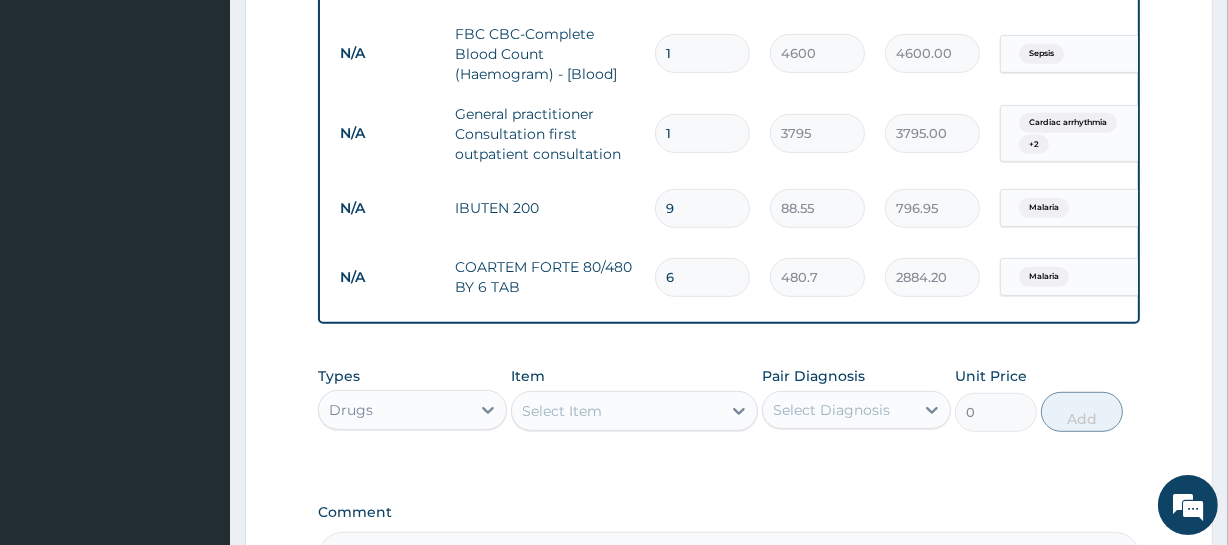 click on "Step  2  of 2 PA Code / Prescription Code PA/96A32D Encounter Date 01-07-2025 Important Notice Please enter PA codes before entering items that are not attached to a PA code   All diagnoses entered must be linked to a claim item. Diagnosis & Claim Items that are visible but inactive cannot be edited because they were imported from an already approved PA code. Diagnosis Cardiac arrhythmia query Malaria Confirmed Sepsis Confirmed NB: All diagnosis must be linked to a claim item Claim Items Type Name Quantity Unit Price Total Price Pair Diagnosis Actions Imaging ecg electrocardiogram 1 9200 9200.00 Cardiac arrhythmia Delete N/A Malarial Parasite Thick and thin films - [Blood] 1 1725 1725.00 Malaria Delete N/A FBC CBC-Complete Blood Count (Haemogram) - [Blood] 1 4600 4600.00 Sepsis Delete N/A General practitioner Consultation first outpatient consultation 1 3795 3795.00 Cardiac arrhythmia  + 2 Delete N/A IBUTEN 200 9 88.55 796.95 Malaria Delete N/A COARTEM FORTE 80/480 BY 6 TAB 6 480.7 2884.20 Malaria Delete Item" at bounding box center [729, -46] 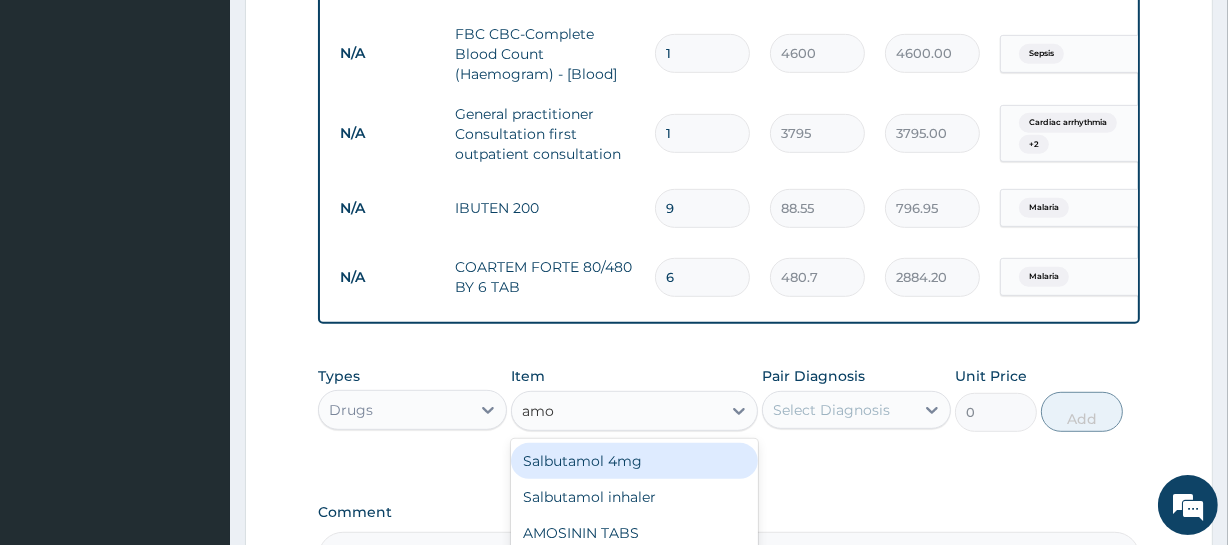 type on "amox" 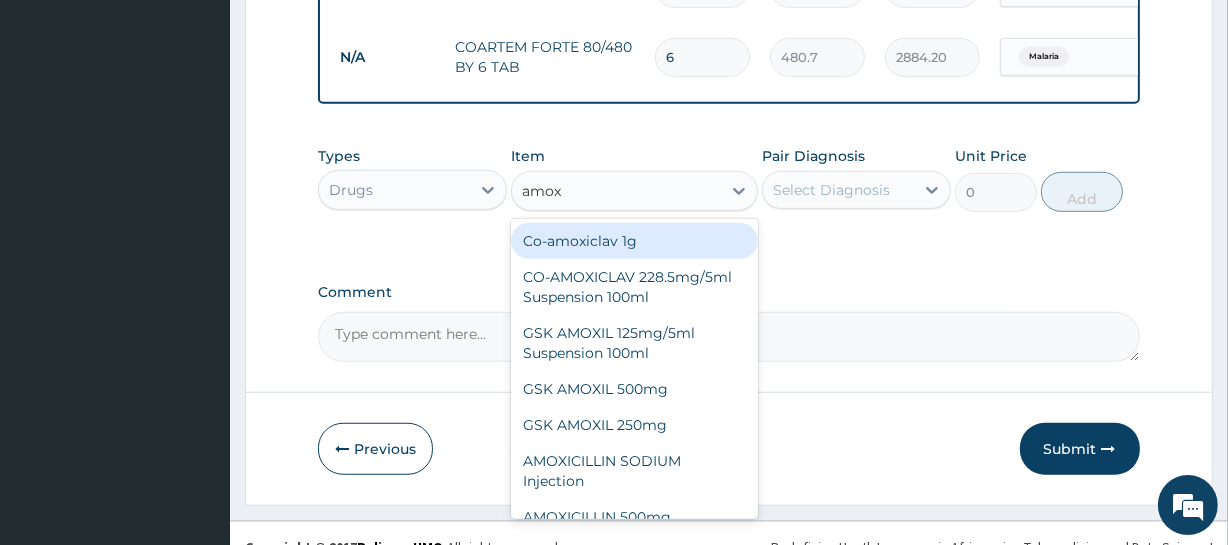 scroll, scrollTop: 1182, scrollLeft: 0, axis: vertical 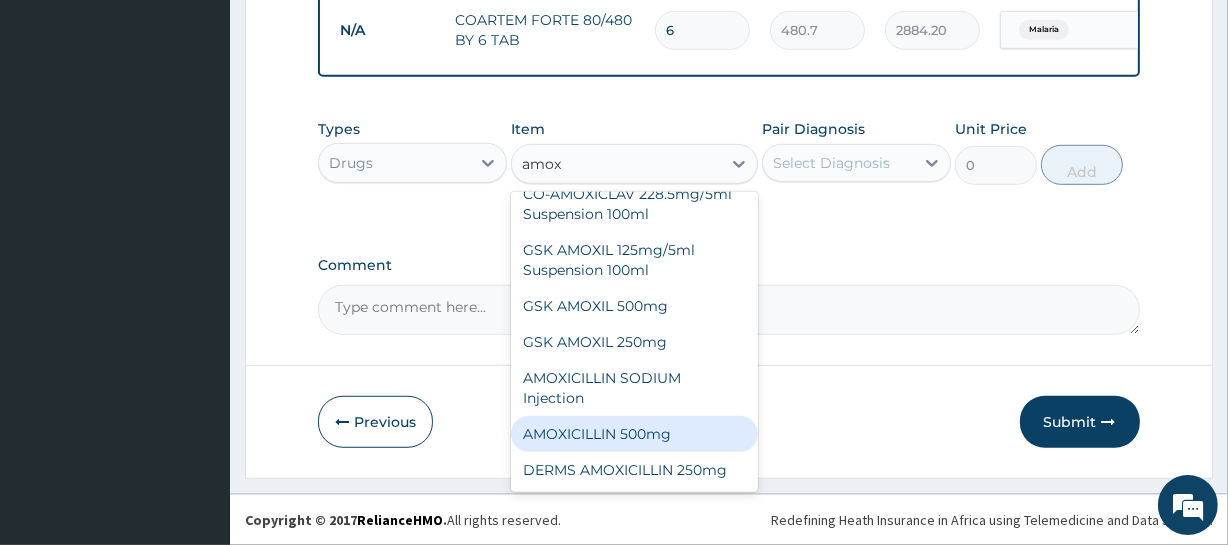 click on "AMOXICILLIN 500mg" at bounding box center [634, 434] 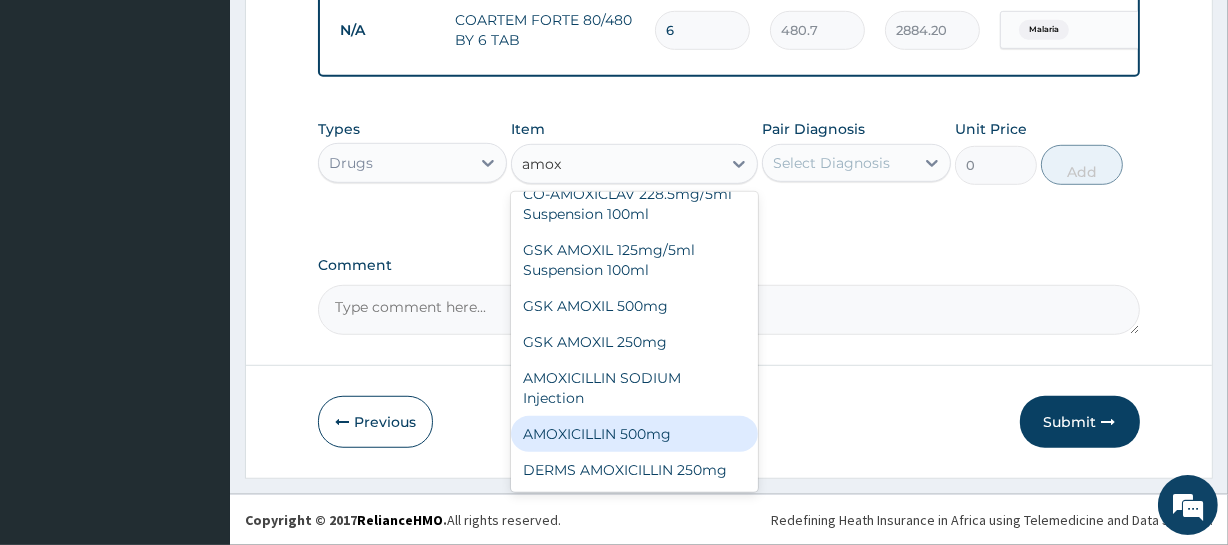 type 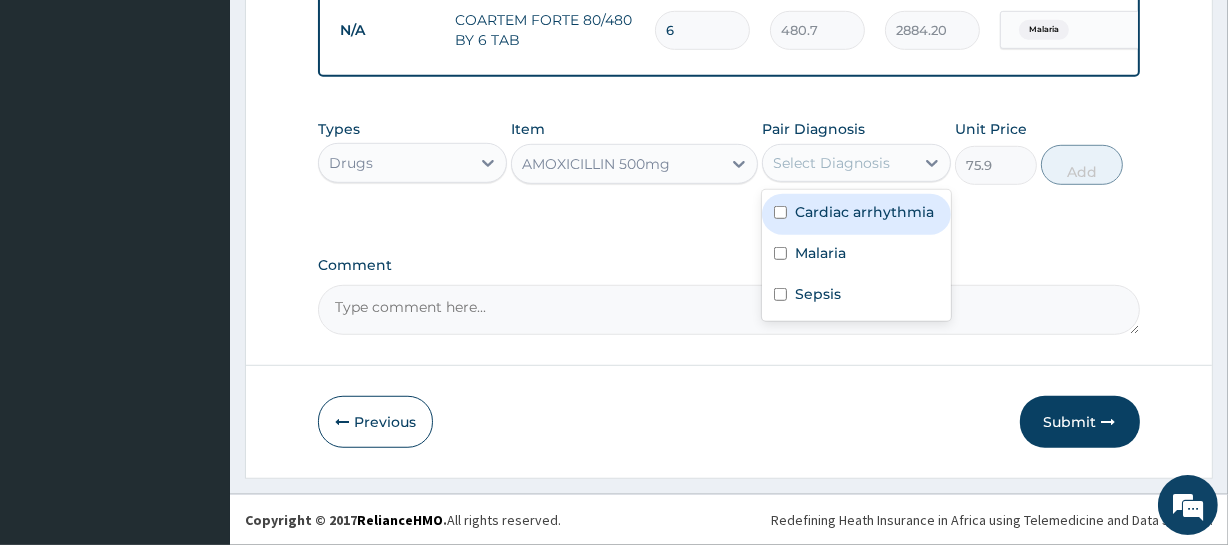 click on "Select Diagnosis" at bounding box center (831, 163) 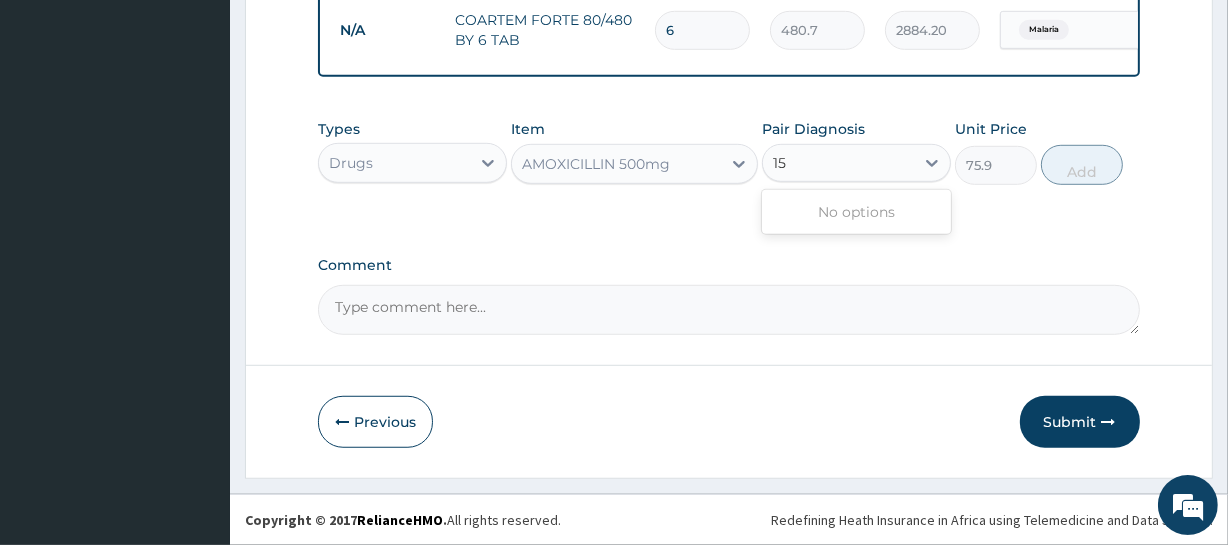type on "15" 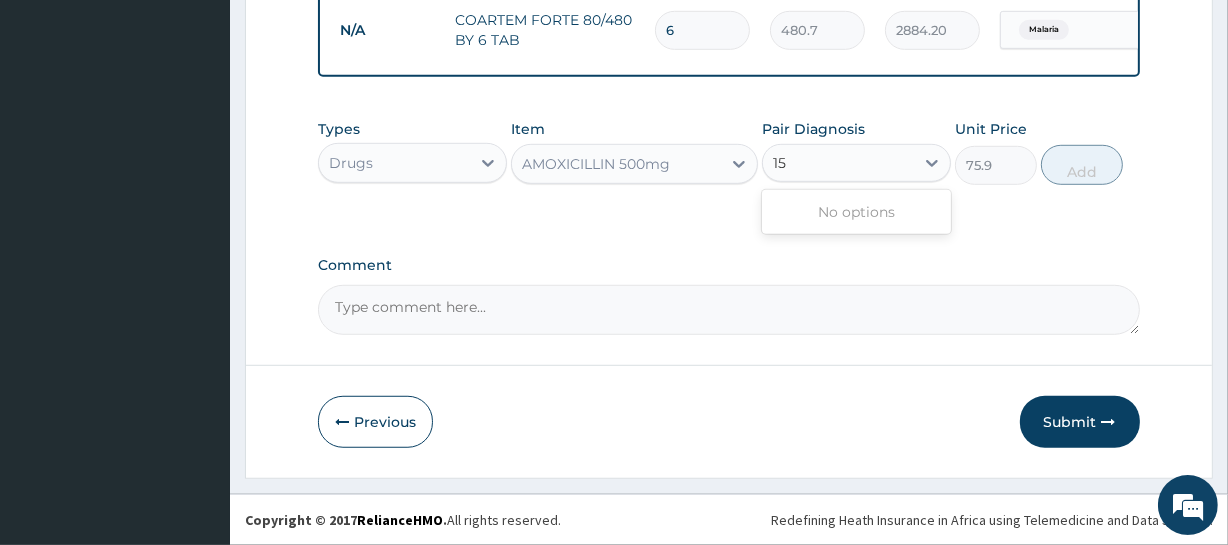 type 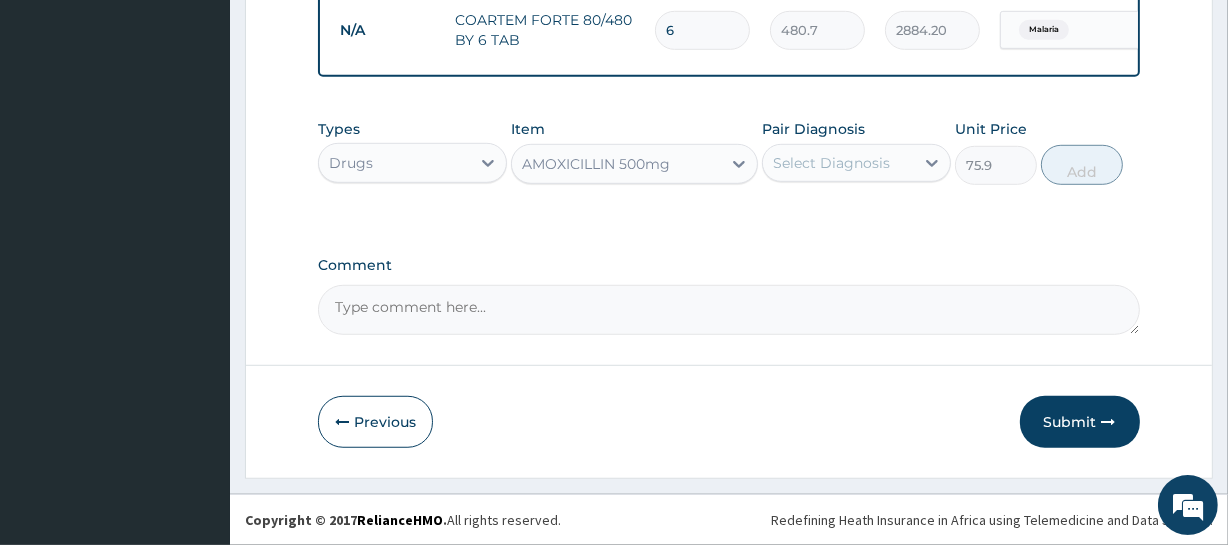 click on "Types Drugs Item AMOXICILLIN 500mg Pair Diagnosis Select Diagnosis Unit Price 75.9 Add" at bounding box center [728, 167] 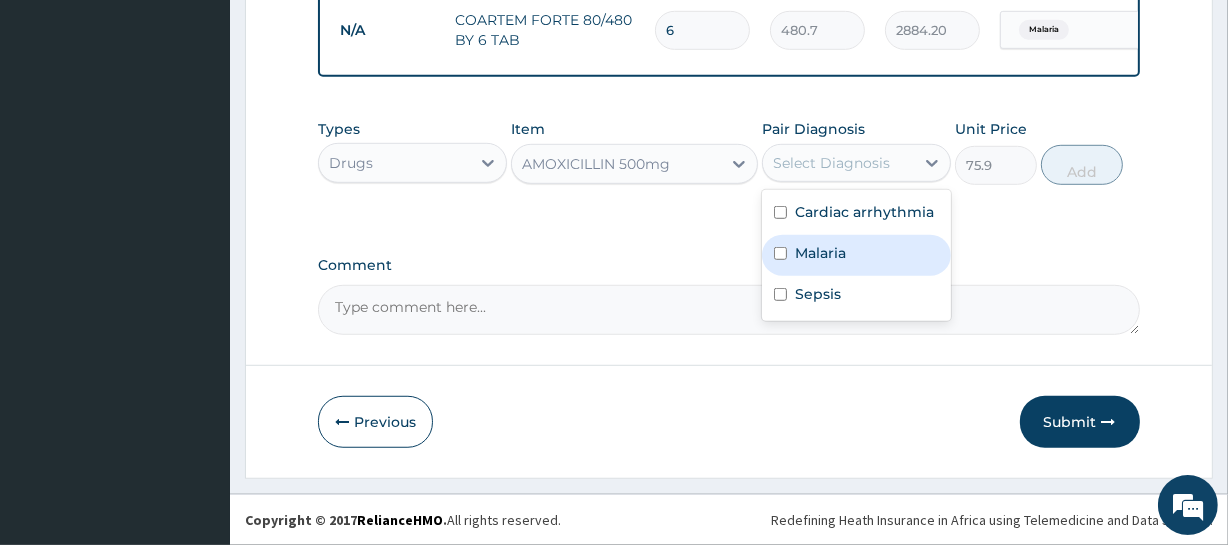 click on "Malaria" at bounding box center (856, 255) 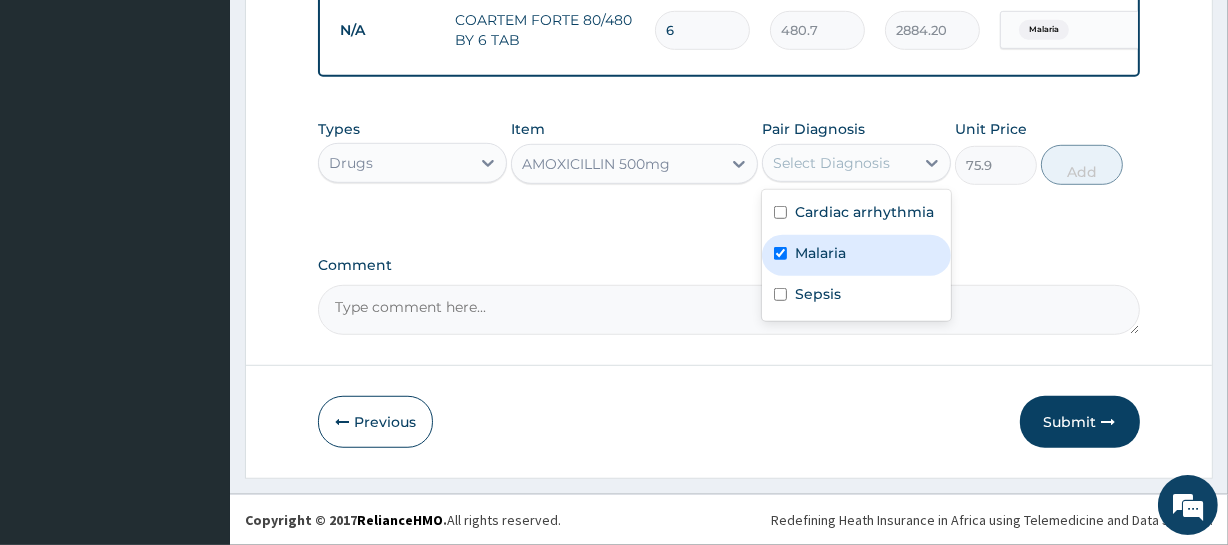 checkbox on "true" 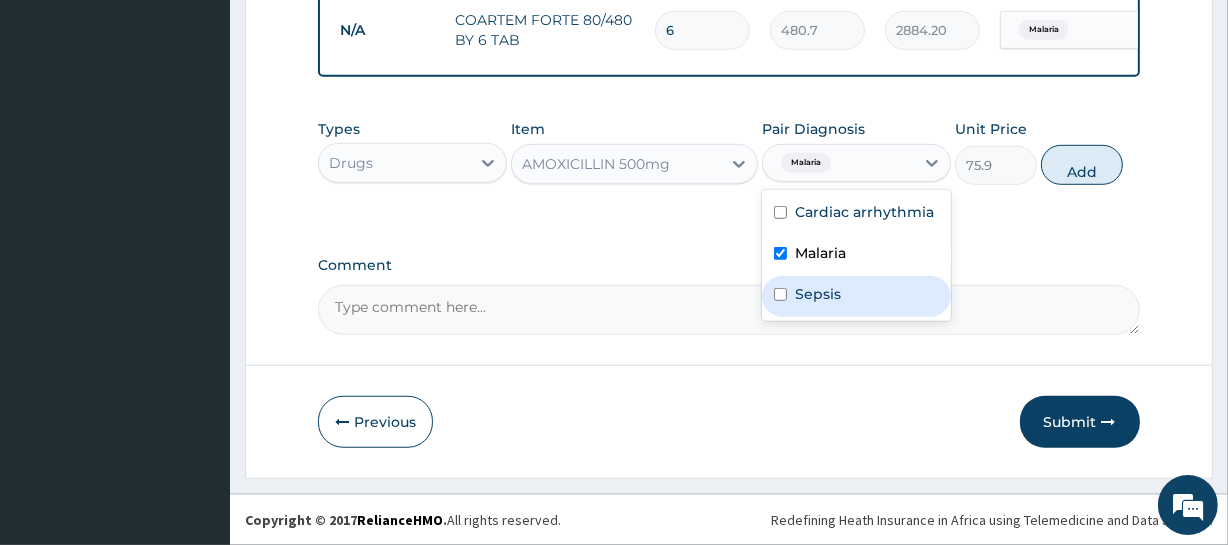click on "Sepsis" at bounding box center (856, 296) 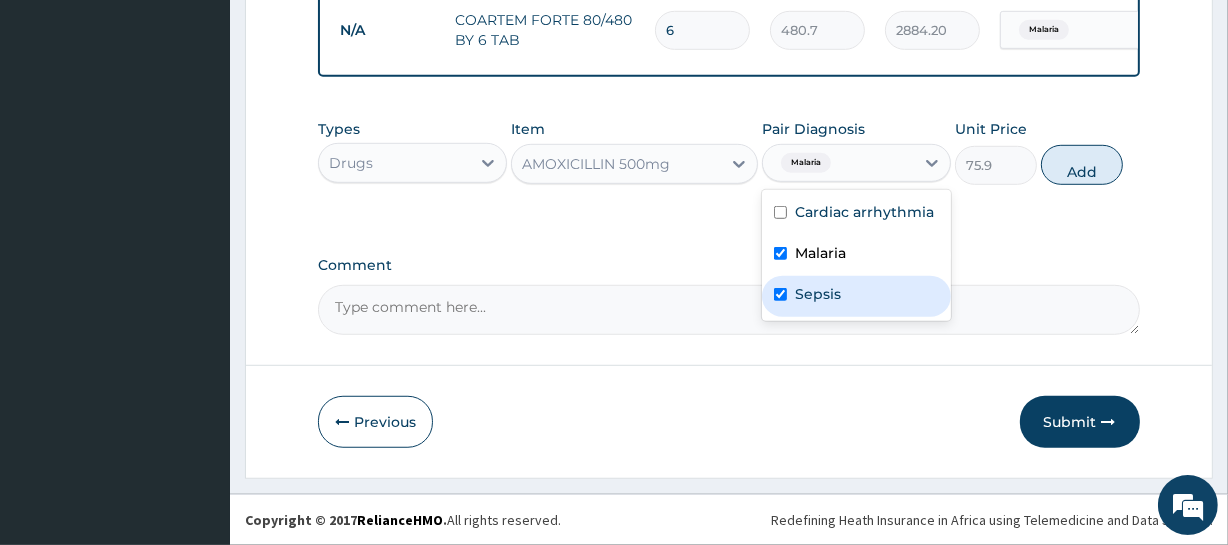 checkbox on "true" 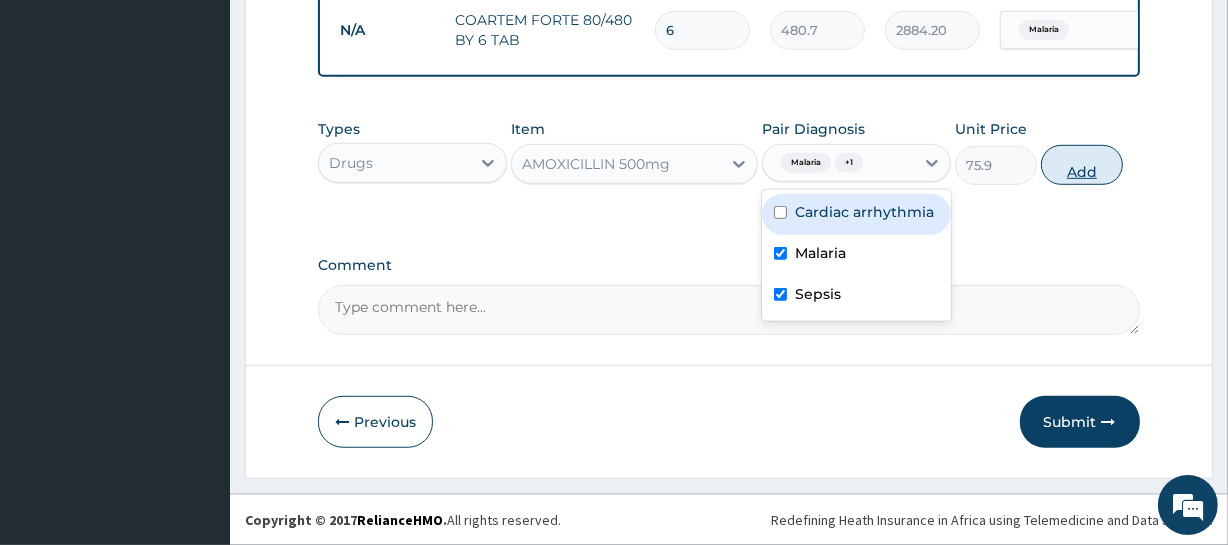 click on "Add" at bounding box center [1082, 165] 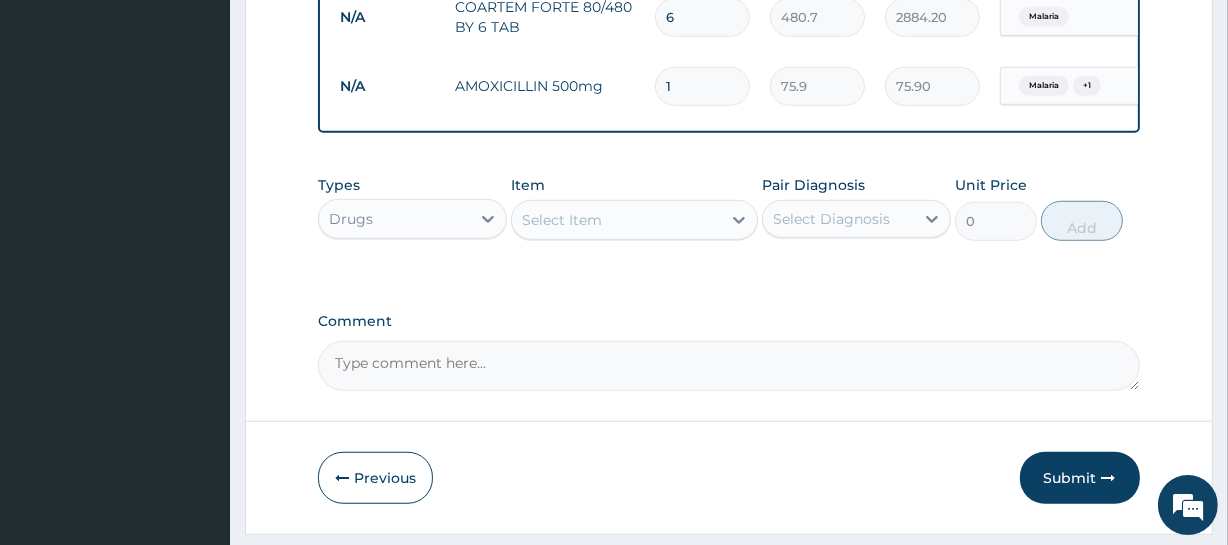 type on "15" 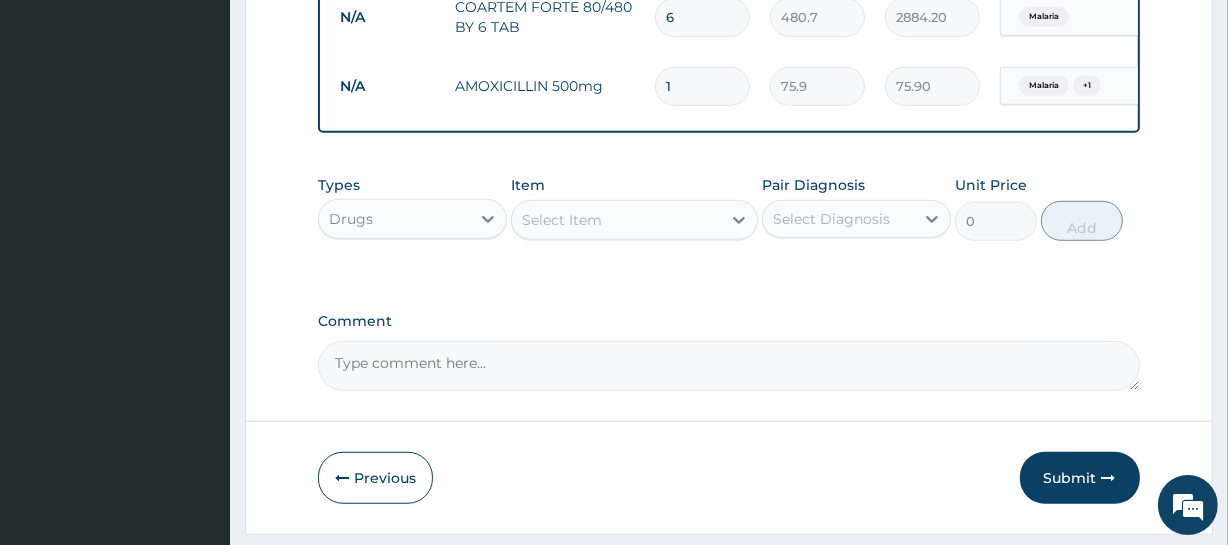 type on "1138.50" 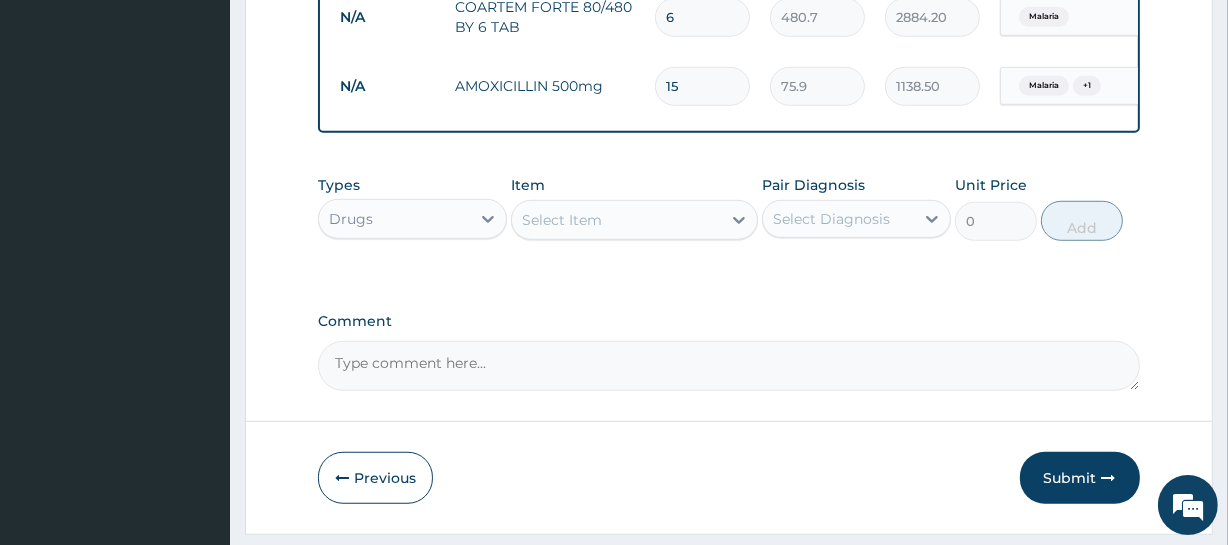 type on "15" 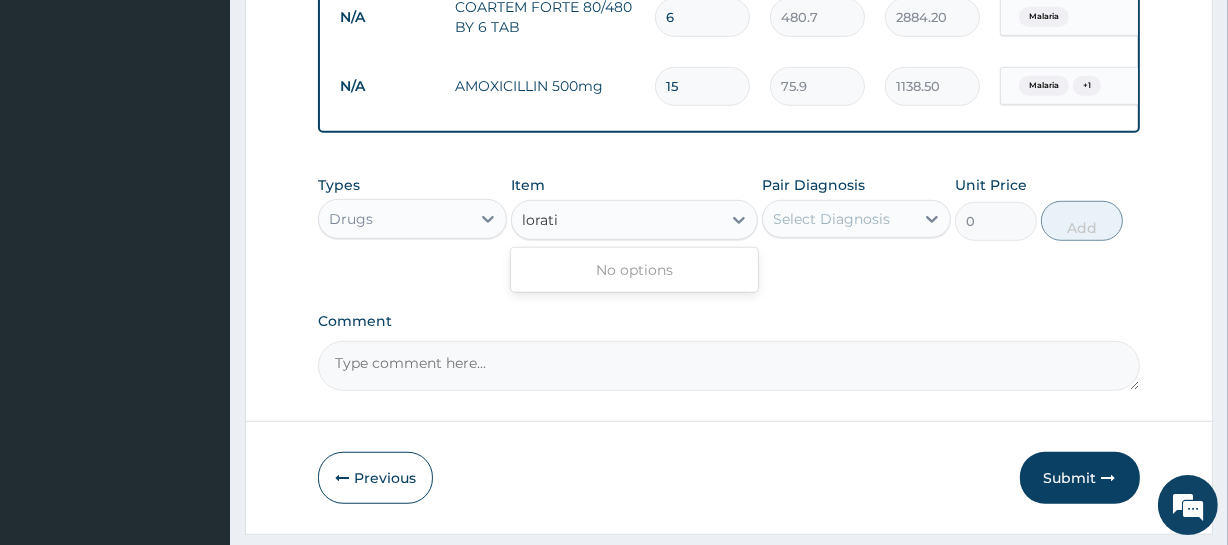 type on "lorat" 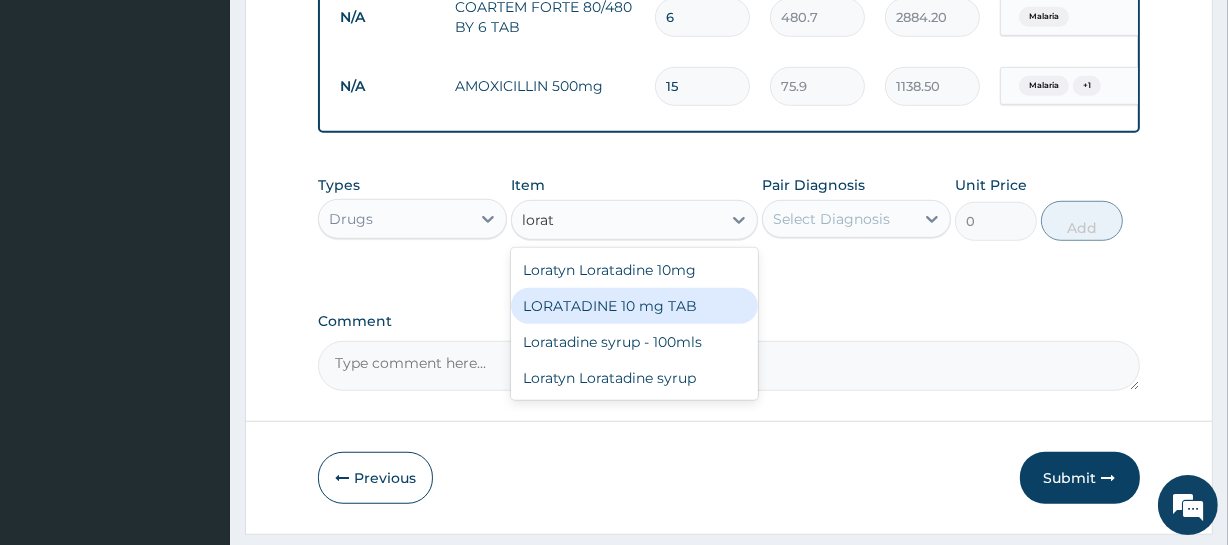 click on "LORATADINE 10 mg TAB" at bounding box center [634, 306] 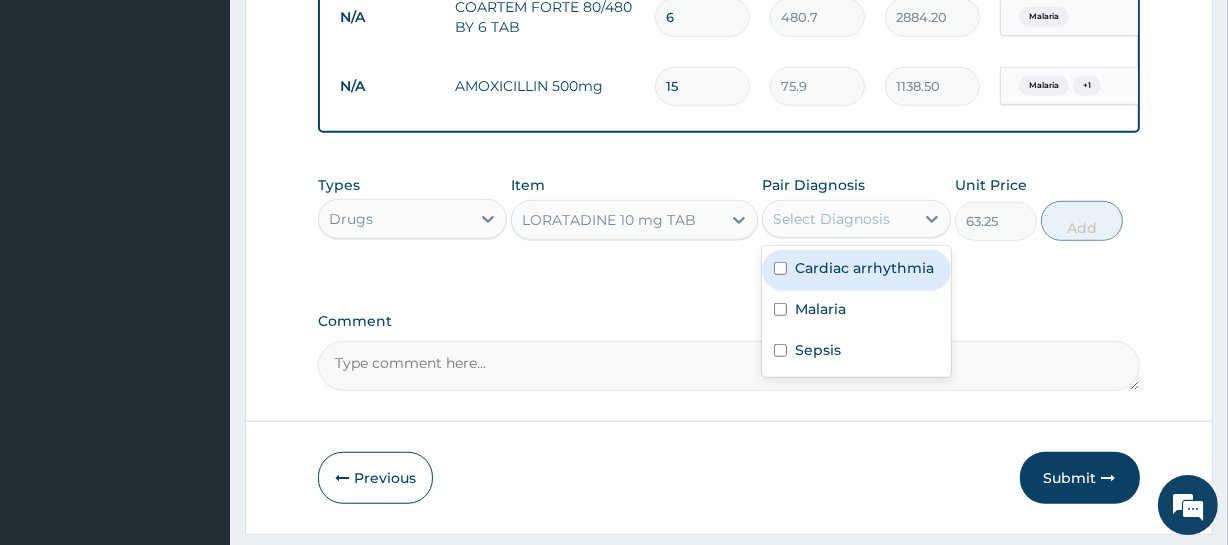 click on "Select Diagnosis" at bounding box center [831, 219] 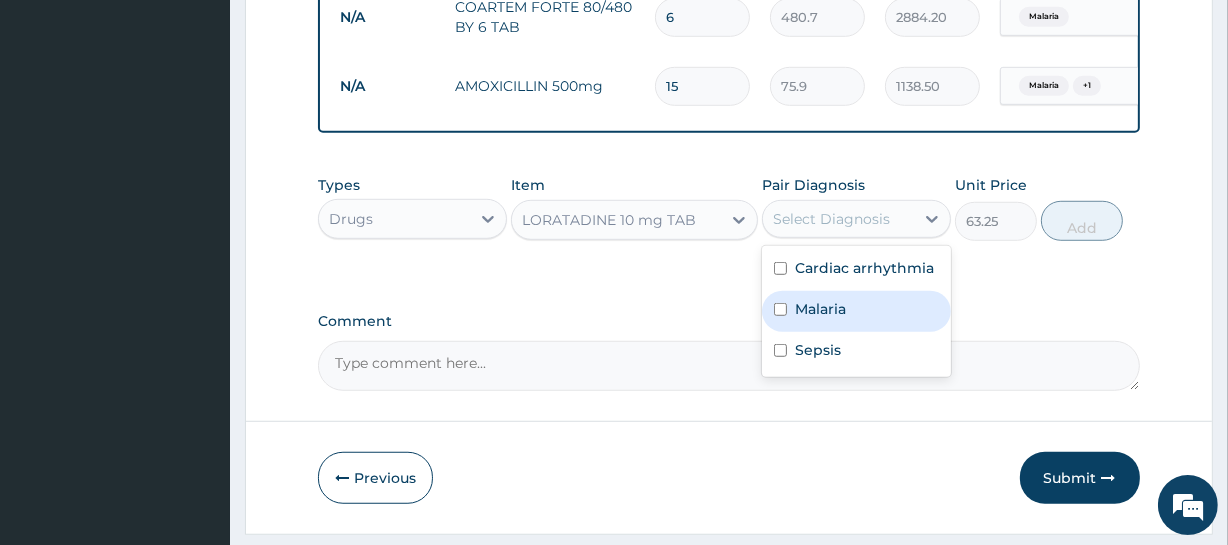 click on "Malaria" at bounding box center [820, 309] 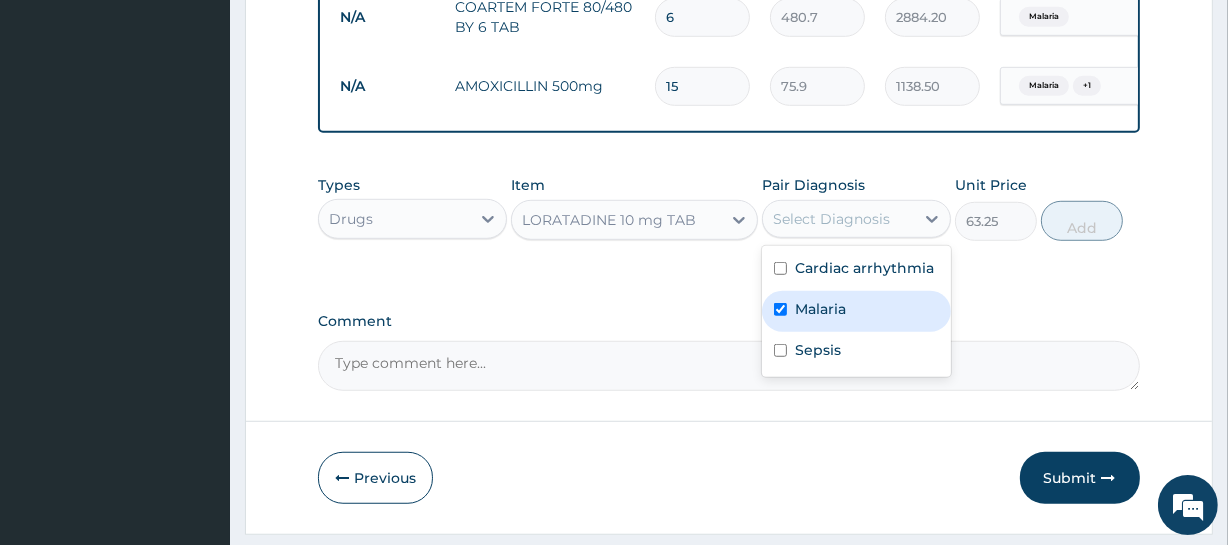 checkbox on "true" 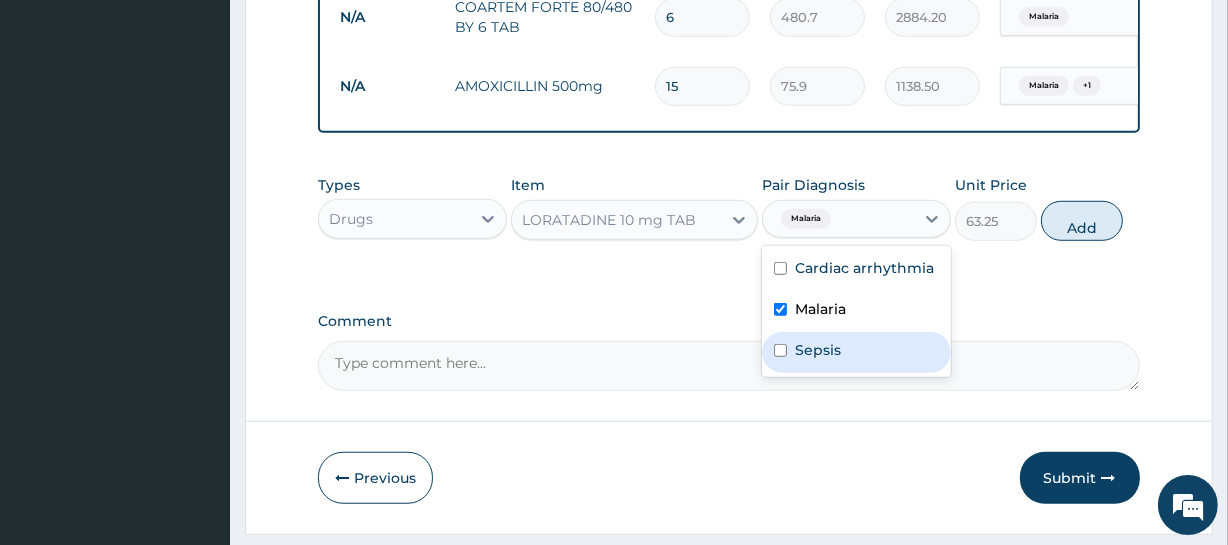 click on "Sepsis" at bounding box center [818, 350] 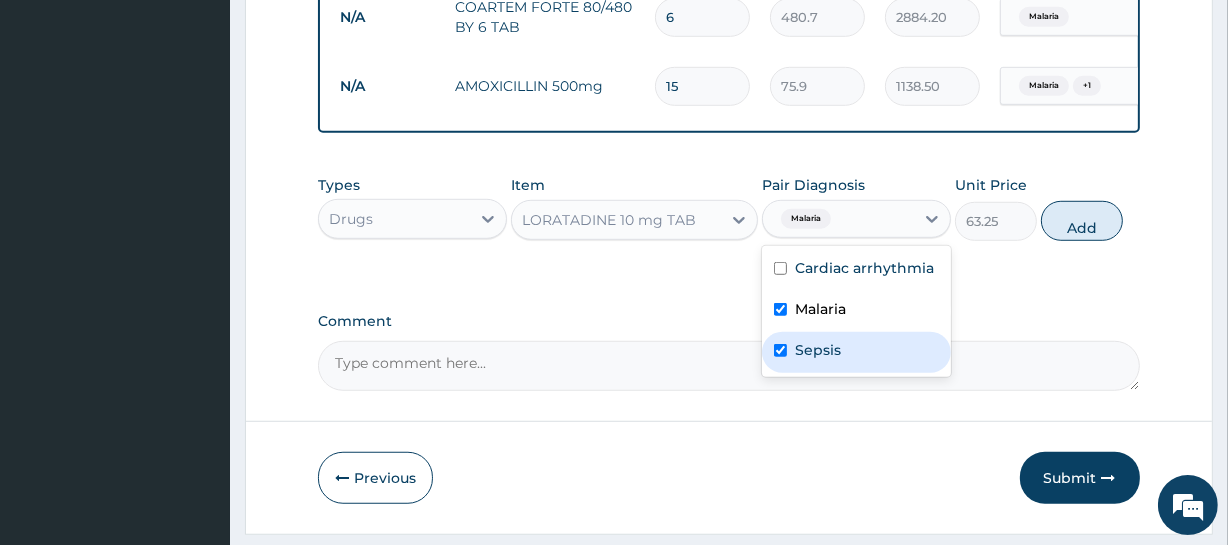 checkbox on "true" 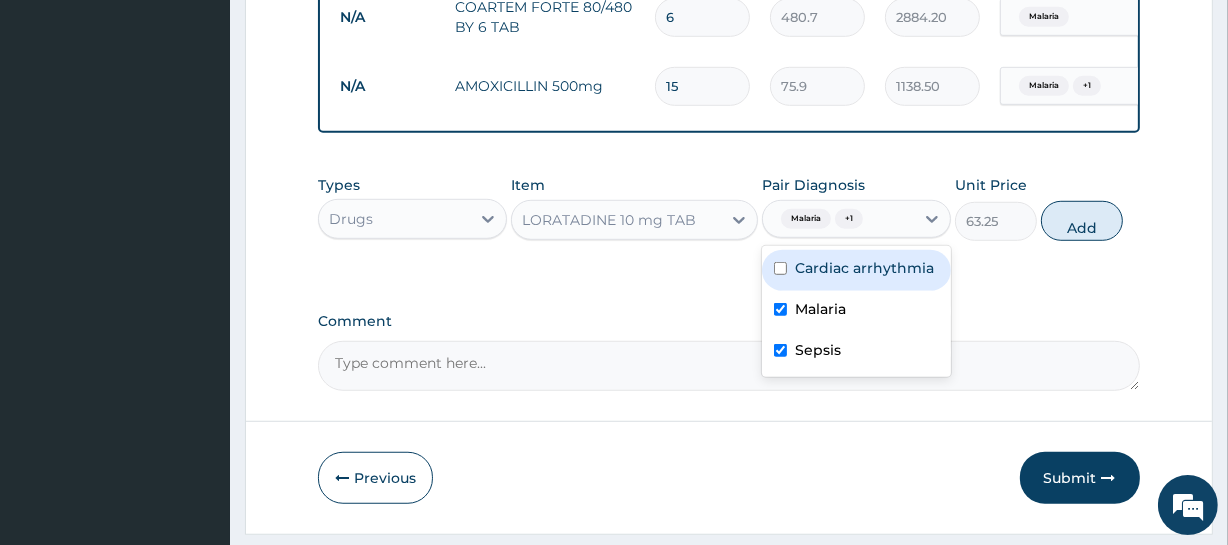drag, startPoint x: 1068, startPoint y: 229, endPoint x: 990, endPoint y: 203, distance: 82.219215 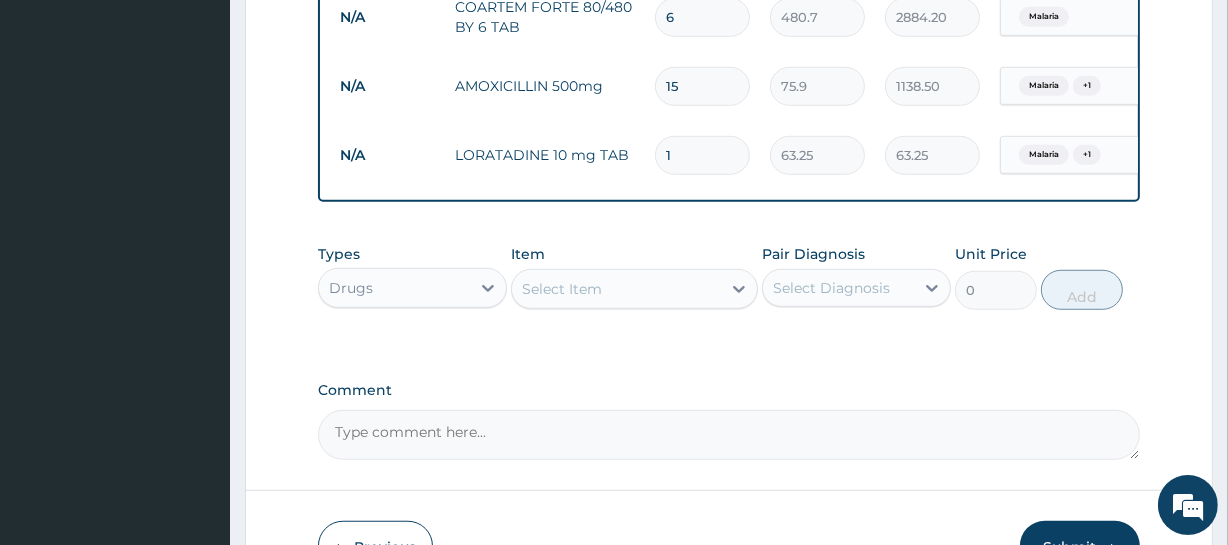 type 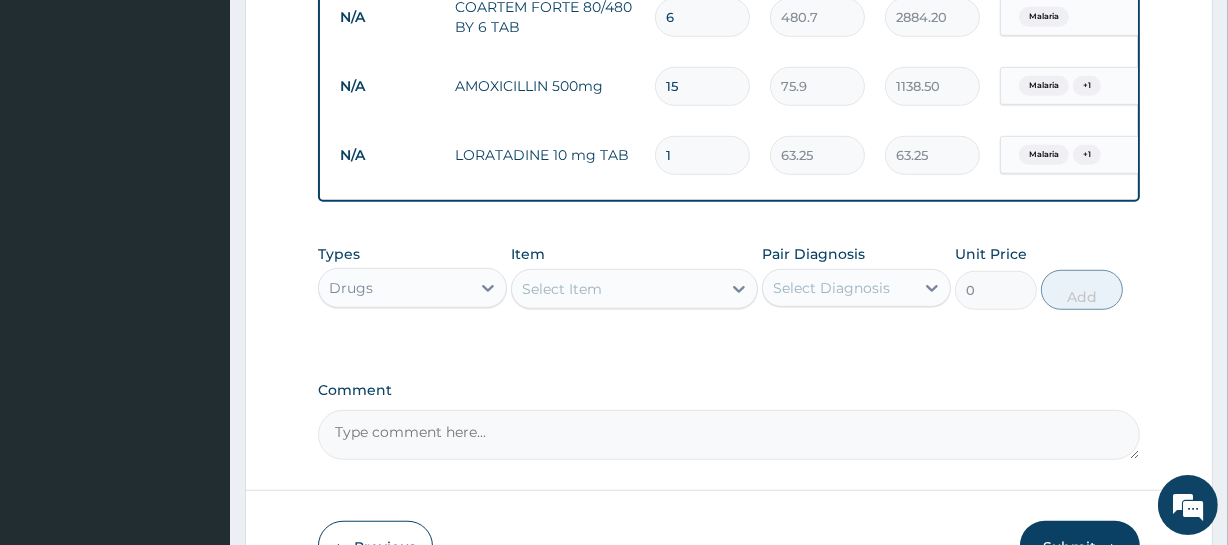 type on "0.00" 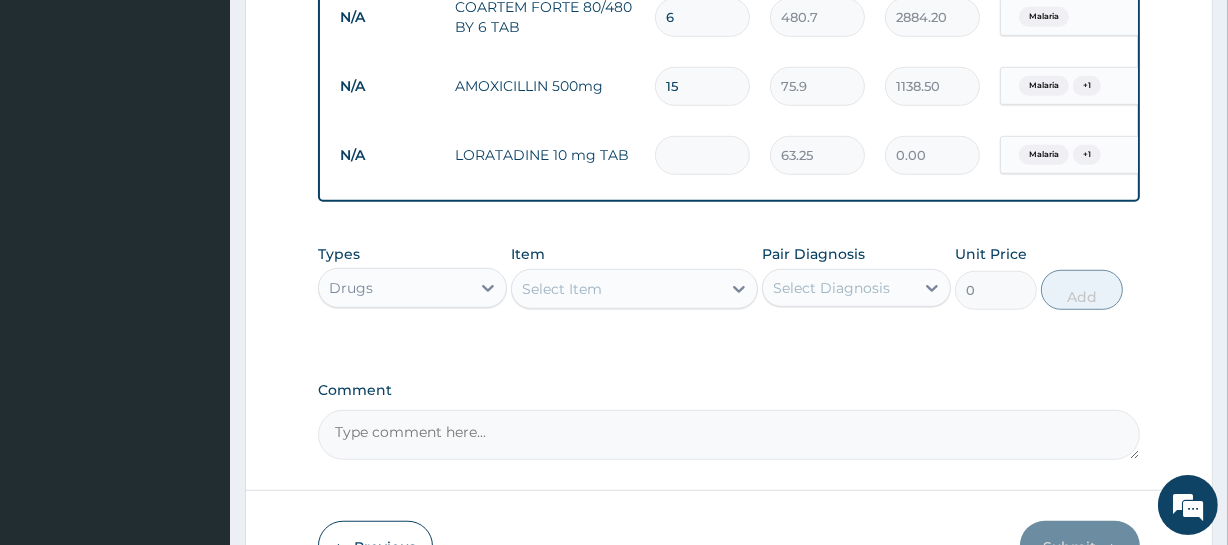 type on "5" 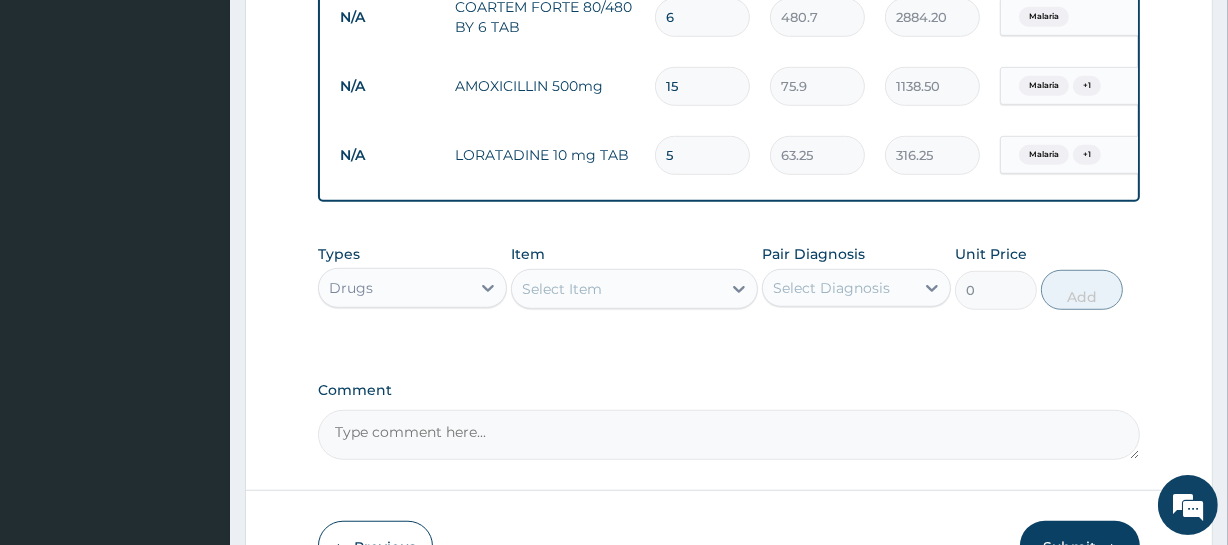 type on "5" 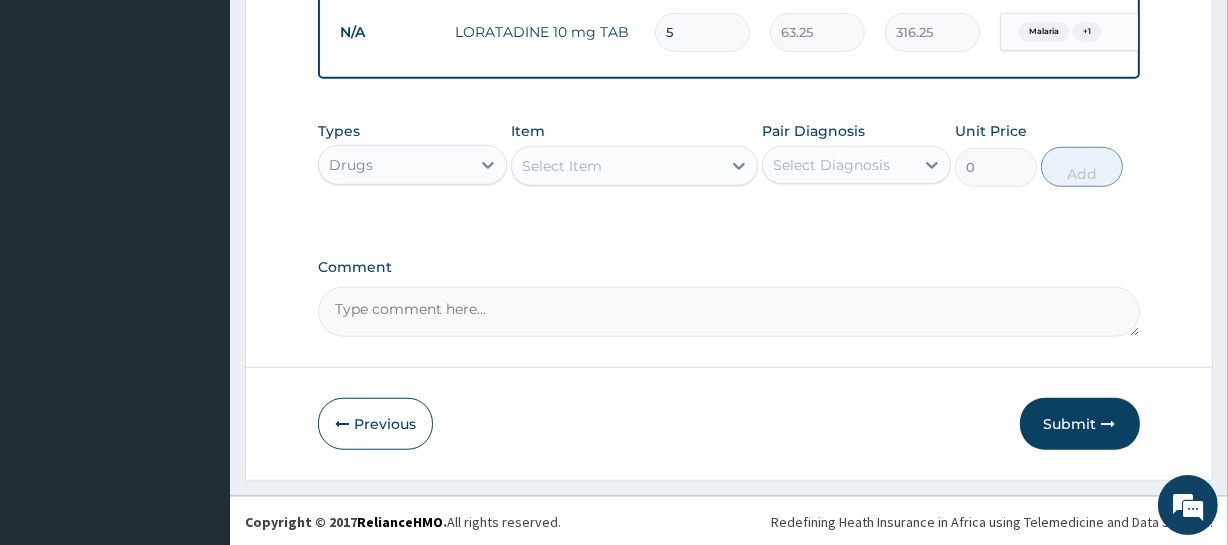 scroll, scrollTop: 1321, scrollLeft: 0, axis: vertical 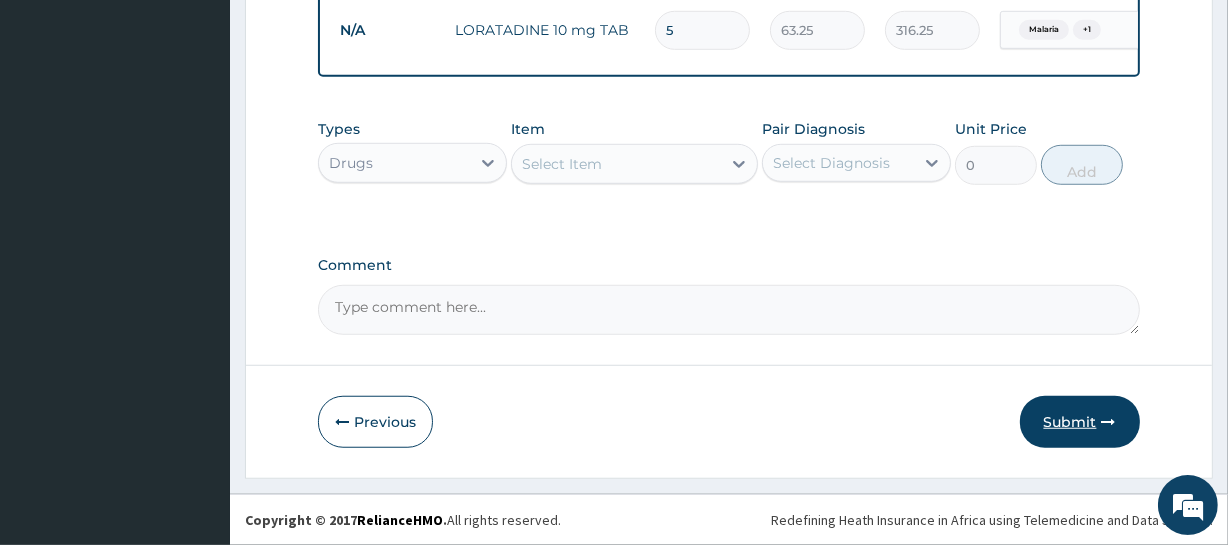click on "Submit" at bounding box center [1080, 422] 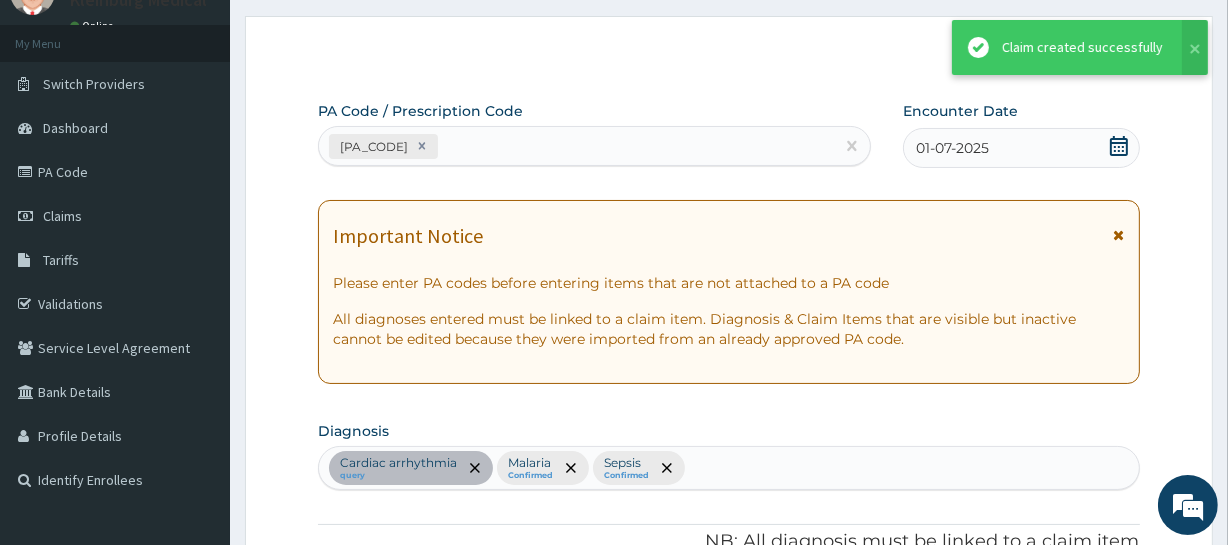 scroll, scrollTop: 1321, scrollLeft: 0, axis: vertical 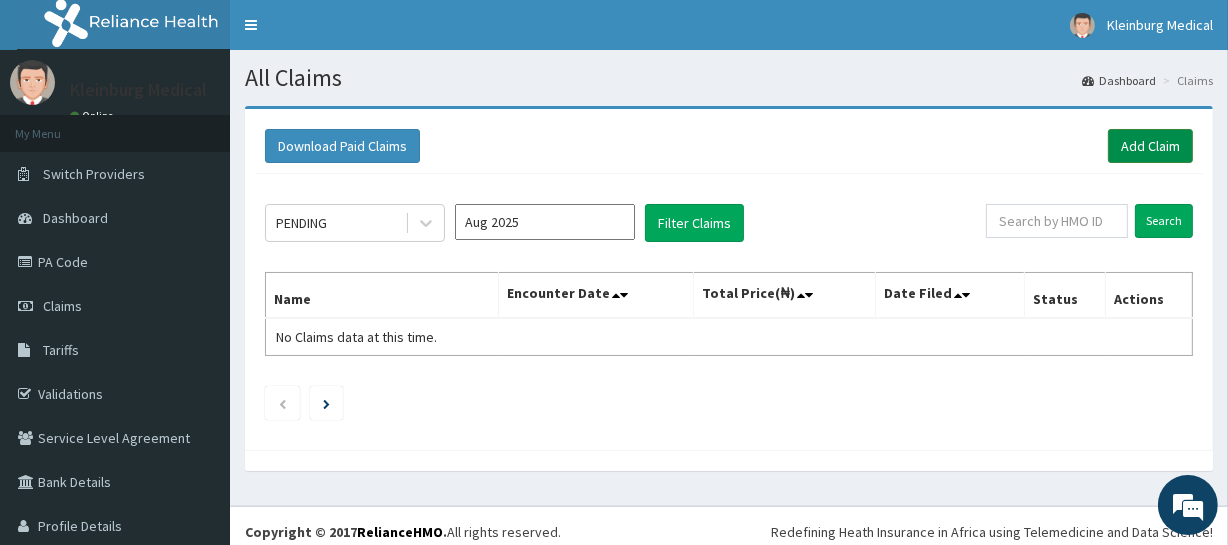 click on "Add Claim" at bounding box center [1150, 146] 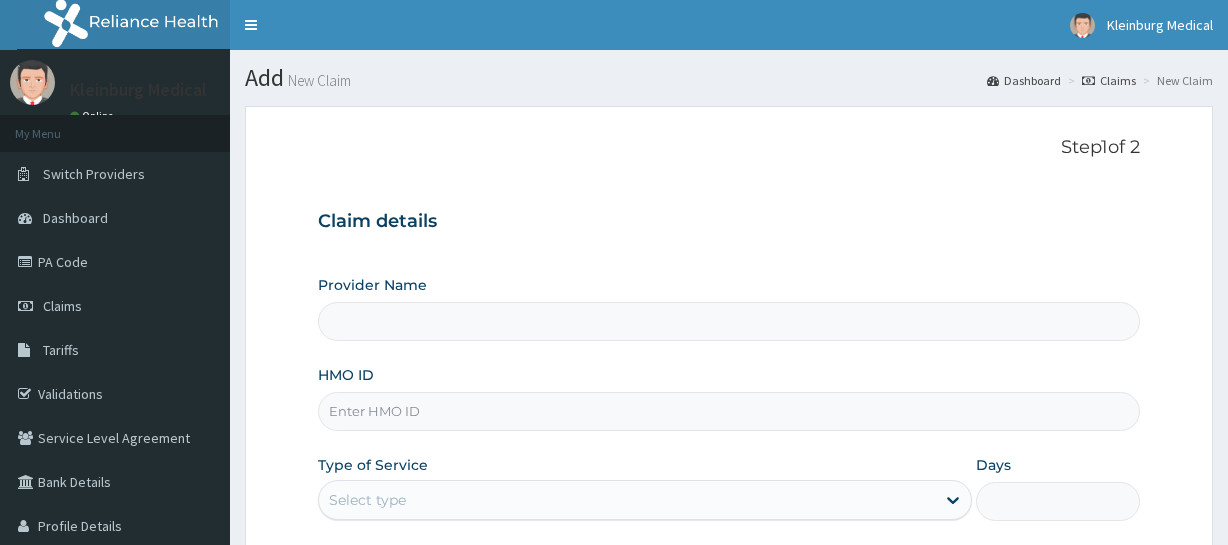 scroll, scrollTop: 0, scrollLeft: 0, axis: both 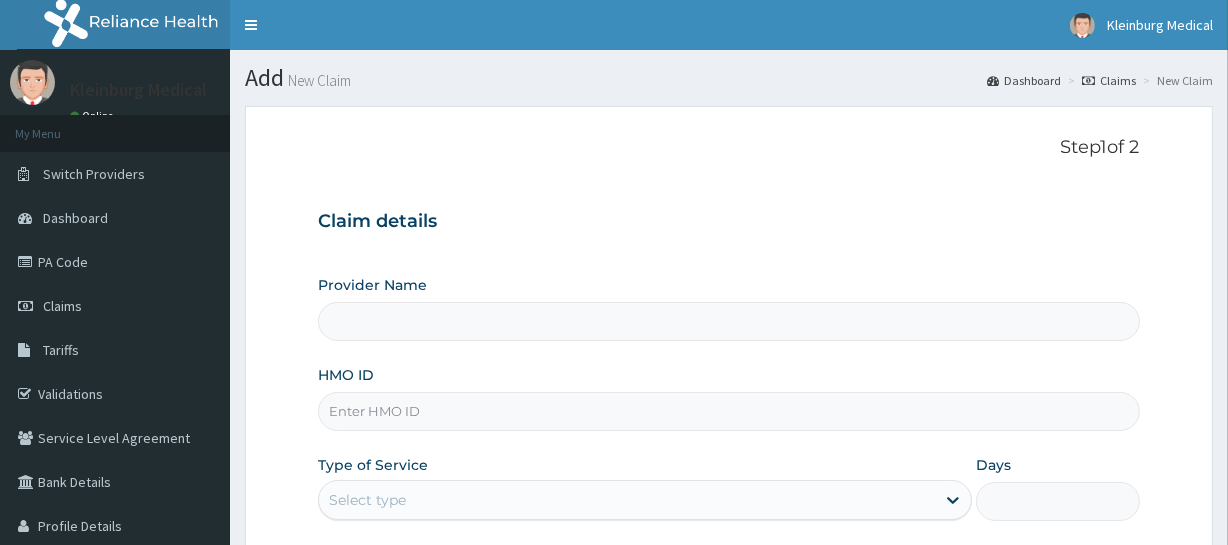 click on "Provider Name" at bounding box center [728, 321] 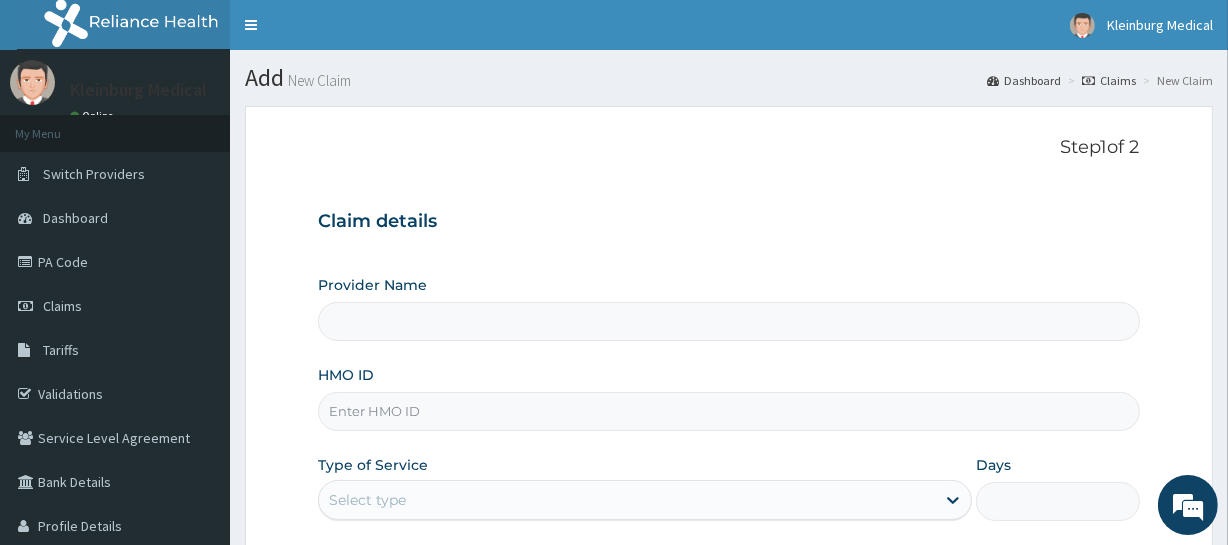 type on "KLEINBURG MEDICAL(dermatology and diagnostics)- Saka Tinubu" 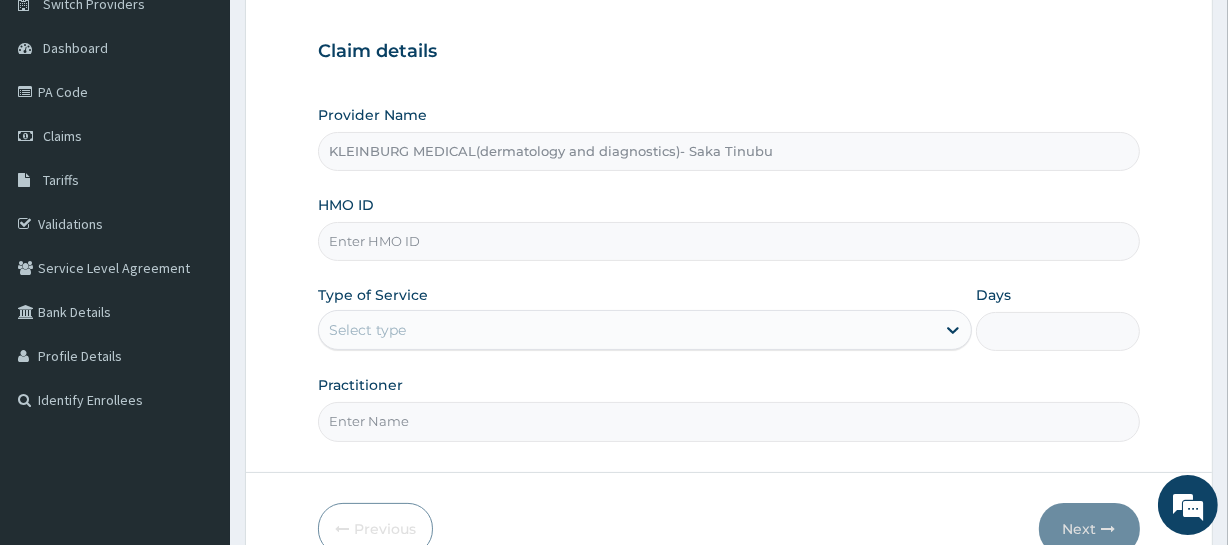 scroll, scrollTop: 181, scrollLeft: 0, axis: vertical 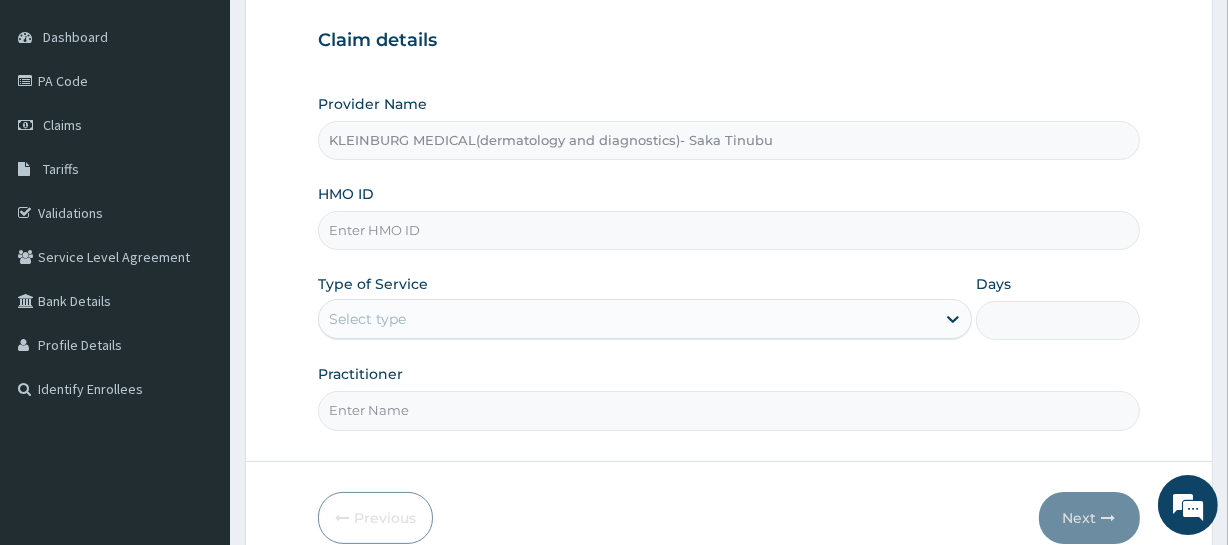 click on "HMO ID" at bounding box center (728, 230) 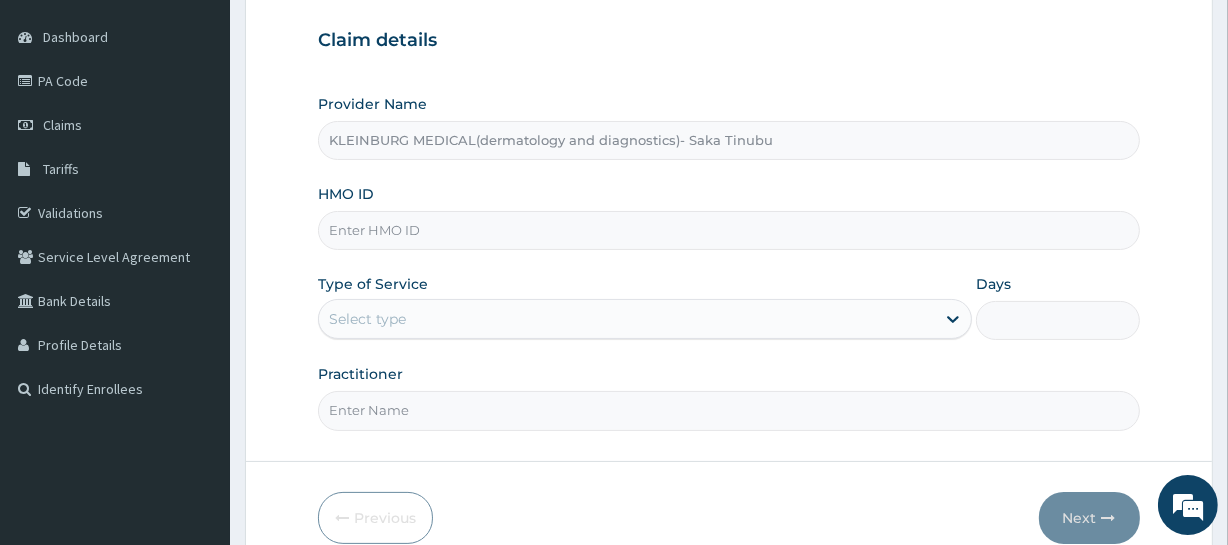 paste on "UPS/[NUMBER]/[NUMBER]" 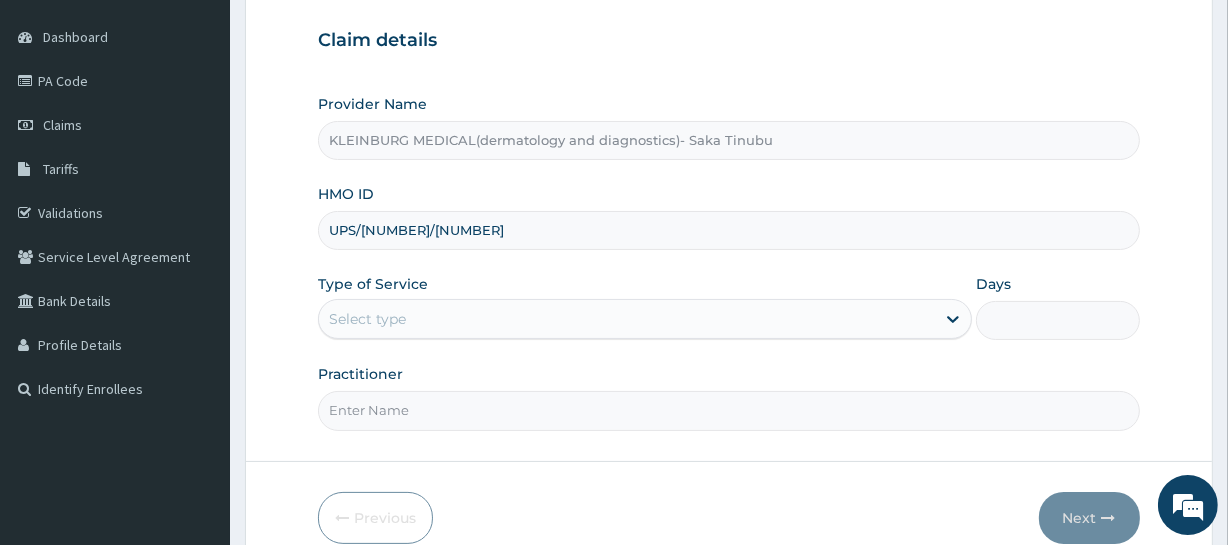 type on "UPS/[NUMBER]/[NUMBER]" 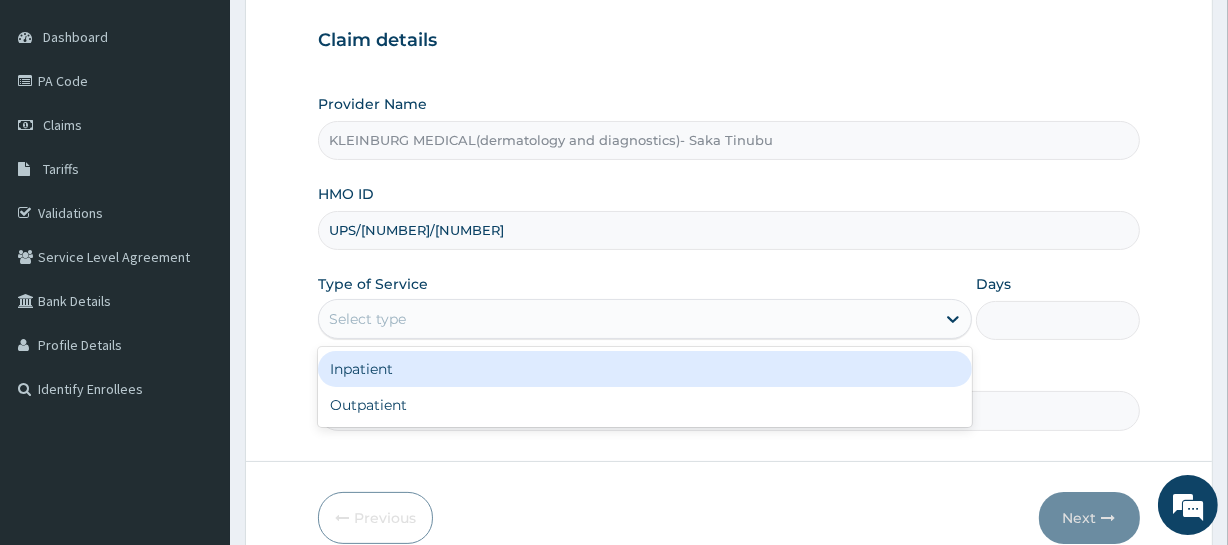 click on "Select type" at bounding box center [627, 319] 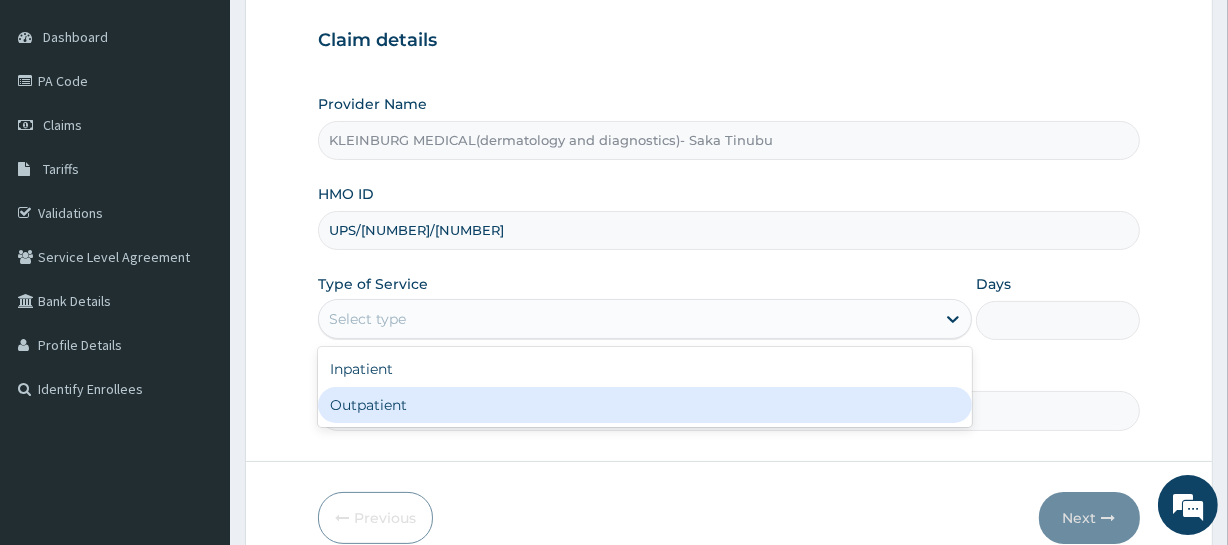 drag, startPoint x: 518, startPoint y: 399, endPoint x: 542, endPoint y: 368, distance: 39.20459 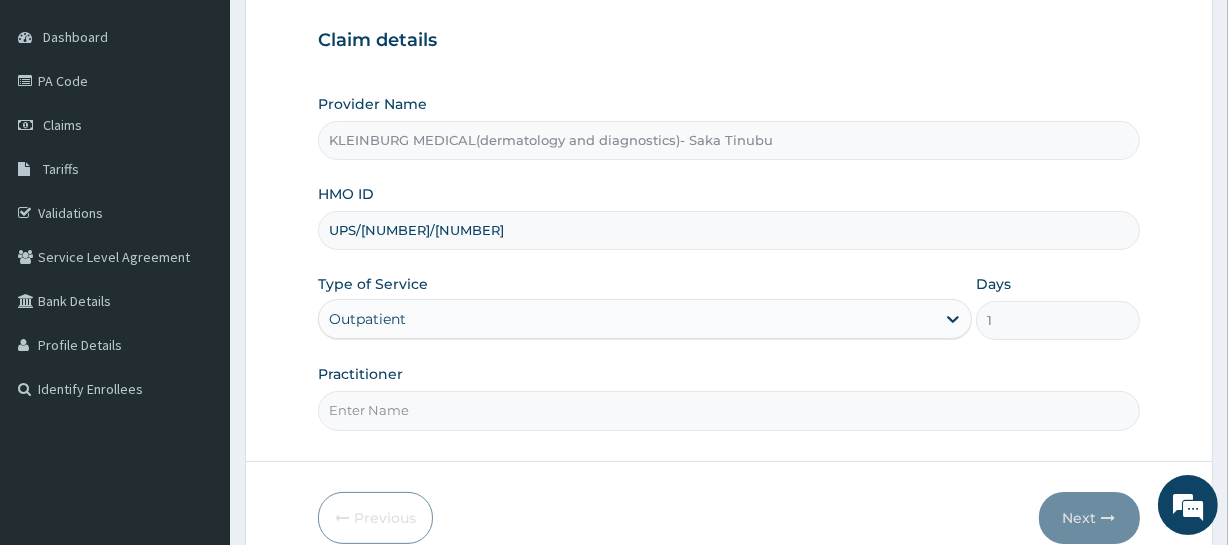 scroll, scrollTop: 0, scrollLeft: 0, axis: both 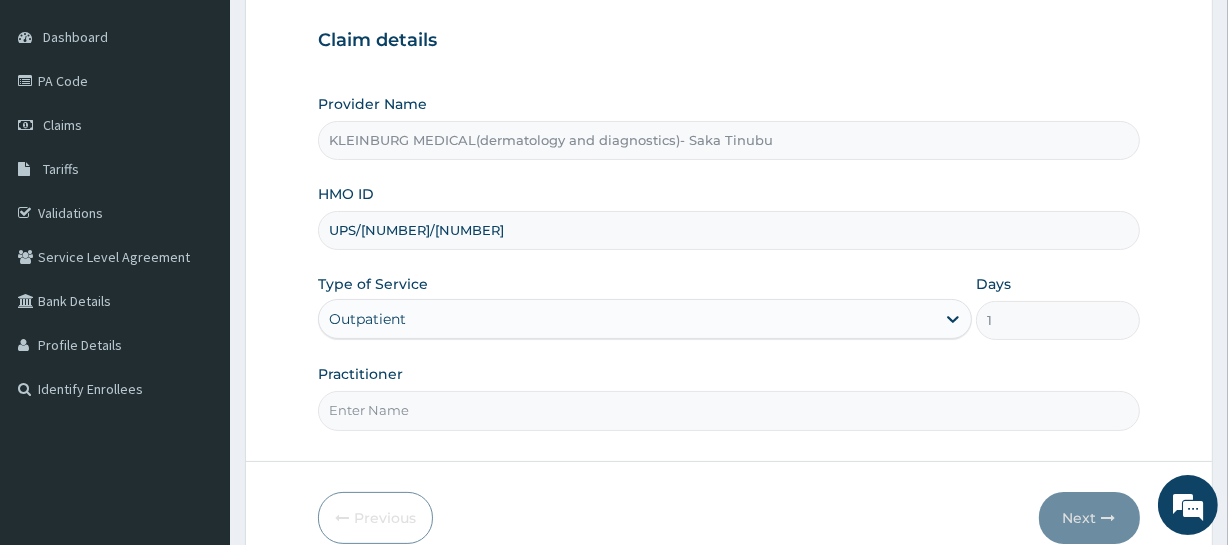 click on "Practitioner" at bounding box center (728, 410) 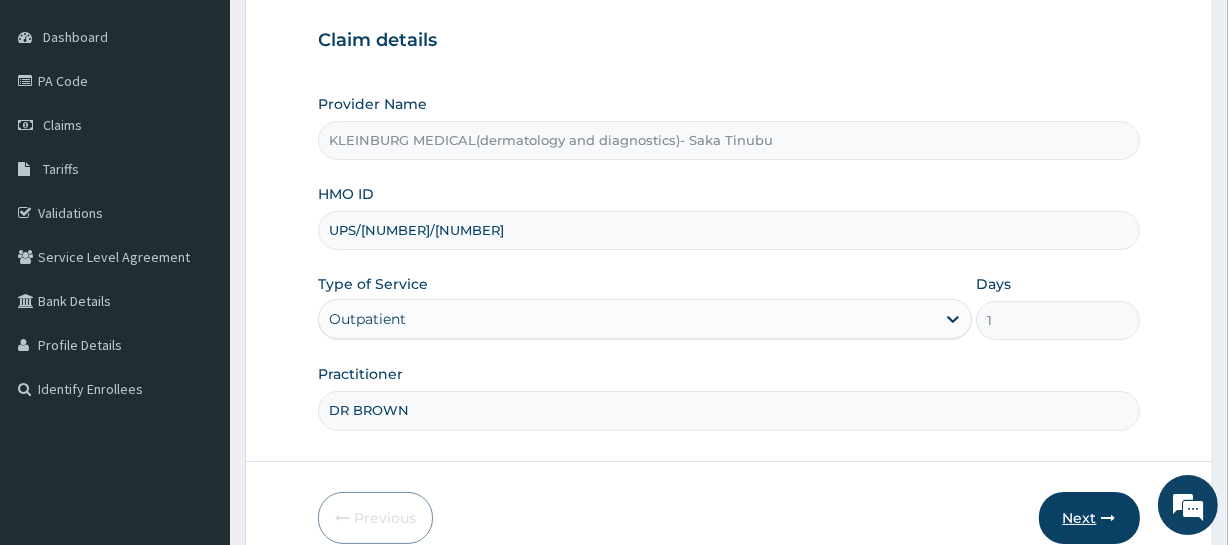 type on "DR BROWN" 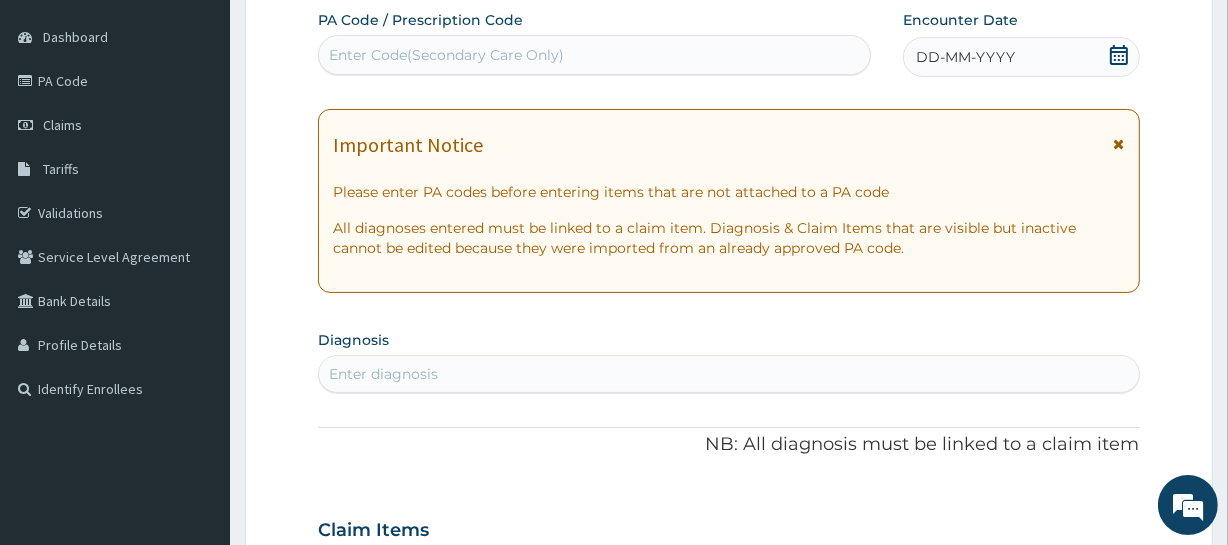 click 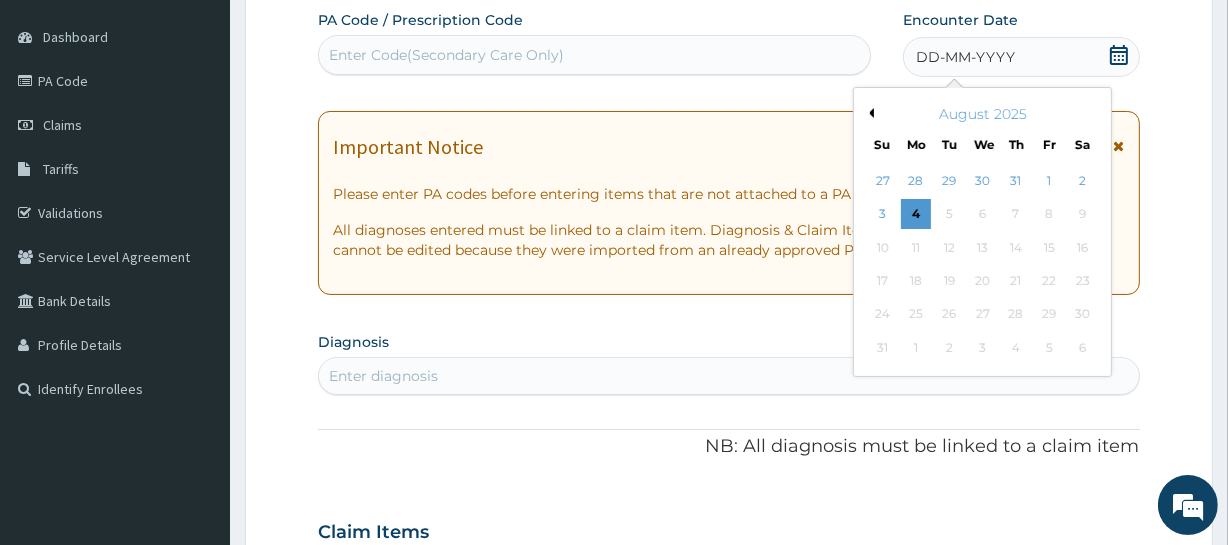 click on "Previous Month" at bounding box center [869, 113] 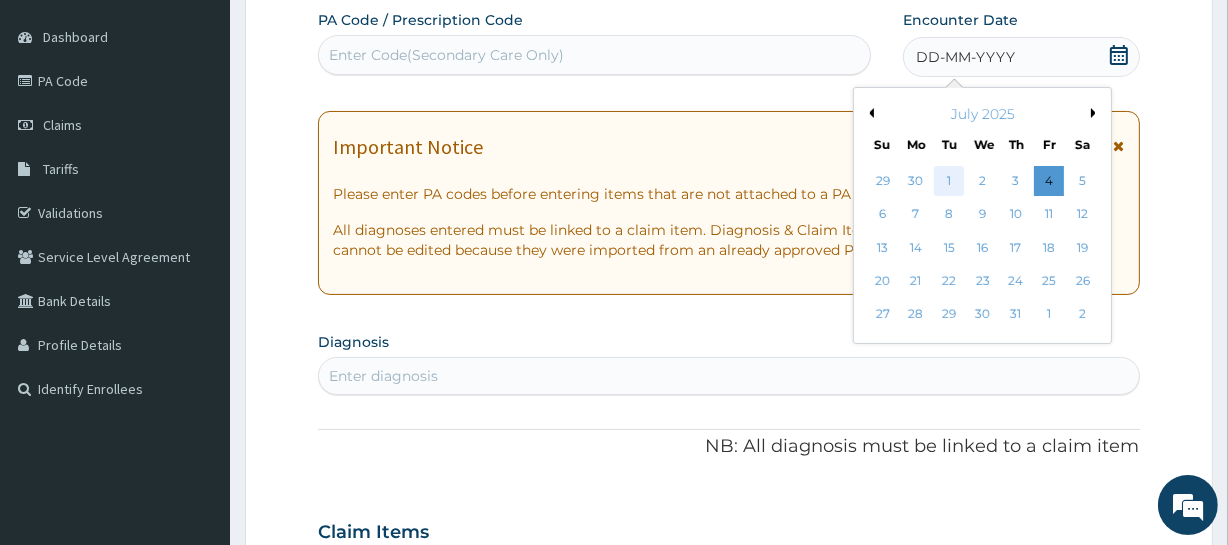 click on "1" at bounding box center [949, 181] 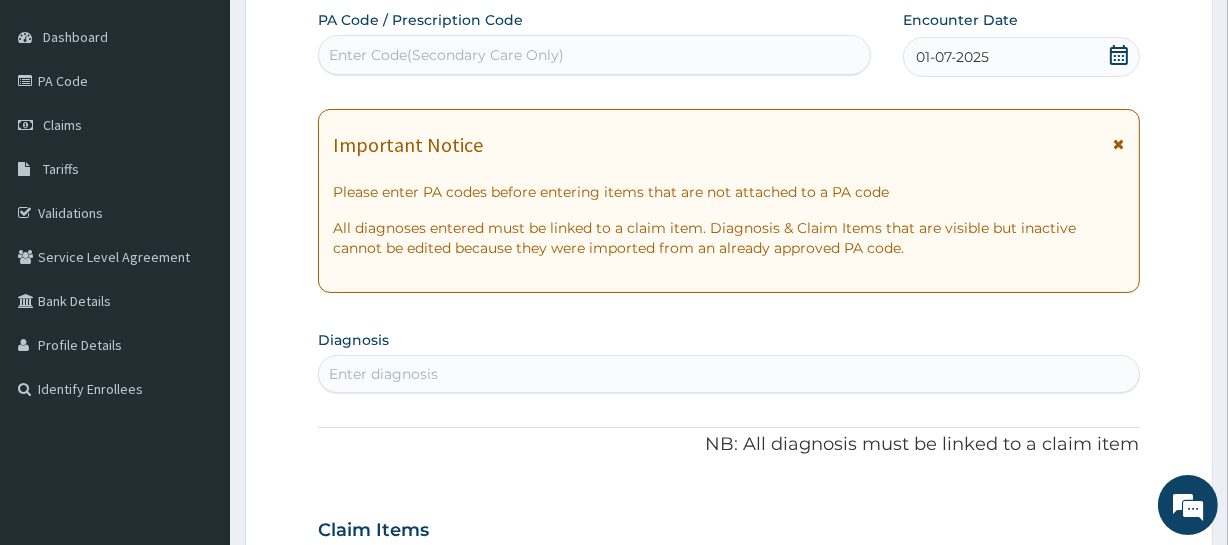 click on "Enter diagnosis" at bounding box center [728, 374] 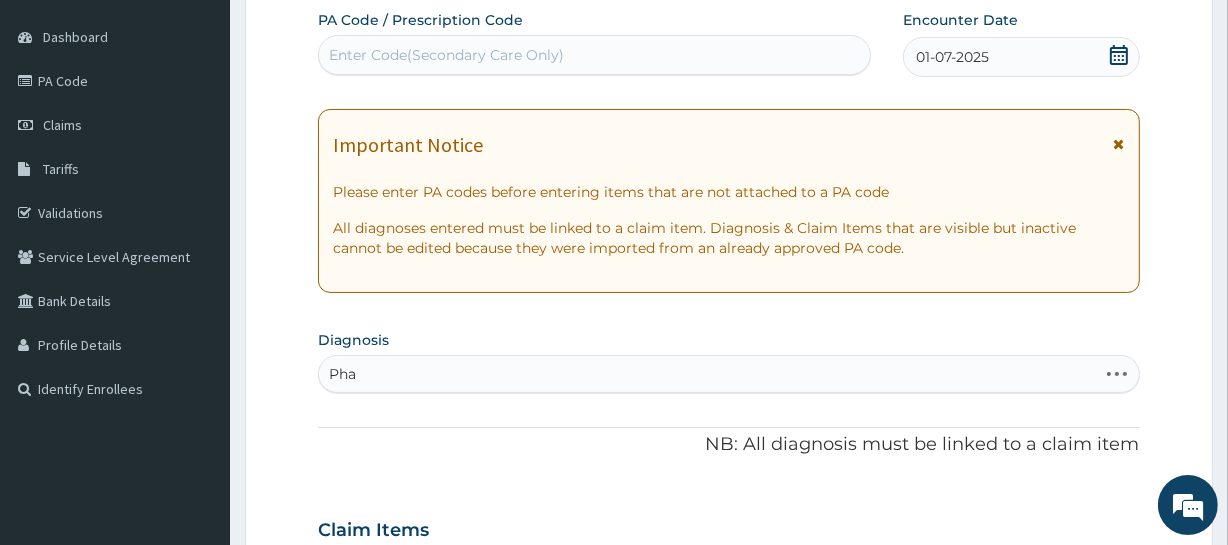 type on "Phar" 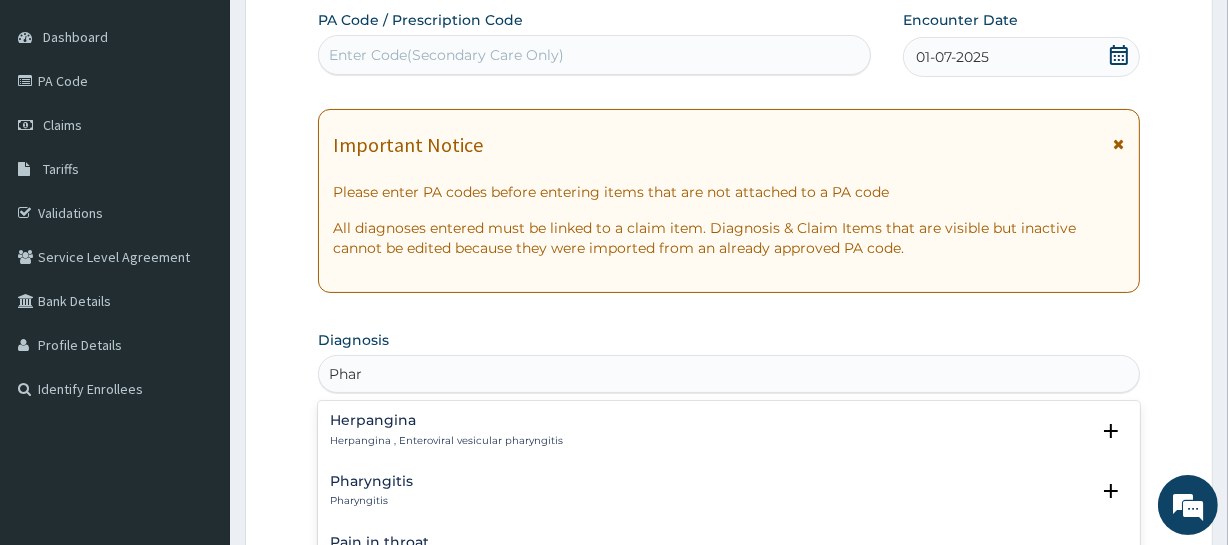 click on "Pharyngitis Pharyngitis" at bounding box center [728, 491] 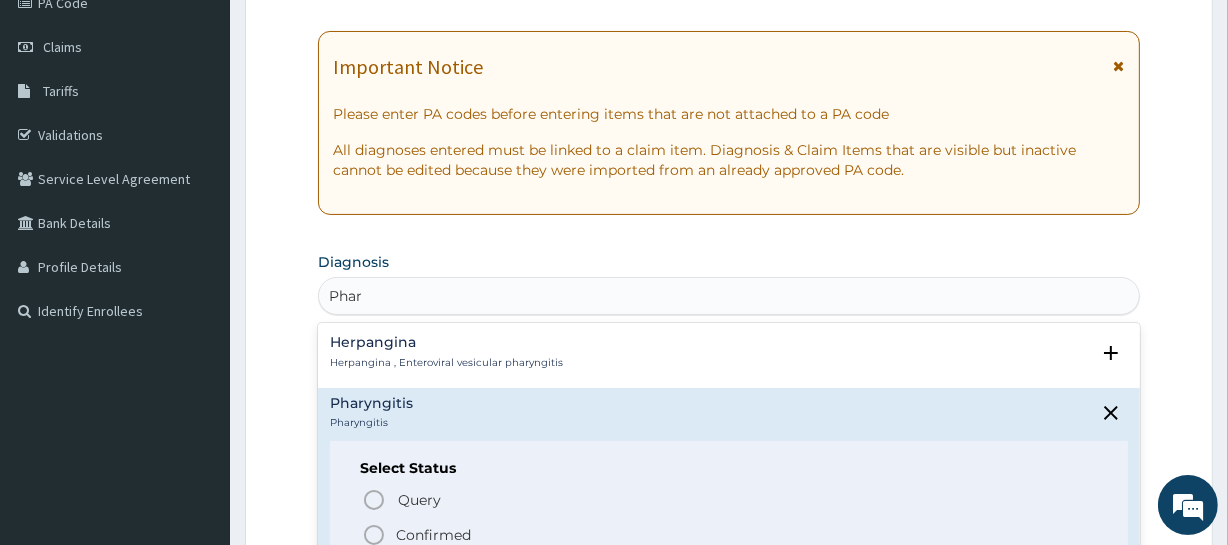 scroll, scrollTop: 363, scrollLeft: 0, axis: vertical 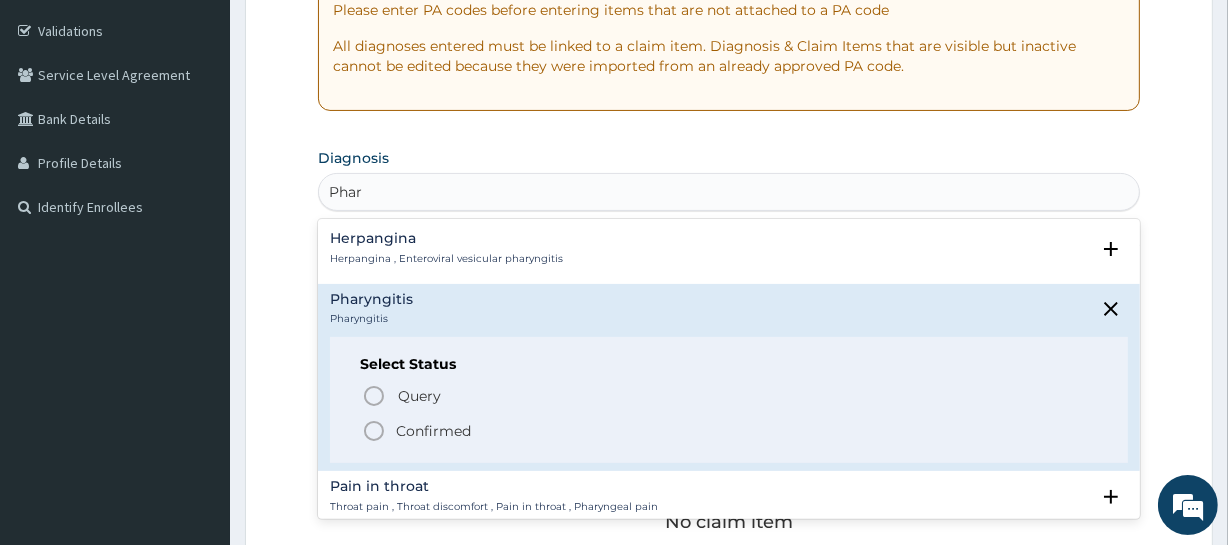 click on "Confirmed" at bounding box center [433, 431] 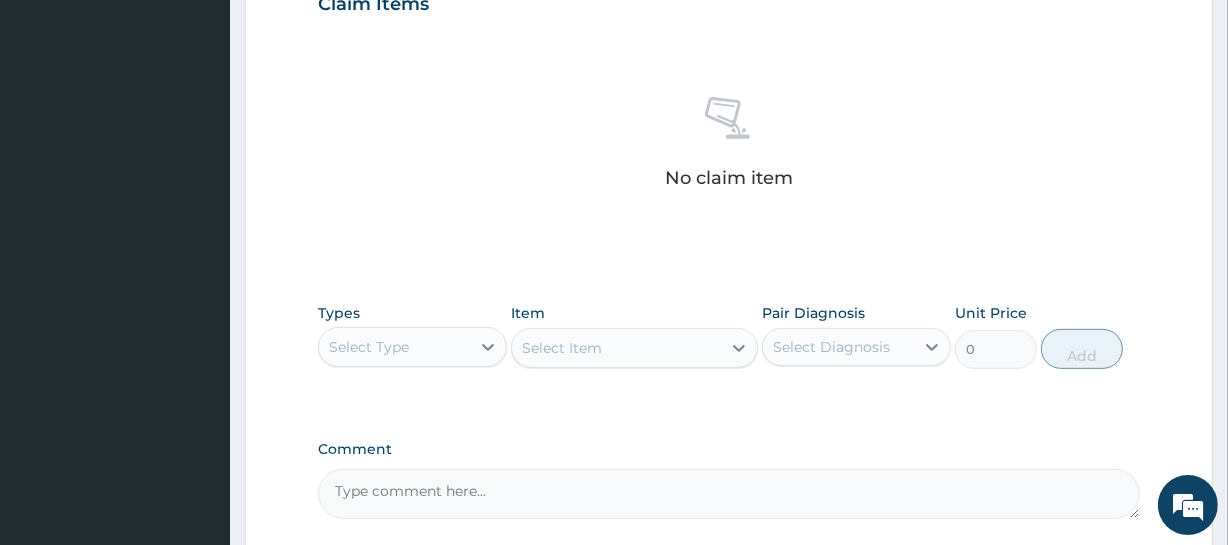 scroll, scrollTop: 727, scrollLeft: 0, axis: vertical 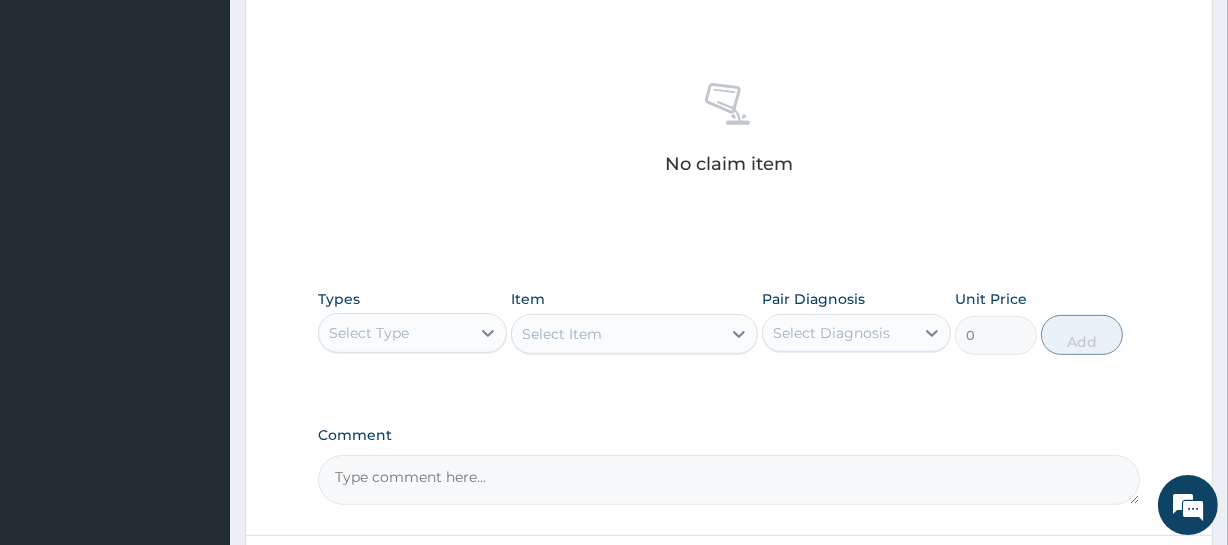 click on "Select Type" at bounding box center (369, 333) 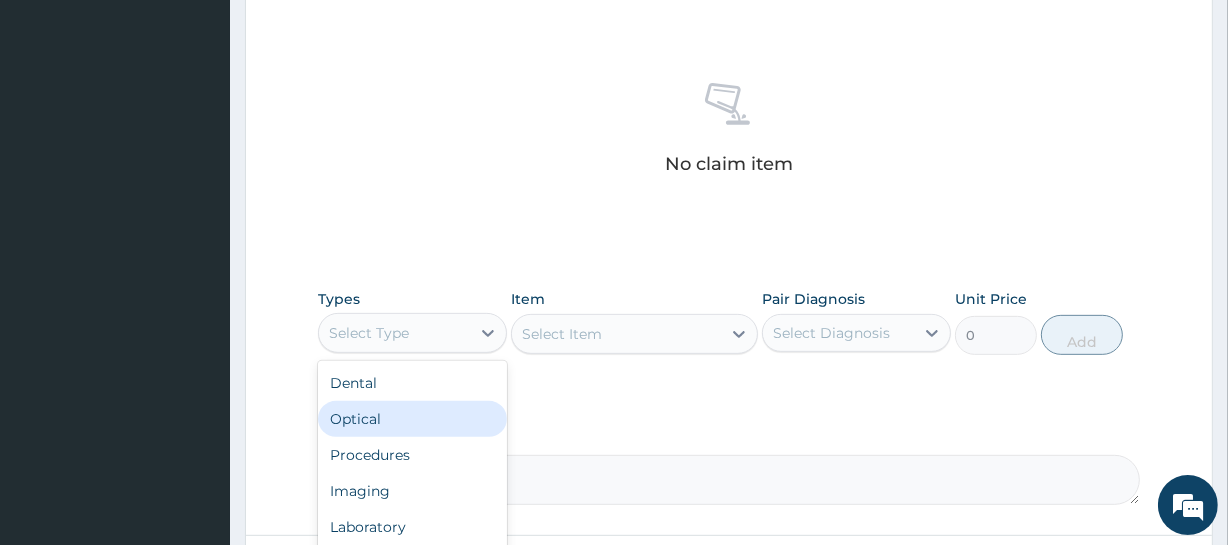 scroll, scrollTop: 68, scrollLeft: 0, axis: vertical 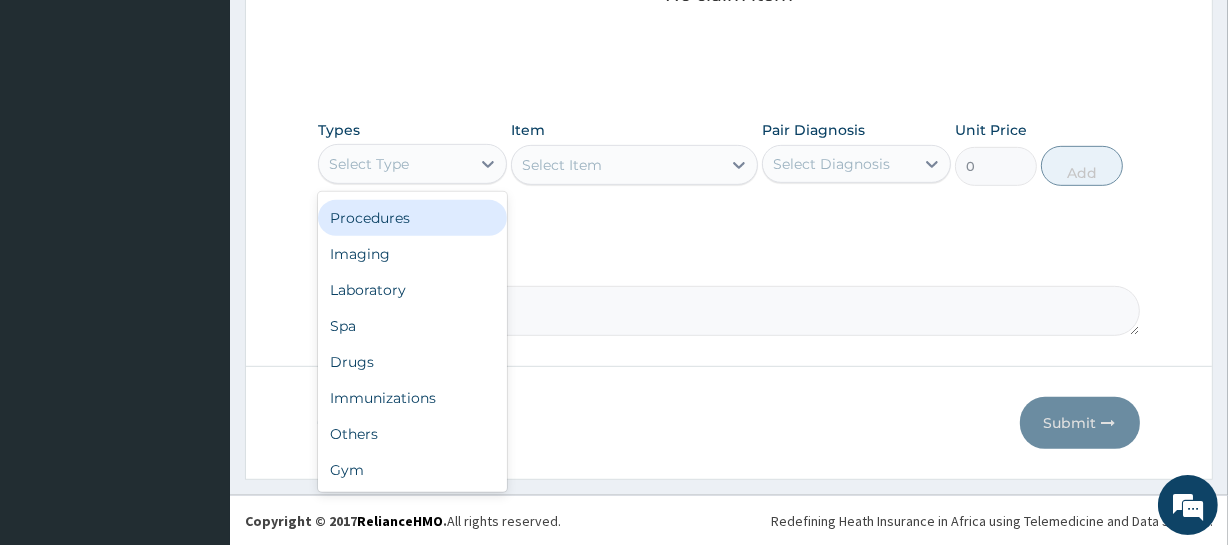 click on "Procedures" at bounding box center (412, 218) 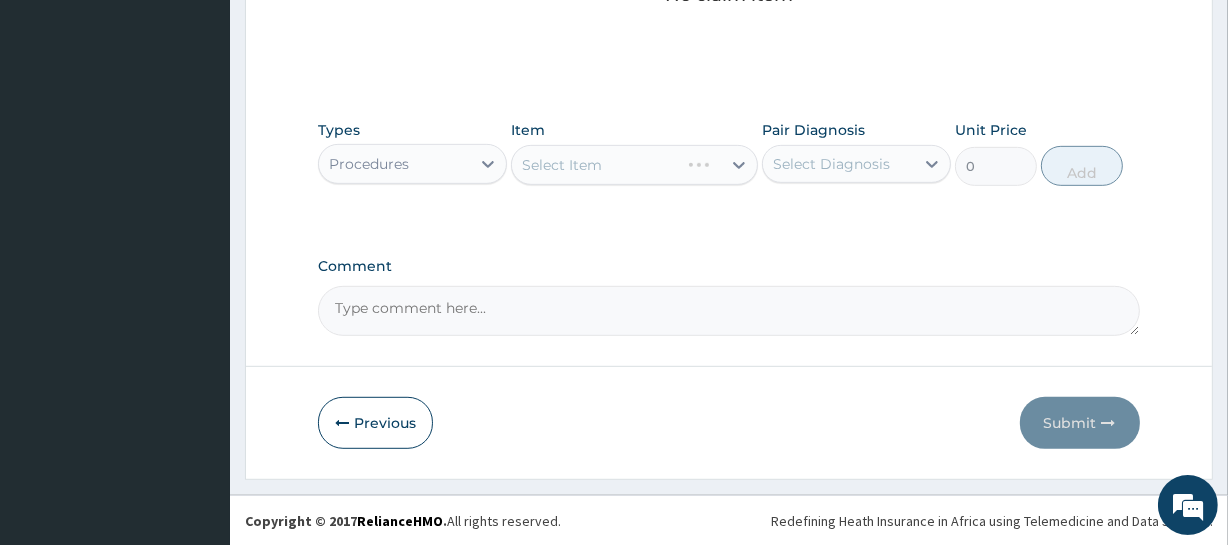 click on "Select Item" at bounding box center [634, 165] 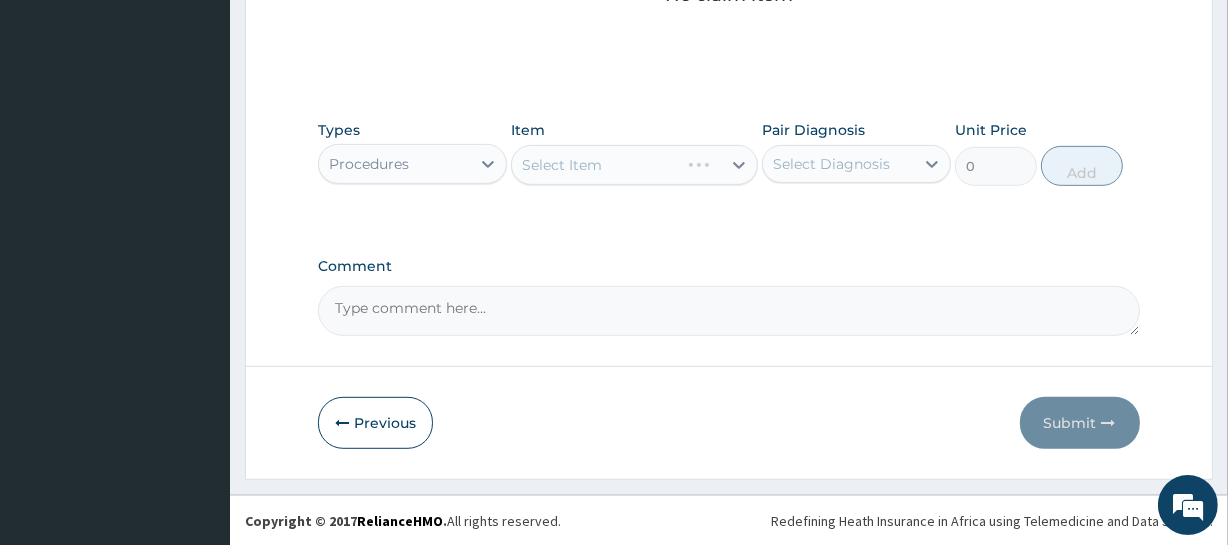 click on "Types Procedures Item Select Item Pair Diagnosis Select Diagnosis Unit Price 0 Add" at bounding box center (728, 168) 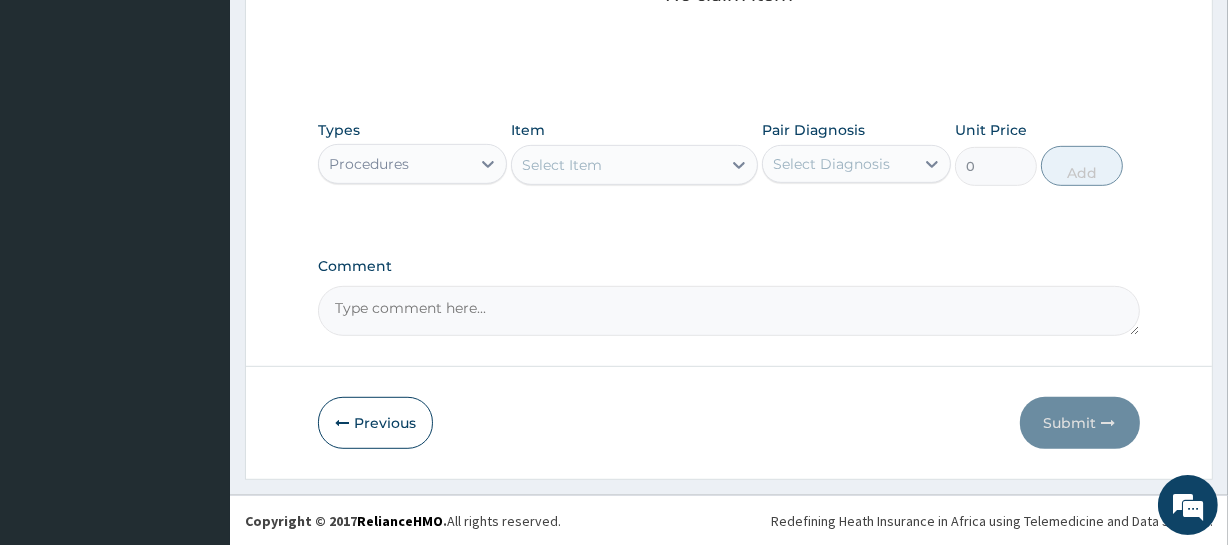 click on "Select Item" at bounding box center (562, 165) 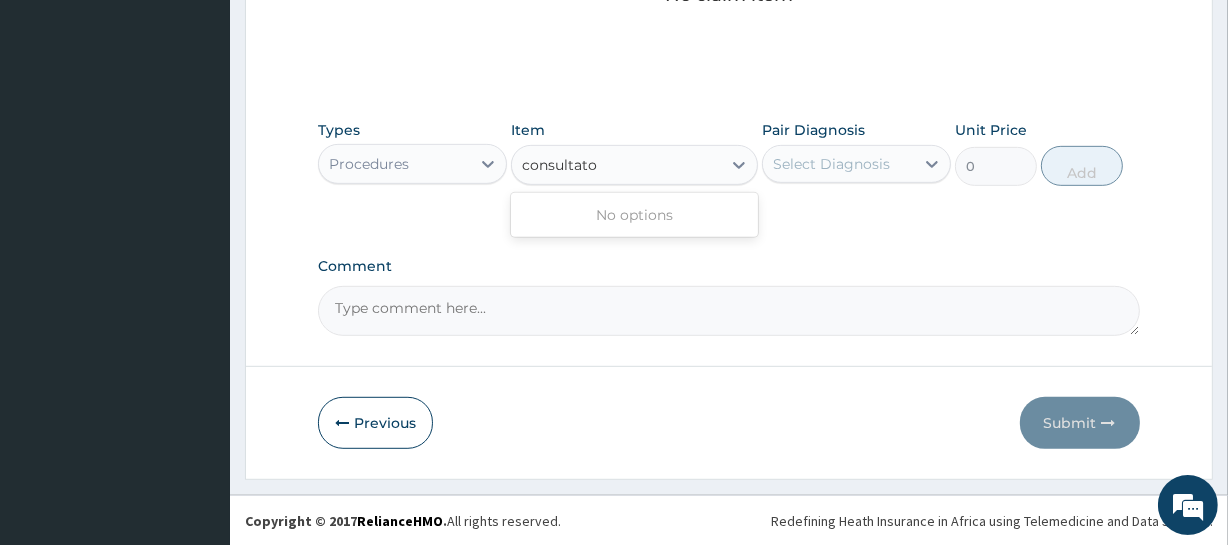 type on "consultat" 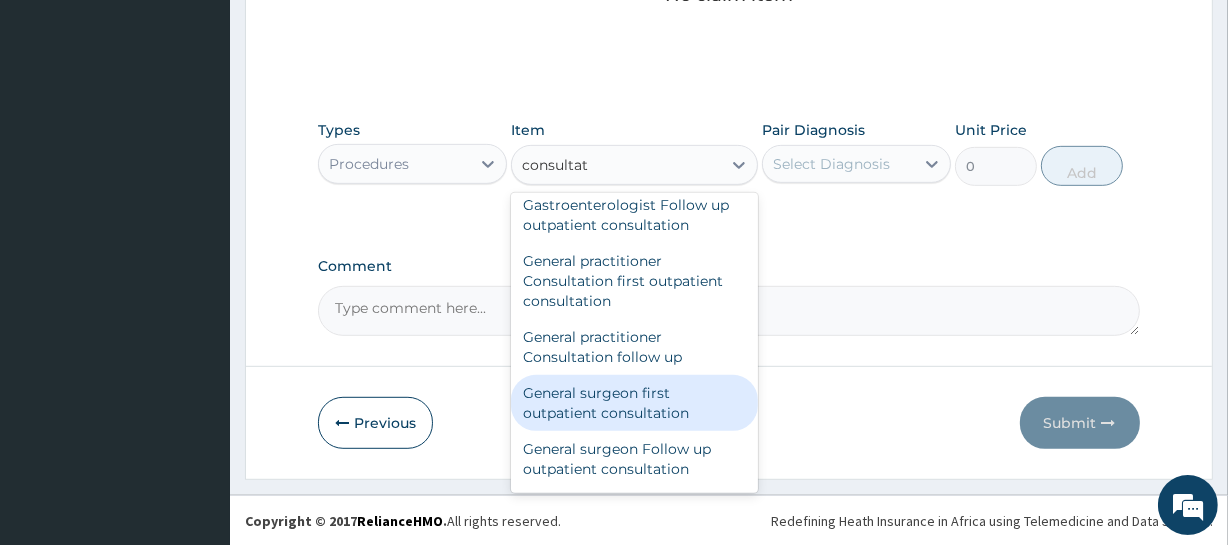 scroll, scrollTop: 1090, scrollLeft: 0, axis: vertical 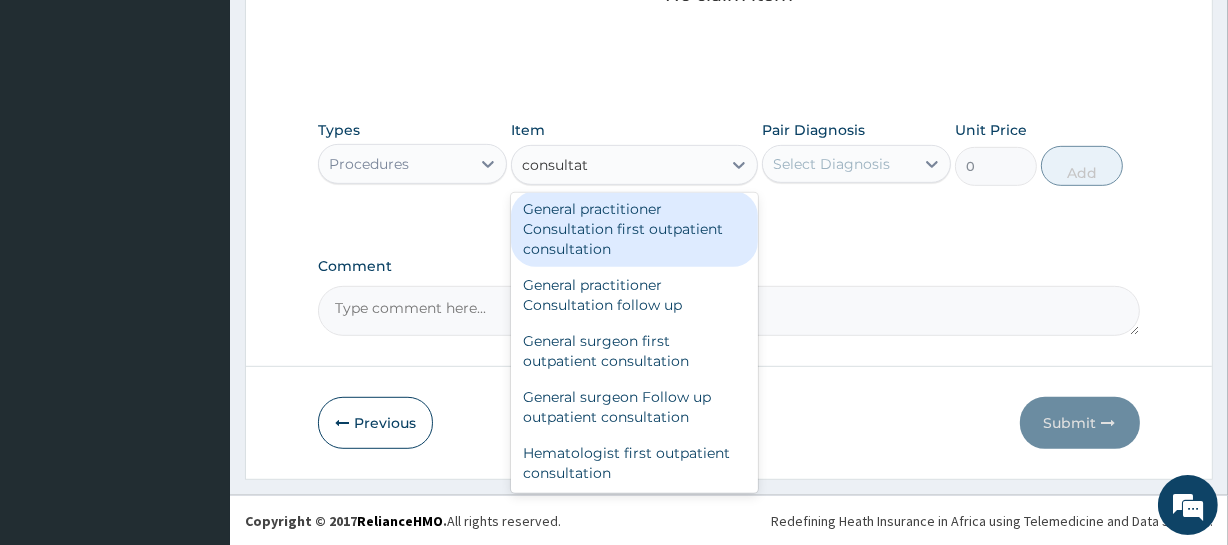 click on "General practitioner Consultation first outpatient consultation" at bounding box center (634, 229) 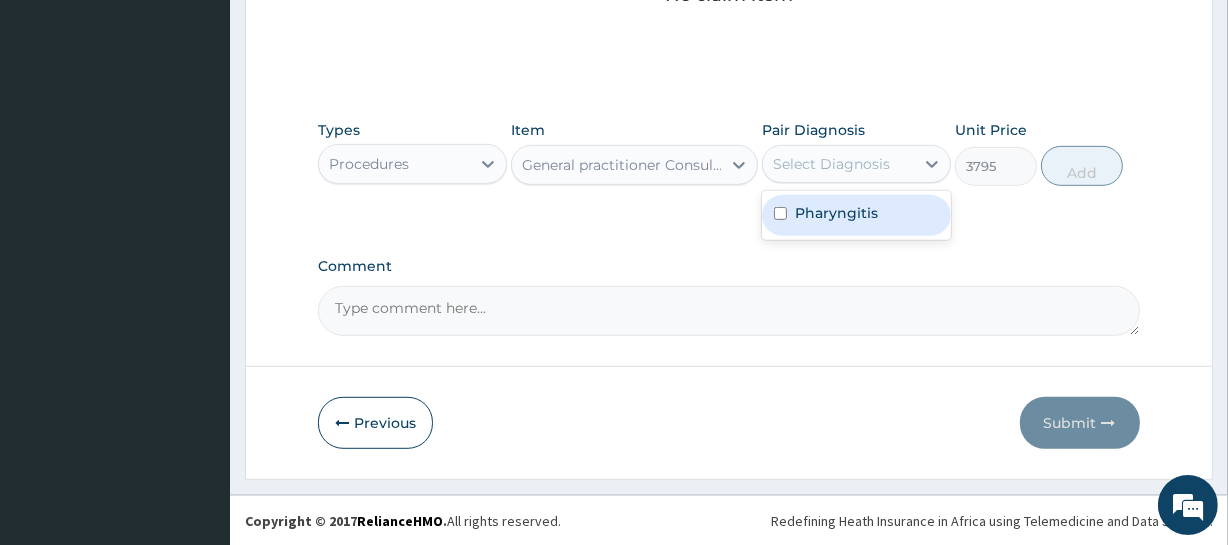 click on "Select Diagnosis" at bounding box center (831, 164) 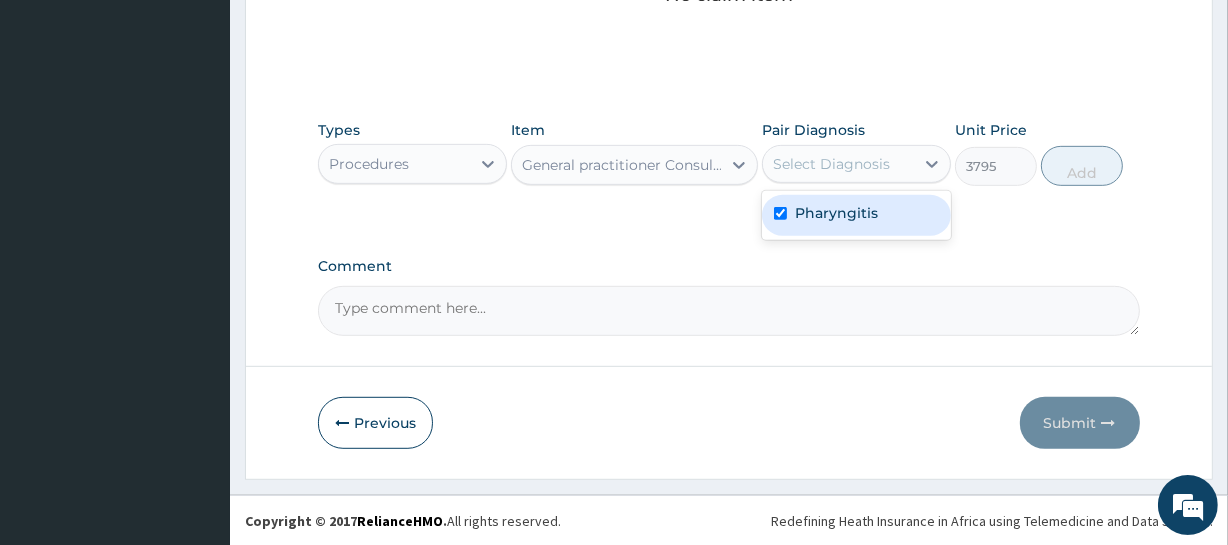 checkbox on "true" 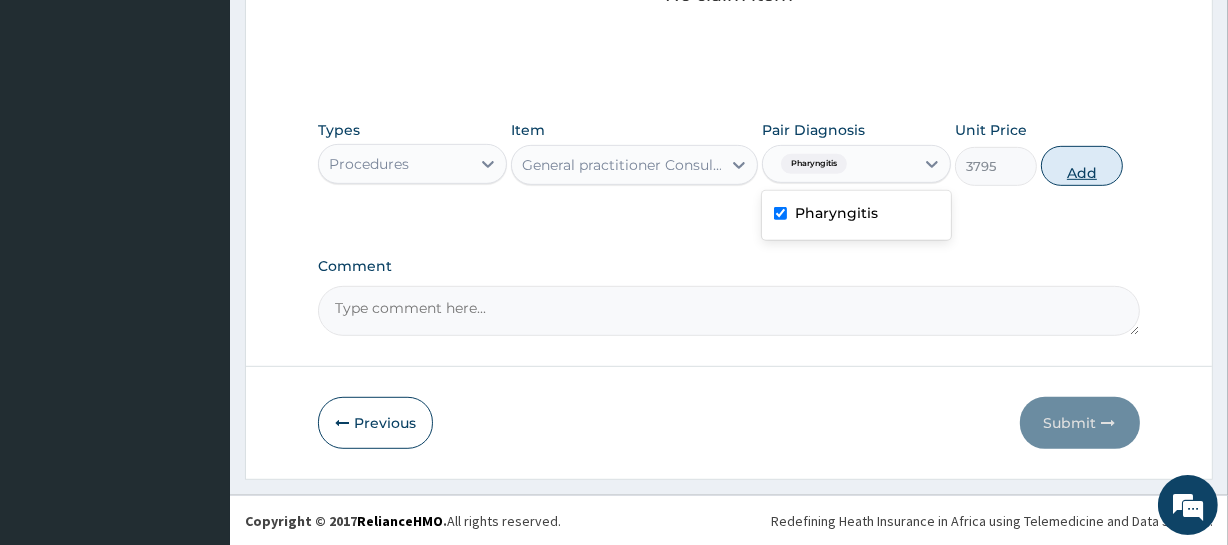 click on "Add" at bounding box center (1082, 166) 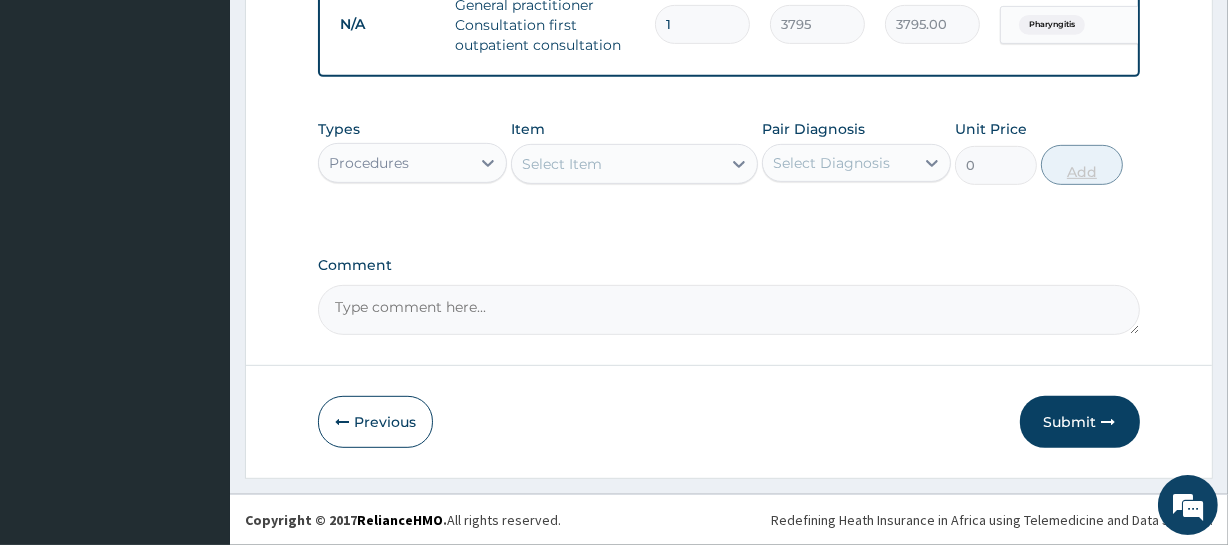 scroll, scrollTop: 817, scrollLeft: 0, axis: vertical 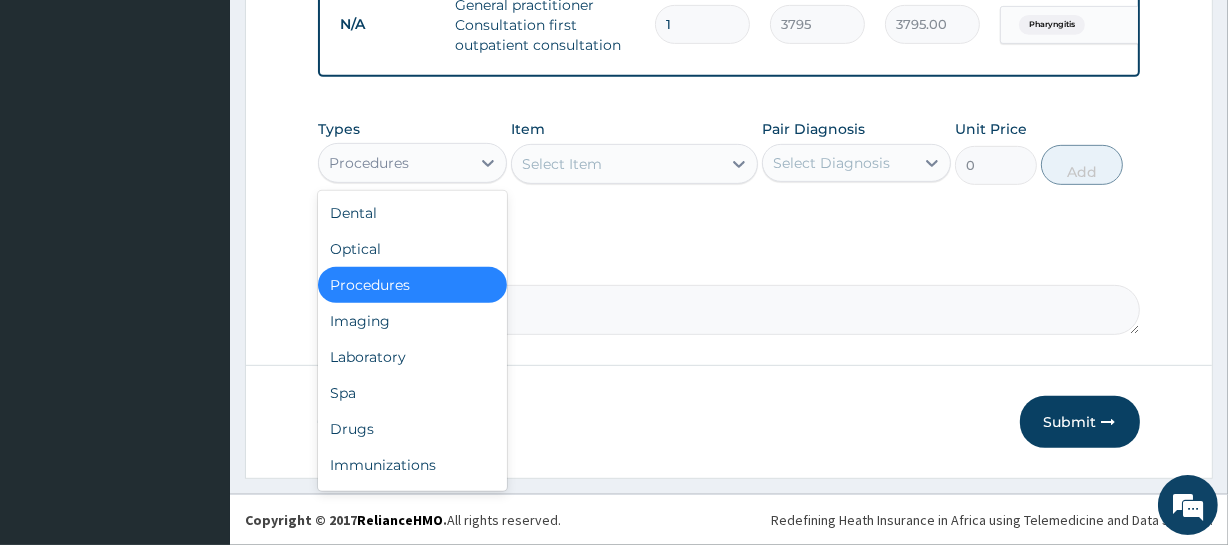 click on "Procedures" at bounding box center [394, 163] 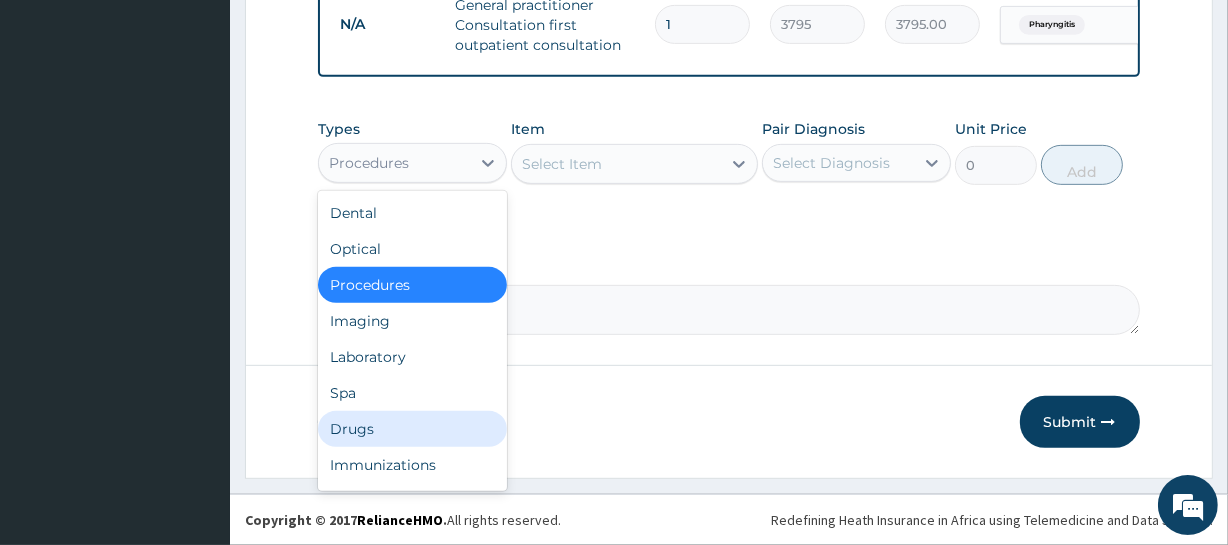 drag, startPoint x: 391, startPoint y: 427, endPoint x: 415, endPoint y: 368, distance: 63.694584 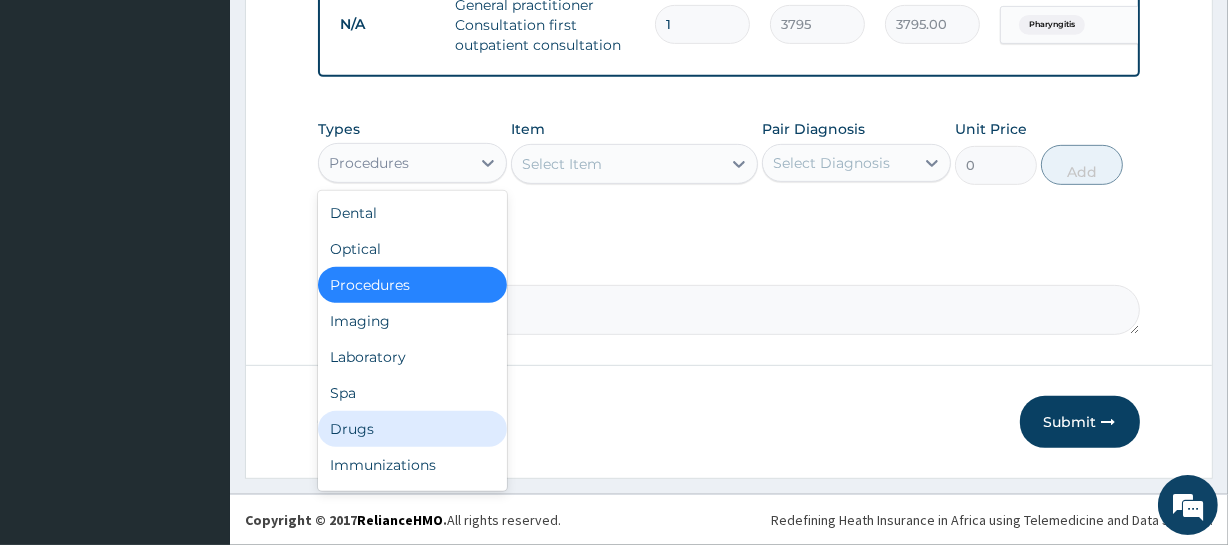 click on "Drugs" at bounding box center (412, 429) 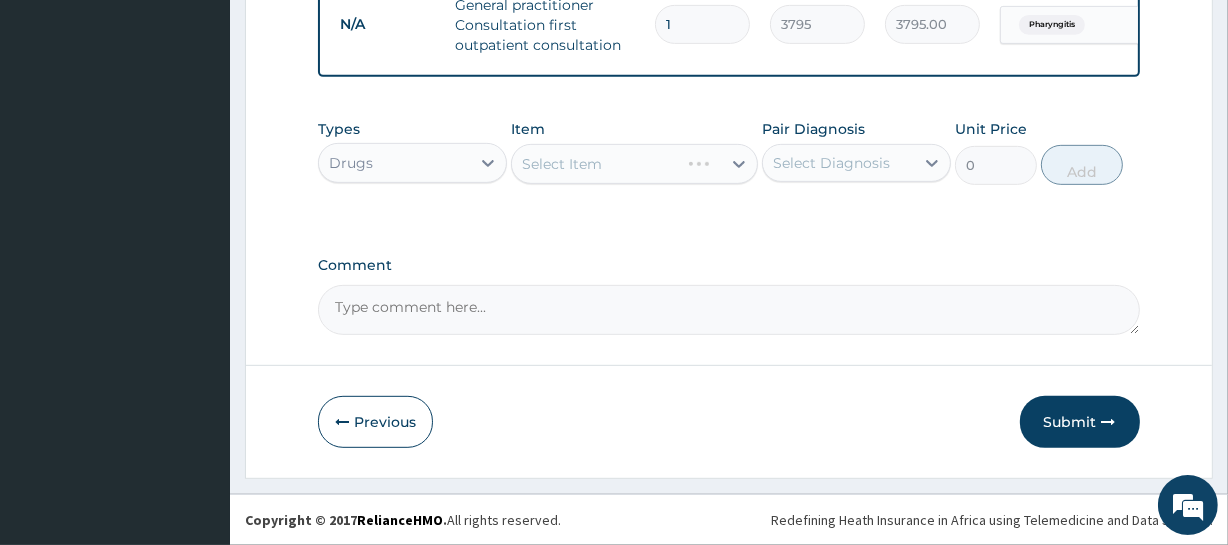 click on "Select Item" at bounding box center [634, 164] 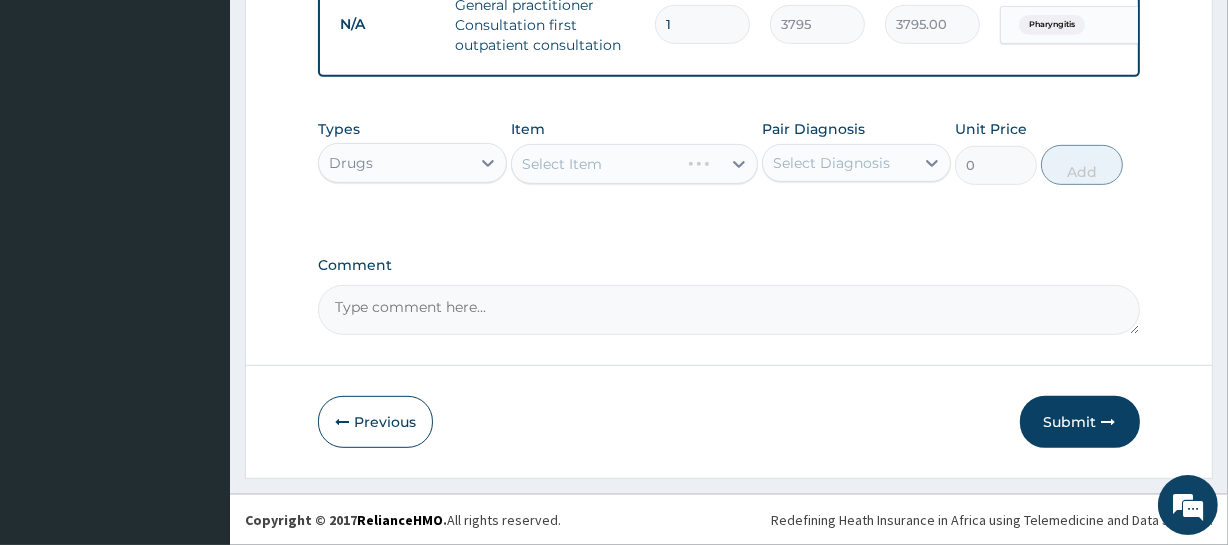 click on "Select Item" at bounding box center [634, 164] 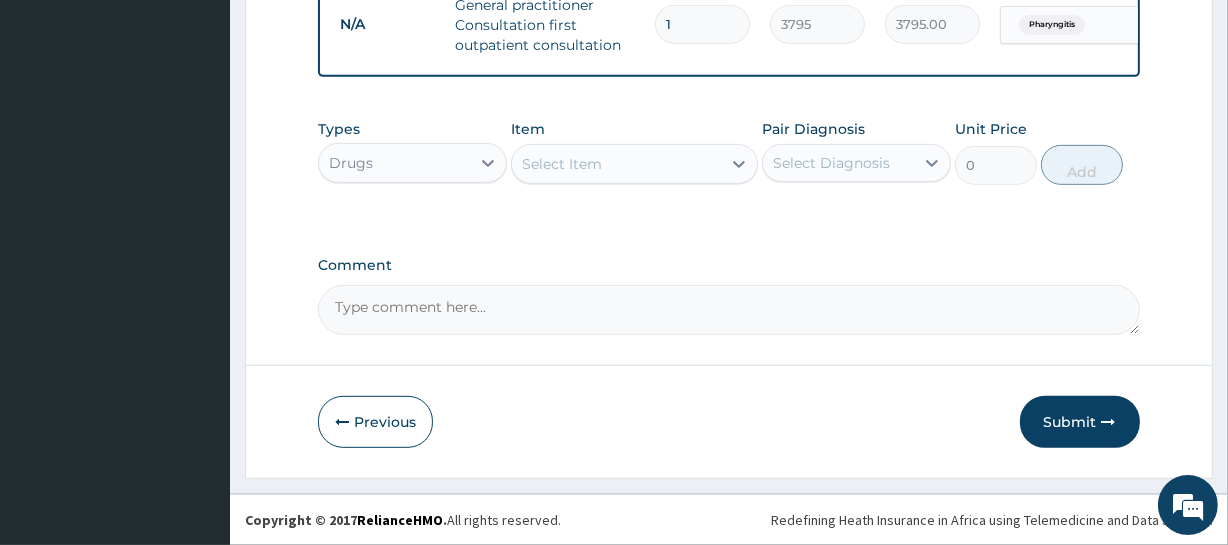 click on "Select Item" at bounding box center (562, 164) 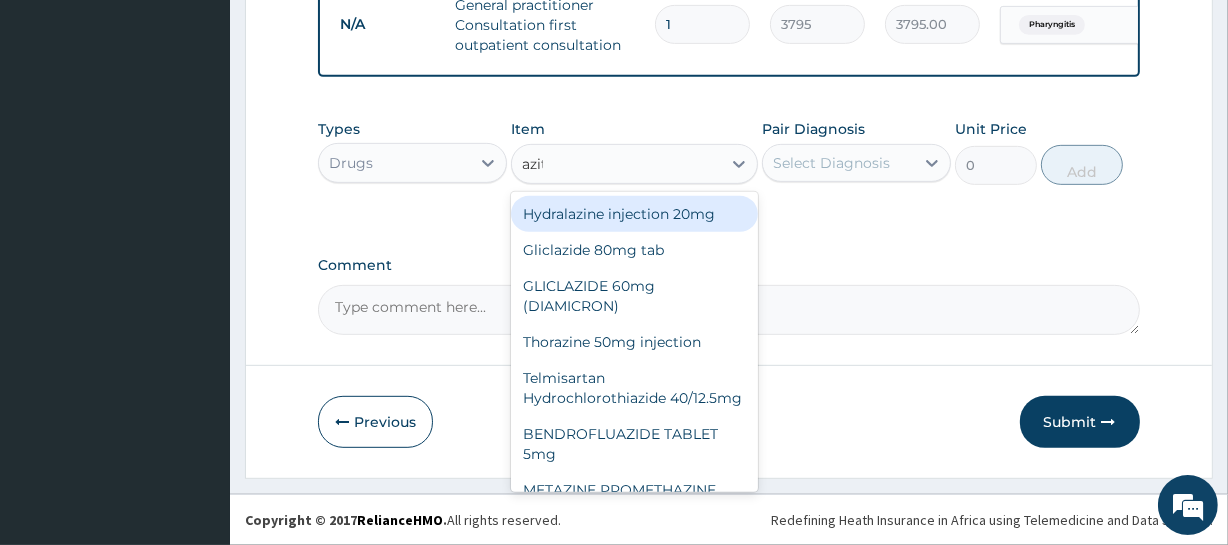 type on "azith" 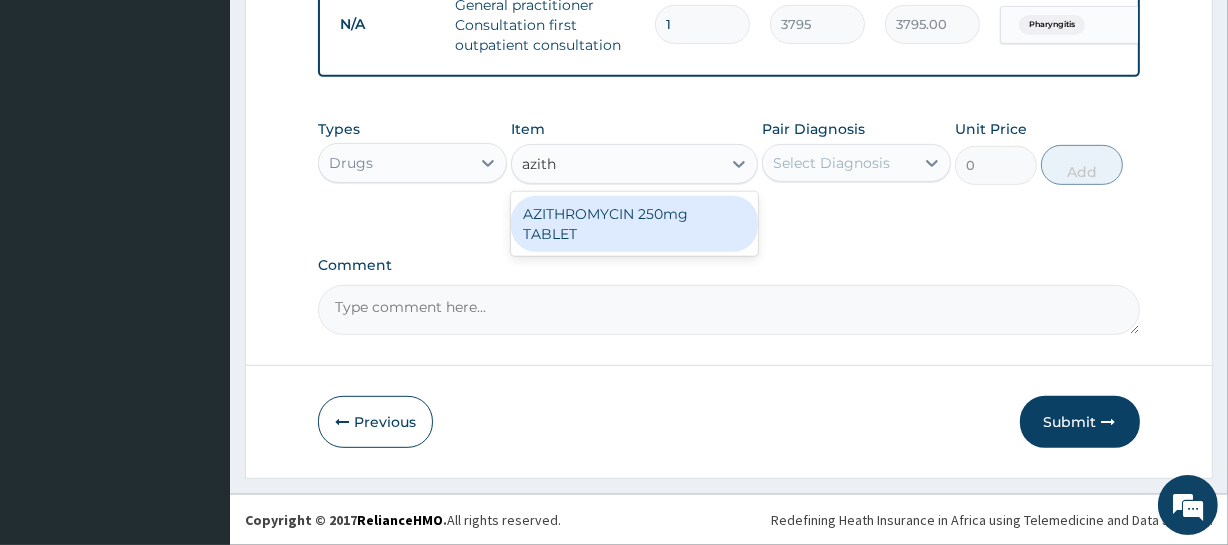 click on "AZITHROMYCIN 250mg TABLET" at bounding box center [634, 224] 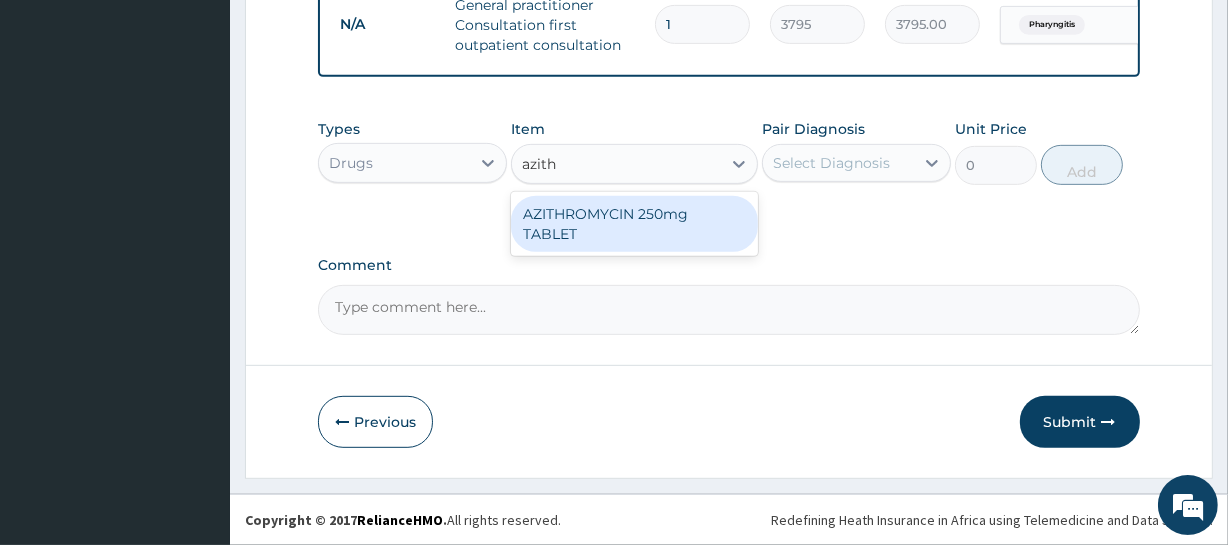 type 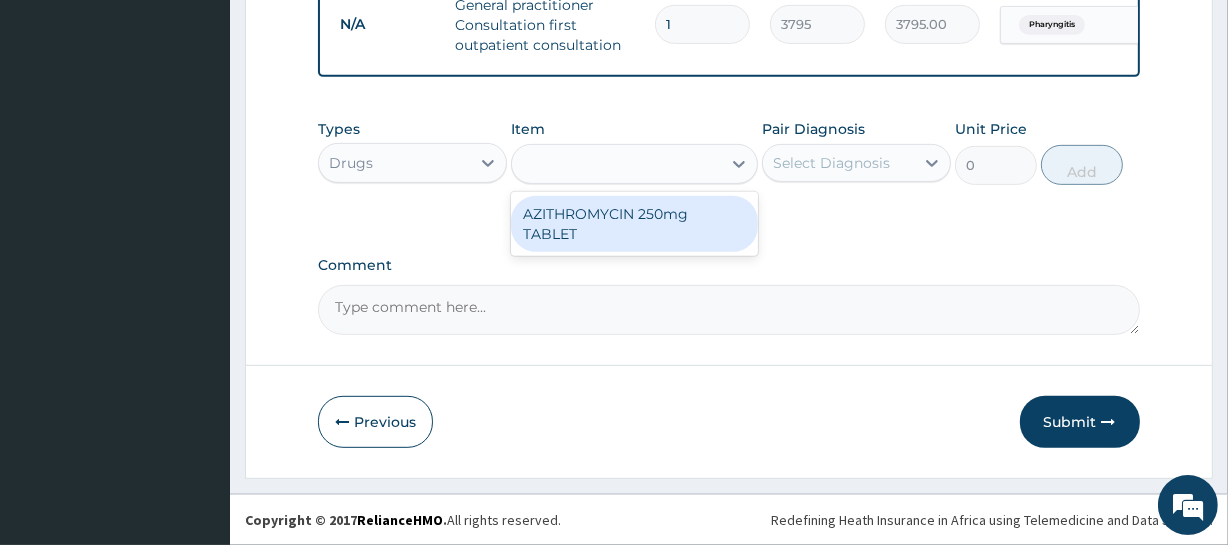 type on "189.75" 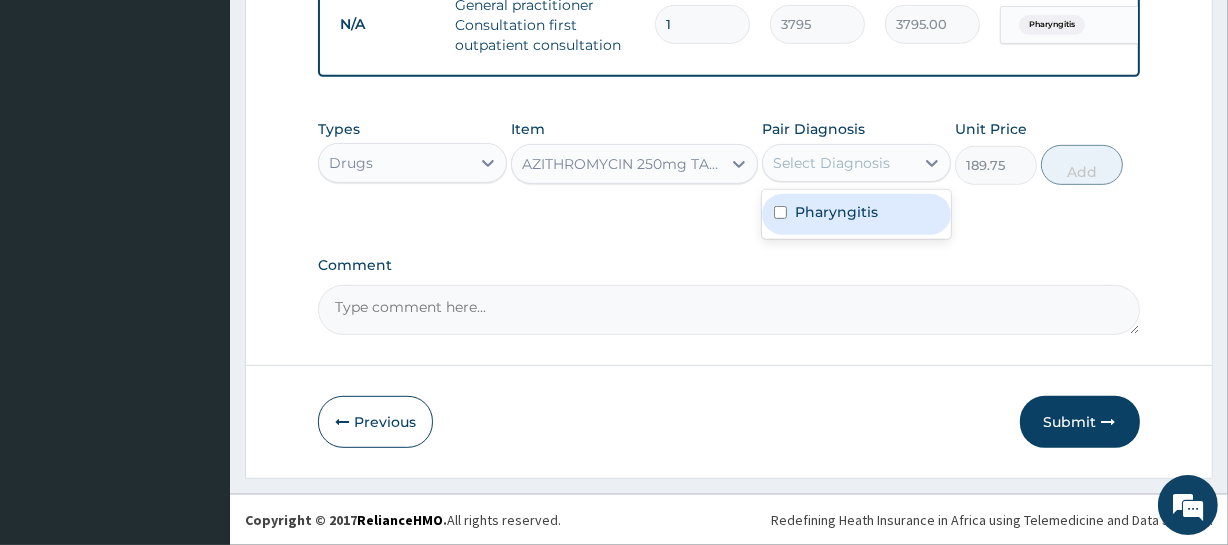 click on "Select Diagnosis" at bounding box center [831, 163] 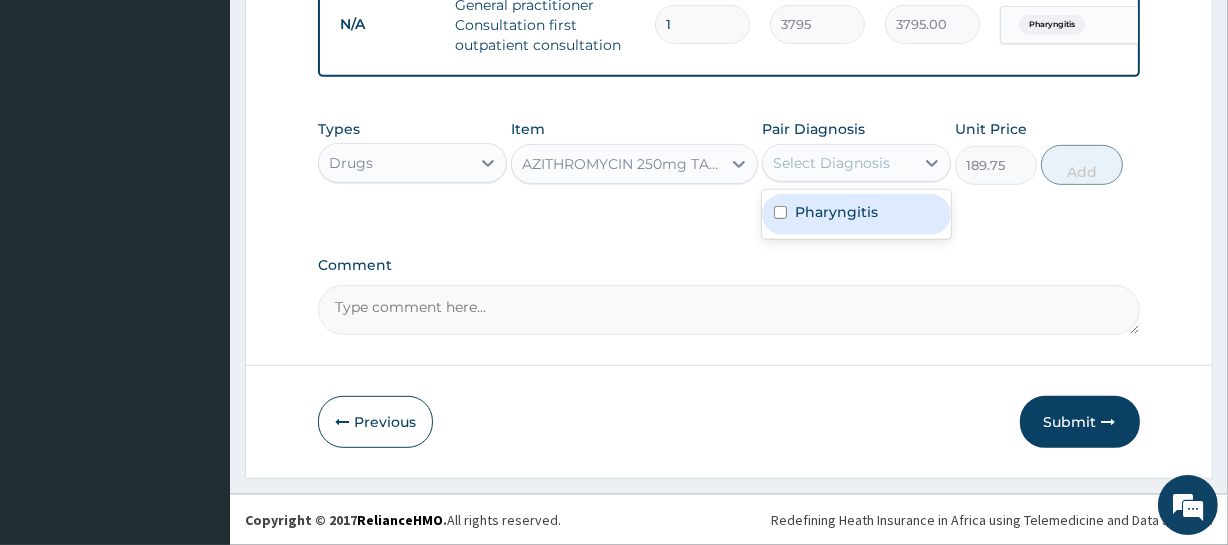 click on "Pharyngitis" at bounding box center [856, 214] 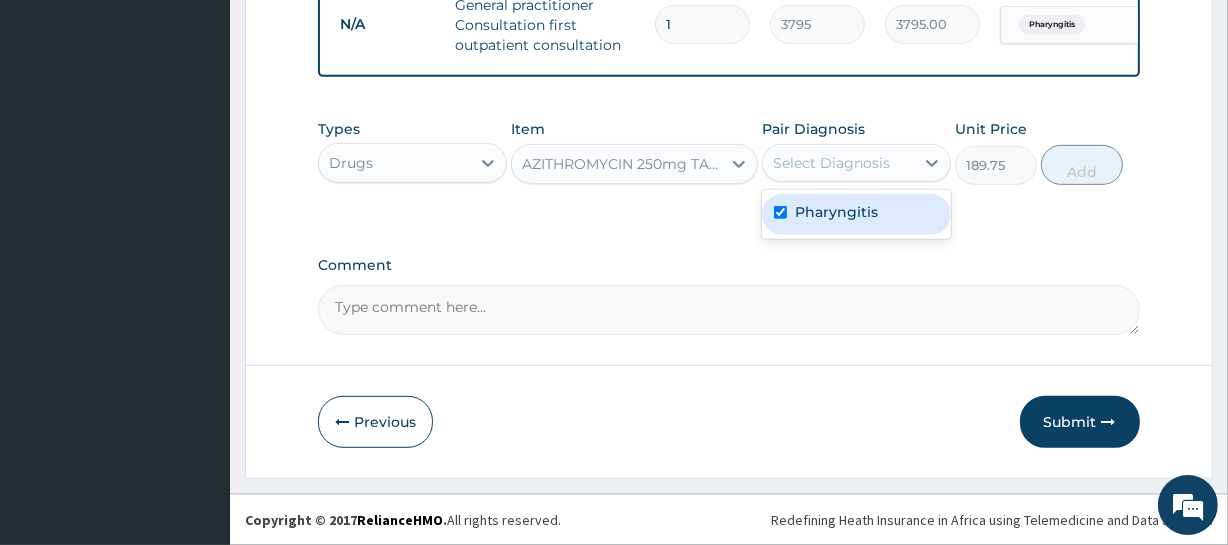 checkbox on "true" 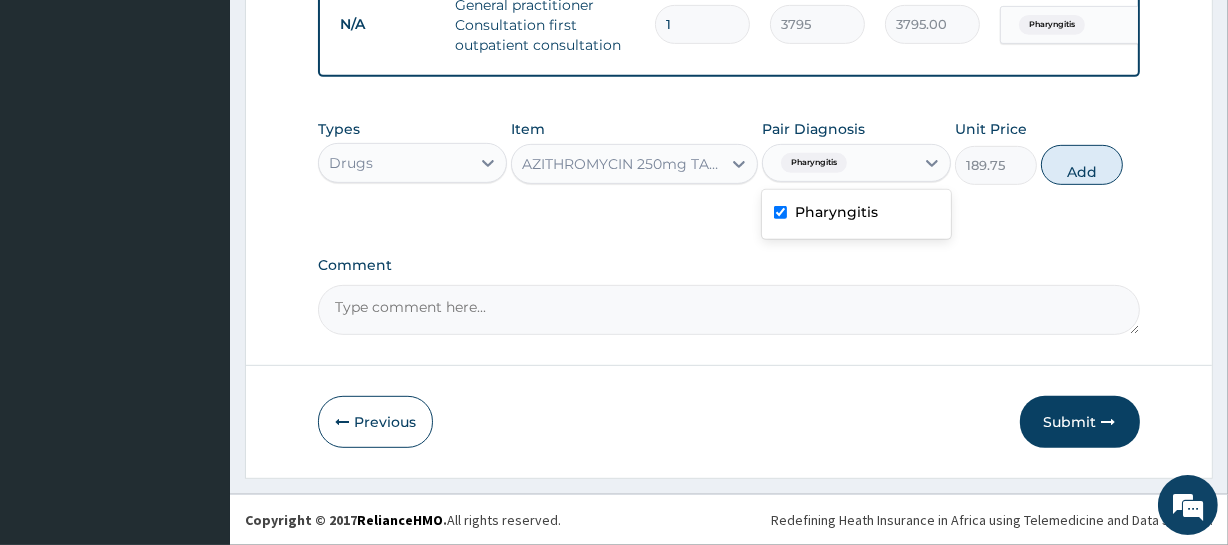 drag, startPoint x: 1068, startPoint y: 175, endPoint x: 1047, endPoint y: 172, distance: 21.213203 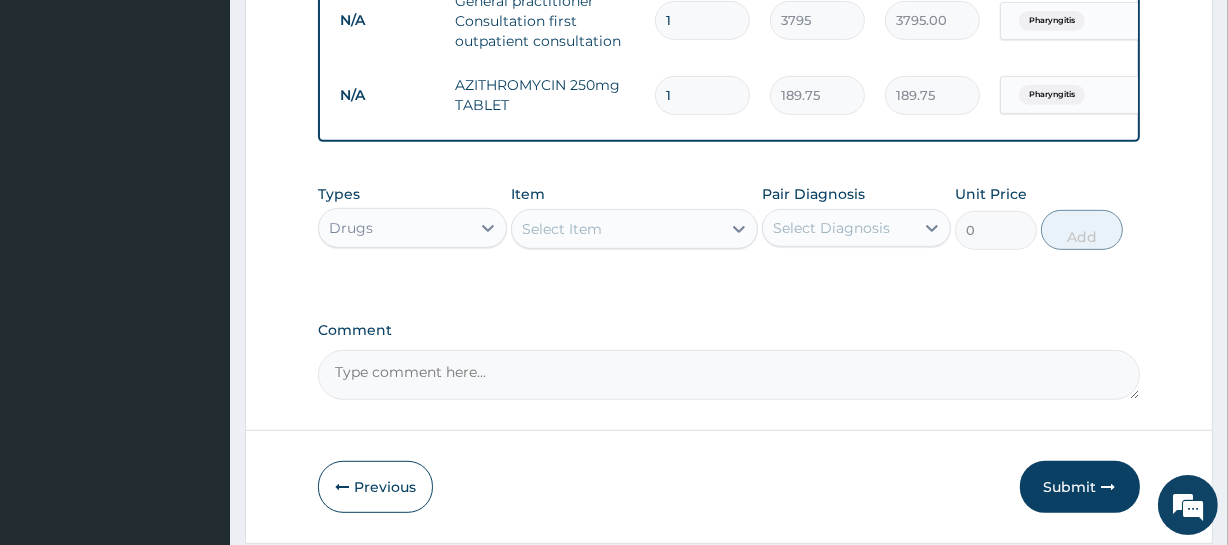 type on "10" 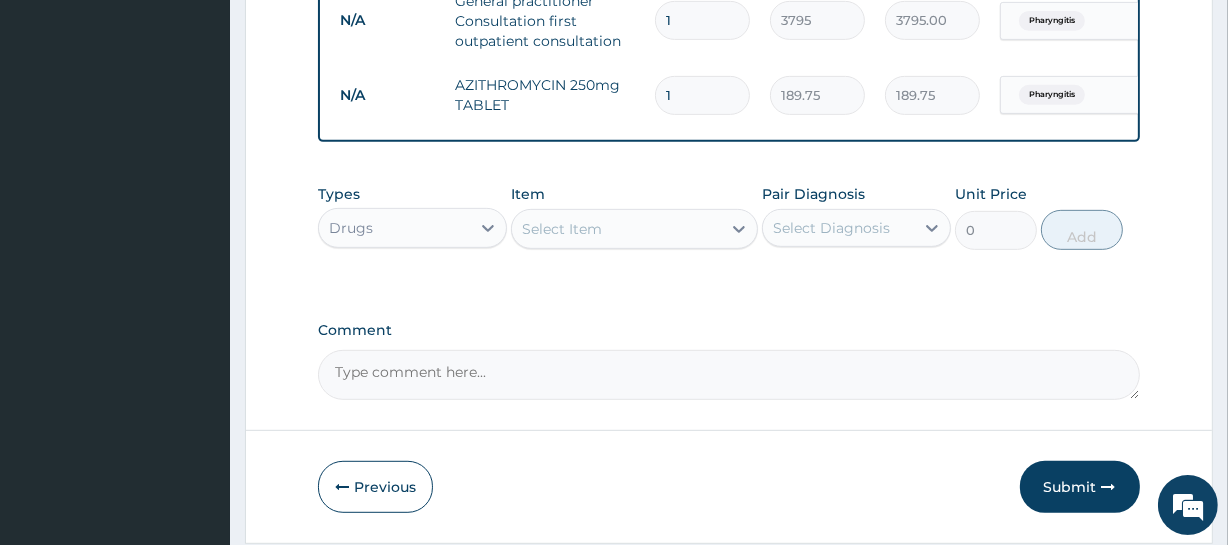 type on "1897.50" 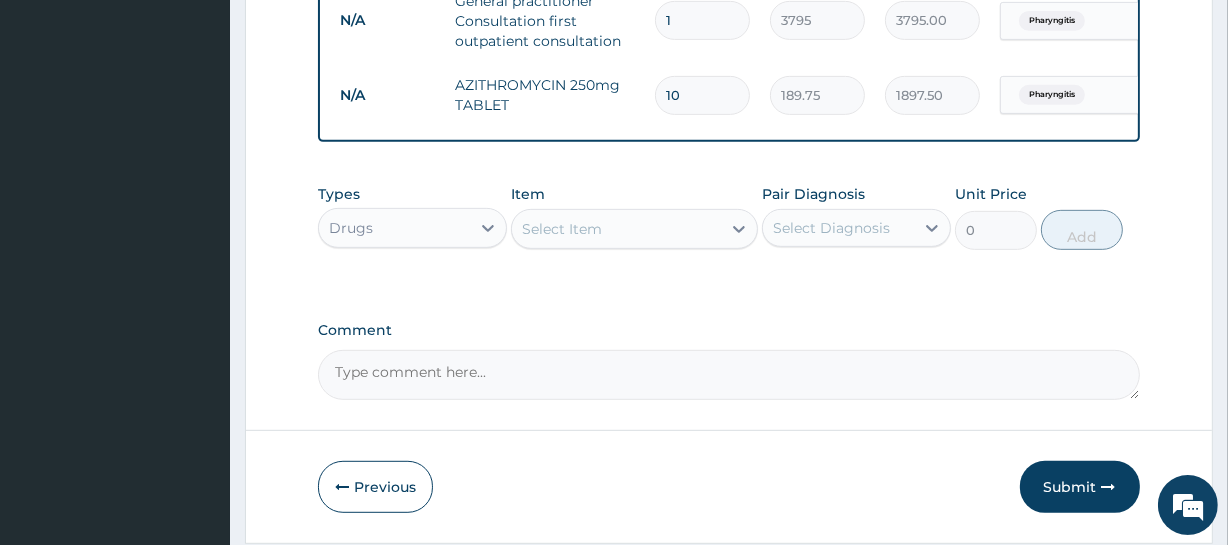 type on "10" 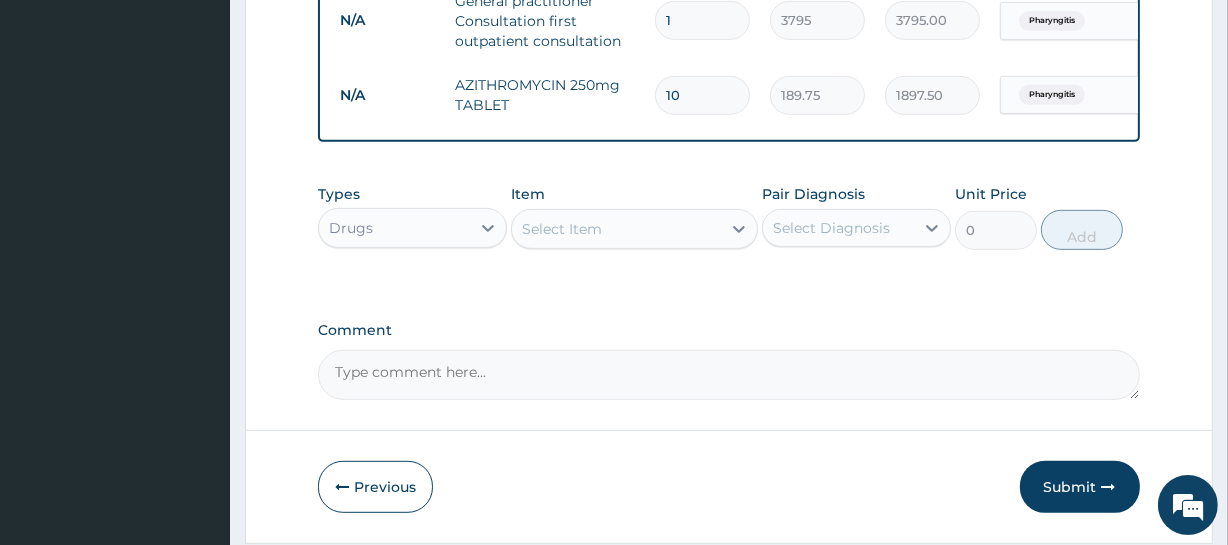 click on "AZITHROMYCIN 250mg TABLET" at bounding box center (545, 95) 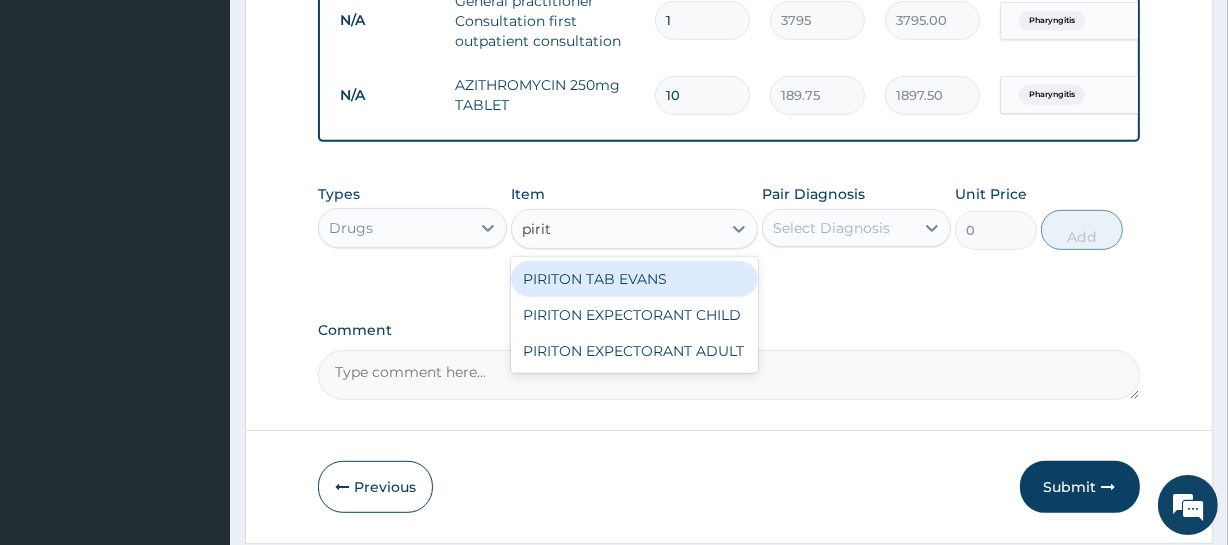 type on "pirito" 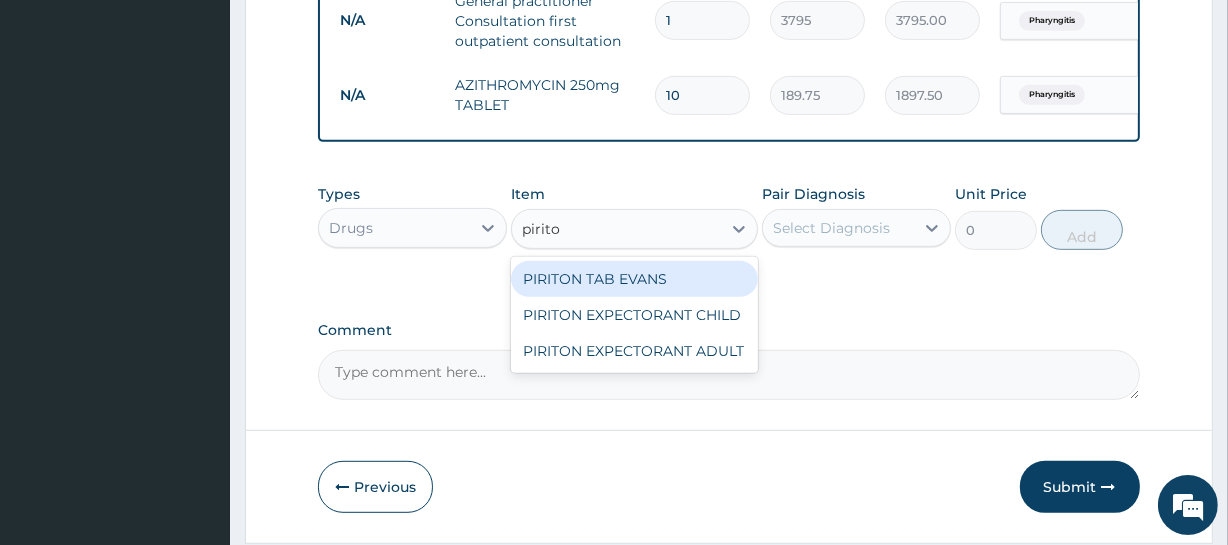 click on "PIRITON TAB EVANS" at bounding box center [634, 279] 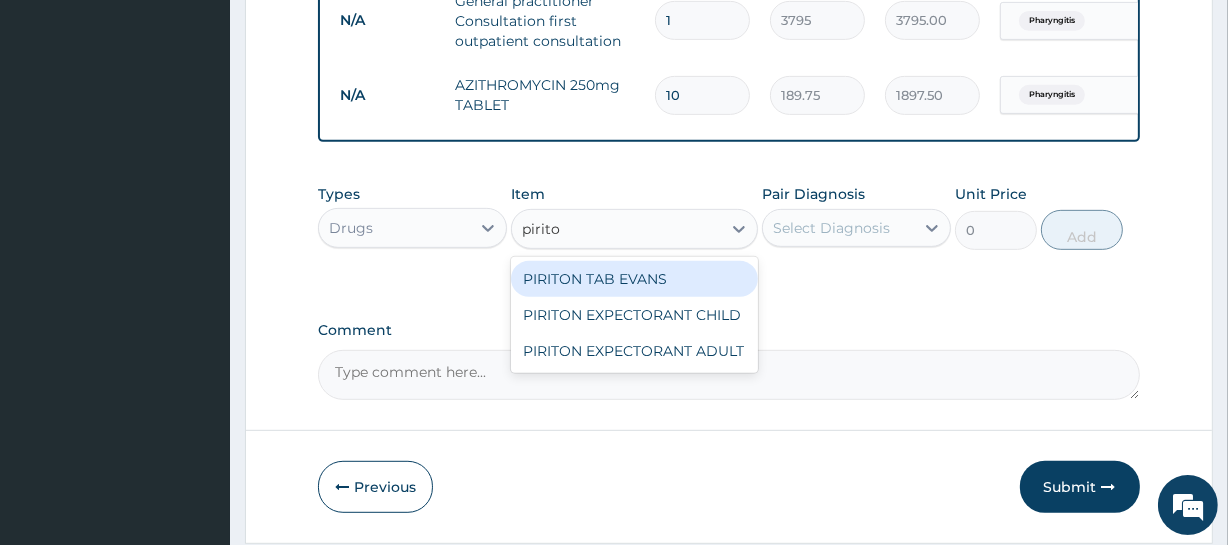 type 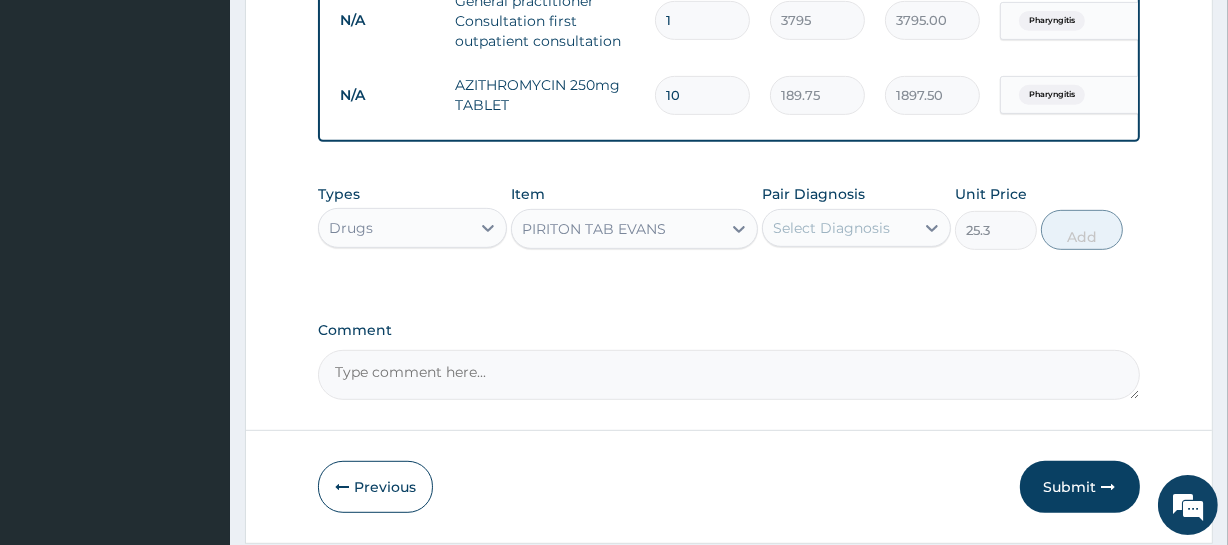 click on "Select Diagnosis" at bounding box center [831, 228] 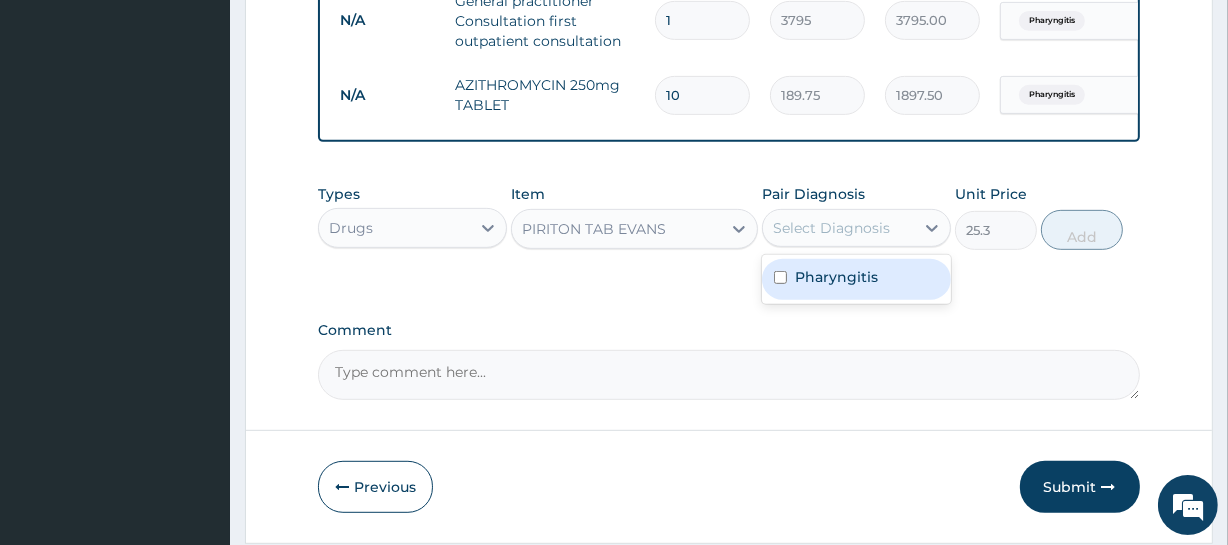 drag, startPoint x: 840, startPoint y: 290, endPoint x: 852, endPoint y: 284, distance: 13.416408 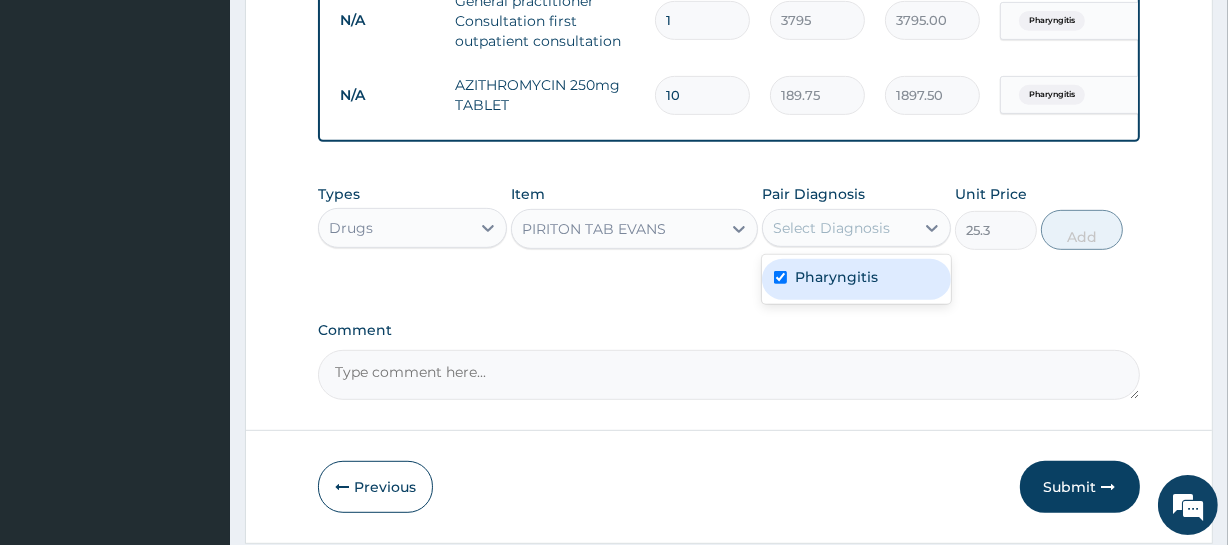 checkbox on "true" 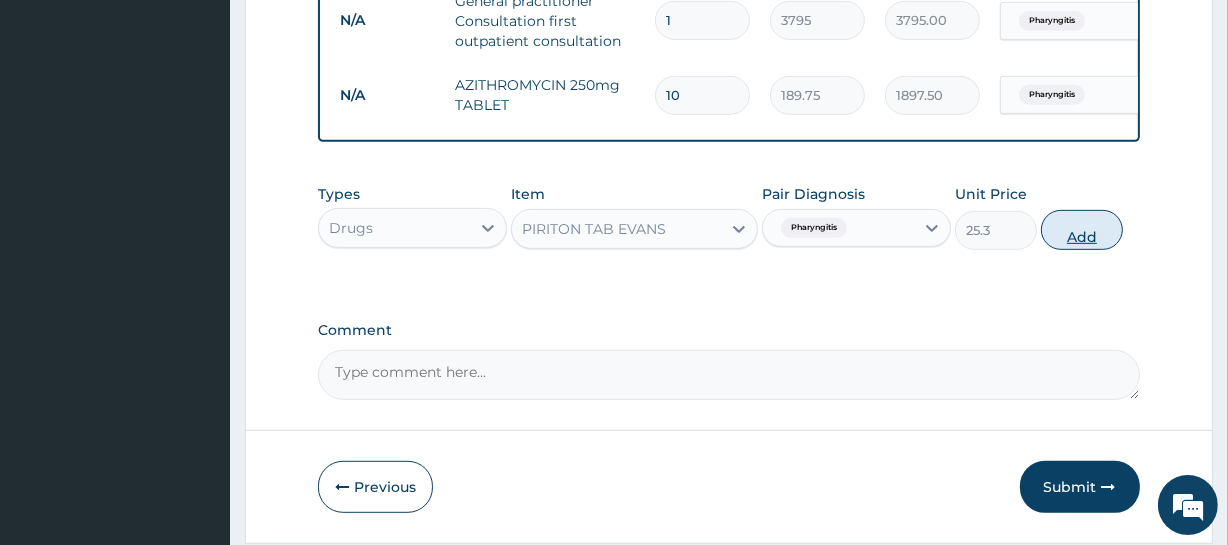click on "Add" at bounding box center [1082, 230] 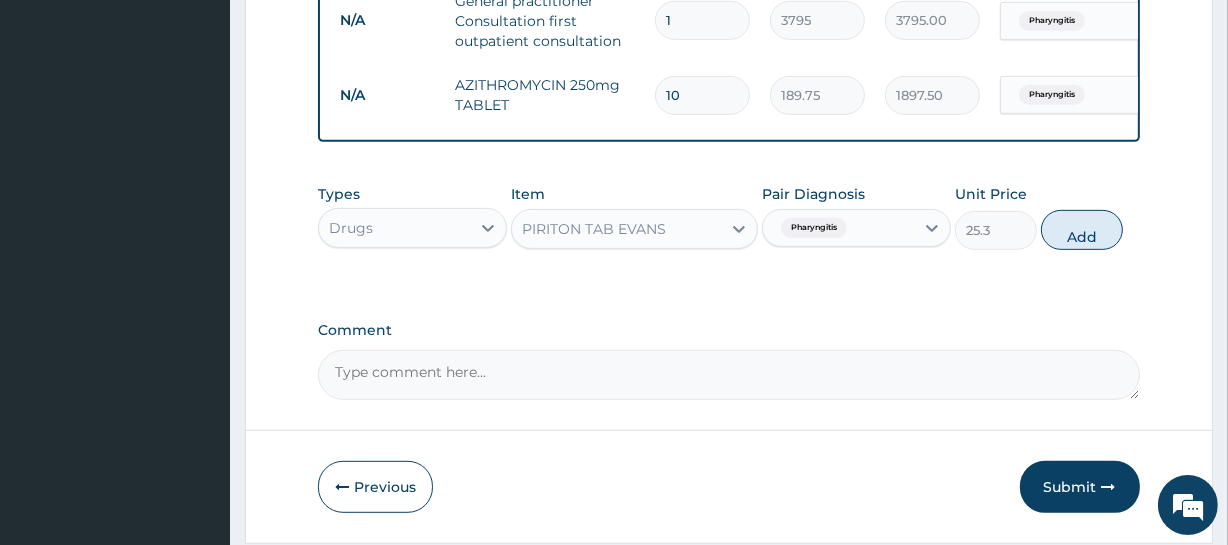 type on "0" 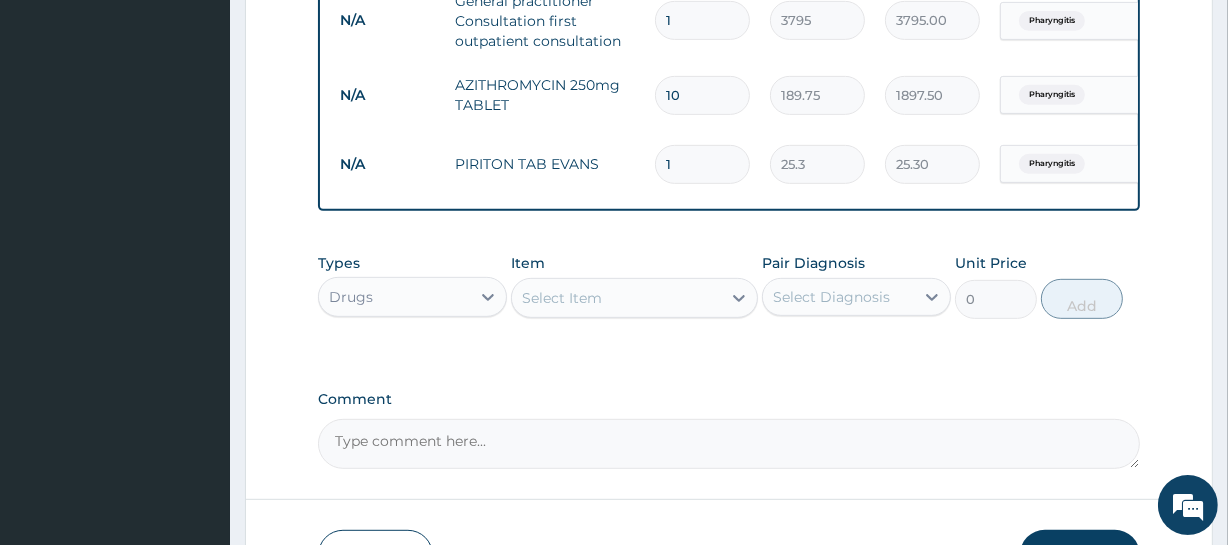 drag, startPoint x: 675, startPoint y: 160, endPoint x: 607, endPoint y: 157, distance: 68.06615 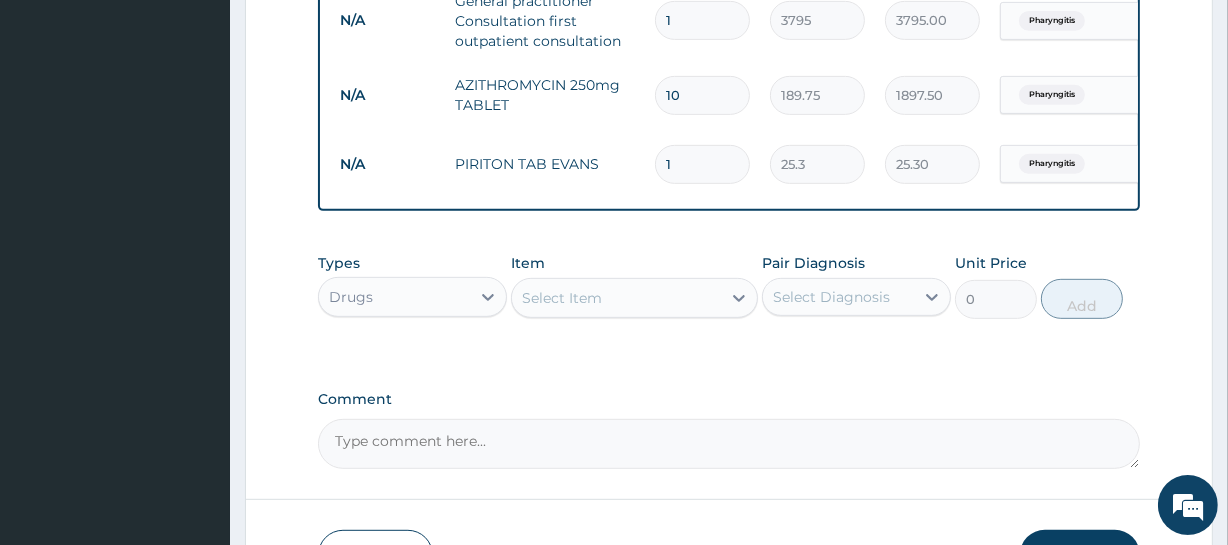 click on "N/A PIRITON TAB EVANS 1 25.3 25.30 Pharyngitis Delete" at bounding box center [820, 164] 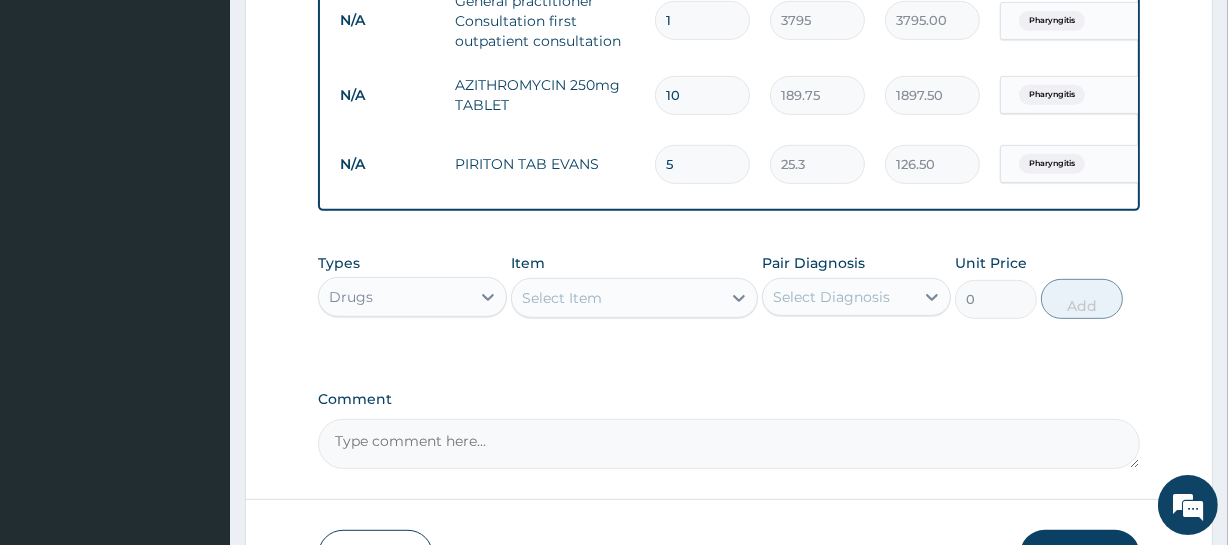 type on "5" 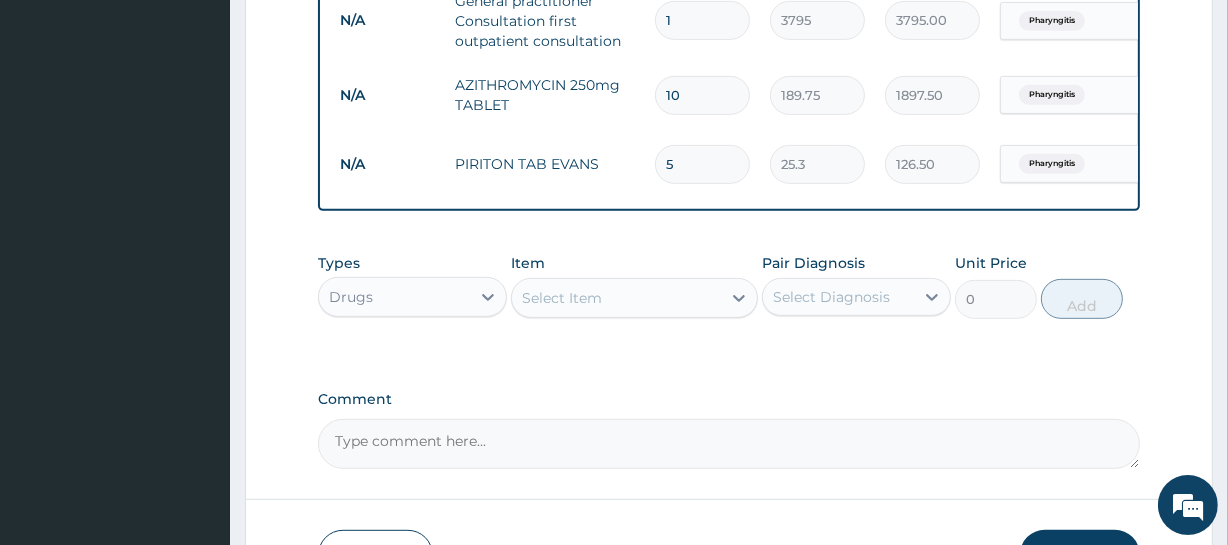 type on "0.00" 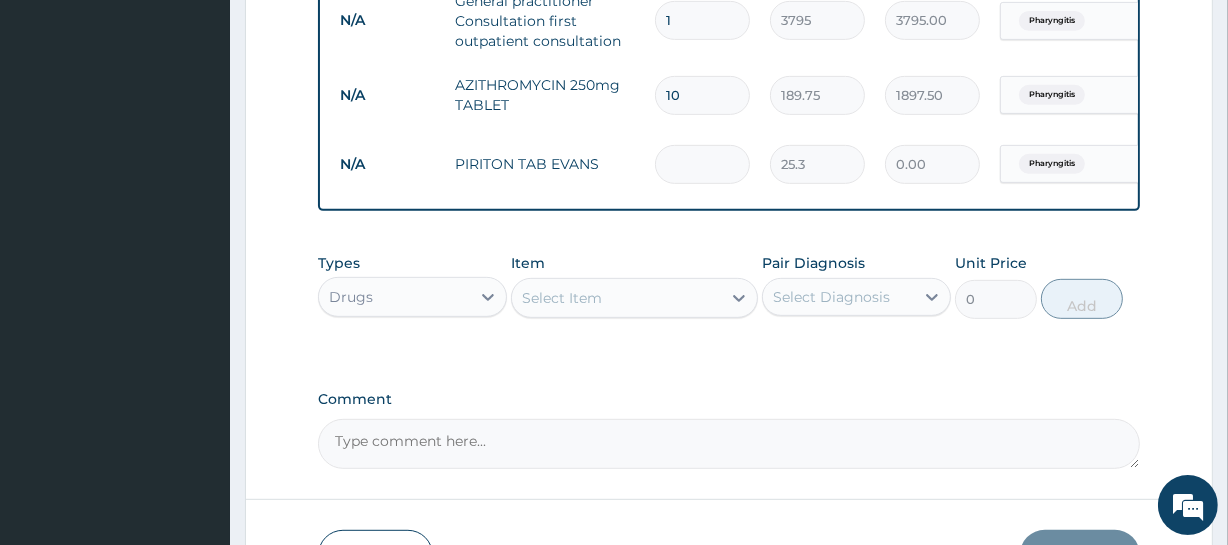 type on "1" 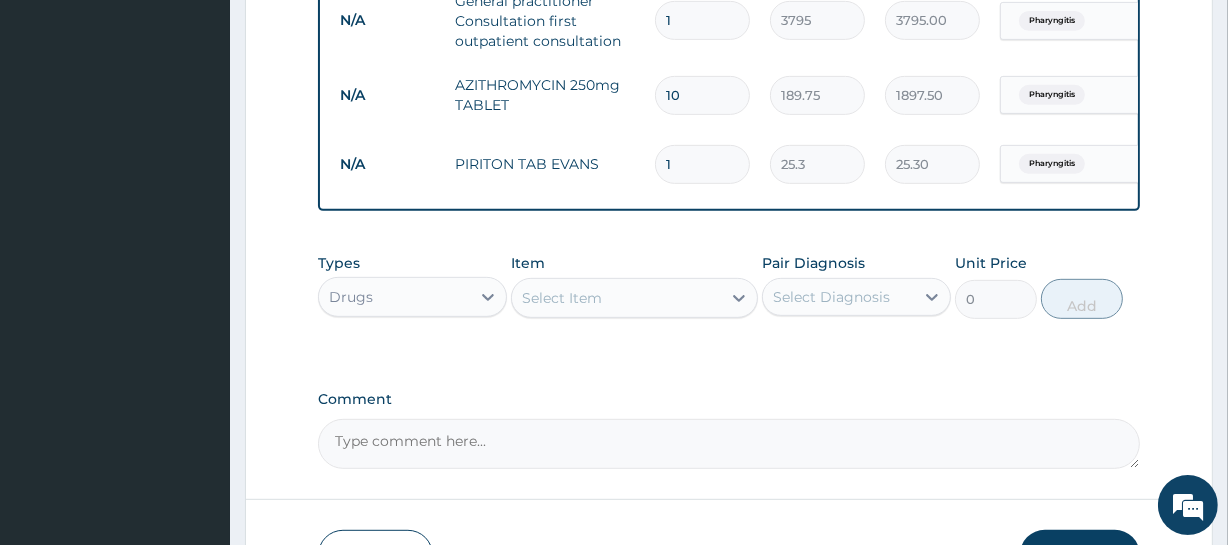 type on "10" 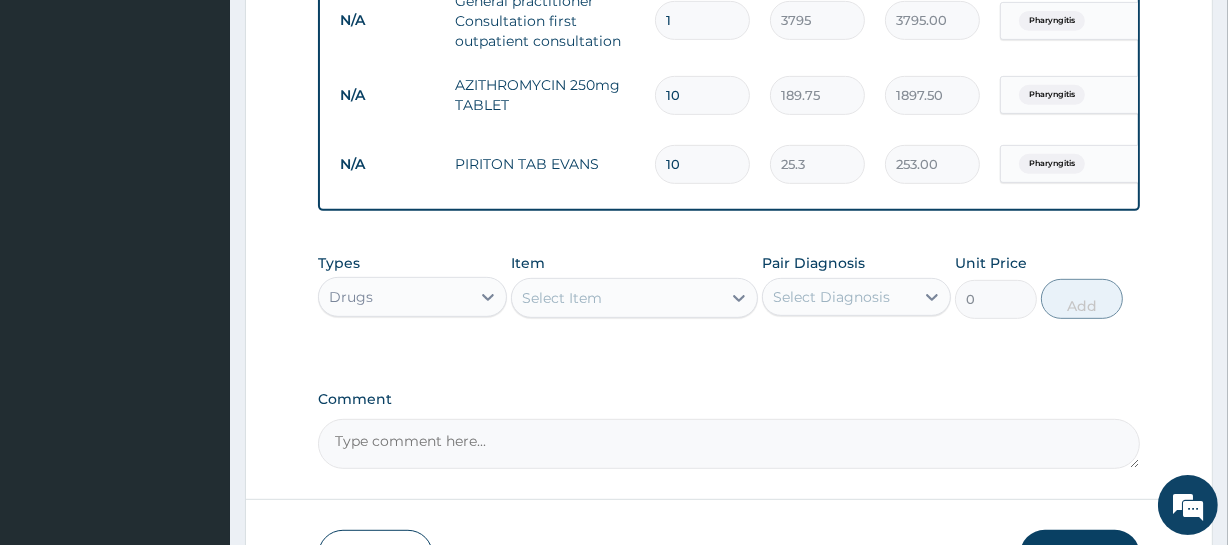type on "10" 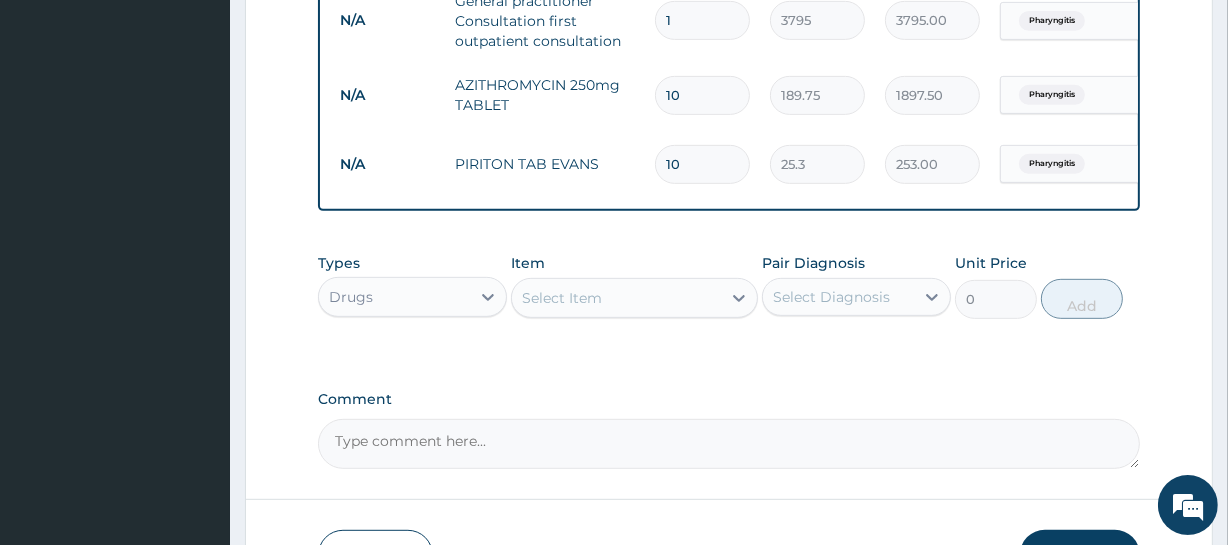 click on "N/A PIRITON TAB EVANS 10 25.3 253.00 Pharyngitis Delete" at bounding box center [820, 164] 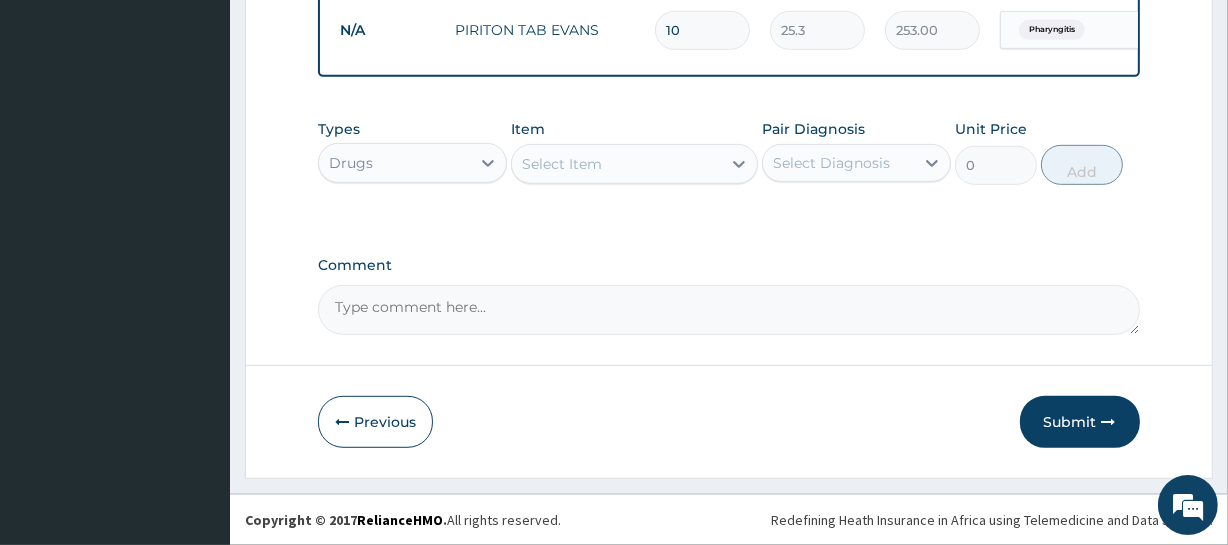 scroll, scrollTop: 964, scrollLeft: 0, axis: vertical 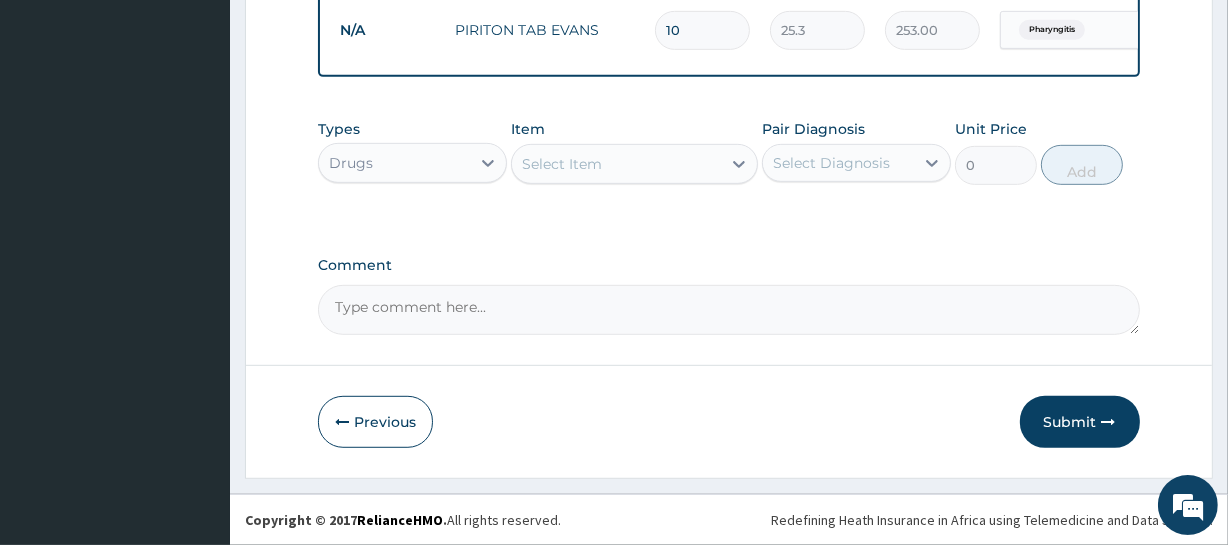 click on "Submit" at bounding box center [1080, 422] 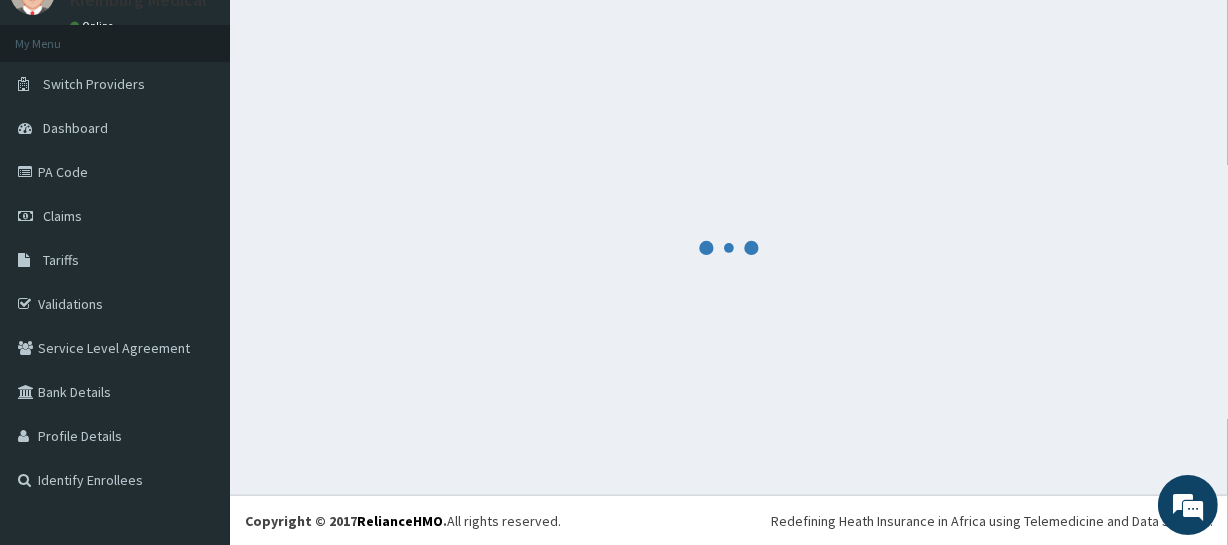 scroll, scrollTop: 964, scrollLeft: 0, axis: vertical 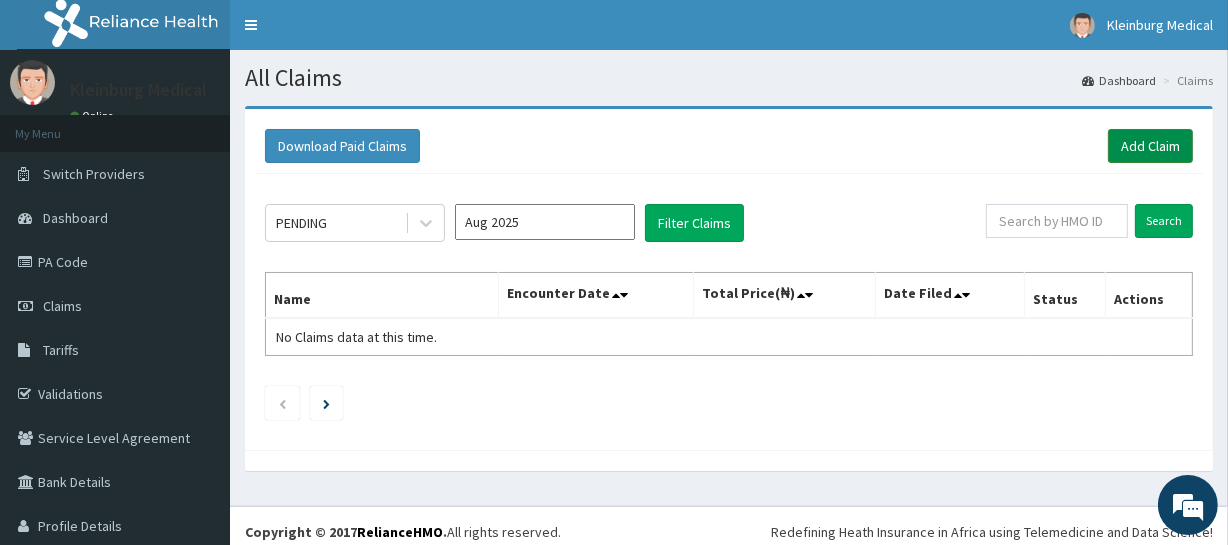 click on "Add Claim" at bounding box center (1150, 146) 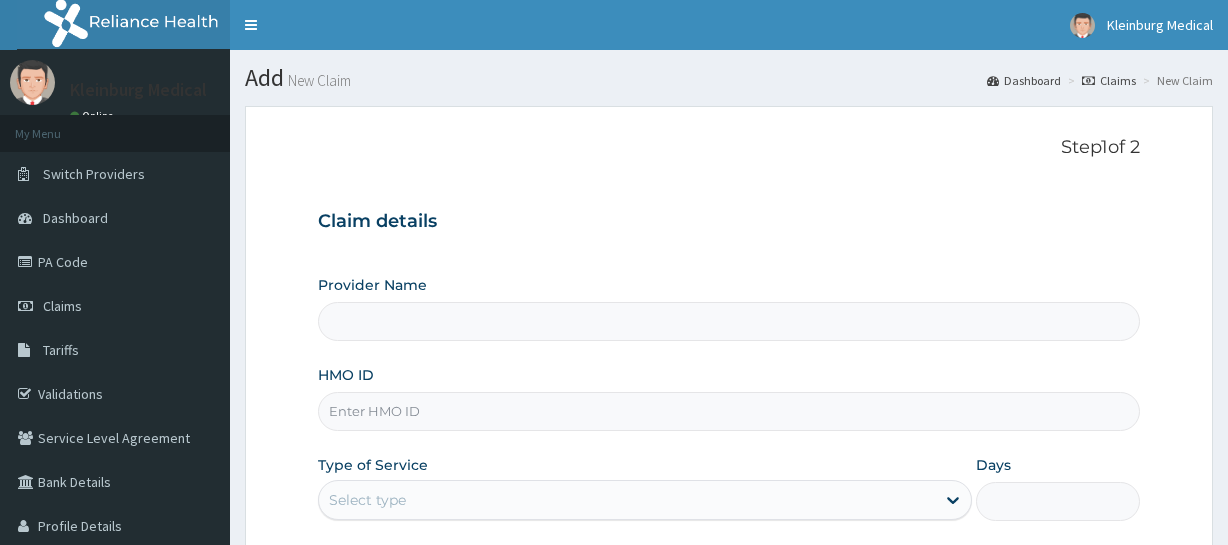 scroll, scrollTop: 0, scrollLeft: 0, axis: both 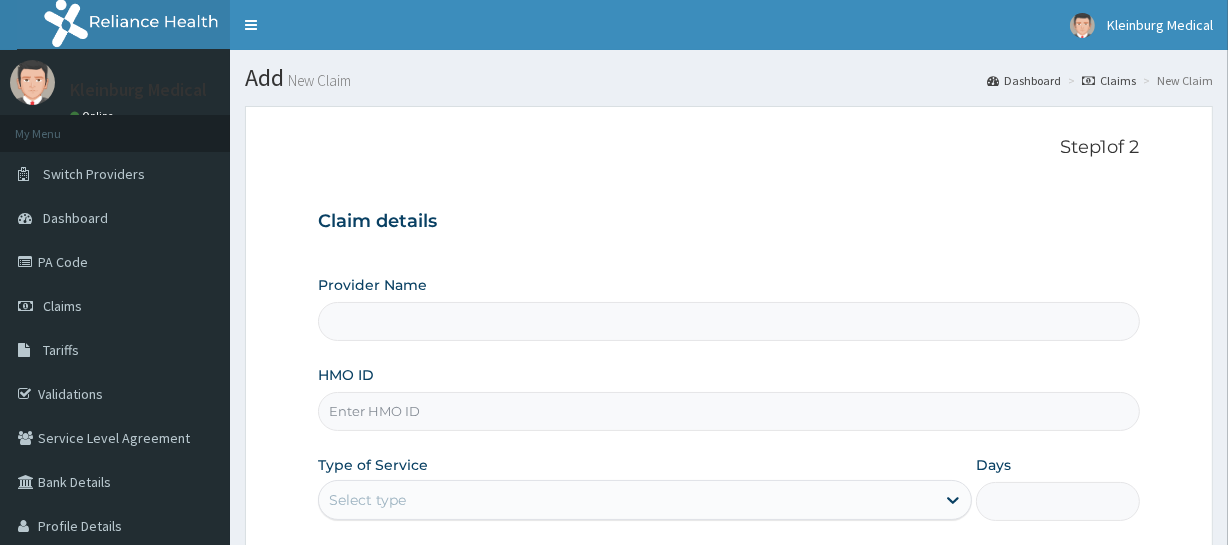 click on "HMO ID" at bounding box center [728, 411] 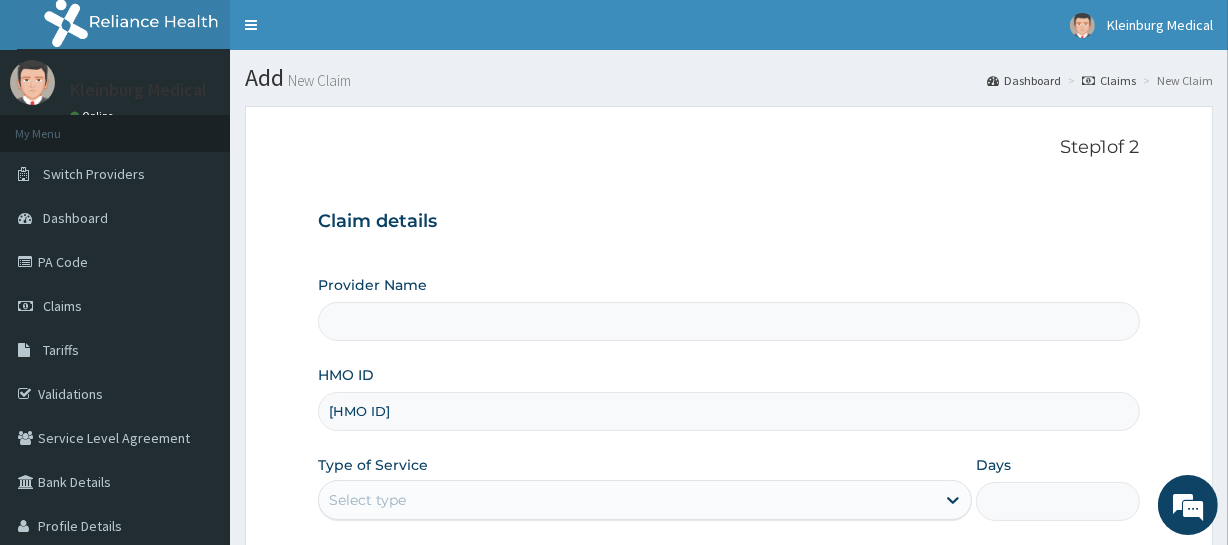 type on "KLEINBURG MEDICAL(dermatology and diagnostics)- Saka Tinubu" 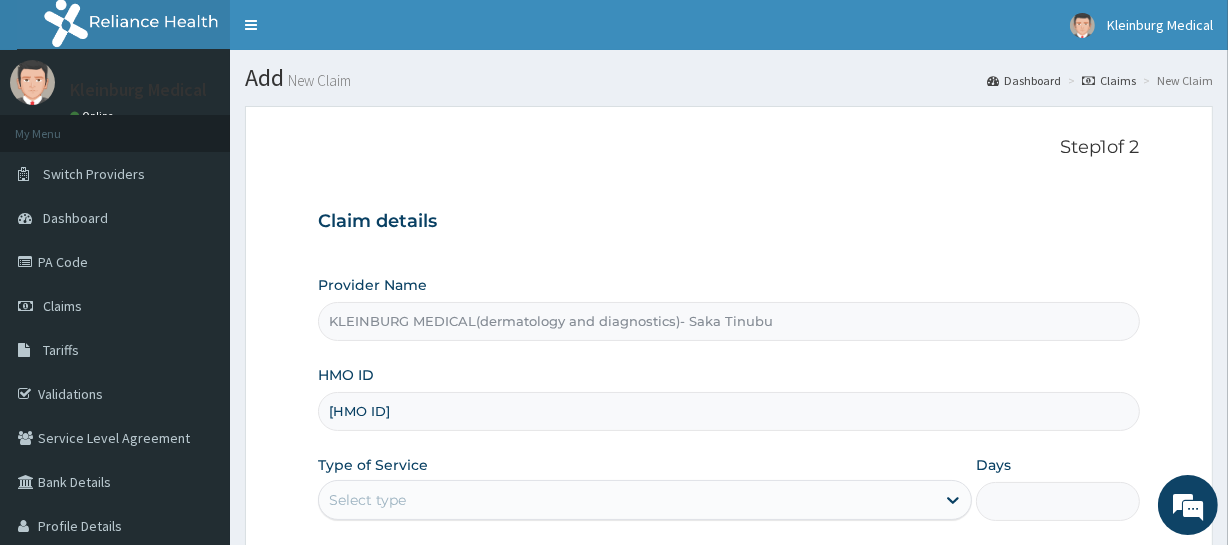 type on "[HMO ID]" 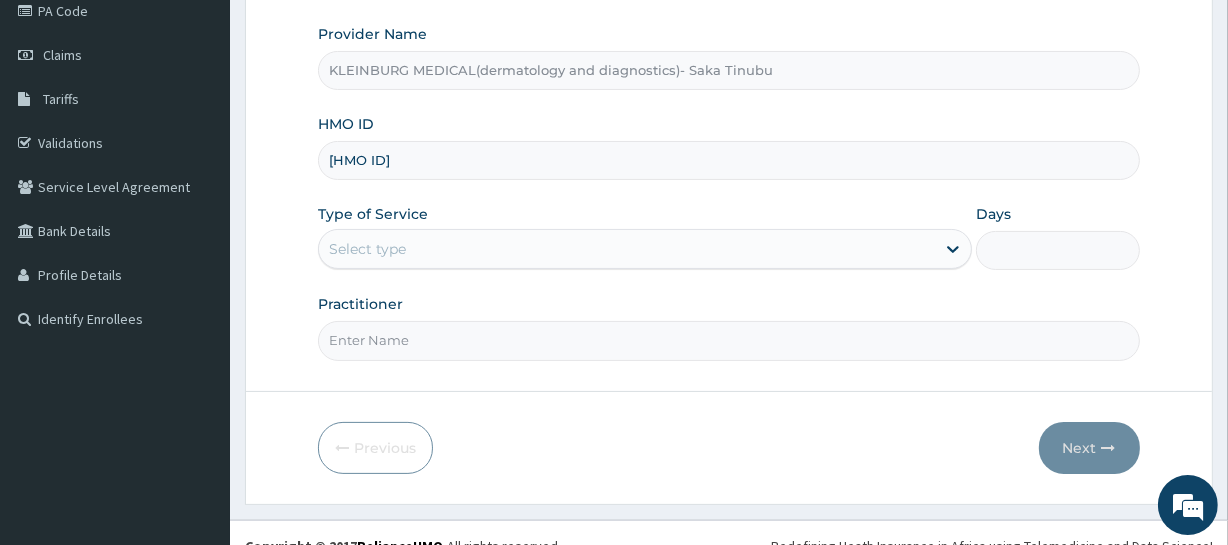 scroll, scrollTop: 272, scrollLeft: 0, axis: vertical 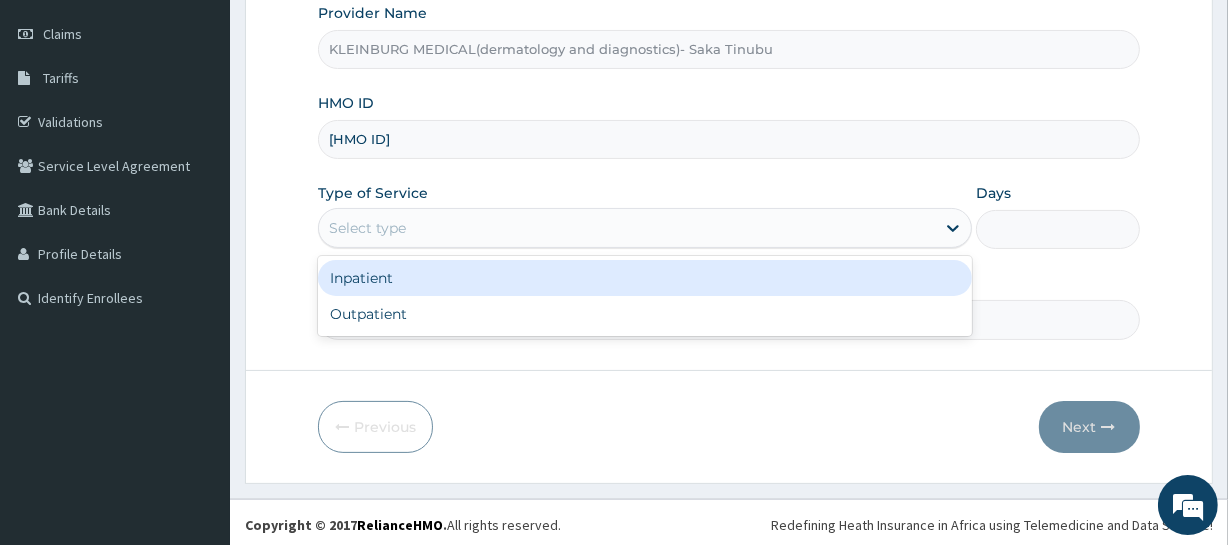 click on "Select type" at bounding box center (627, 228) 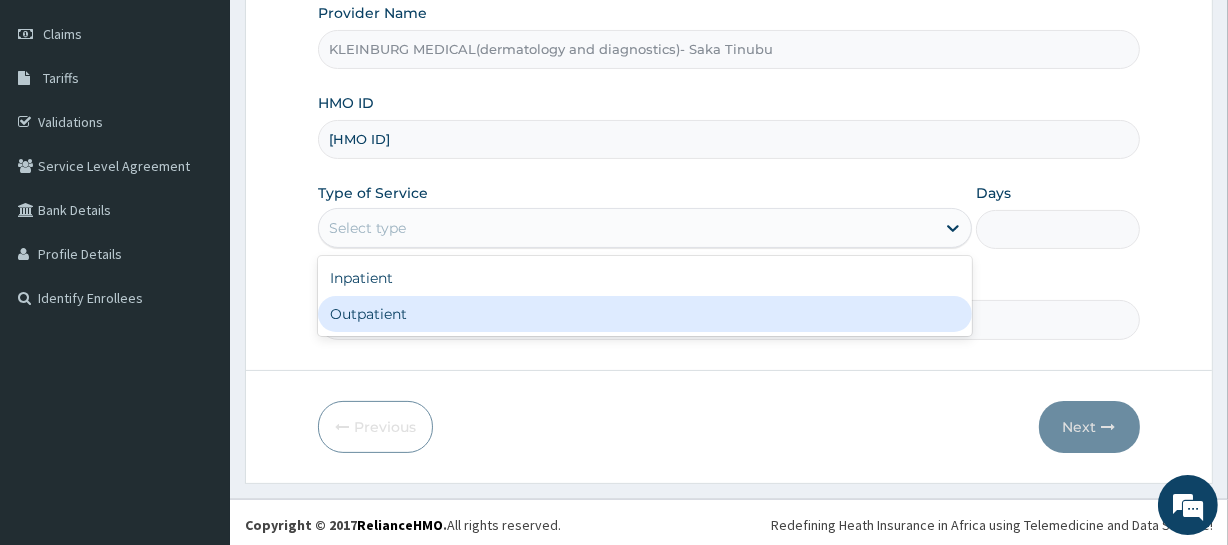 click on "Outpatient" at bounding box center [645, 314] 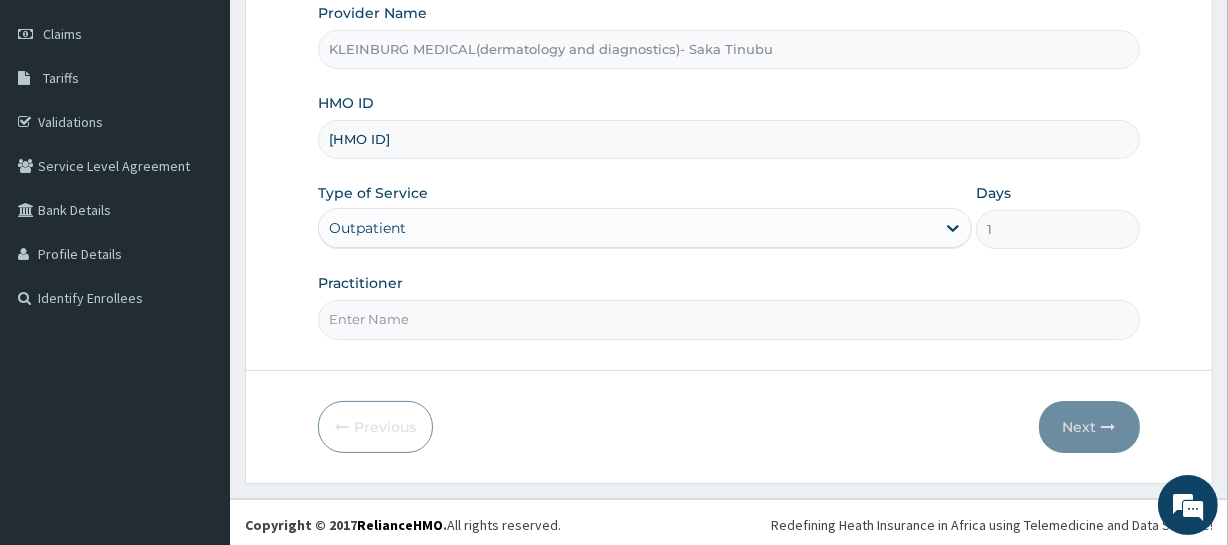 scroll, scrollTop: 0, scrollLeft: 0, axis: both 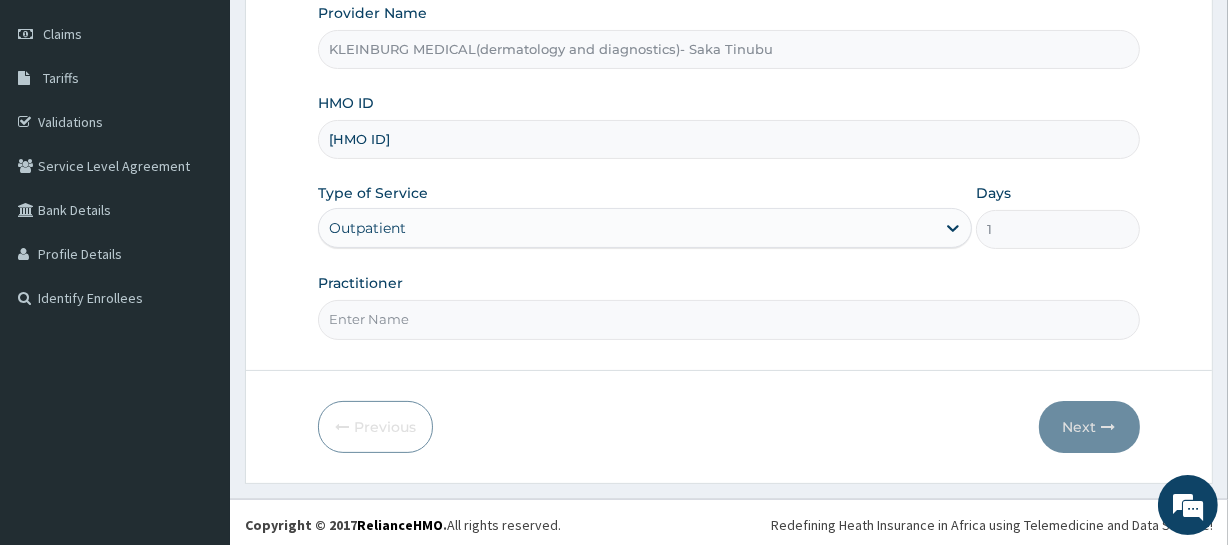 click on "Practitioner" at bounding box center [728, 319] 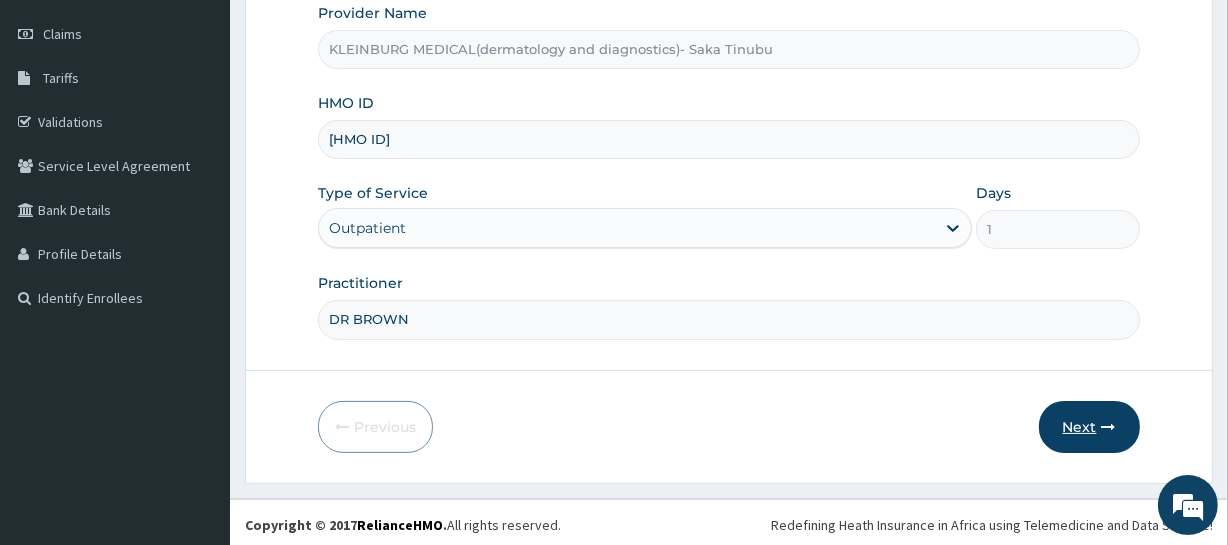 type on "DR BROWN" 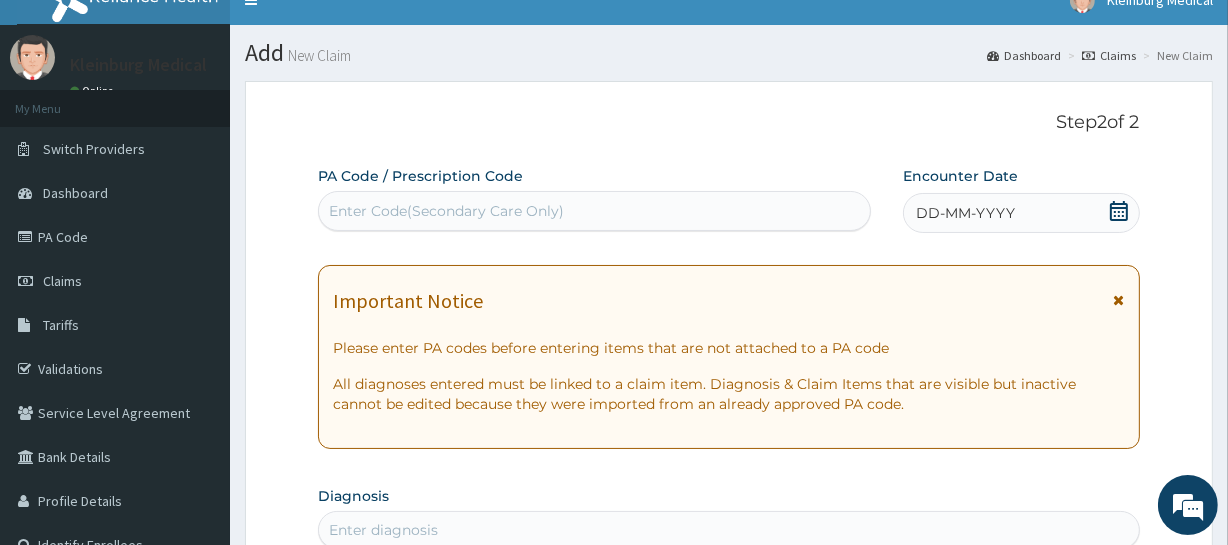 scroll, scrollTop: 0, scrollLeft: 0, axis: both 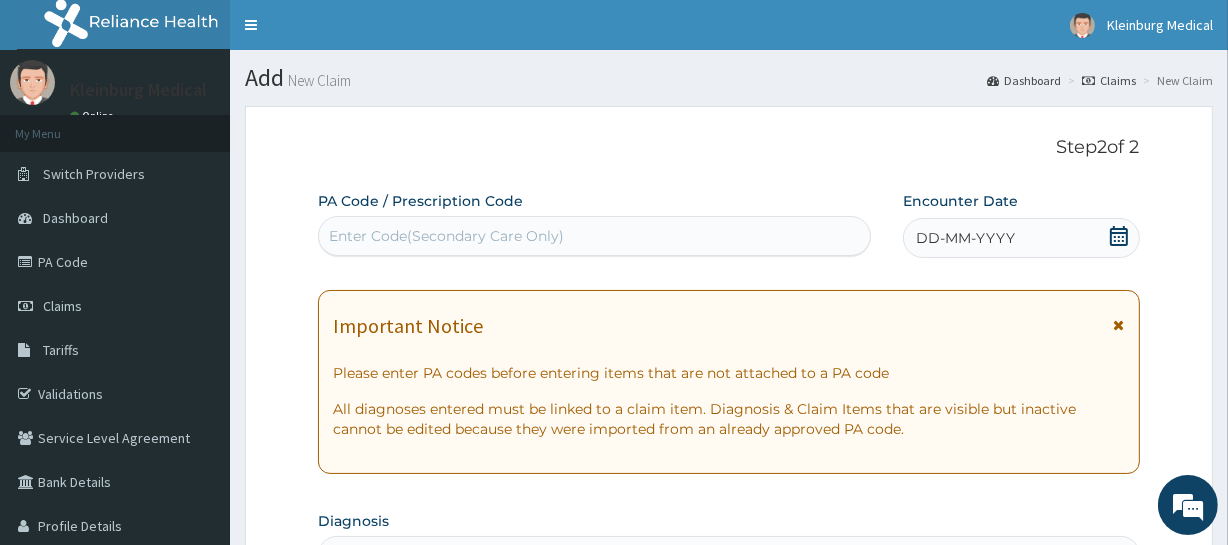 click 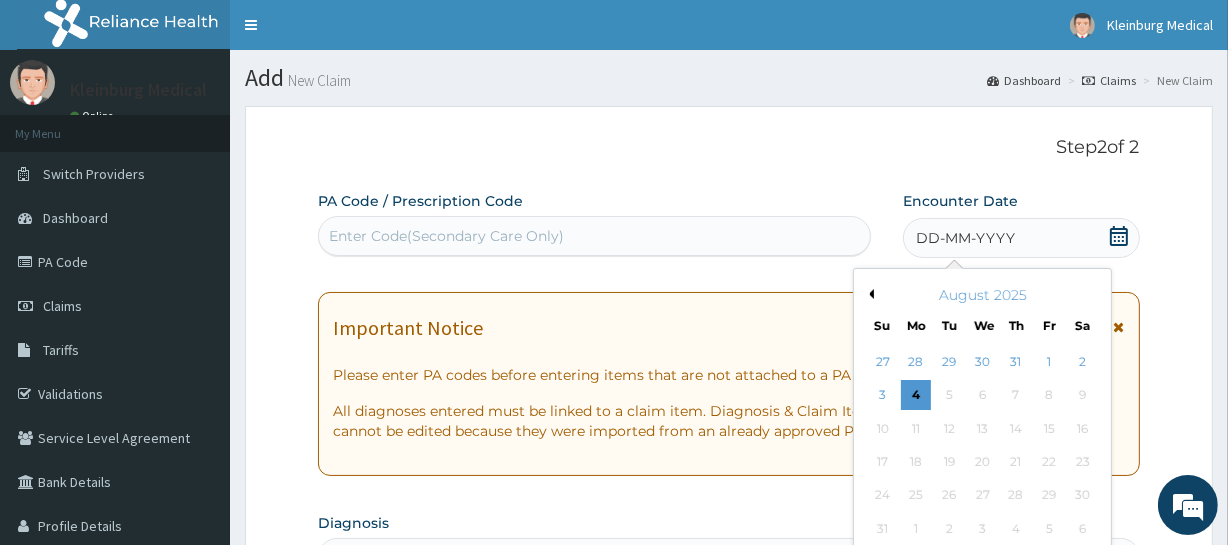 scroll, scrollTop: 181, scrollLeft: 0, axis: vertical 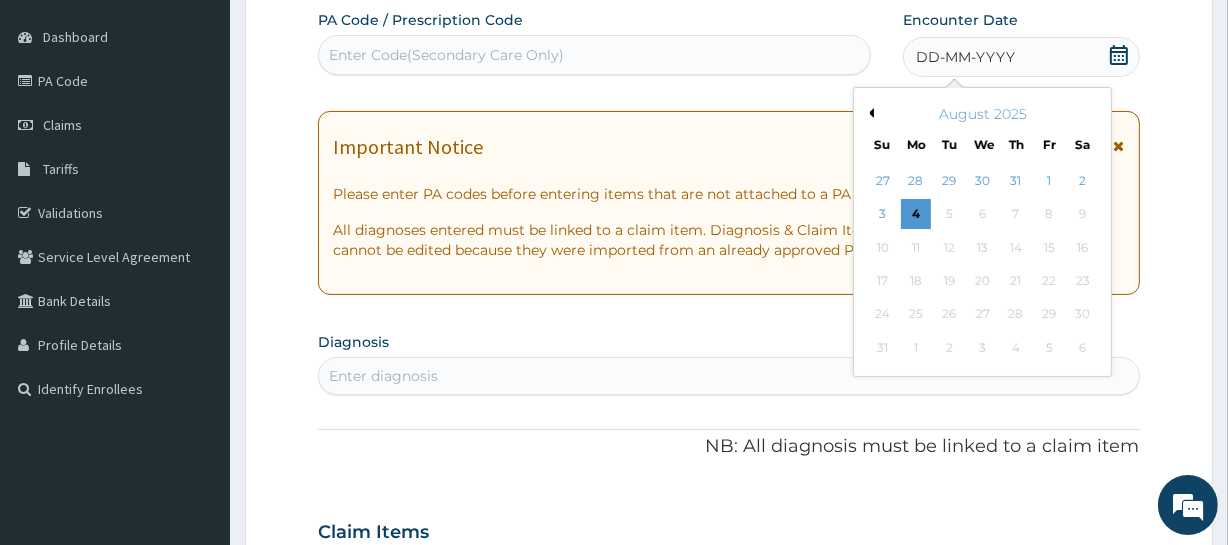 click on "Previous Month" at bounding box center (869, 113) 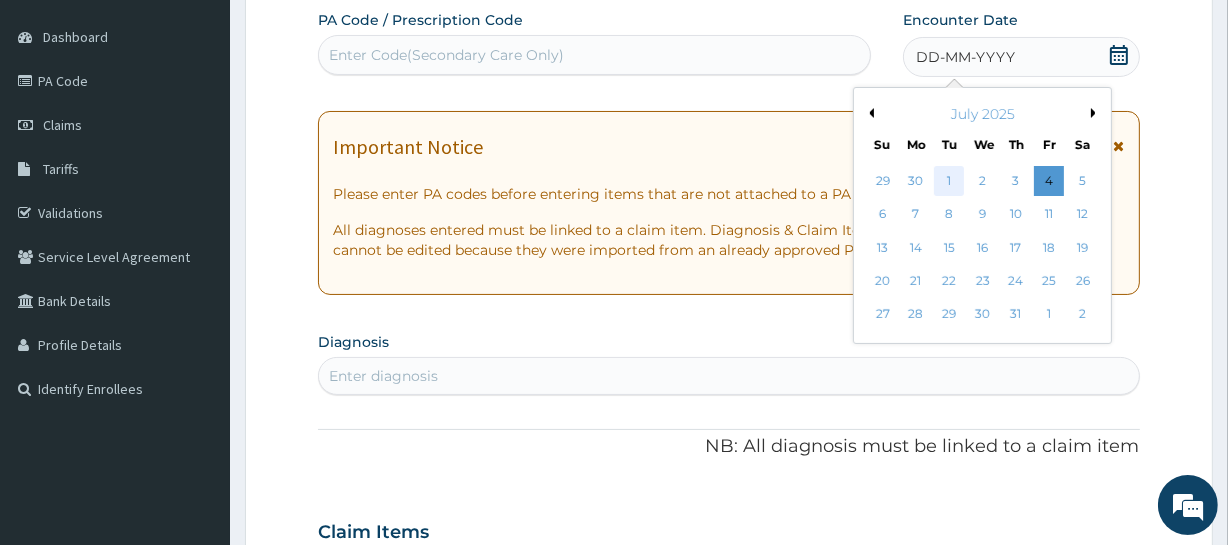 click on "1" at bounding box center (949, 181) 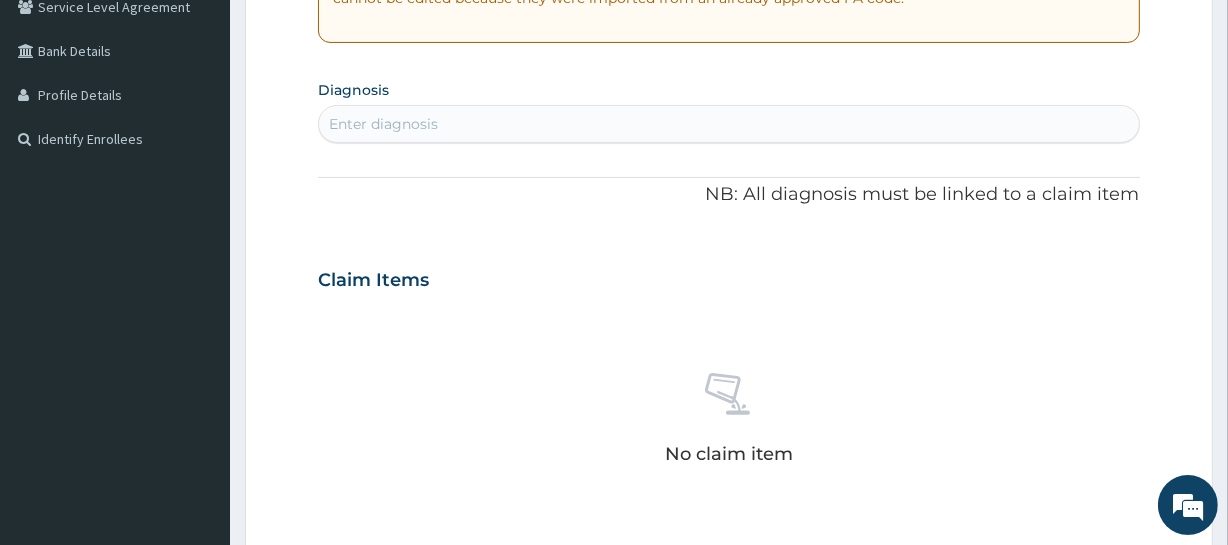 scroll, scrollTop: 454, scrollLeft: 0, axis: vertical 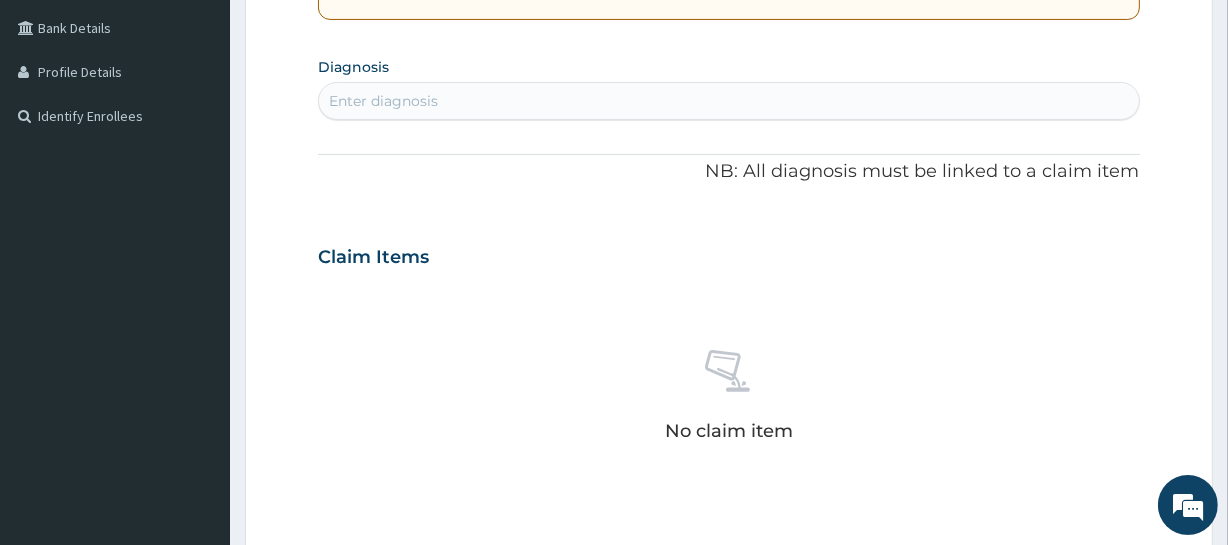 click on "Enter diagnosis" at bounding box center [728, 101] 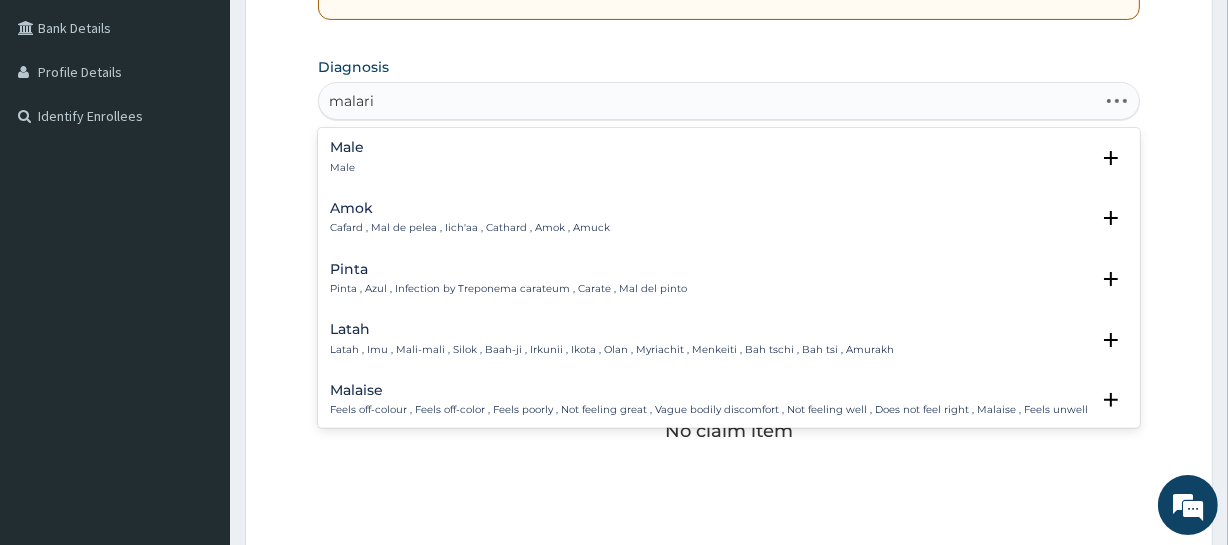 type on "malaria" 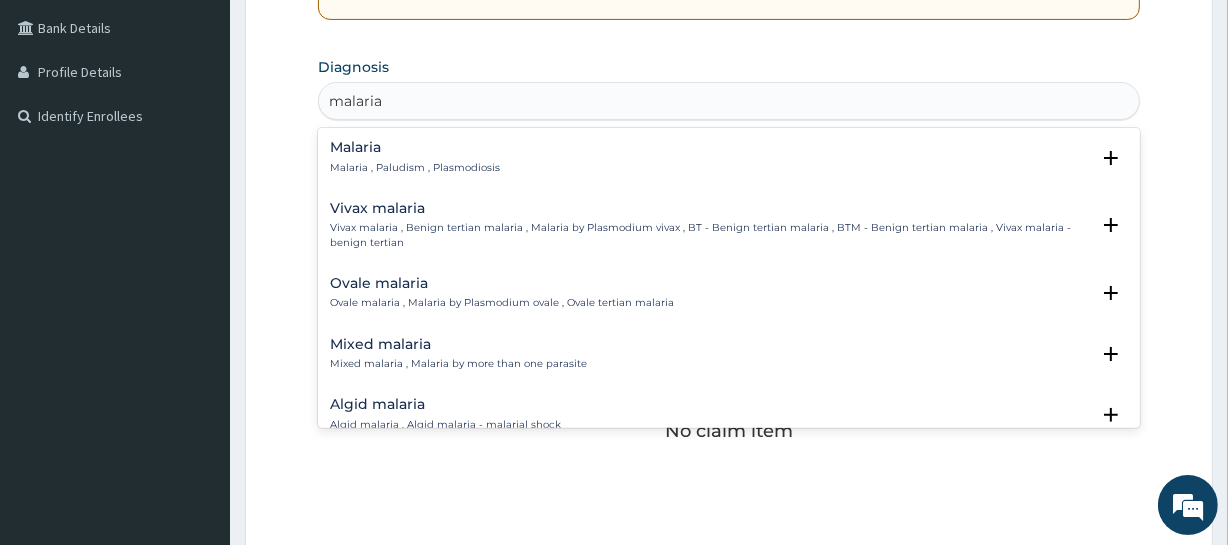 click on "Malaria Malaria , Paludism , Plasmodiosis" at bounding box center (728, 157) 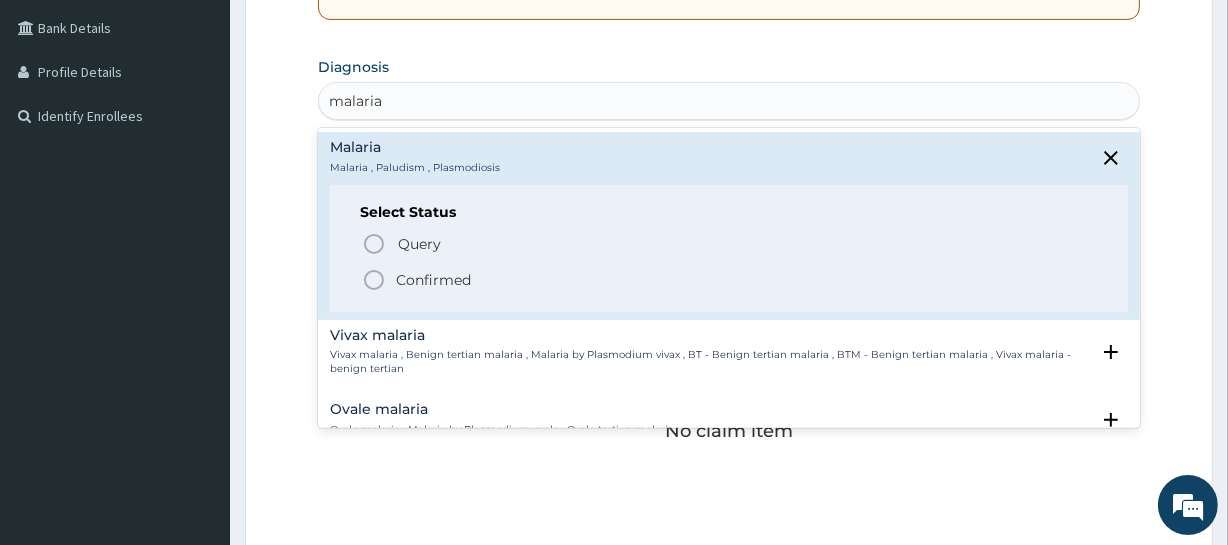 click on "Confirmed" at bounding box center [433, 280] 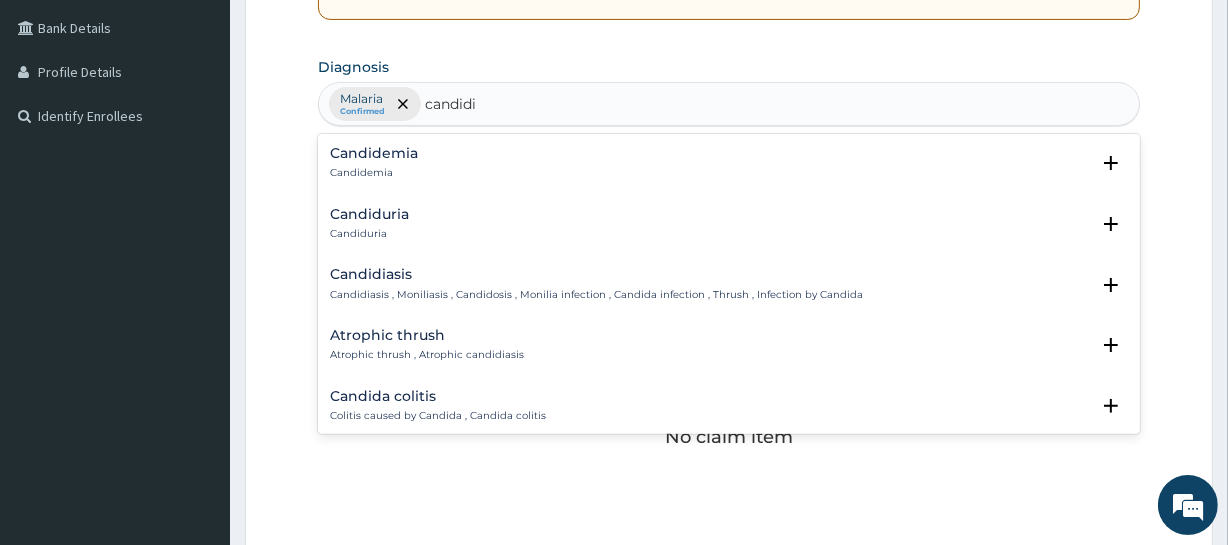 type on "candidia" 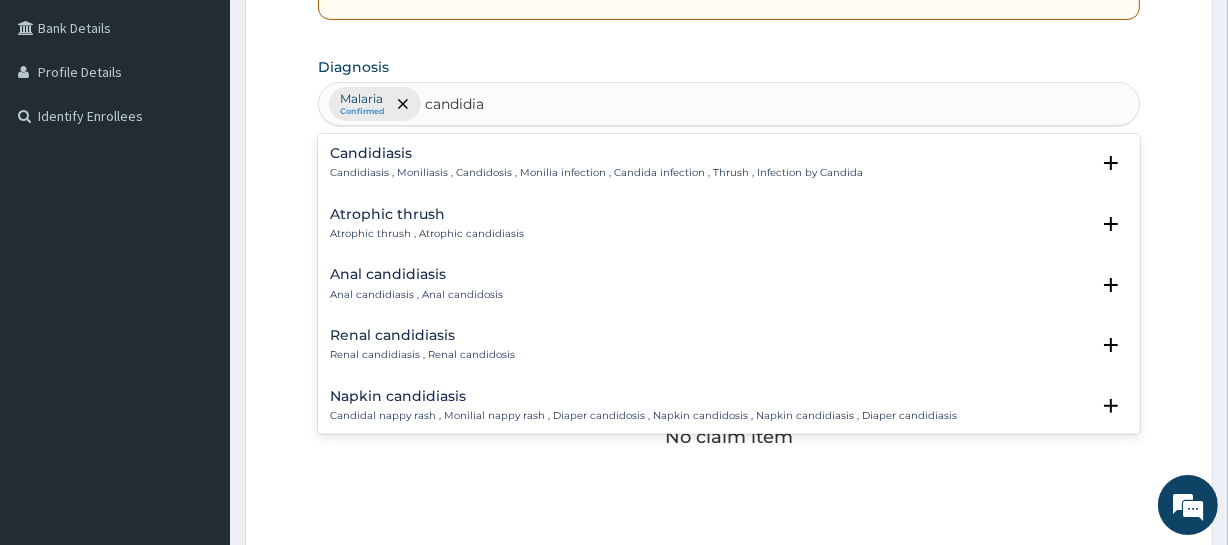 click on "Candidiasis , Moniliasis , Candidosis , Monilia infection , Candida infection , Thrush , Infection by Candida" at bounding box center (596, 173) 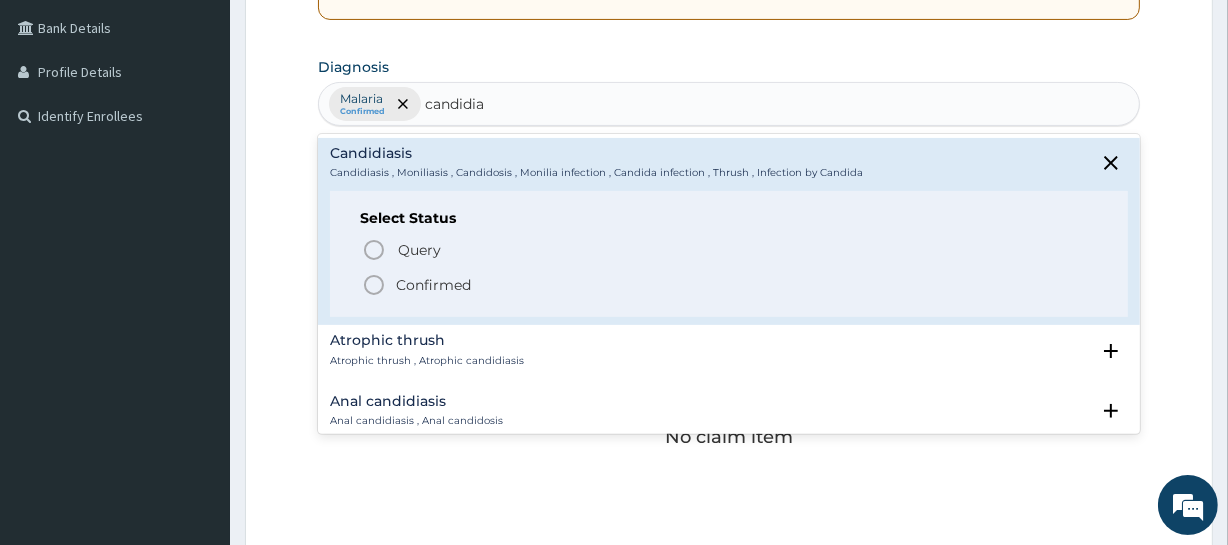 click on "Confirmed" at bounding box center (433, 285) 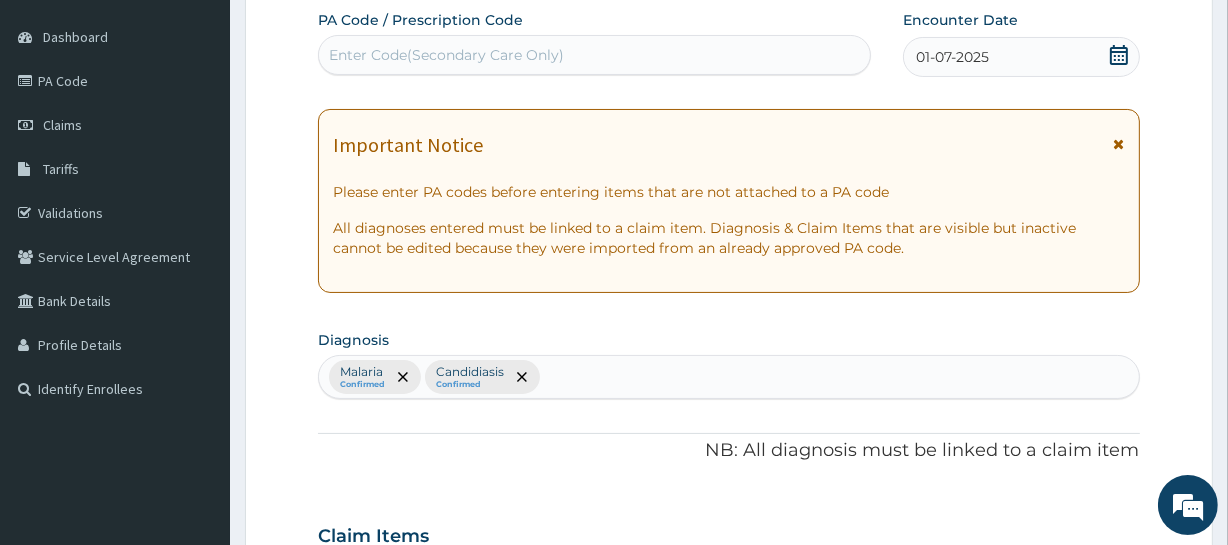 scroll, scrollTop: 90, scrollLeft: 0, axis: vertical 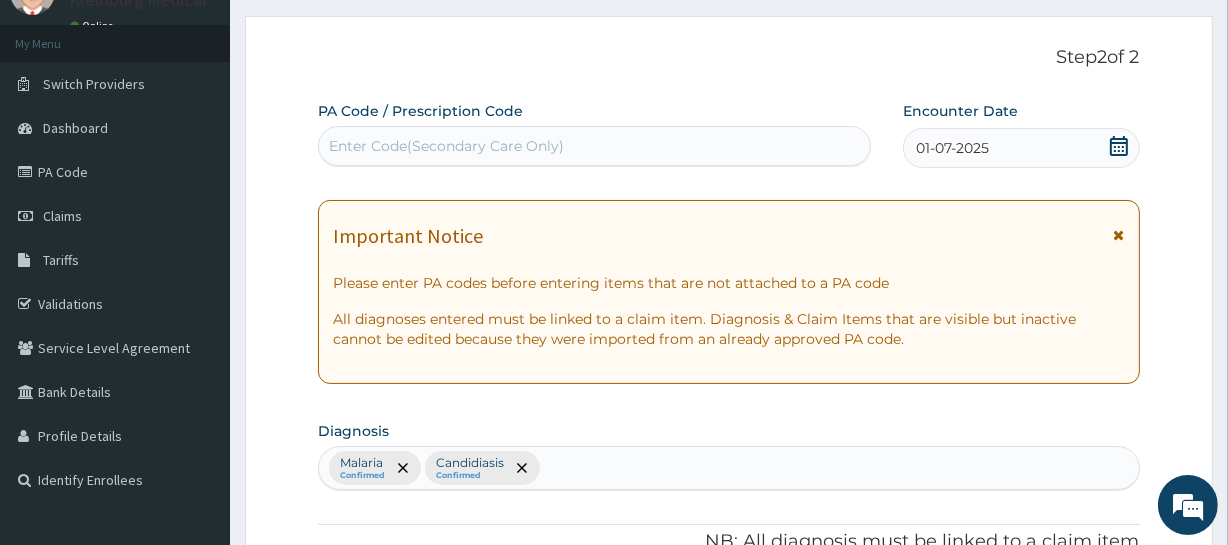 click on "Enter Code(Secondary Care Only)" at bounding box center [594, 146] 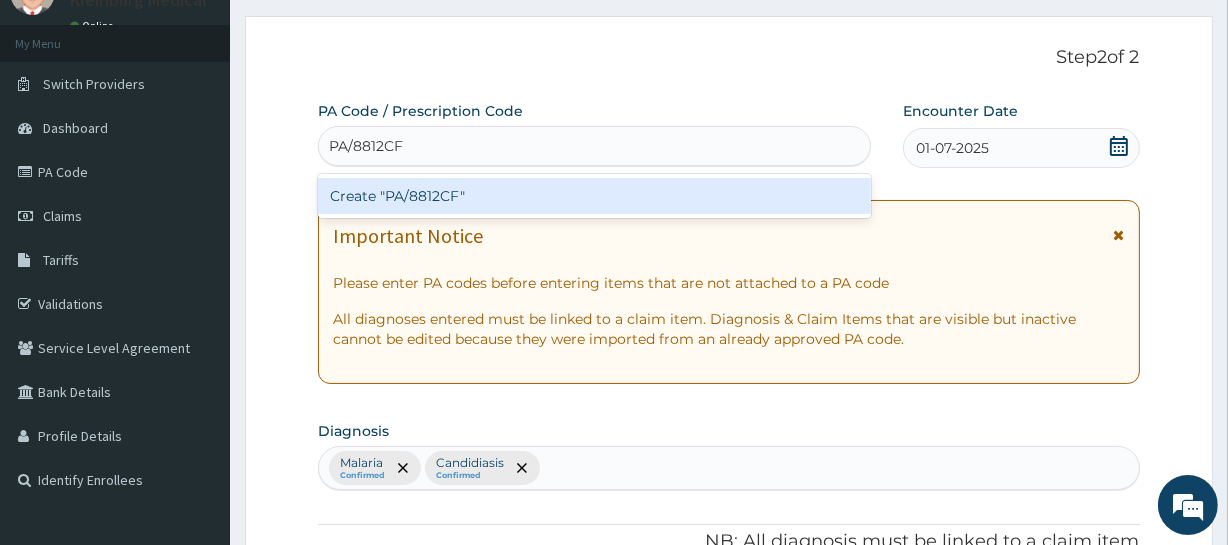 click on "Create "PA/8812CF"" at bounding box center [594, 196] 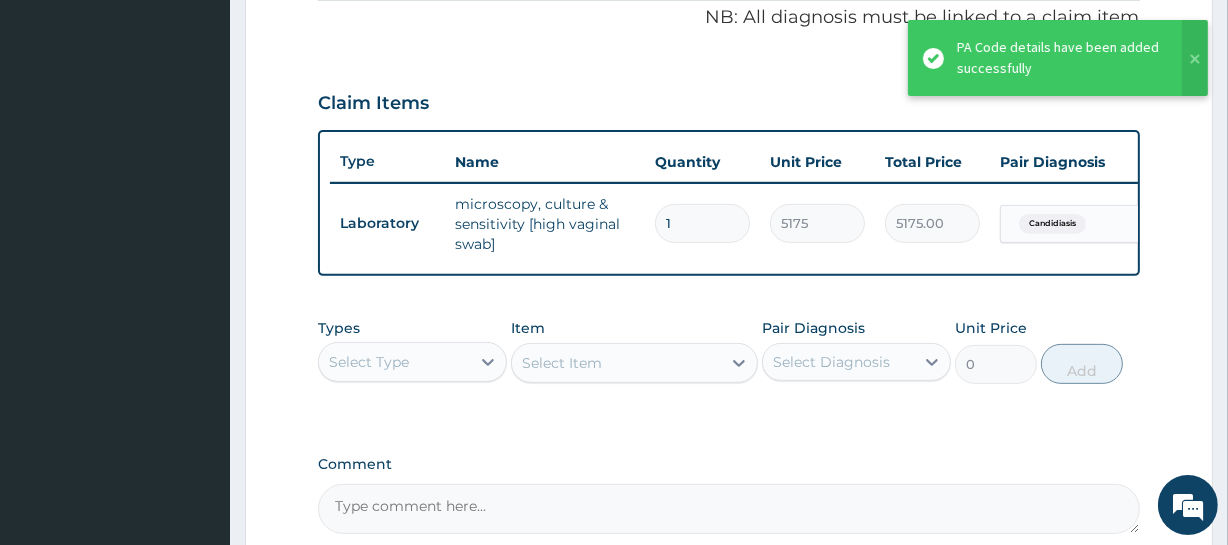 scroll, scrollTop: 655, scrollLeft: 0, axis: vertical 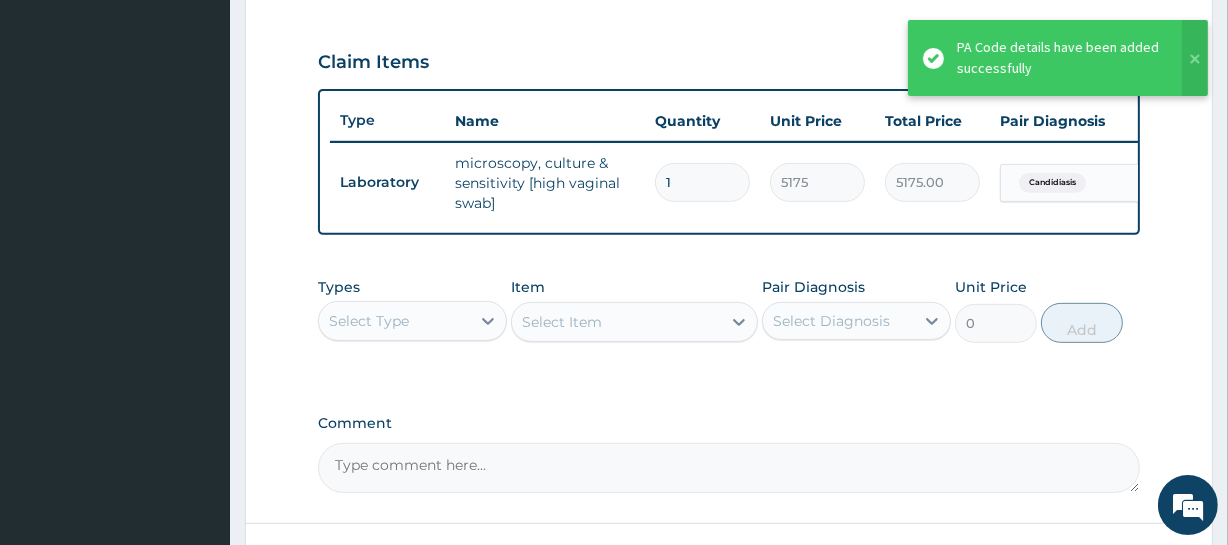 click on "Select Type" at bounding box center [369, 321] 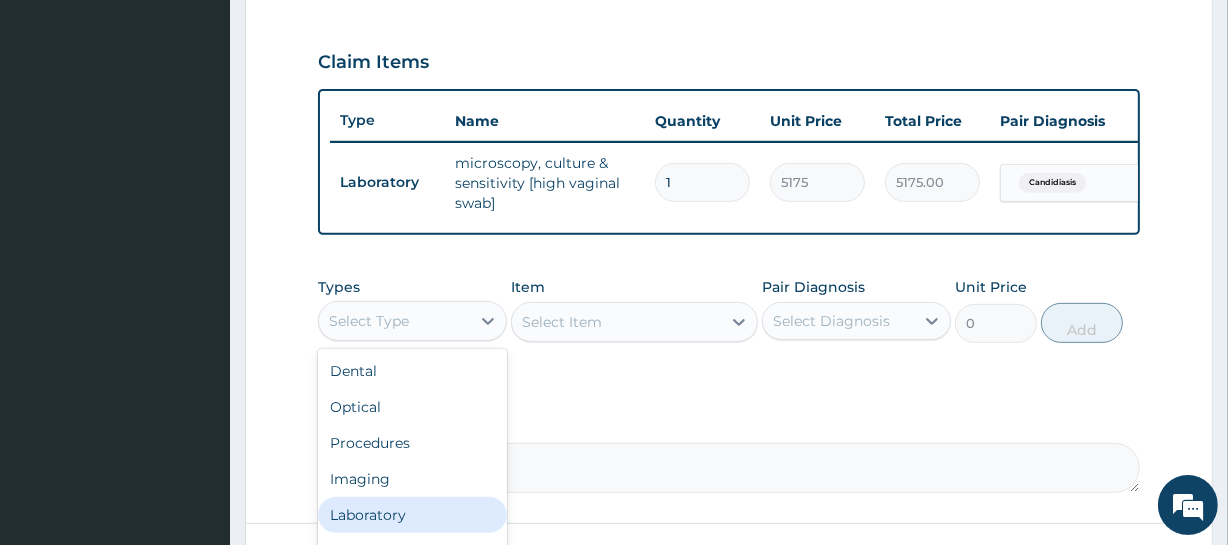 click on "Laboratory" at bounding box center (412, 515) 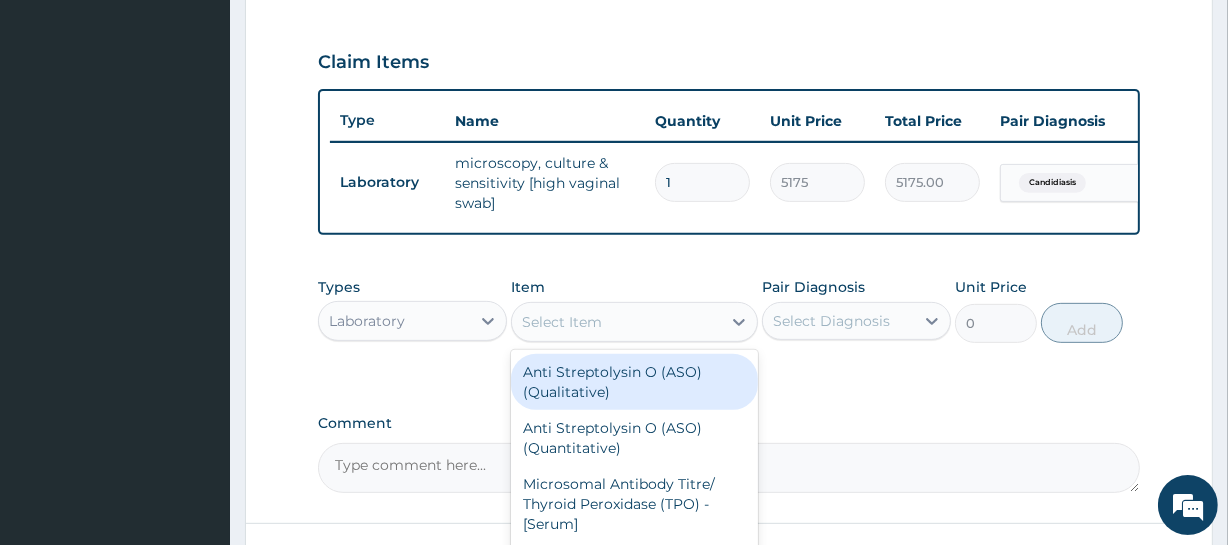 click on "Select Item" at bounding box center (616, 322) 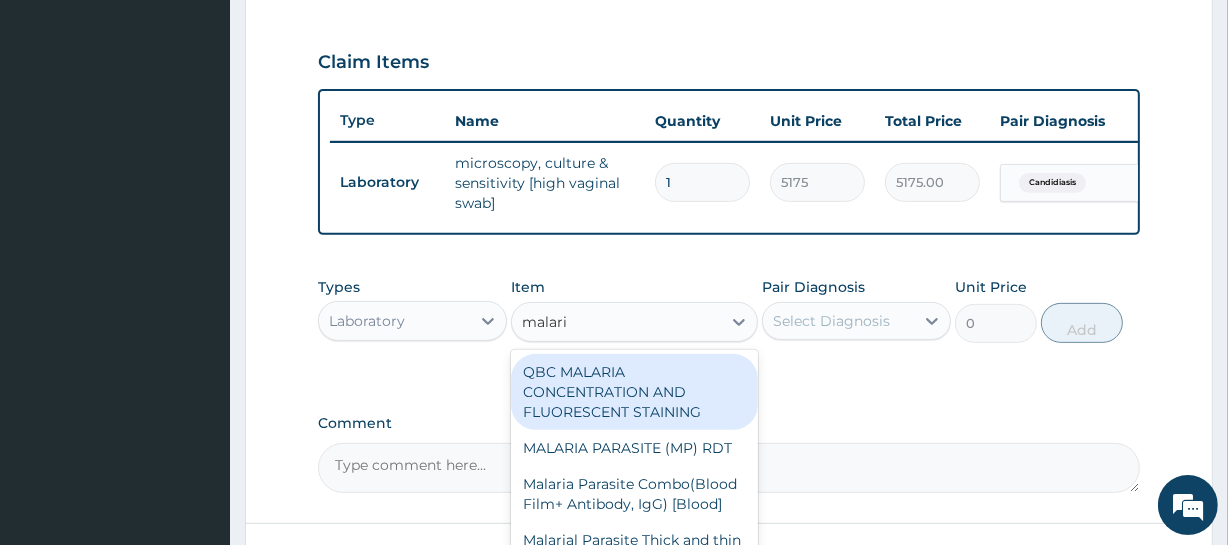 type on "malaria" 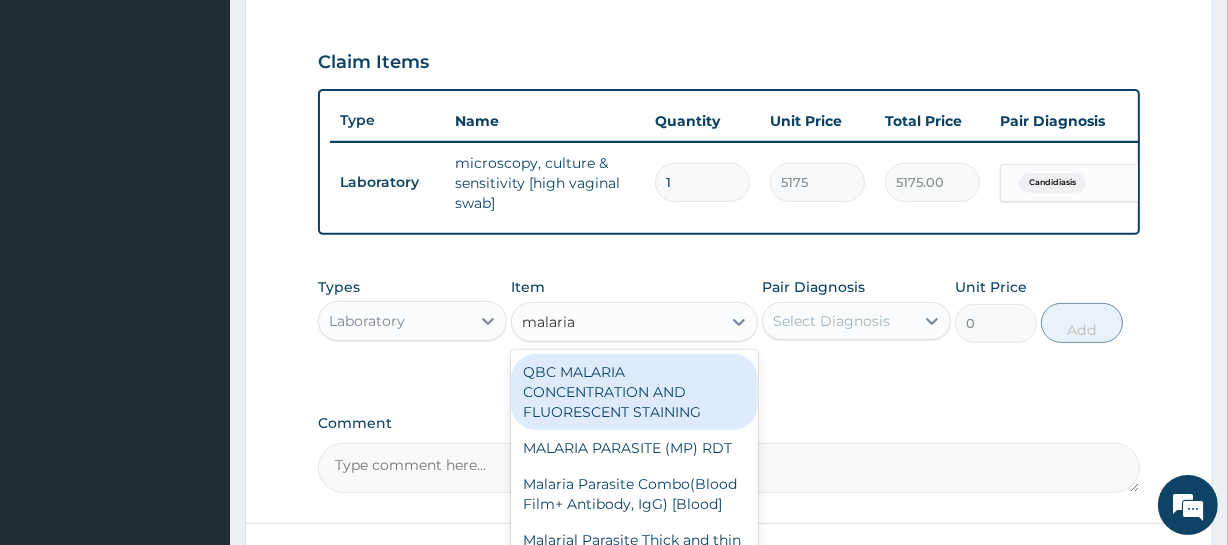 drag, startPoint x: 687, startPoint y: 513, endPoint x: 784, endPoint y: 408, distance: 142.94754 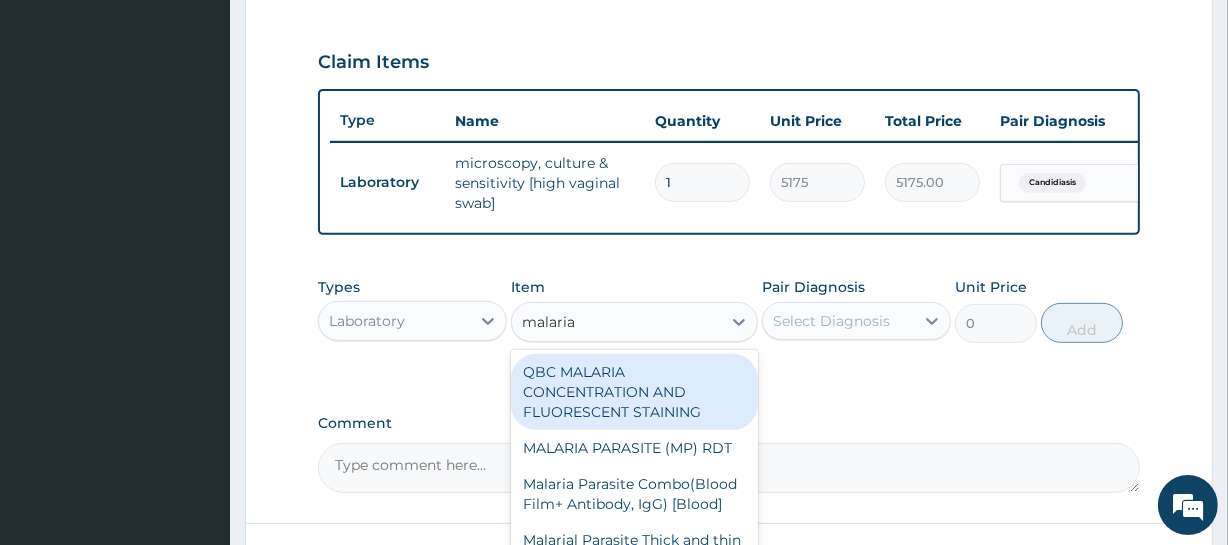 click on "PA Code / Prescription Code PA/8812CF Encounter Date 01-07-2025 Important Notice Please enter PA codes before entering items that are not attached to a PA code   All diagnoses entered must be linked to a claim item. Diagnosis & Claim Items that are visible but inactive cannot be edited because they were imported from an already approved PA code. Diagnosis Malaria Confirmed Candidiasis Confirmed NB: All diagnosis must be linked to a claim item Claim Items Type Name Quantity Unit Price Total Price Pair Diagnosis Actions Laboratory microscopy, culture & sensitivity [high vaginal swab] 1 5175 5175.00 Candidiasis Delete Types Laboratory Item option QBC MALARIA CONCENTRATION AND FLUORESCENT STAINING focused, 321 of 435. 4 results available for search term malaria. Use Up and Down to choose options, press Enter to select the currently focused option, press Escape to exit the menu, press Tab to select the option and exit the menu. malaria malaria QBC MALARIA CONCENTRATION AND FLUORESCENT STAINING Pair Diagnosis 0 Add" at bounding box center [728, 14] 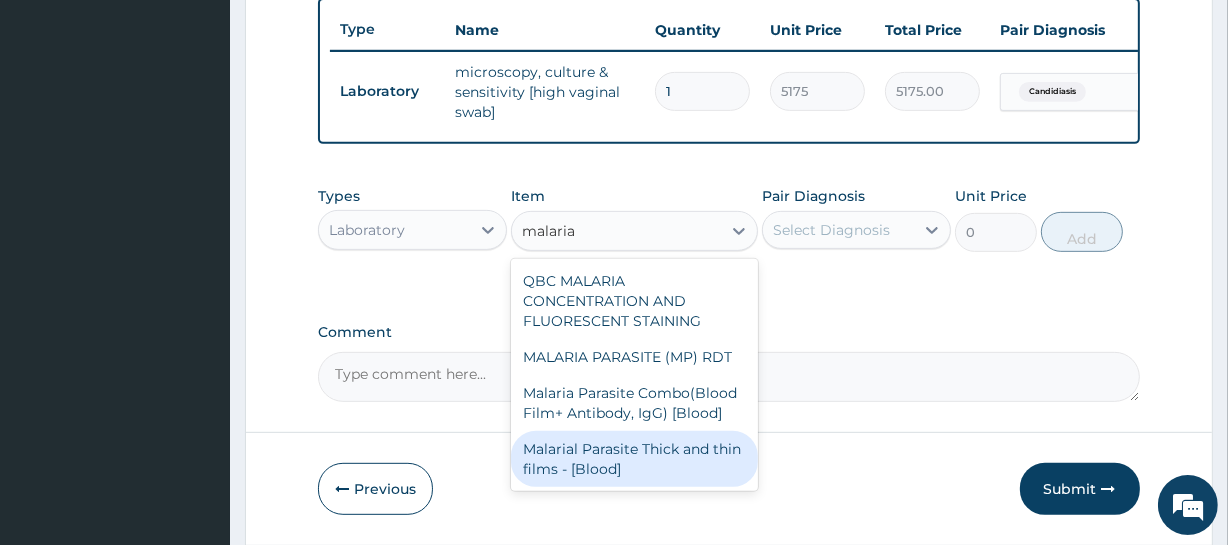 drag, startPoint x: 640, startPoint y: 459, endPoint x: 703, endPoint y: 398, distance: 87.69264 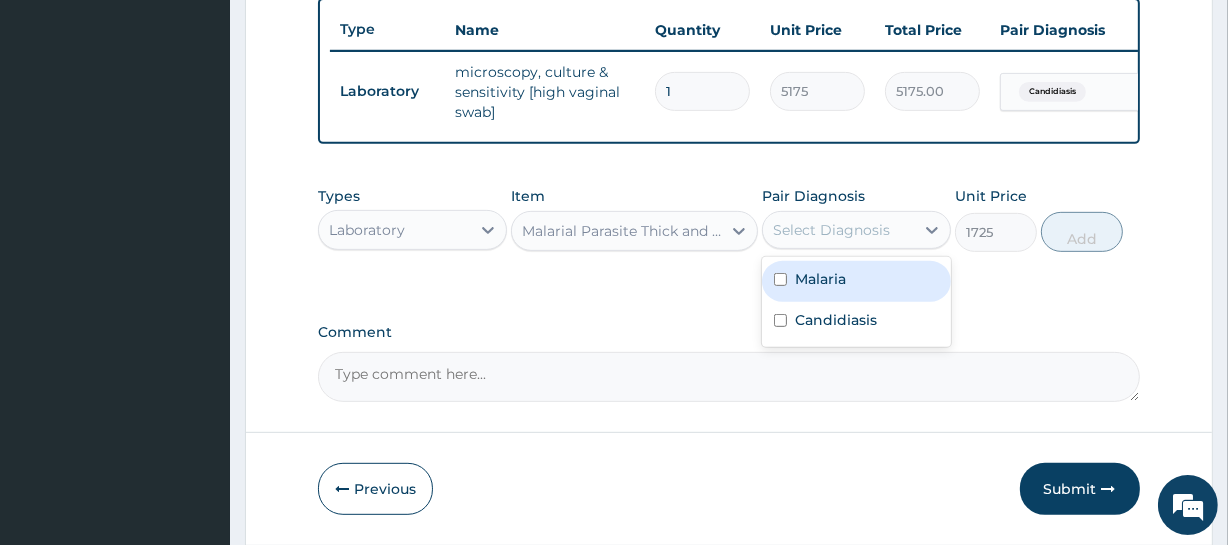 drag, startPoint x: 821, startPoint y: 249, endPoint x: 818, endPoint y: 277, distance: 28.160255 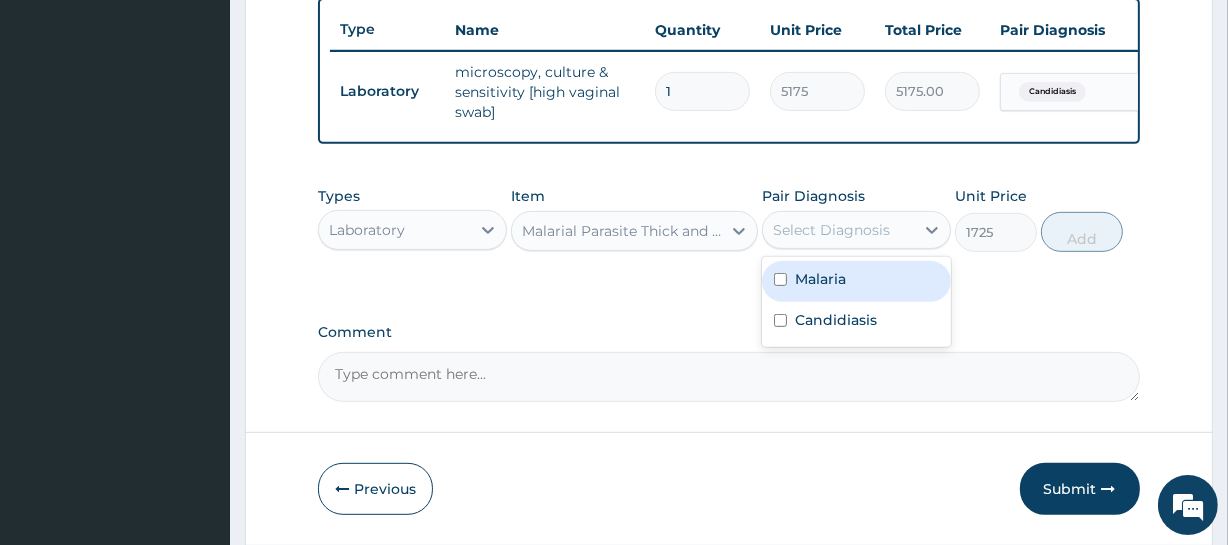 click on "Select Diagnosis" at bounding box center (831, 230) 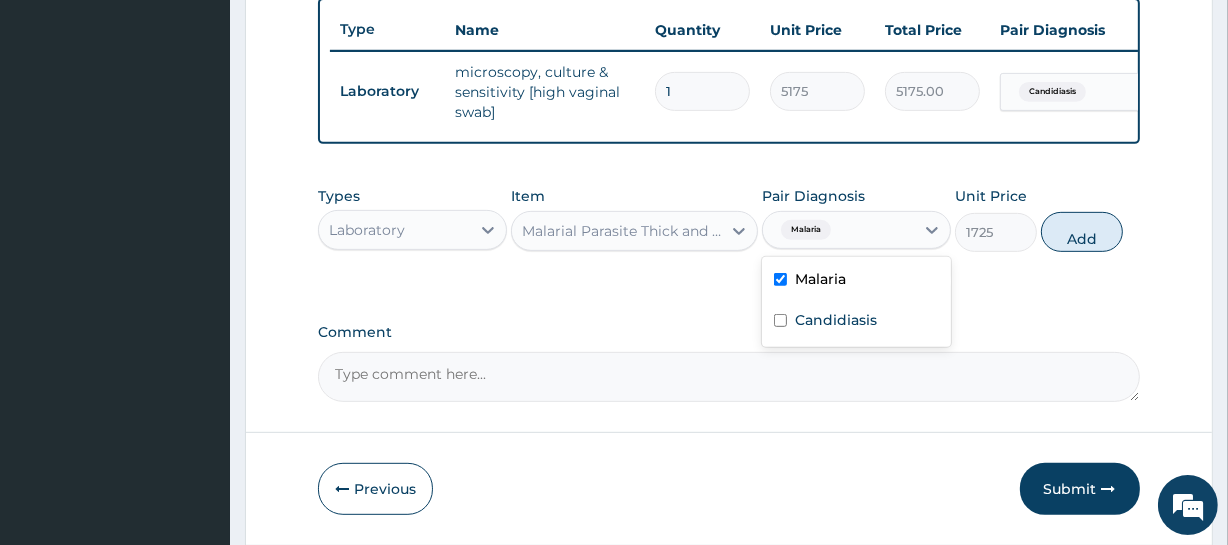 checkbox on "true" 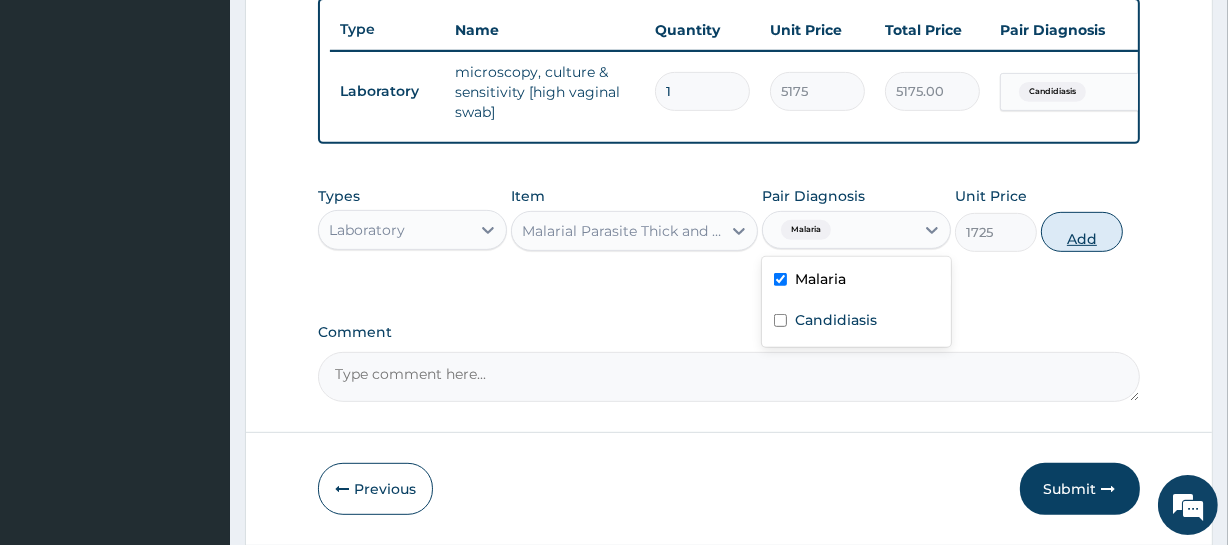drag, startPoint x: 1073, startPoint y: 240, endPoint x: 1036, endPoint y: 239, distance: 37.01351 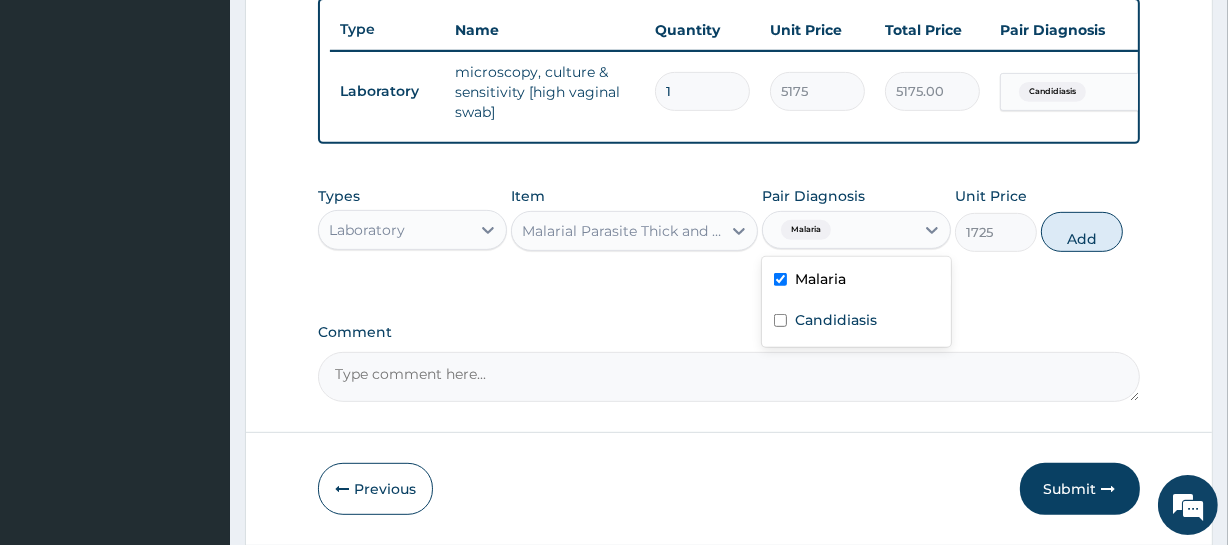 click on "Add" at bounding box center [1082, 232] 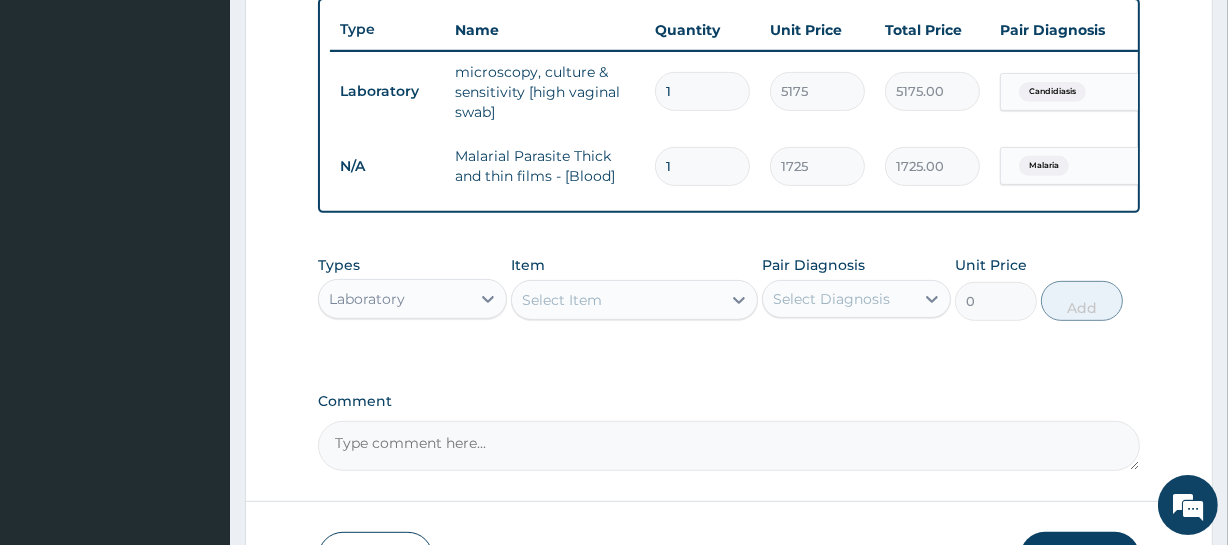 click on "Select Item" at bounding box center [562, 300] 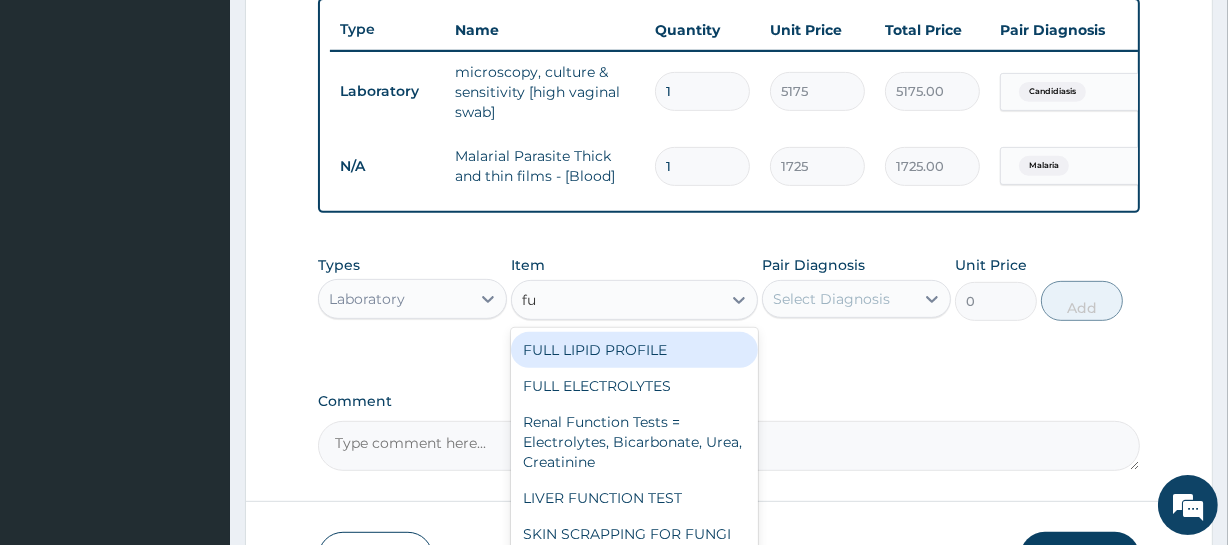 type on "f" 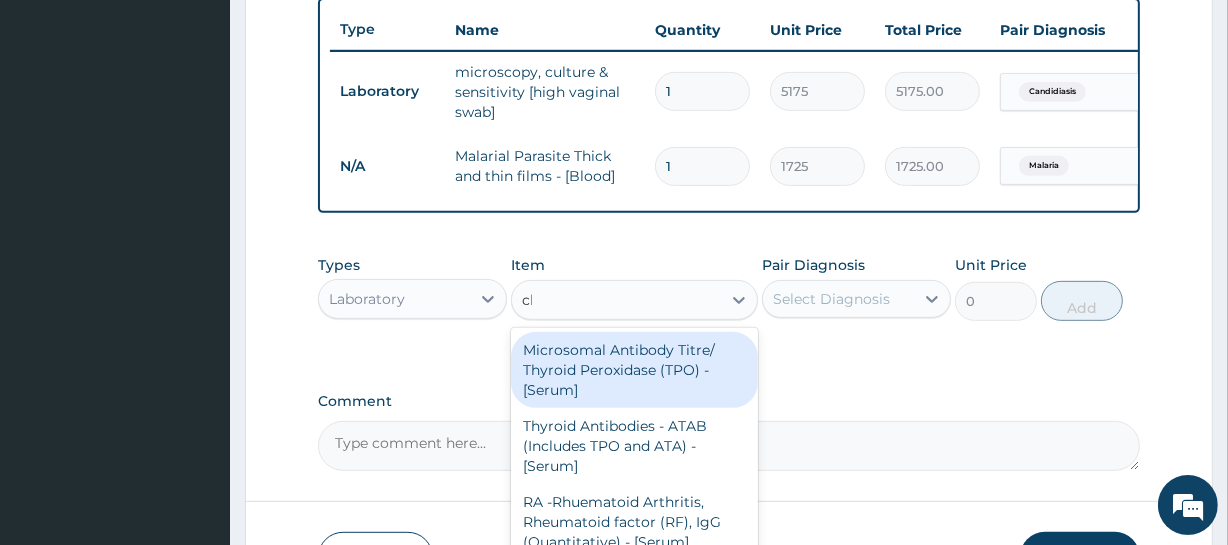 type on "cbc" 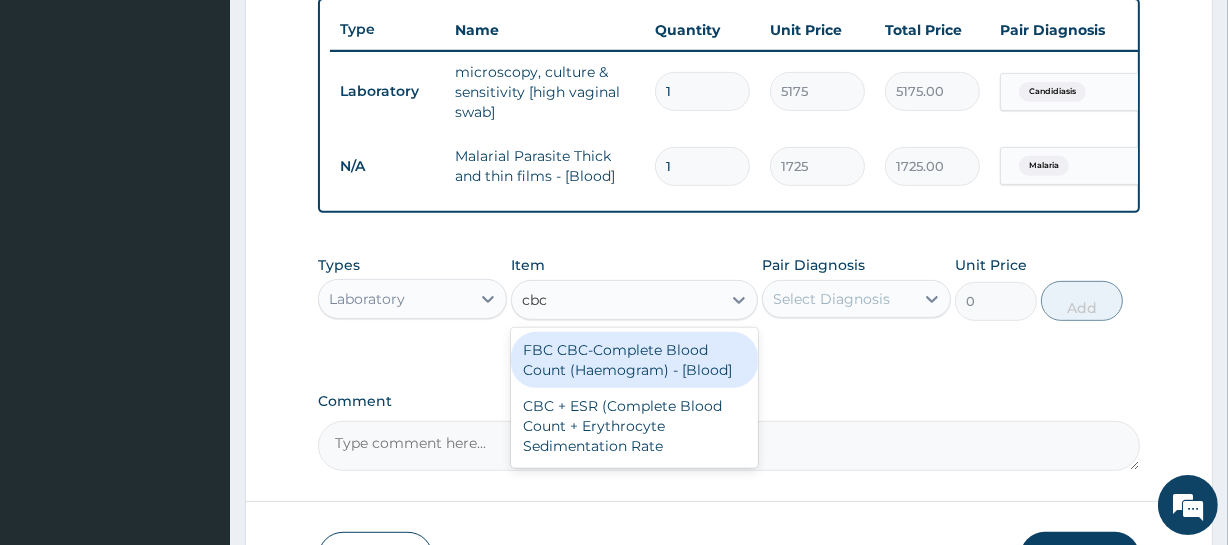 click on "FBC CBC-Complete Blood Count (Haemogram) - [Blood]" at bounding box center [634, 360] 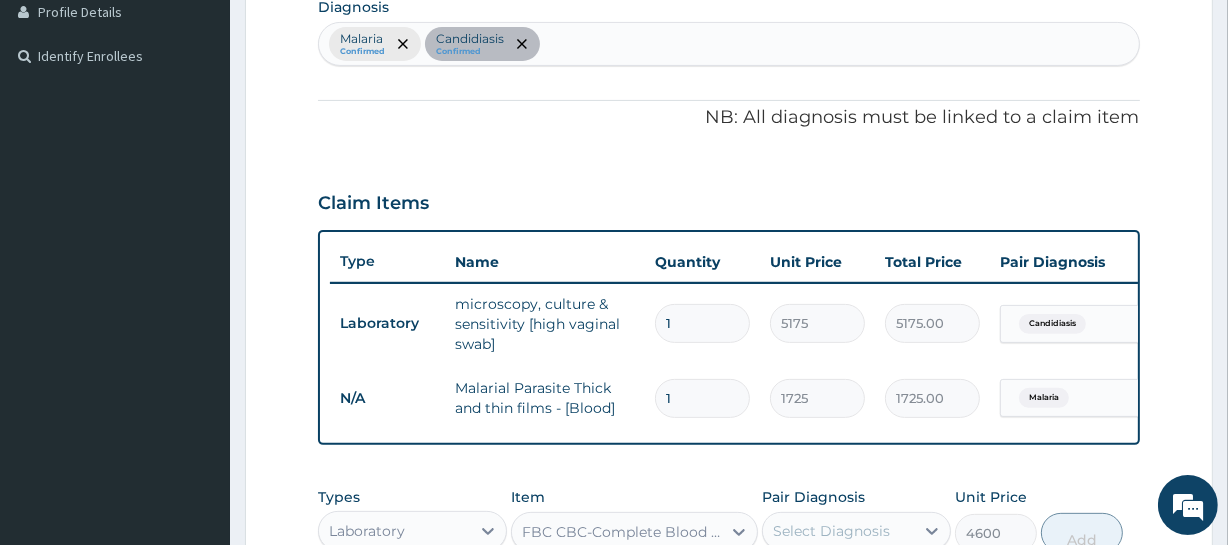 scroll, scrollTop: 473, scrollLeft: 0, axis: vertical 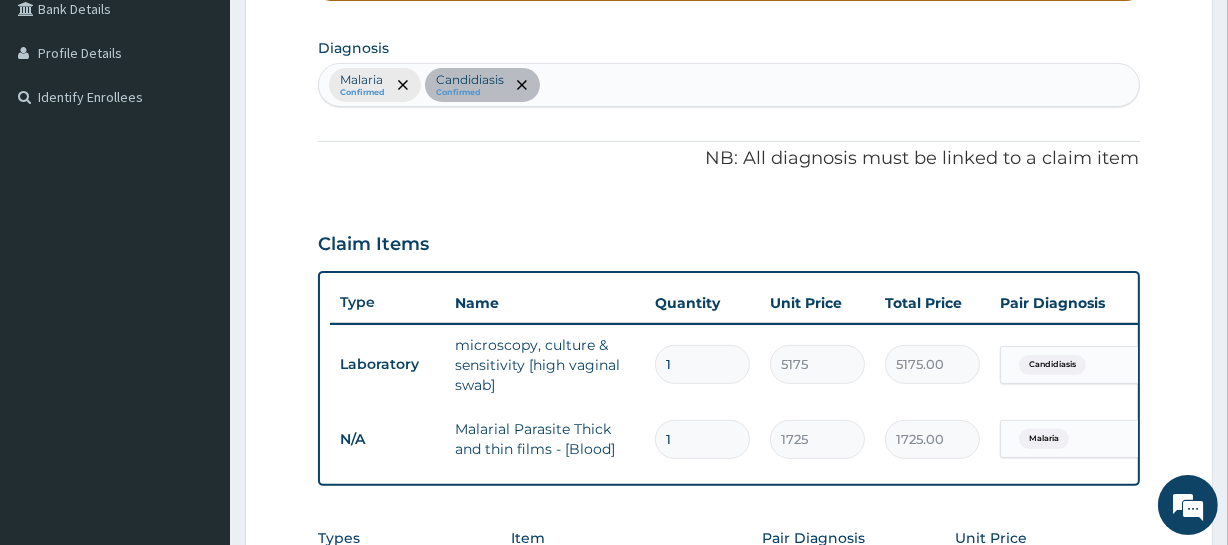 click on "Malaria Confirmed Candidiasis Confirmed" at bounding box center (728, 85) 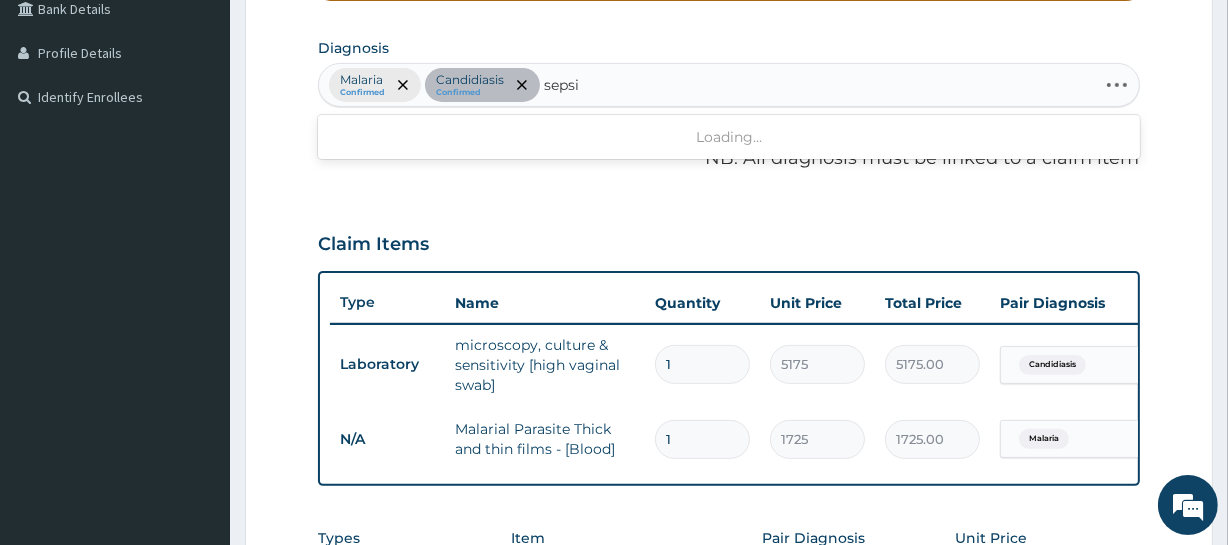 type on "sepsis" 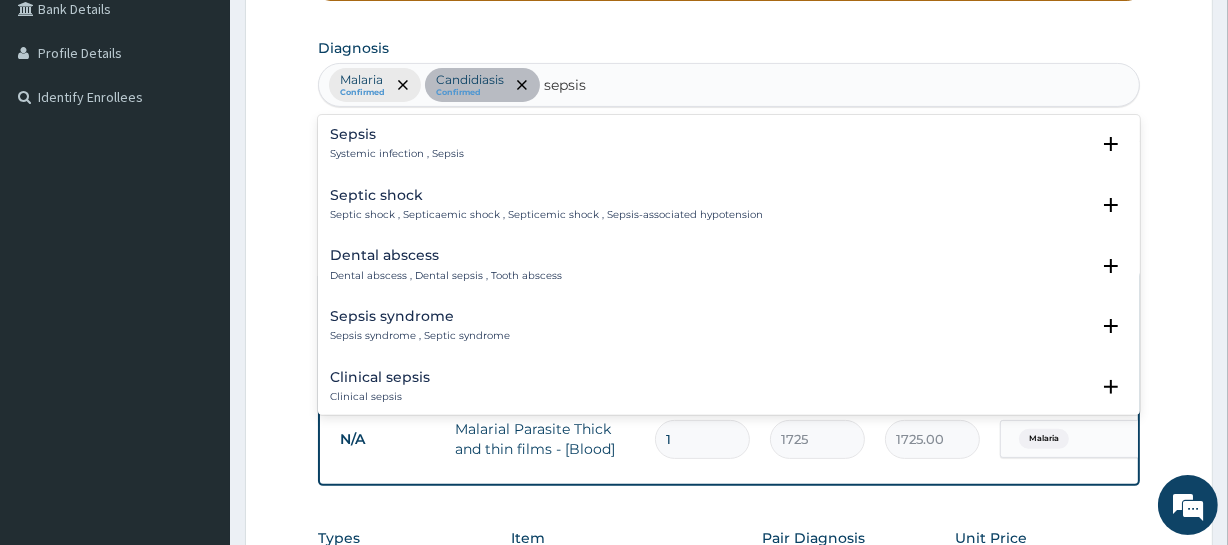 click on "Sepsis" at bounding box center (397, 134) 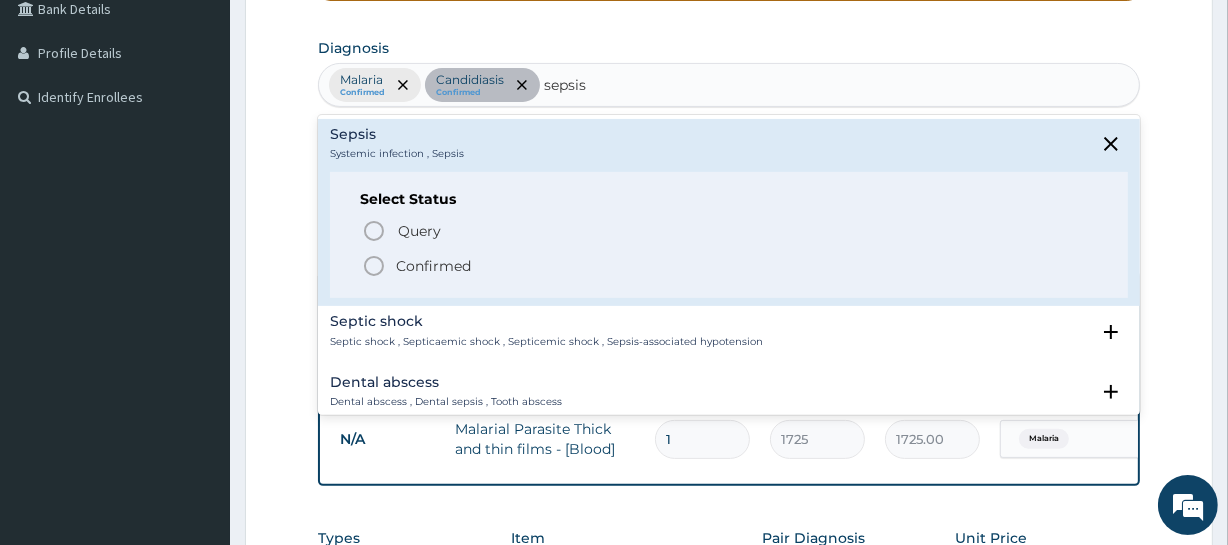 click on "Confirmed" at bounding box center (433, 266) 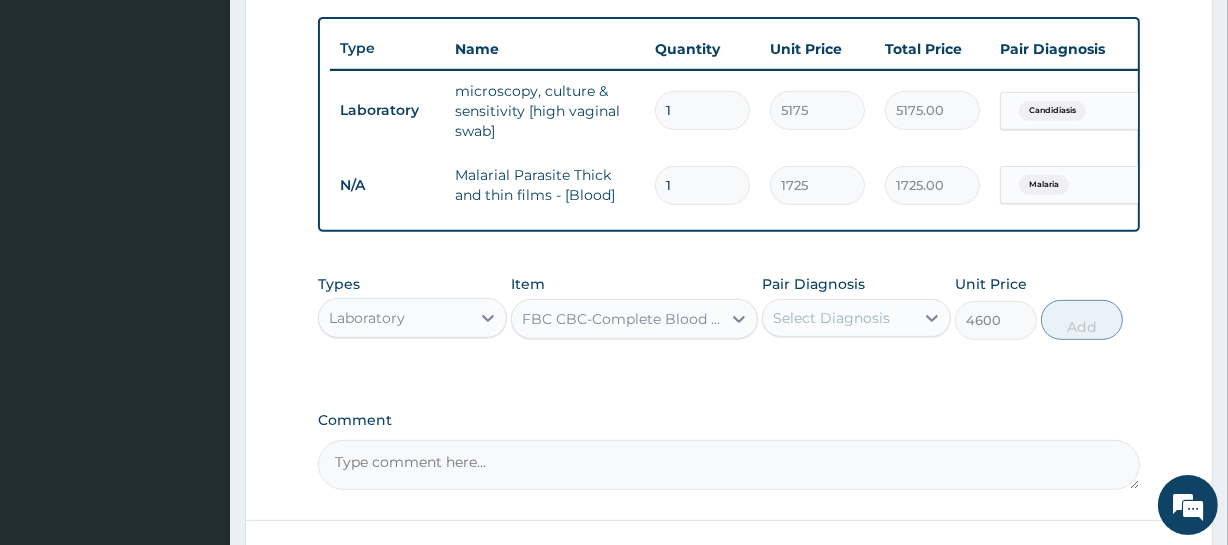 scroll, scrollTop: 746, scrollLeft: 0, axis: vertical 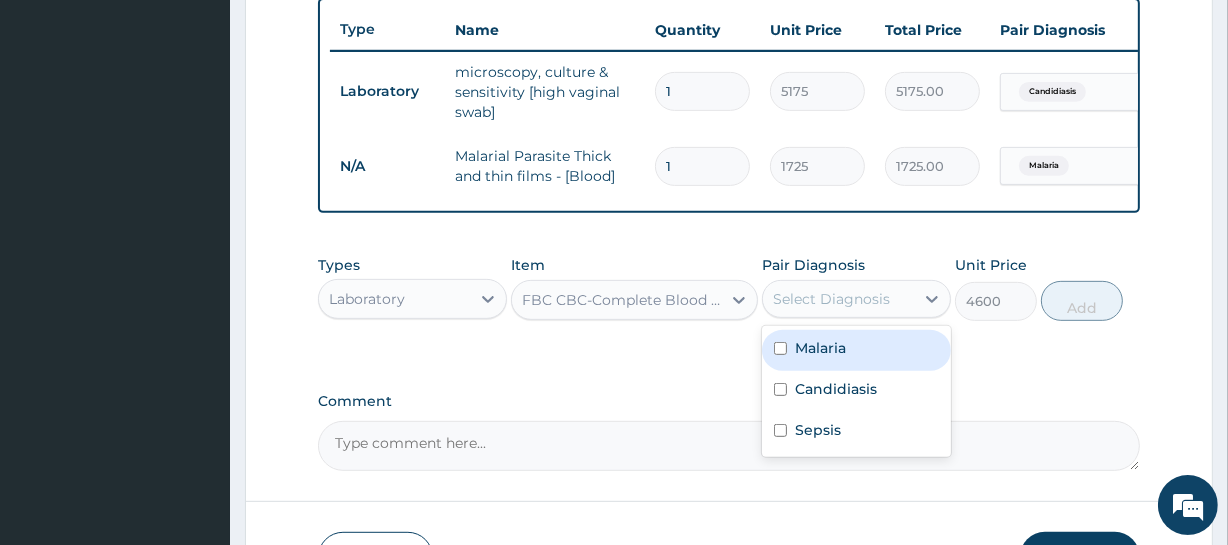 drag, startPoint x: 831, startPoint y: 308, endPoint x: 821, endPoint y: 350, distance: 43.174065 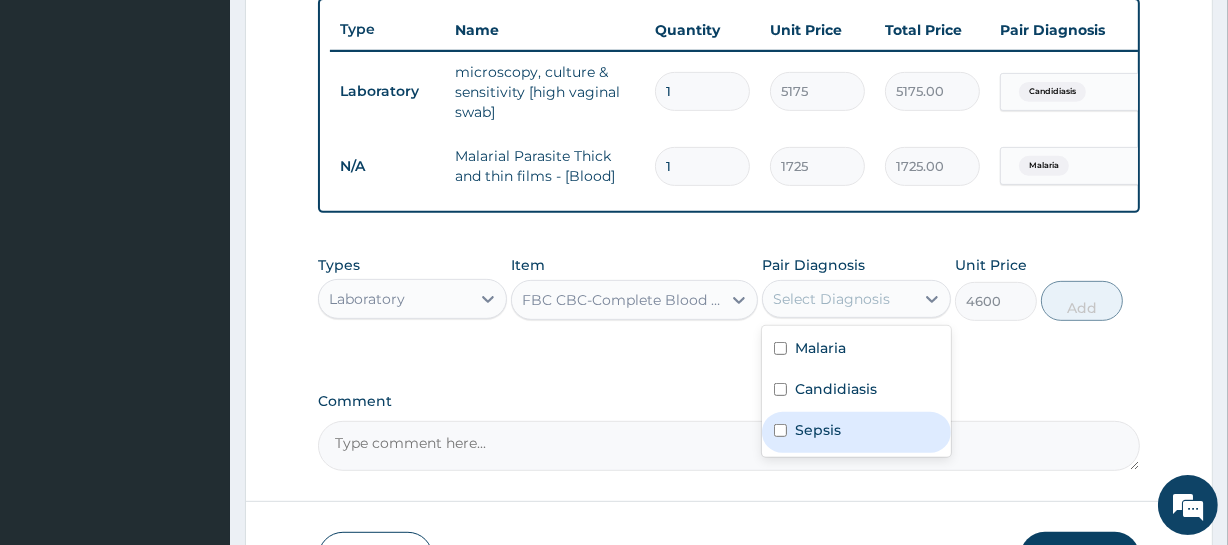 click on "Sepsis" at bounding box center [856, 432] 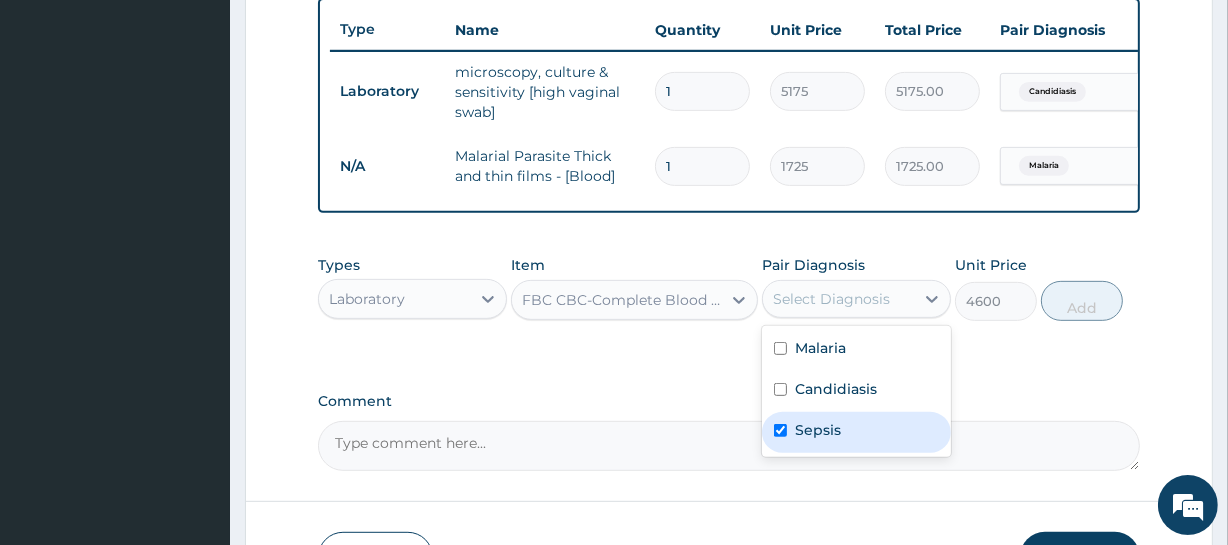 checkbox on "true" 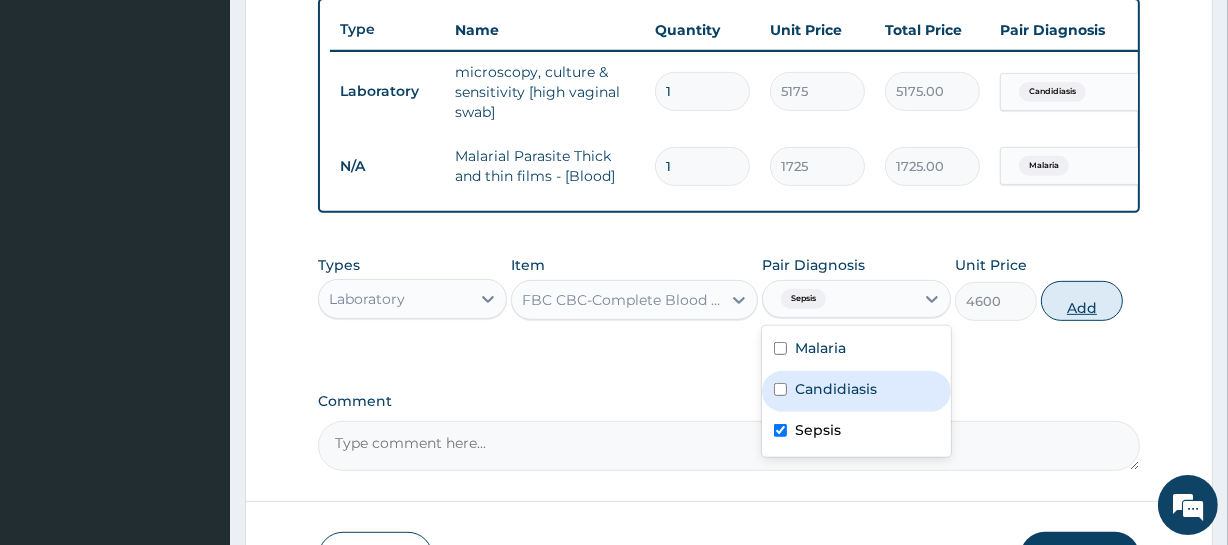 click on "Add" at bounding box center (1082, 301) 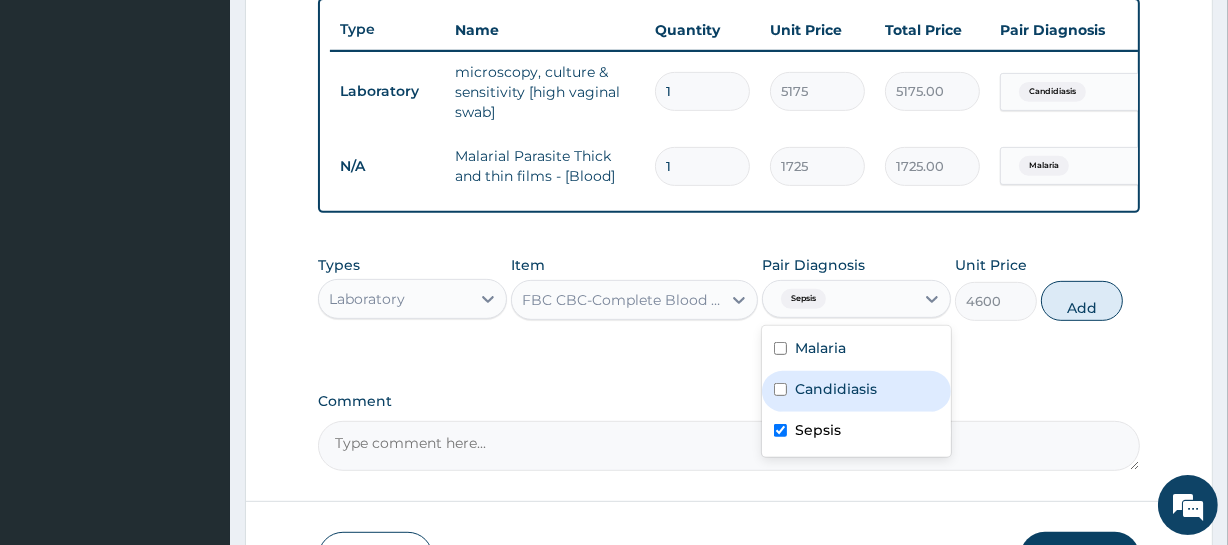 type on "0" 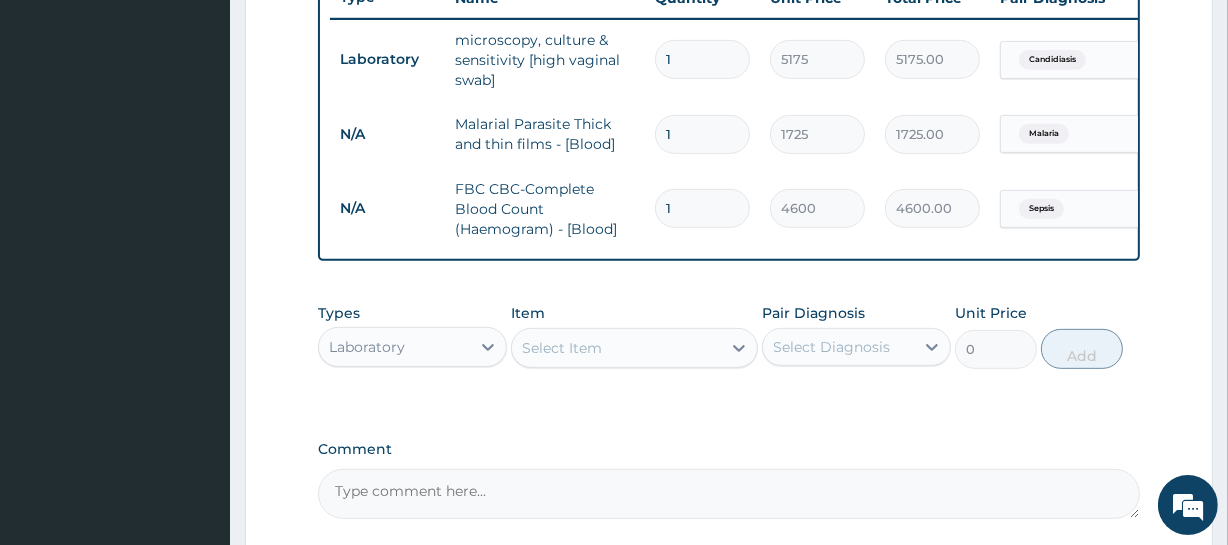 scroll, scrollTop: 746, scrollLeft: 0, axis: vertical 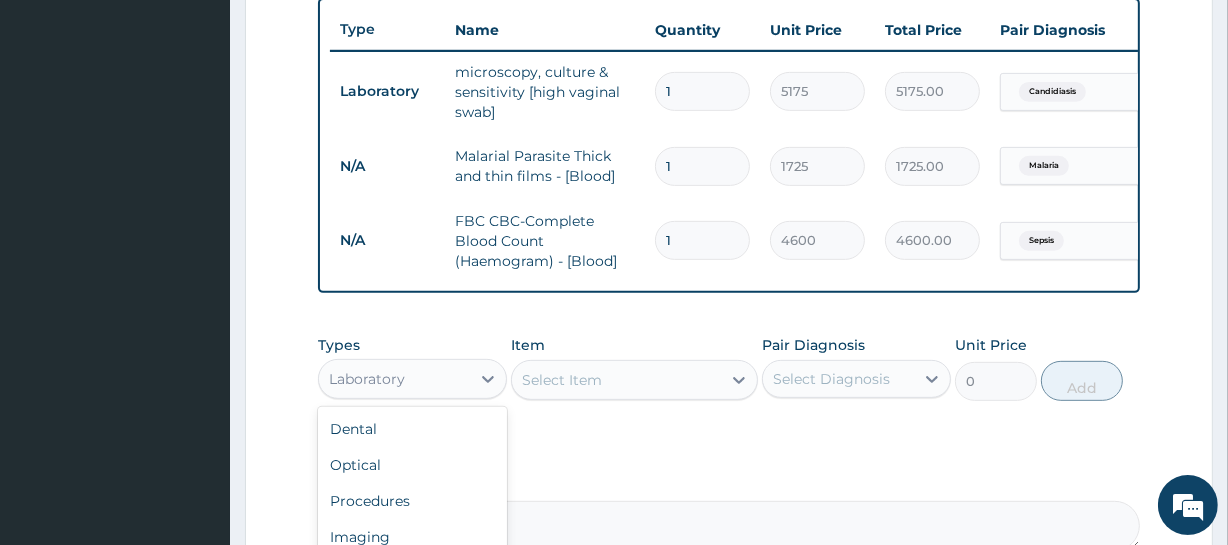 drag, startPoint x: 429, startPoint y: 396, endPoint x: 422, endPoint y: 451, distance: 55.443665 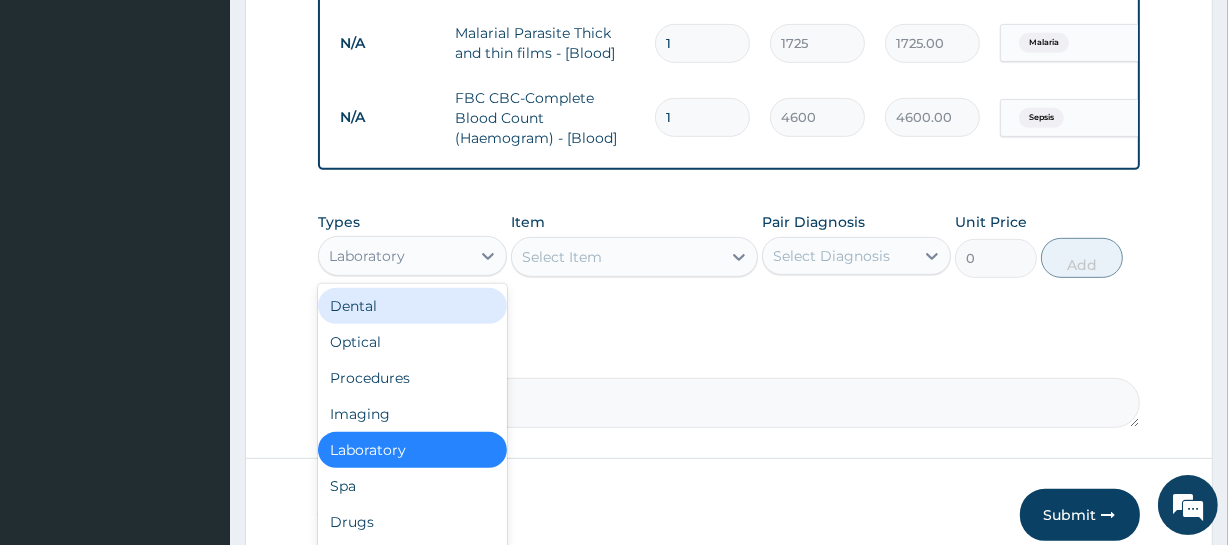 scroll, scrollTop: 928, scrollLeft: 0, axis: vertical 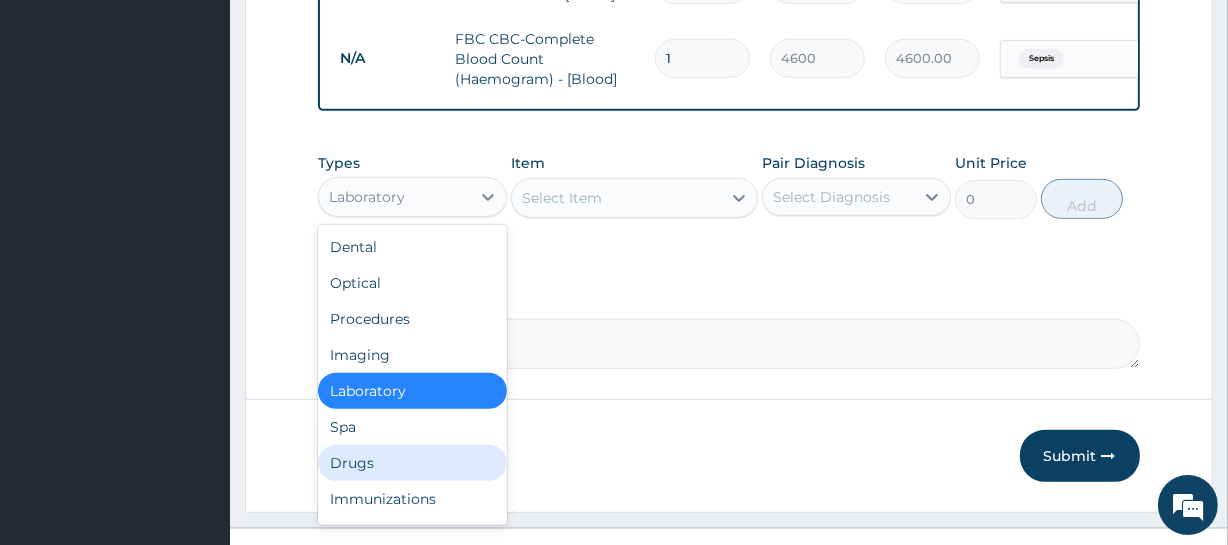 drag, startPoint x: 391, startPoint y: 474, endPoint x: 410, endPoint y: 460, distance: 23.600847 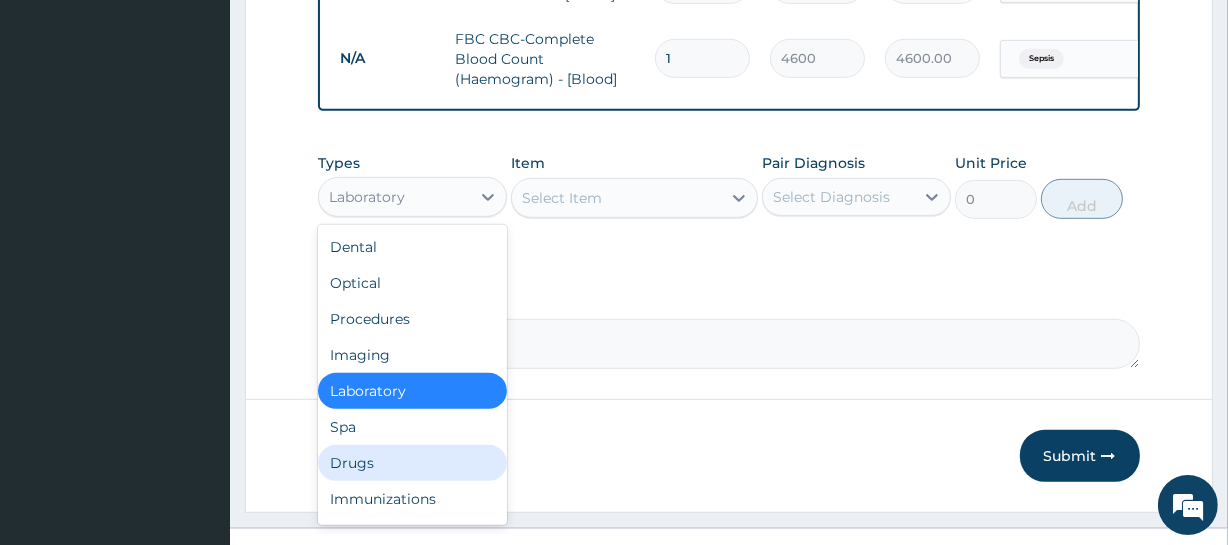 click on "Drugs" at bounding box center [412, 463] 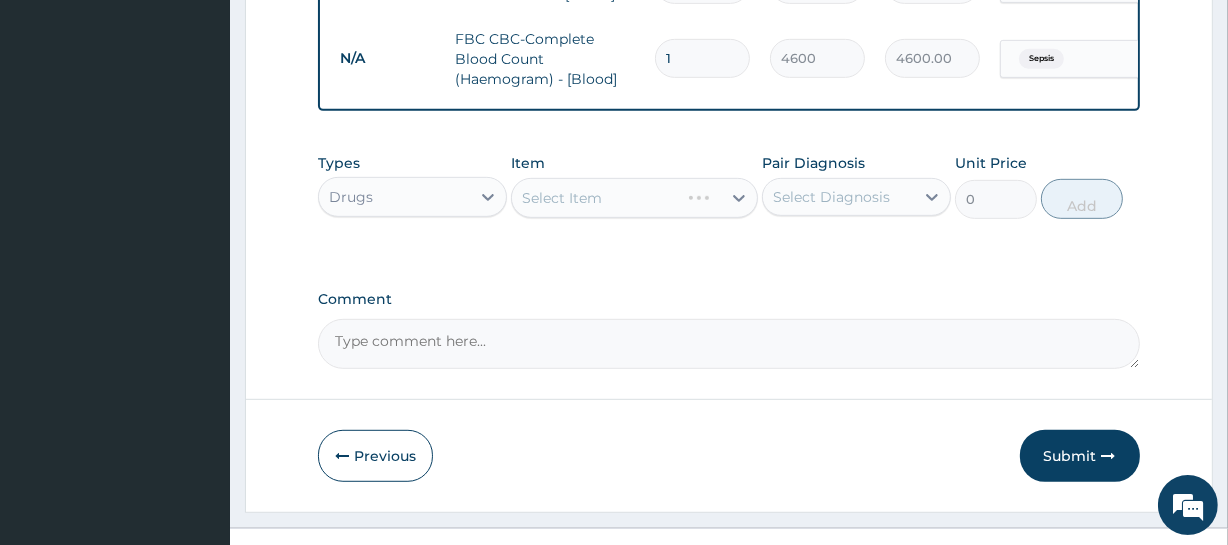click on "Select Item" at bounding box center (634, 198) 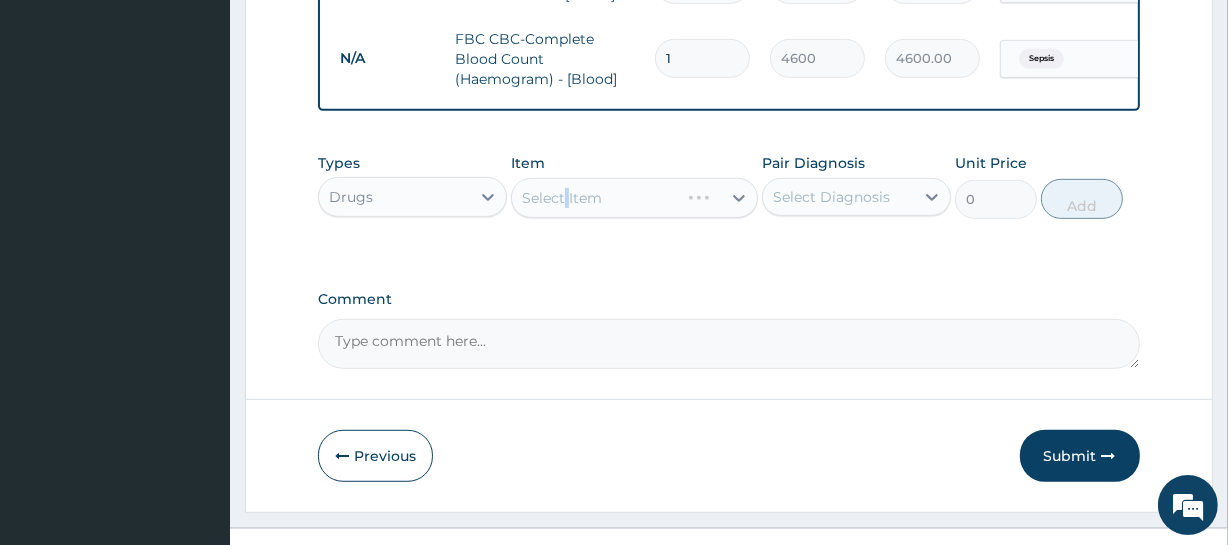 click on "Select Item" at bounding box center (634, 198) 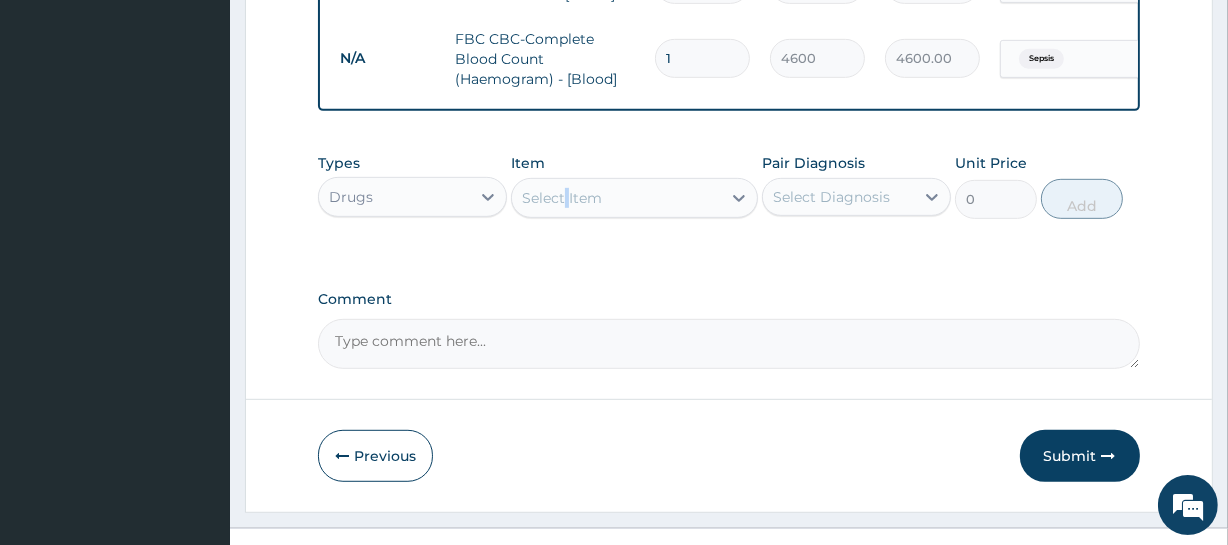click on "Select Item" at bounding box center [562, 198] 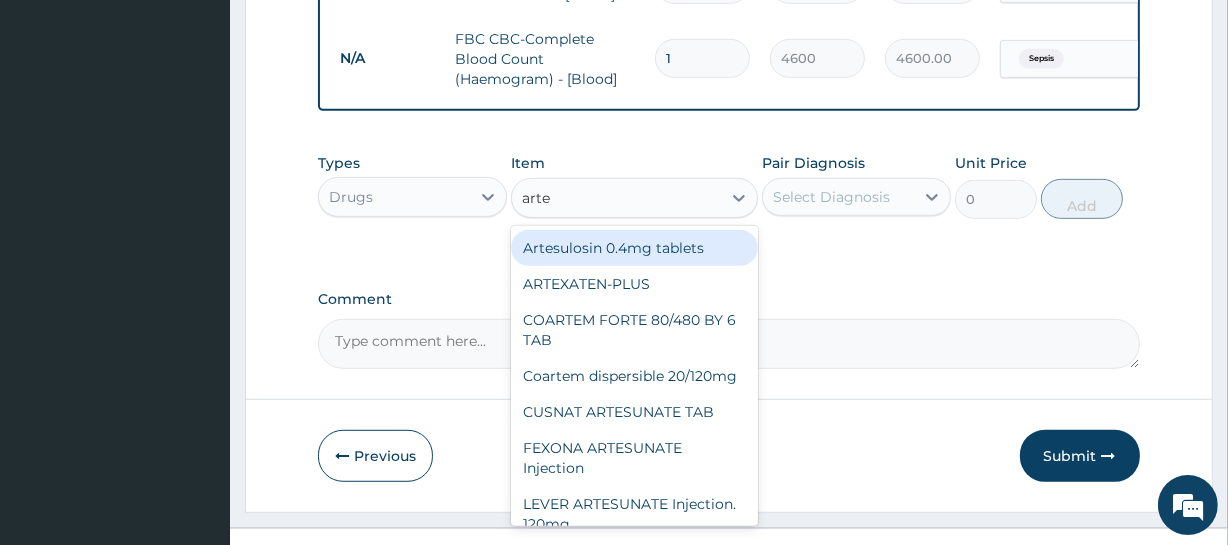 type on "artee" 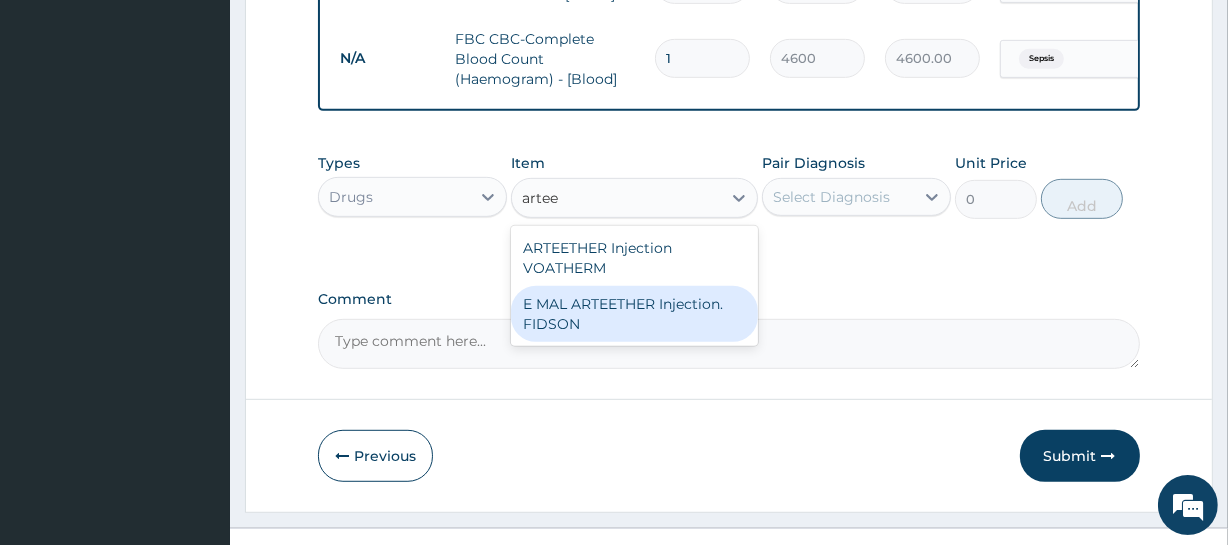 click on "E MAL ARTEETHER Injection. FIDSON" at bounding box center [634, 314] 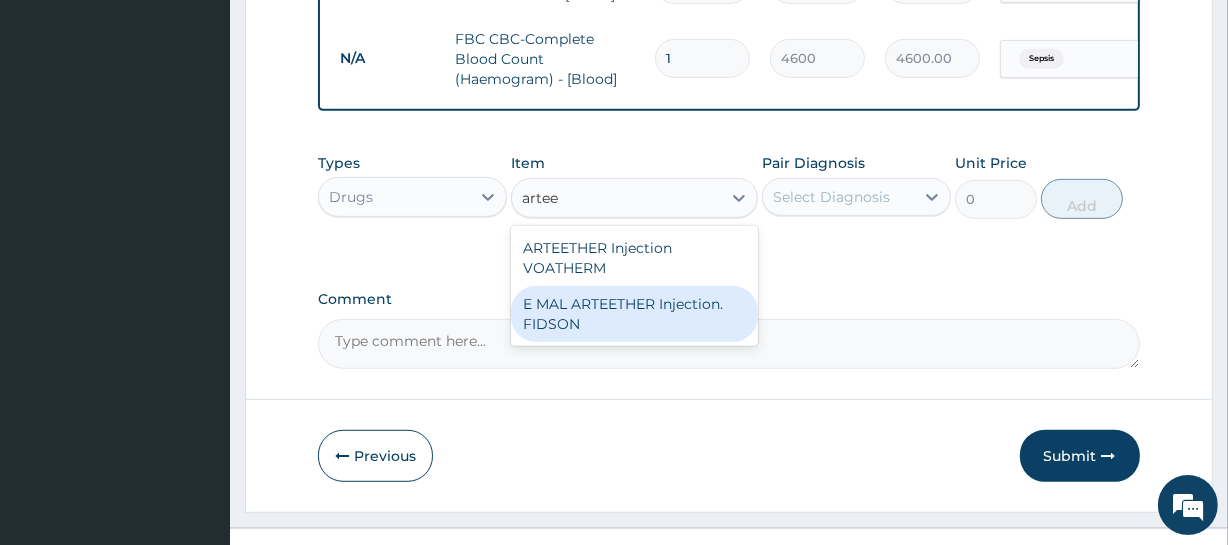 type 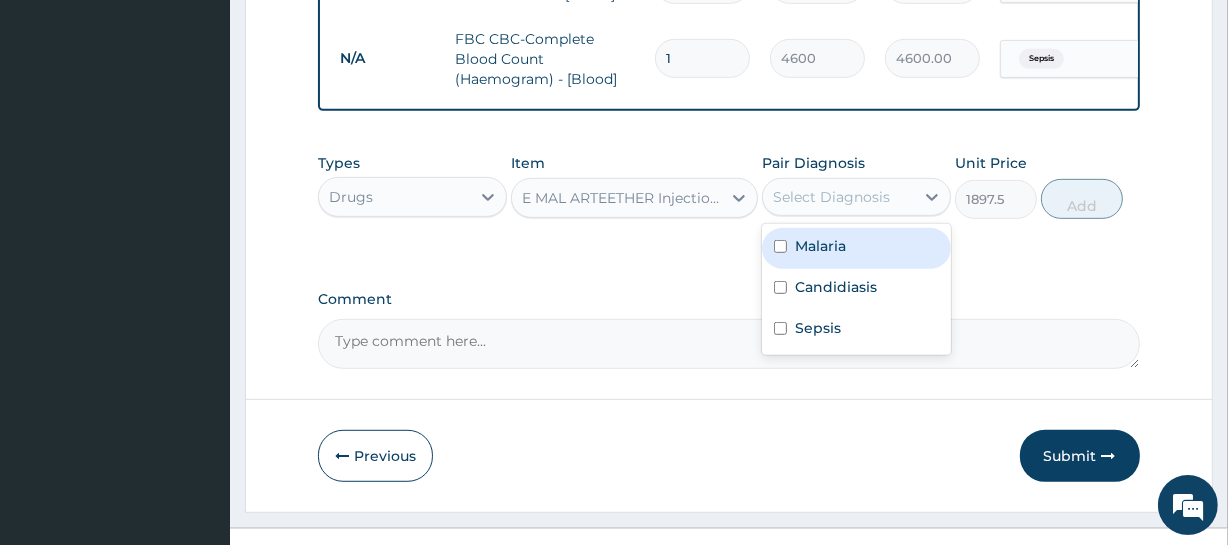 click on "Select Diagnosis" at bounding box center [838, 197] 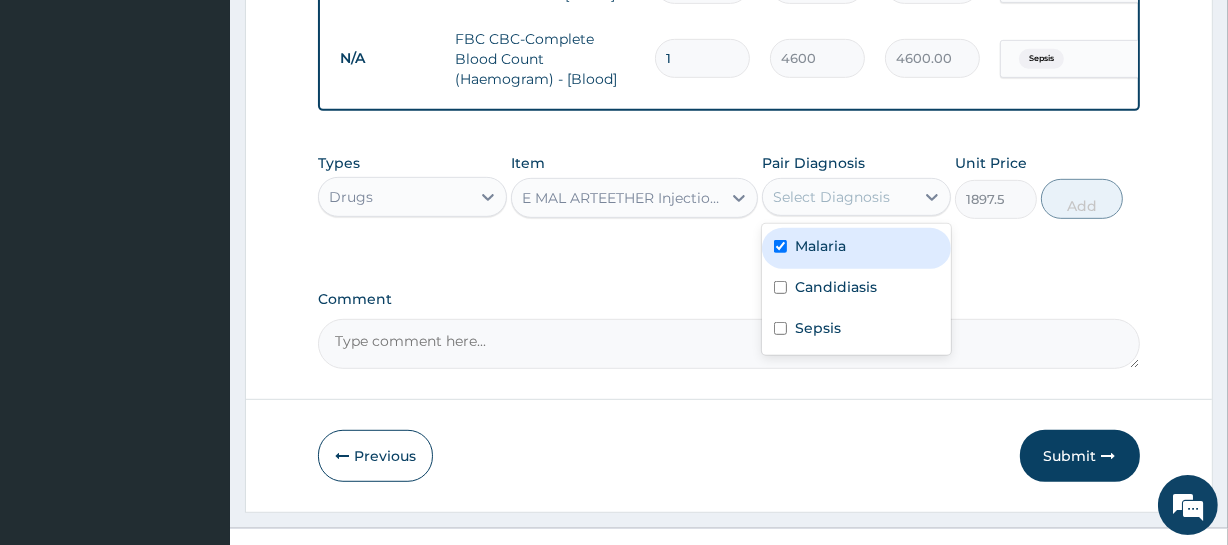 checkbox on "true" 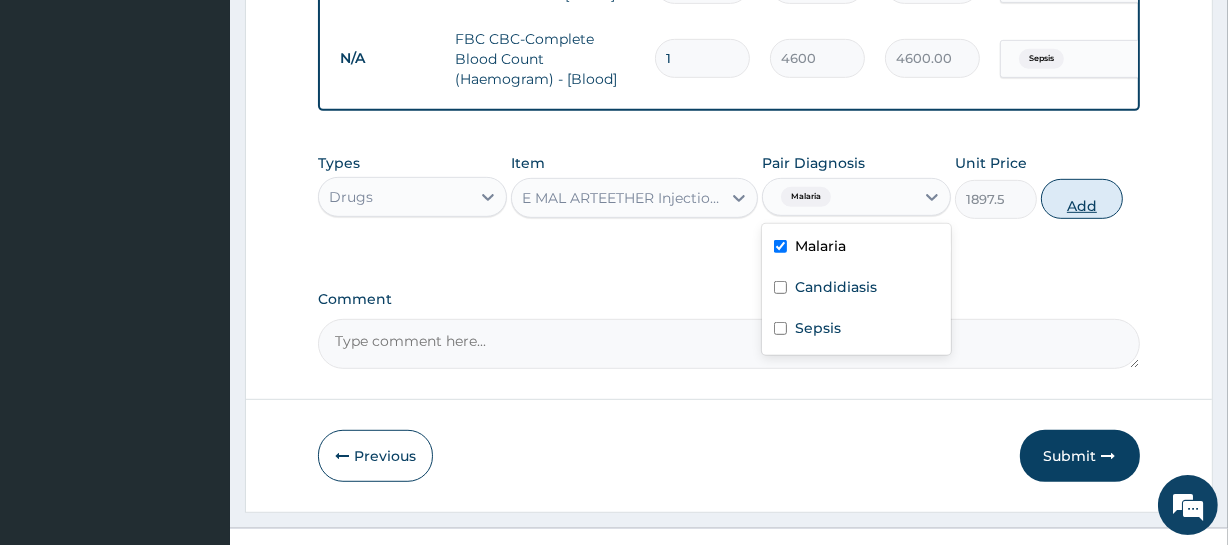 click on "Add" at bounding box center (1082, 199) 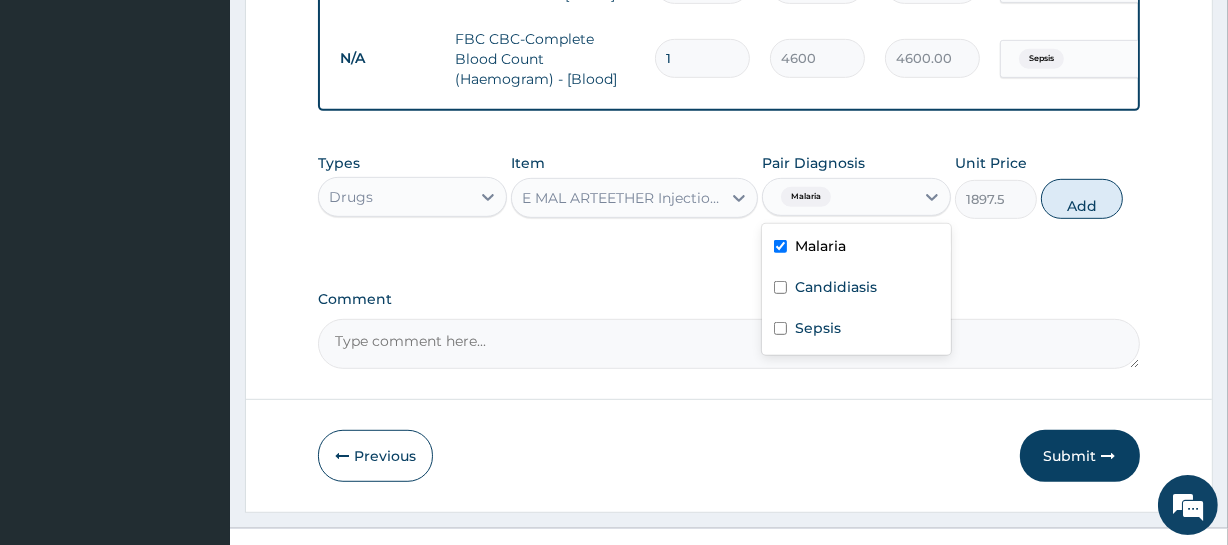 type on "0" 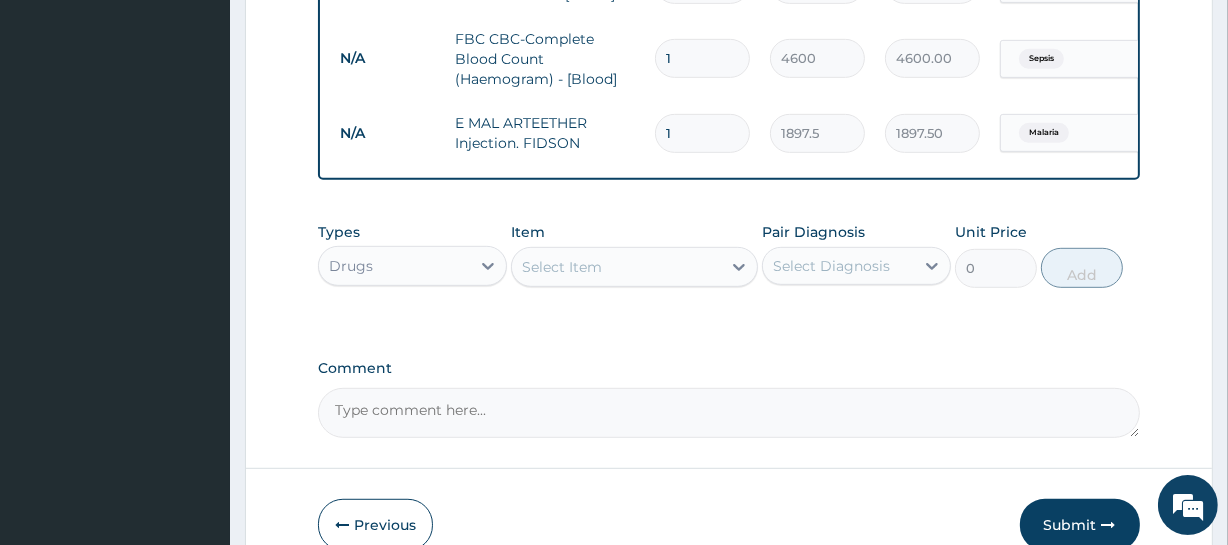 click on "Select Item" at bounding box center (562, 267) 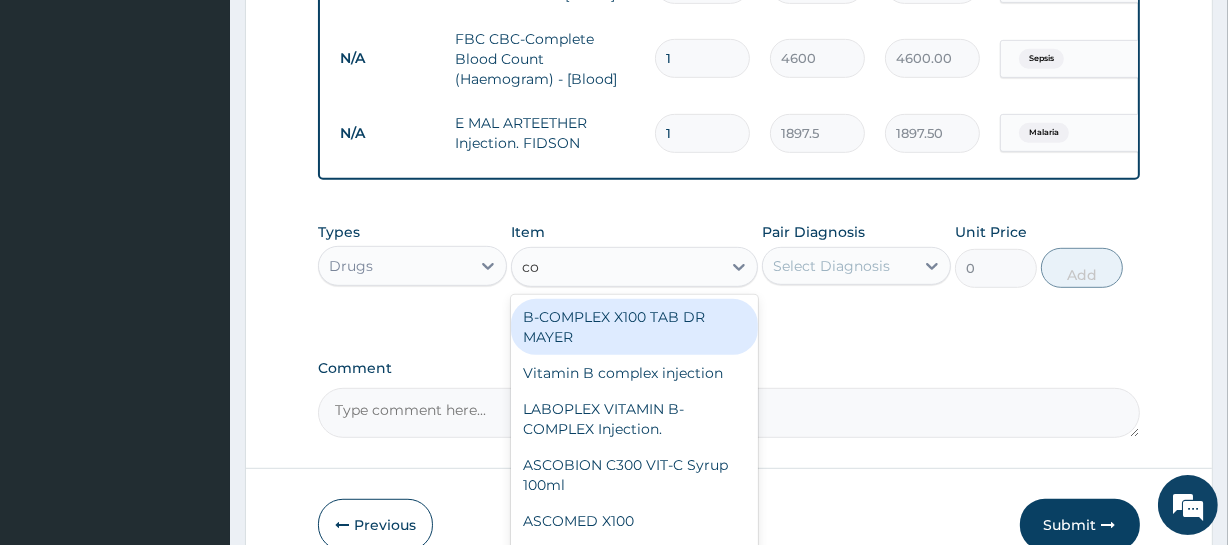 type on "coa" 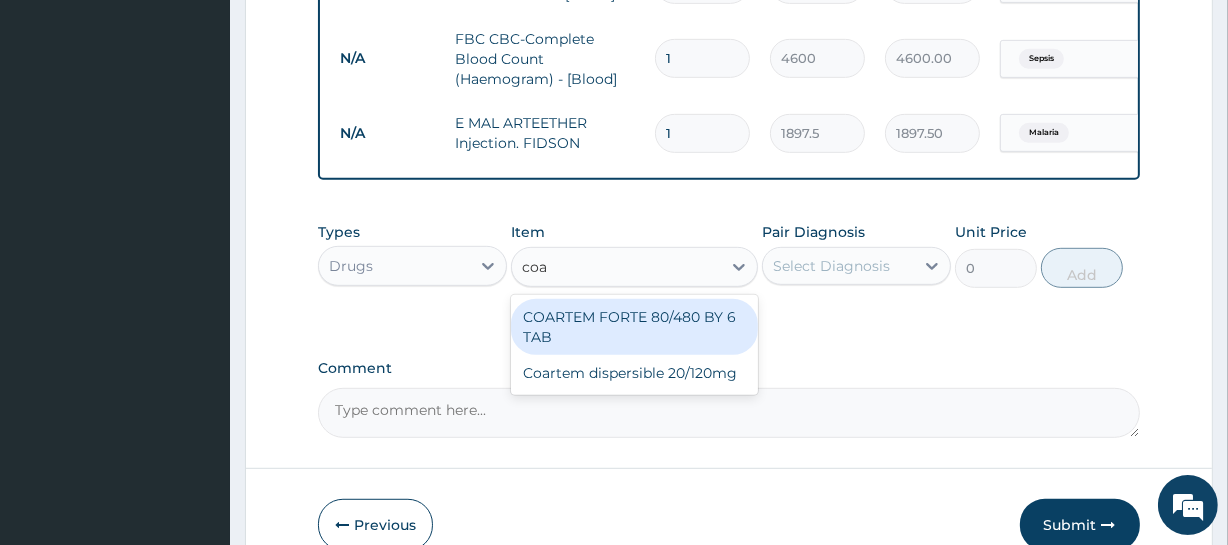 click on "COARTEM FORTE 80/480 BY 6 TAB" at bounding box center (634, 327) 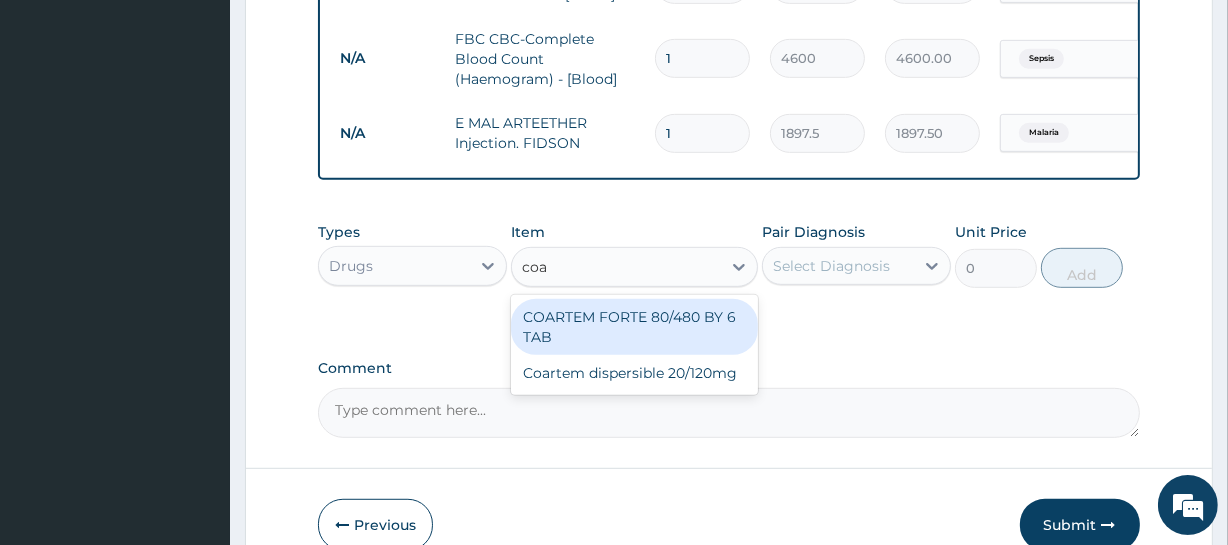 type 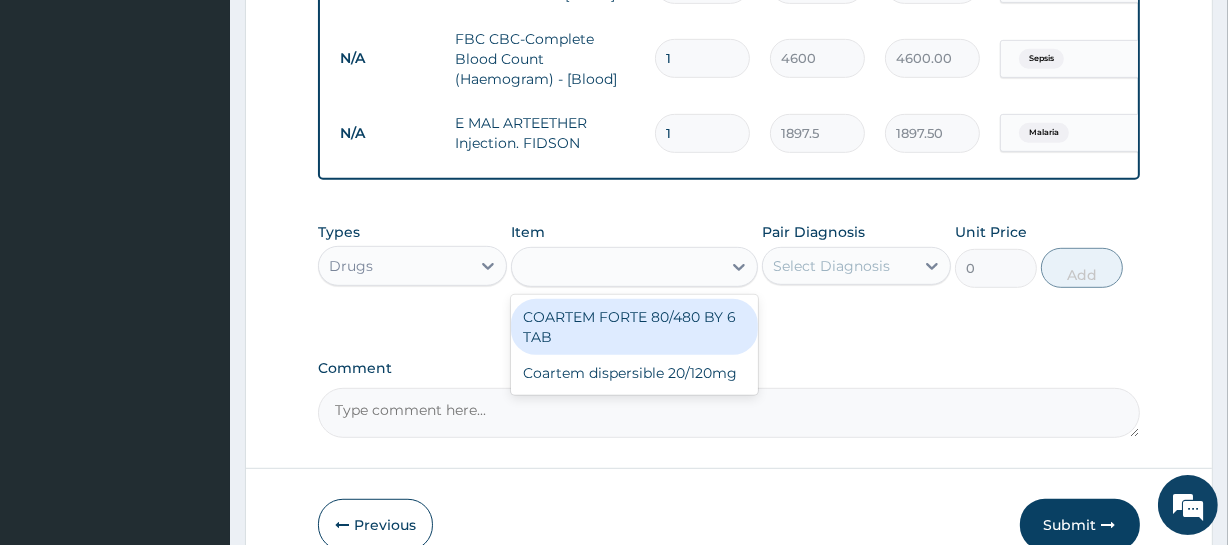 type on "480.7" 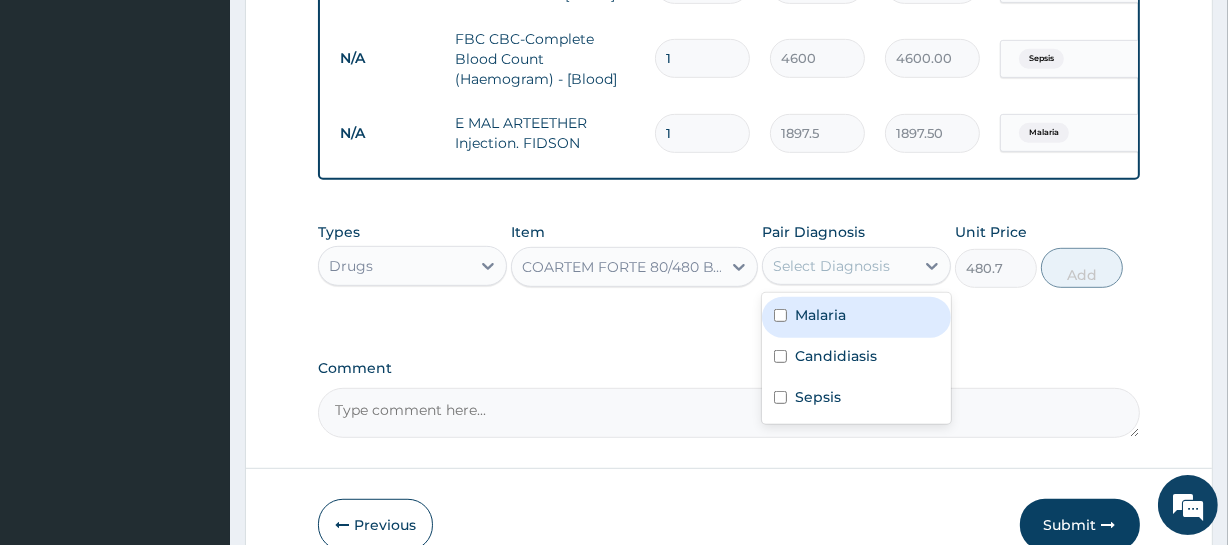 click on "Select Diagnosis" at bounding box center (831, 266) 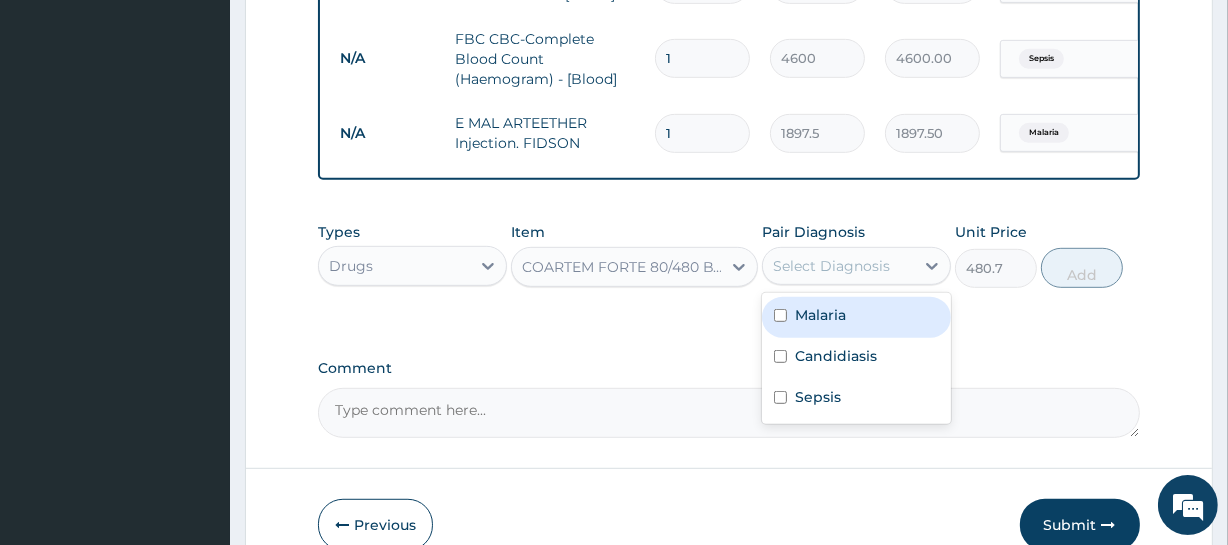 click on "Malaria" at bounding box center (820, 315) 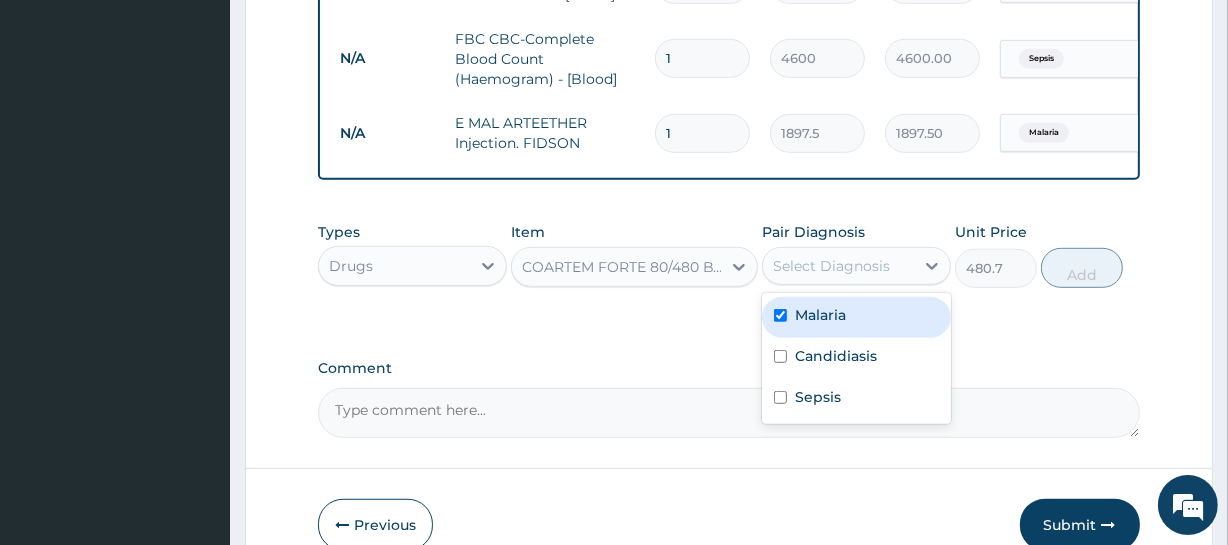 checkbox on "true" 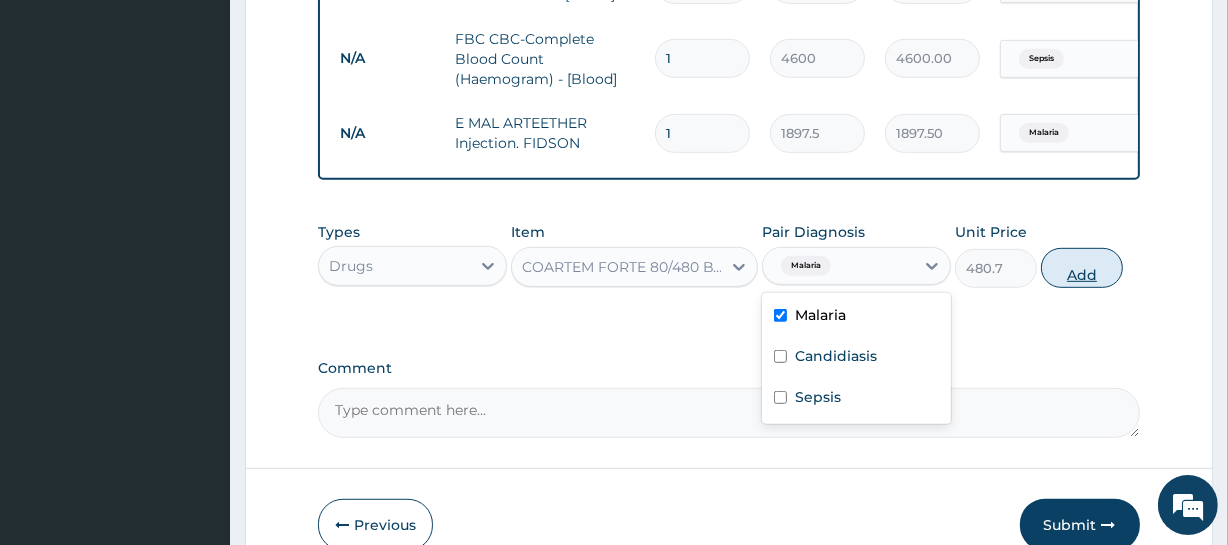 click on "Add" at bounding box center [1082, 268] 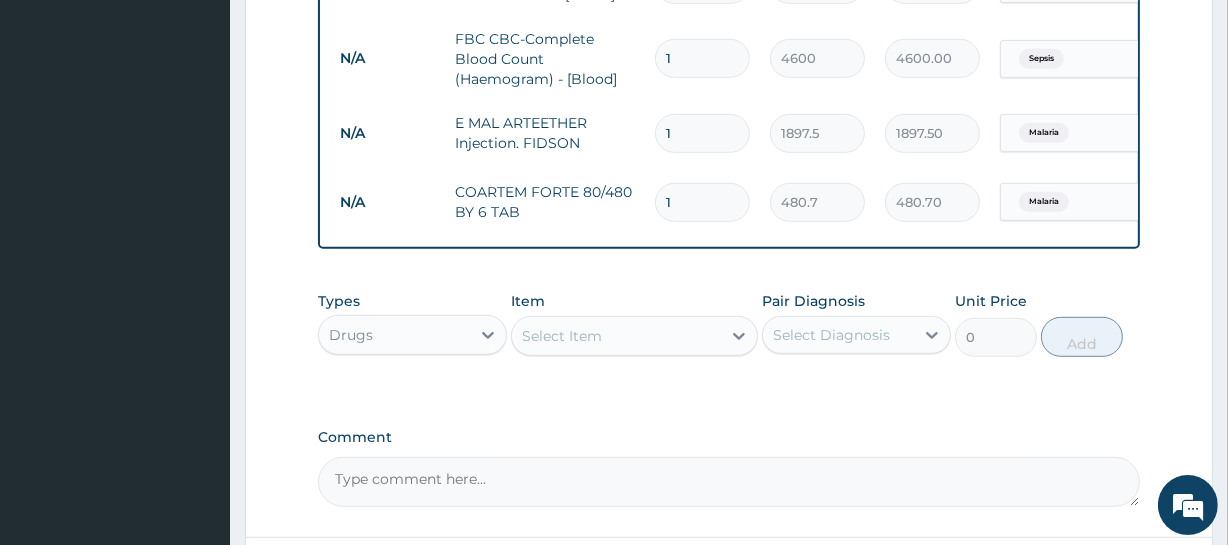 click on "Select Item" at bounding box center (616, 336) 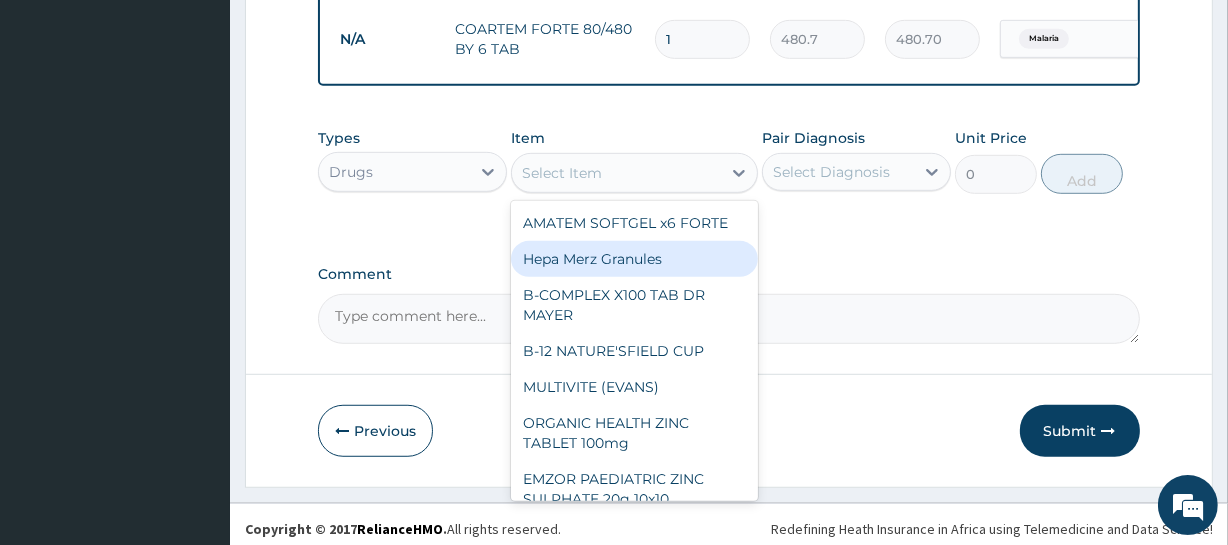scroll, scrollTop: 1110, scrollLeft: 0, axis: vertical 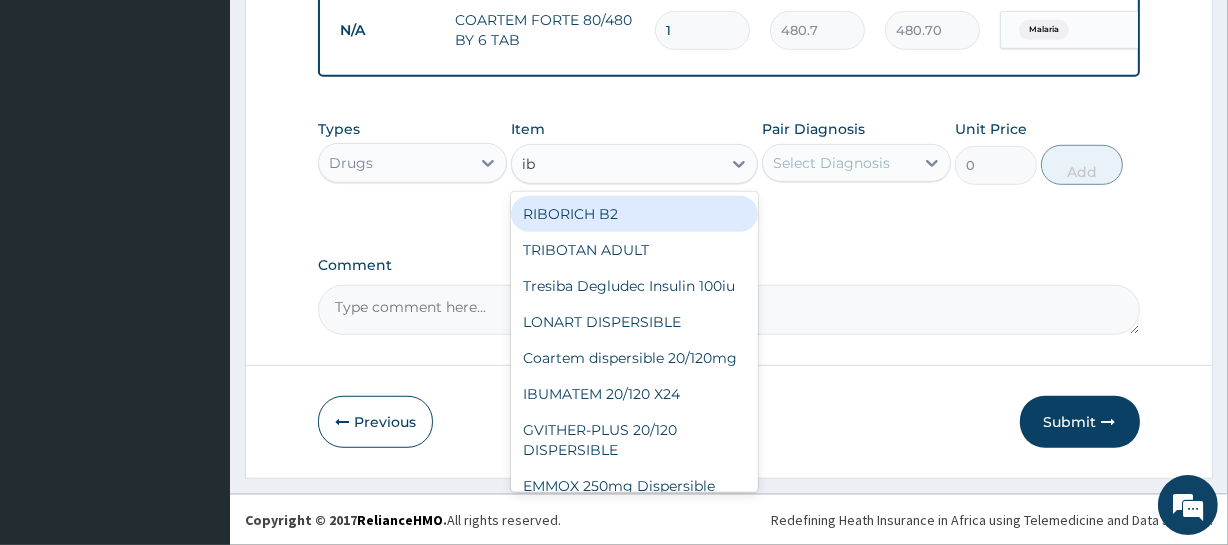 type on "ibu" 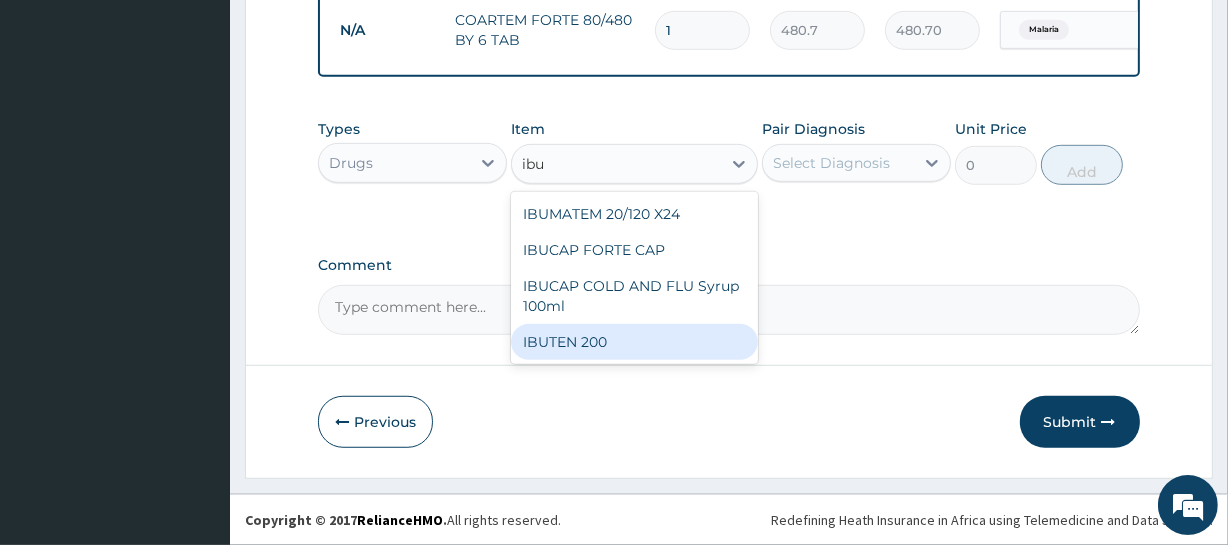 click on "IBUTEN 200" at bounding box center [634, 342] 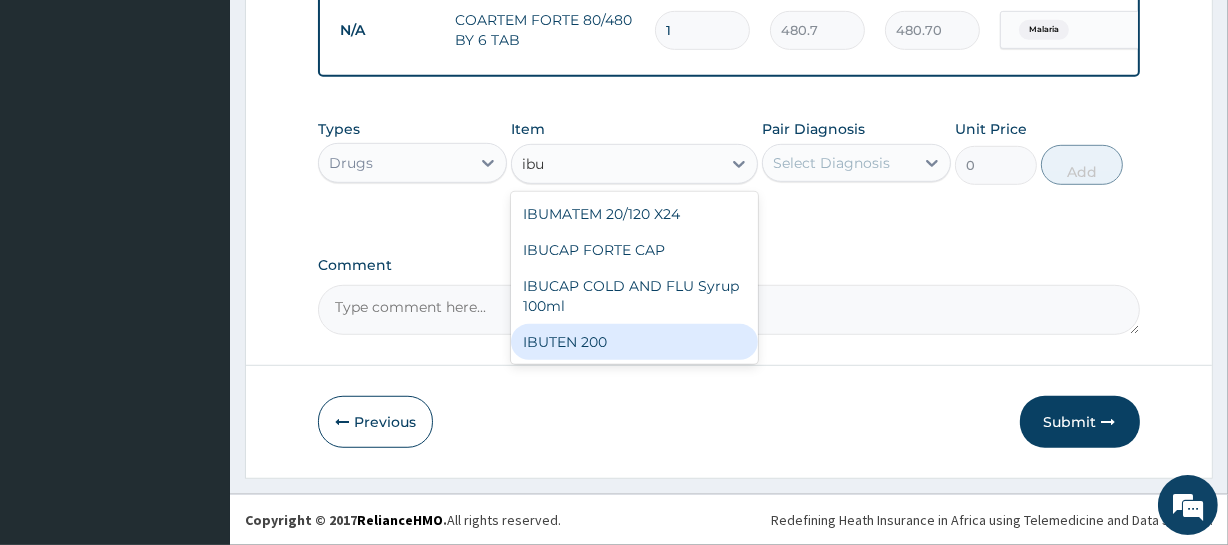 type 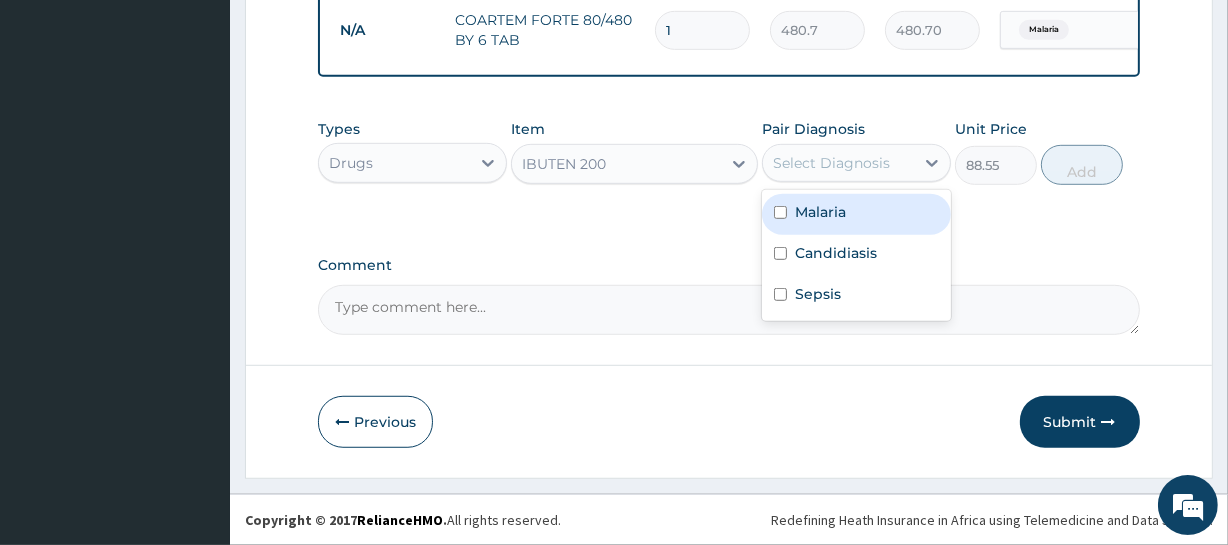 click on "Select Diagnosis" at bounding box center (831, 163) 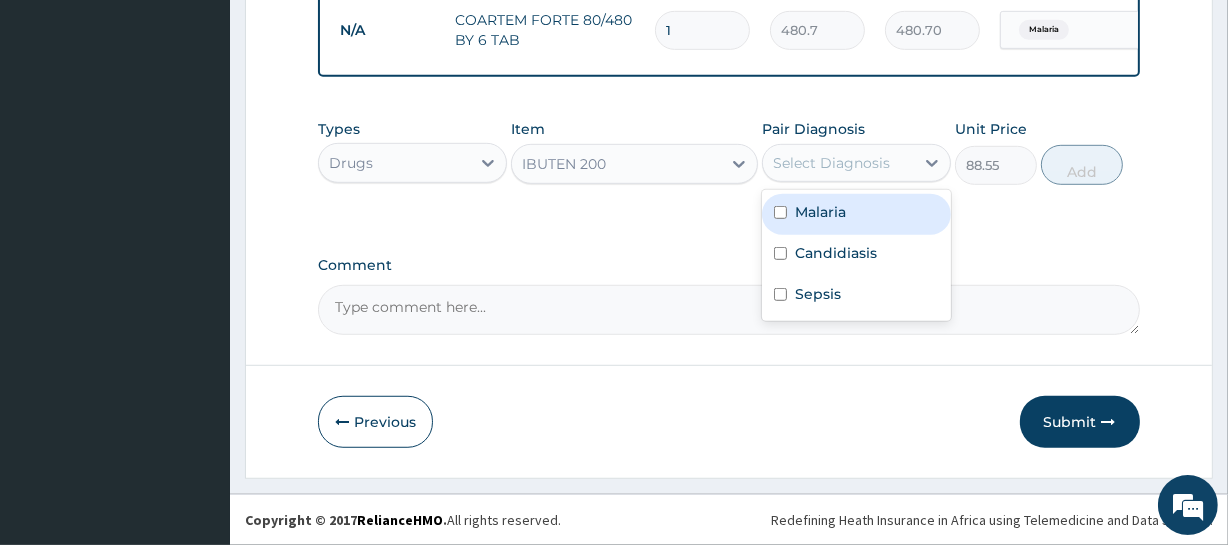 click on "Malaria" at bounding box center (820, 212) 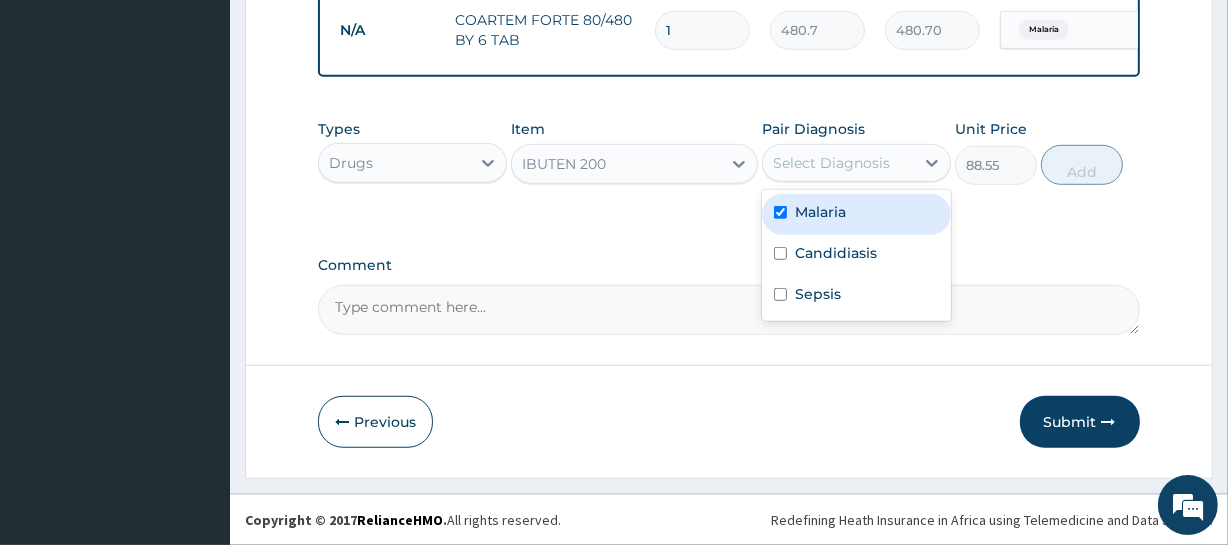 checkbox on "true" 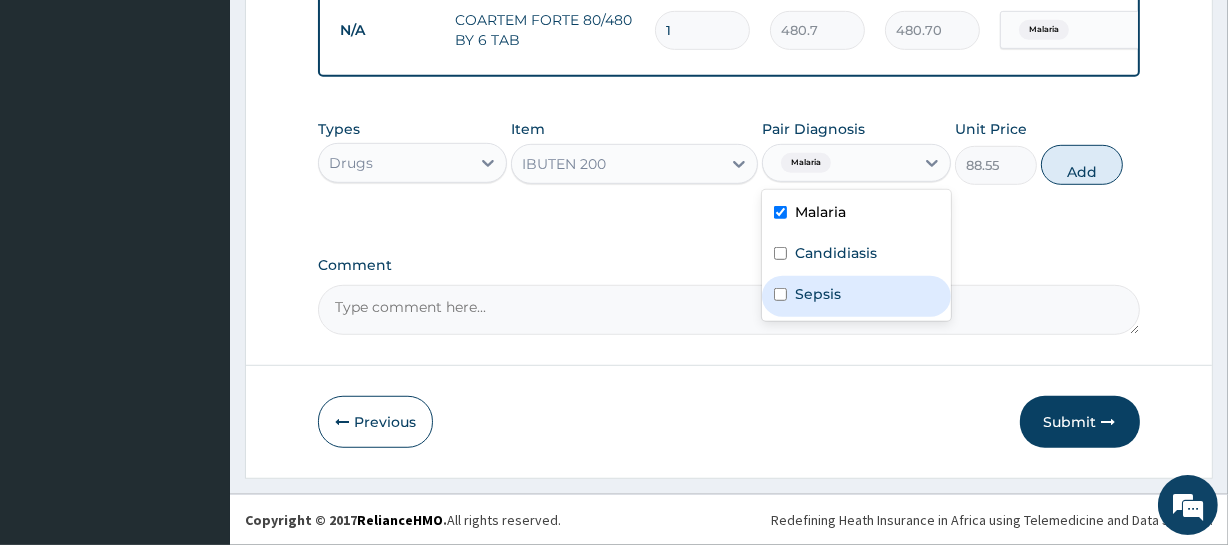 click on "Sepsis" at bounding box center [856, 296] 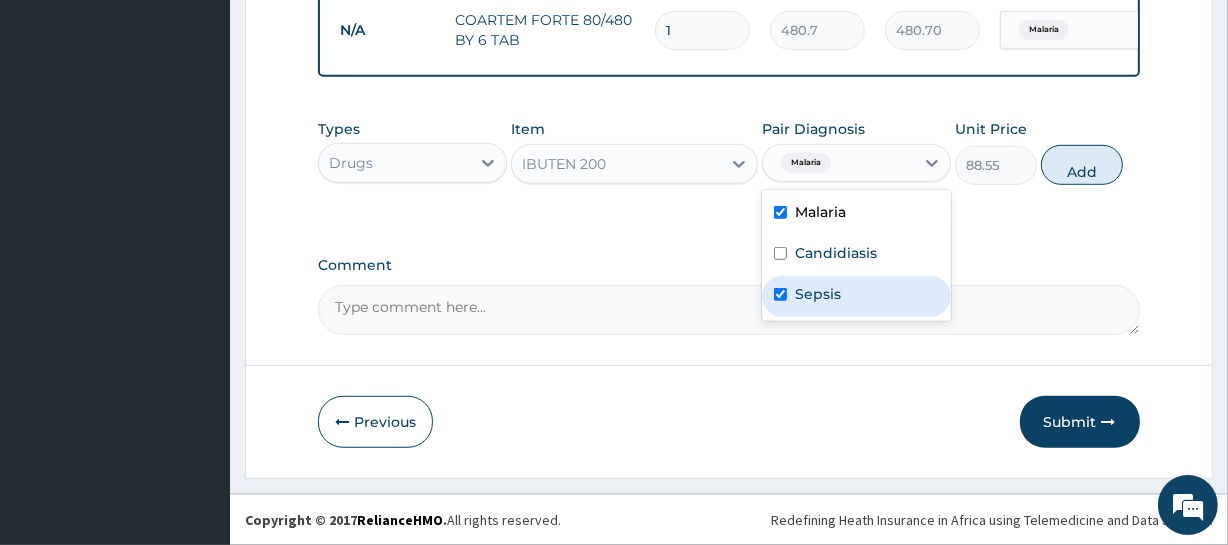 checkbox on "true" 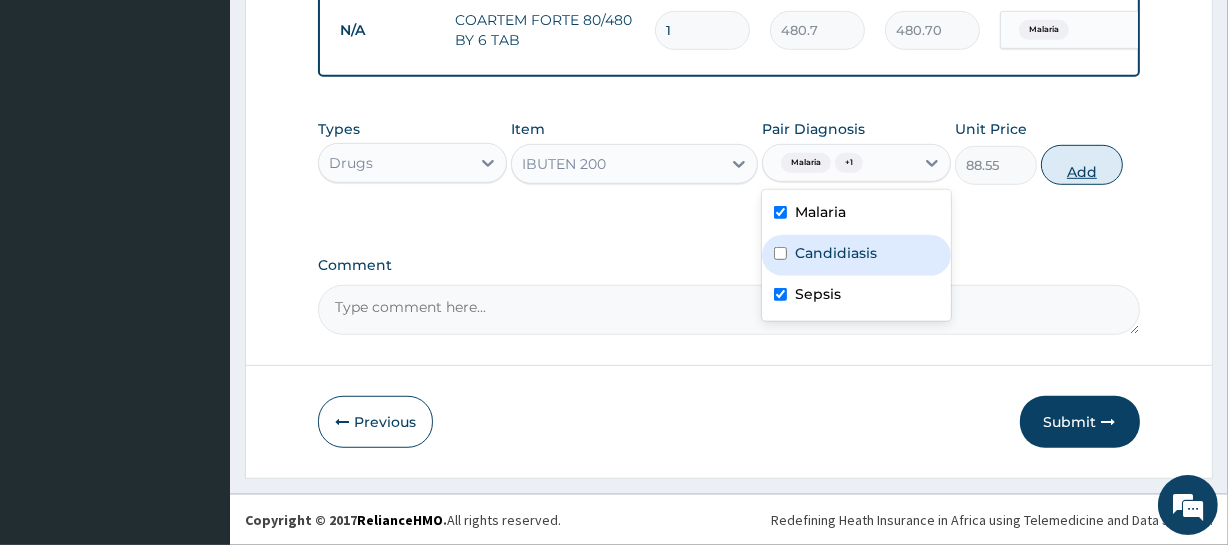 click on "Add" at bounding box center [1082, 165] 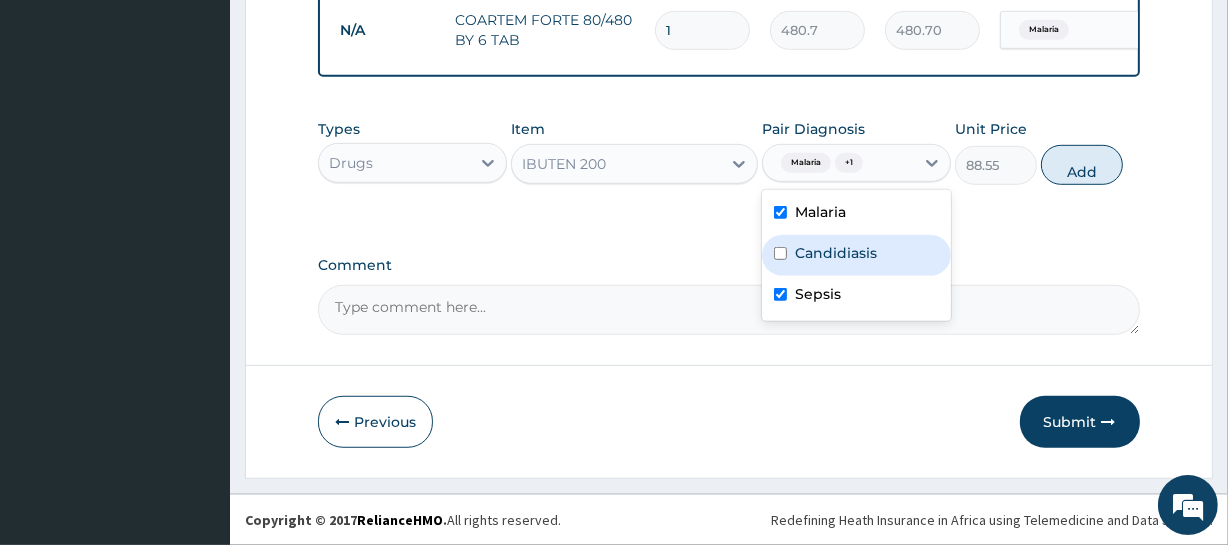 type on "0" 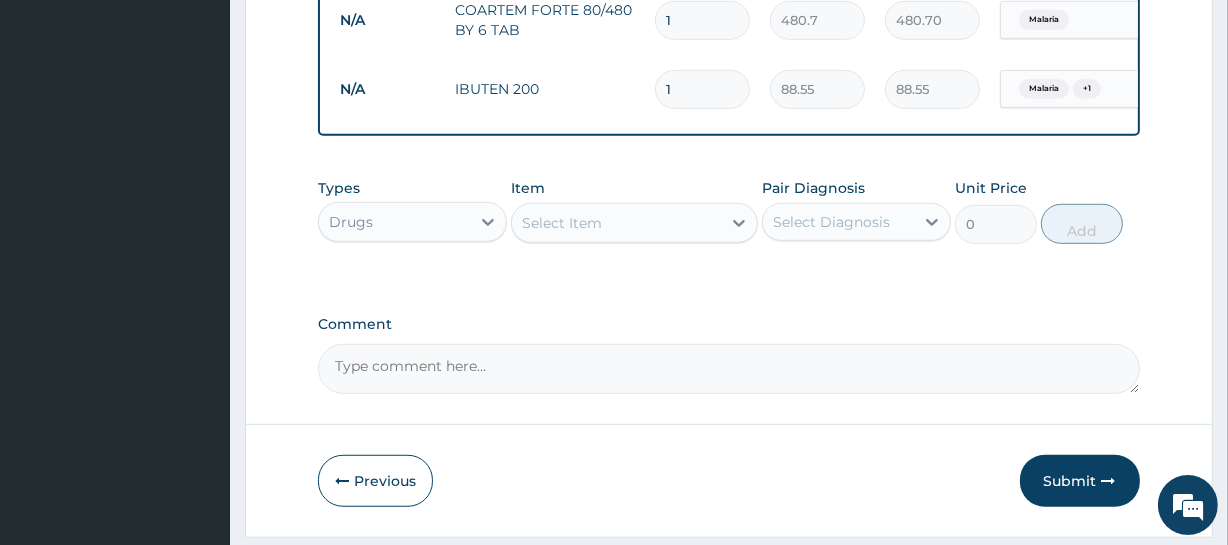 type 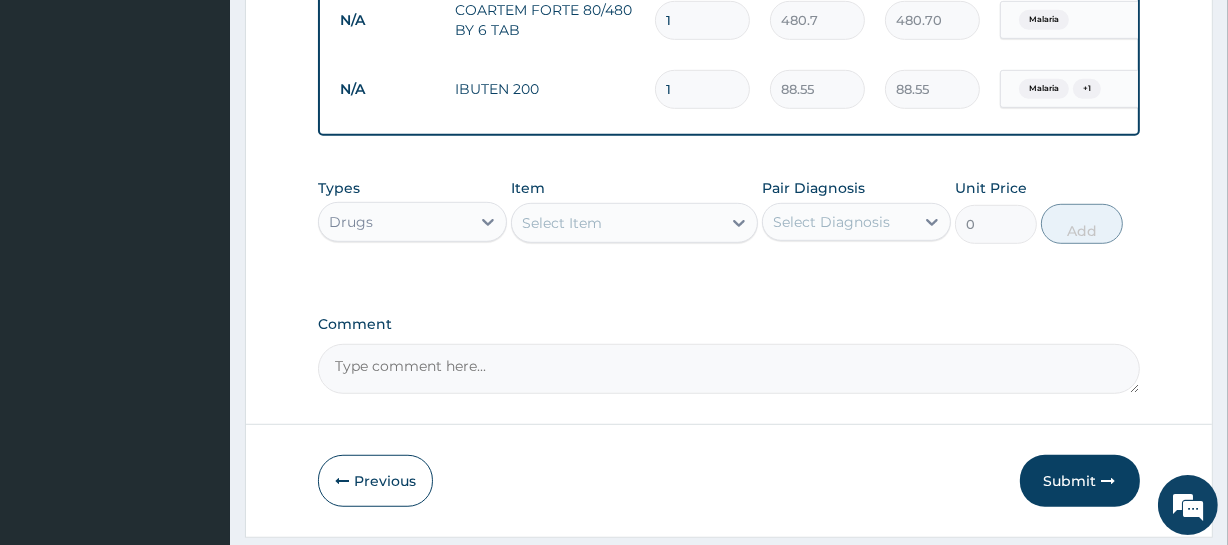 type on "0.00" 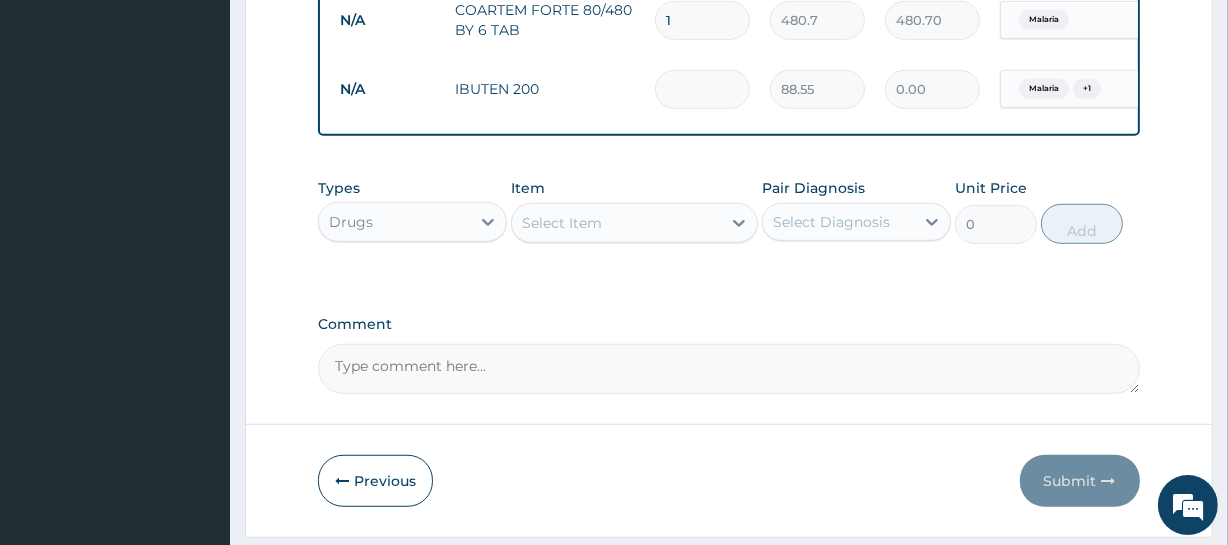 scroll, scrollTop: 0, scrollLeft: 181, axis: horizontal 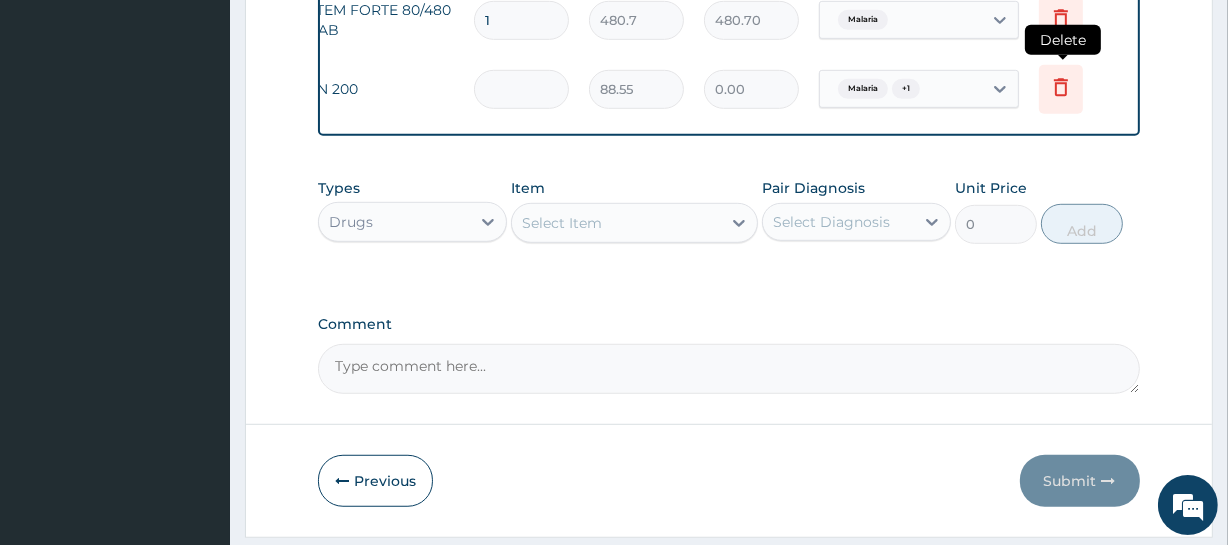 type 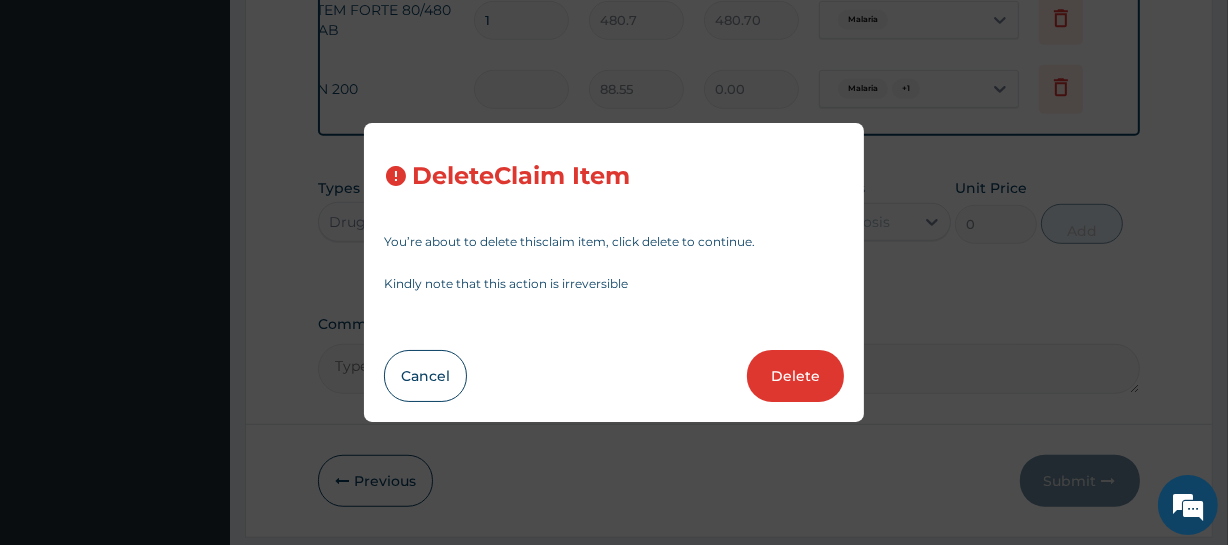 drag, startPoint x: 806, startPoint y: 371, endPoint x: 760, endPoint y: 339, distance: 56.0357 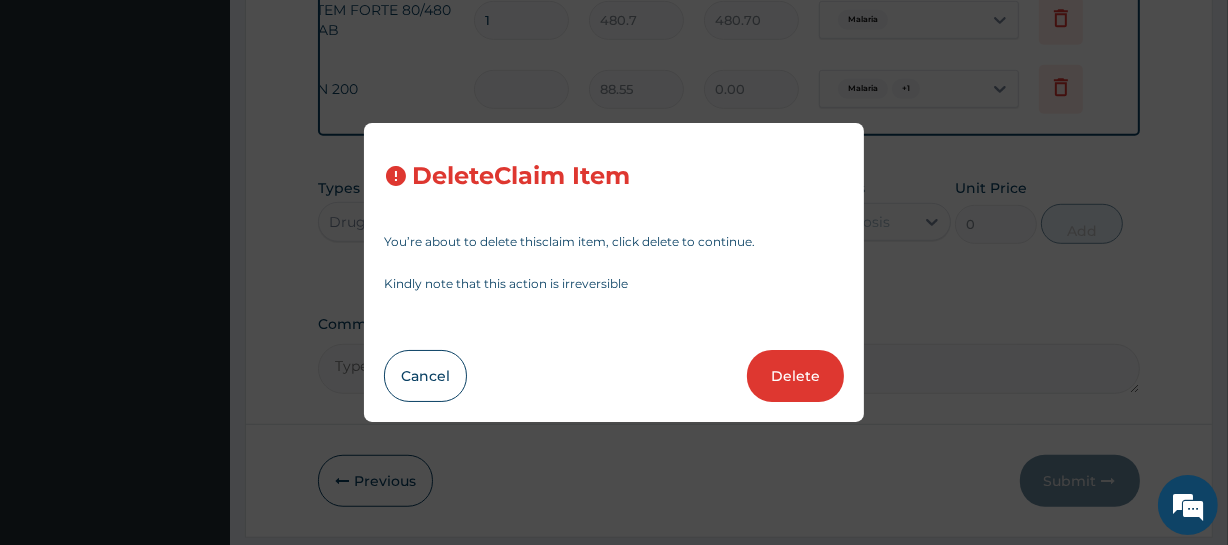 click on "Delete" at bounding box center [795, 376] 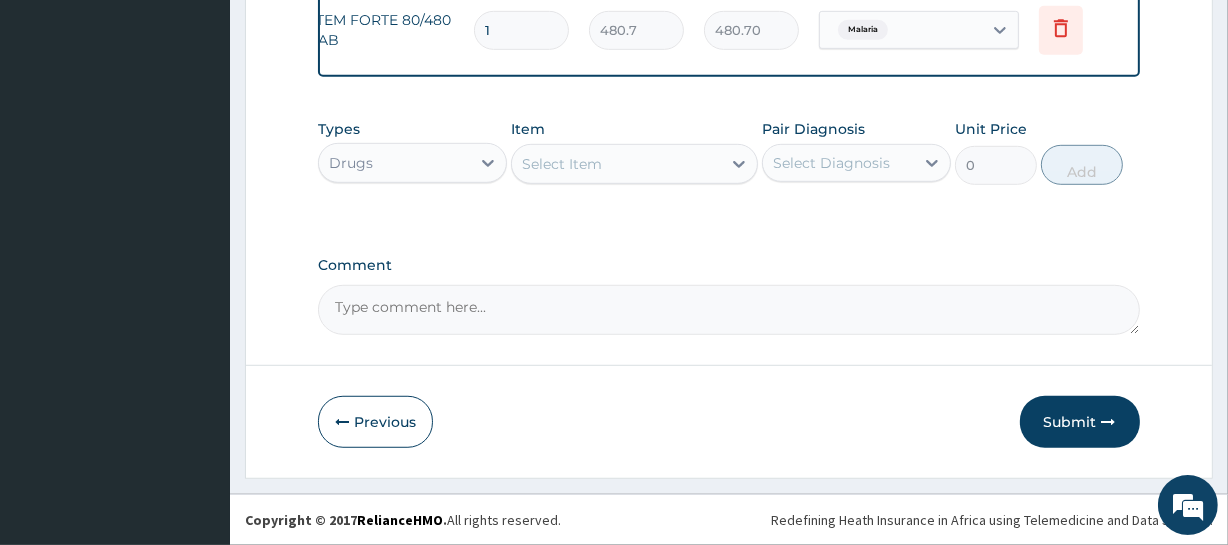 click on "Select Item" at bounding box center (562, 164) 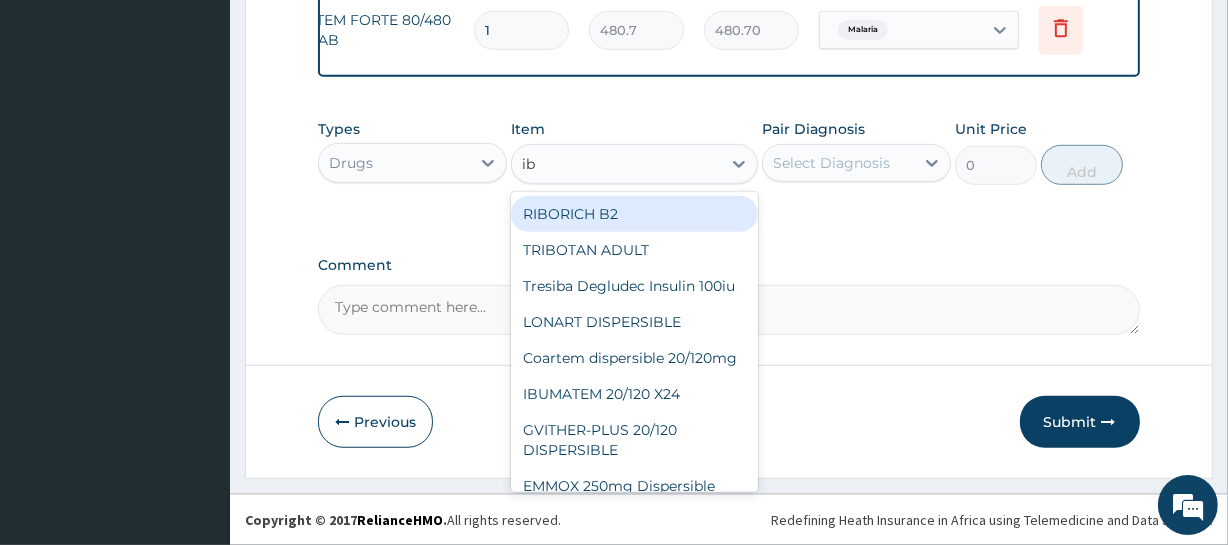 type on "ibu" 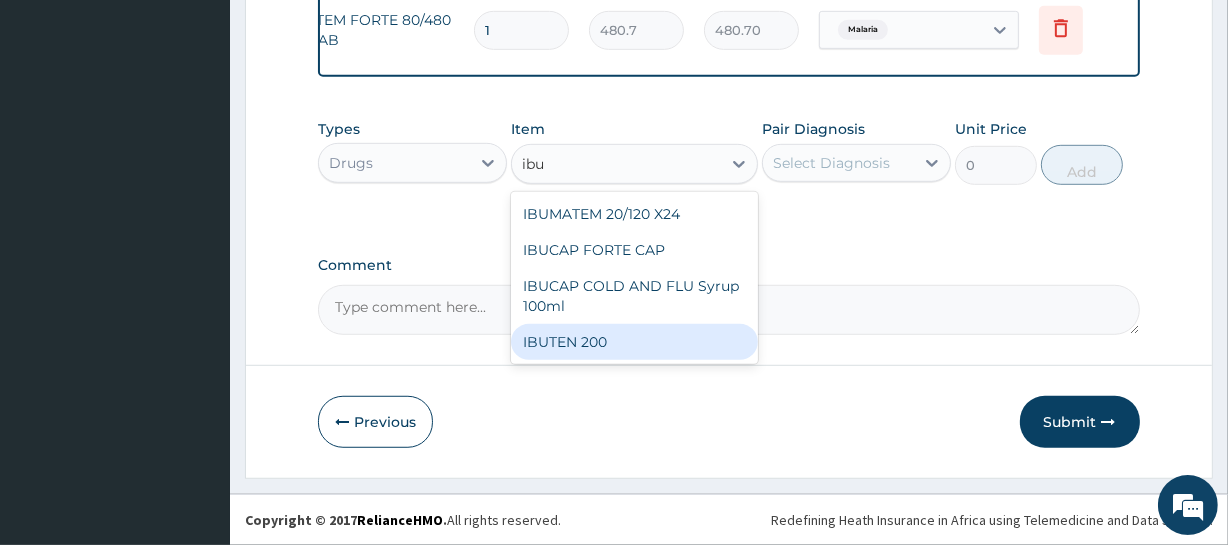 click on "IBUTEN 200" at bounding box center [634, 342] 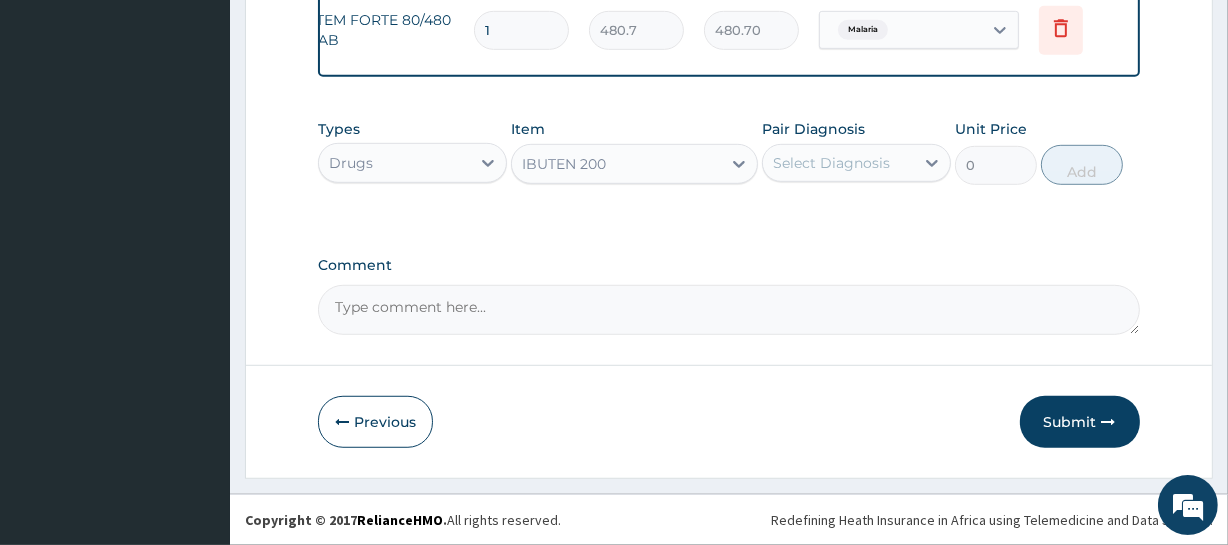 type 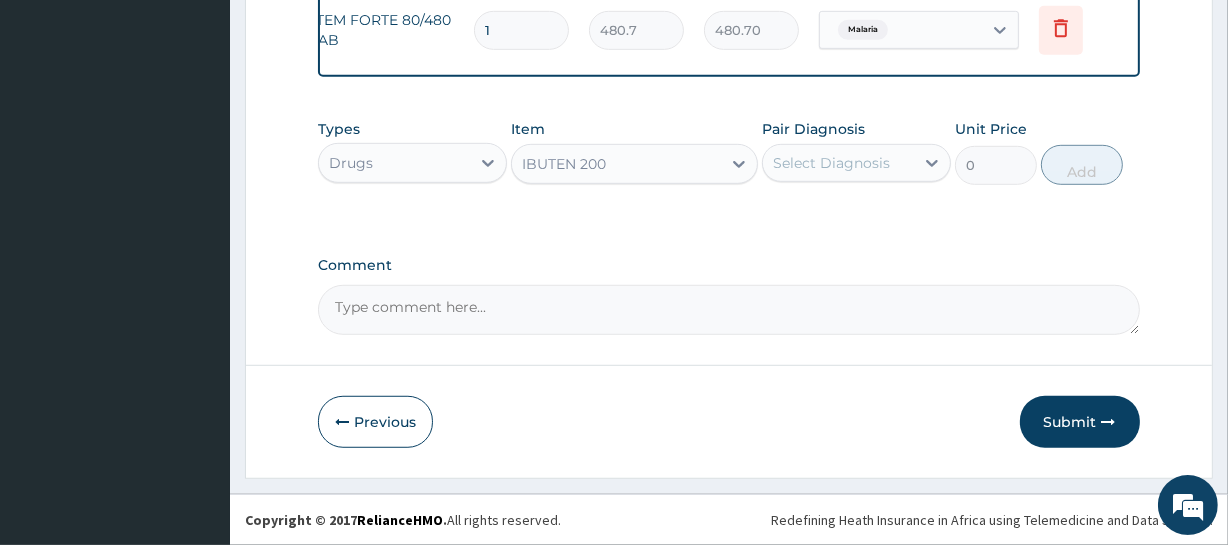type on "88.55" 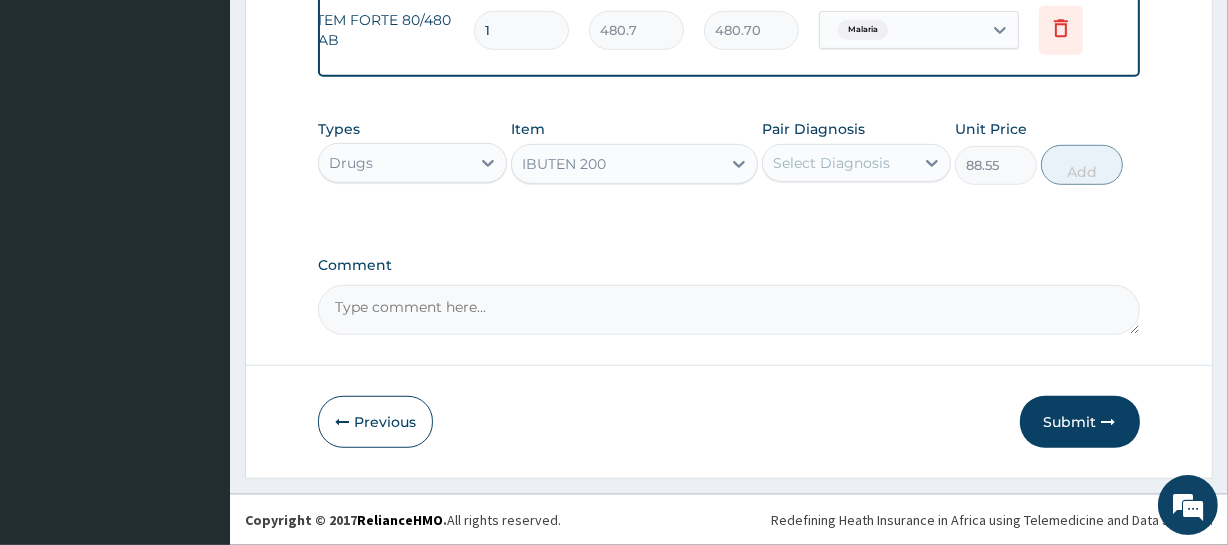 click on "Select Diagnosis" at bounding box center [856, 163] 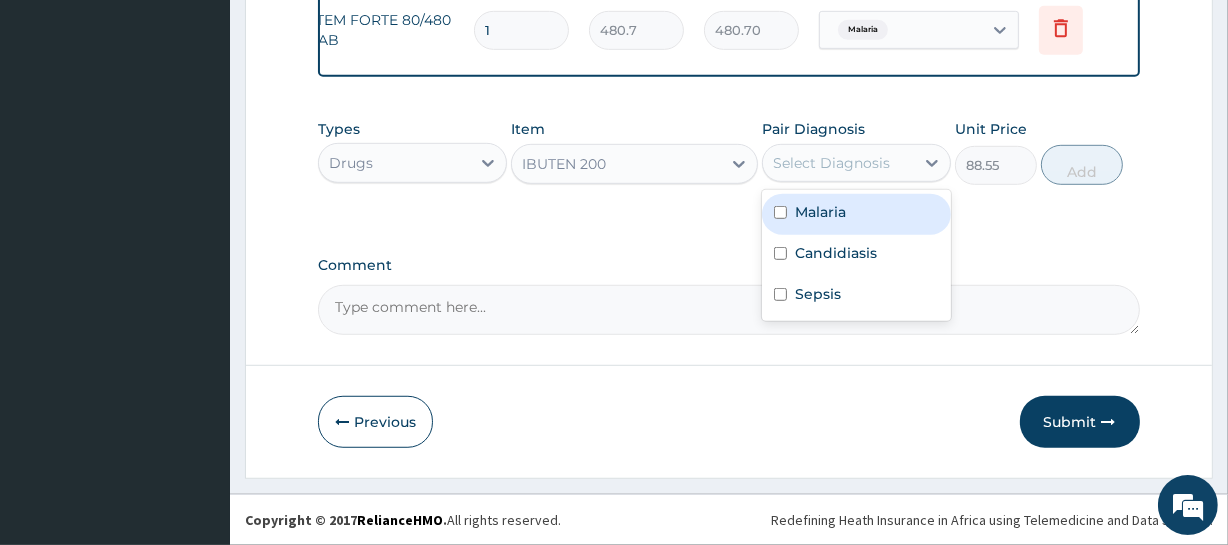 click on "Malaria" at bounding box center [820, 212] 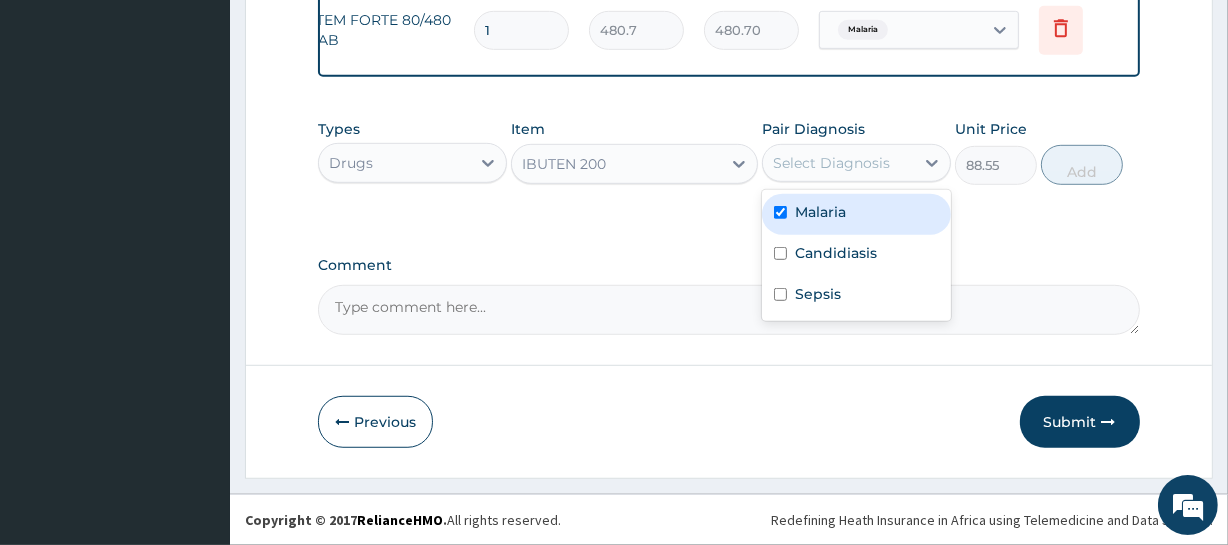 checkbox on "true" 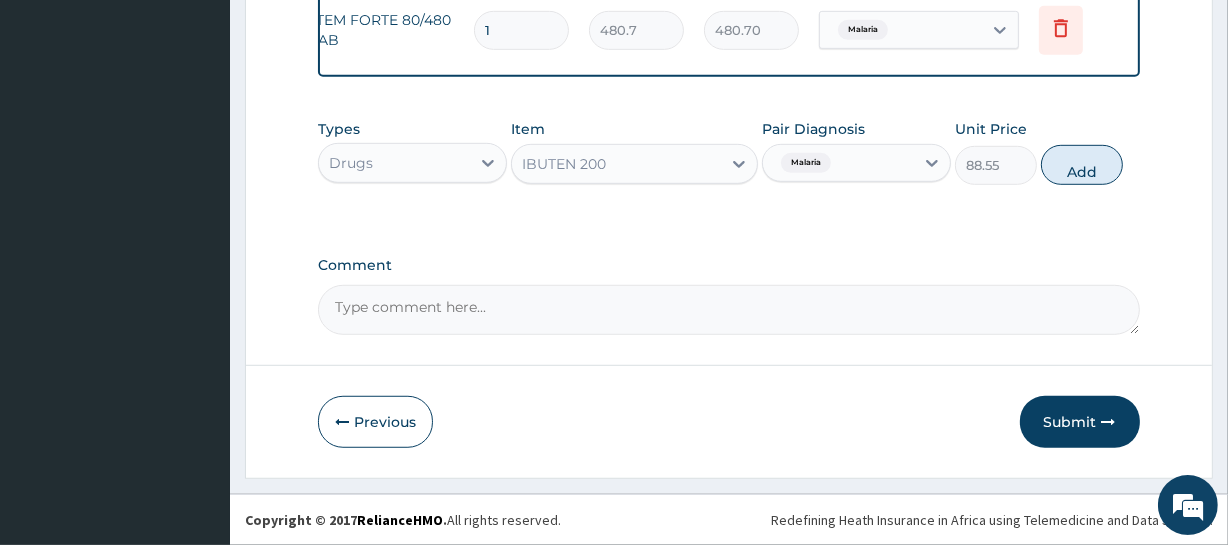 click on "Types Drugs Item IBUTEN 200 Pair Diagnosis Malaria Unit Price 88.55 Add" at bounding box center [728, 152] 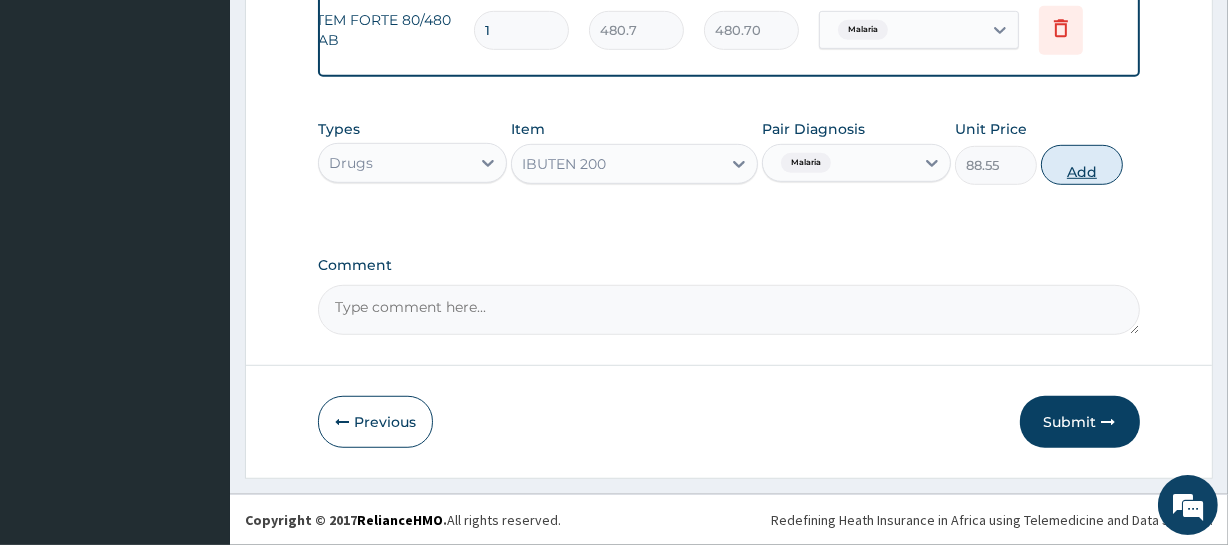 click on "Add" at bounding box center [1082, 165] 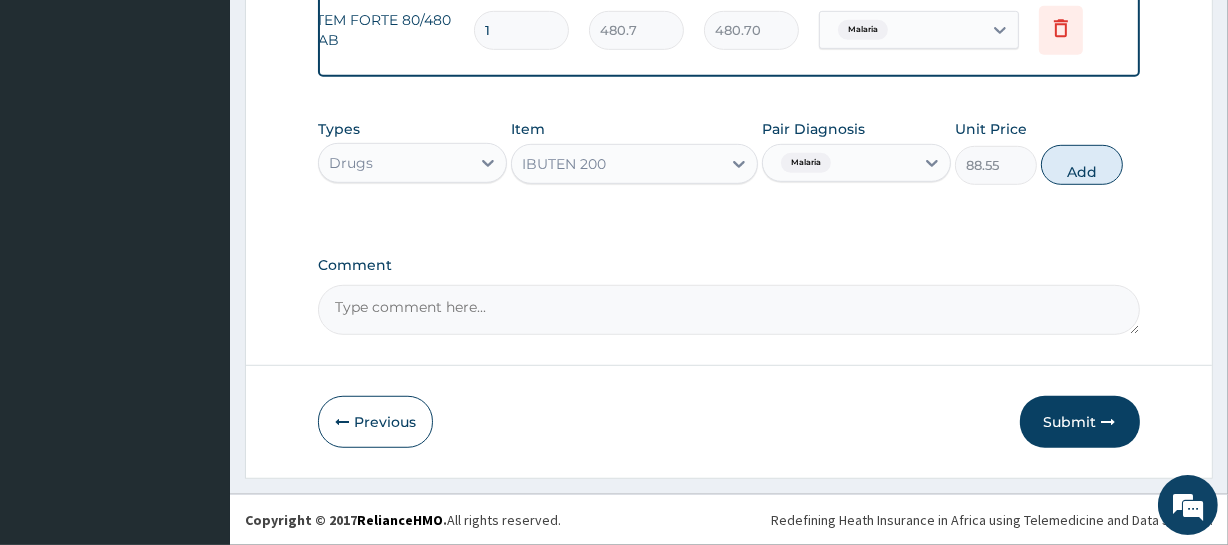 type on "0" 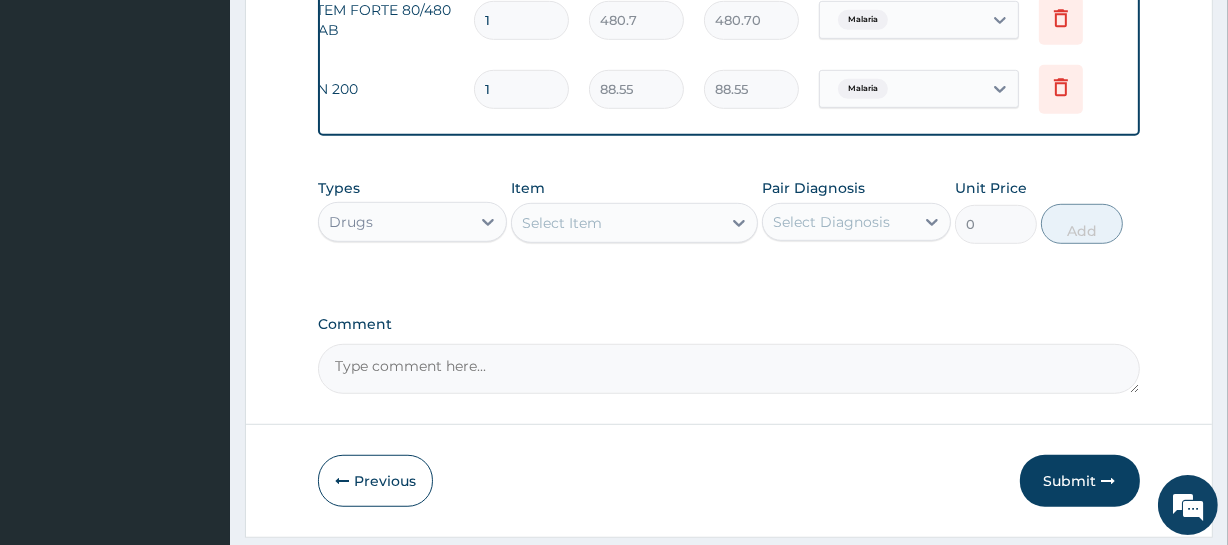 drag, startPoint x: 526, startPoint y: 133, endPoint x: 483, endPoint y: 133, distance: 43 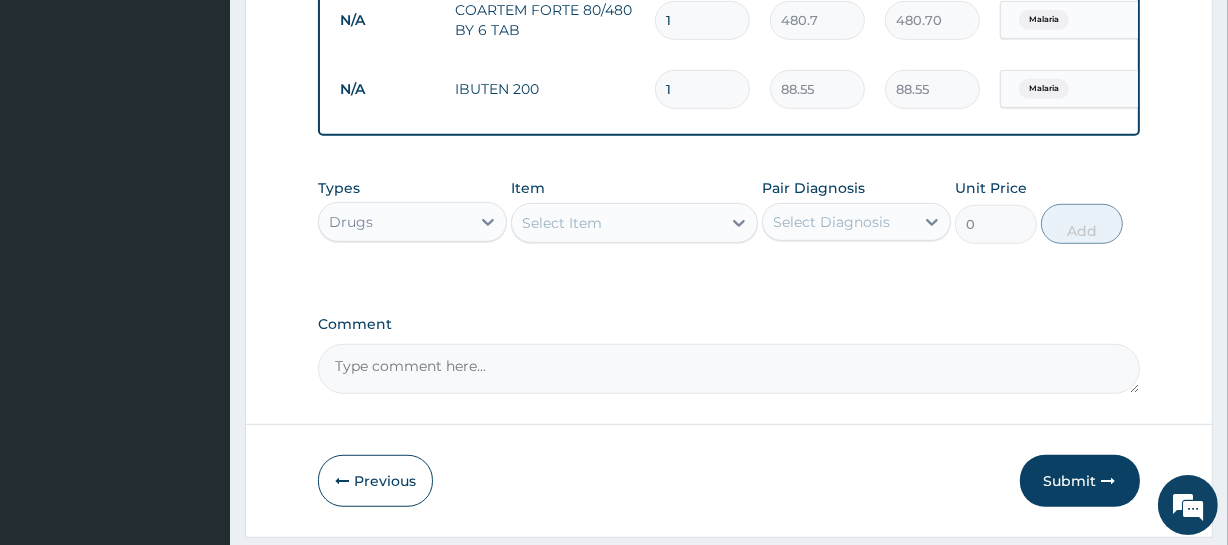 scroll, scrollTop: 0, scrollLeft: 4, axis: horizontal 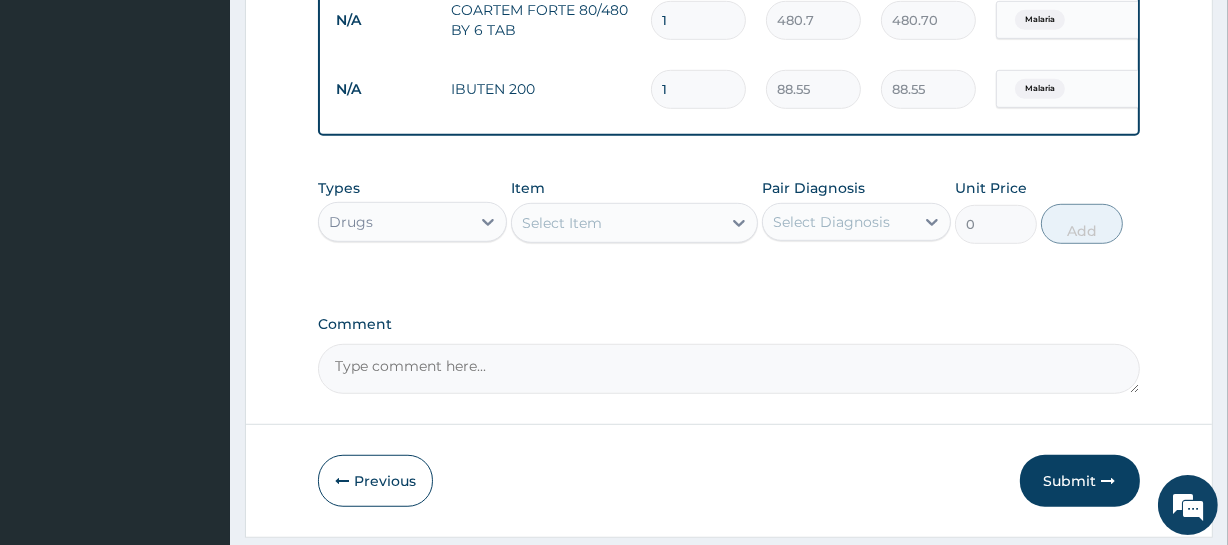 click on "1" at bounding box center [698, 89] 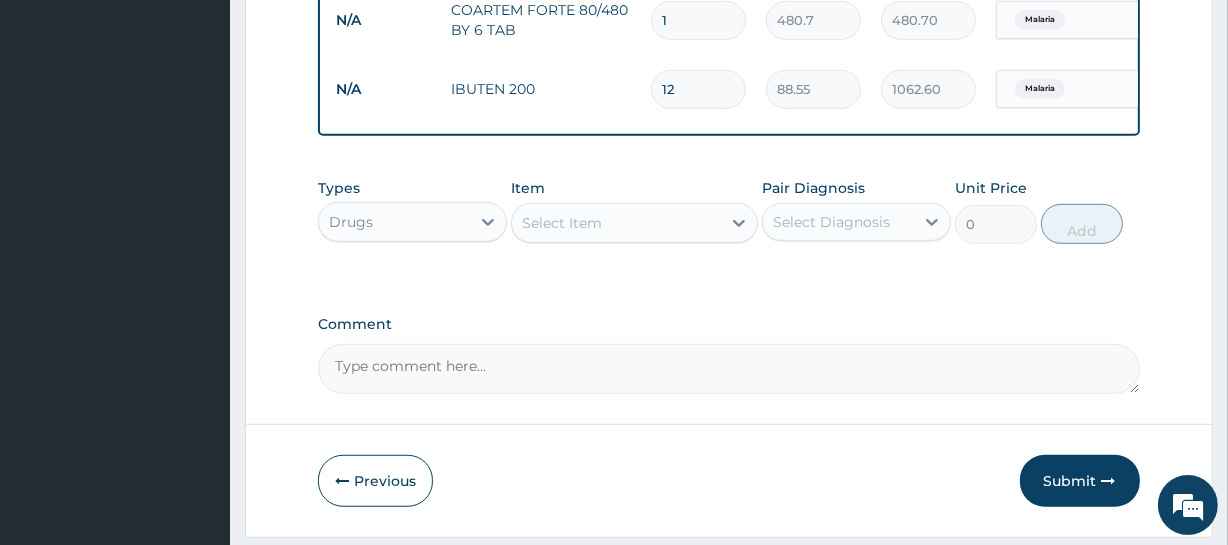 type on "12" 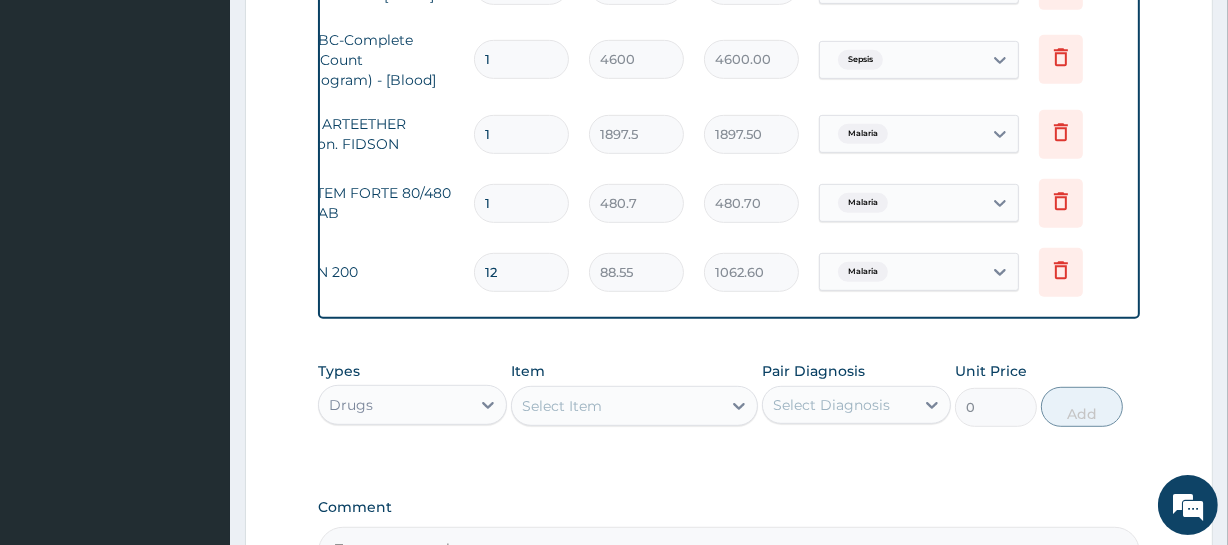 scroll, scrollTop: 837, scrollLeft: 0, axis: vertical 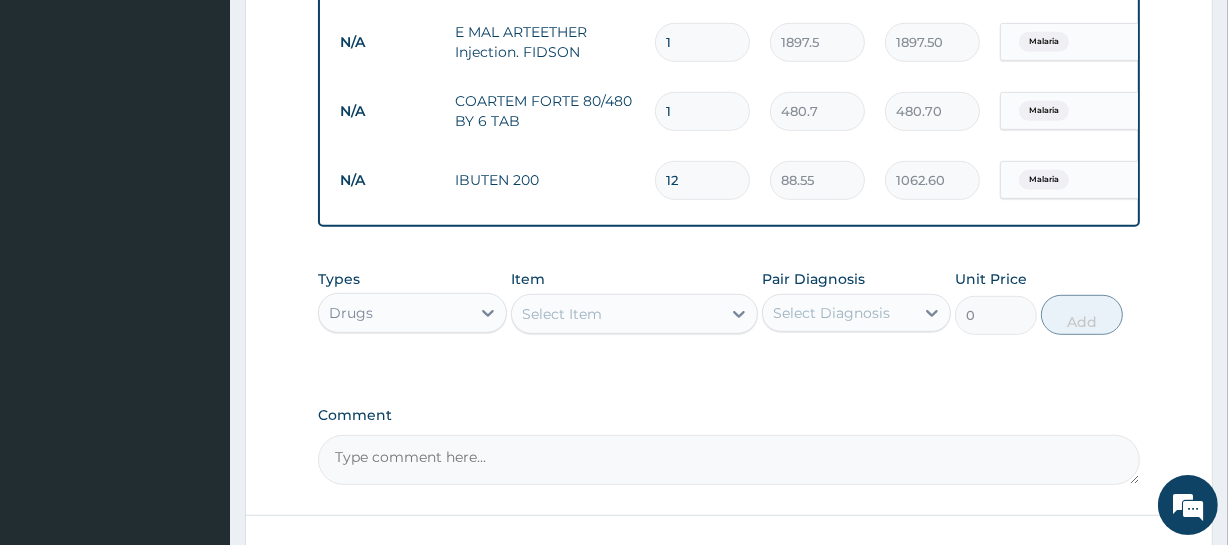 click on "Drugs" at bounding box center (394, 313) 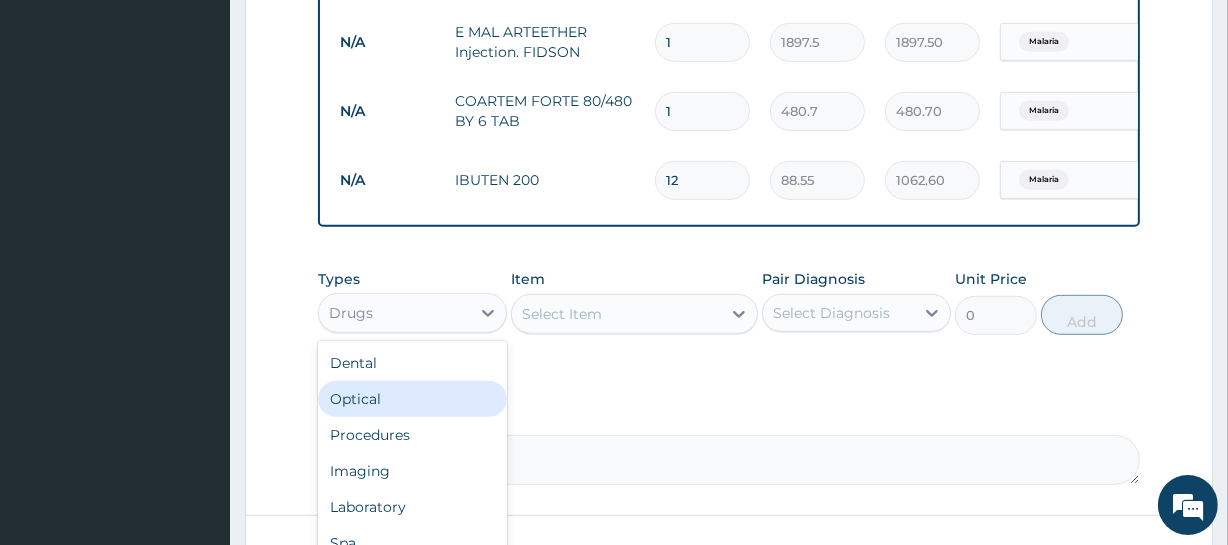 scroll, scrollTop: 68, scrollLeft: 0, axis: vertical 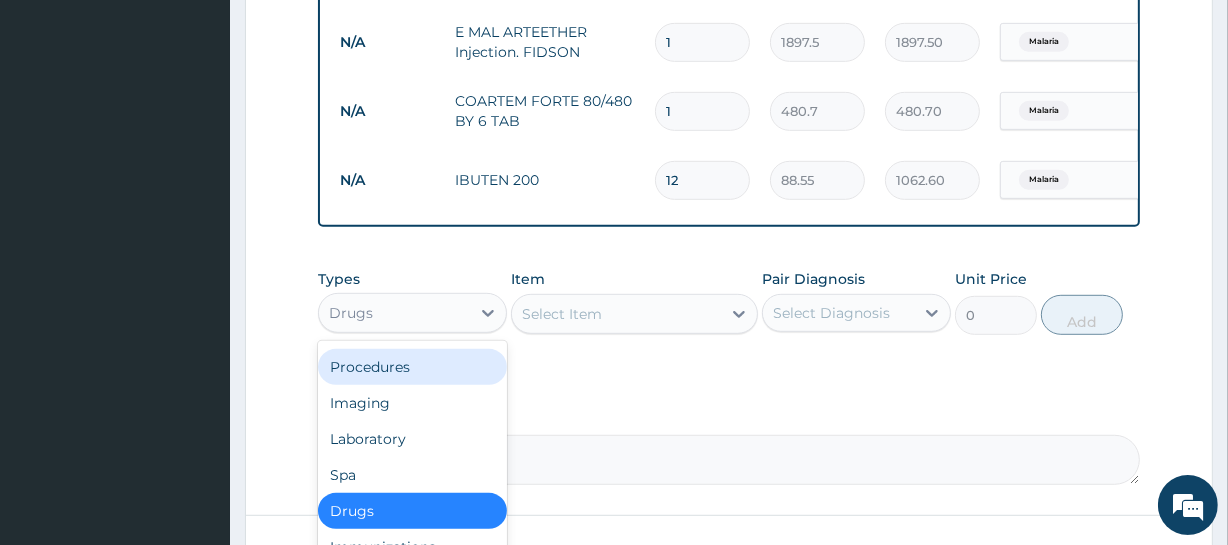 drag, startPoint x: 430, startPoint y: 380, endPoint x: 490, endPoint y: 361, distance: 62.936478 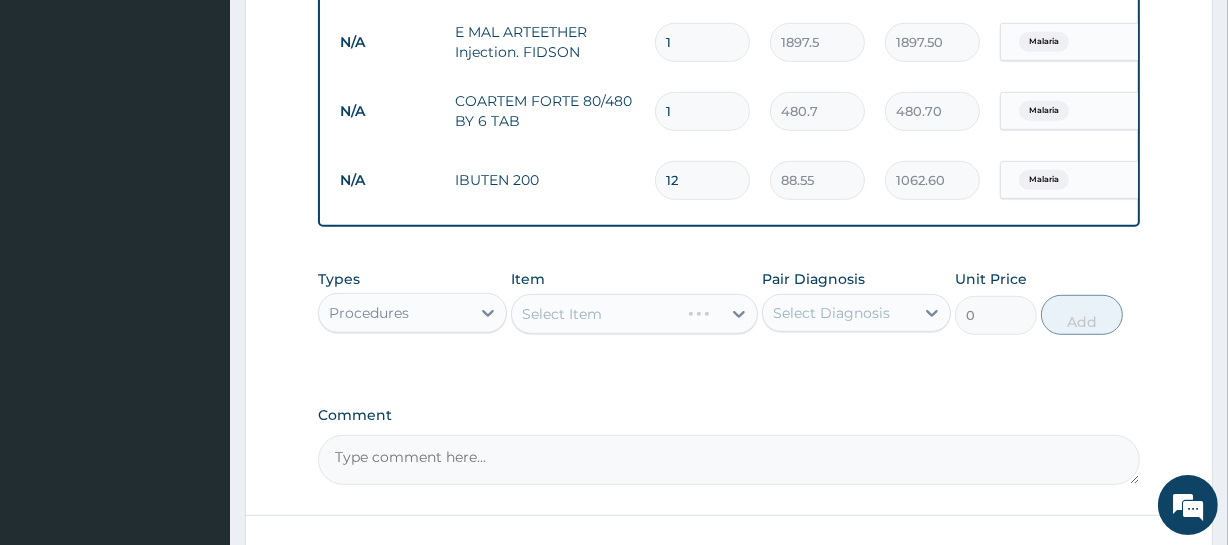 click on "Select Item" at bounding box center (634, 314) 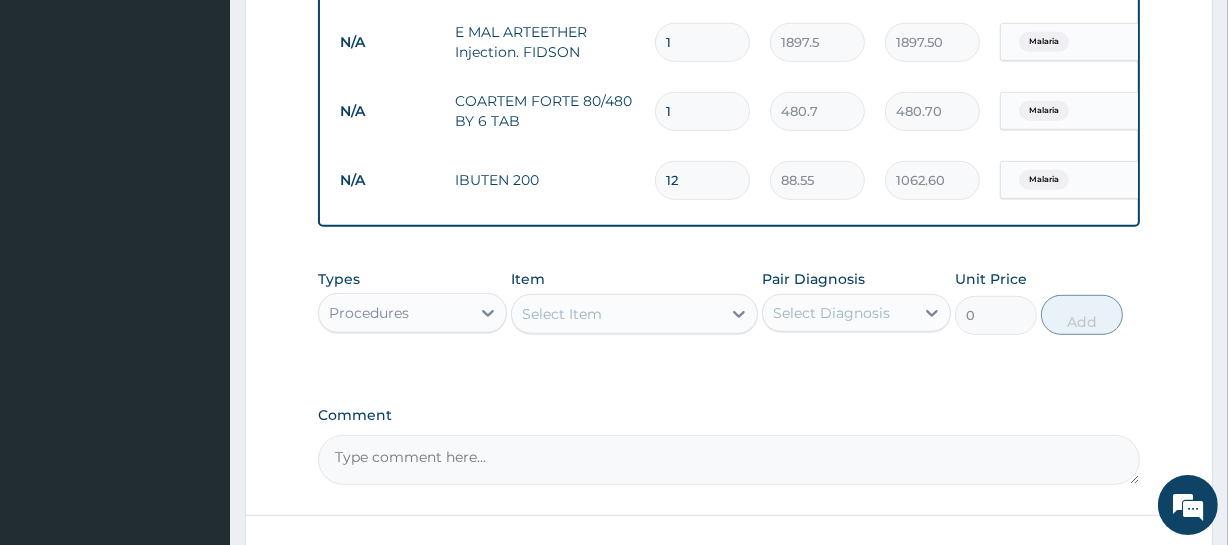 drag, startPoint x: 577, startPoint y: 358, endPoint x: 572, endPoint y: 339, distance: 19.646883 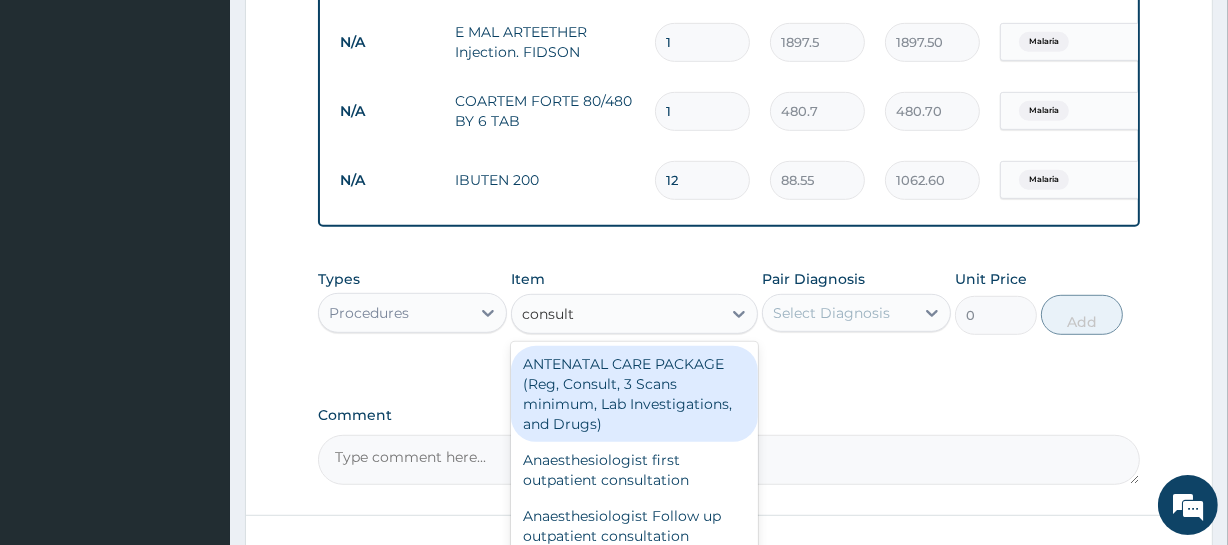 type on "consulta" 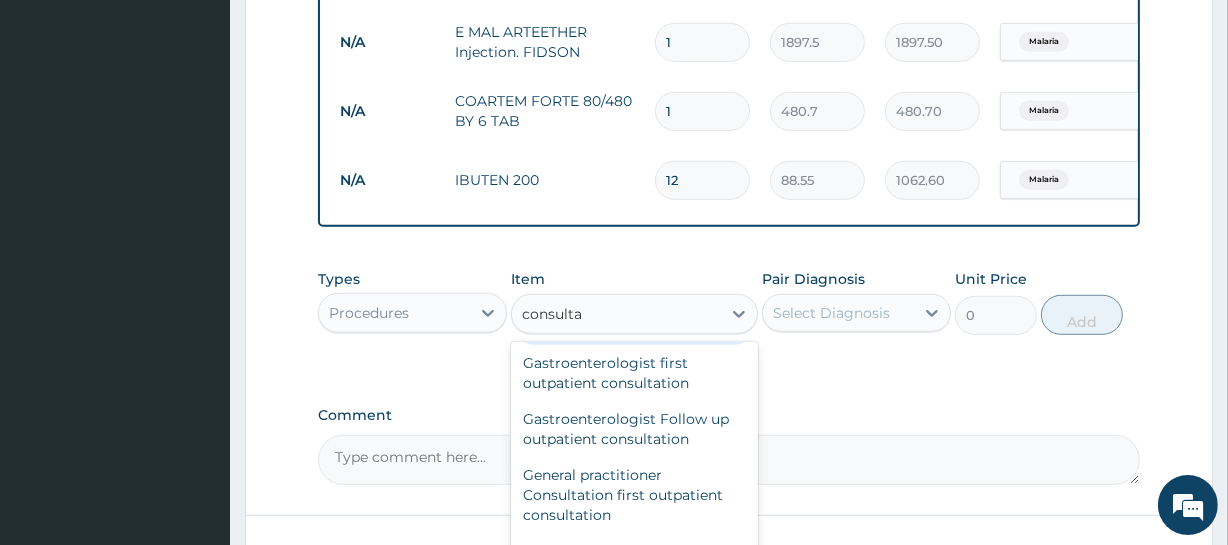 scroll, scrollTop: 1000, scrollLeft: 0, axis: vertical 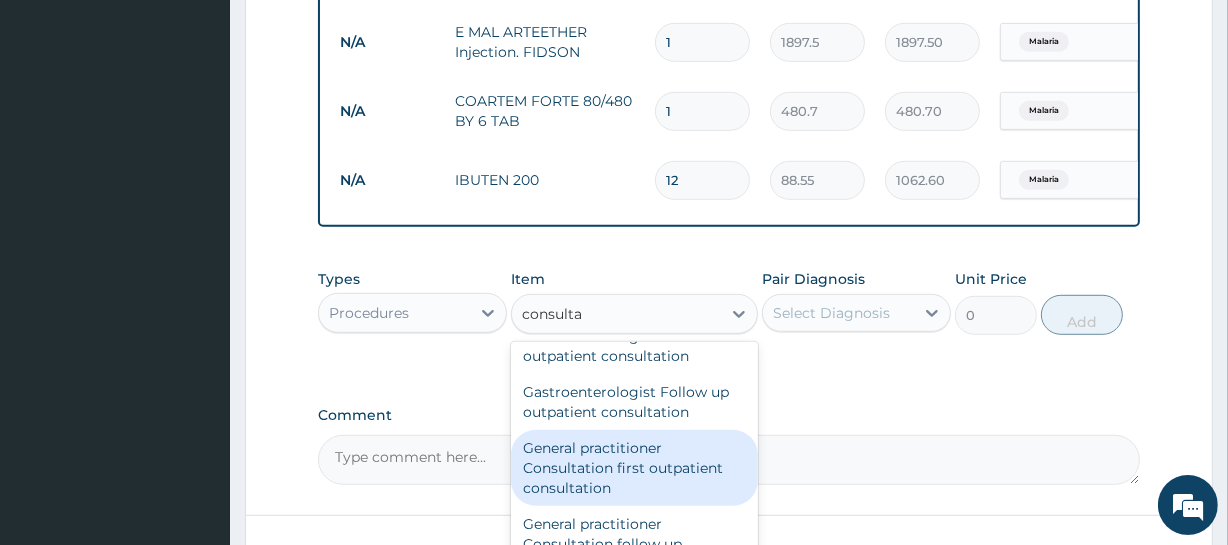 click on "General practitioner Consultation first outpatient consultation" at bounding box center [634, 468] 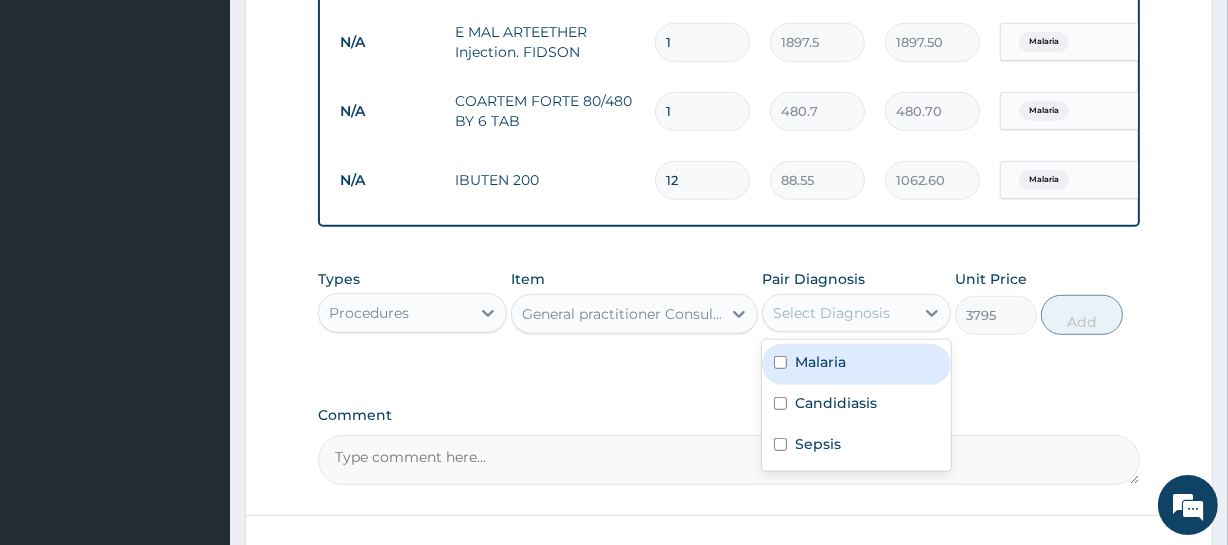 click on "Select Diagnosis" at bounding box center (831, 313) 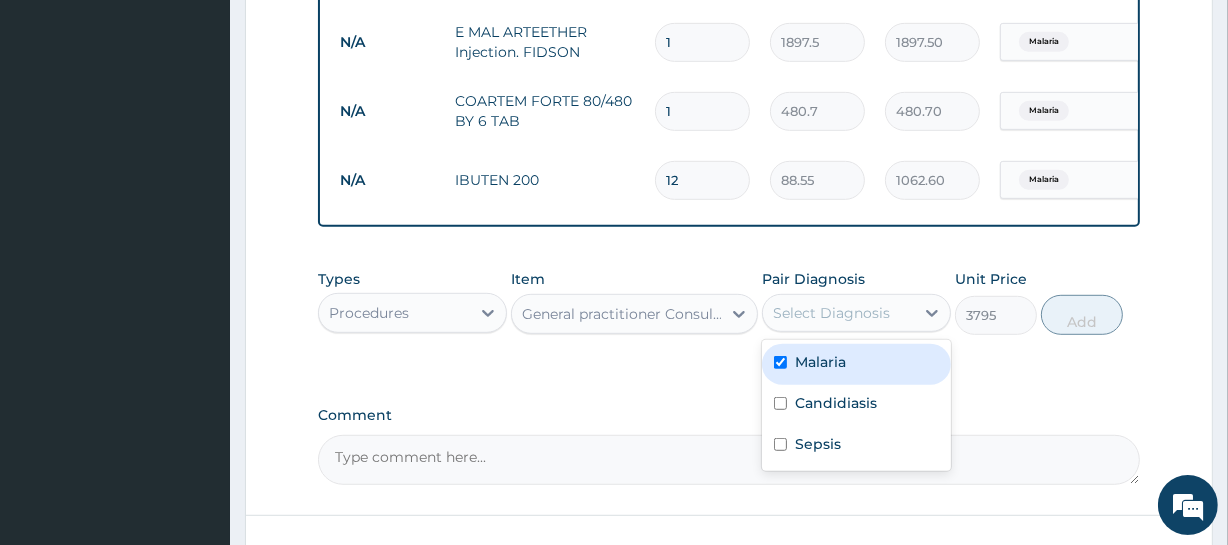 checkbox on "true" 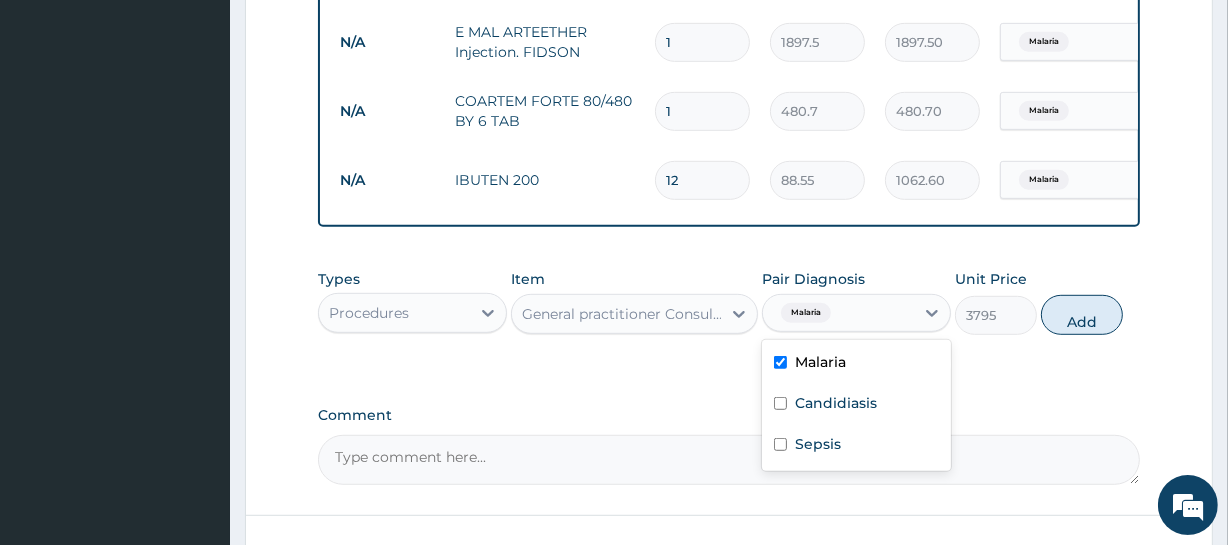 click on "Malaria" at bounding box center (838, 313) 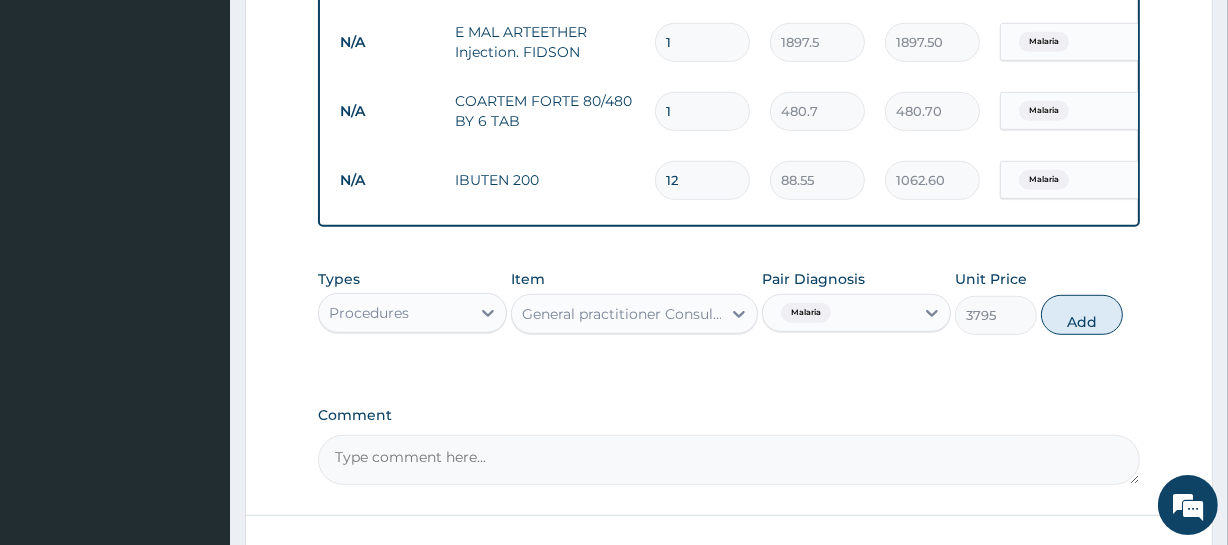 click on "Malaria" at bounding box center [838, 313] 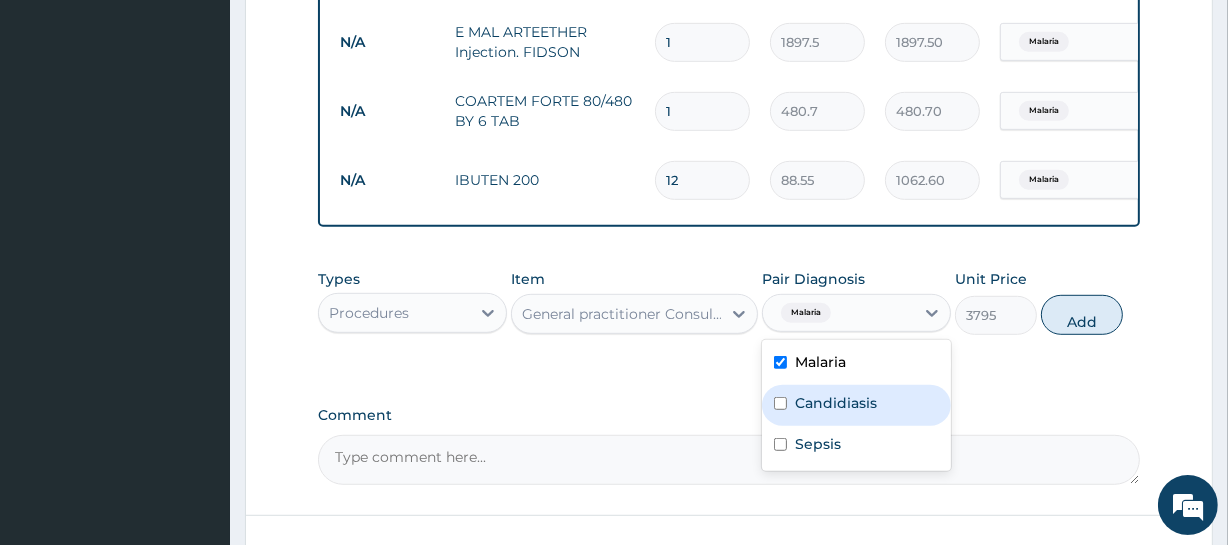 drag, startPoint x: 821, startPoint y: 421, endPoint x: 864, endPoint y: 343, distance: 89.06739 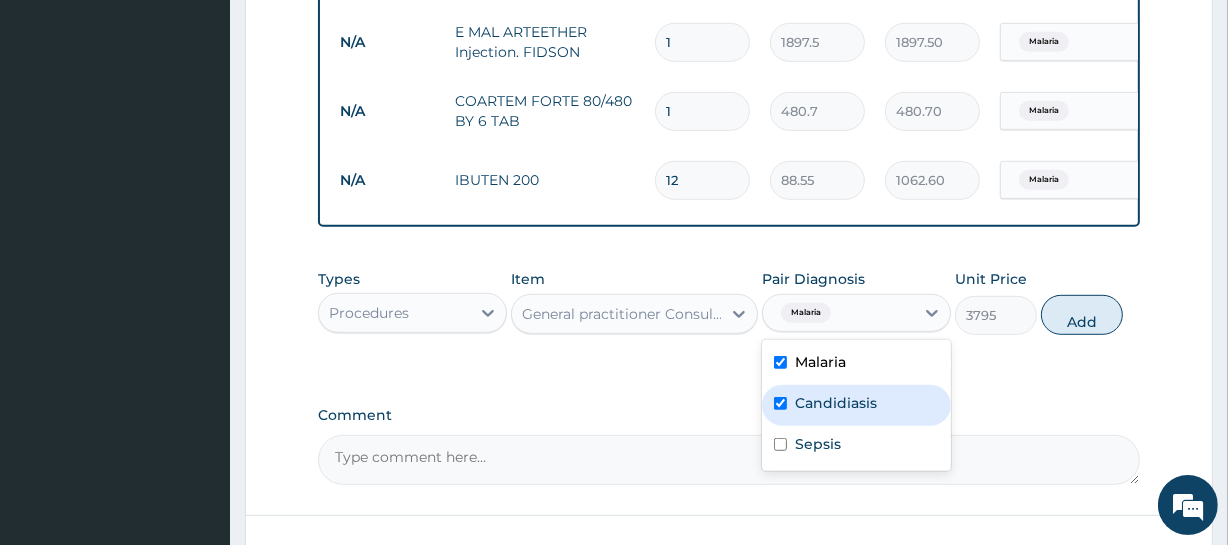 checkbox on "true" 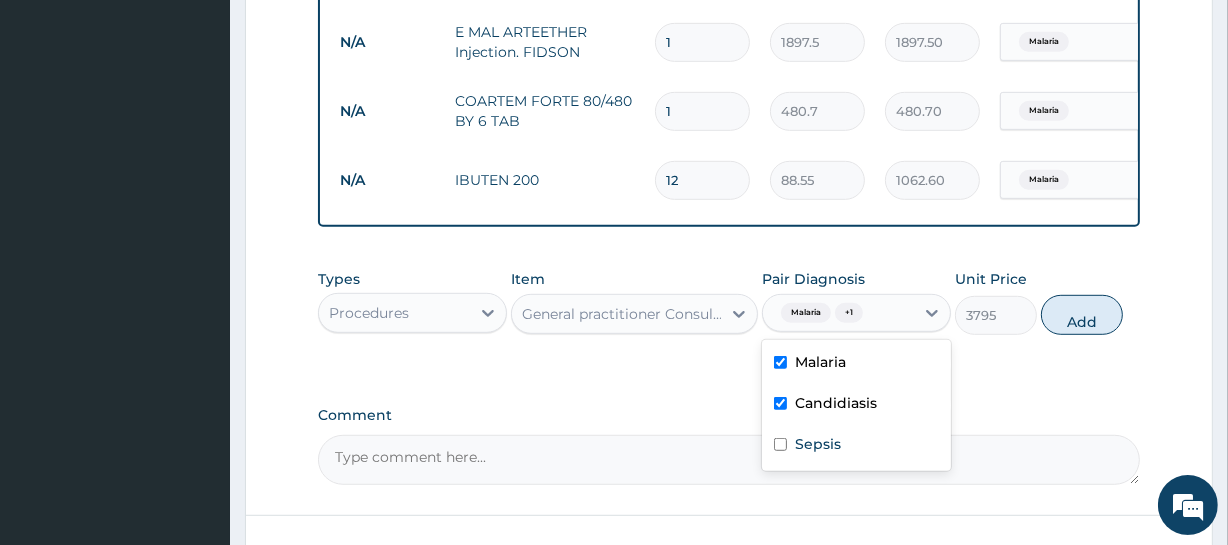 click on "Malaria  + 1" at bounding box center (819, 313) 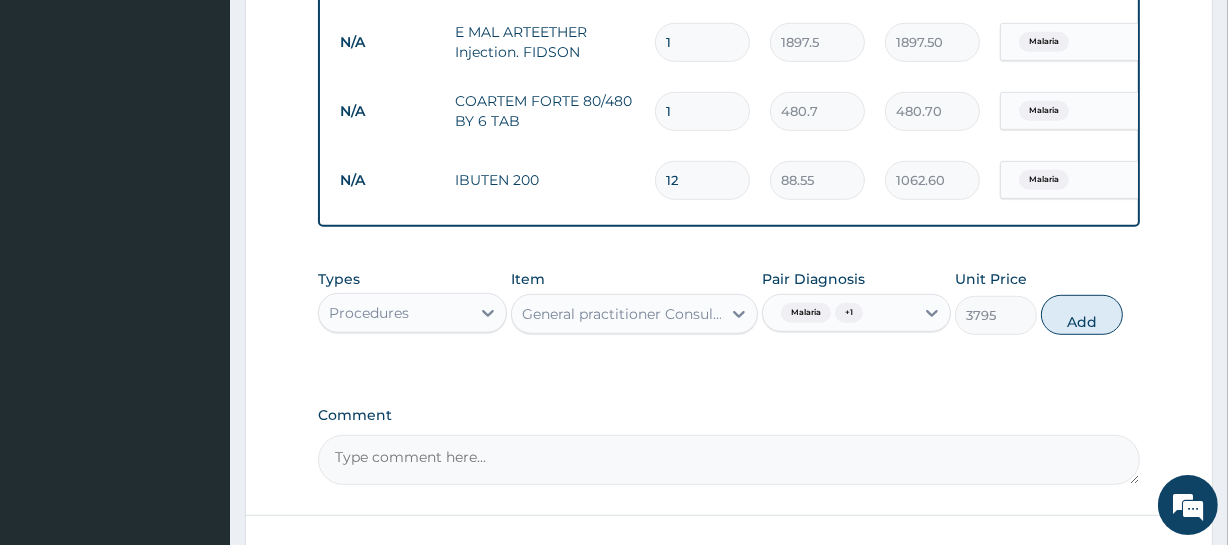 click on "Malaria  + 1" at bounding box center [838, 313] 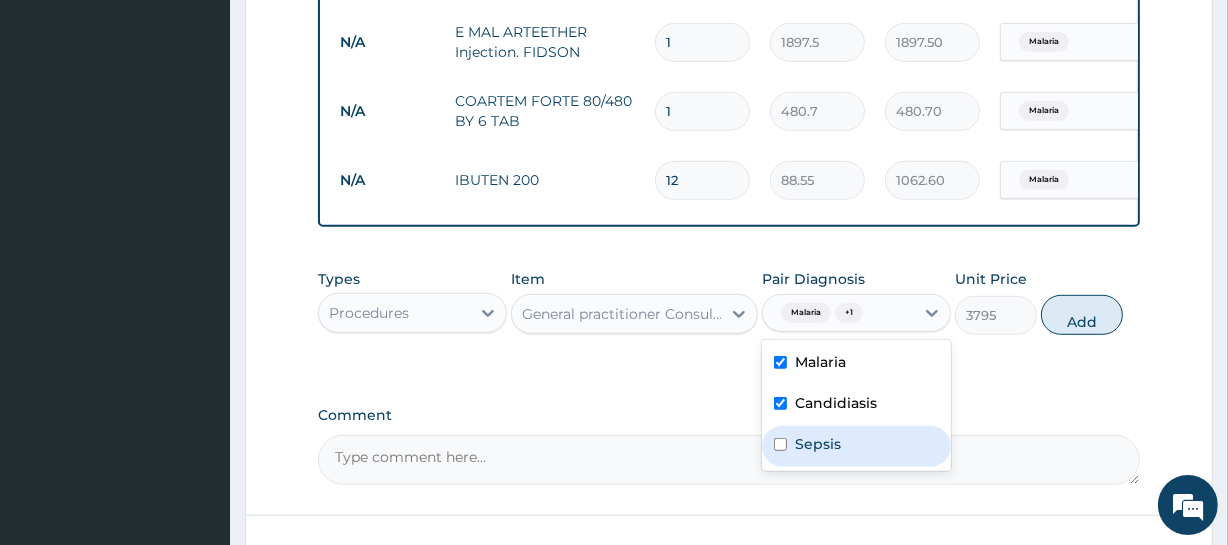 drag, startPoint x: 853, startPoint y: 455, endPoint x: 1086, endPoint y: 384, distance: 243.5775 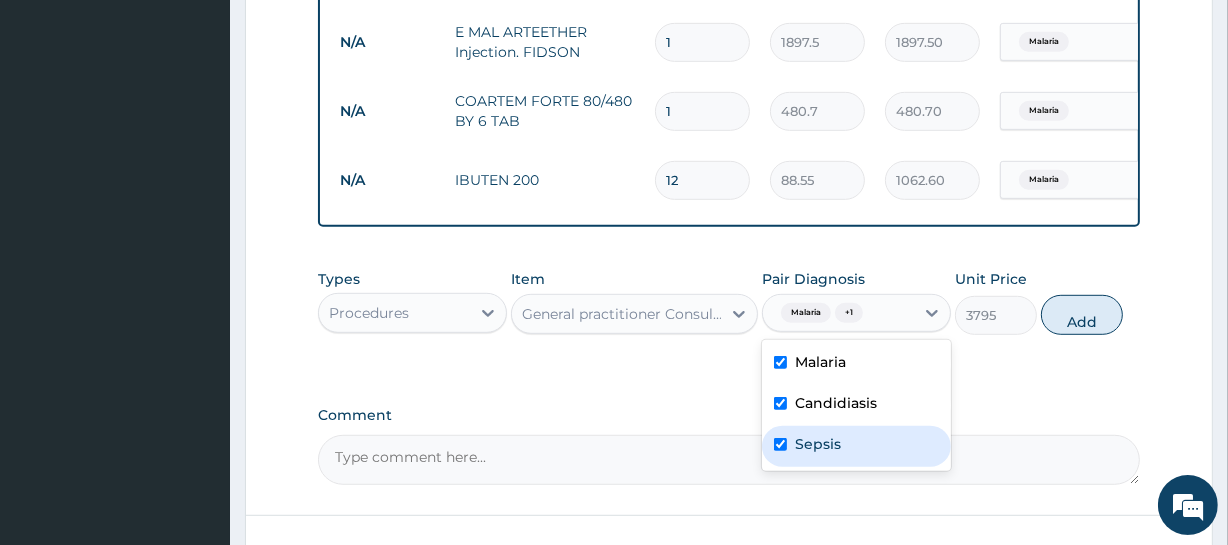 checkbox on "true" 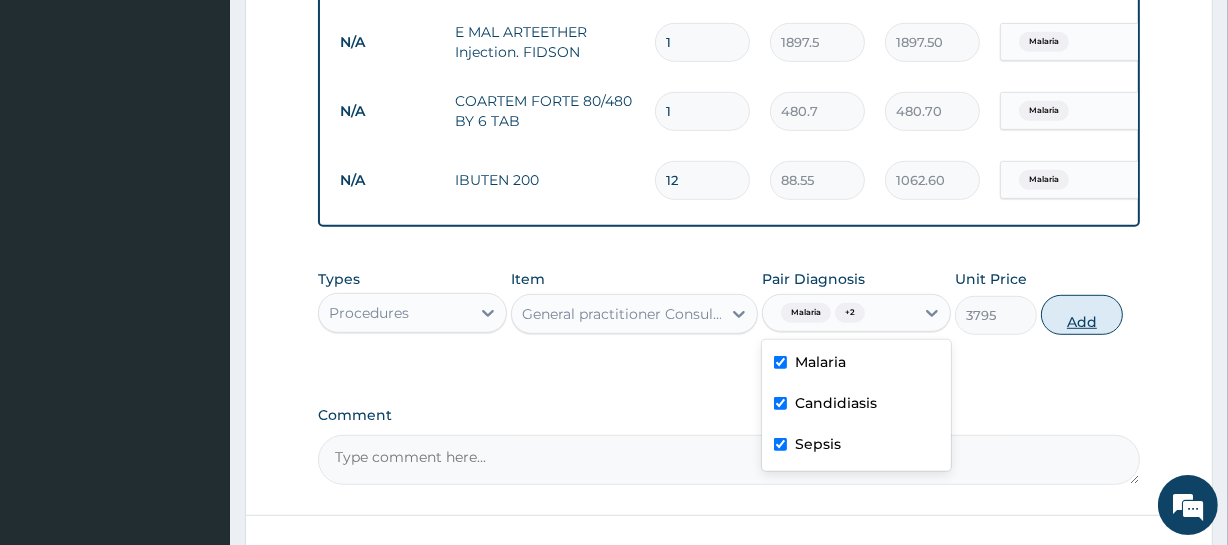 drag, startPoint x: 1081, startPoint y: 337, endPoint x: 1037, endPoint y: 344, distance: 44.553337 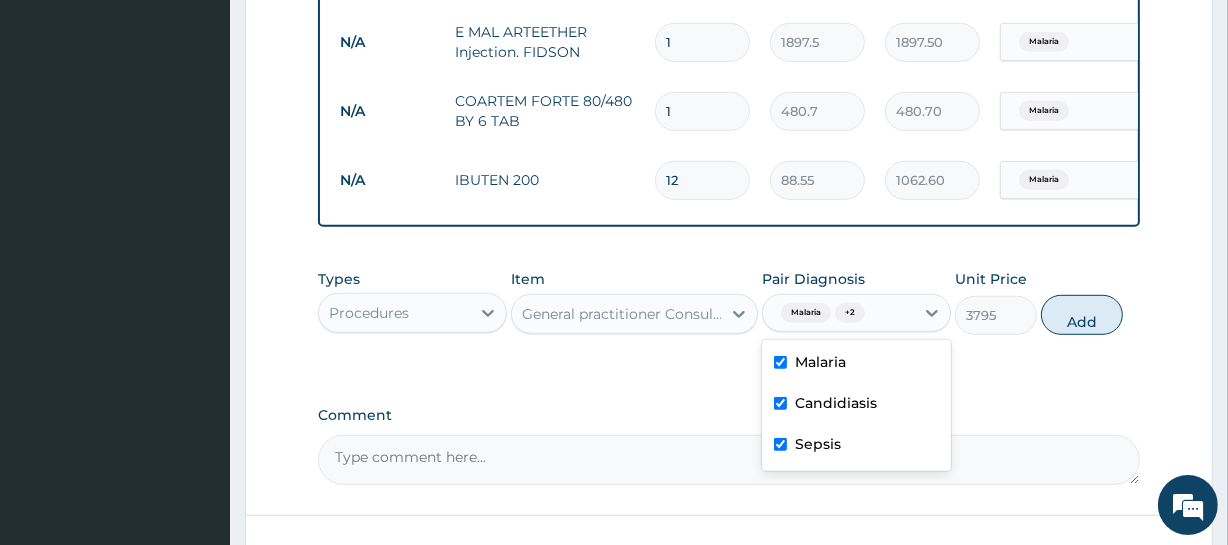 click on "Add" at bounding box center (1082, 315) 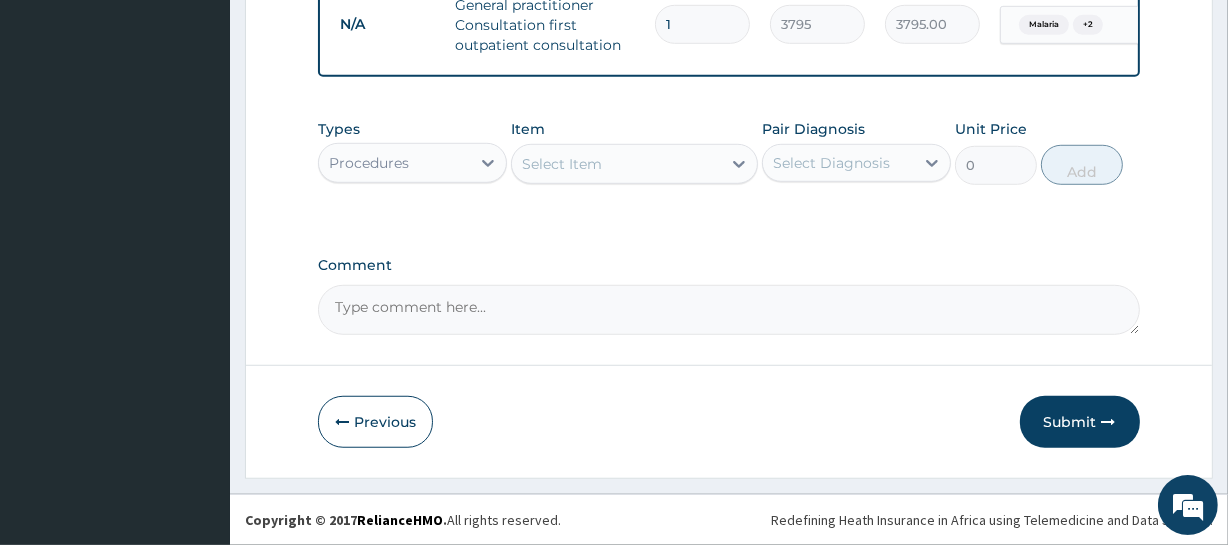 scroll, scrollTop: 1262, scrollLeft: 0, axis: vertical 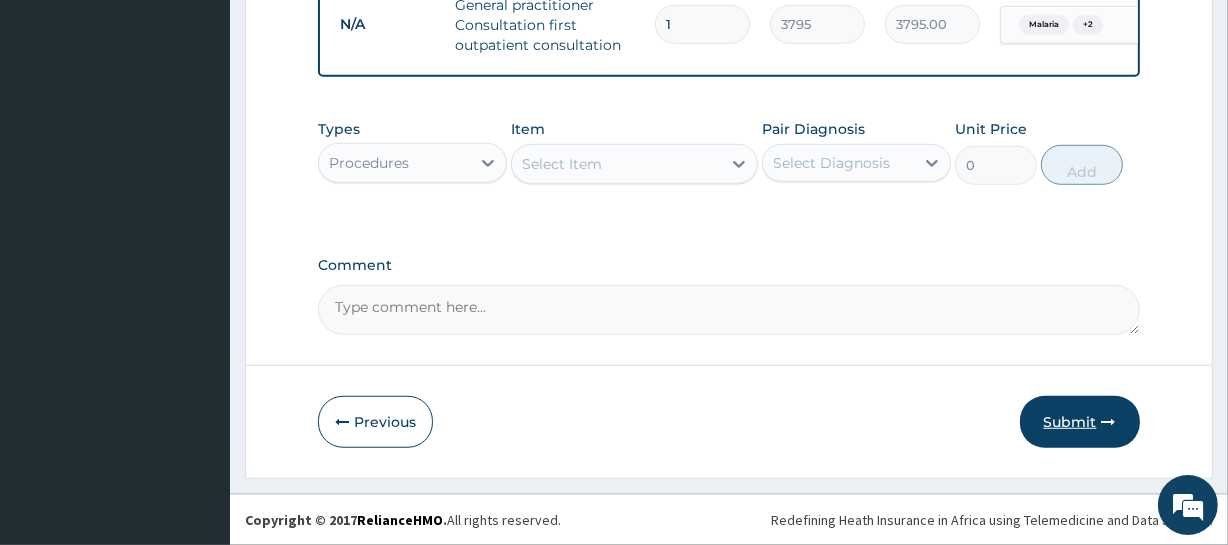 click on "Submit" at bounding box center [1080, 422] 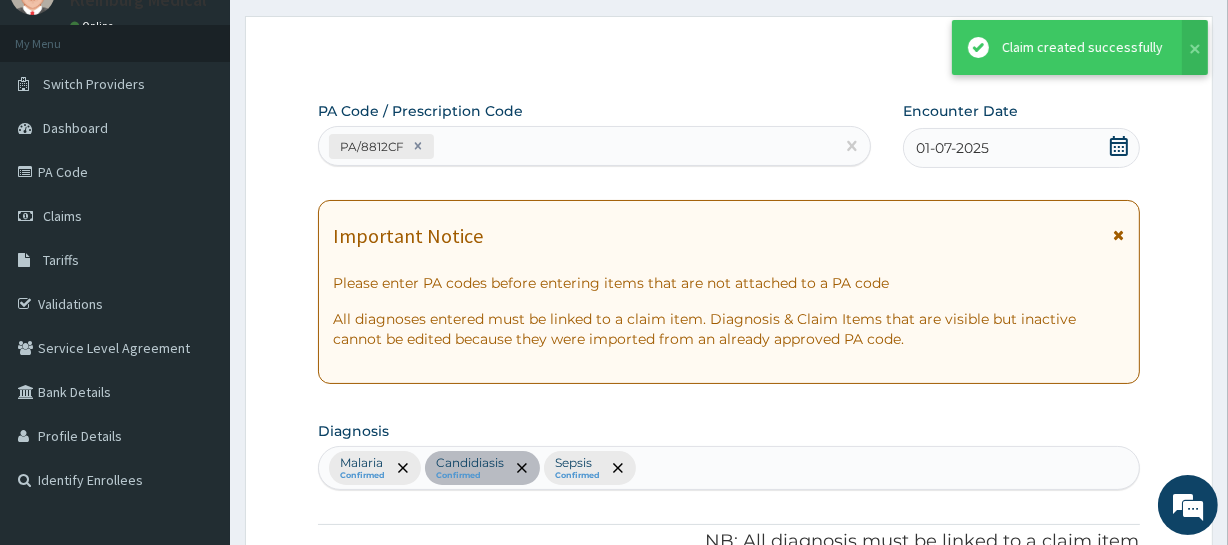 scroll, scrollTop: 1262, scrollLeft: 0, axis: vertical 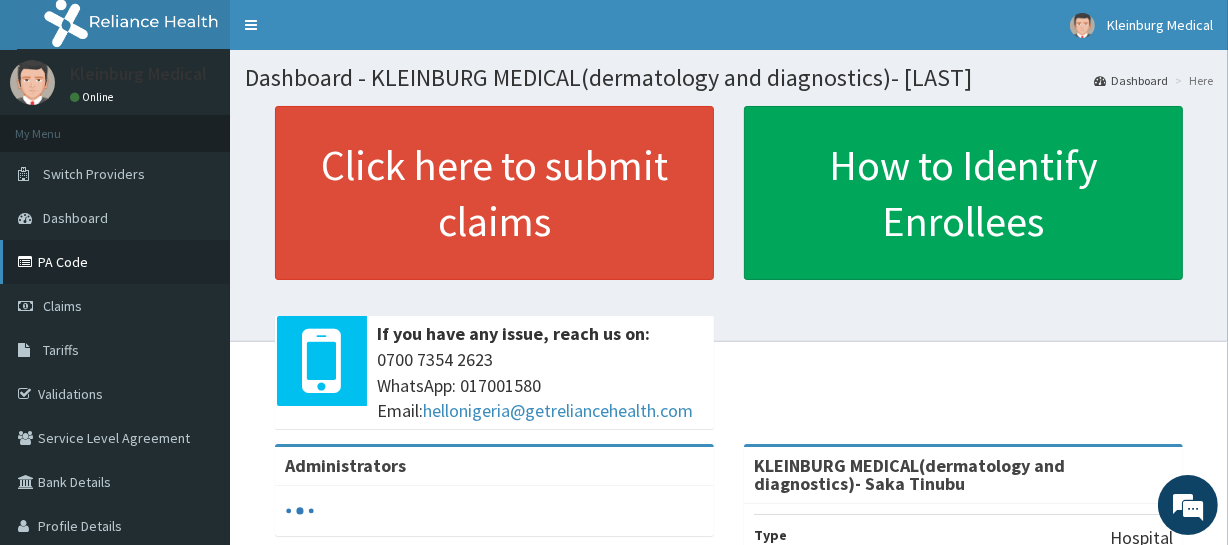 click on "PA Code" at bounding box center (115, 262) 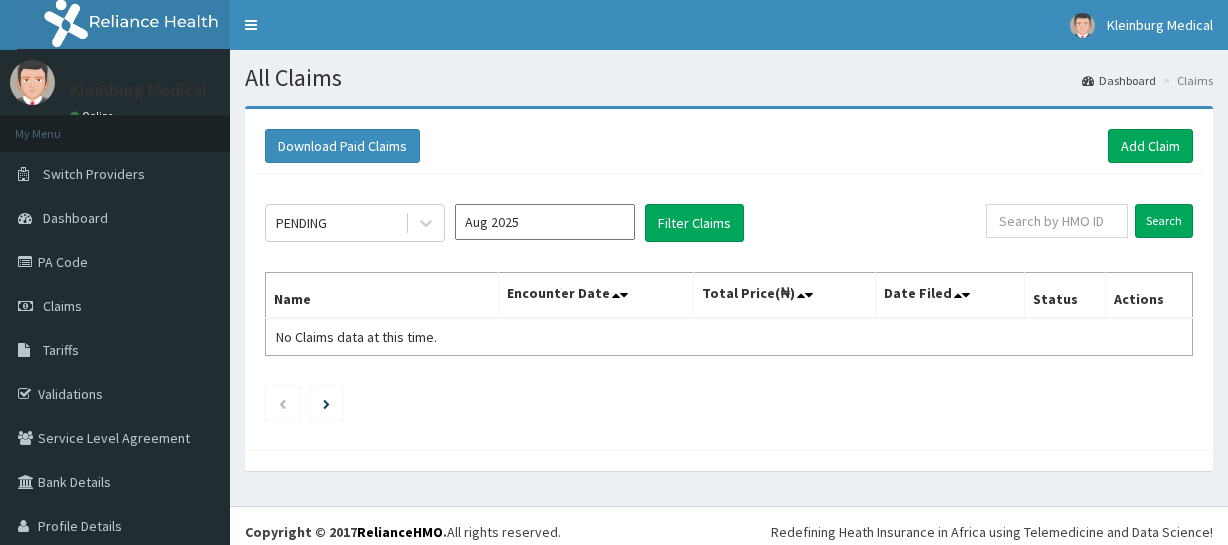 scroll, scrollTop: 0, scrollLeft: 0, axis: both 